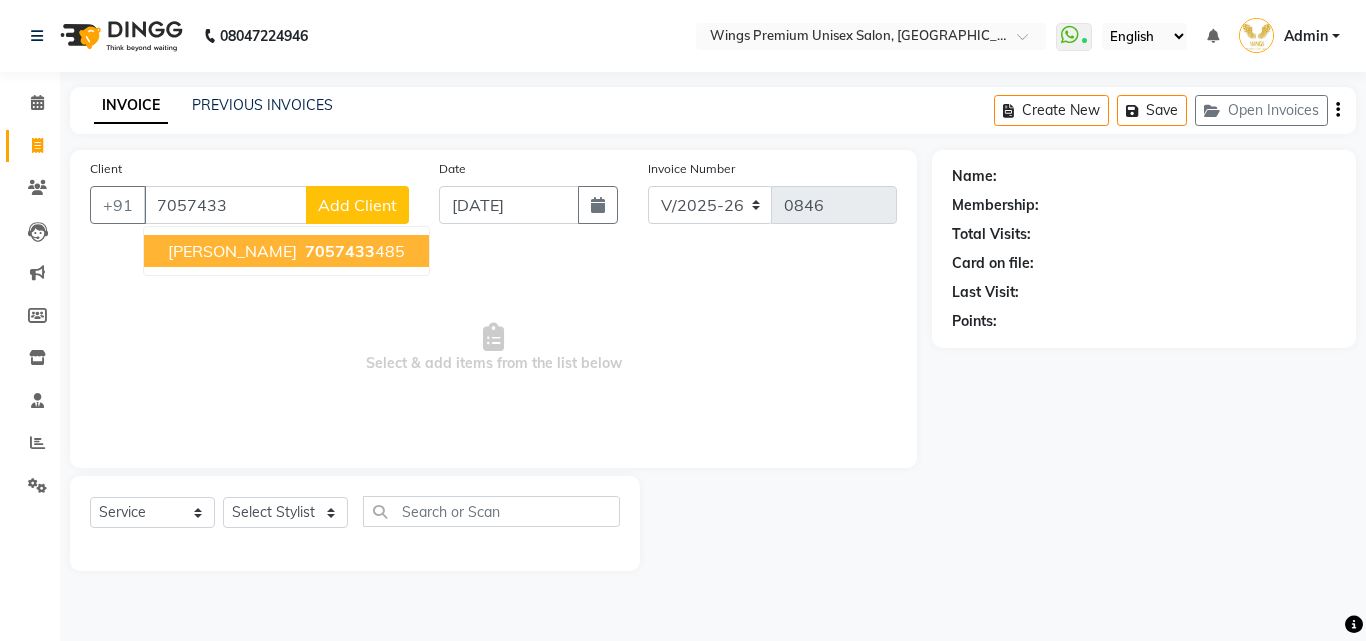 select on "674" 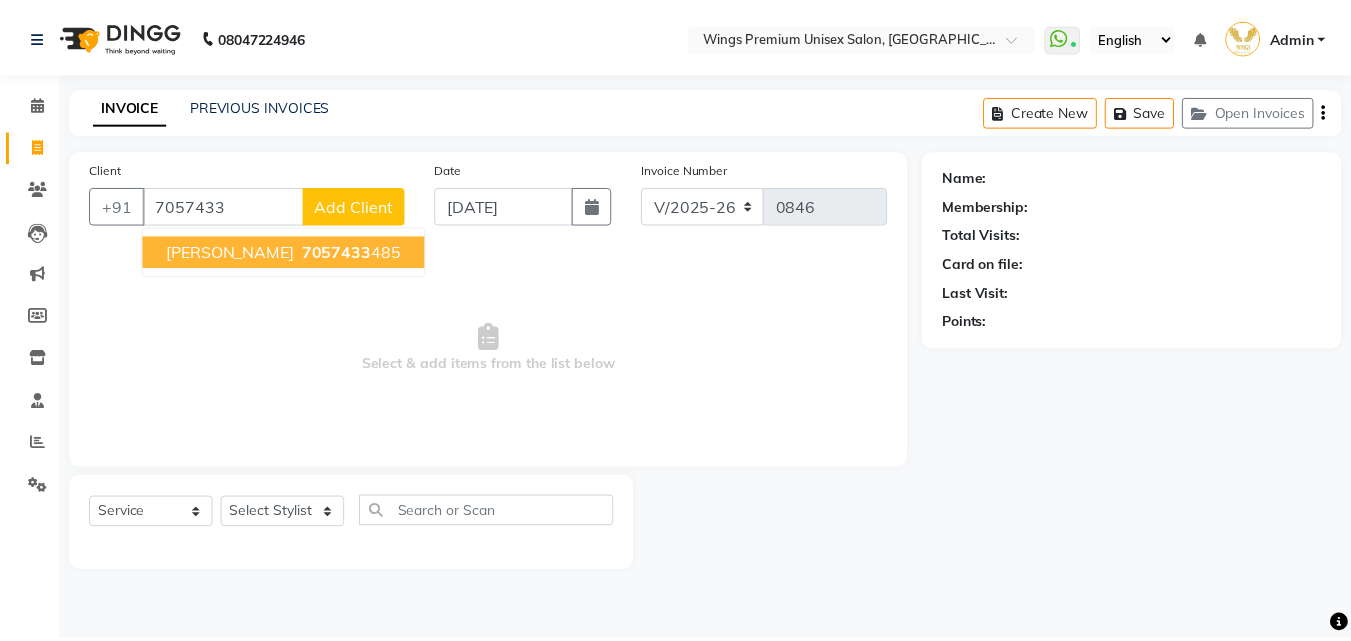 scroll, scrollTop: 0, scrollLeft: 0, axis: both 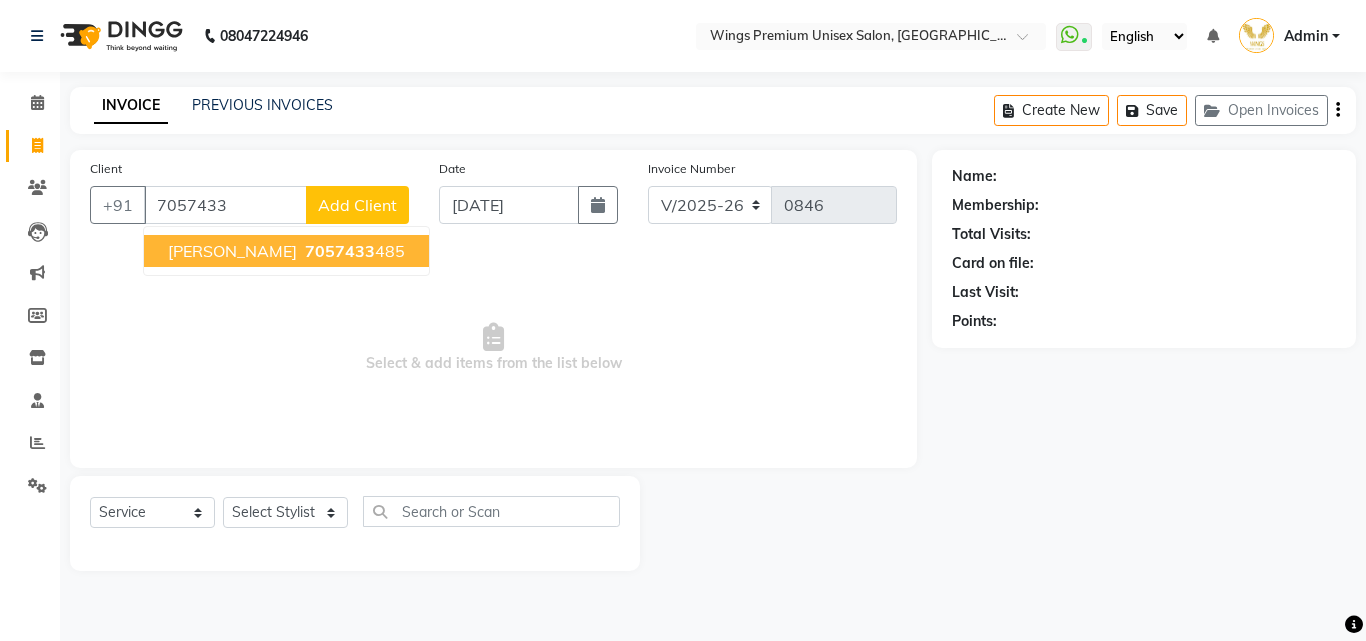 click on "[PERSON_NAME]   7057433 485" at bounding box center (286, 251) 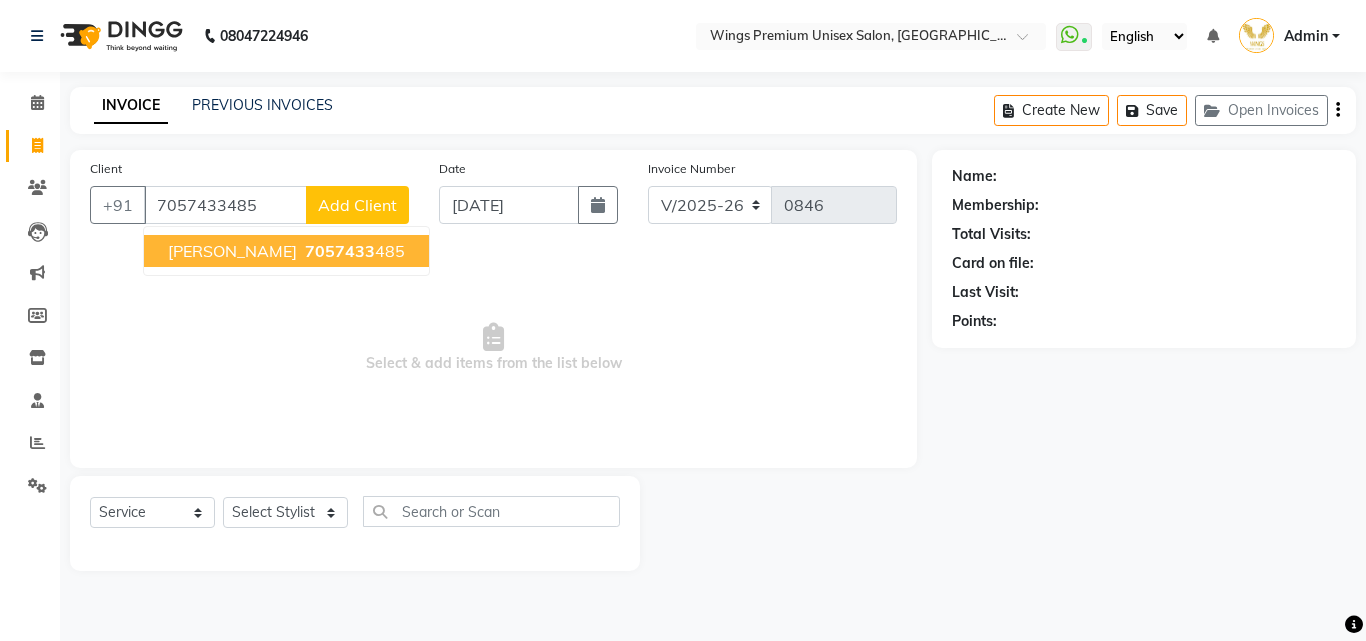 type on "7057433485" 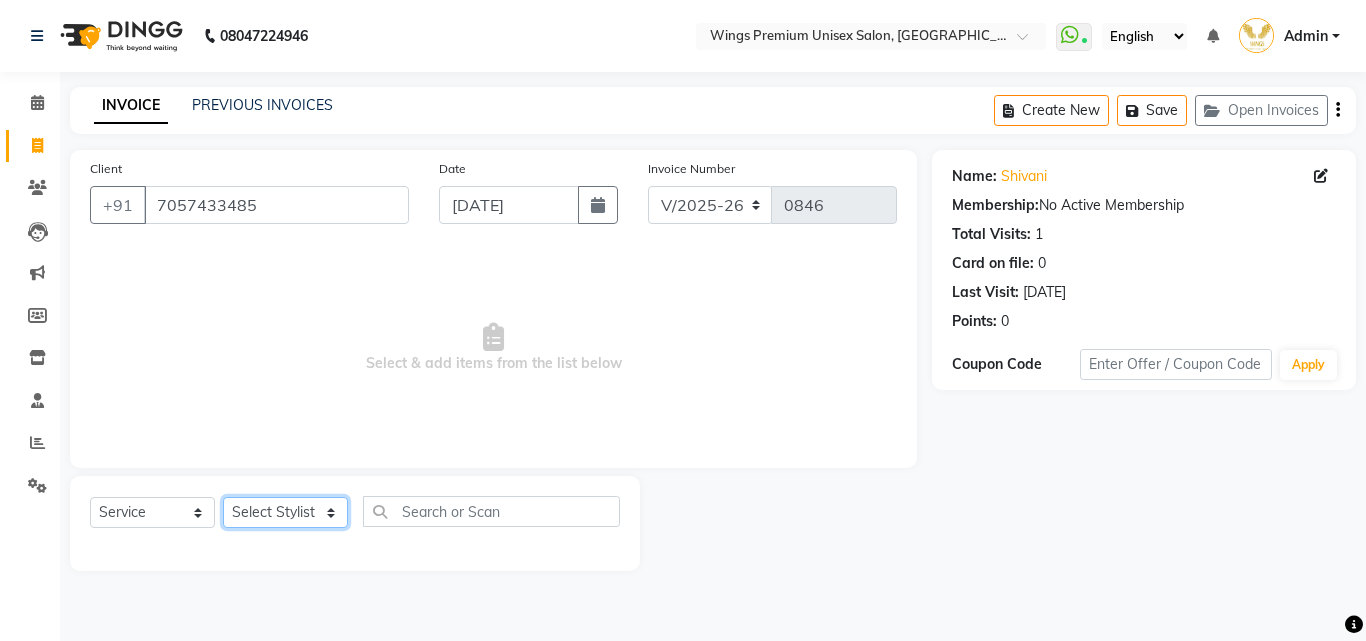 click on "Select Stylist [PERSON_NAME] [PERSON_NAME] [PERSON_NAME] [PERSON_NAME] Shruti Panda [PERSON_NAME]  Vishal Changdev [PERSON_NAME]" 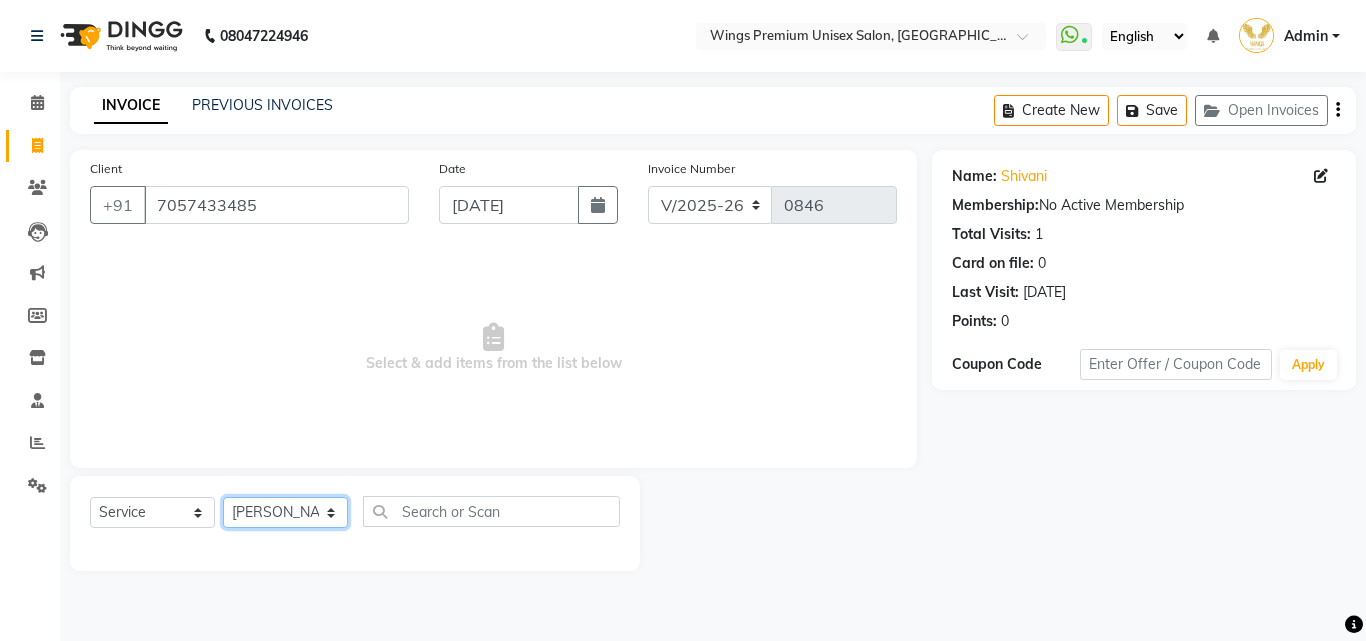 click on "Select Stylist [PERSON_NAME] [PERSON_NAME] [PERSON_NAME] [PERSON_NAME] Shruti Panda [PERSON_NAME]  Vishal Changdev [PERSON_NAME]" 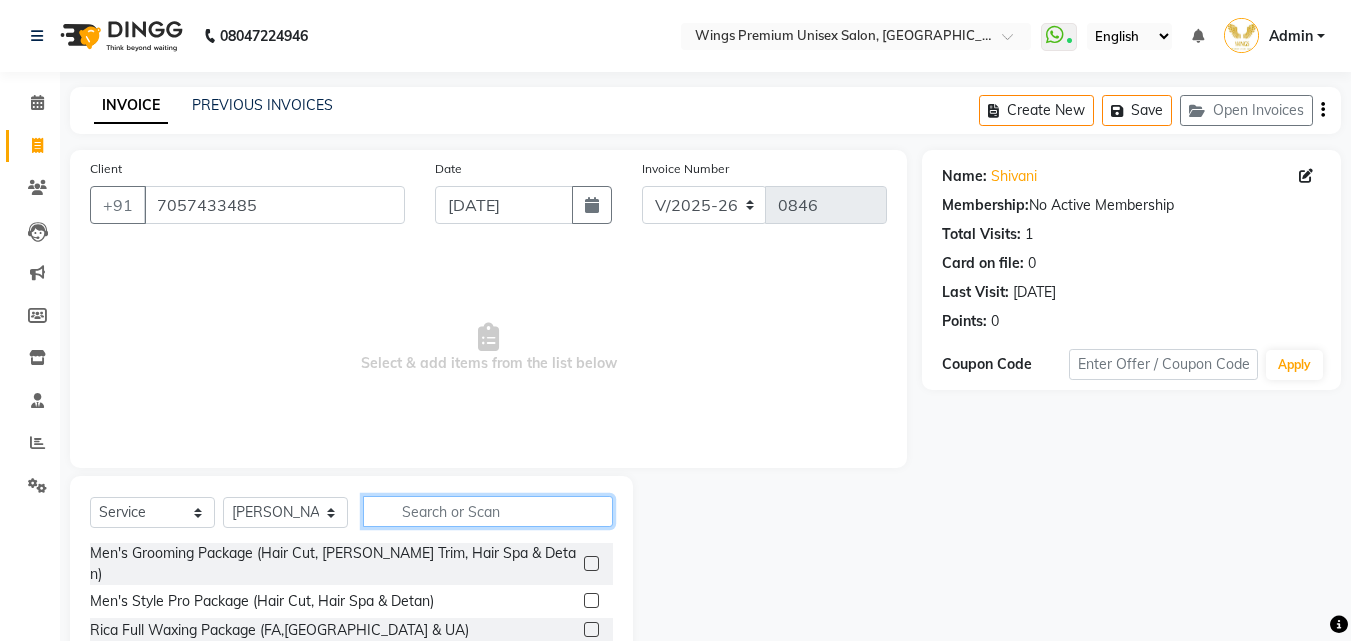 drag, startPoint x: 448, startPoint y: 516, endPoint x: 458, endPoint y: 507, distance: 13.453624 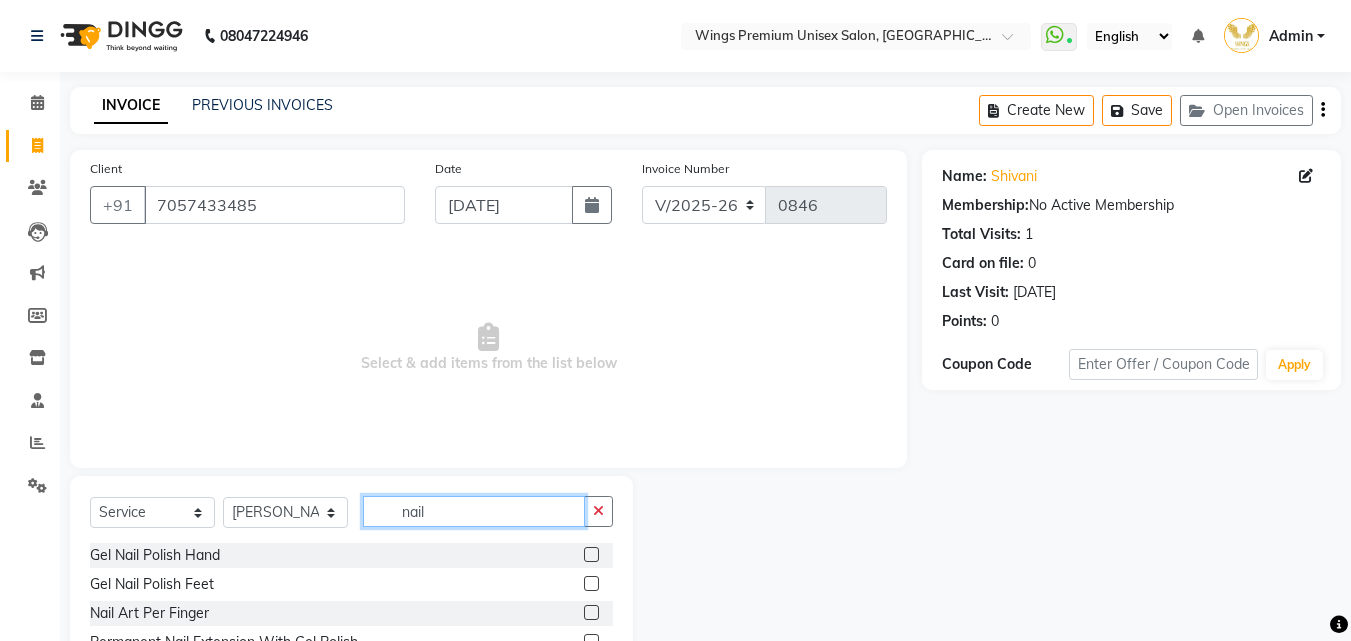 scroll, scrollTop: 3, scrollLeft: 0, axis: vertical 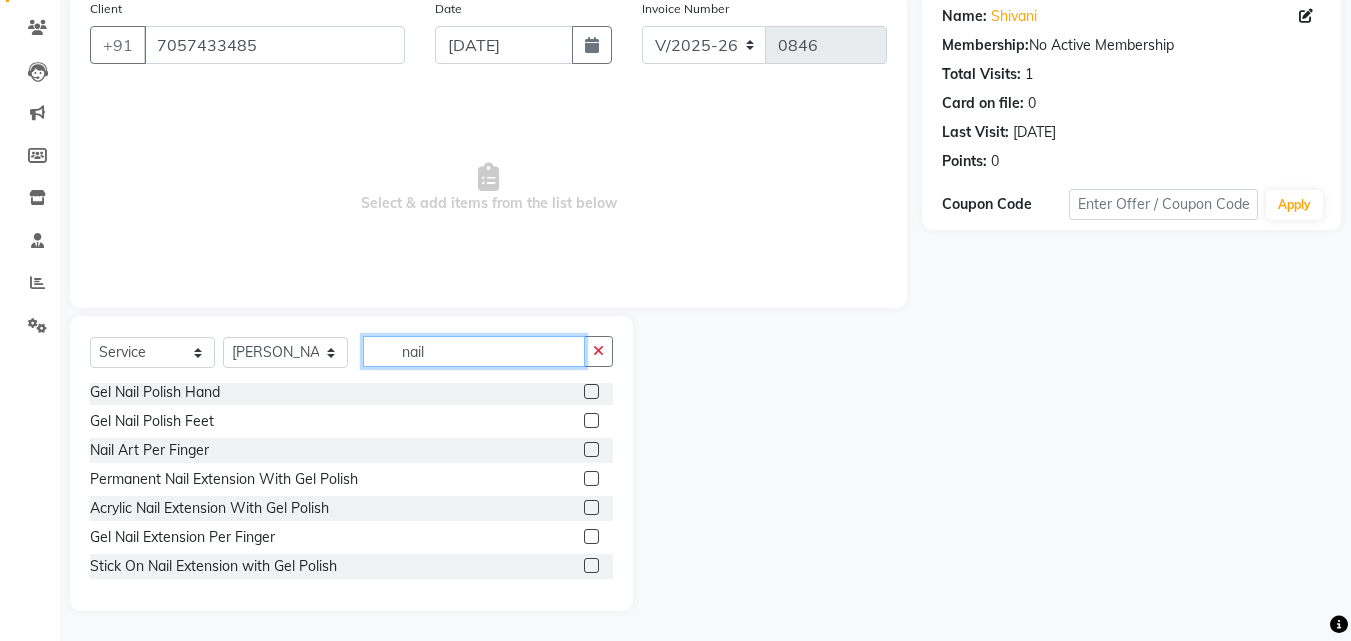 type on "nail" 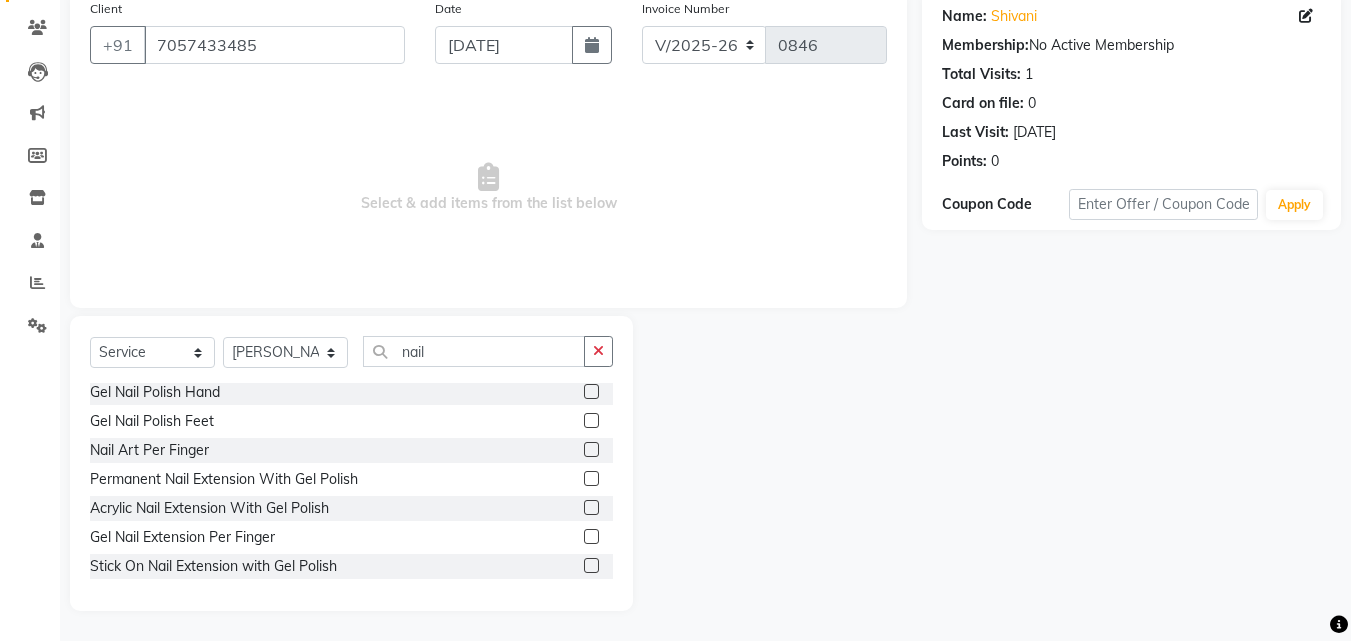 click 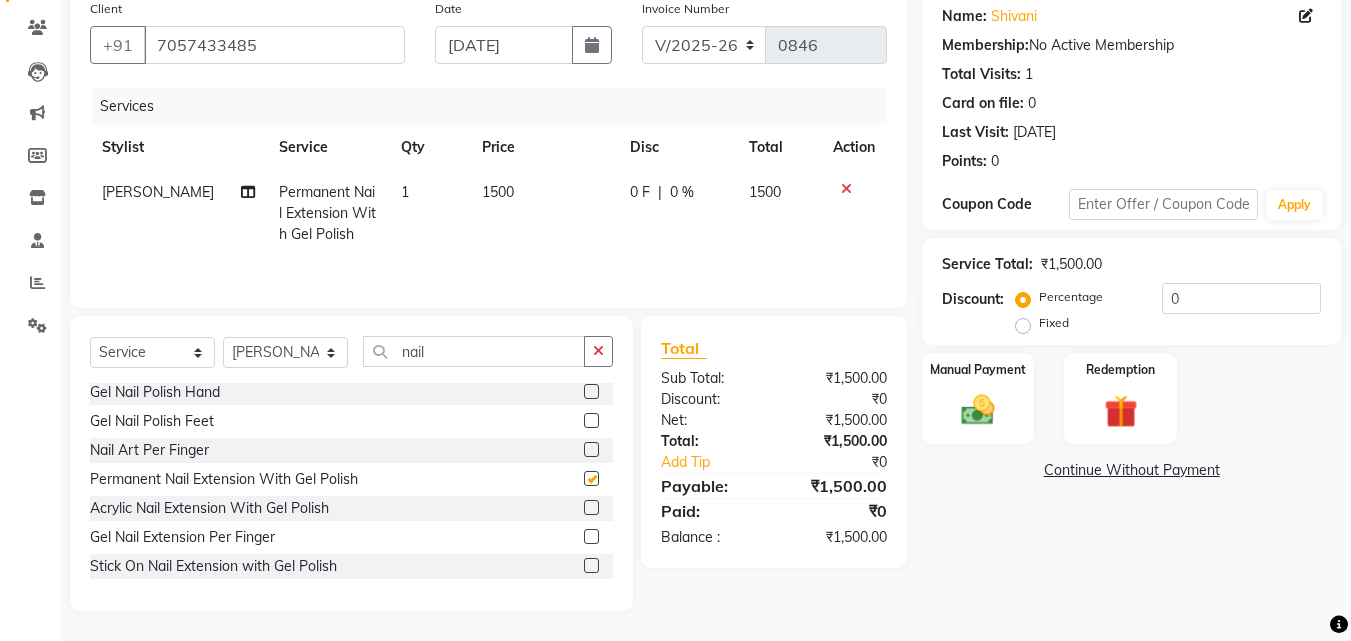checkbox on "false" 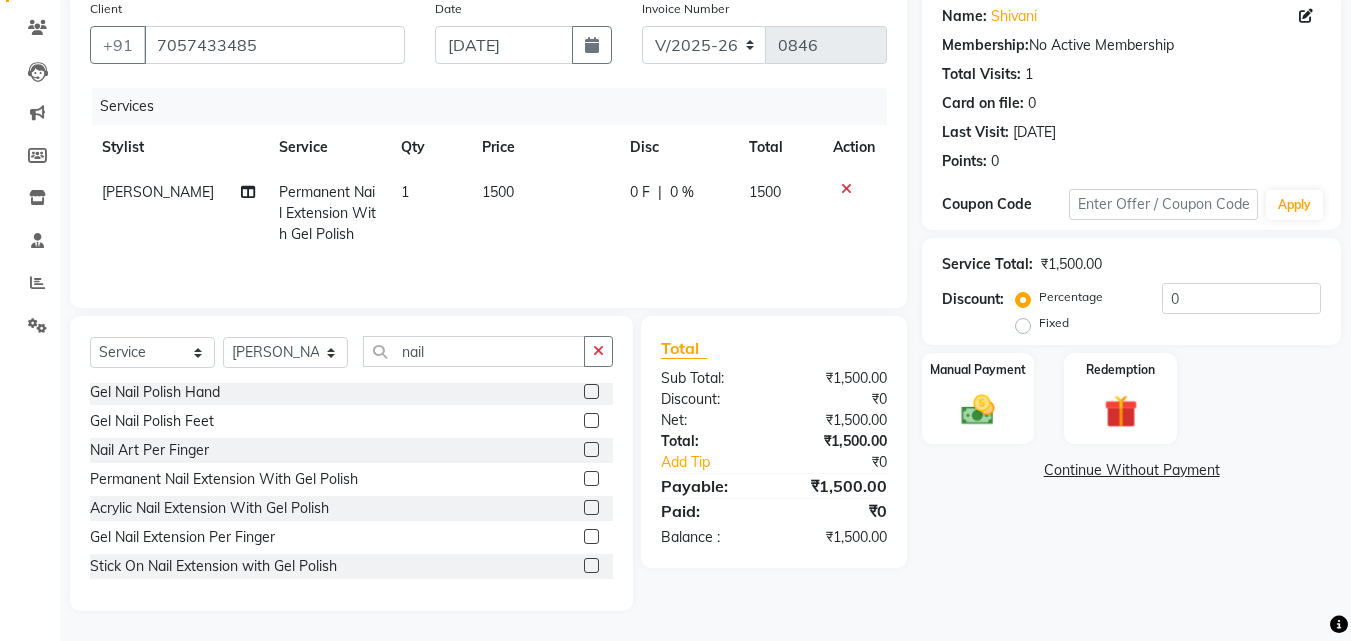 click 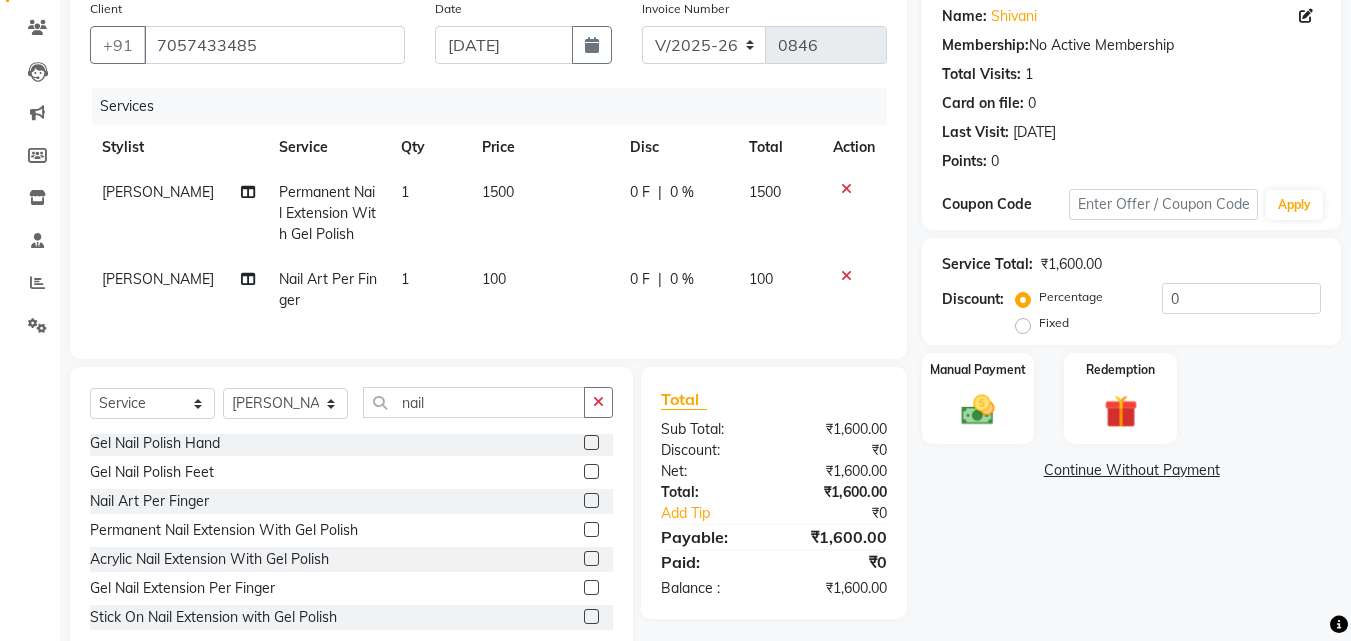 click 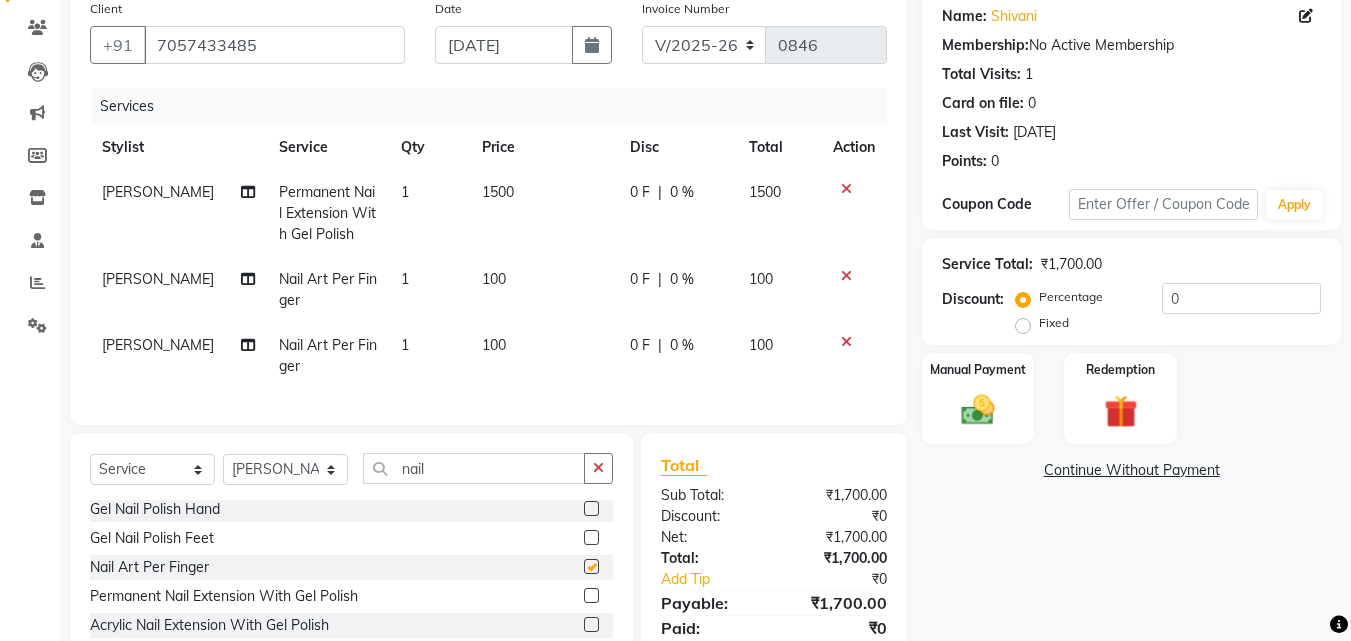 checkbox on "false" 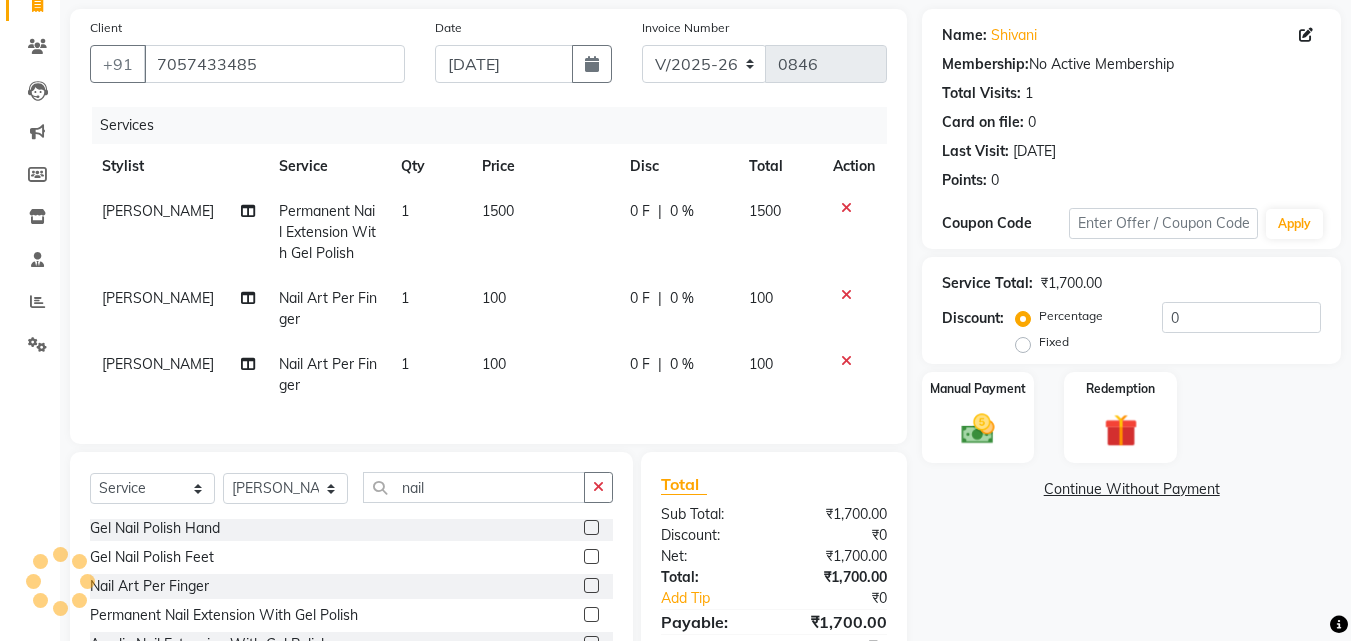 scroll, scrollTop: 292, scrollLeft: 0, axis: vertical 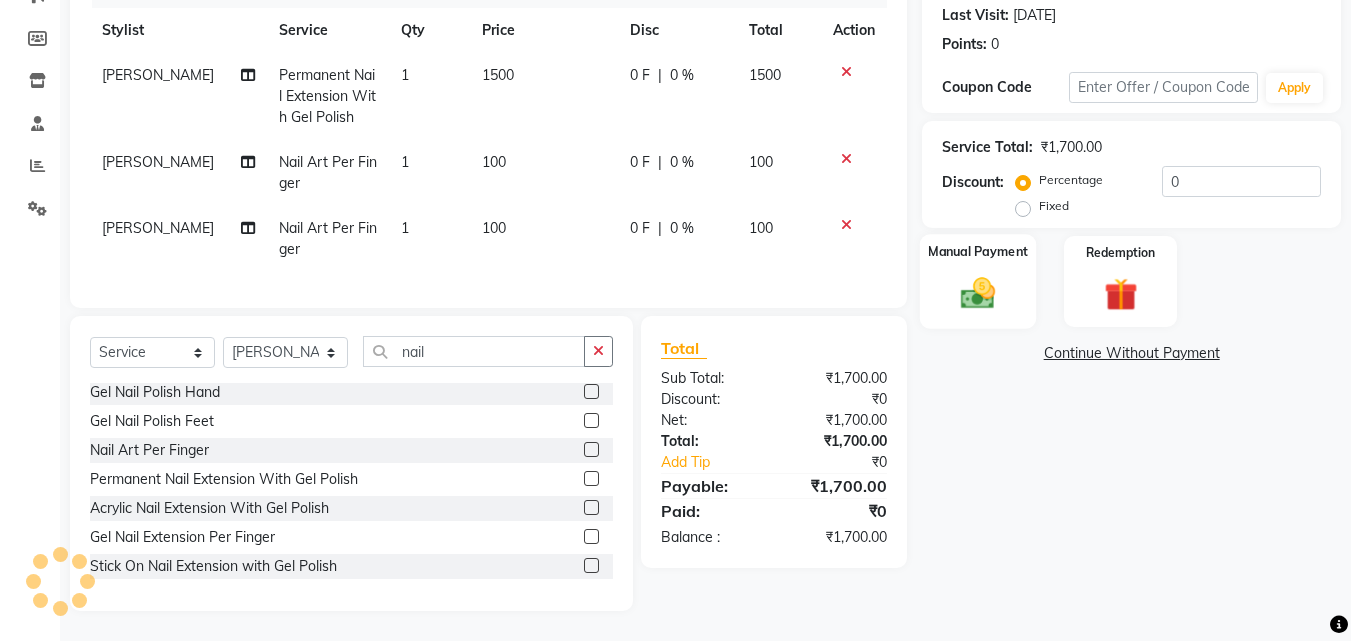 click on "Manual Payment" 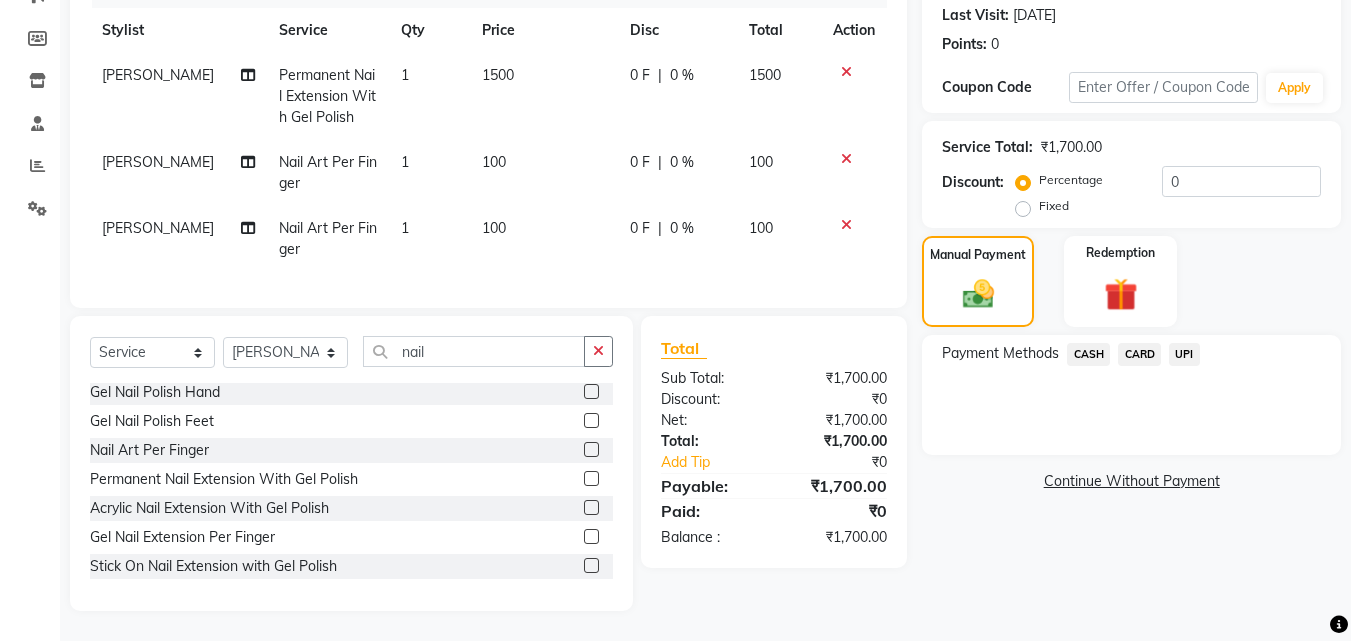 click on "UPI" 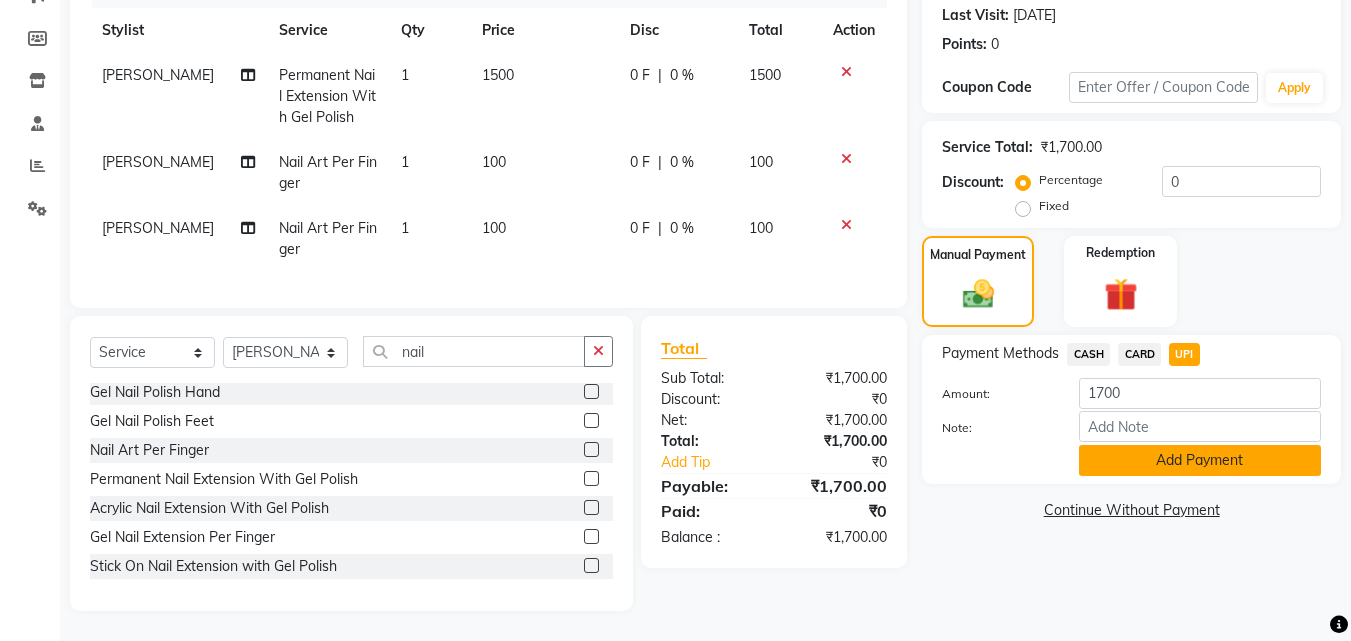 click on "Add Payment" 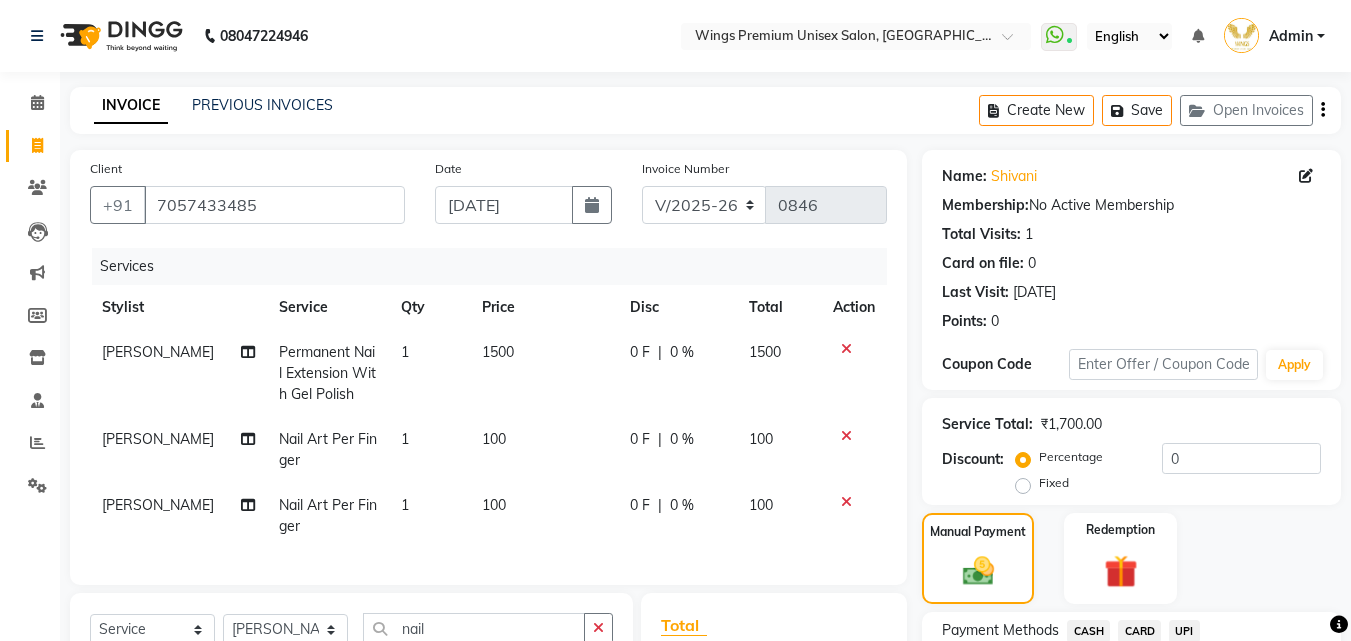 scroll, scrollTop: 292, scrollLeft: 0, axis: vertical 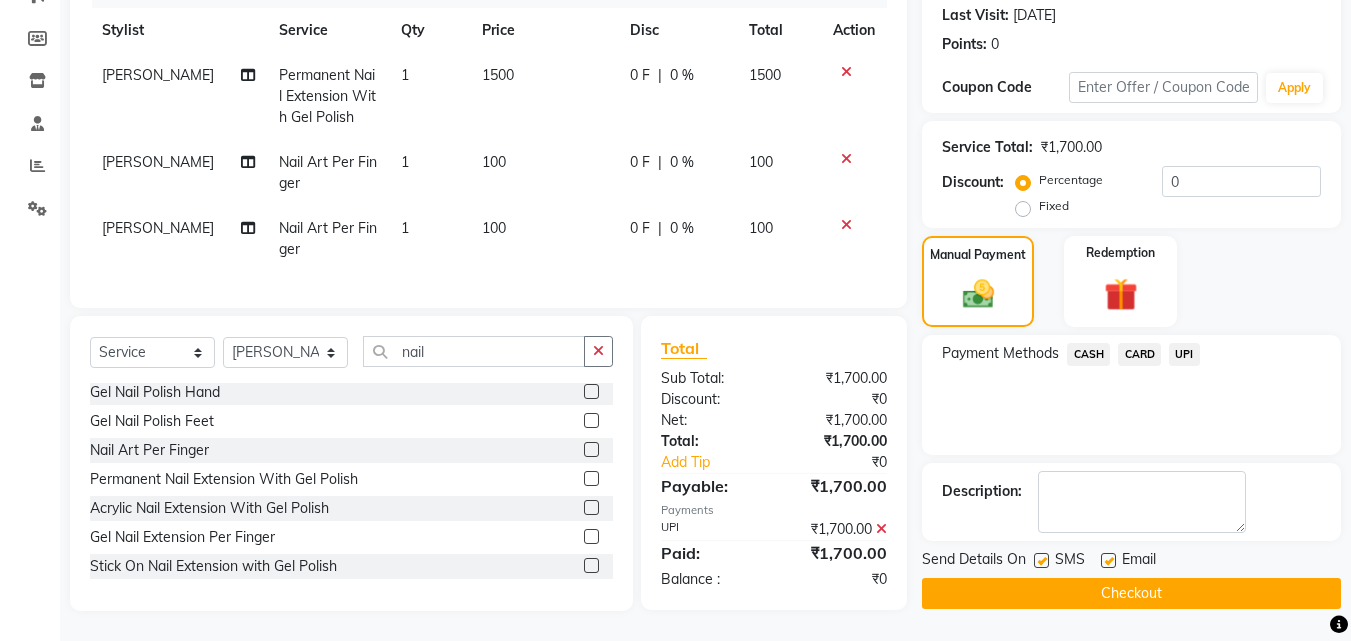 click on "Checkout" 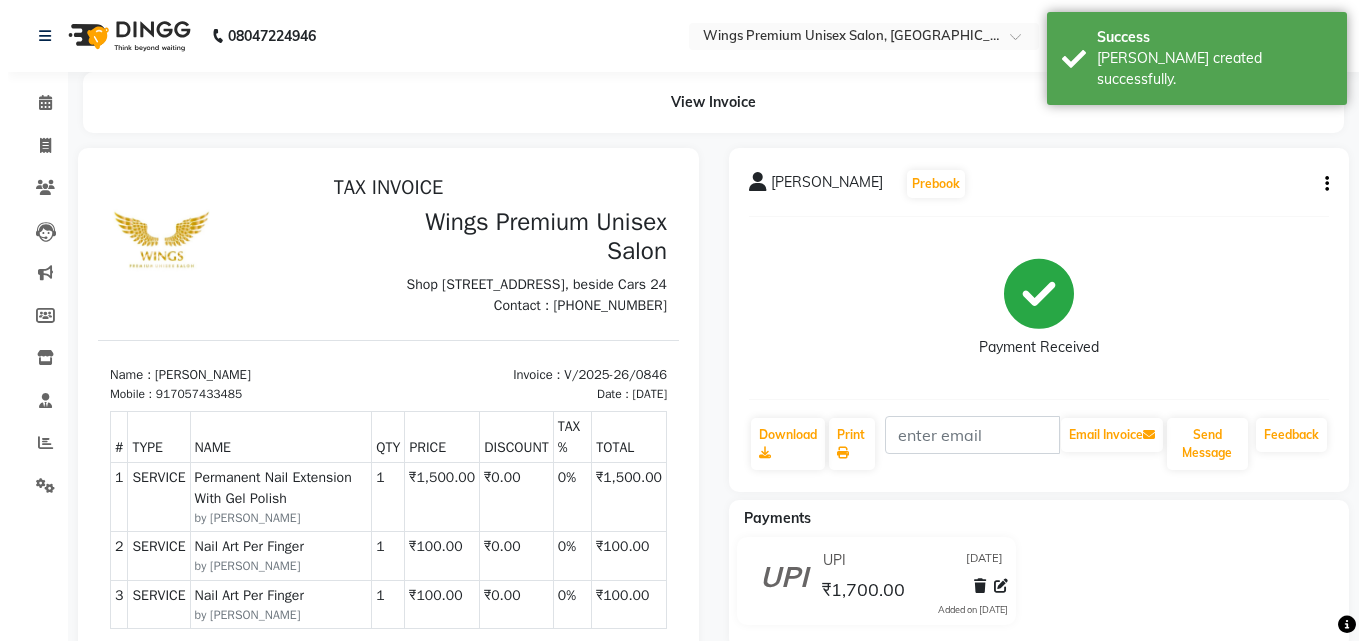 scroll, scrollTop: 0, scrollLeft: 0, axis: both 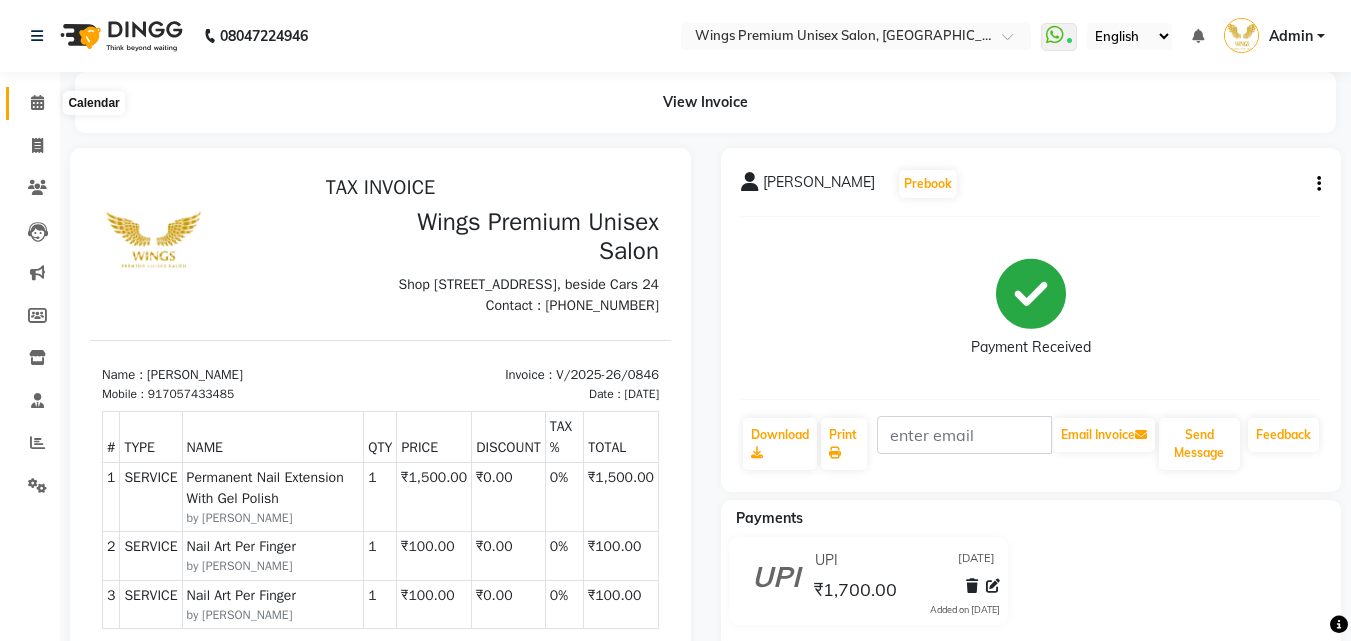 click 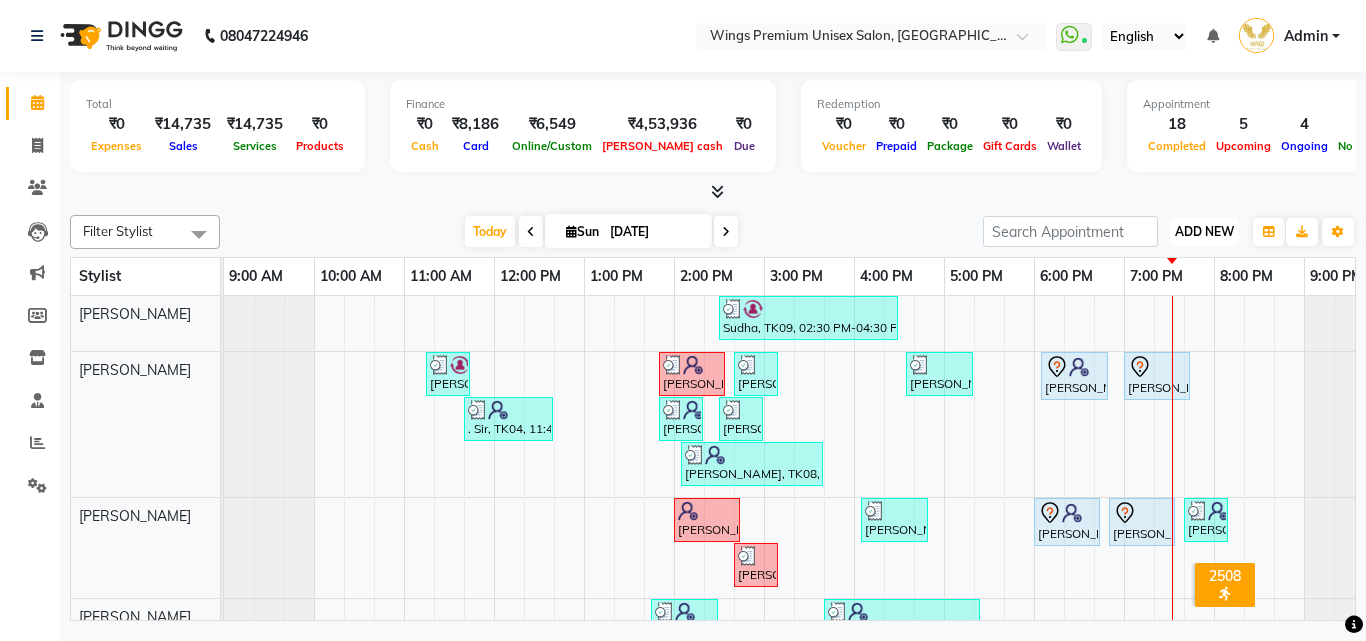 click on "ADD NEW" at bounding box center [1204, 231] 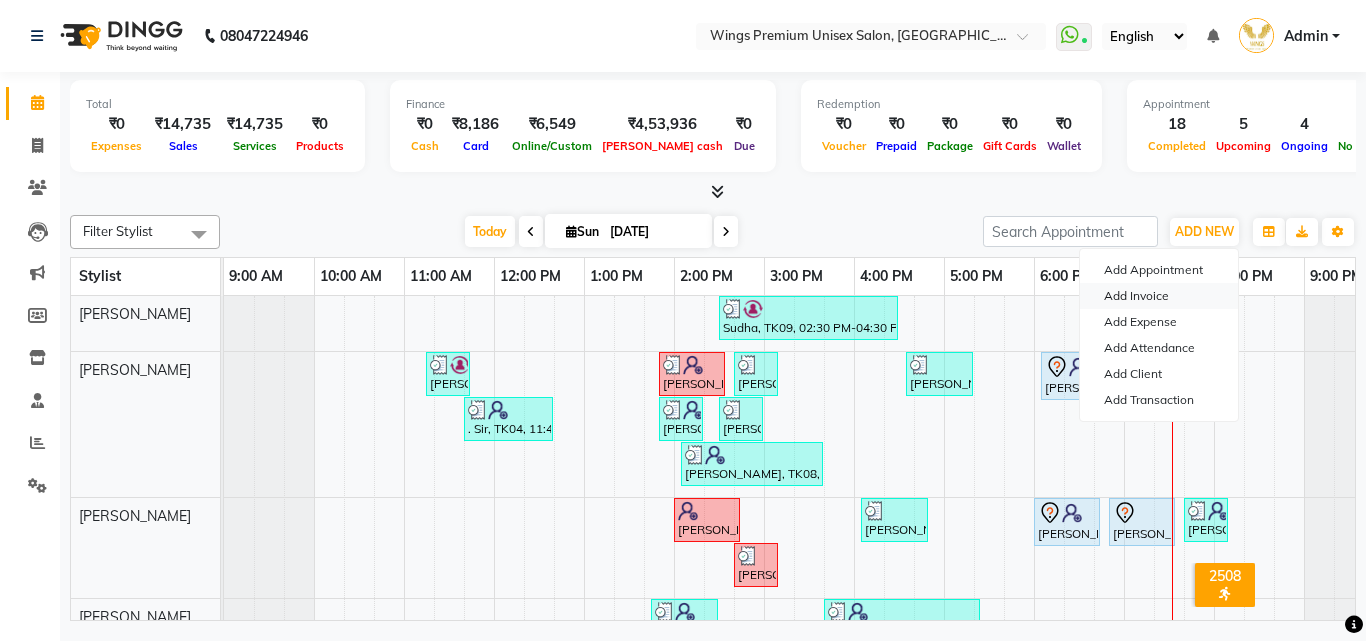 click on "Add Invoice" at bounding box center [1159, 296] 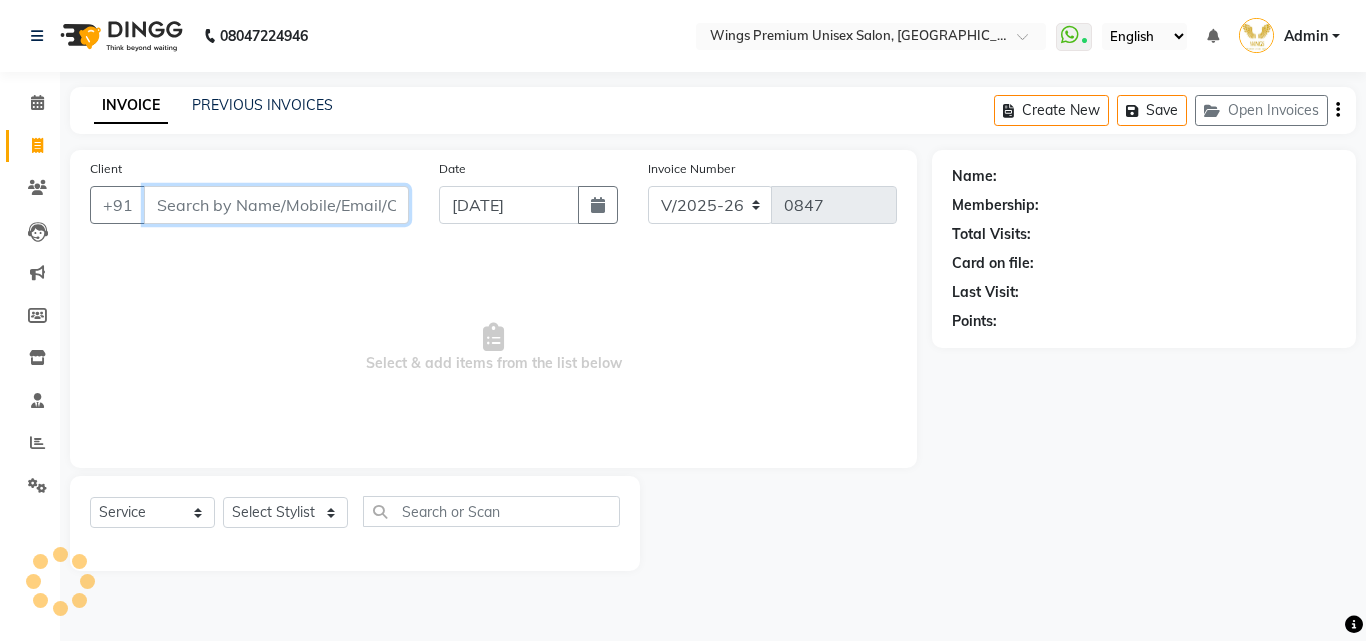 click on "Client" at bounding box center [276, 205] 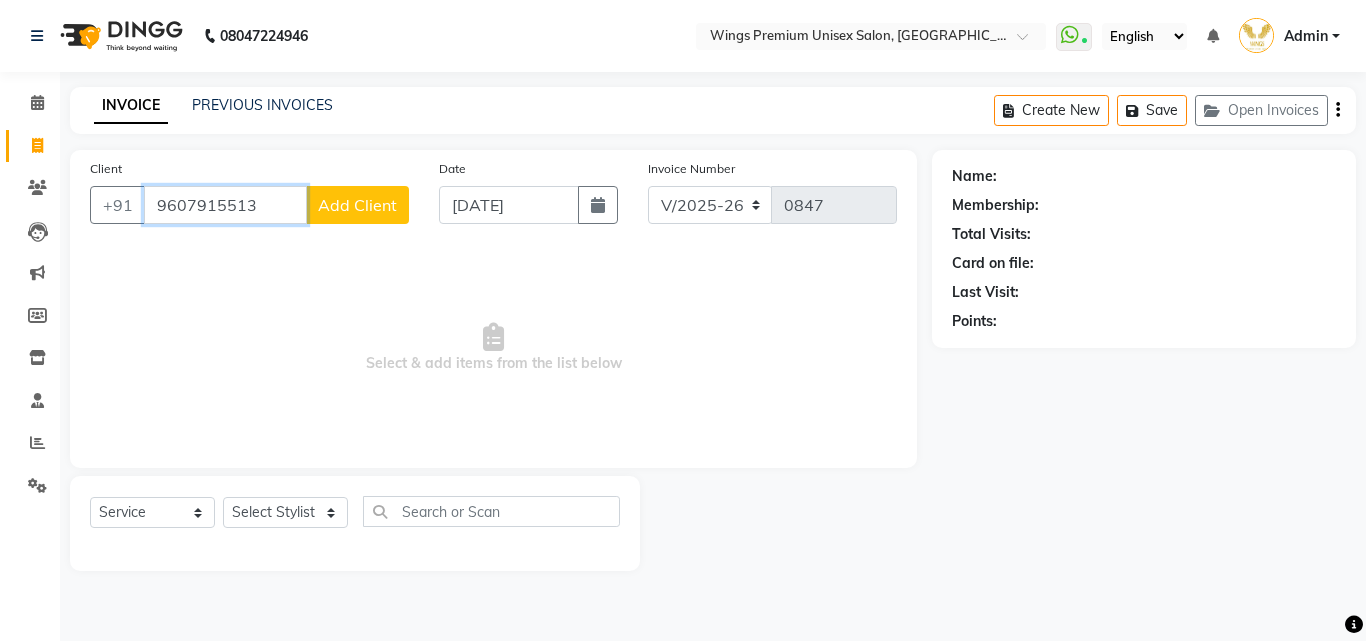 type on "9607915513" 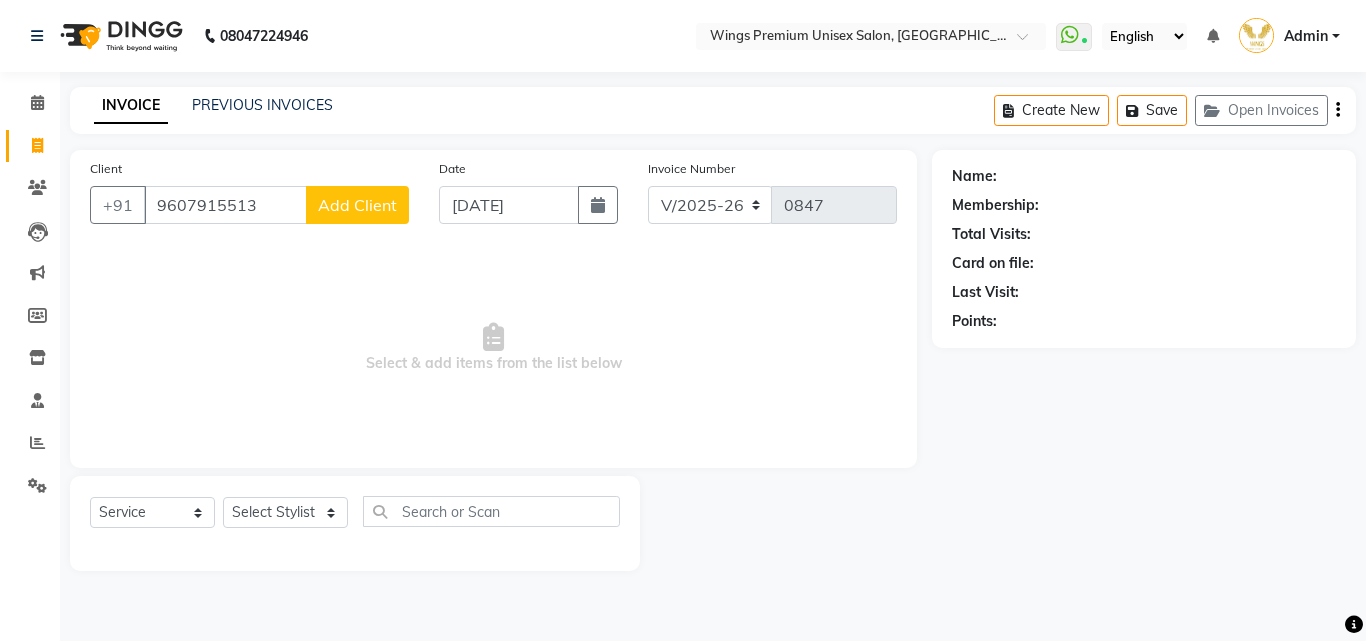 click on "Add Client" 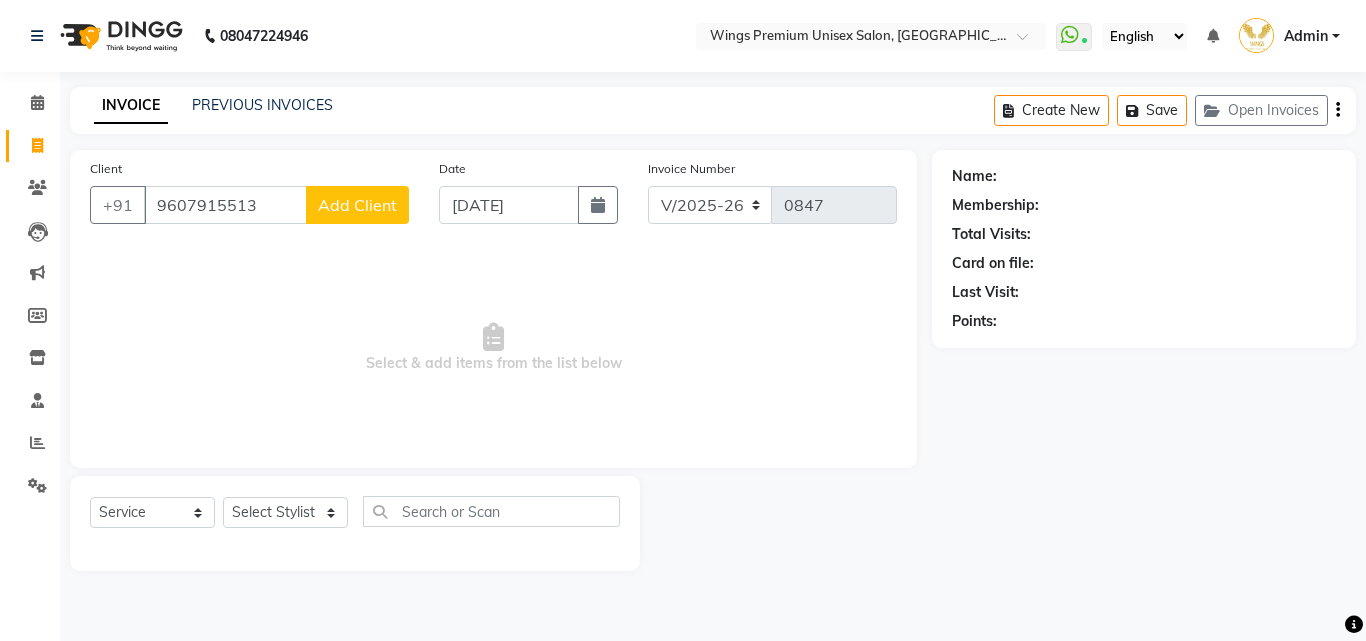 select on "22" 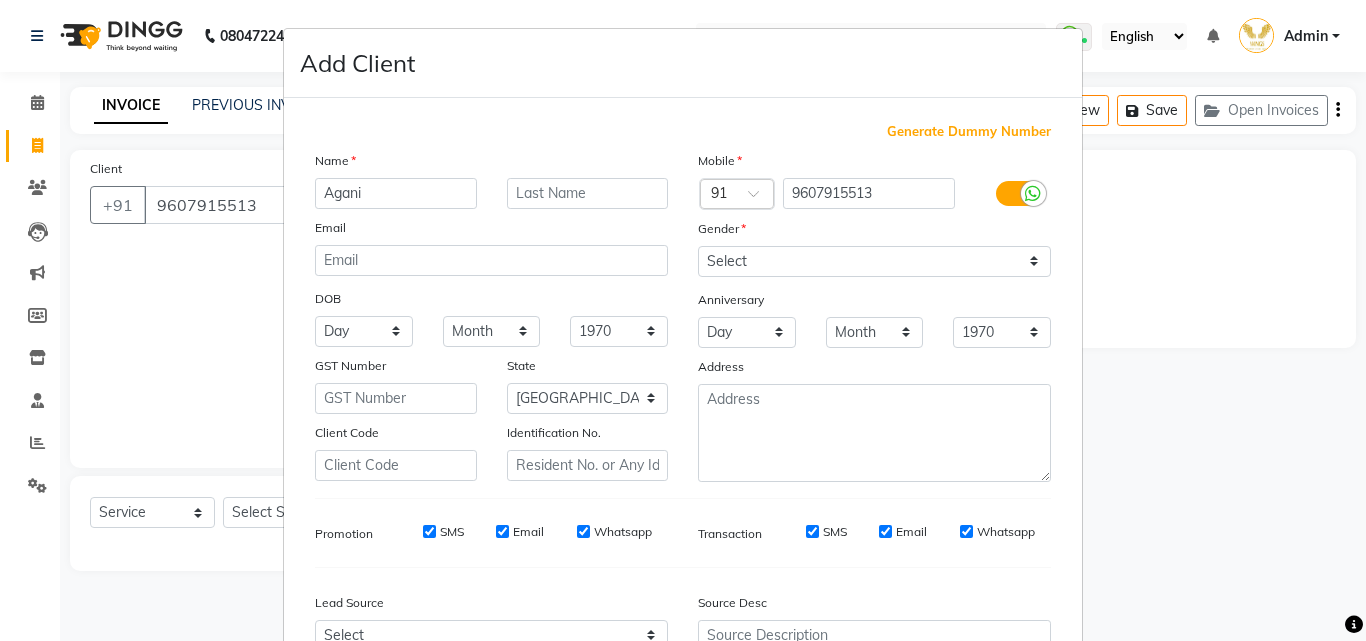type on "Agani" 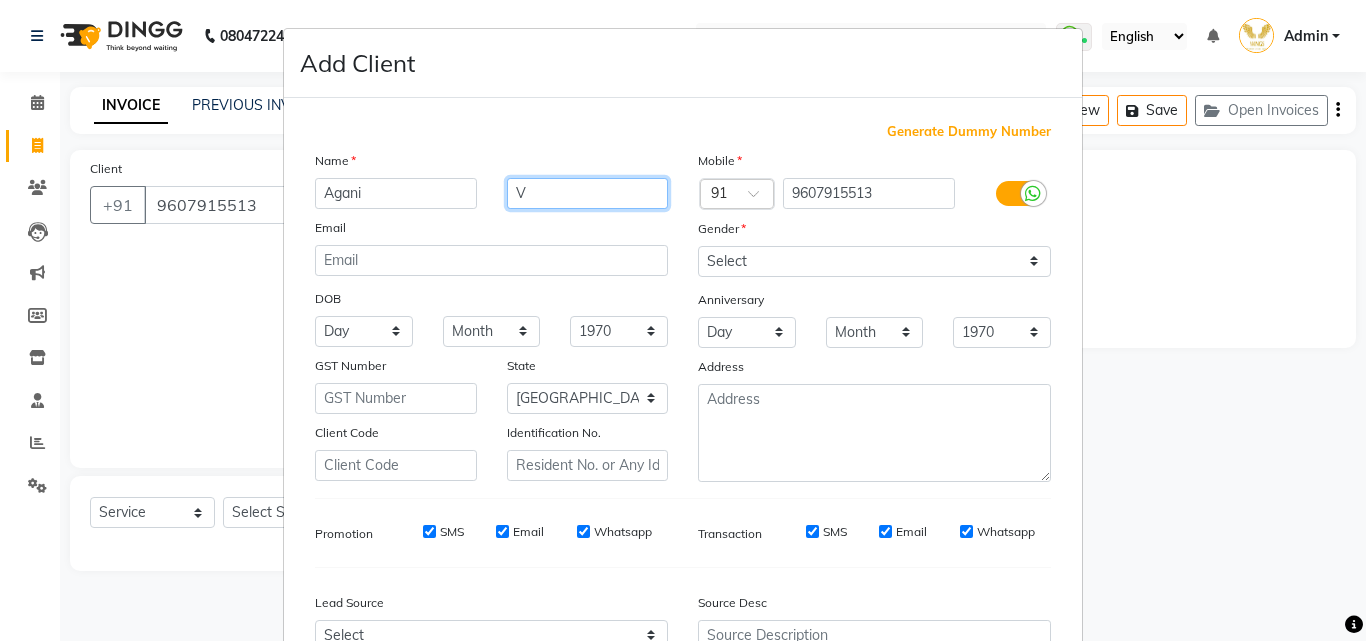 type on "V" 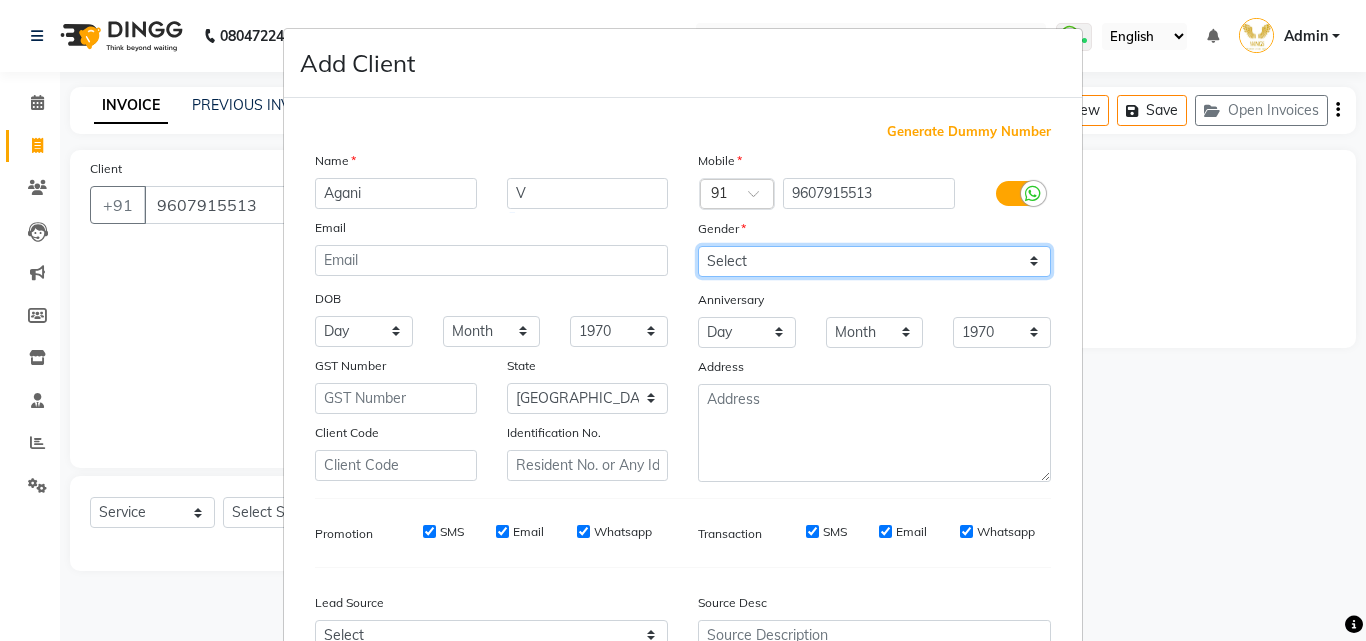 click on "Select [DEMOGRAPHIC_DATA] [DEMOGRAPHIC_DATA] Other Prefer Not To Say" at bounding box center (874, 261) 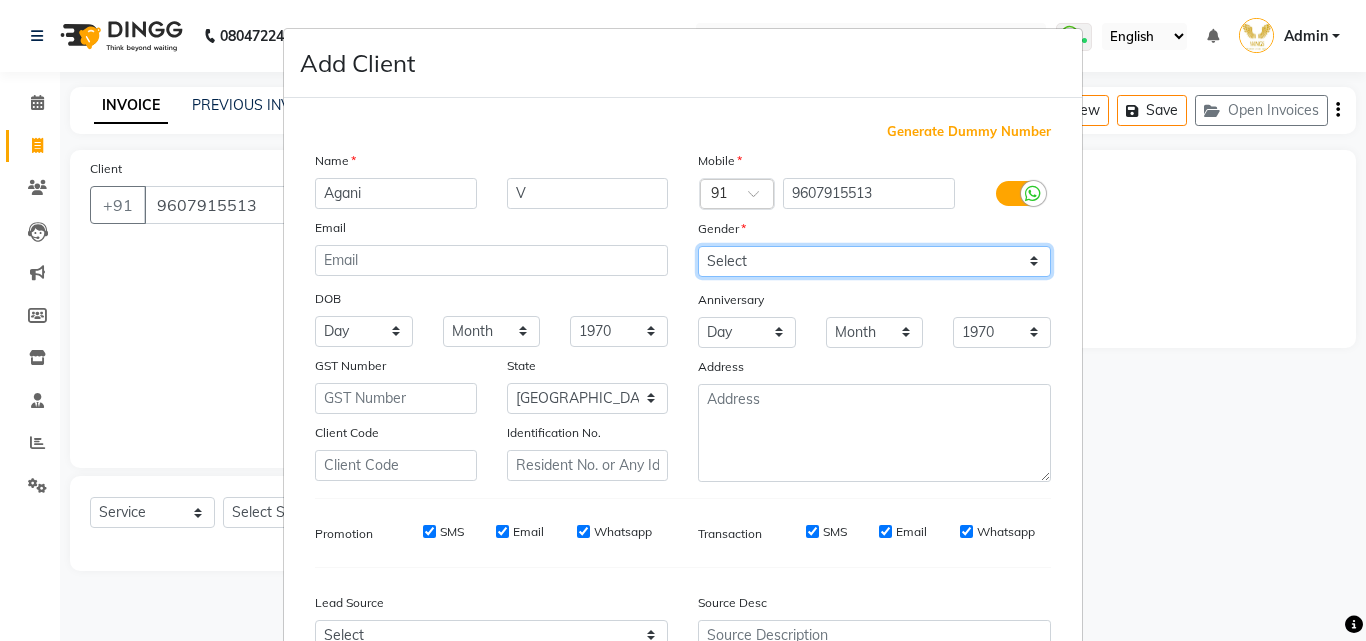 click on "Select [DEMOGRAPHIC_DATA] [DEMOGRAPHIC_DATA] Other Prefer Not To Say" at bounding box center [874, 261] 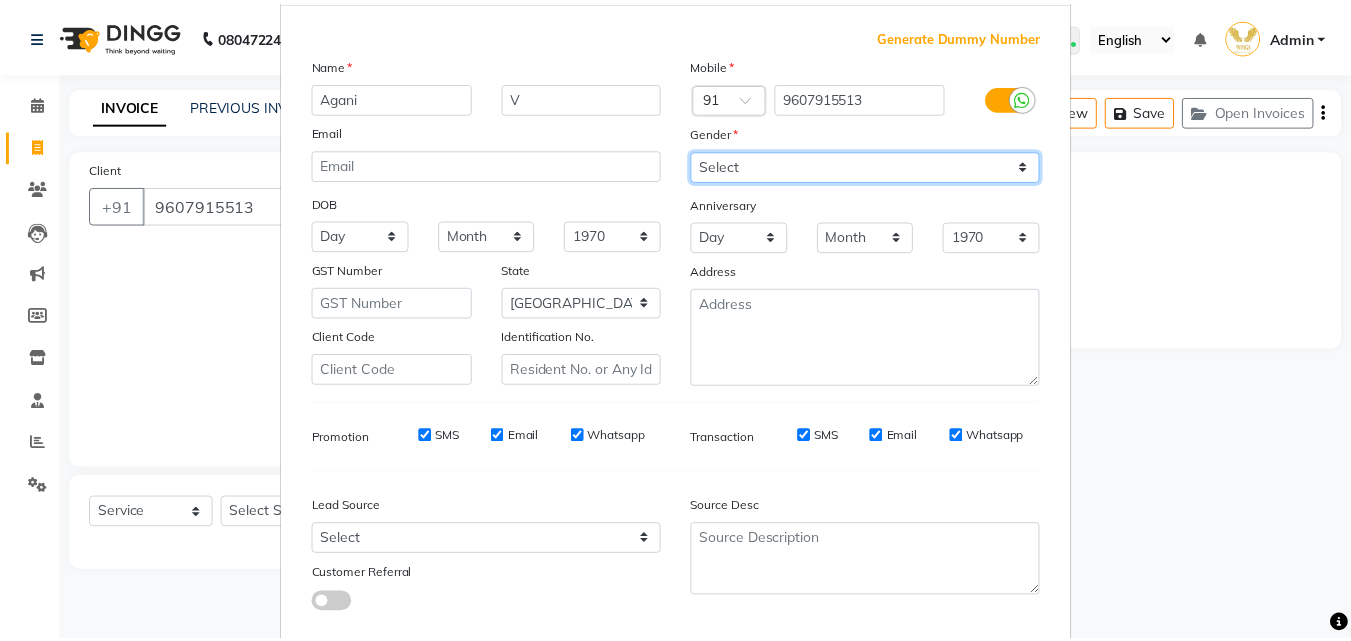 scroll, scrollTop: 208, scrollLeft: 0, axis: vertical 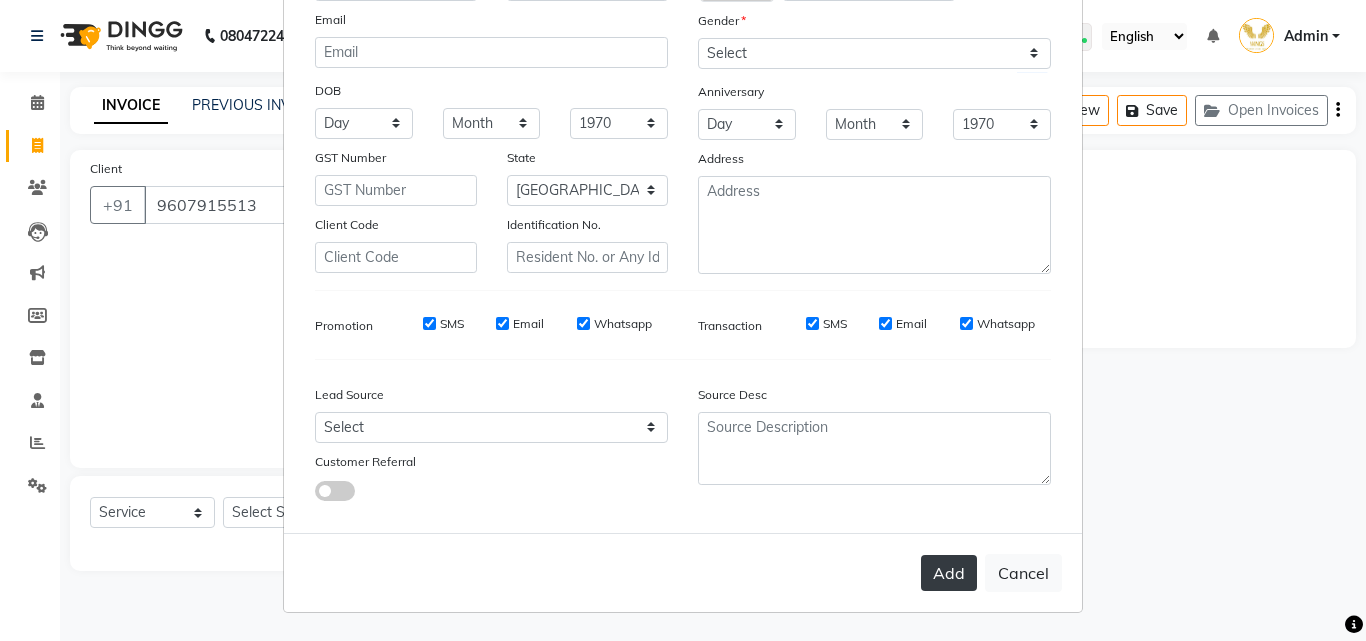 click on "Add" at bounding box center [949, 573] 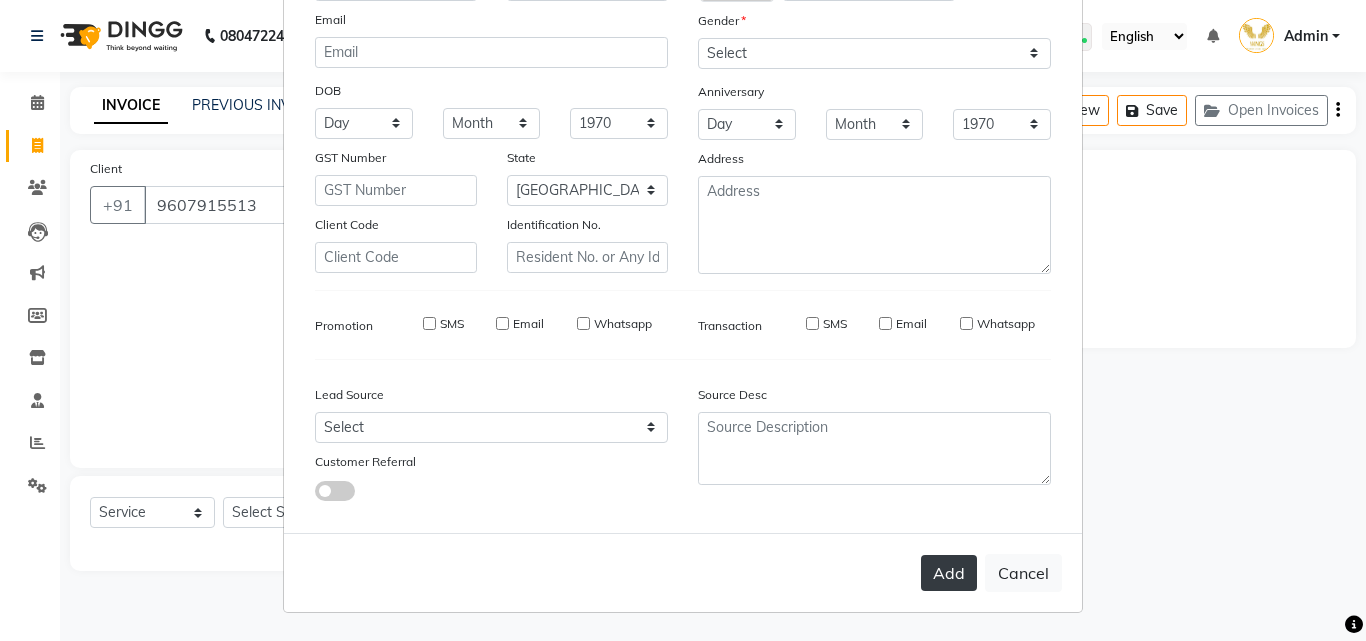 type 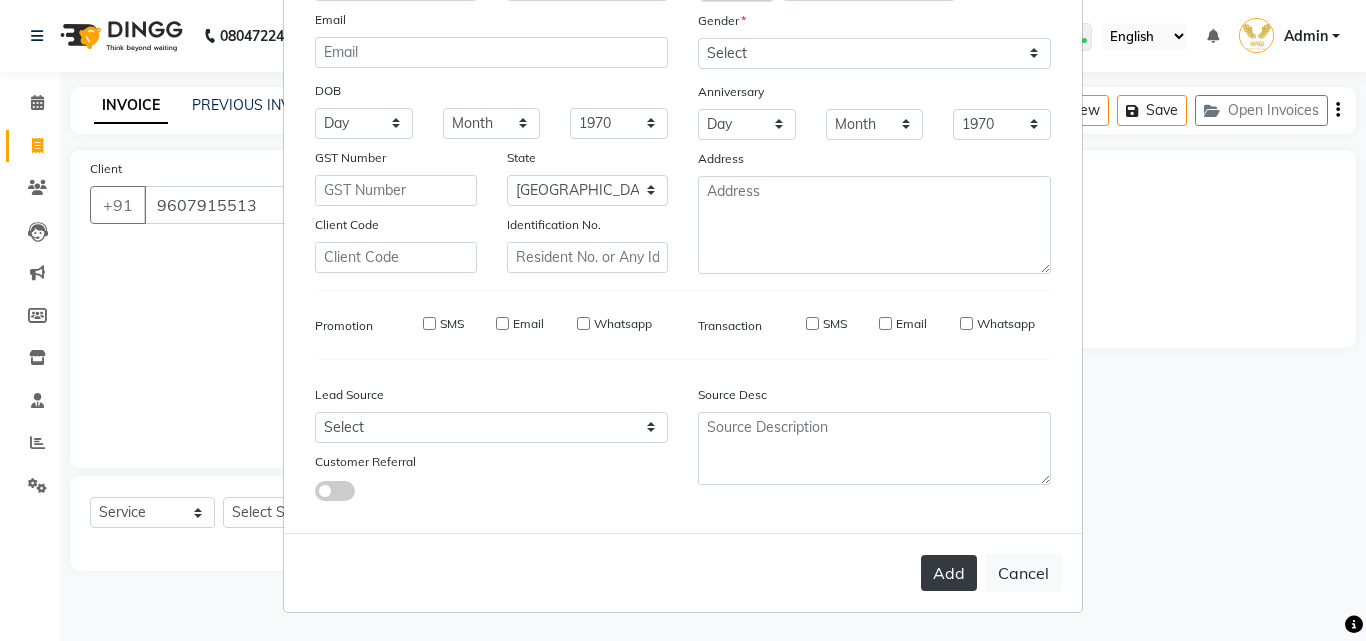 type 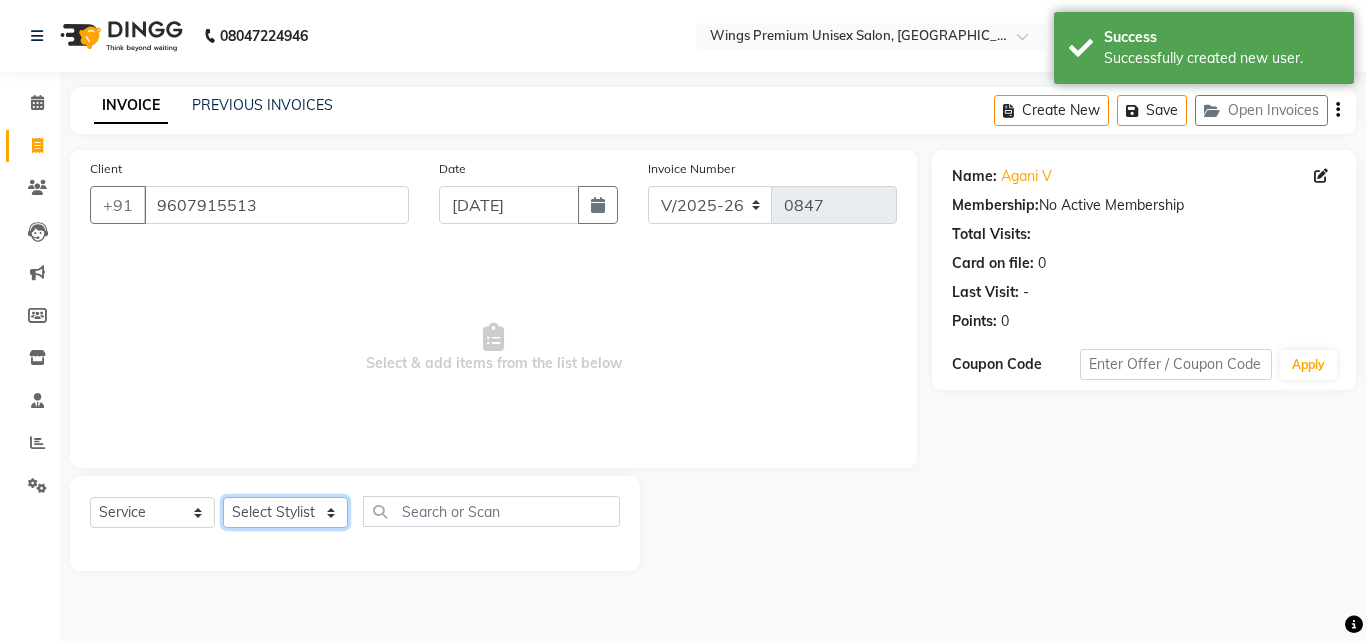 click on "Select Stylist [PERSON_NAME] [PERSON_NAME] [PERSON_NAME] [PERSON_NAME] Shruti Panda [PERSON_NAME]  Vishal Changdev [PERSON_NAME]" 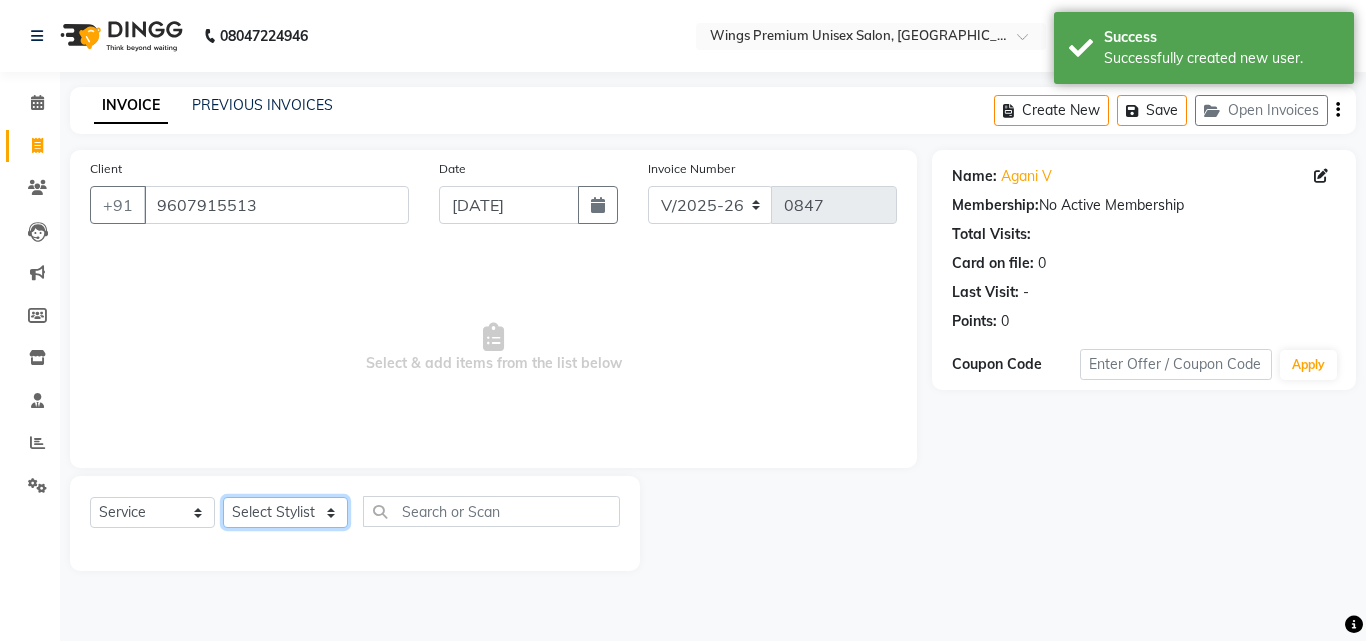 select on "43416" 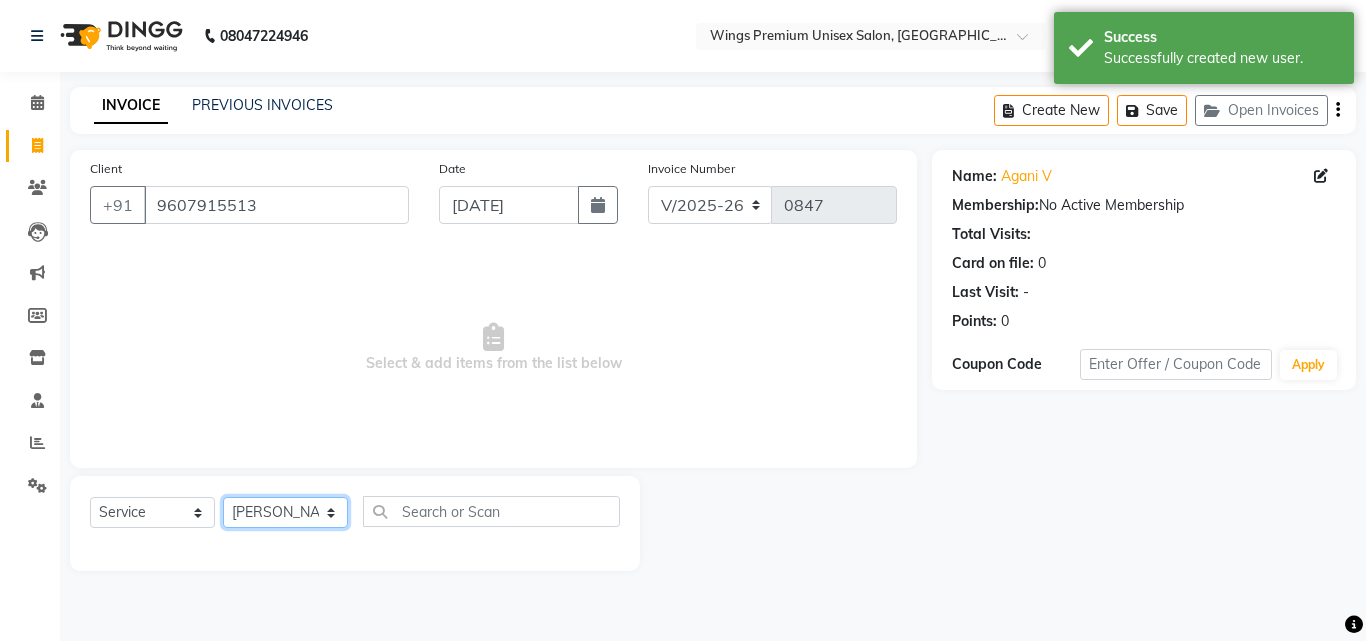 click on "Select Stylist [PERSON_NAME] [PERSON_NAME] [PERSON_NAME] [PERSON_NAME] Shruti Panda [PERSON_NAME]  Vishal Changdev [PERSON_NAME]" 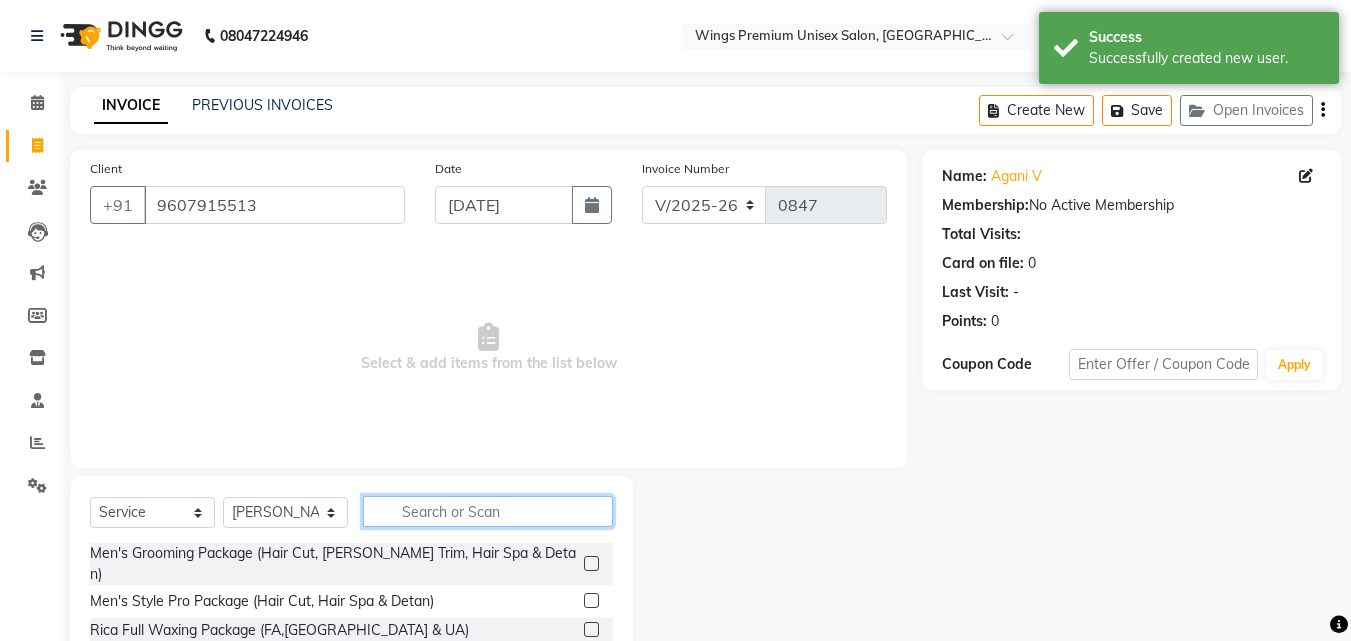 click 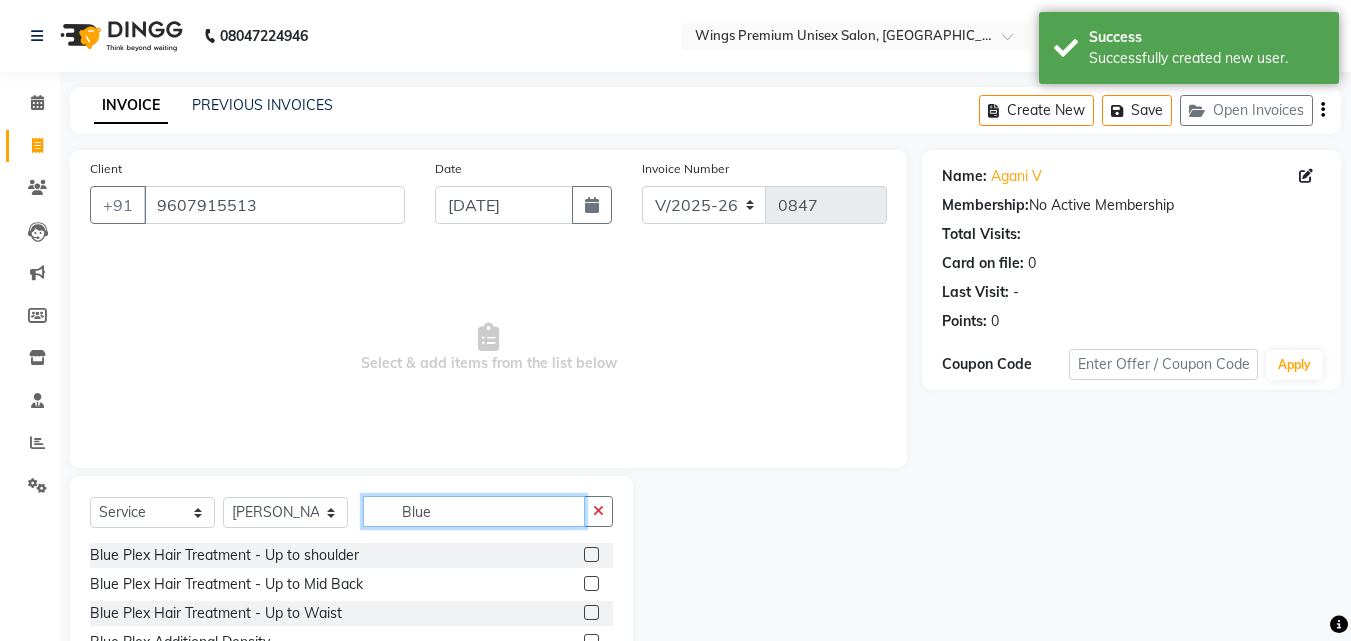 scroll, scrollTop: 76, scrollLeft: 0, axis: vertical 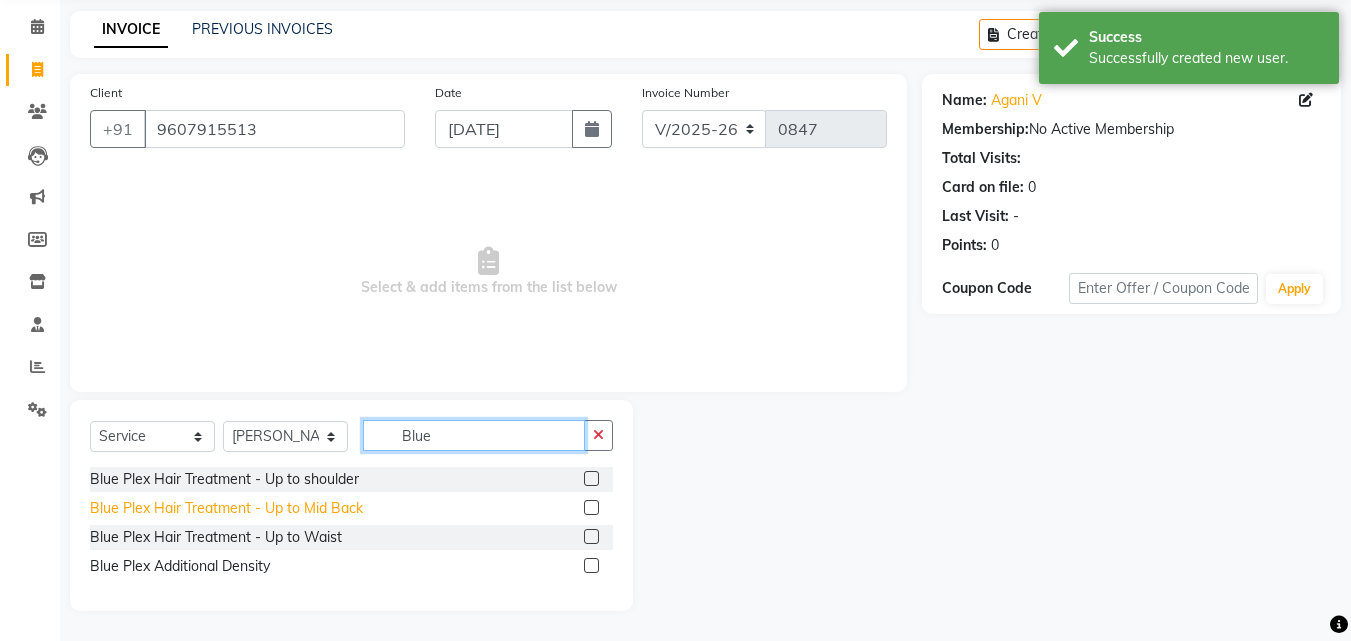 type on "Blue" 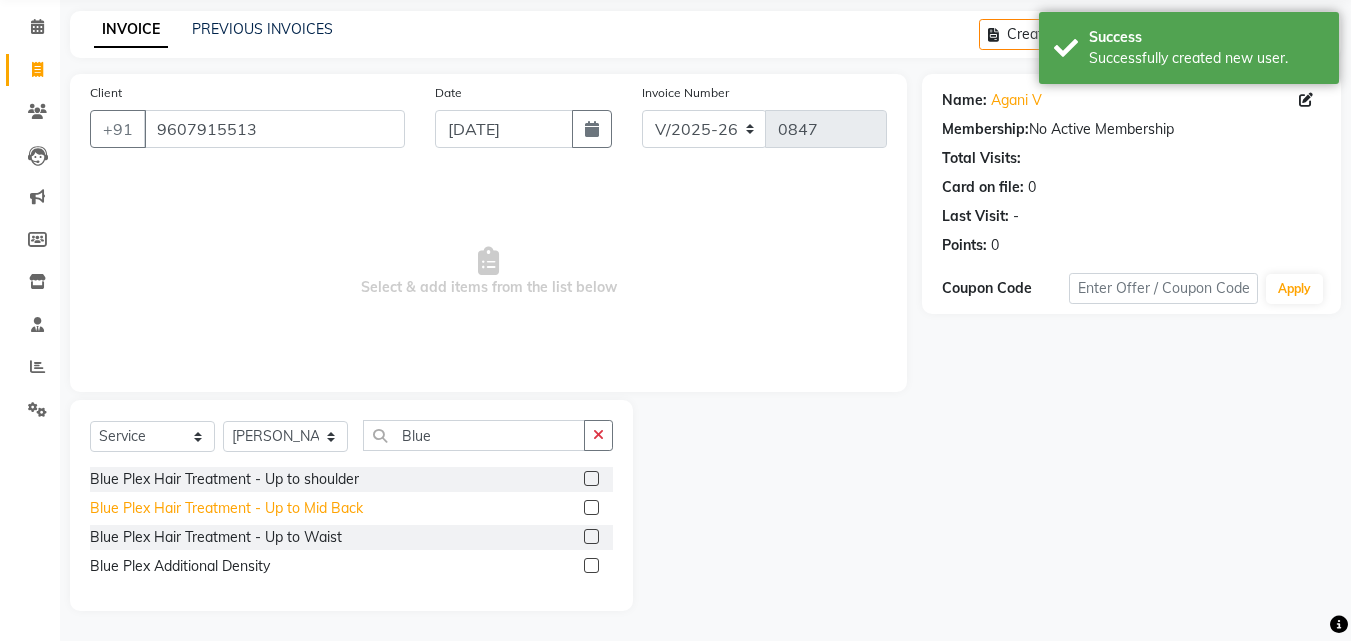 click on "Blue Plex Hair Treatment - Up to Mid Back" 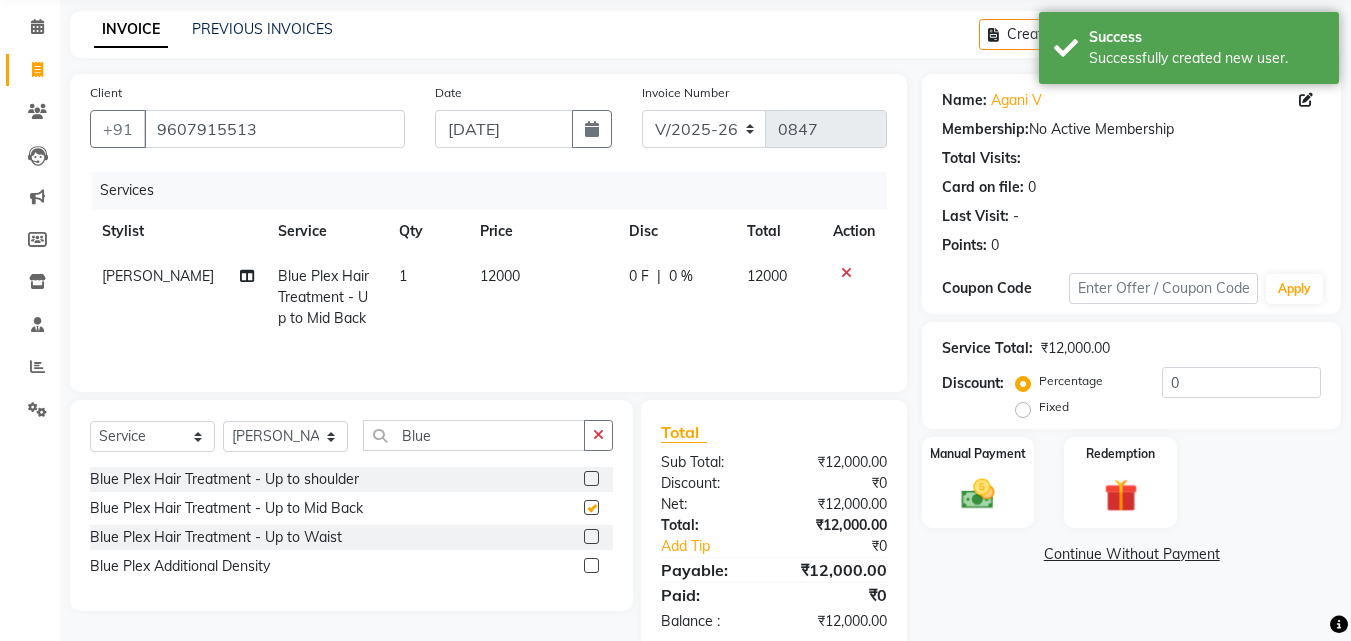checkbox on "false" 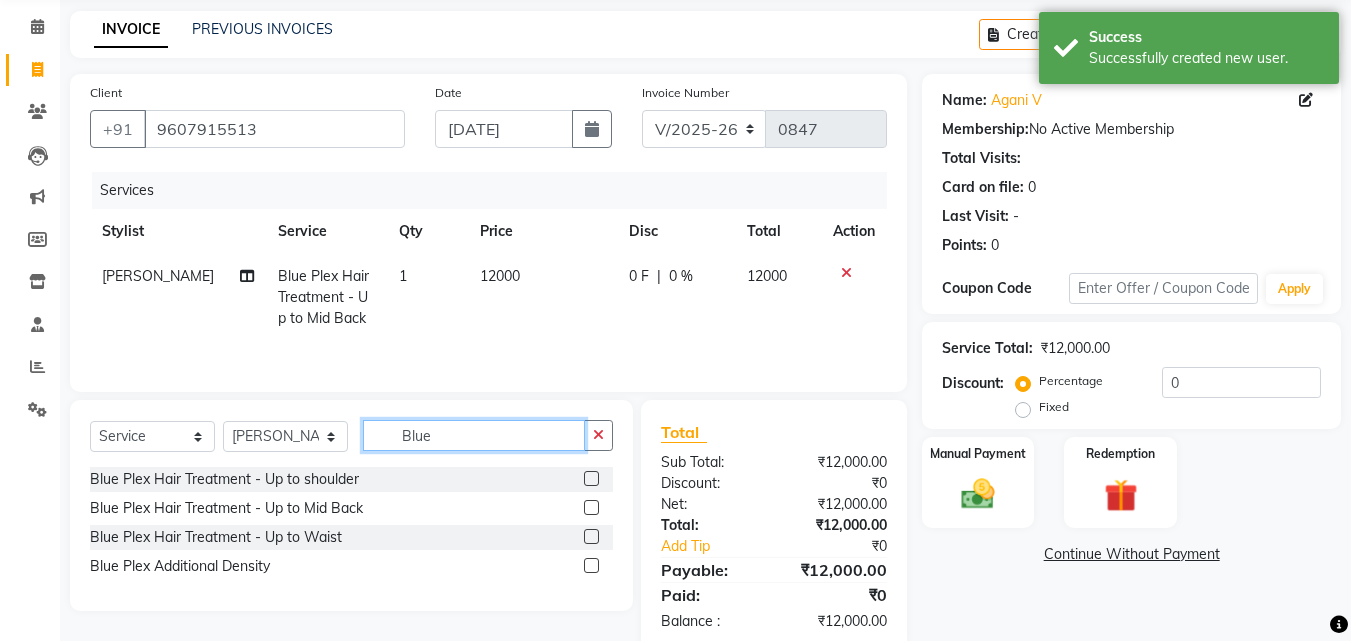 click on "Blue" 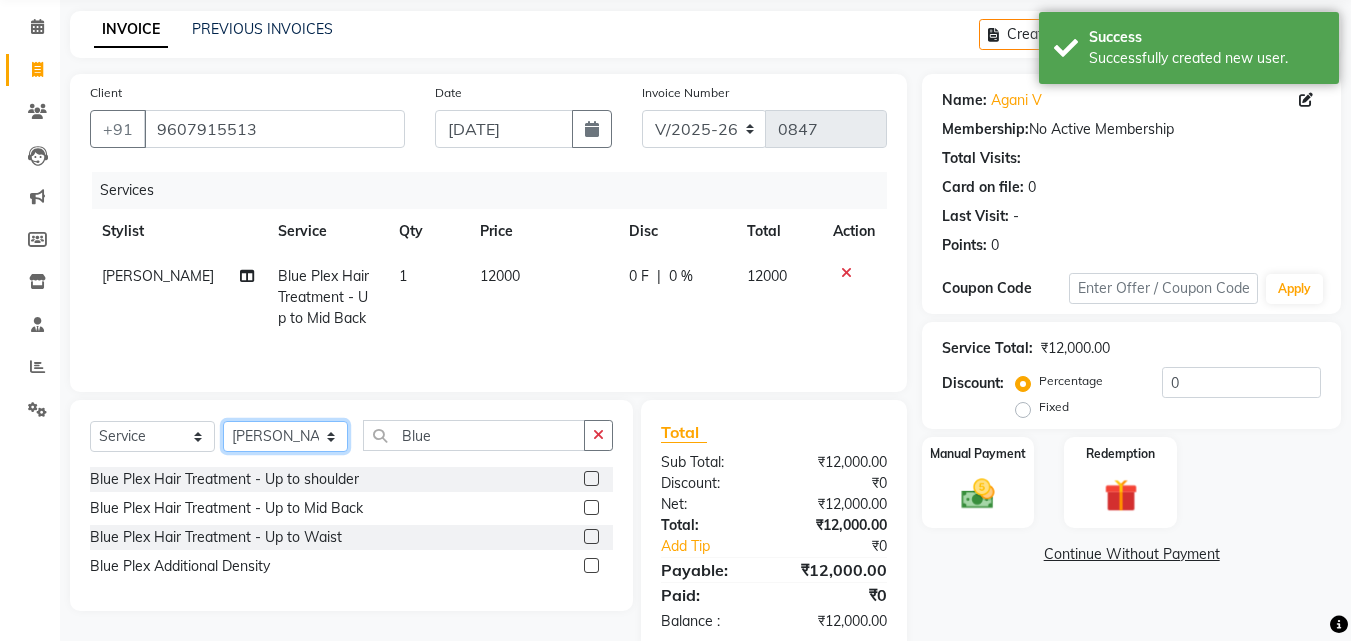 click on "Select Stylist [PERSON_NAME] [PERSON_NAME] [PERSON_NAME] [PERSON_NAME] Shruti Panda [PERSON_NAME]  Vishal Changdev [PERSON_NAME]" 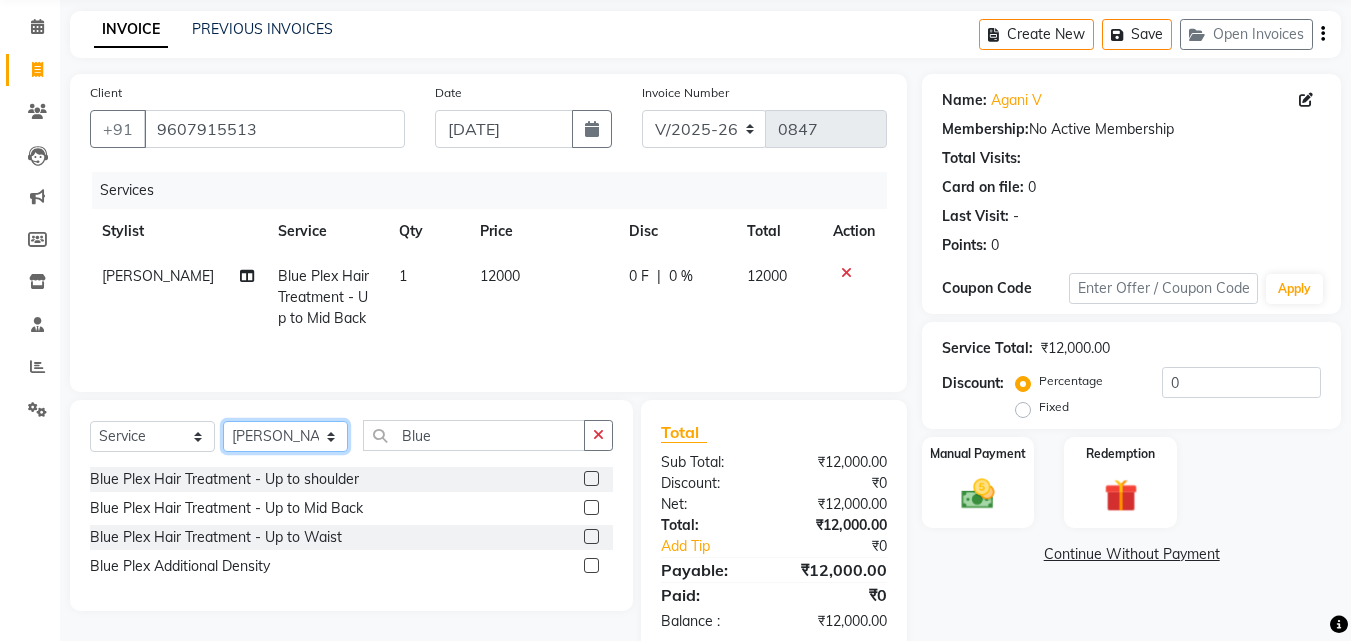 select on "82124" 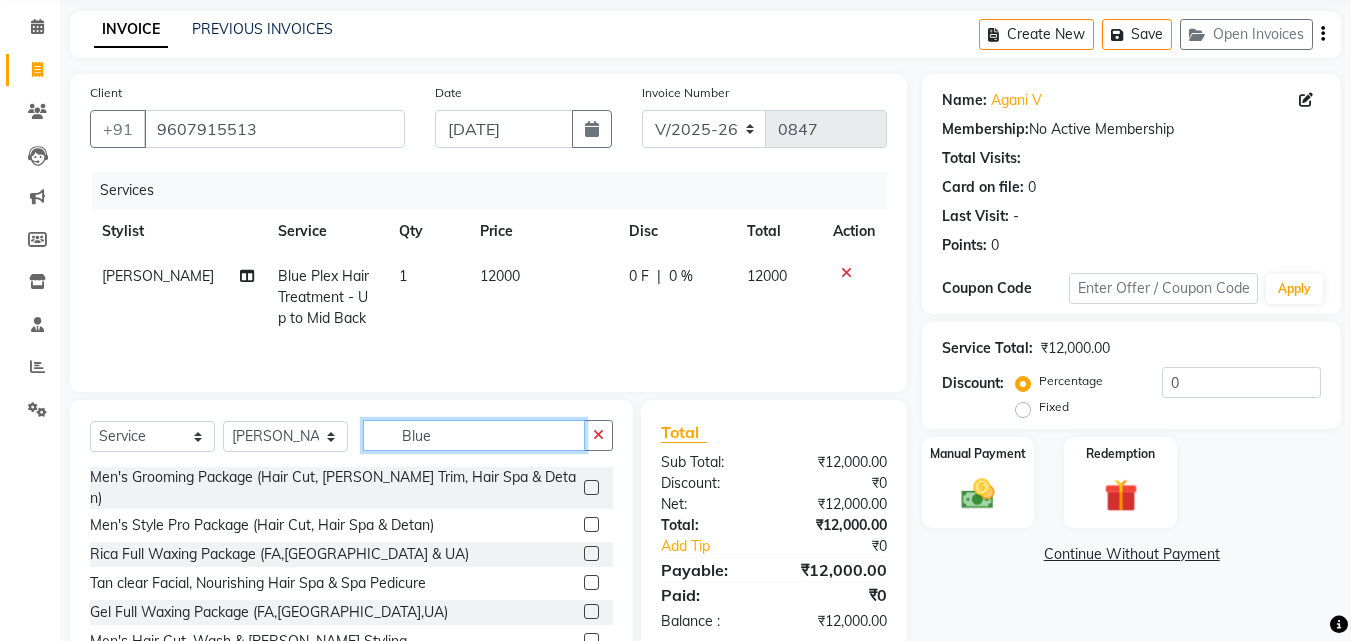 click on "Blue" 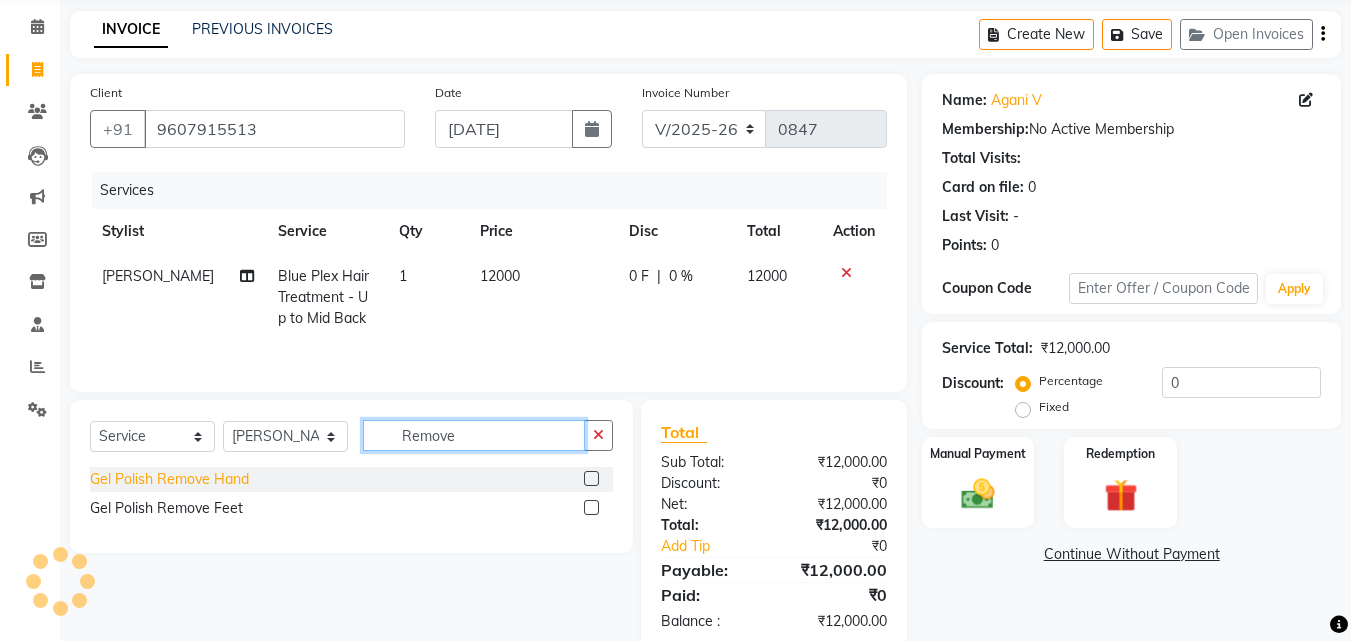 type on "Remove" 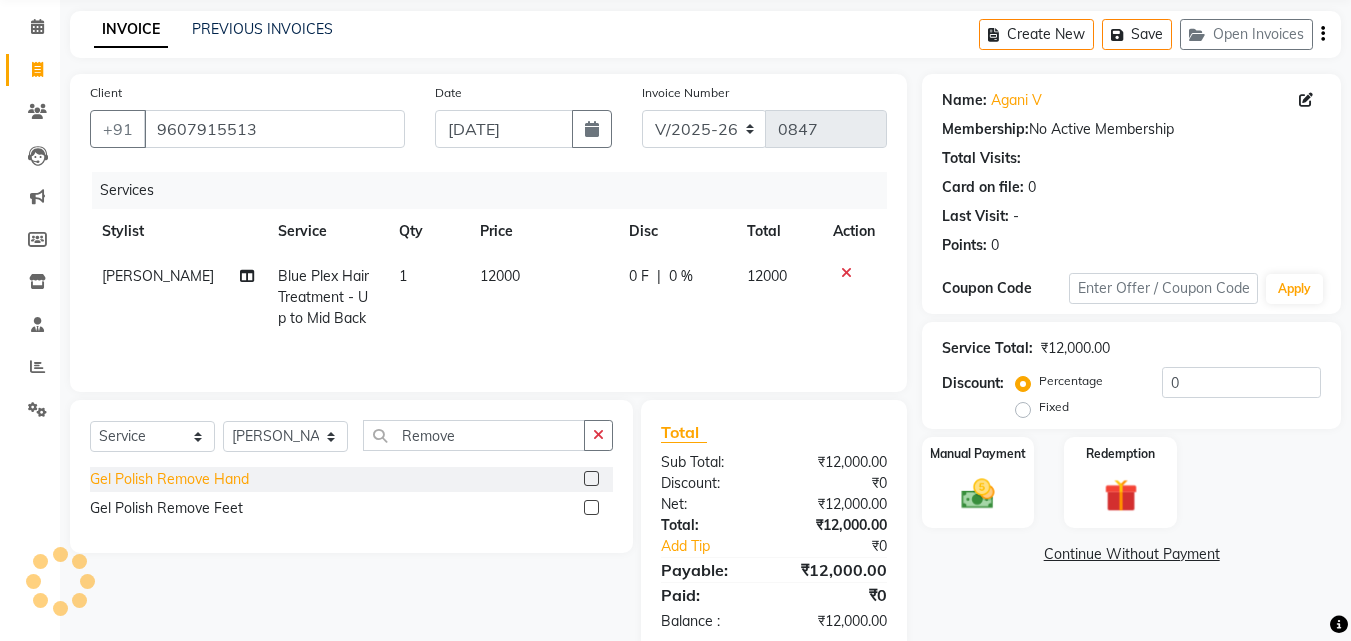 click on "Gel Polish Remove Hand" 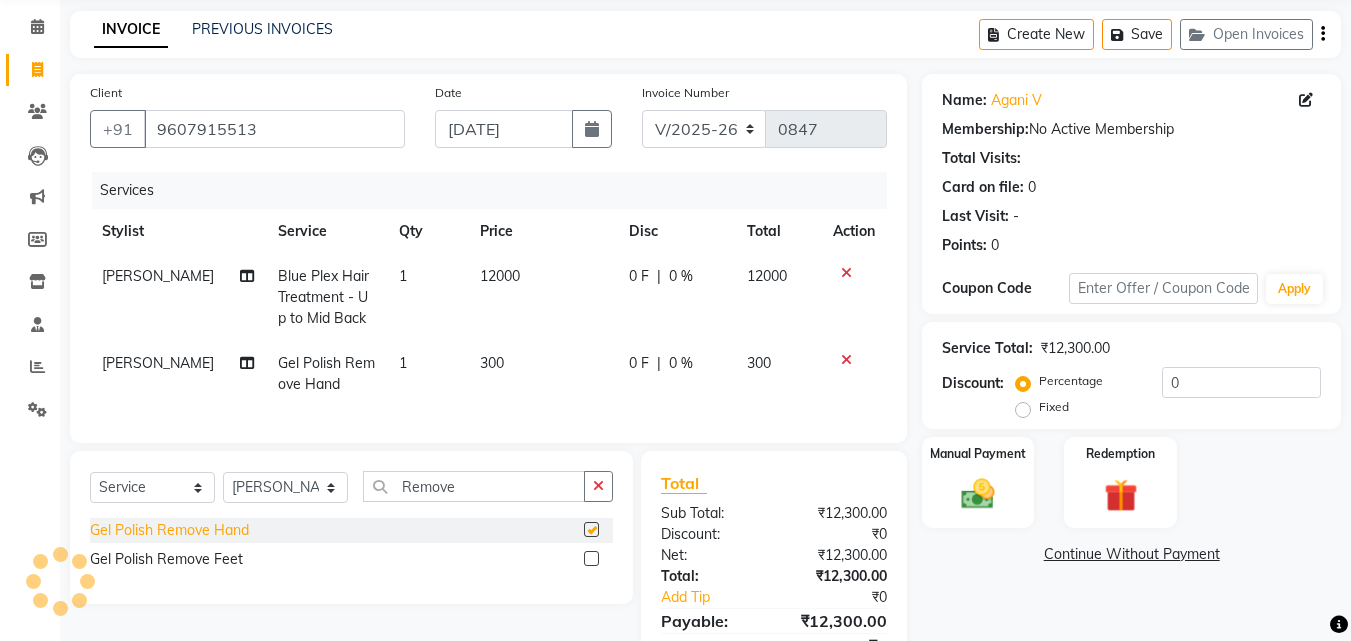 checkbox on "false" 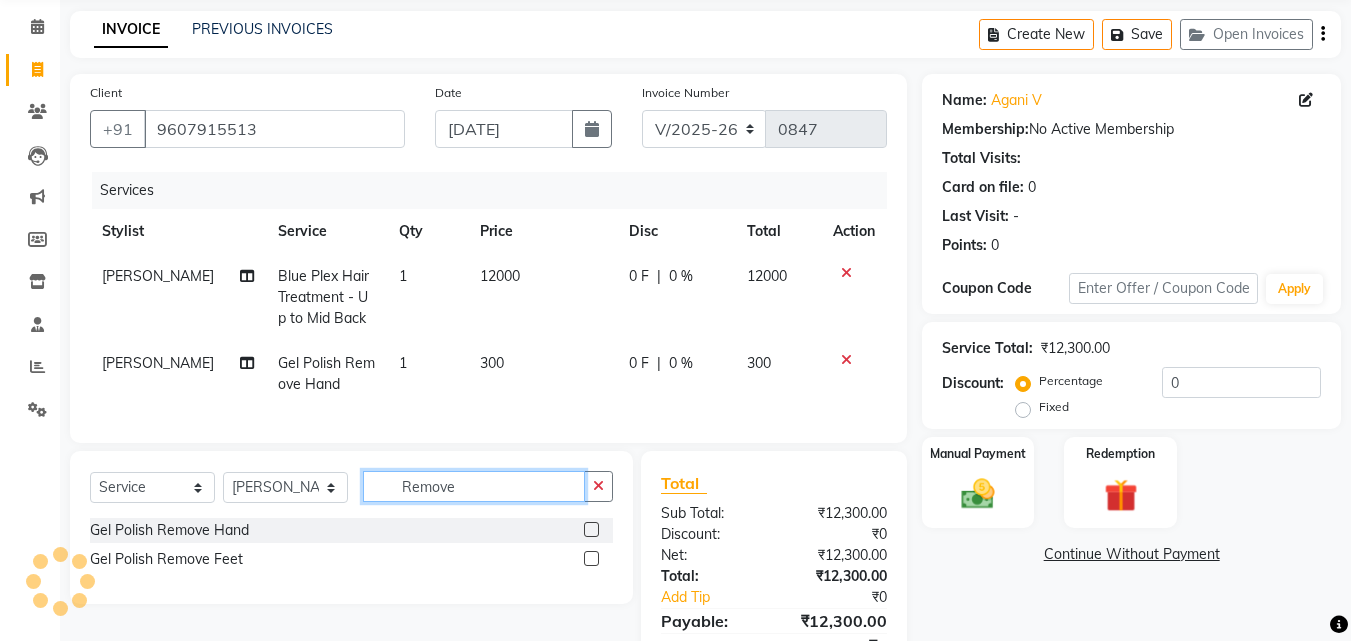 click on "Remove" 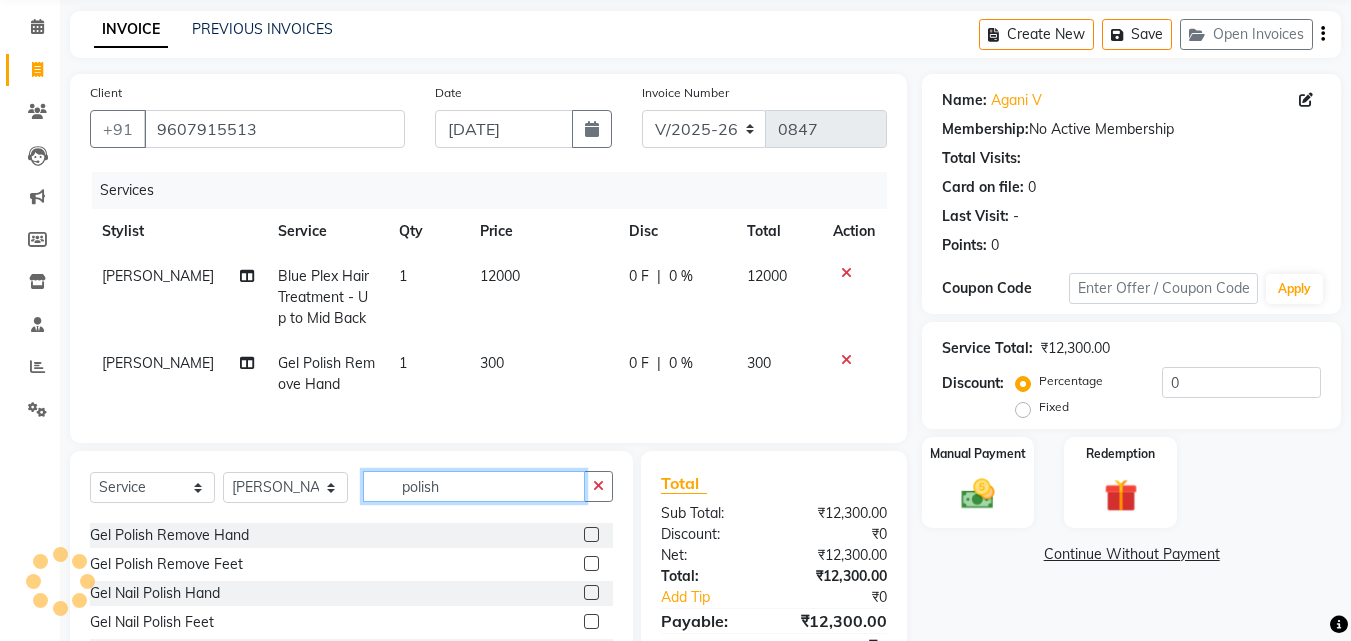 scroll, scrollTop: 100, scrollLeft: 0, axis: vertical 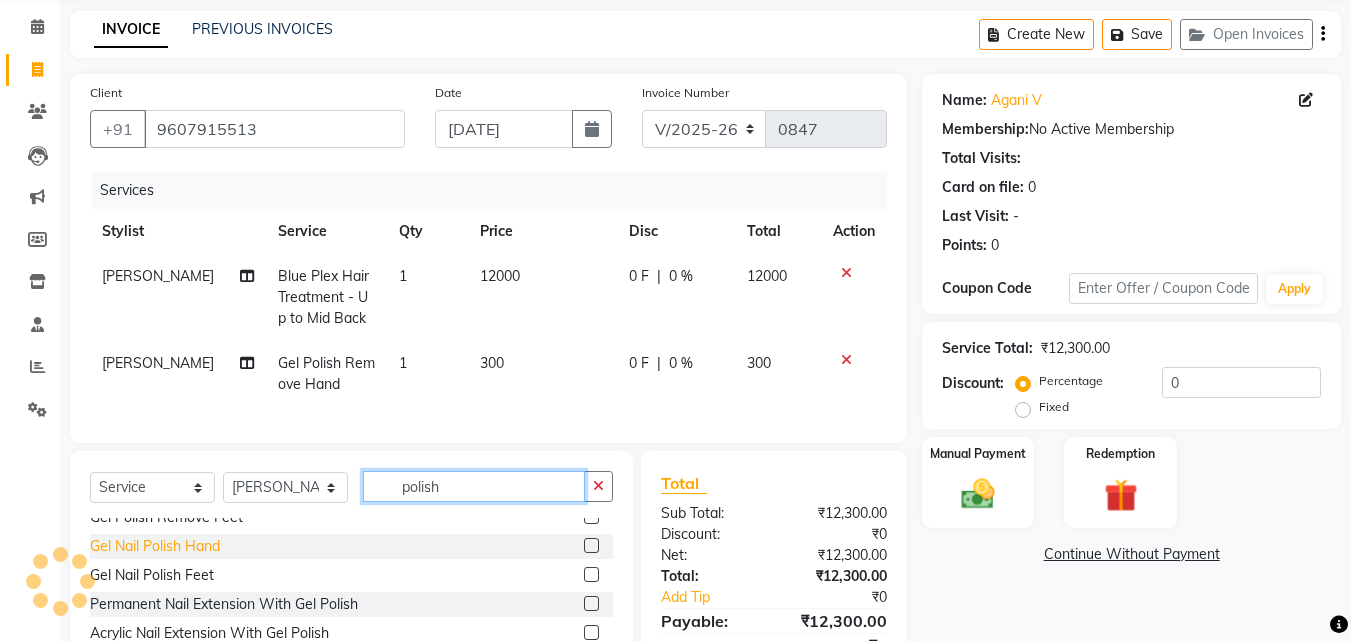 type on "polish" 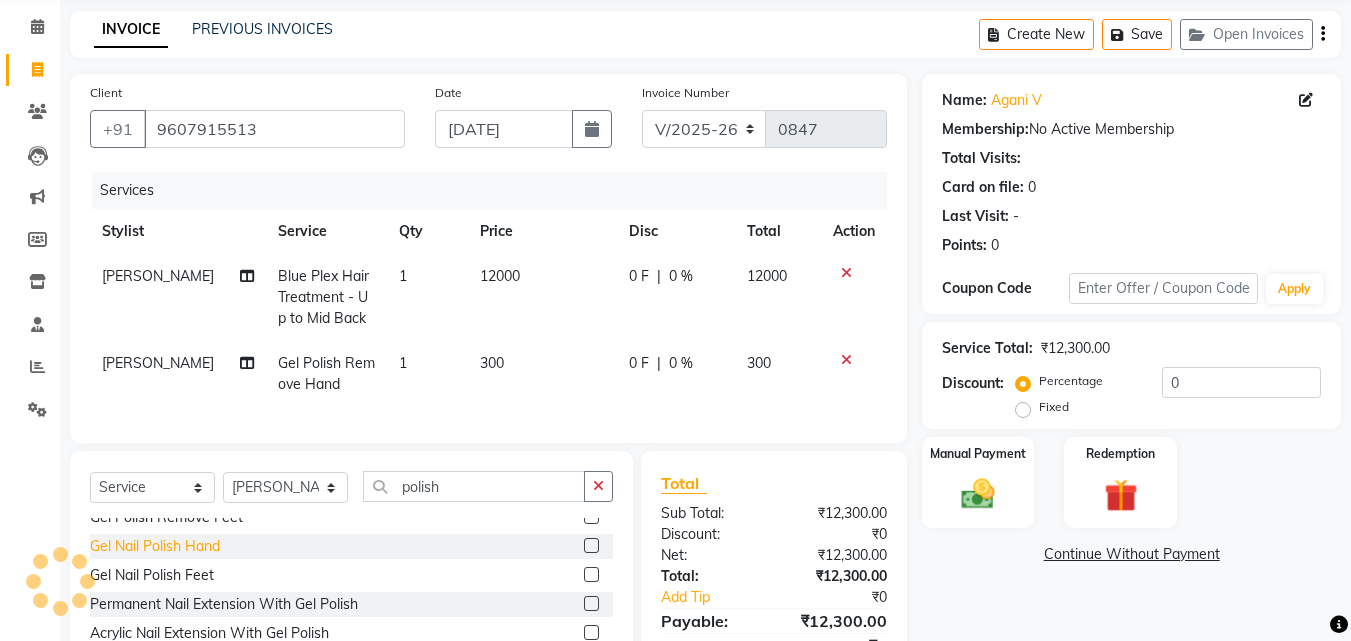 click on "Gel Nail Polish Hand" 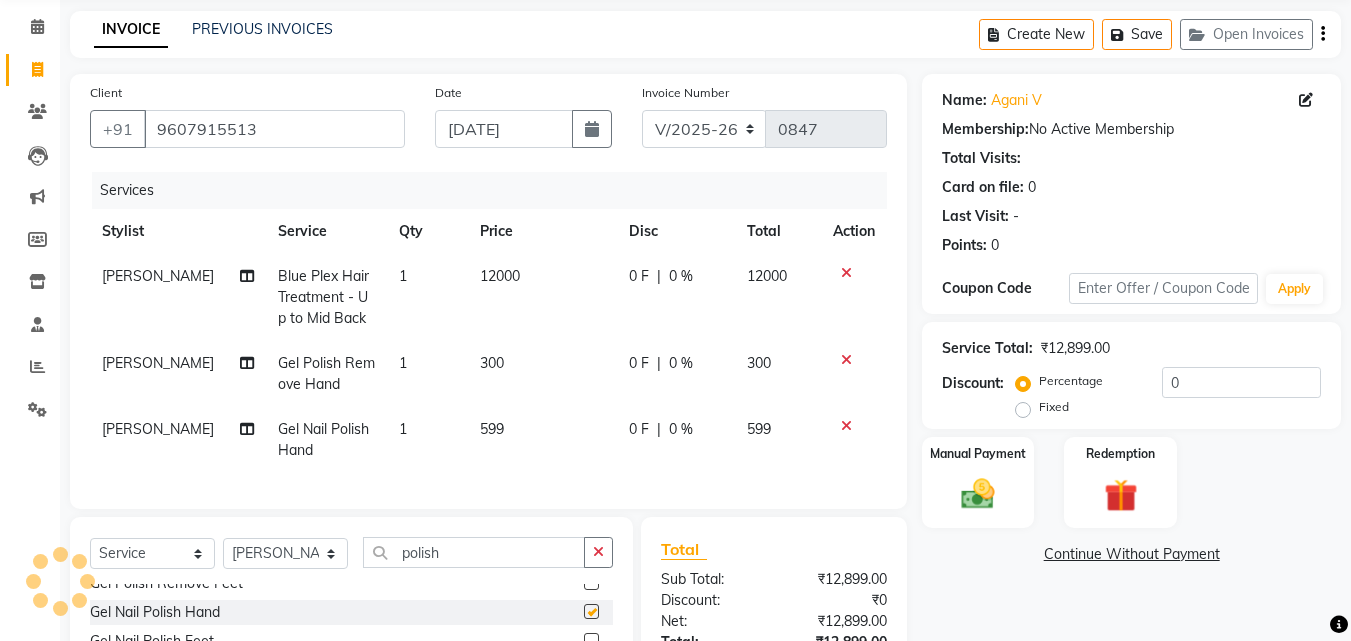 checkbox on "false" 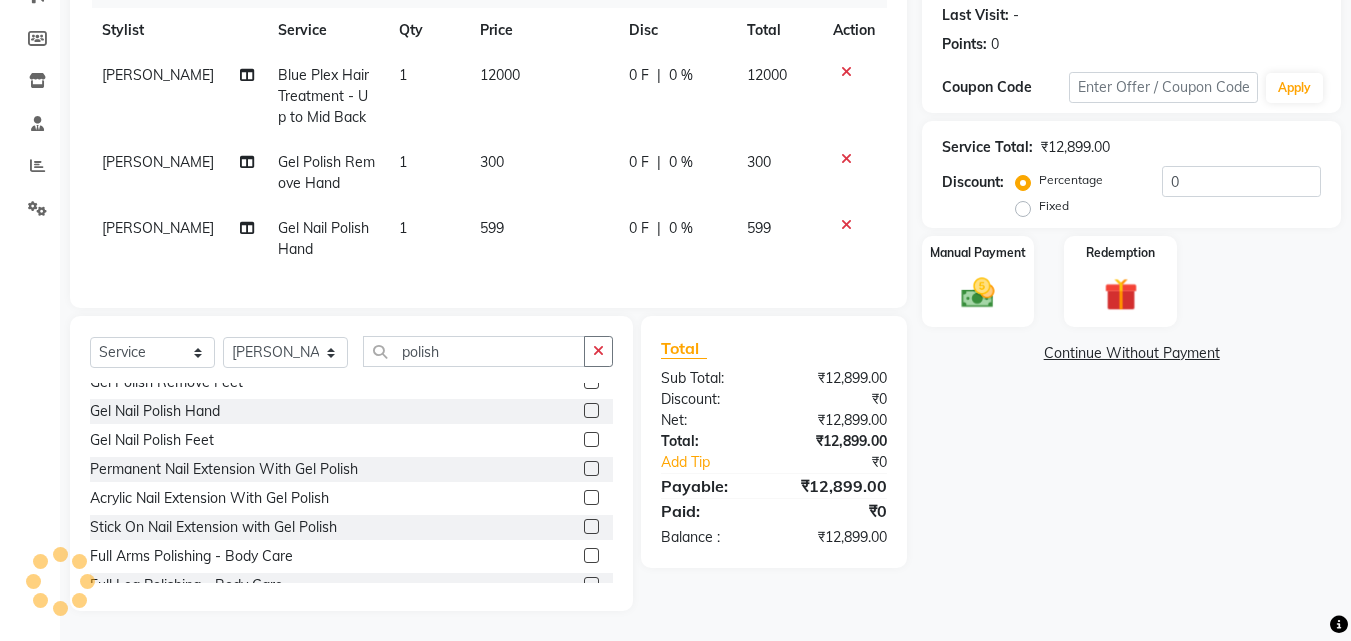 scroll, scrollTop: 292, scrollLeft: 0, axis: vertical 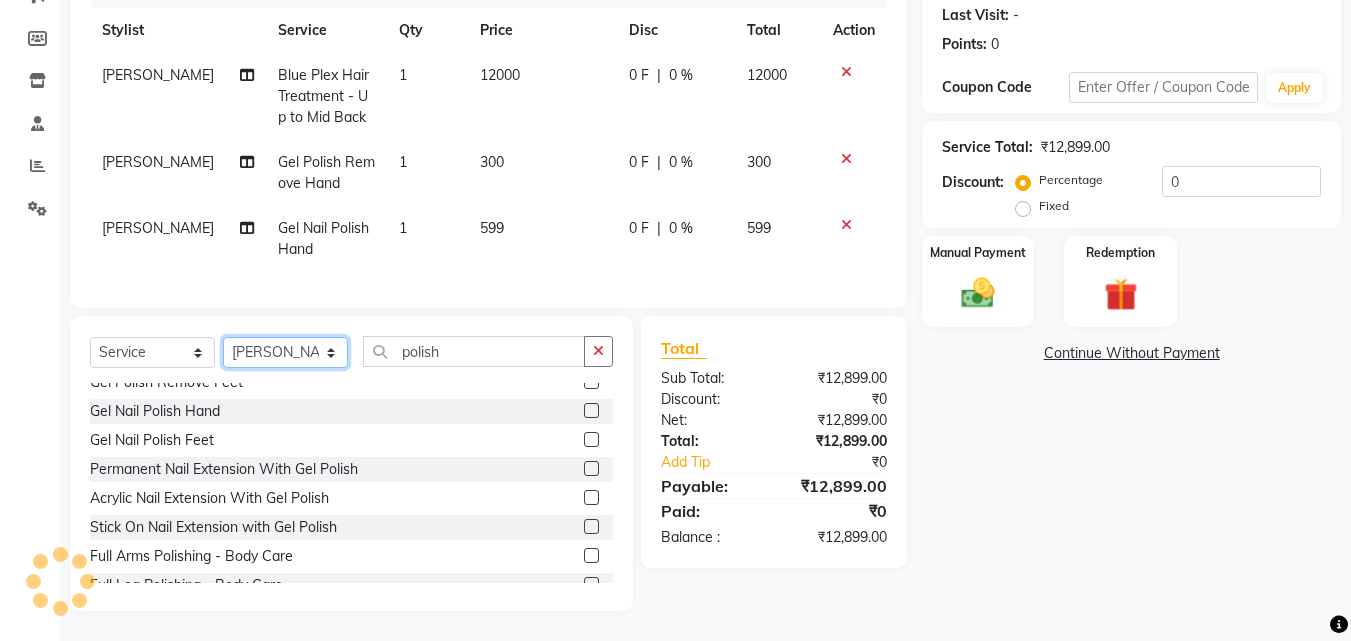 click on "Select Stylist [PERSON_NAME] [PERSON_NAME] [PERSON_NAME] [PERSON_NAME] Shruti Panda [PERSON_NAME]  Vishal Changdev [PERSON_NAME]" 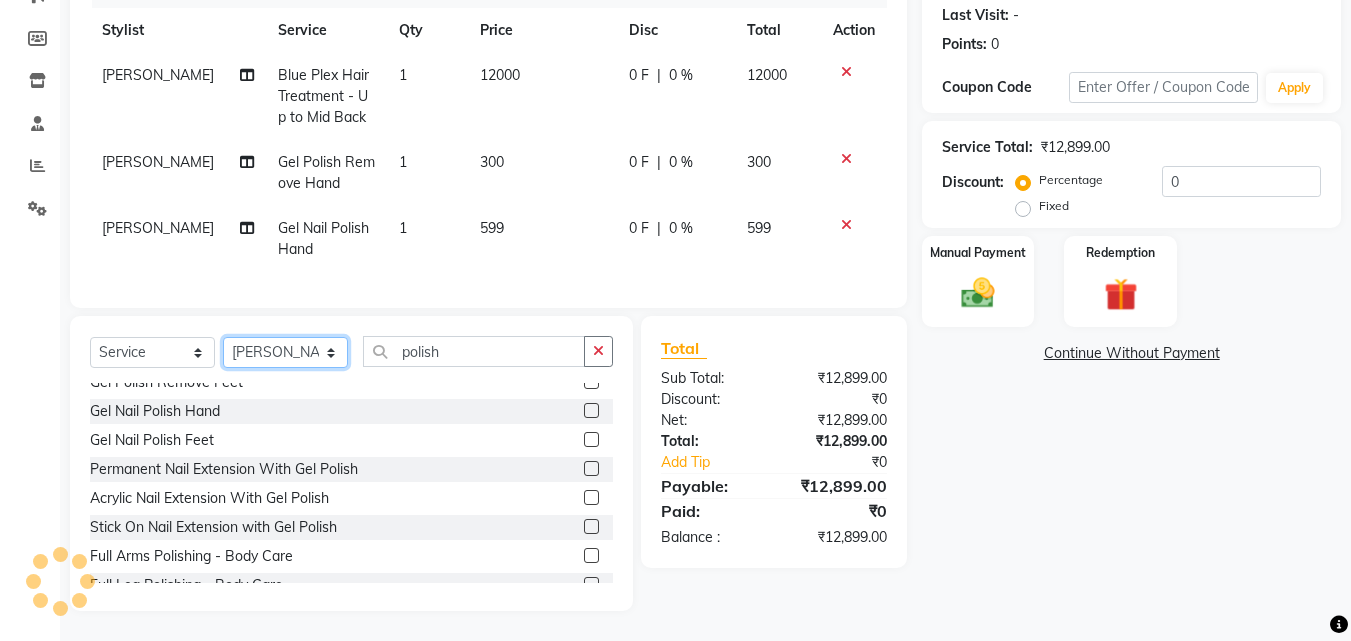 select on "82125" 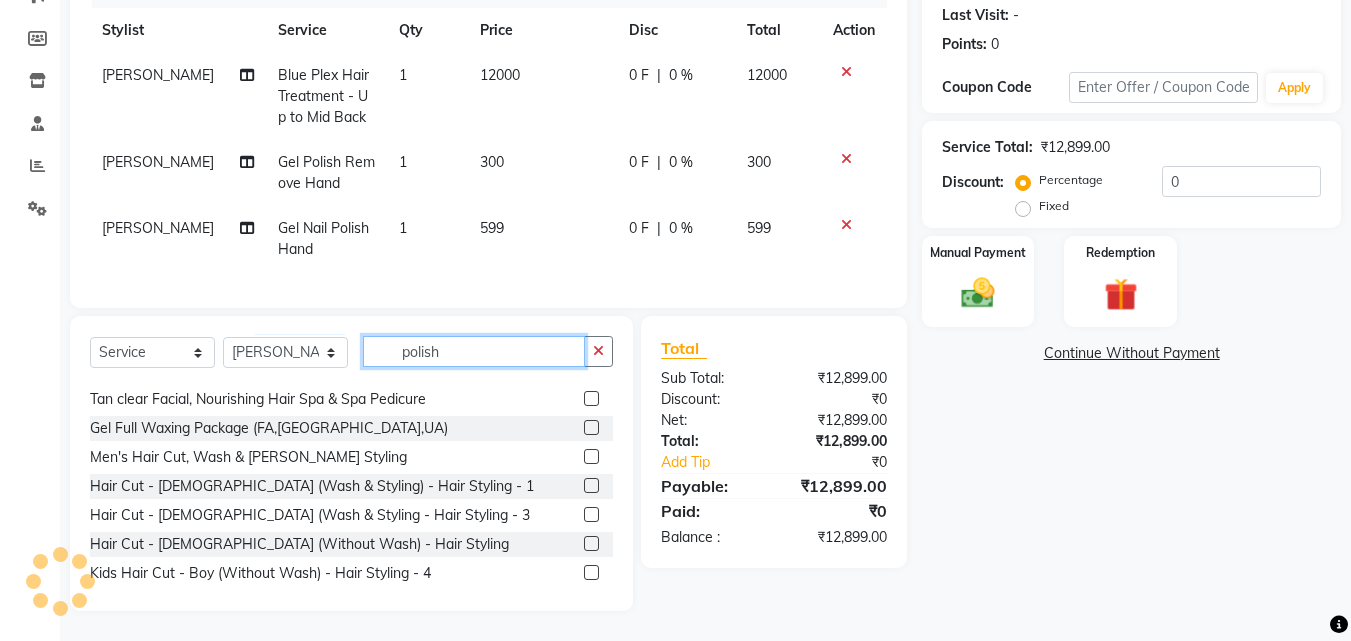 click on "polish" 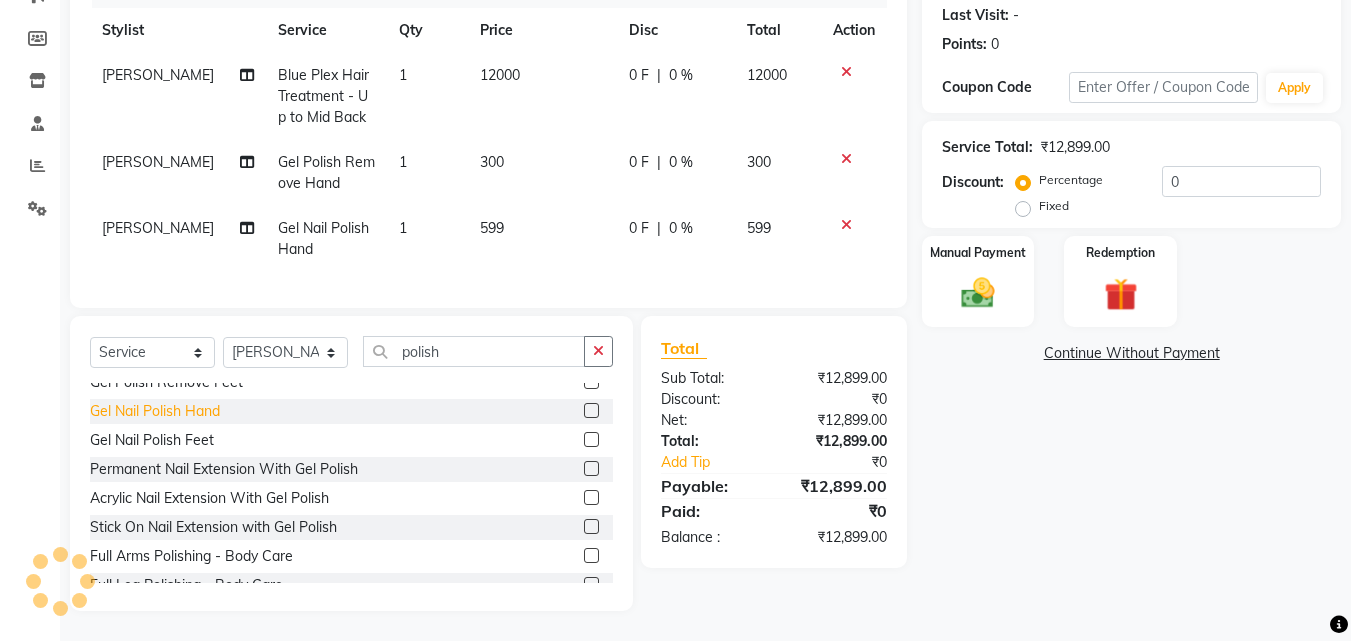 click on "Gel Nail Polish Hand" 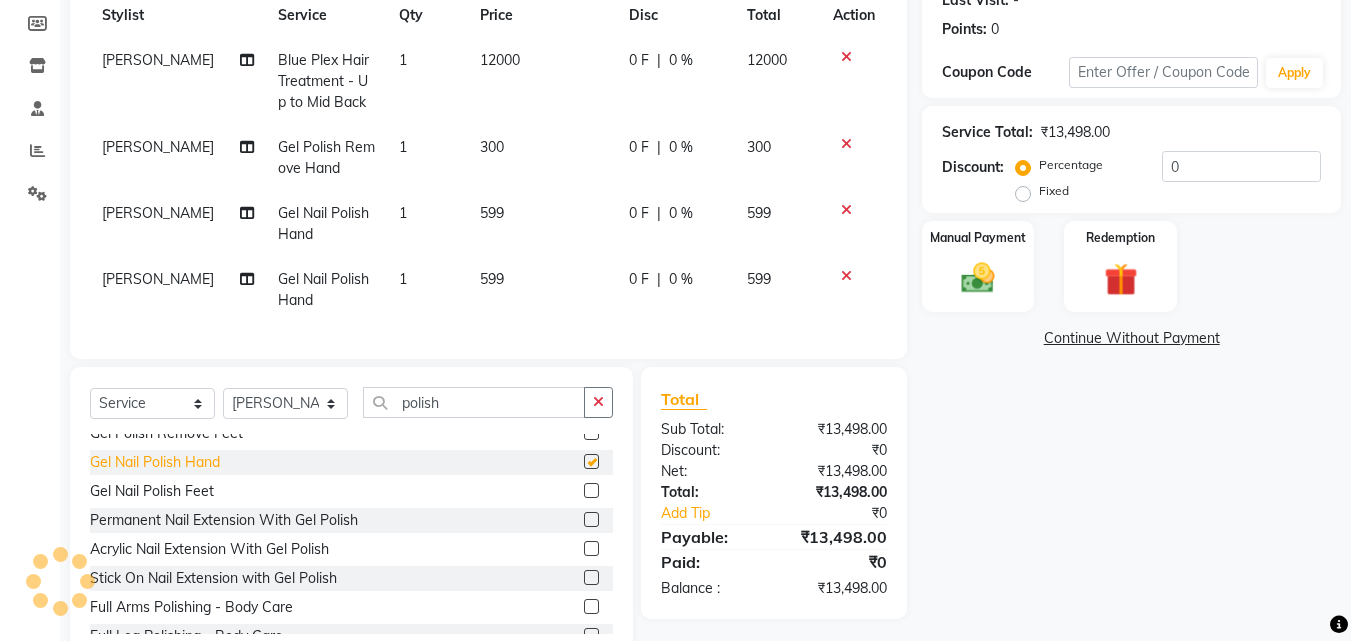 checkbox on "false" 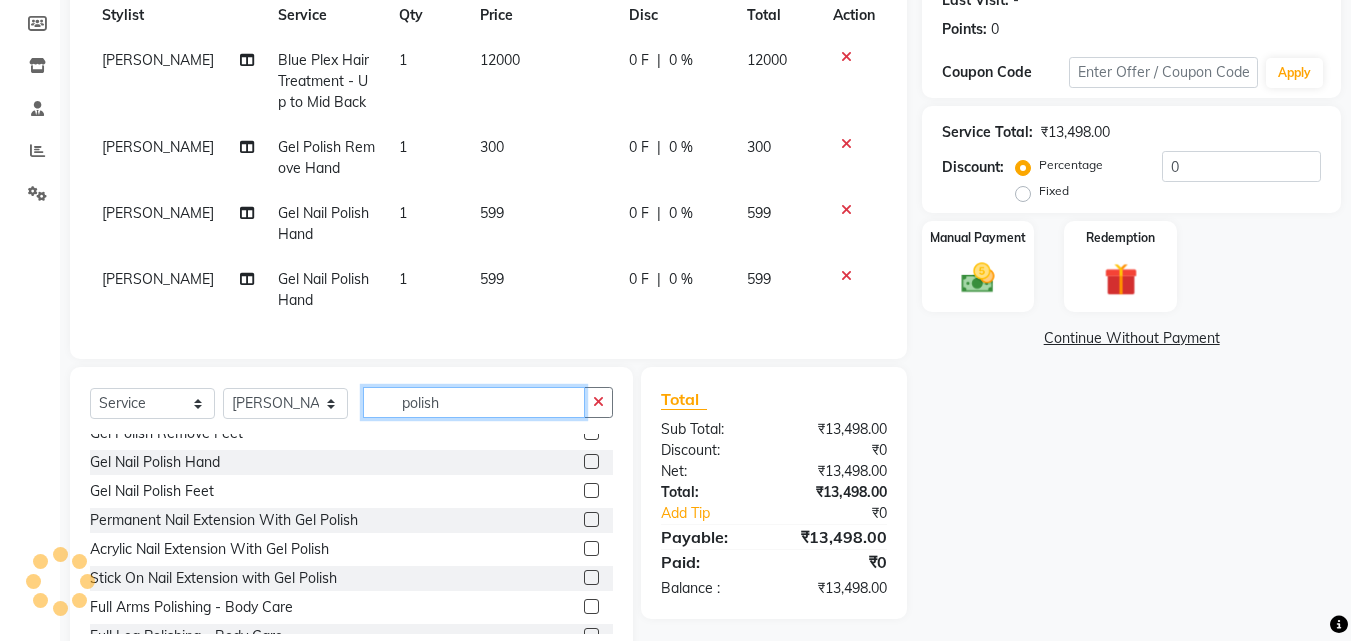 click on "polish" 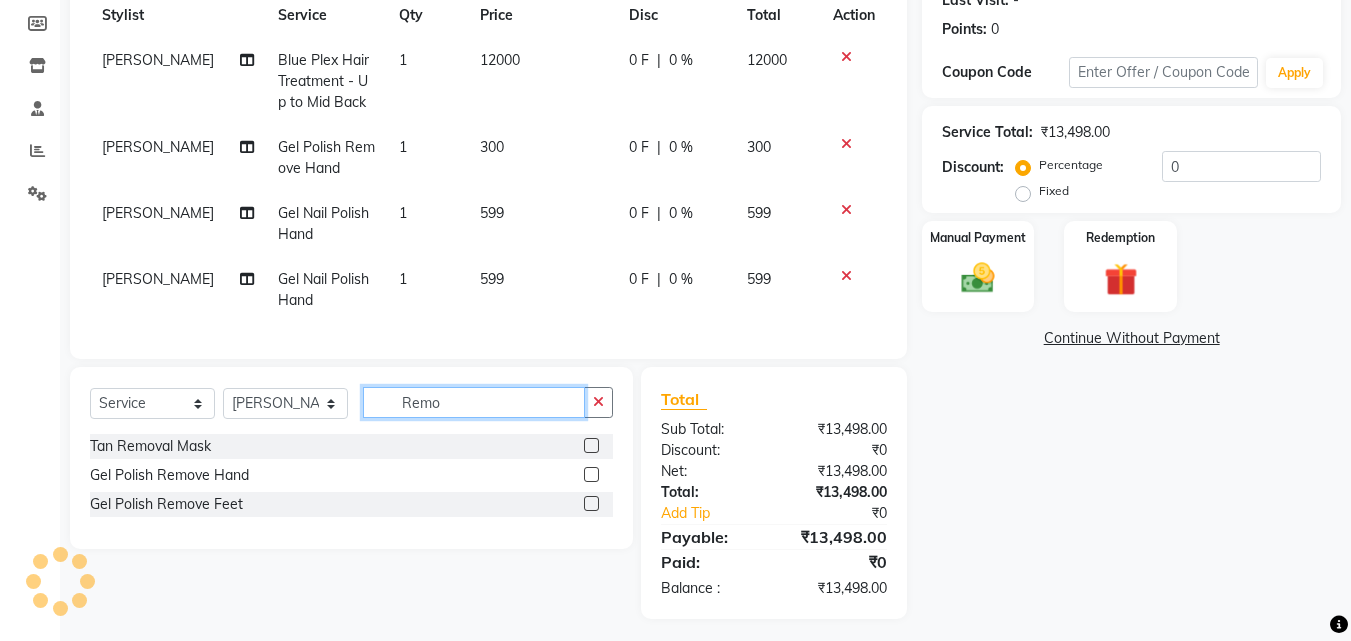 scroll, scrollTop: 0, scrollLeft: 0, axis: both 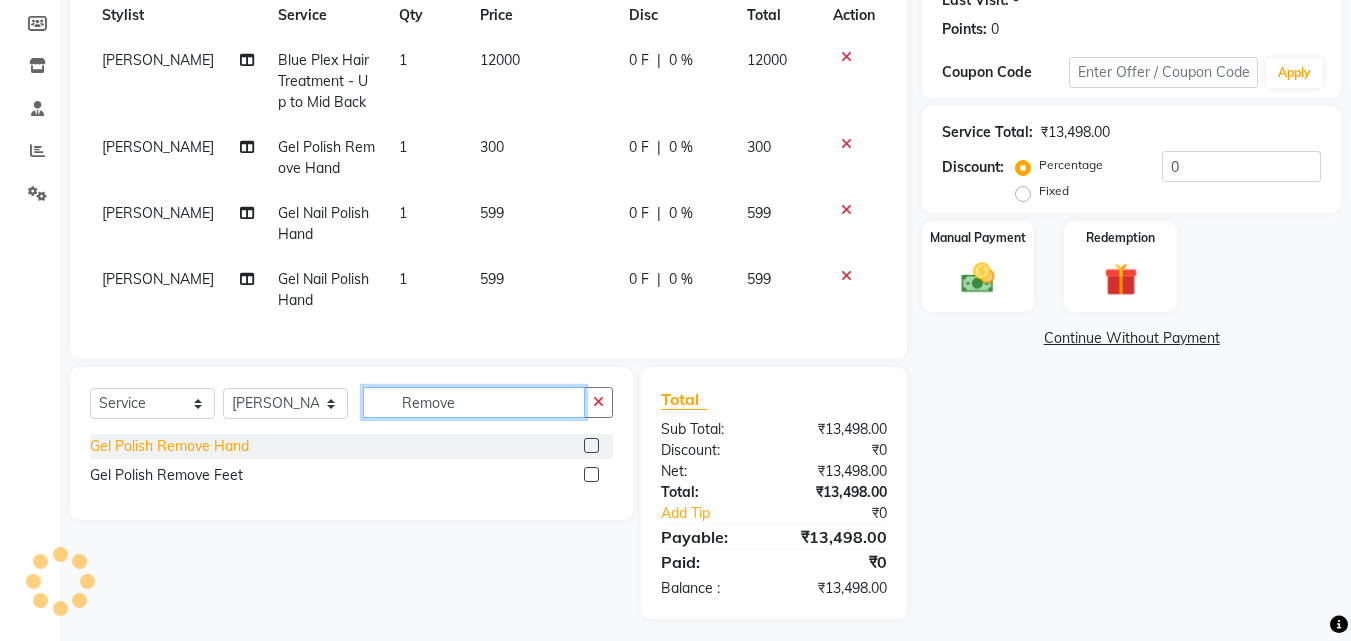 type on "Remove" 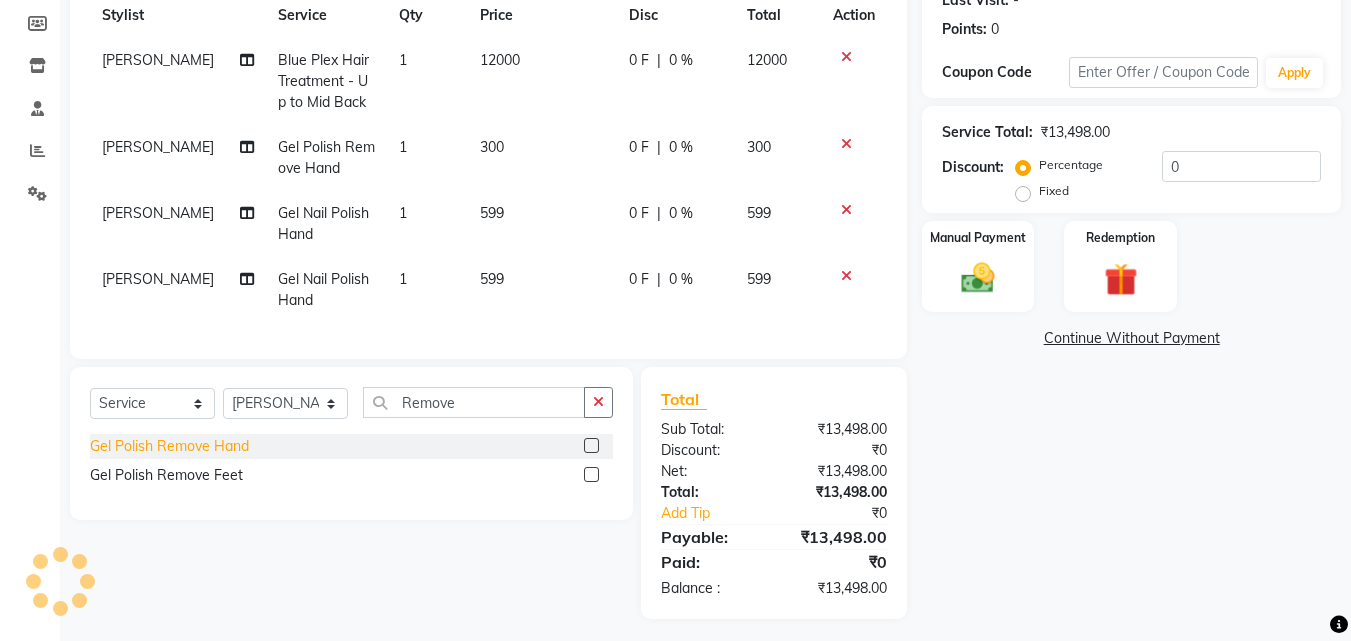 click on "Gel Polish Remove Hand" 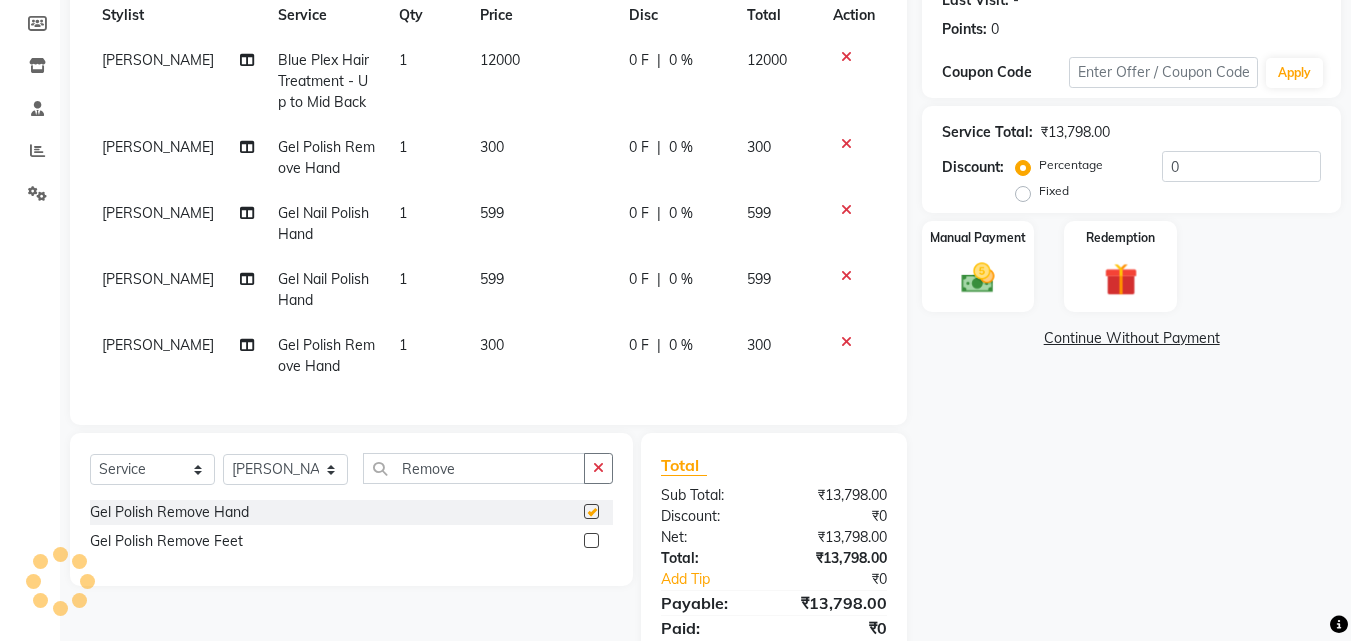 checkbox on "false" 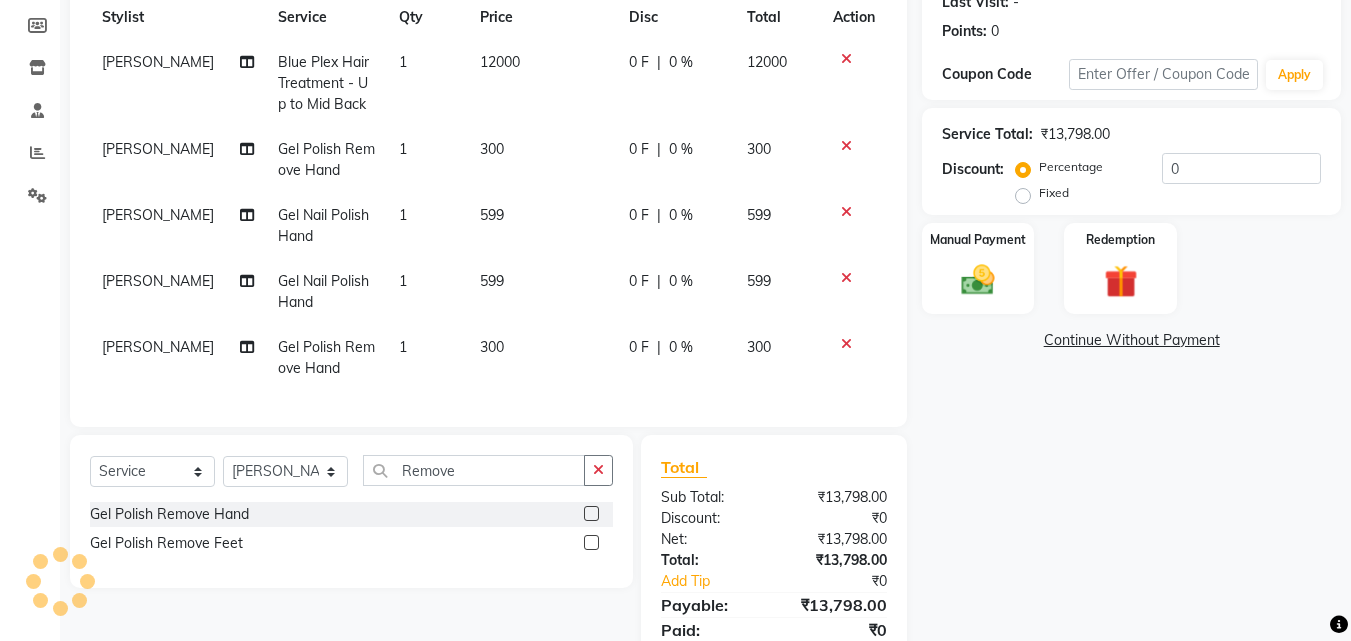 scroll, scrollTop: 181, scrollLeft: 0, axis: vertical 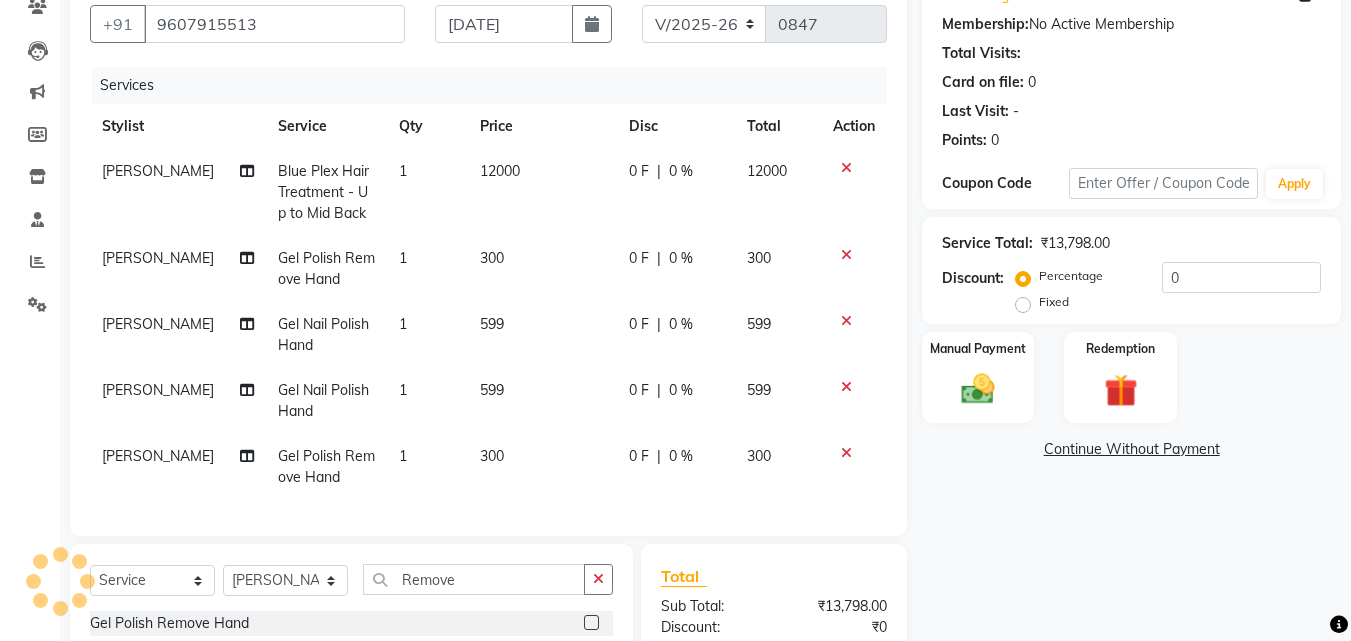 click on "0 F" 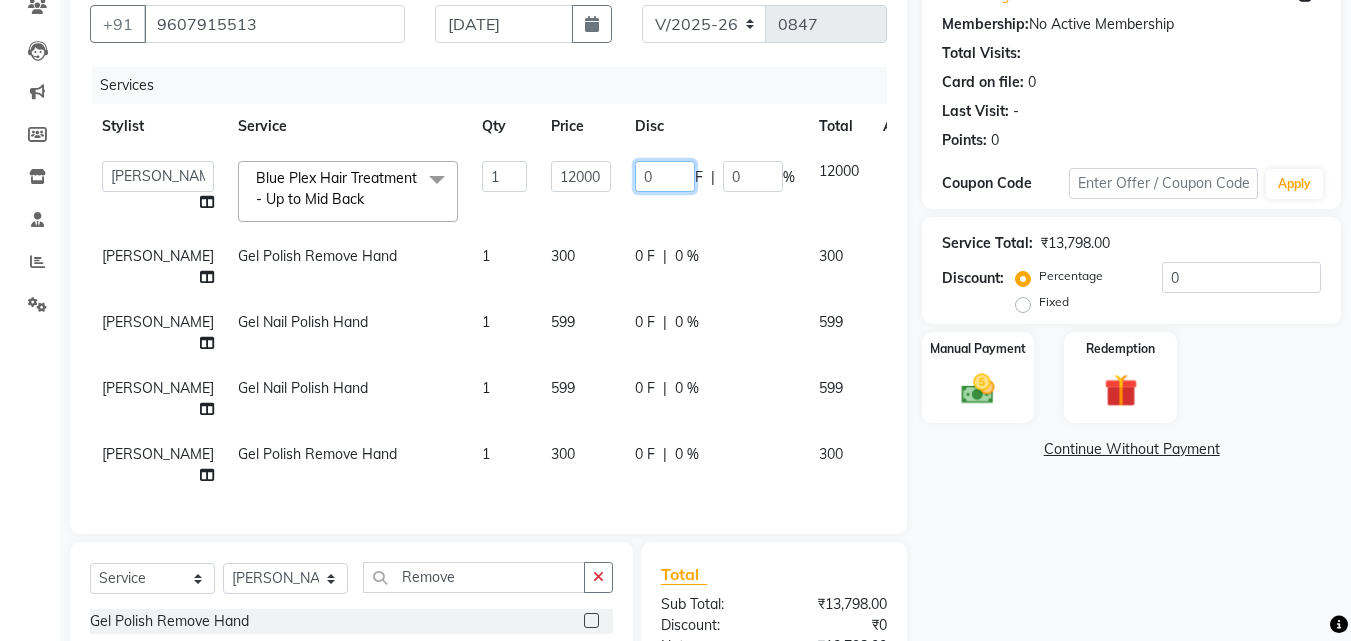 click on "0" 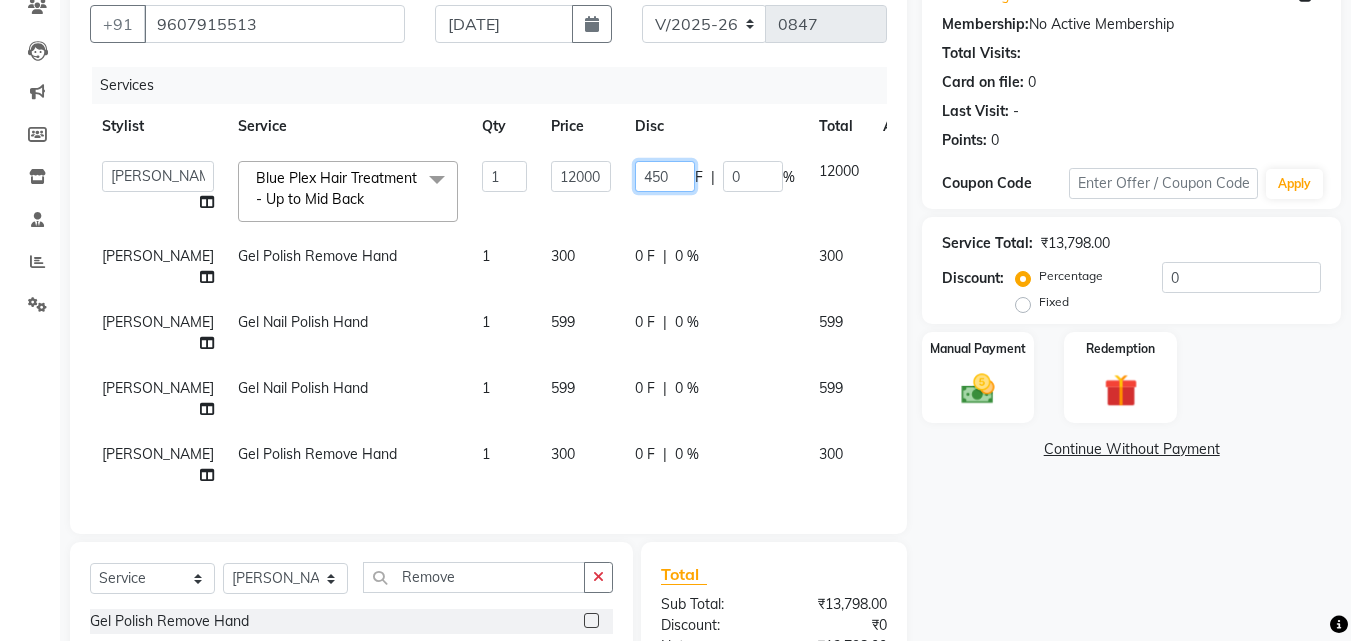 type on "4500" 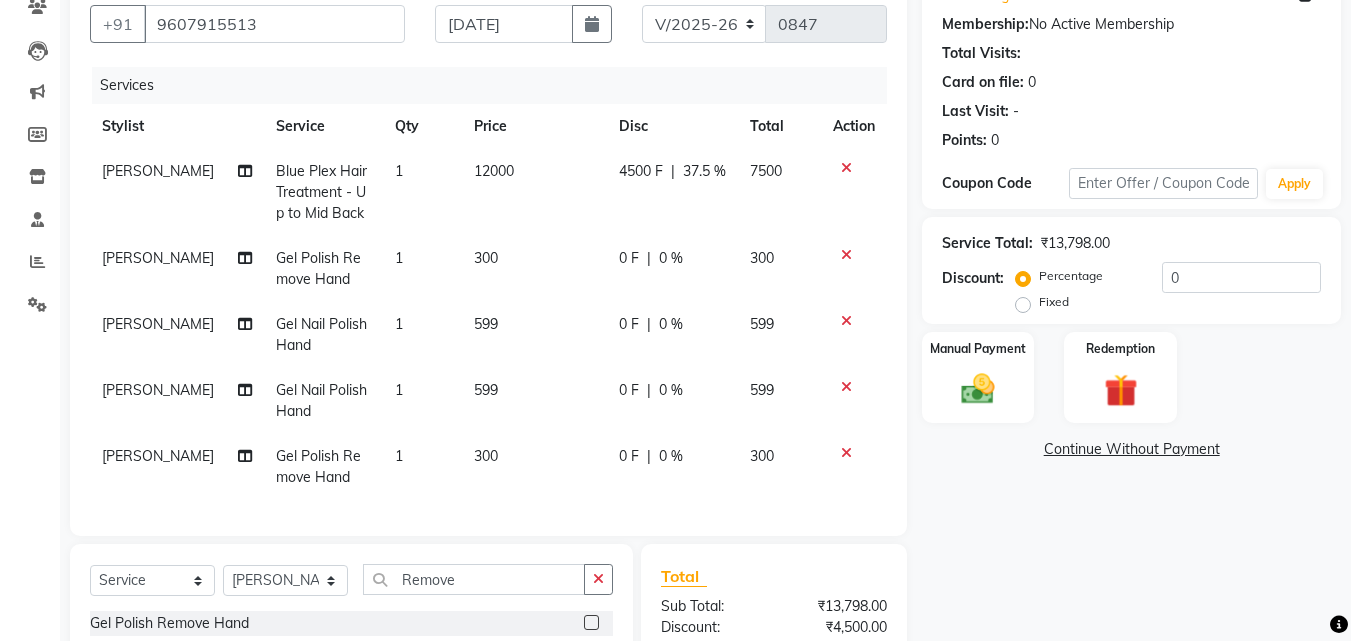 click on "4500 F | 37.5 %" 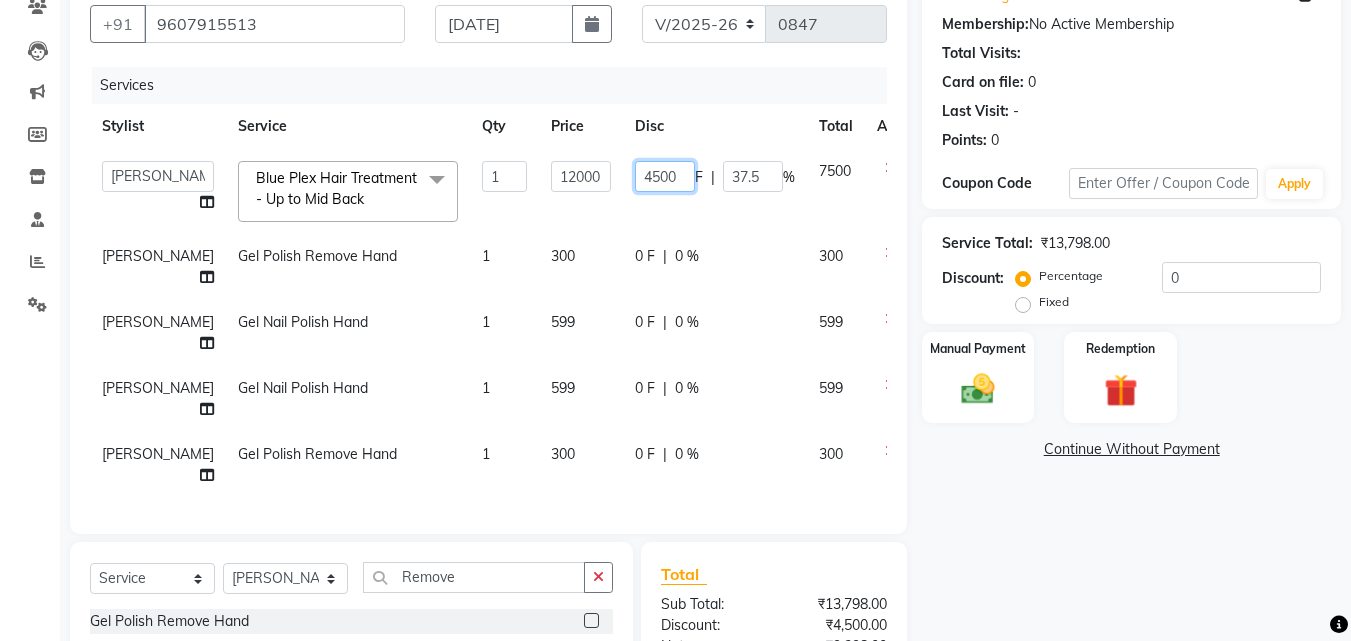 click on "4500" 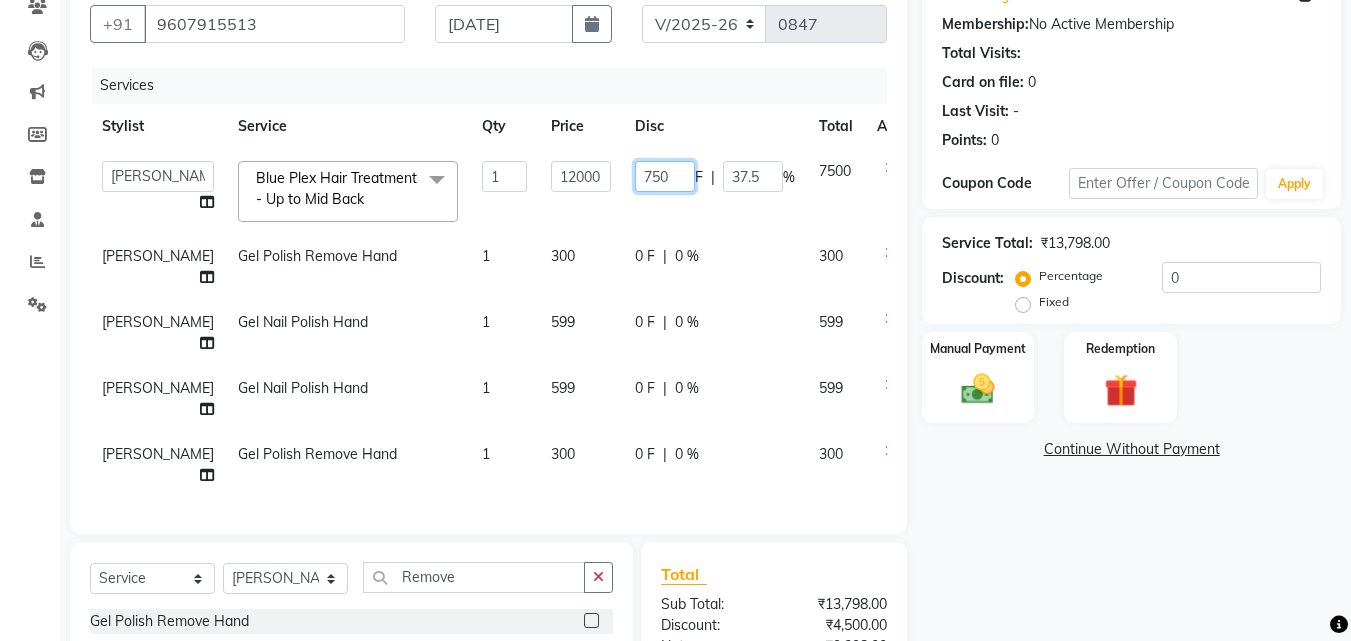 type on "7500" 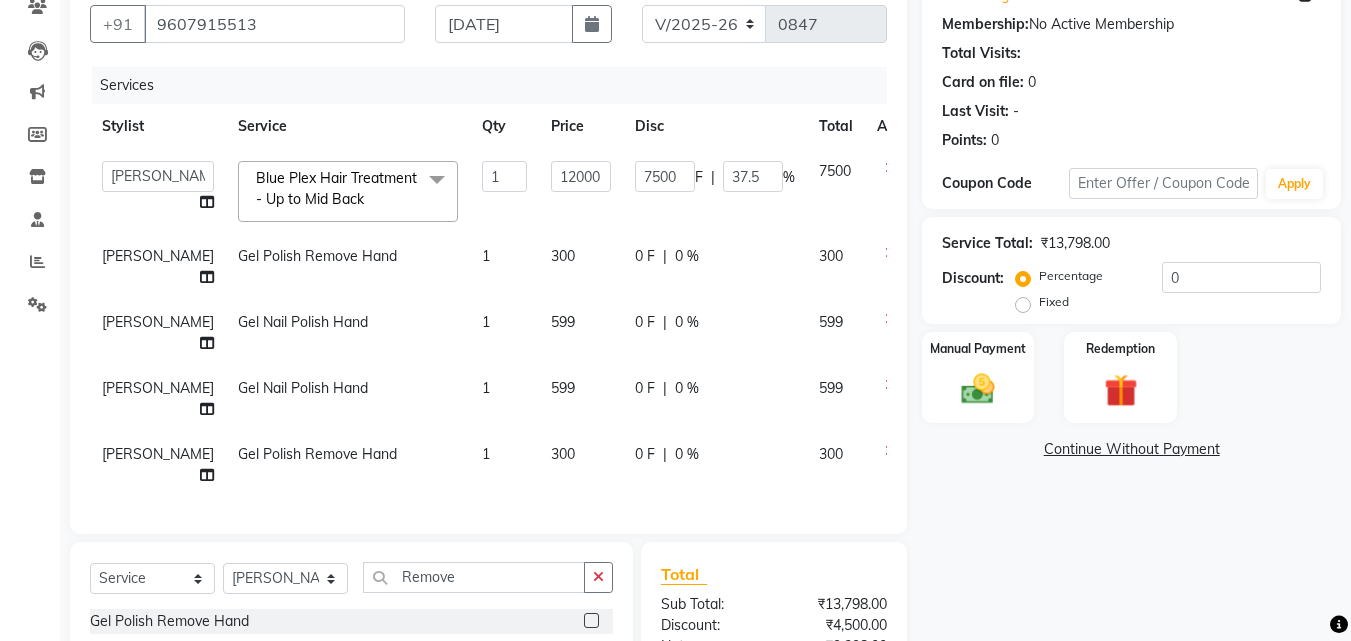 click on "[PERSON_NAME]   [PERSON_NAME]   [PERSON_NAME]   [PERSON_NAME]   Shruti Panda   [PERSON_NAME]    Vishal Changdev [PERSON_NAME]   Blue Plex Hair Treatment - Up to Mid Back  x Men's Grooming Package (Hair Cut, [PERSON_NAME] Trim, Hair Spa & Detan) Men's Style Pro Package (Hair Cut, Hair Spa & Detan) Rica Full Waxing Package (FA,FL & UA) Tan clear Facial, Nourishing Hair Spa & Spa Pedicure  Gel Full Waxing Package (FA,[GEOGRAPHIC_DATA],[GEOGRAPHIC_DATA]) Men's Hair Cut, Wash & [PERSON_NAME] Styling  Hair Cut - [DEMOGRAPHIC_DATA] (Wash & Styling) - Hair Styling  - 1 Hair Cut - [DEMOGRAPHIC_DATA] (Wash & Styling  - Hair Styling  - 3 Hair Cut - [DEMOGRAPHIC_DATA] (Without Wash) - Hair Styling  Kids Hair Cut - Boy (Without Wash) - Hair Styling  - 4 [PERSON_NAME] Trim / Styling - Hair Styling  Clean Shave Fringe Hair Cut Wash & Plain Dry - Upto Neck - Hair Styling  - 5 Wash & Plain Dry - Upto Shoulder - Hair Styling  - 6 Wash & Plain Dry - Upto Mid Back - Hair Styling  - 7 Wash & Plain Dry - Upto Waist  - Hair Styling  - 8 Wash & Blow Dry - Upto Neck - Hair Styling  - 9 Tongs - Upto Mid Back - Hair Styling" 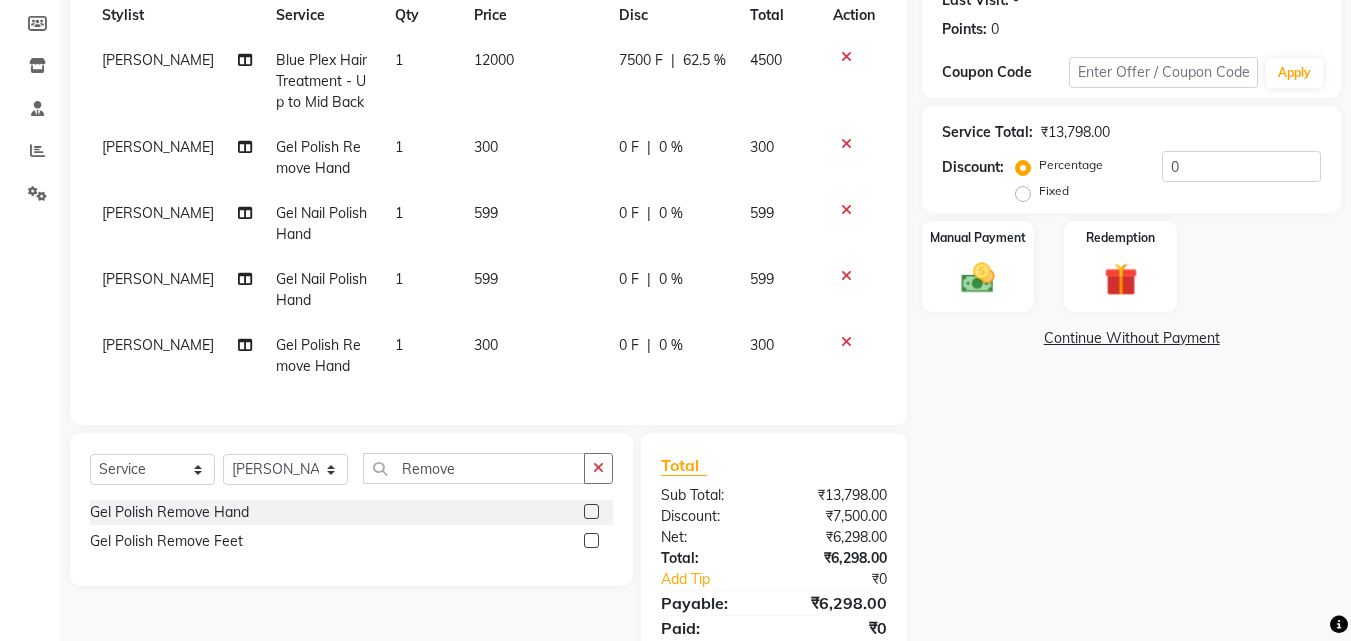 scroll, scrollTop: 366, scrollLeft: 0, axis: vertical 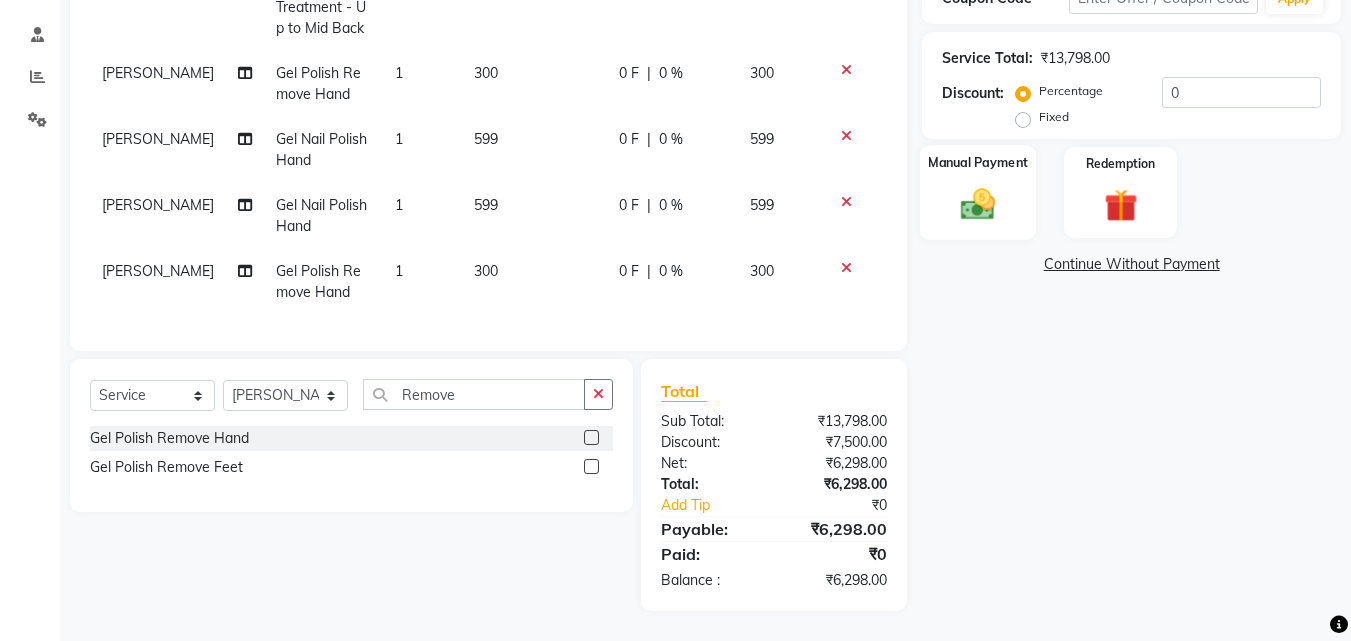 click 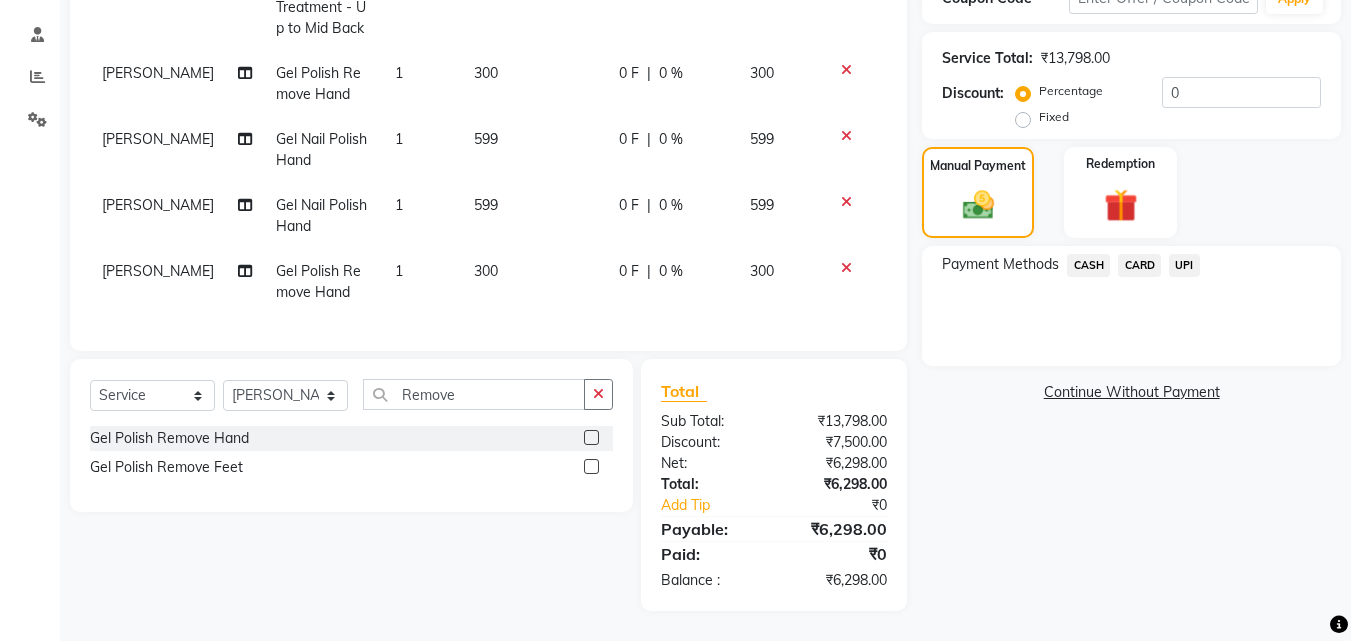 click on "CARD" 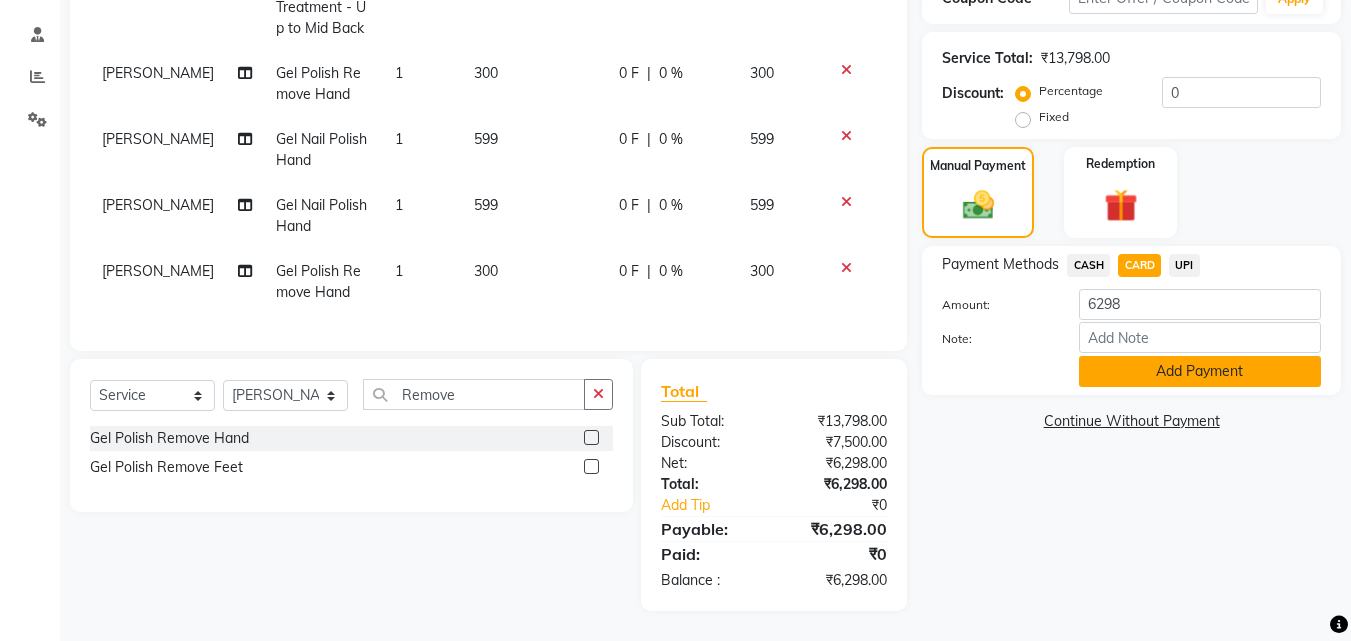 click on "Add Payment" 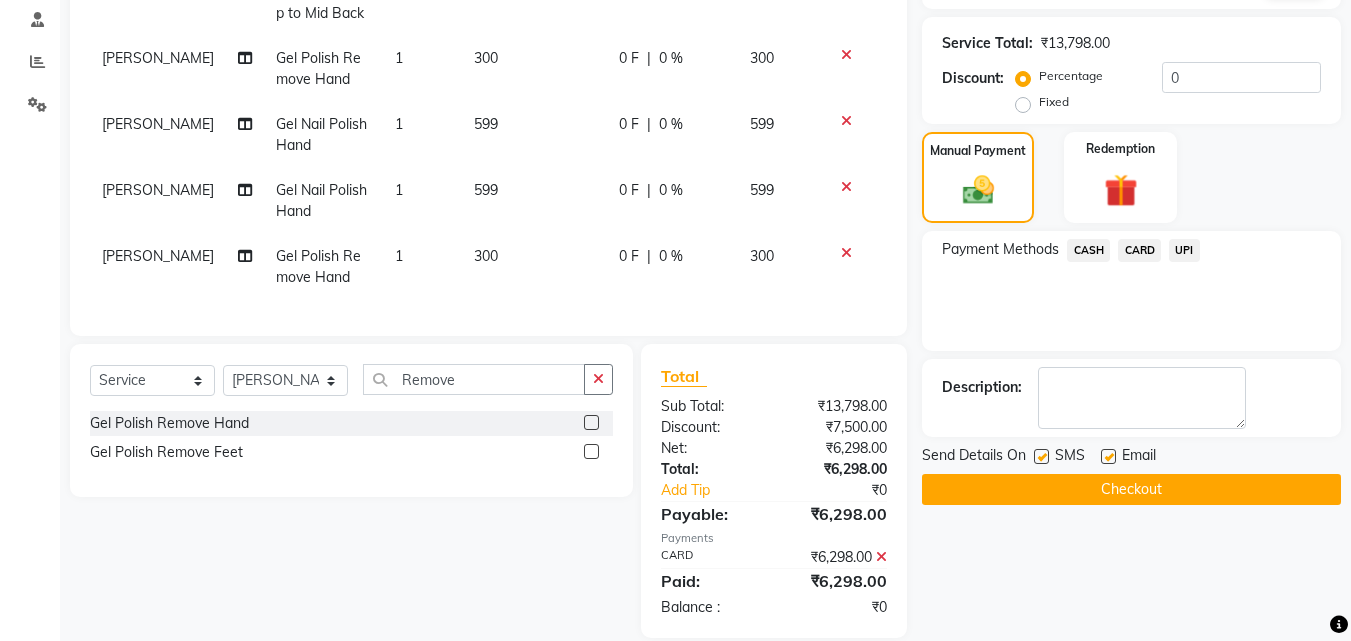 scroll, scrollTop: 408, scrollLeft: 0, axis: vertical 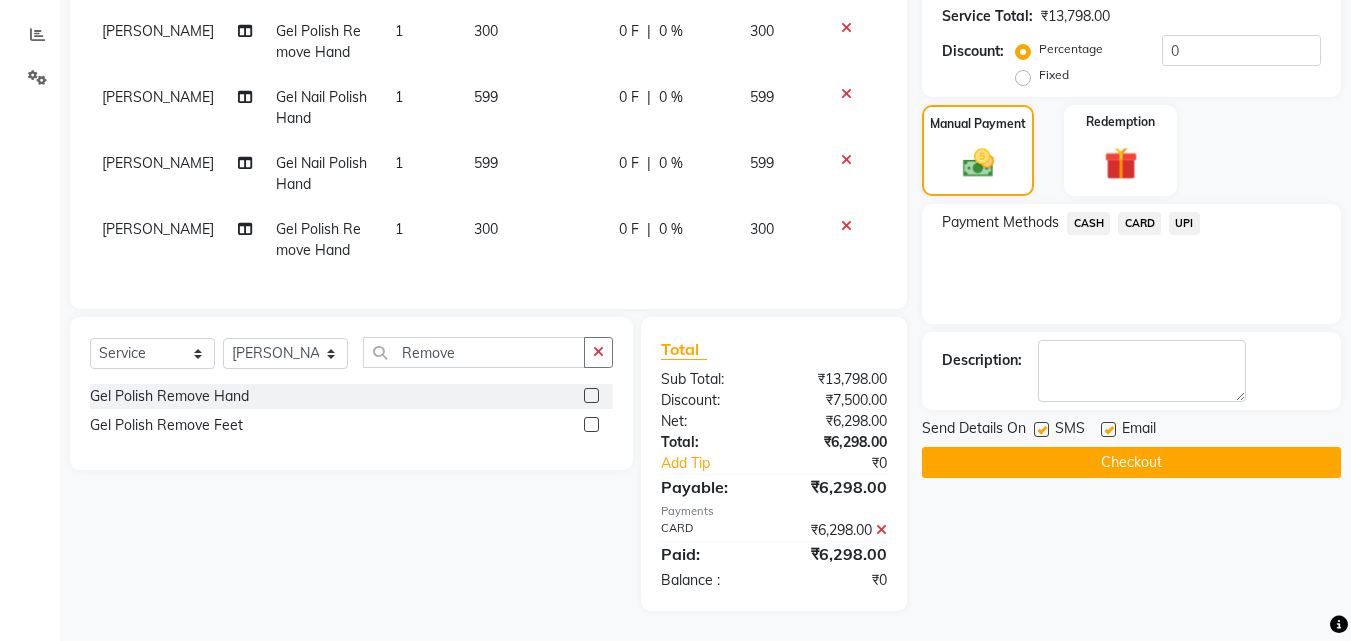 click on "Send Details On" 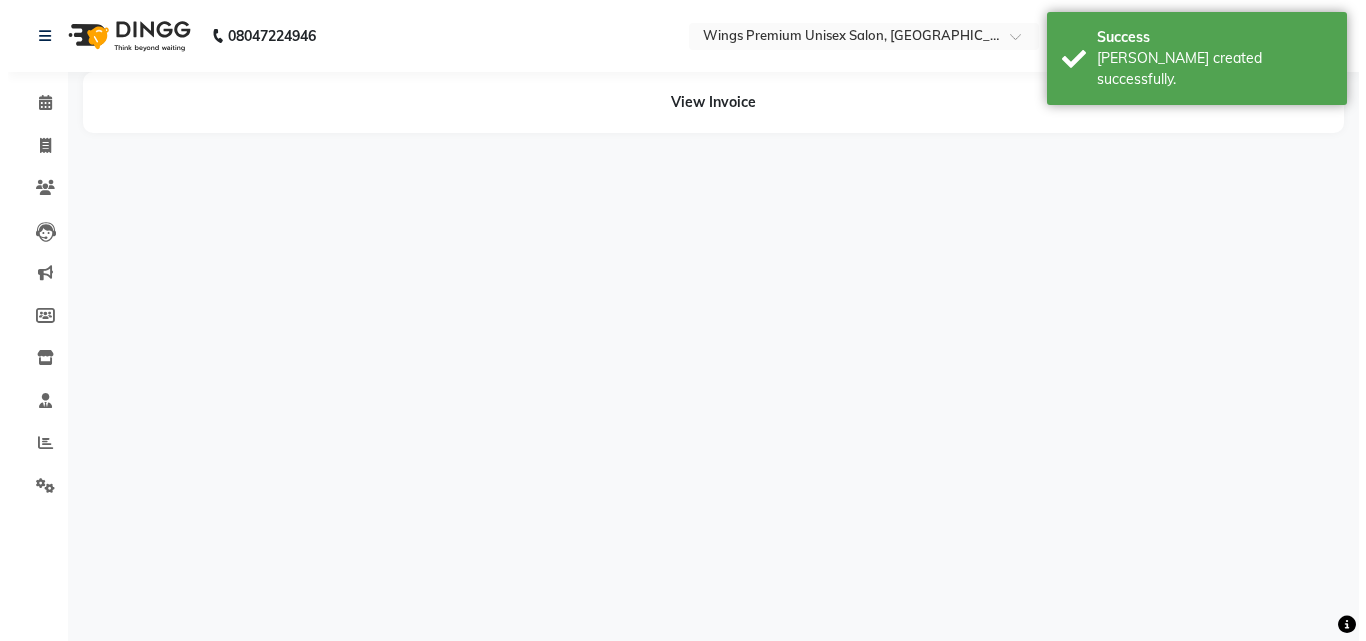 scroll, scrollTop: 0, scrollLeft: 0, axis: both 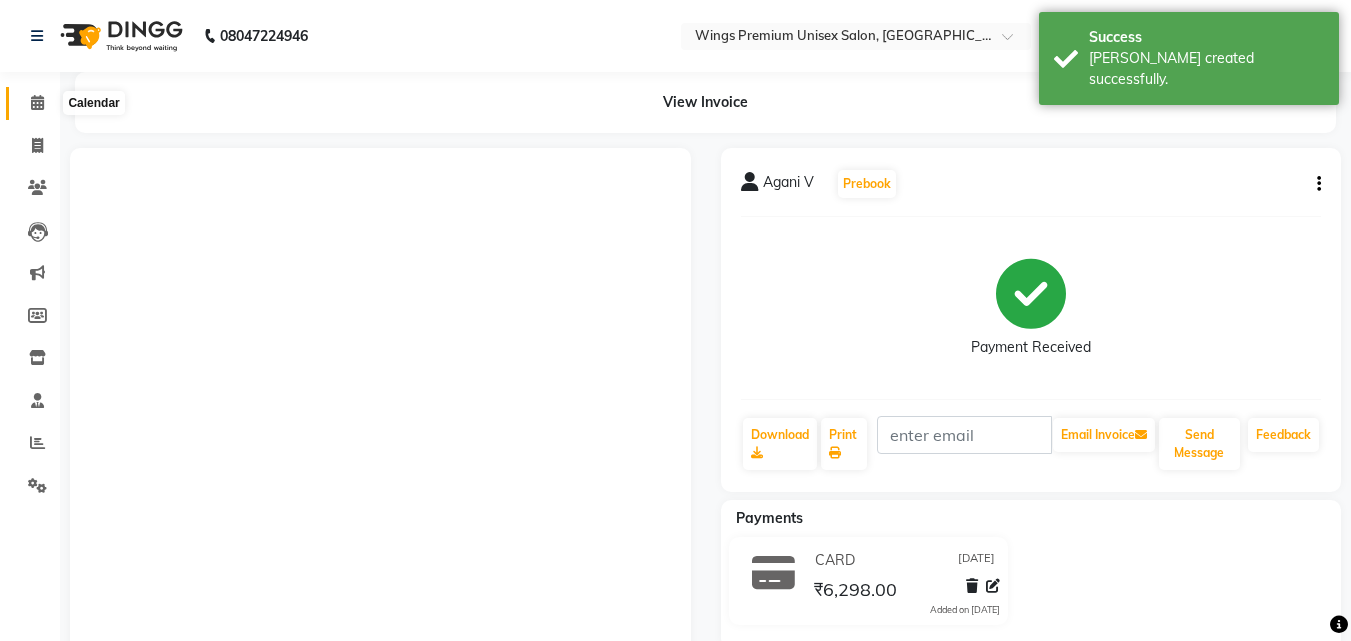click 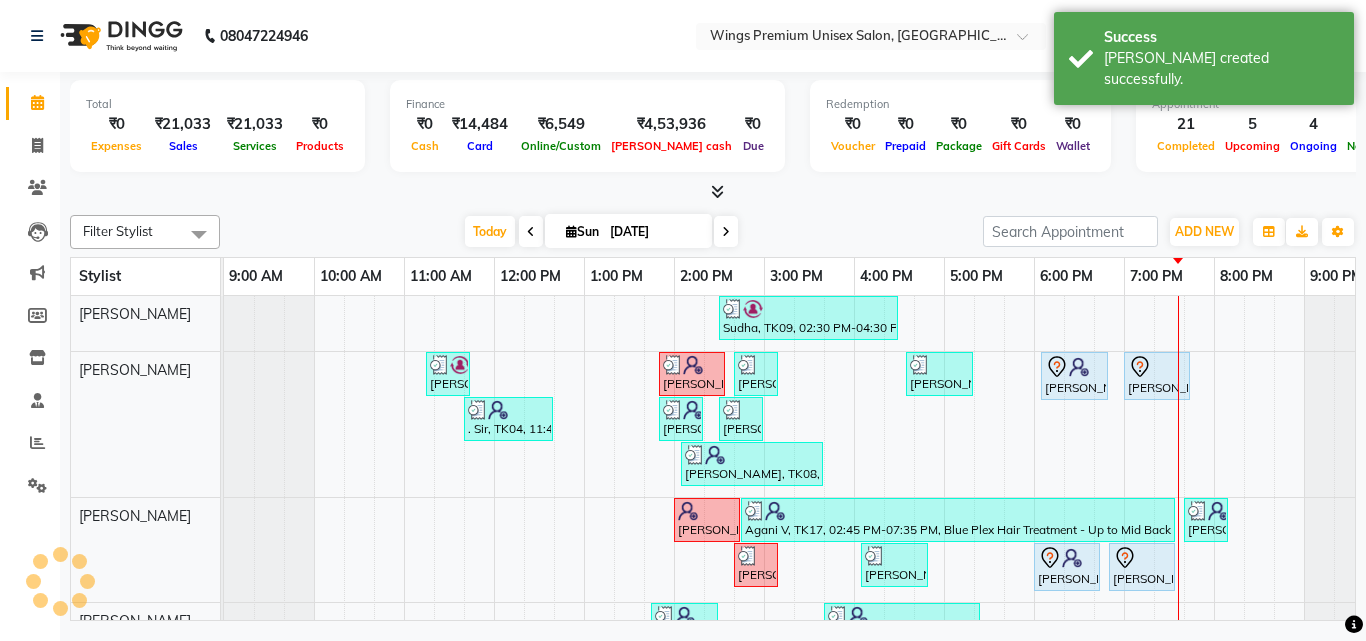 scroll, scrollTop: 0, scrollLeft: 0, axis: both 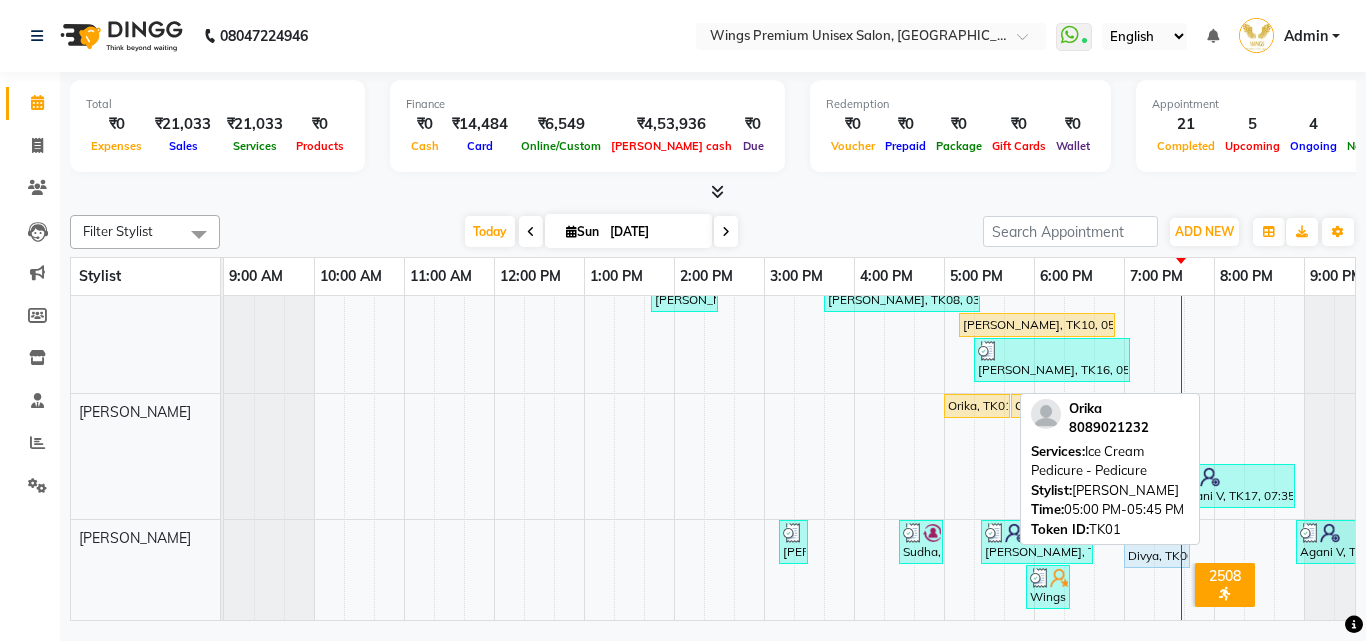 click on "Orika, TK01, 05:00 PM-05:45 PM, Ice Cream Pedicure - Pedicure" at bounding box center [977, 406] 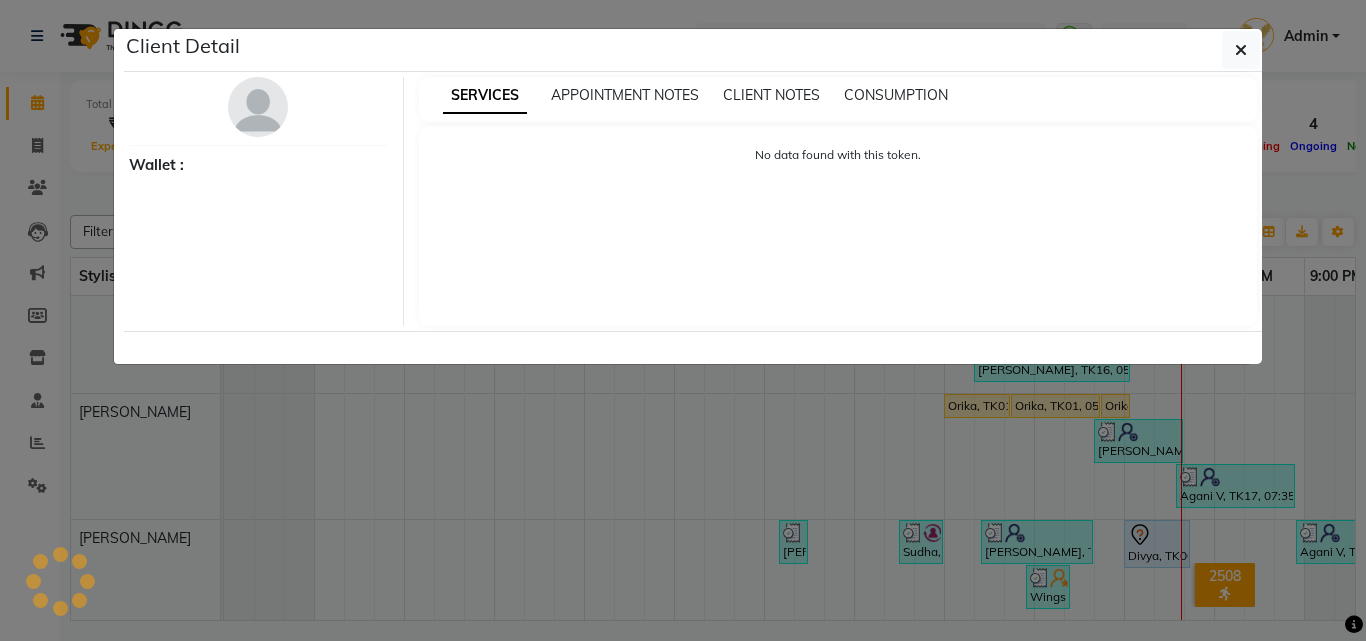 select on "1" 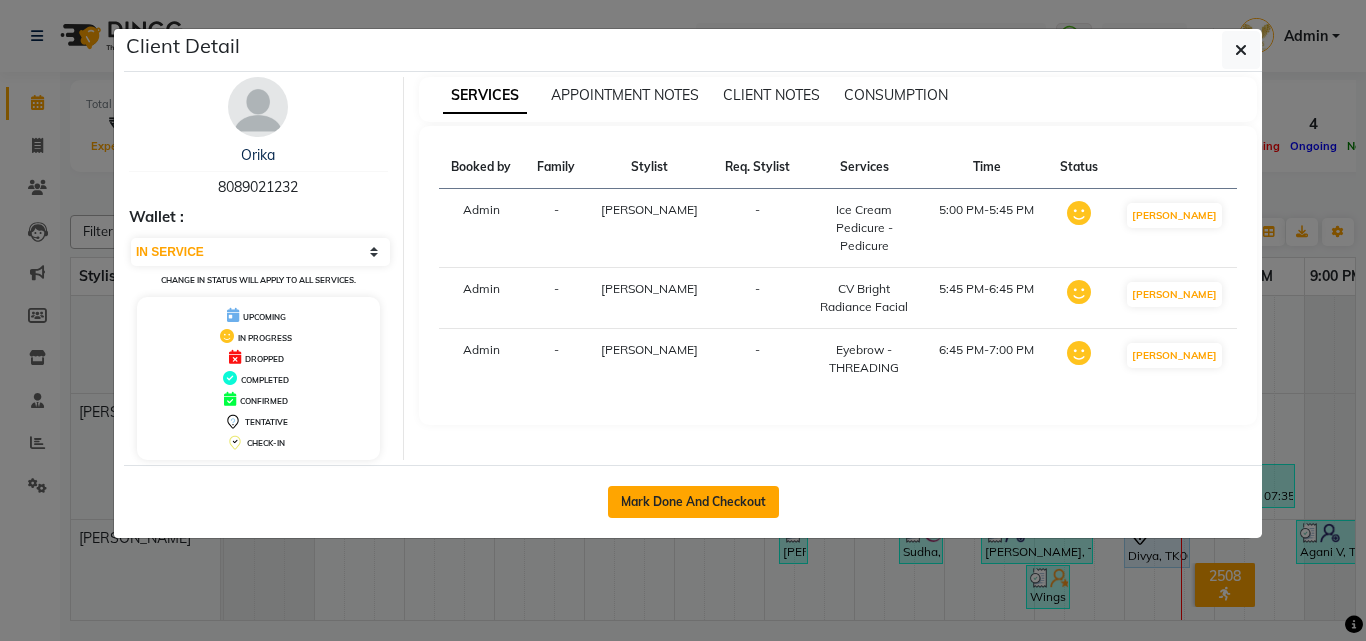 click on "Mark Done And Checkout" 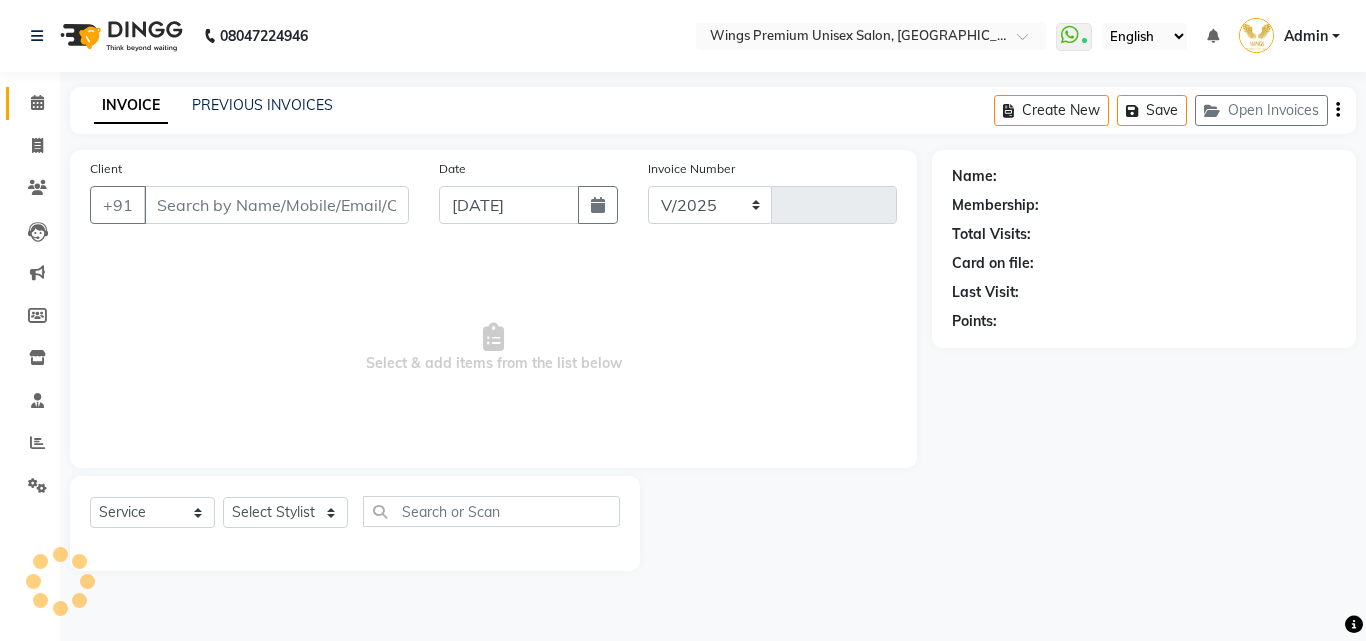 select on "674" 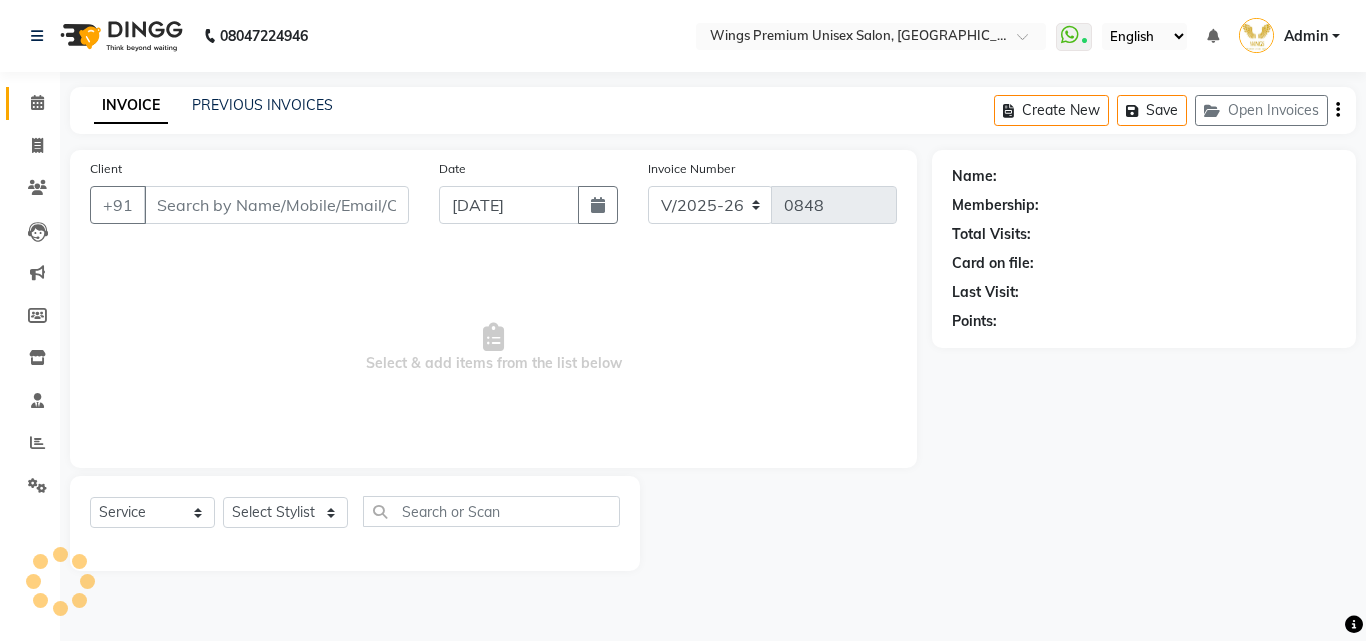 type on "8089021232" 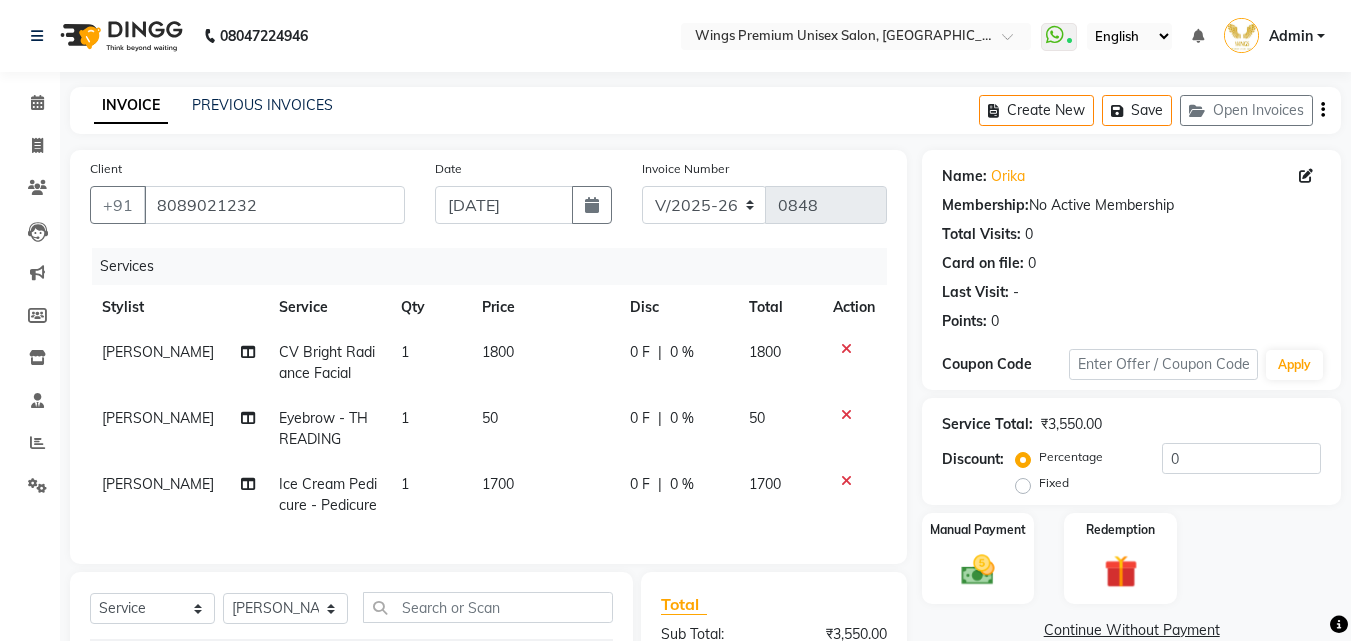 click 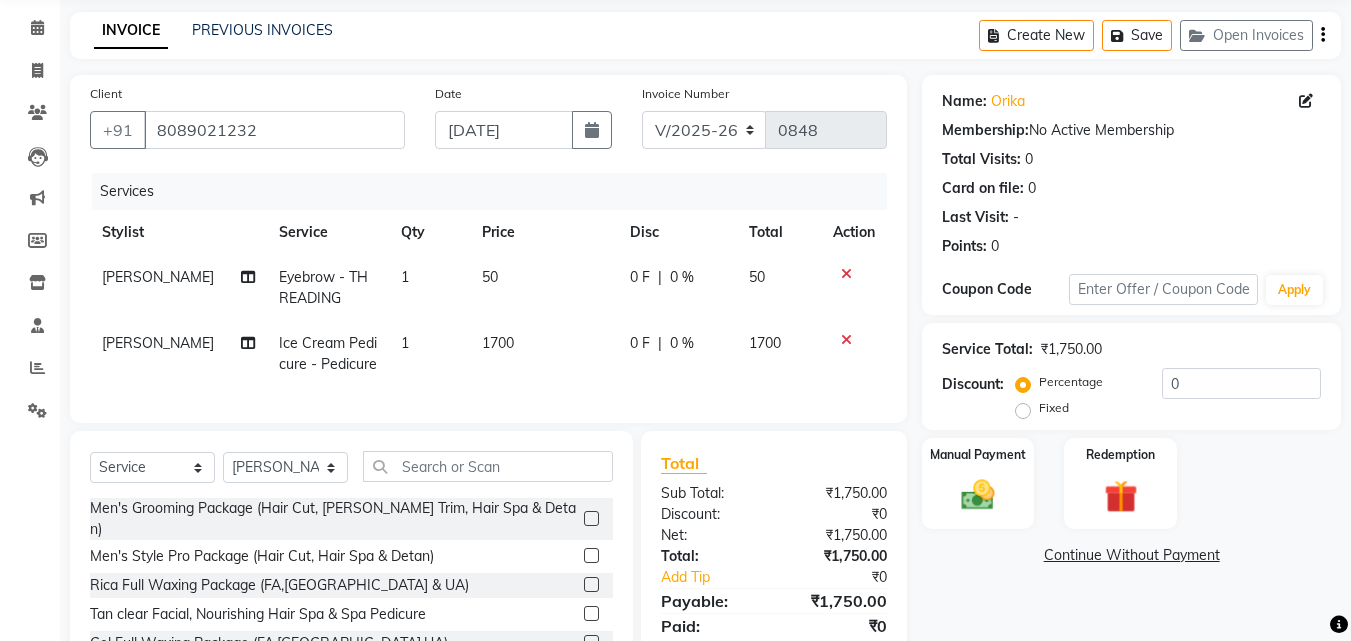 scroll, scrollTop: 200, scrollLeft: 0, axis: vertical 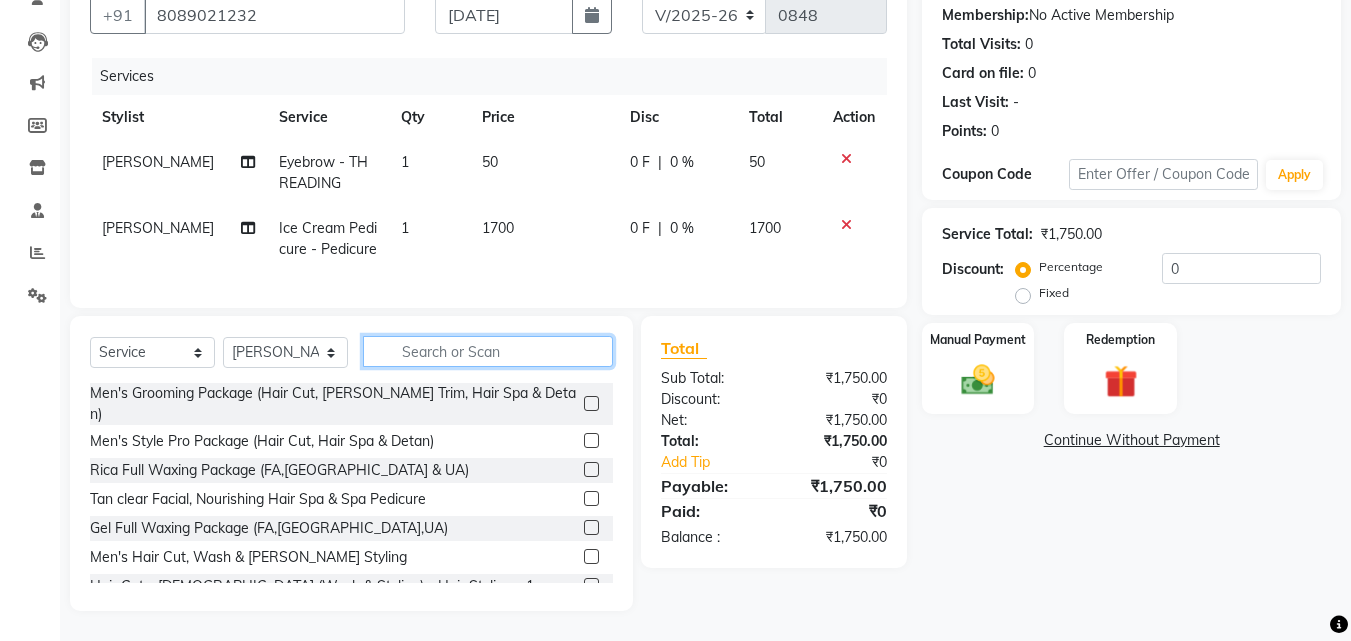 click 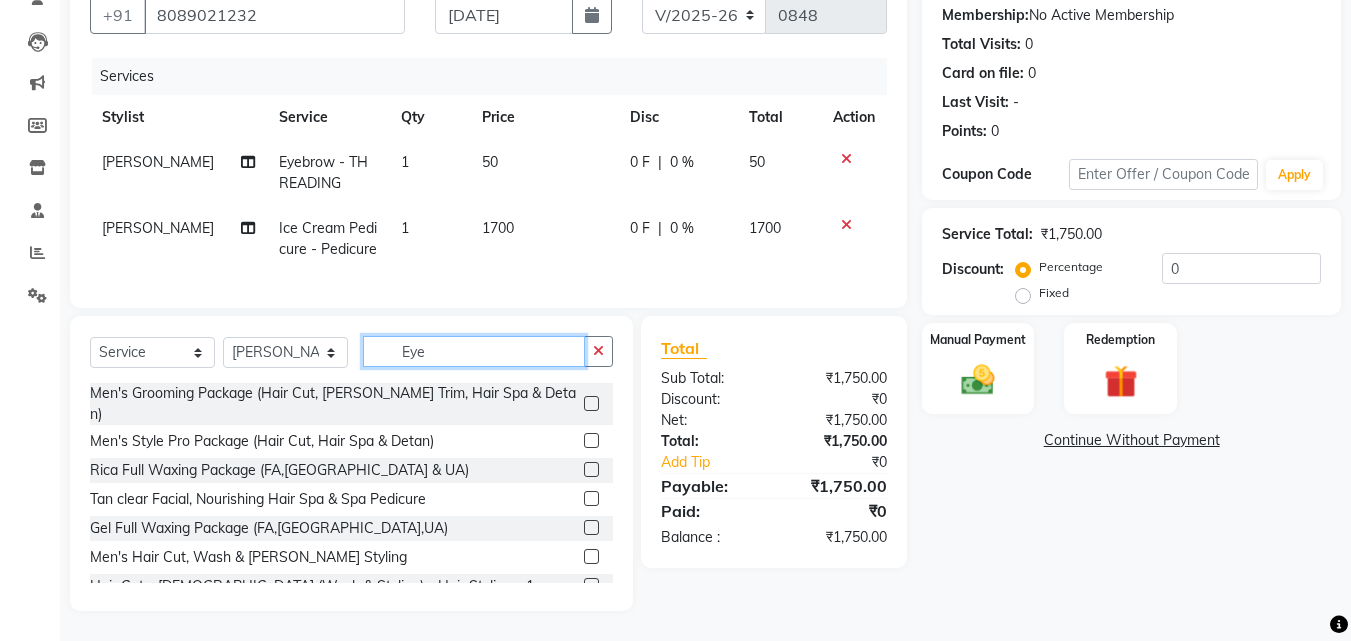 scroll, scrollTop: 162, scrollLeft: 0, axis: vertical 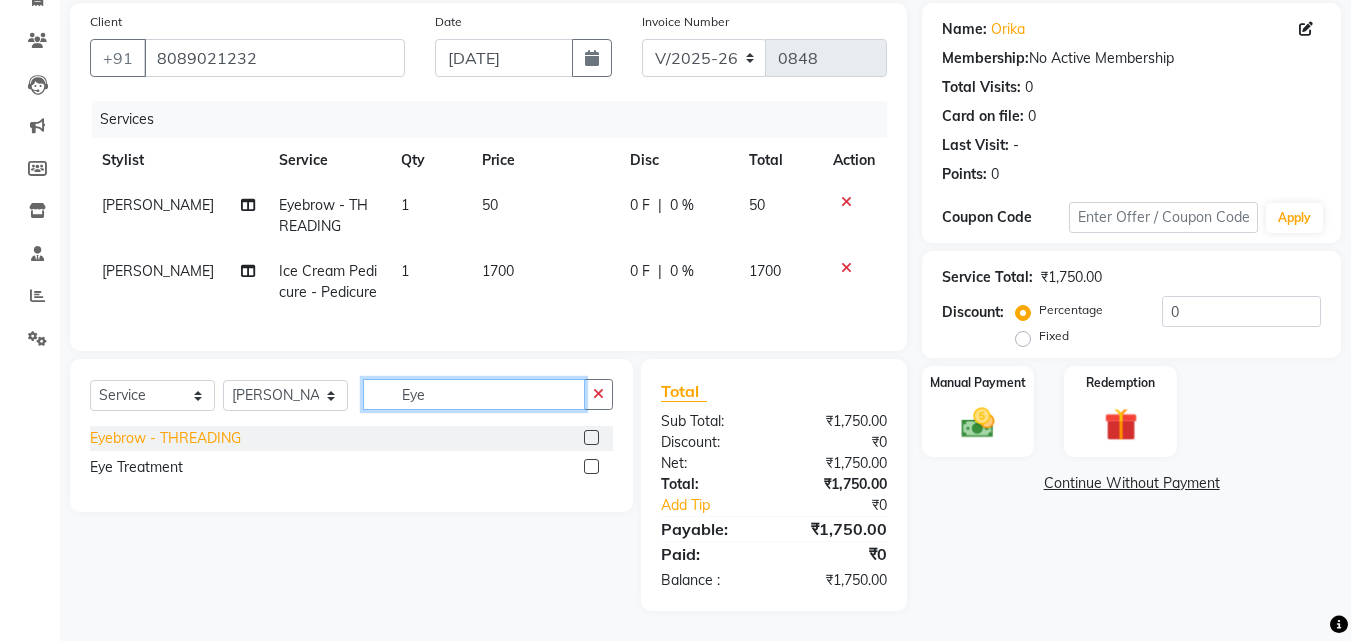 type on "Eye" 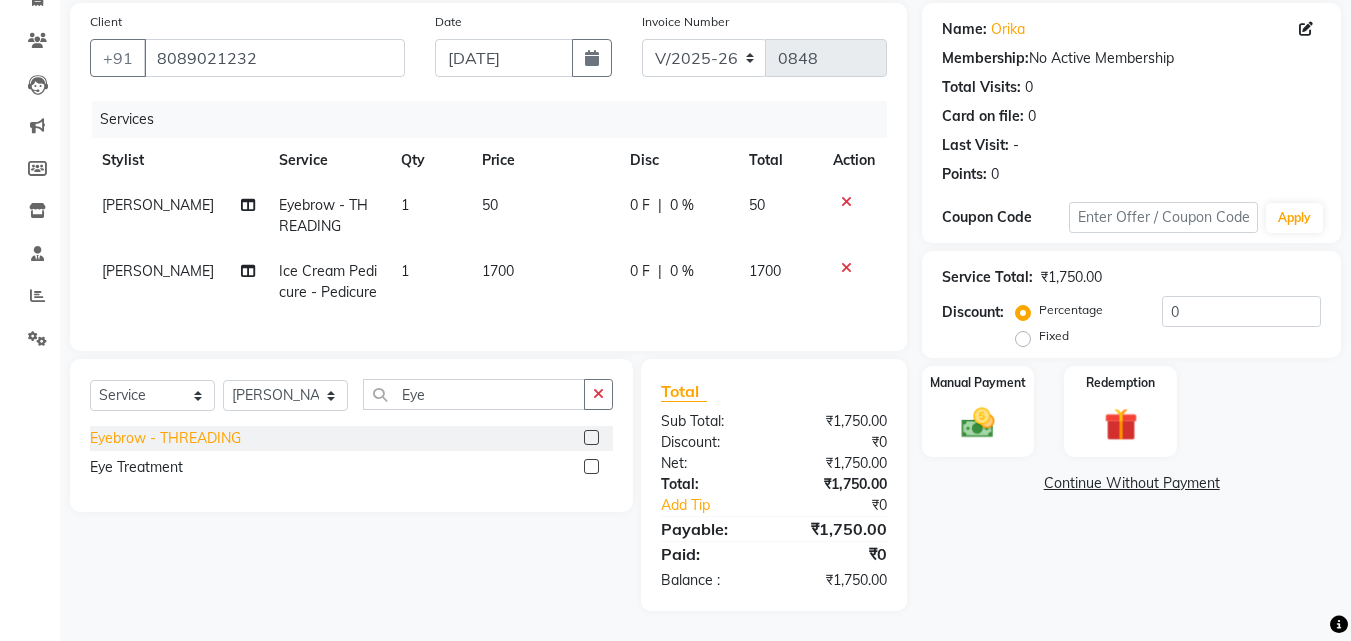 click on "Eyebrow  - THREADING" 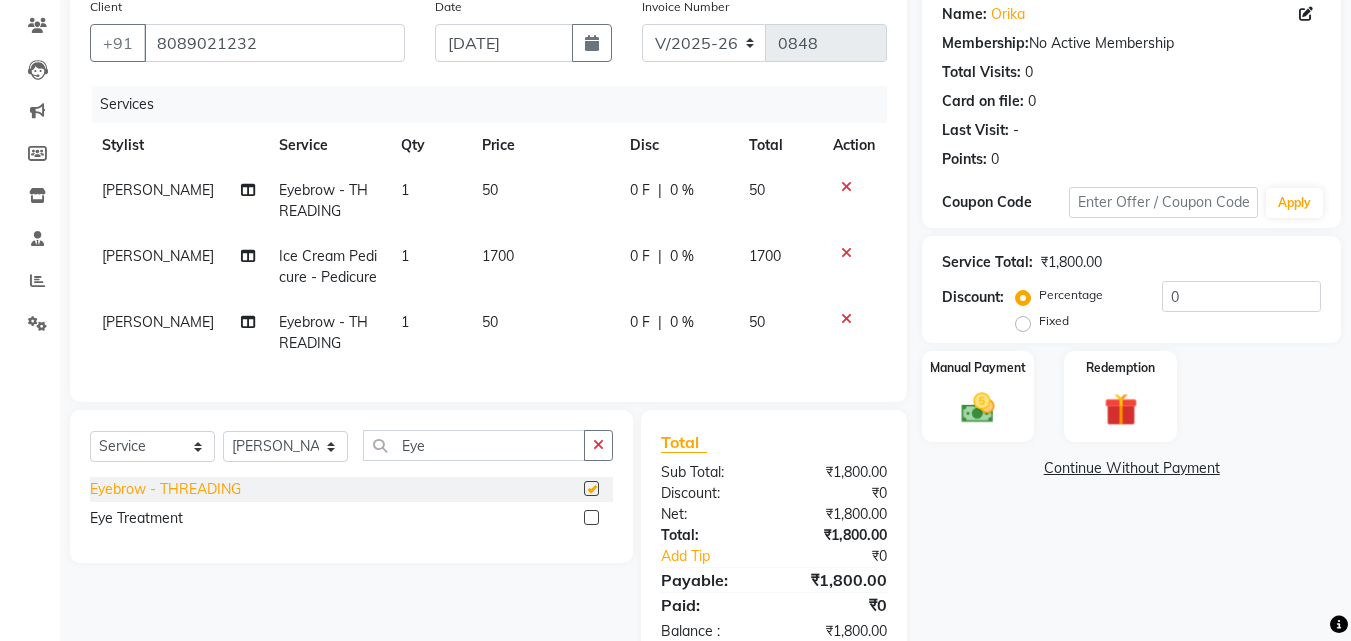 checkbox on "false" 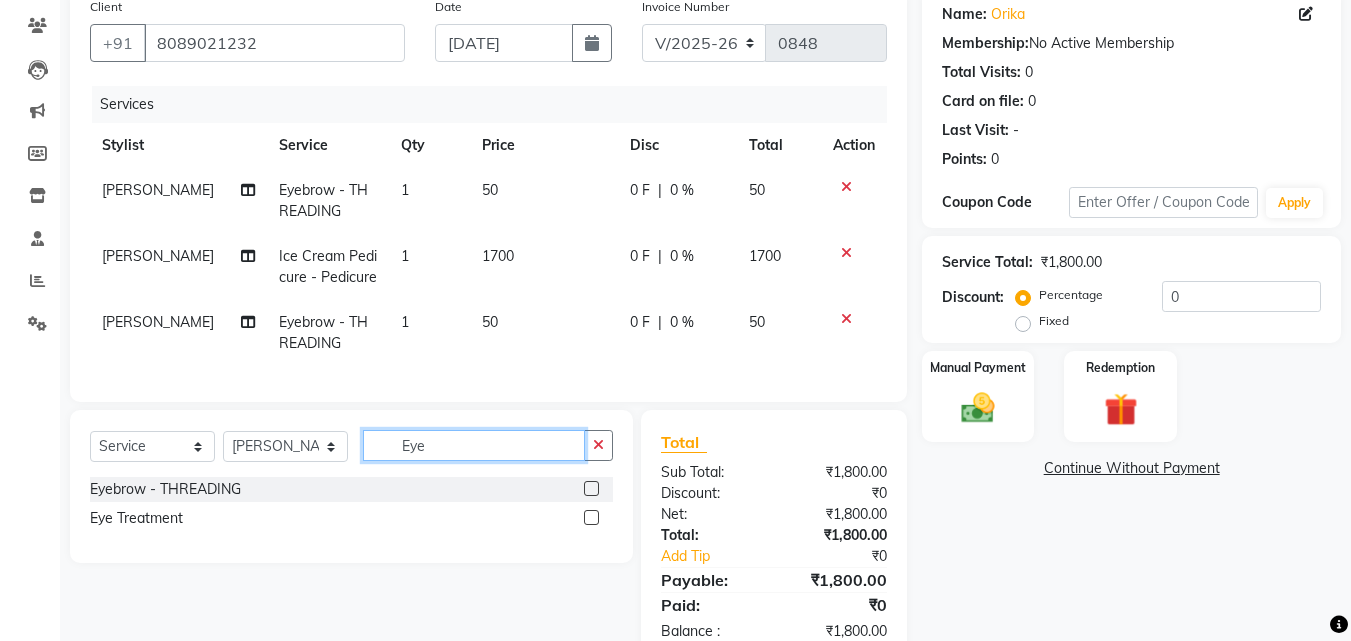 click on "Eye" 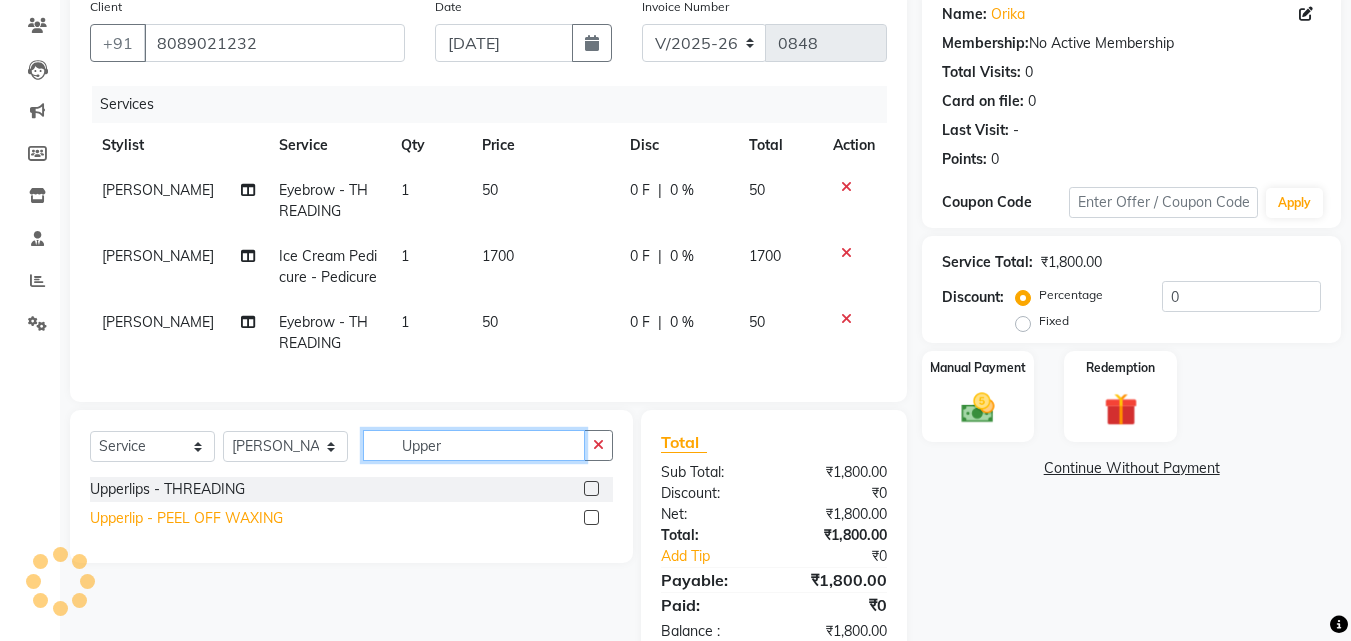 type on "Upper" 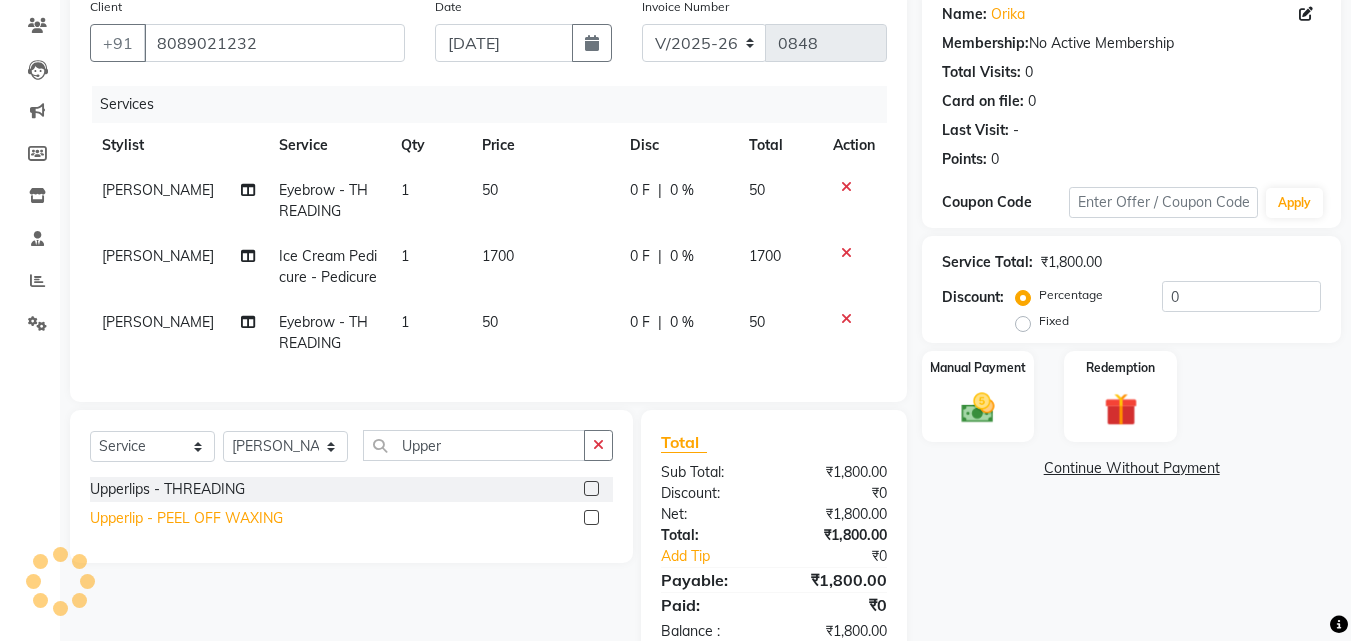 click on "Upperlip - PEEL OFF WAXING" 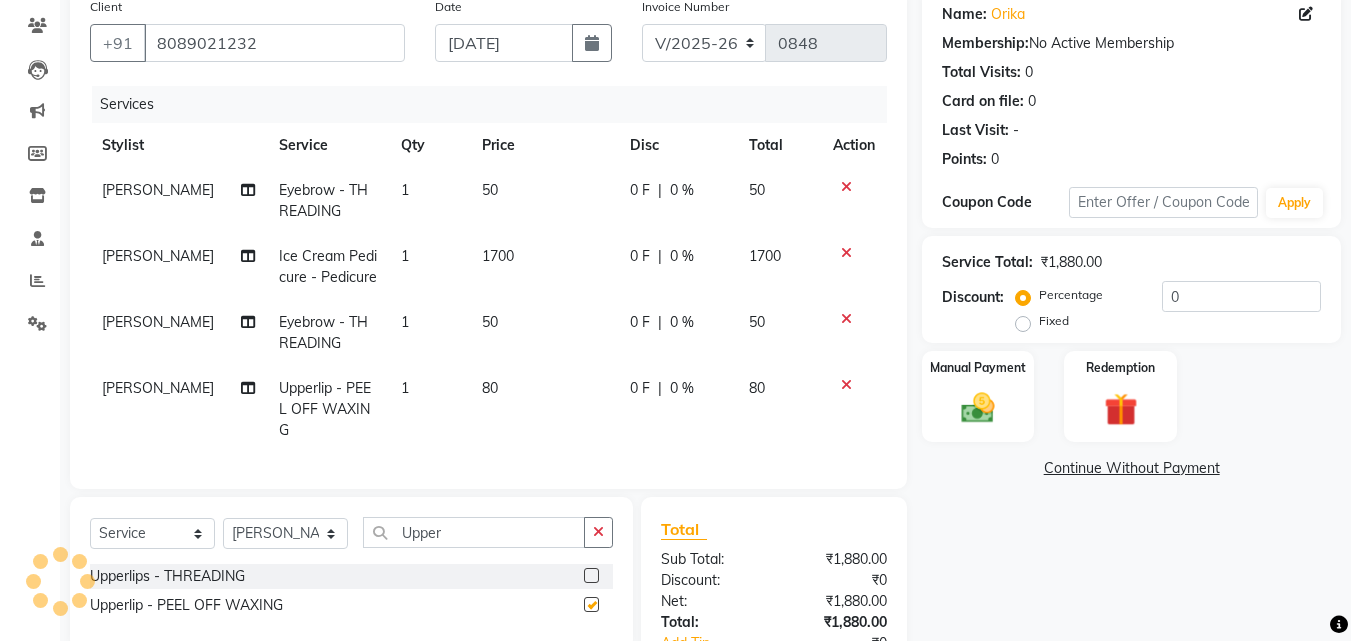 checkbox on "false" 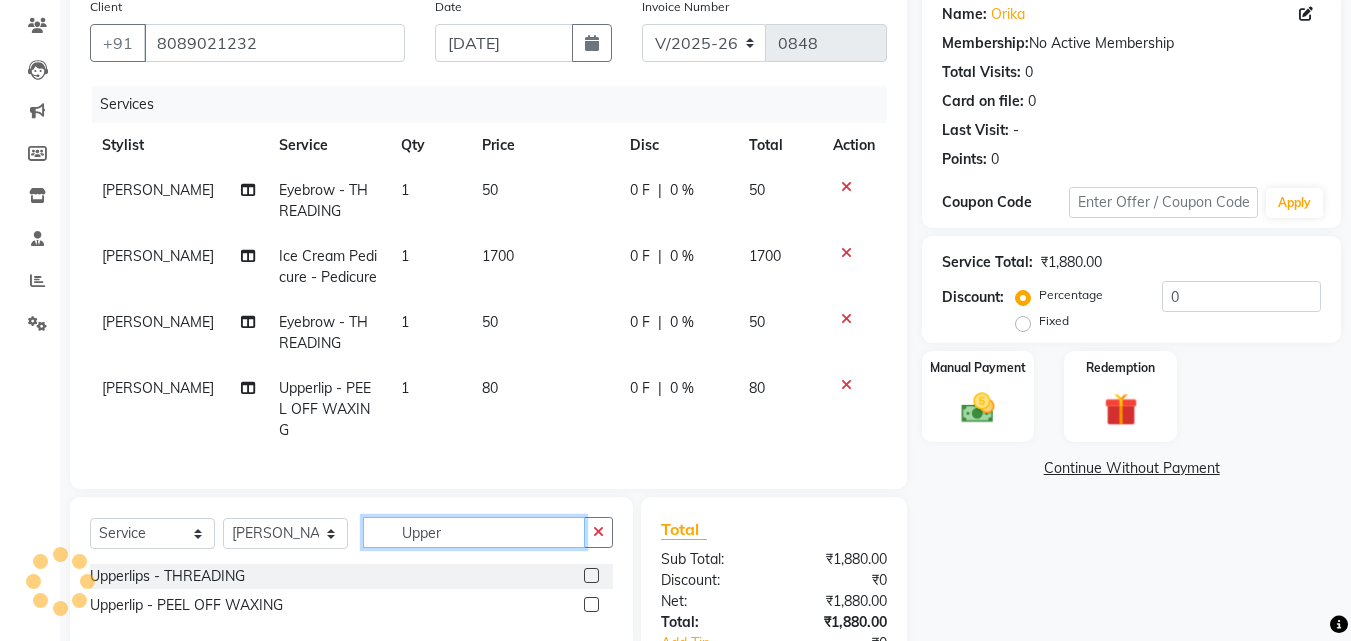click on "Upper" 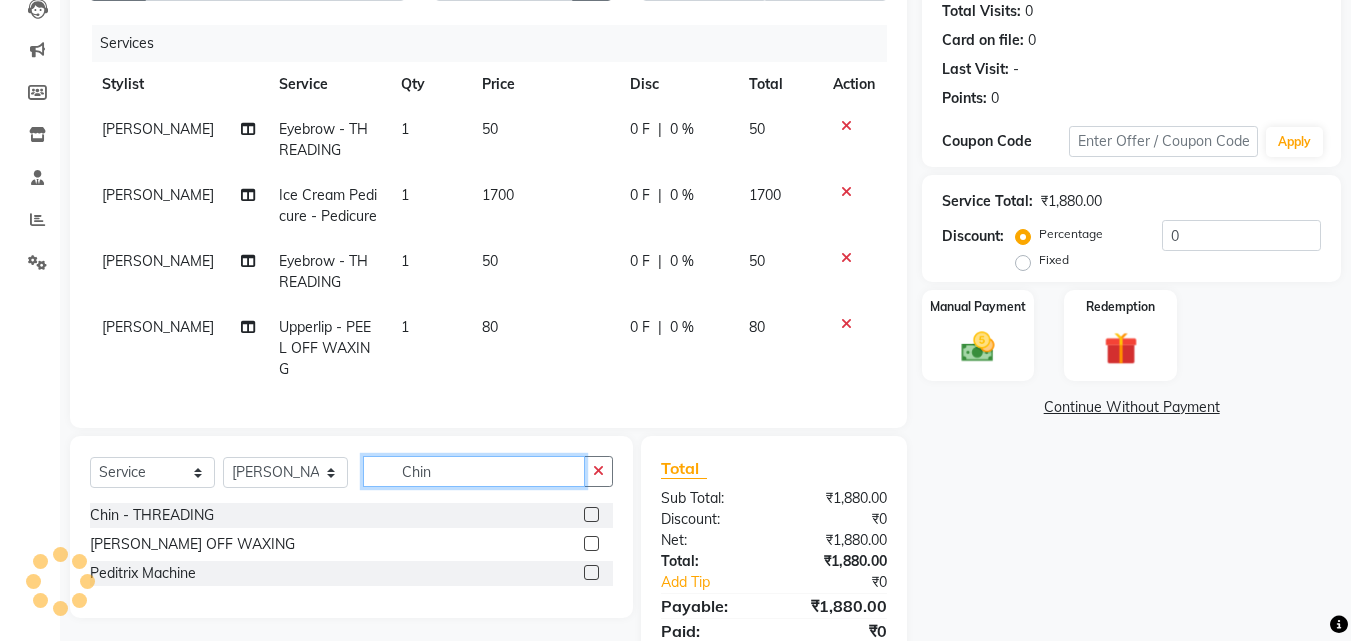 scroll, scrollTop: 294, scrollLeft: 0, axis: vertical 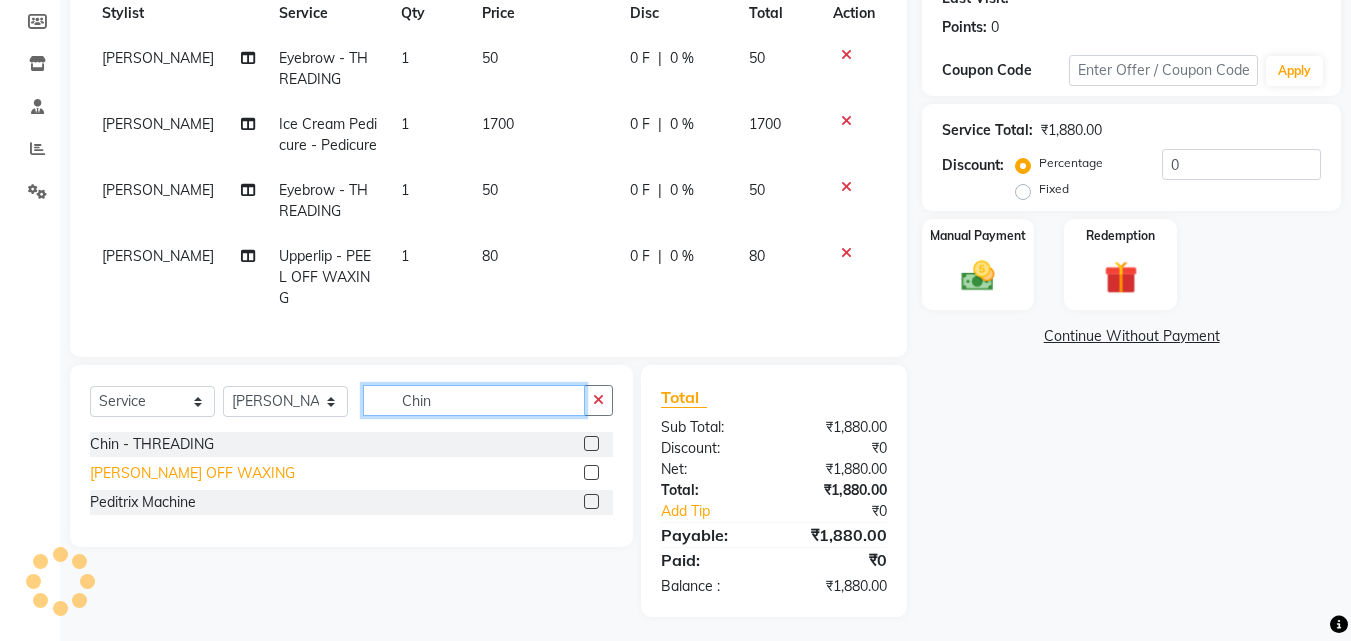 type on "Chin" 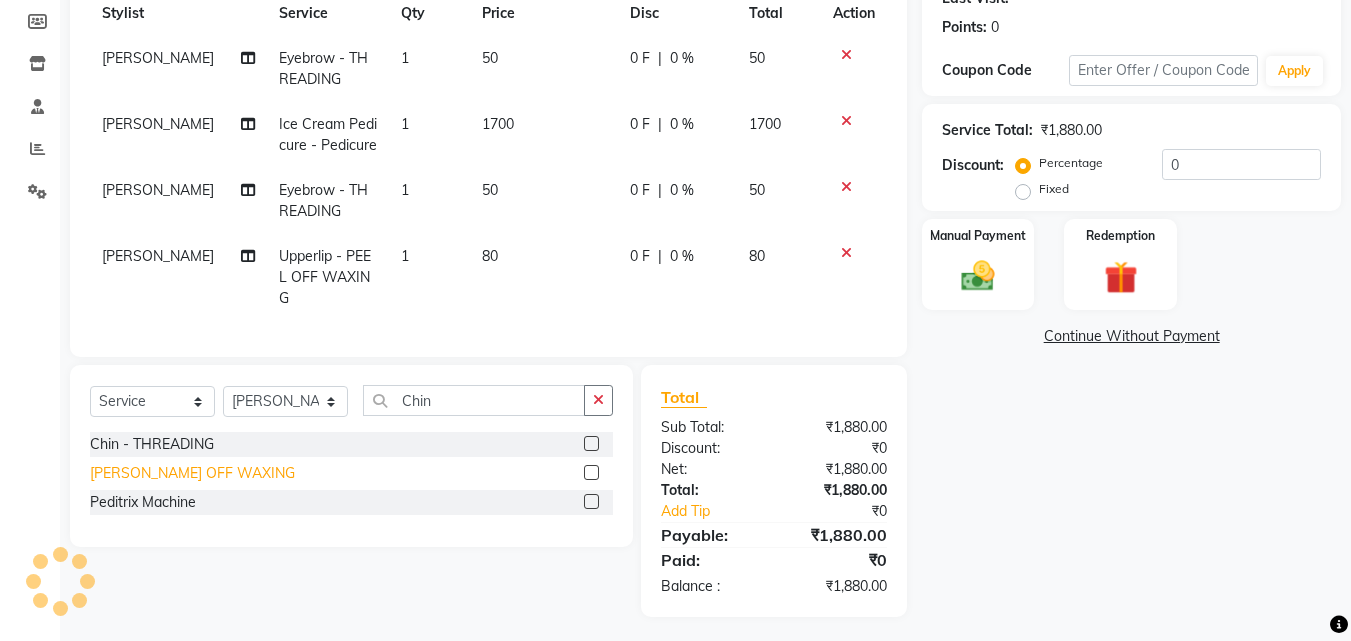 click on "[PERSON_NAME] OFF WAXING" 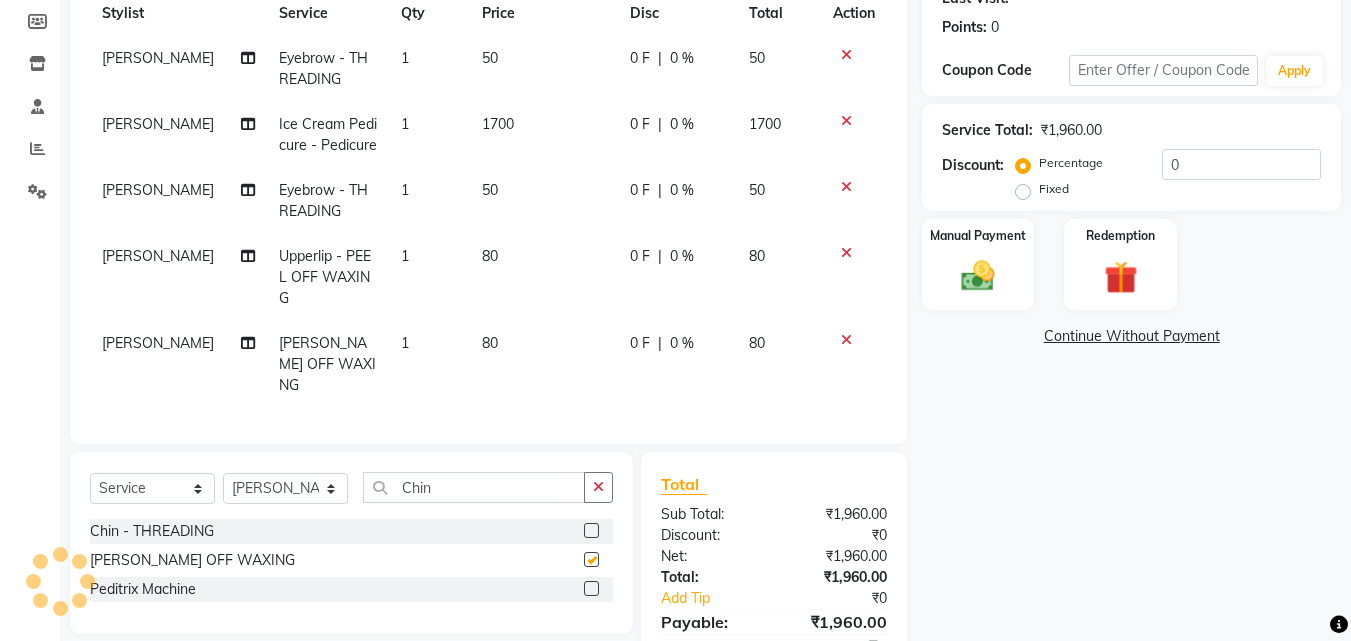 checkbox on "false" 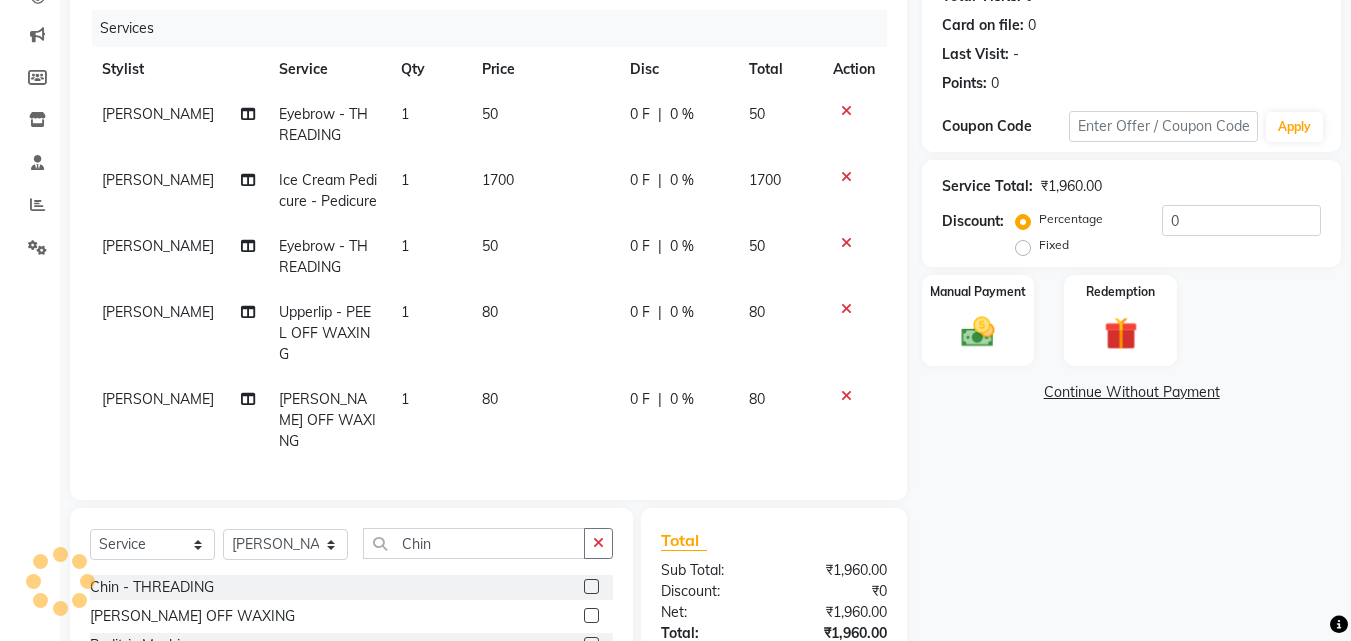 scroll, scrollTop: 60, scrollLeft: 0, axis: vertical 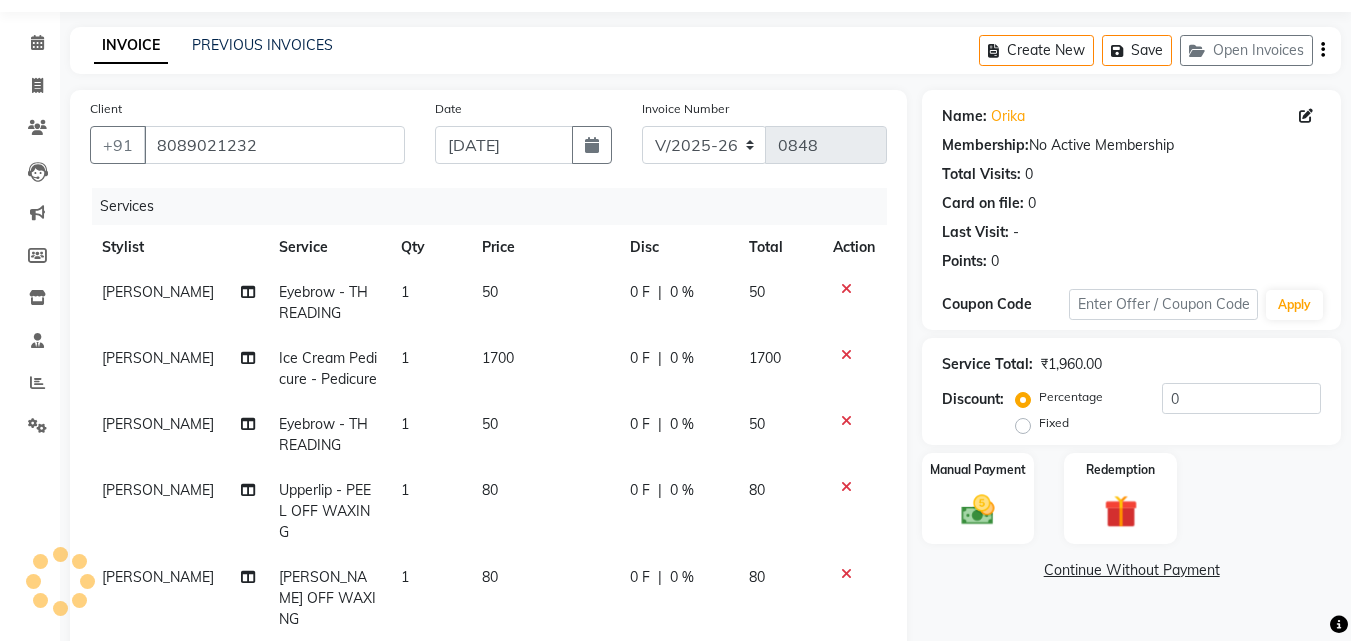 click on "0 F" 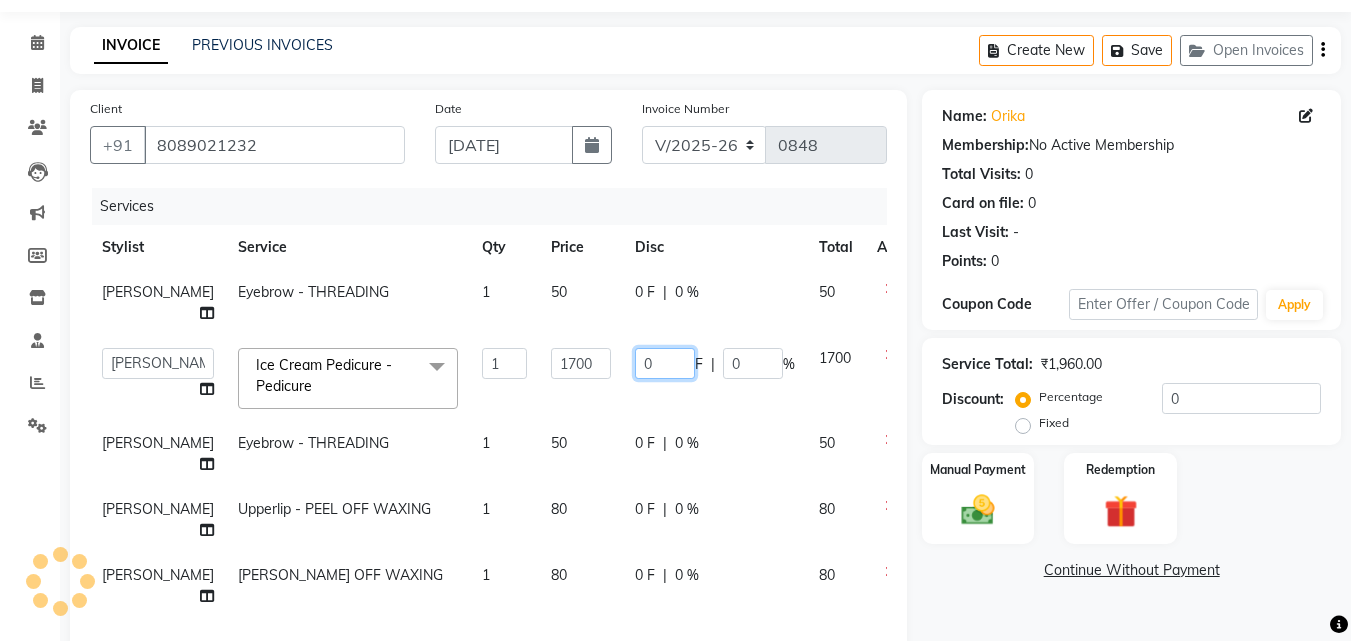 click on "0" 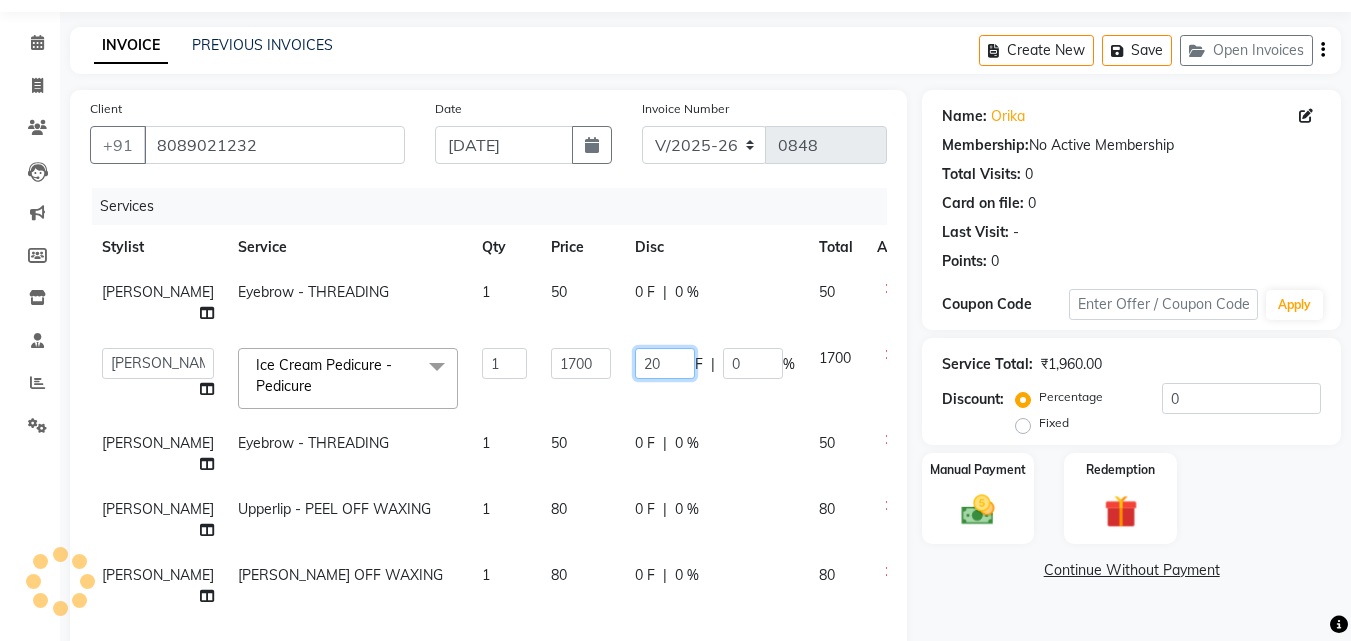 type on "200" 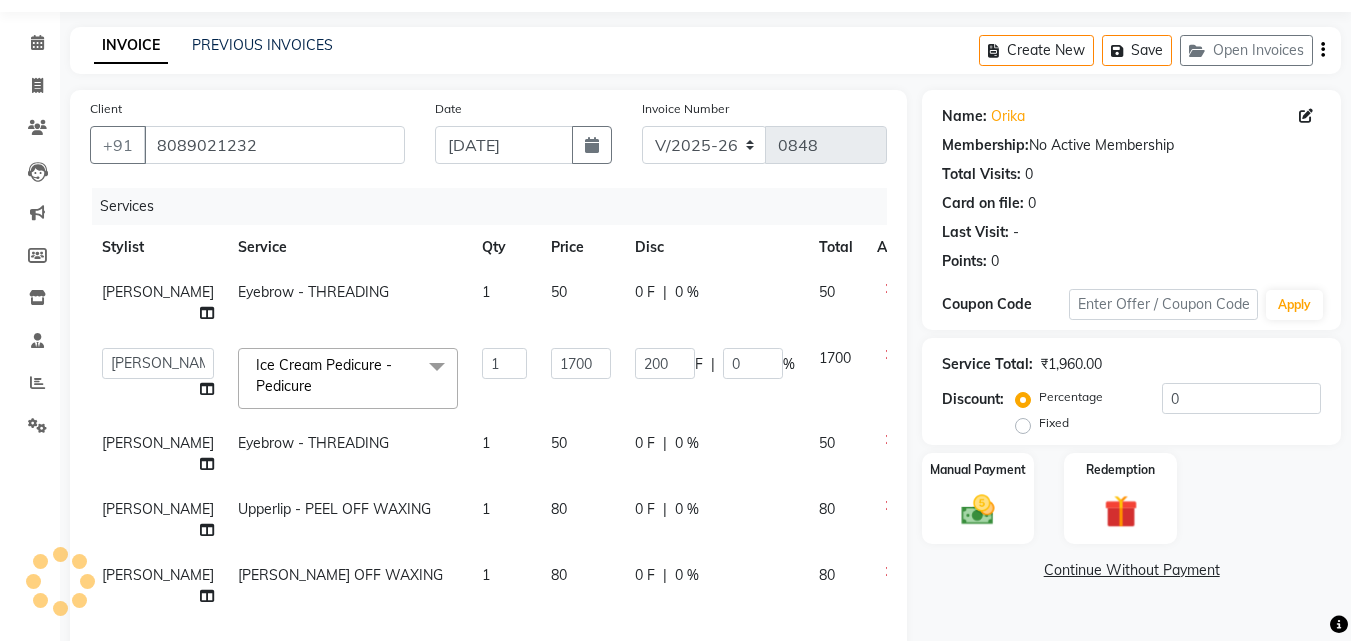 click on "Shruti Panda Eyebrow  - THREADING 1 50 0 F | 0 % 50  [PERSON_NAME]   [PERSON_NAME]   [PERSON_NAME]   [PERSON_NAME]   Shruti Panda   [PERSON_NAME]    Vishal Changdev [PERSON_NAME]   Ice Cream Pedicure - Pedicure  x Men's Grooming Package (Hair Cut, [PERSON_NAME] Trim, Hair Spa & Detan) Men's Style Pro Package (Hair Cut, Hair Spa & Detan) Rica Full Waxing Package (FA,[GEOGRAPHIC_DATA] & UA) Tan clear Facial, Nourishing Hair Spa & Spa Pedicure  Gel Full Waxing Package (FA,[GEOGRAPHIC_DATA],UA) Men's Hair Cut, Wash & [PERSON_NAME] Styling  Hair Cut - [DEMOGRAPHIC_DATA] (Wash & Styling) - Hair Styling  - 1 Hair Cut - [DEMOGRAPHIC_DATA] (Wash & Styling  - Hair Styling  - 3 Hair Cut - [DEMOGRAPHIC_DATA] (Without Wash) - Hair Styling  Kids Hair Cut - Boy (Without Wash) - Hair Styling  - 4 [PERSON_NAME] Trim / Styling - Hair Styling  Clean Shave Fringe Hair Cut Wash & Plain Dry - Upto Neck - Hair Styling  - 5 Wash & Plain Dry - Upto Shoulder - Hair Styling  - 6 Wash & Plain Dry - Upto Mid Back - Hair Styling  - 7 Wash & Plain Dry - Upto Waist  - Hair Styling  - 8 Blow Dry - Upto Mid Back - Hair Styling  1 F" 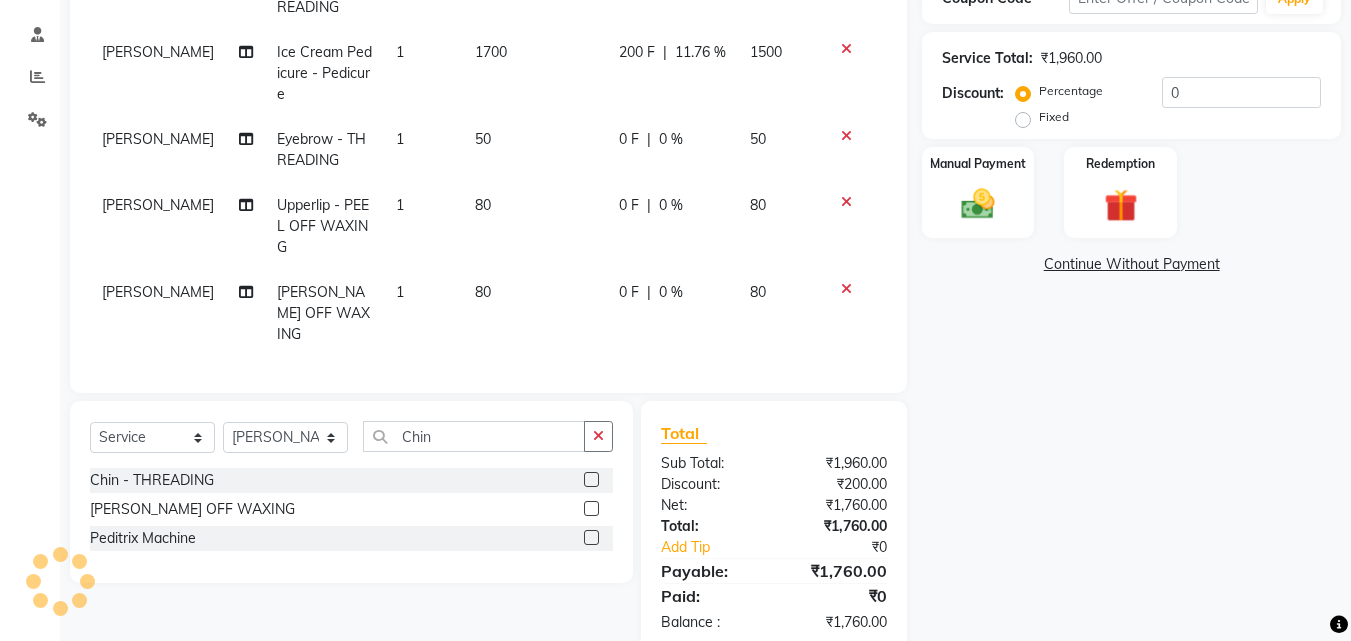 click on "Name: Orika  Membership:  No Active Membership  Total Visits:  0 Card on file:  0 Last Visit:   - Points:   0  Coupon Code Apply Service Total:  ₹1,960.00  Discount:  Percentage   Fixed  0 Manual Payment Redemption  Continue Without Payment" 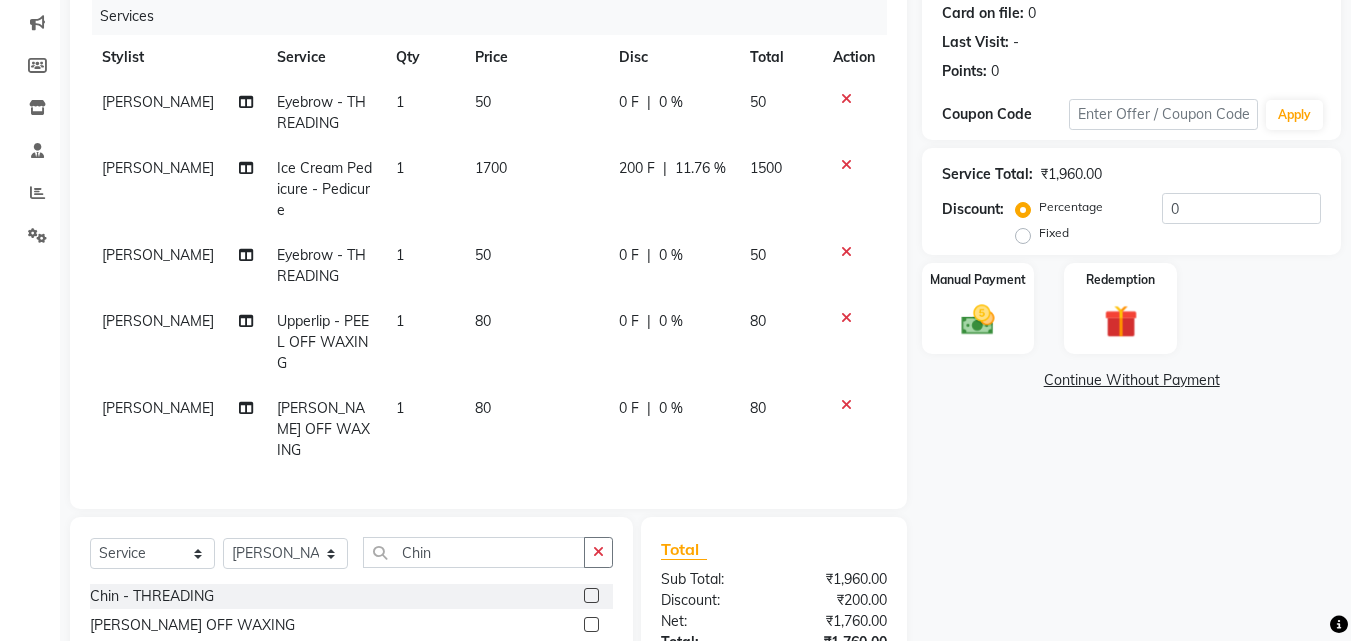 scroll, scrollTop: 166, scrollLeft: 0, axis: vertical 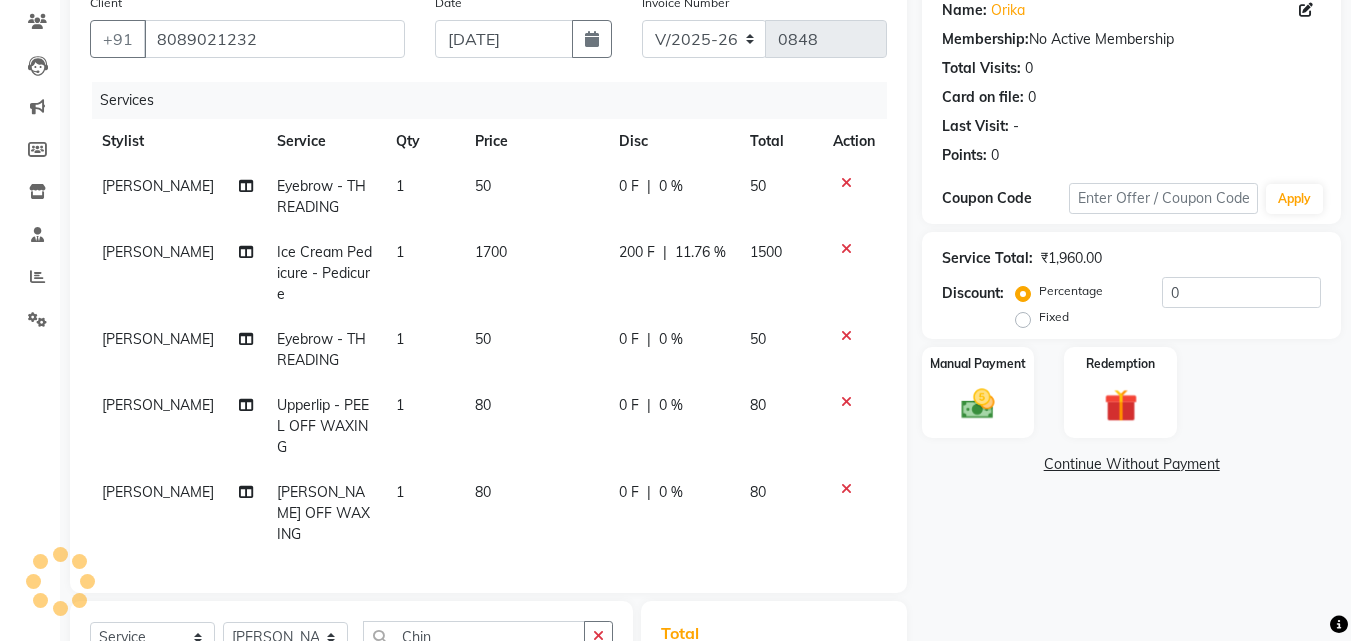 click 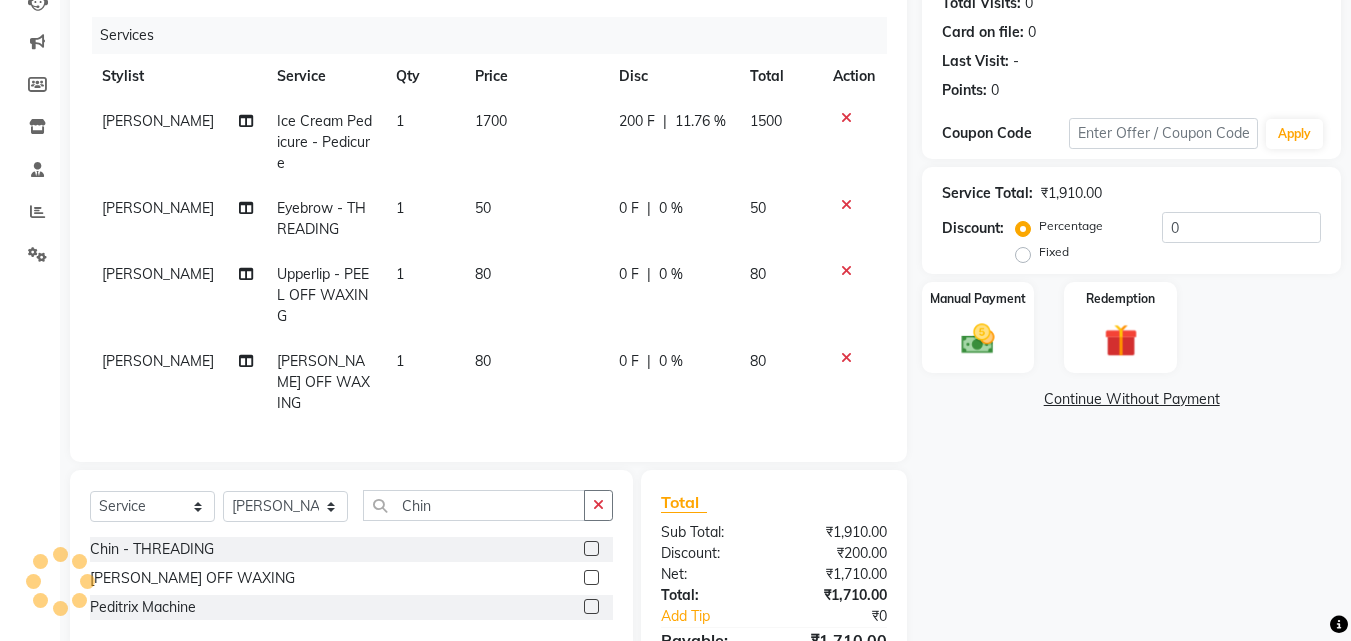 scroll, scrollTop: 266, scrollLeft: 0, axis: vertical 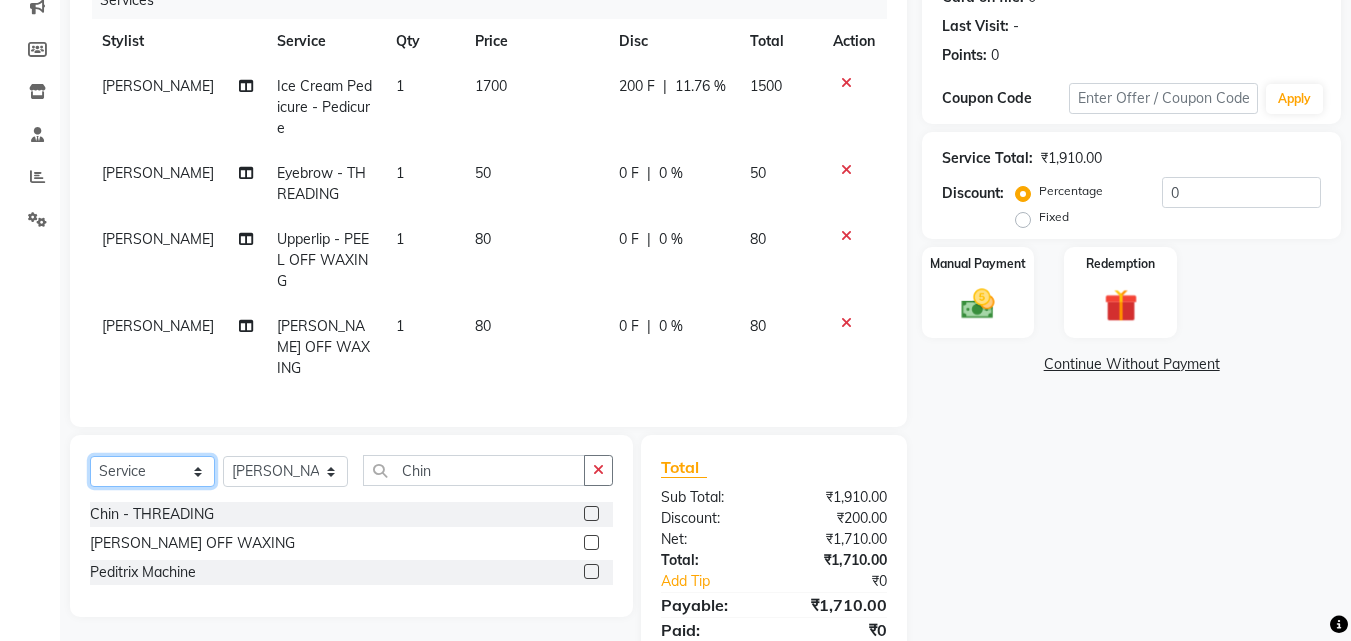 click on "Select  Service  Product  Membership  Package Voucher Prepaid Gift Card" 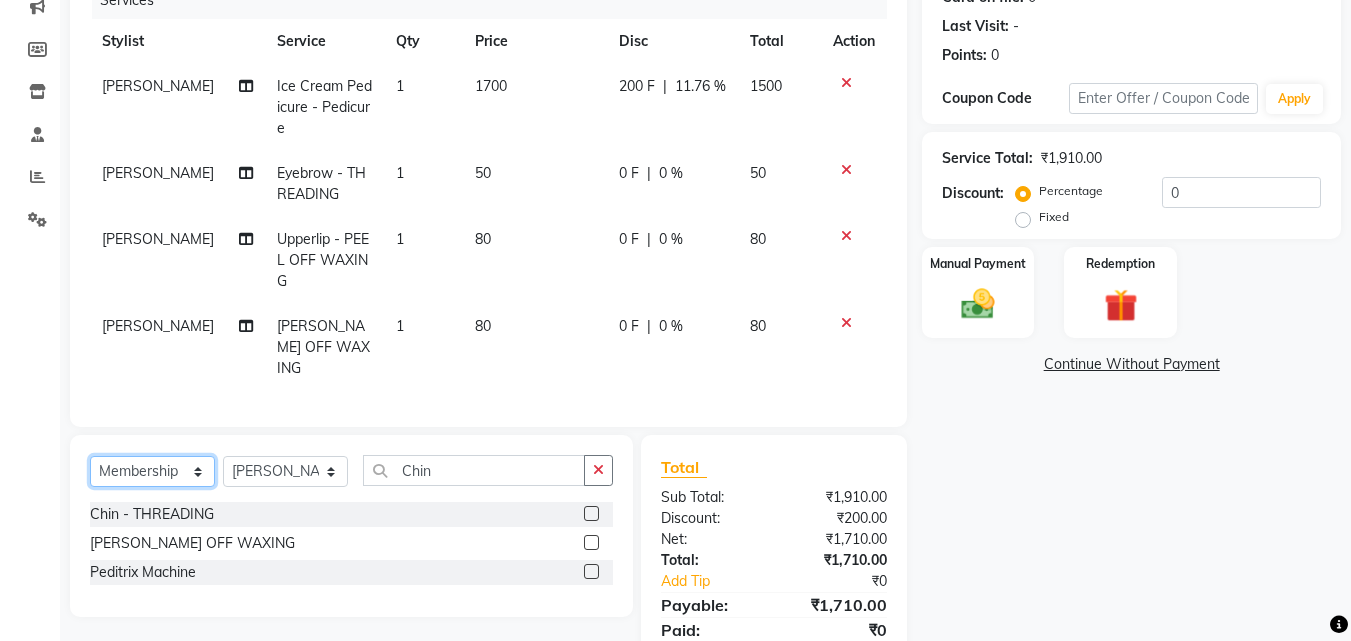 click on "Select  Service  Product  Membership  Package Voucher Prepaid Gift Card" 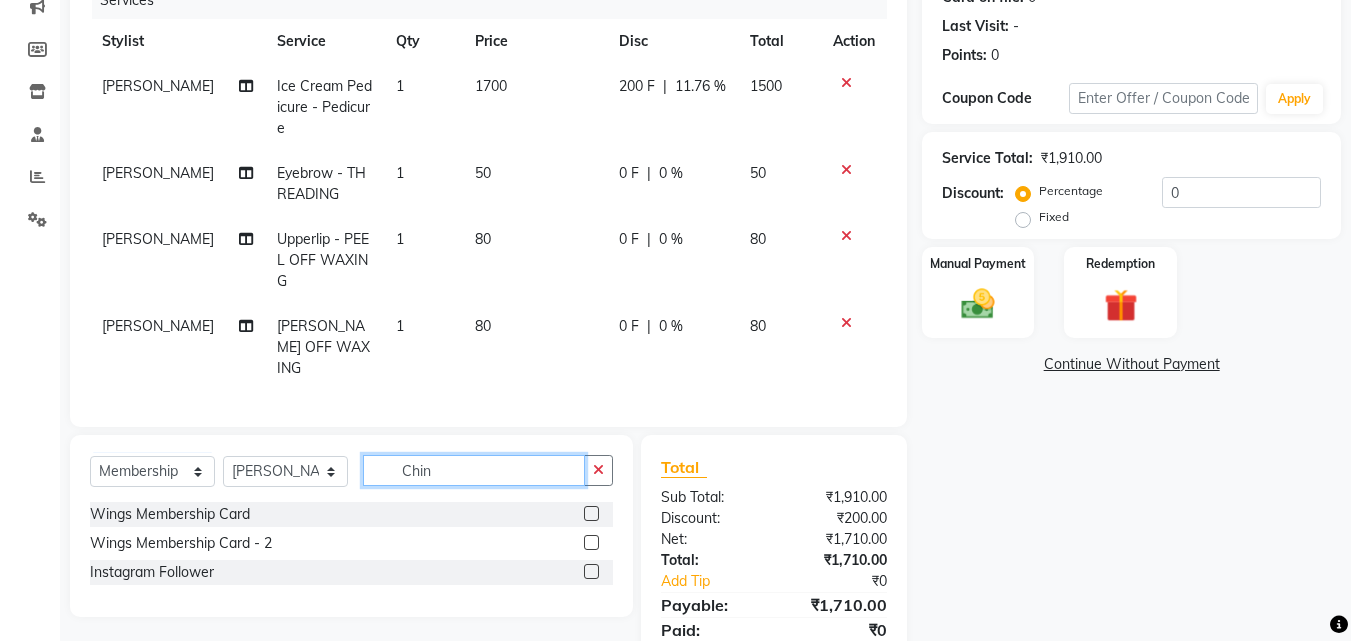drag, startPoint x: 462, startPoint y: 440, endPoint x: 227, endPoint y: 476, distance: 237.74146 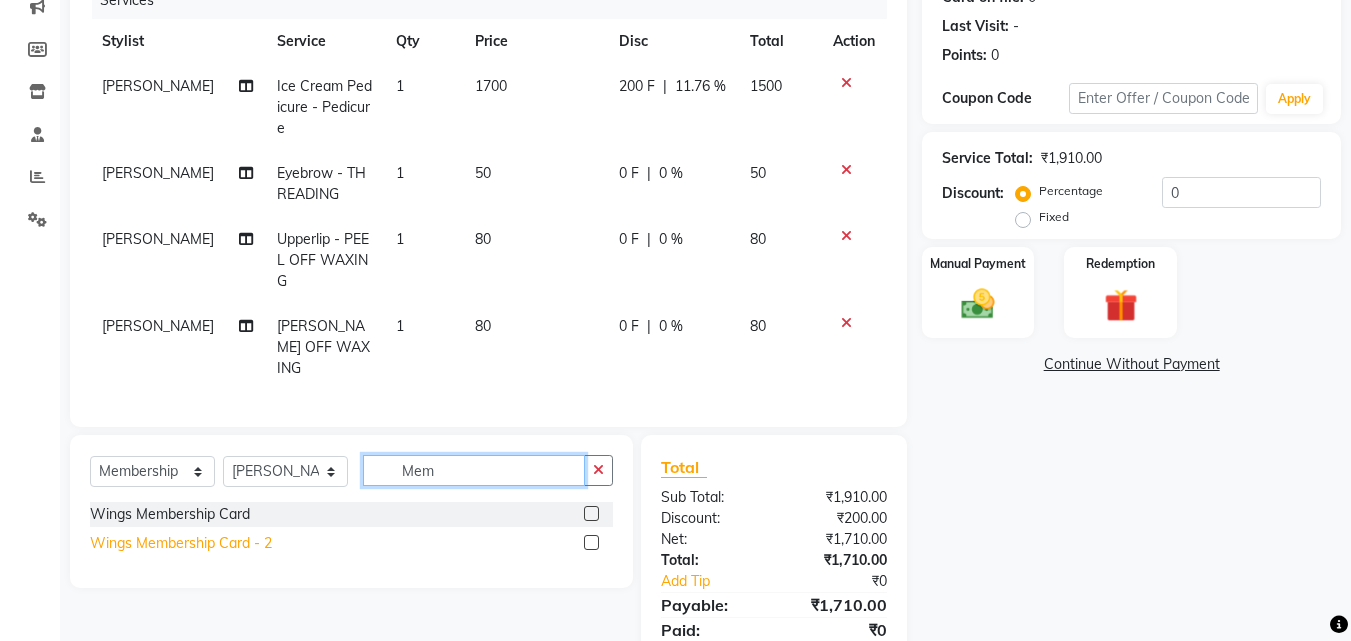 type on "Mem" 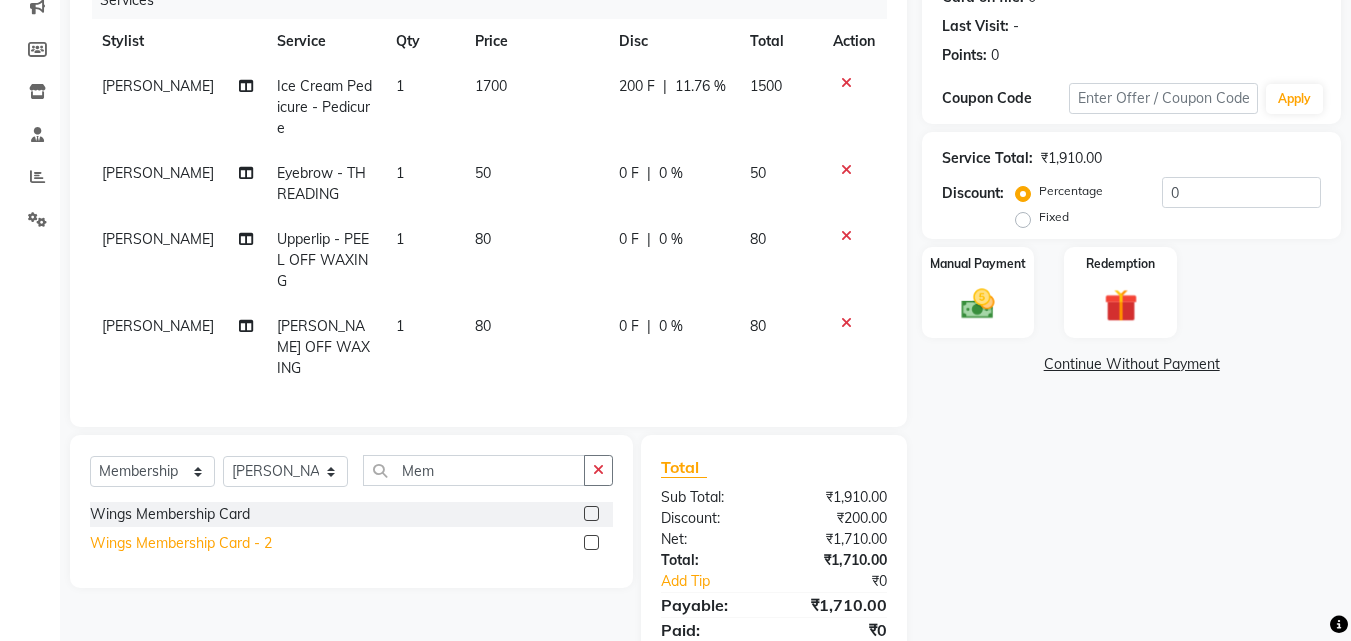 click on "Wings Membership Card - 2" 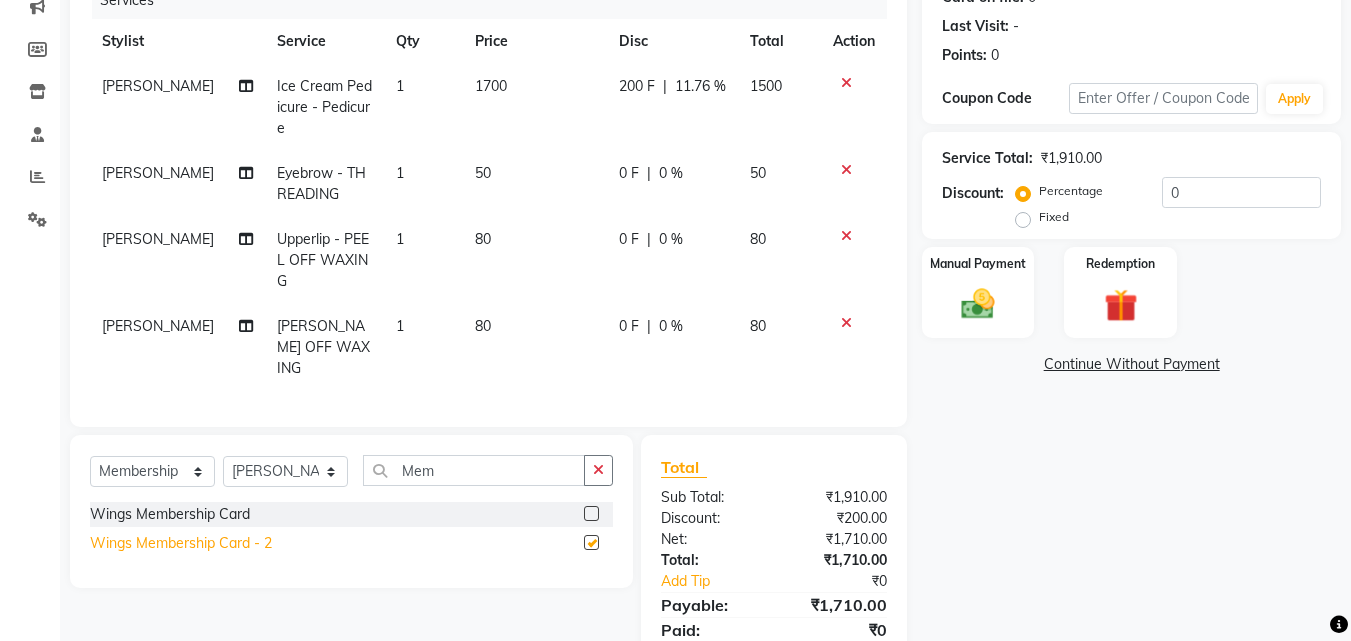 select on "select" 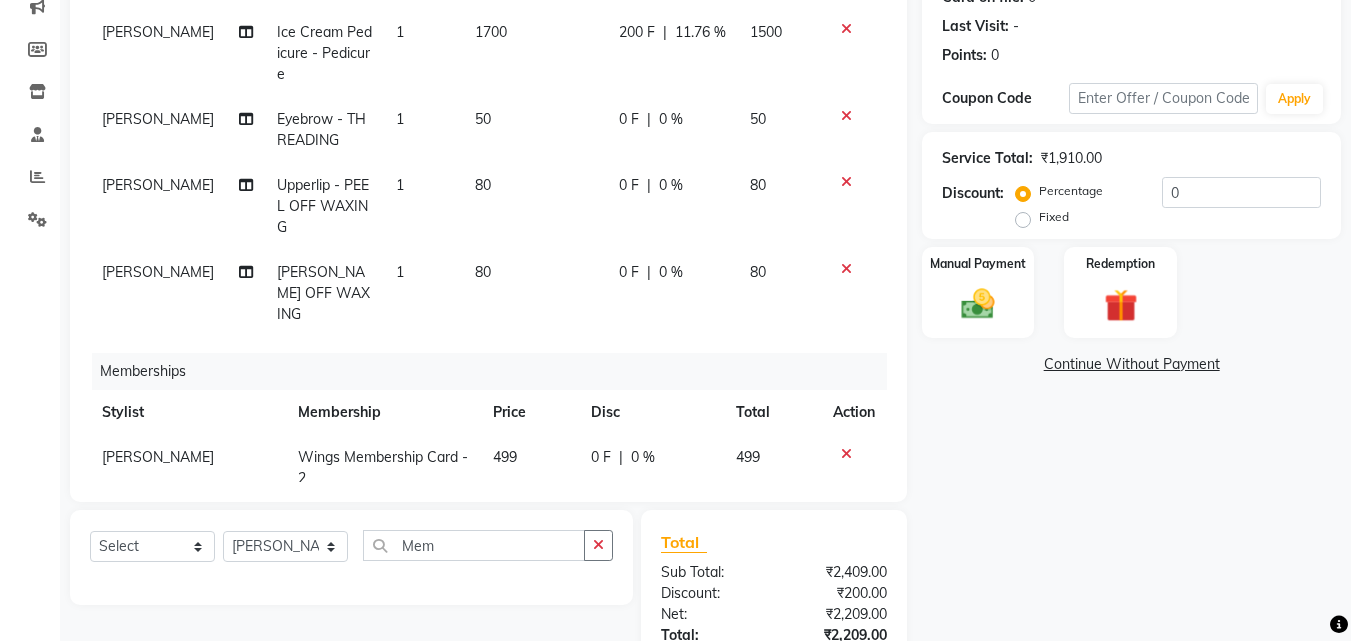 scroll, scrollTop: 62, scrollLeft: 0, axis: vertical 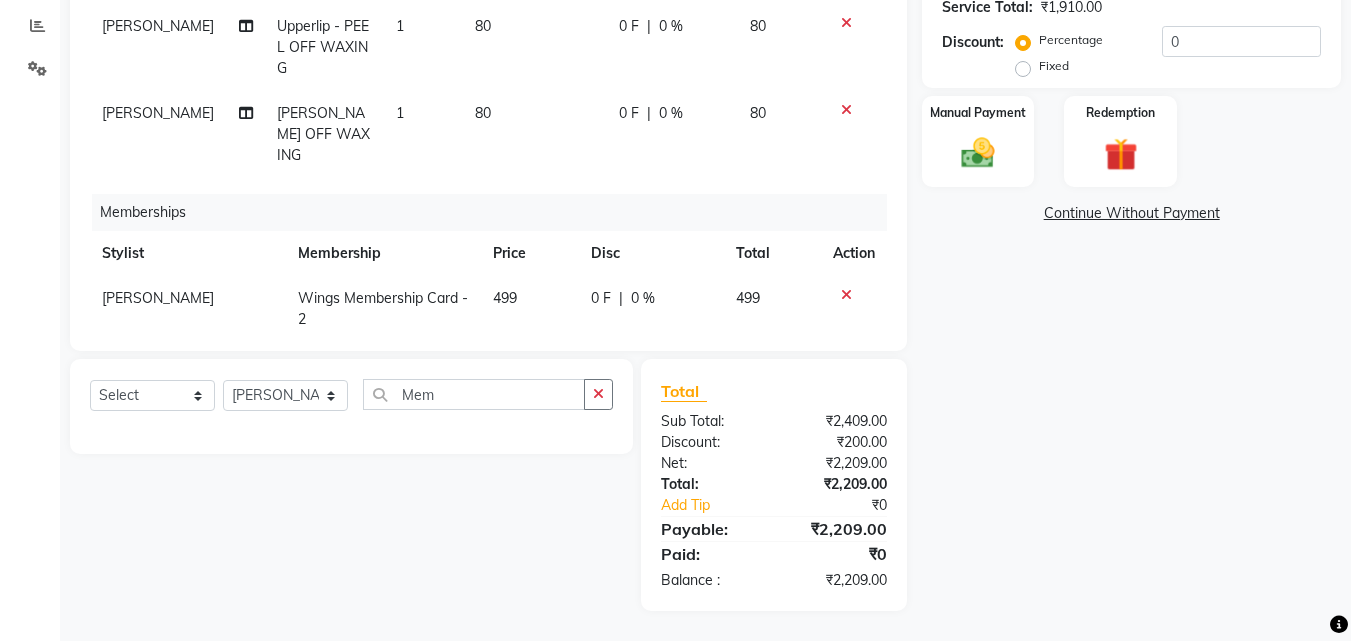 click on "Name: Orika  Membership:  No Active Membership  Total Visits:  0 Card on file:  0 Last Visit:   - Points:   0  Coupon Code Apply Service Total:  ₹1,910.00  Discount:  Percentage   Fixed  0 Manual Payment Redemption  Continue Without Payment" 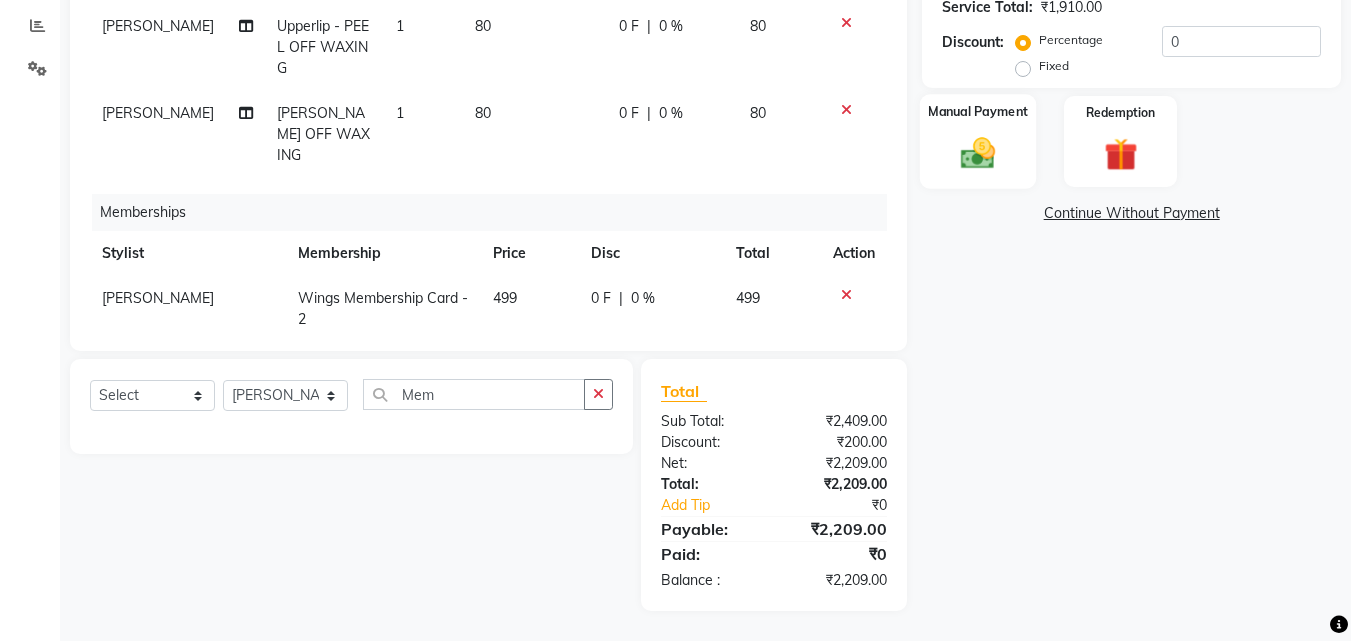 click on "Manual Payment" 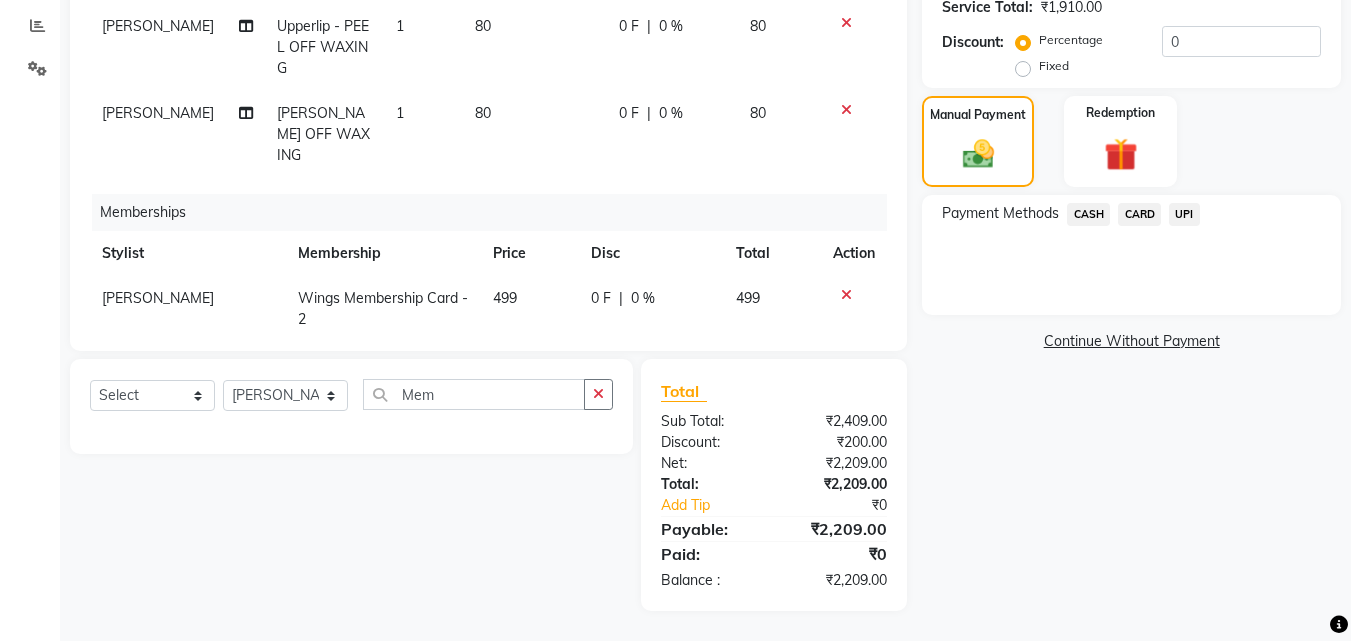 click on "UPI" 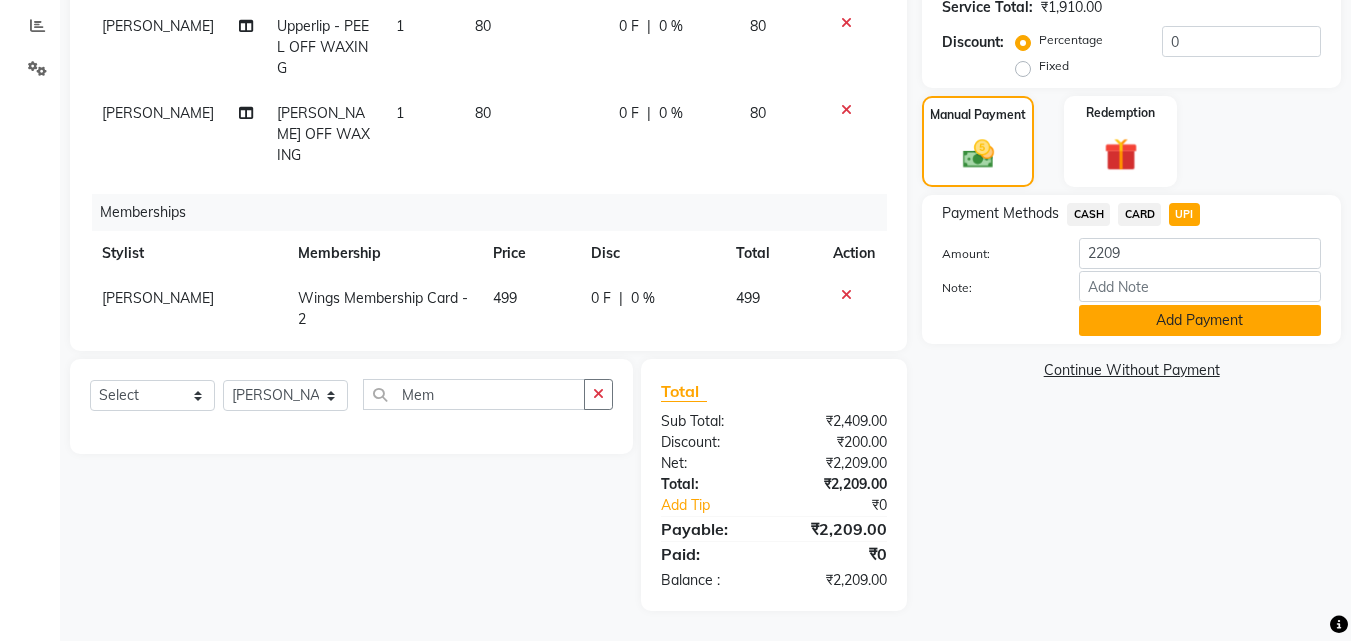 click on "Add Payment" 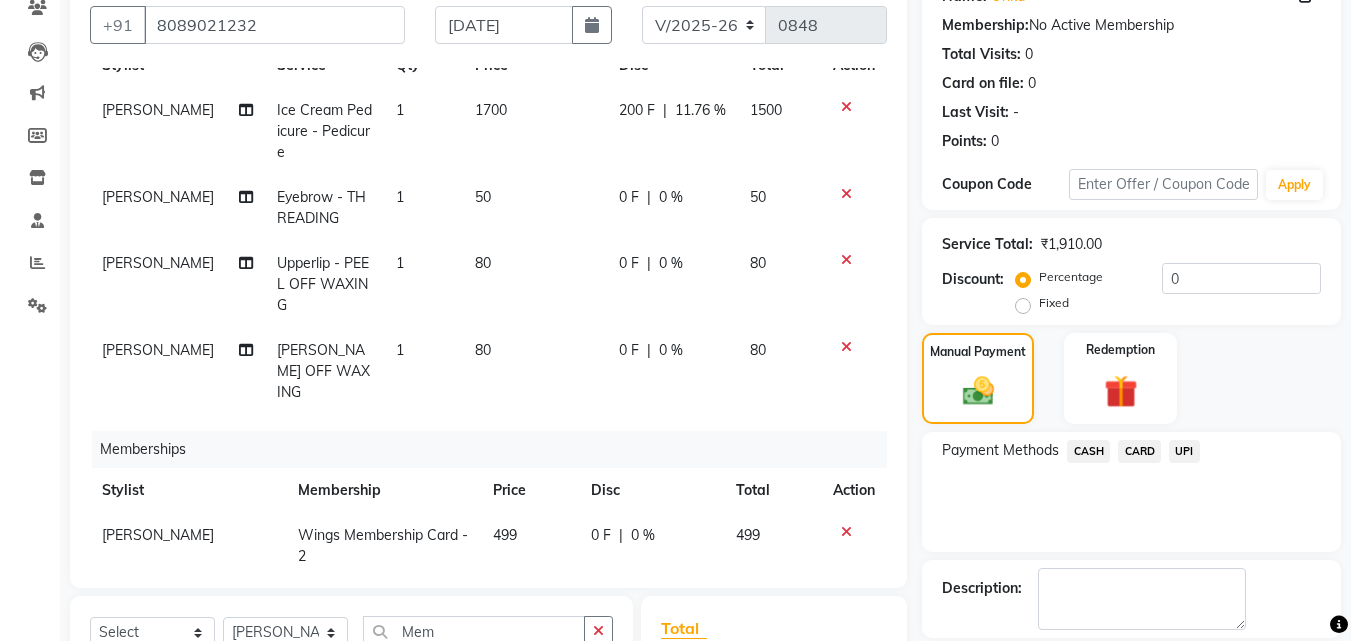 scroll, scrollTop: 159, scrollLeft: 0, axis: vertical 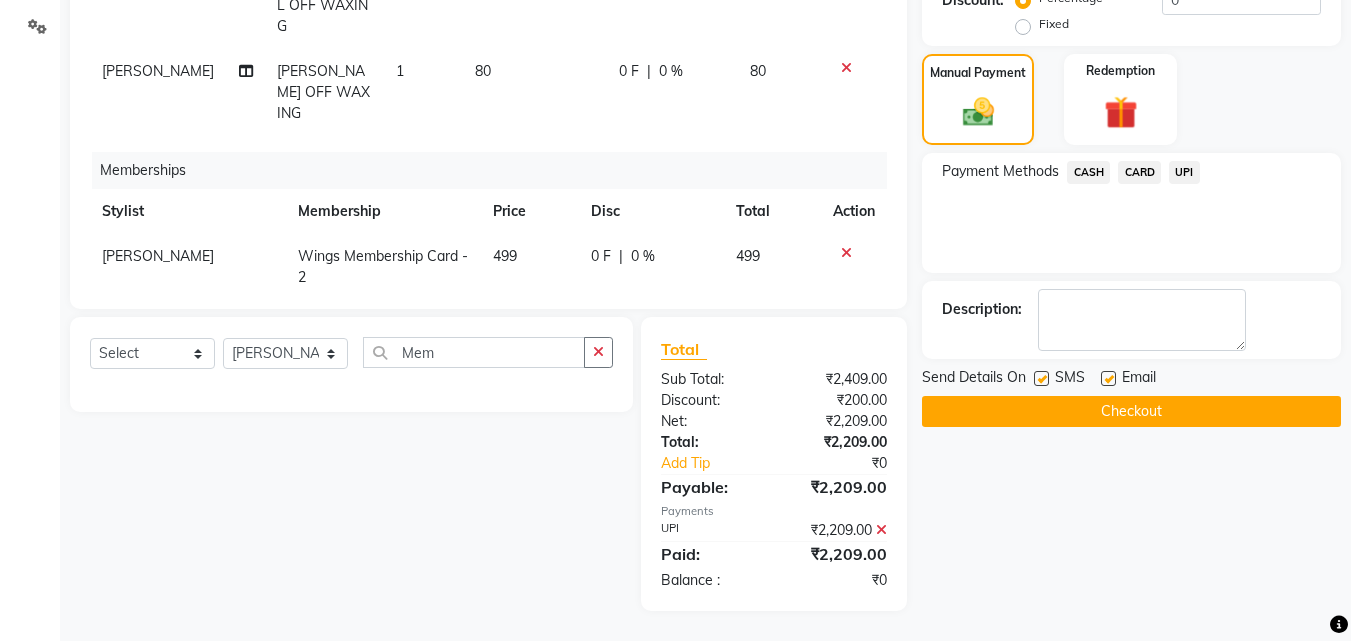 click on "Checkout" 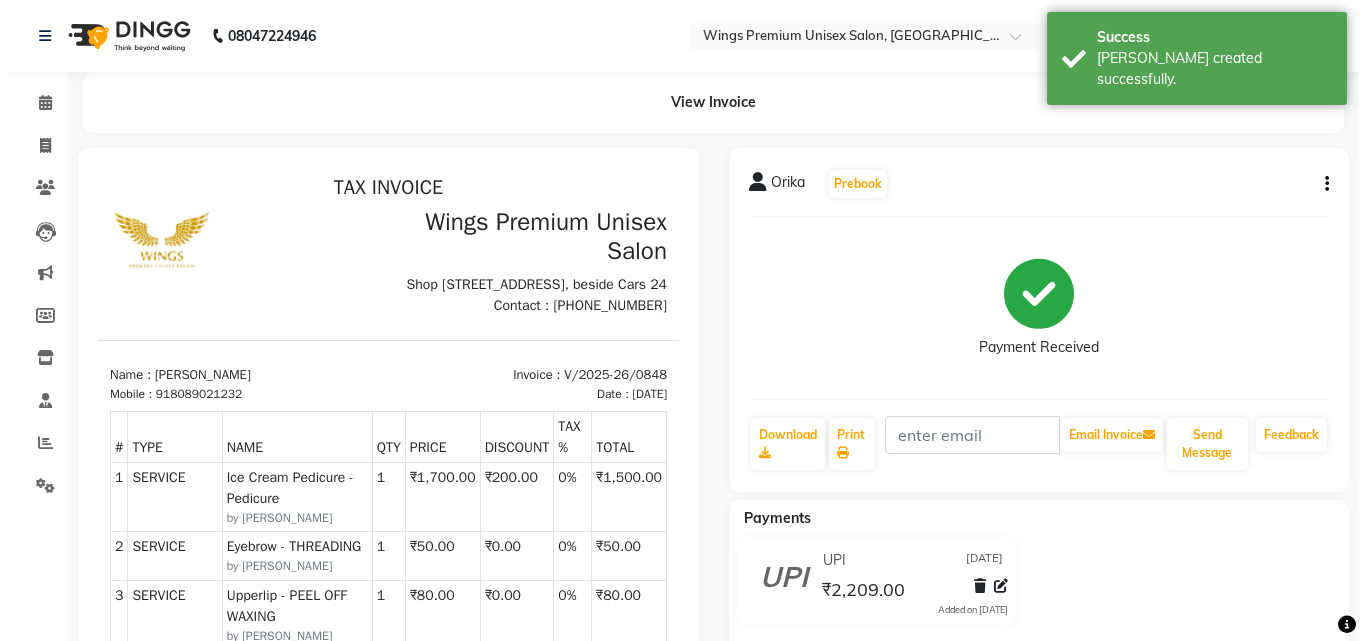 scroll, scrollTop: 0, scrollLeft: 0, axis: both 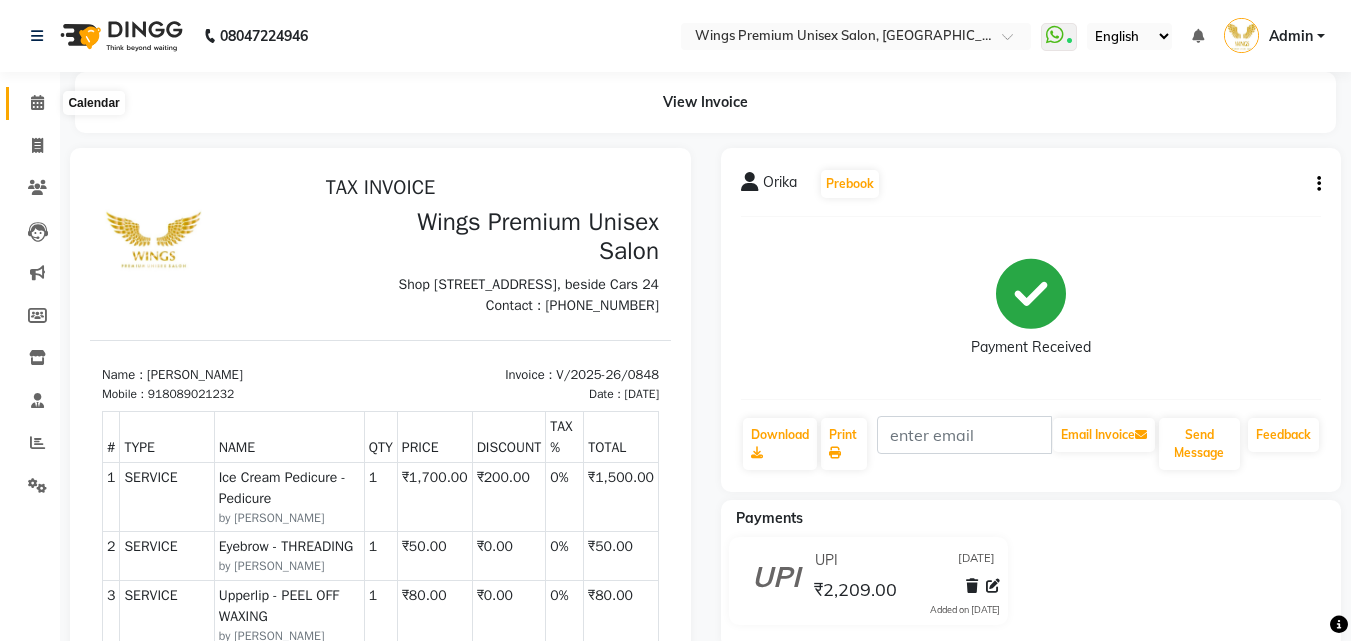 click 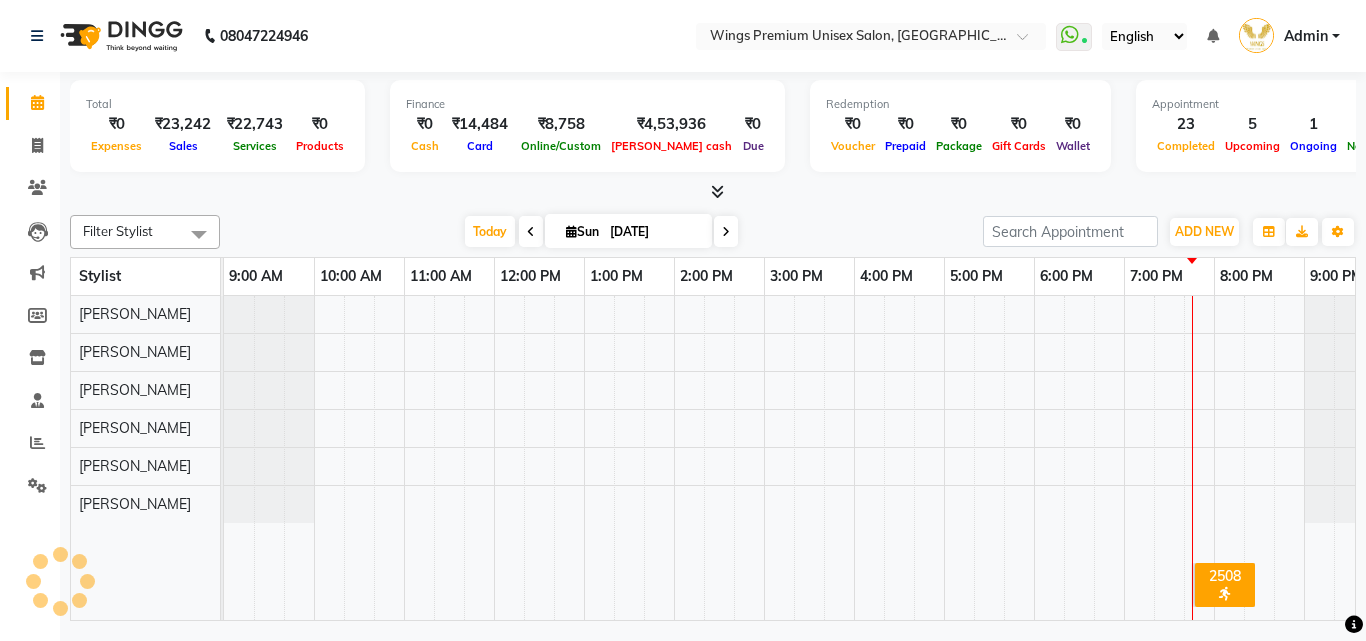 scroll, scrollTop: 0, scrollLeft: 0, axis: both 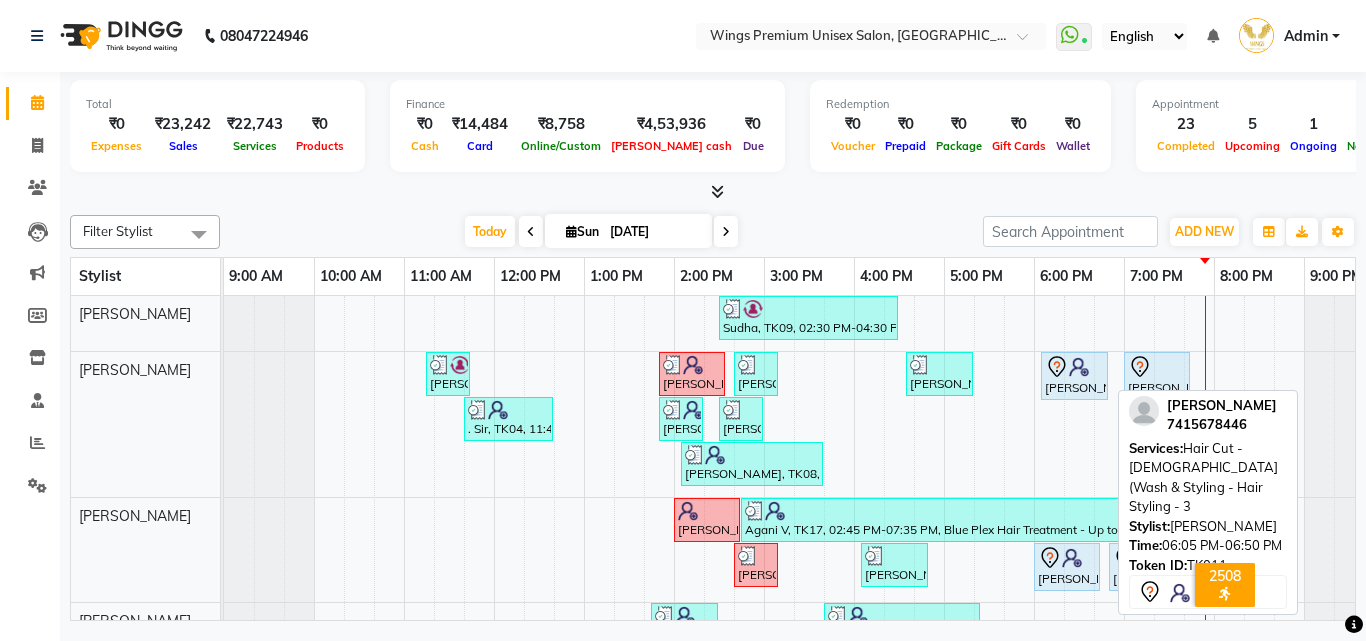 click at bounding box center (1079, 367) 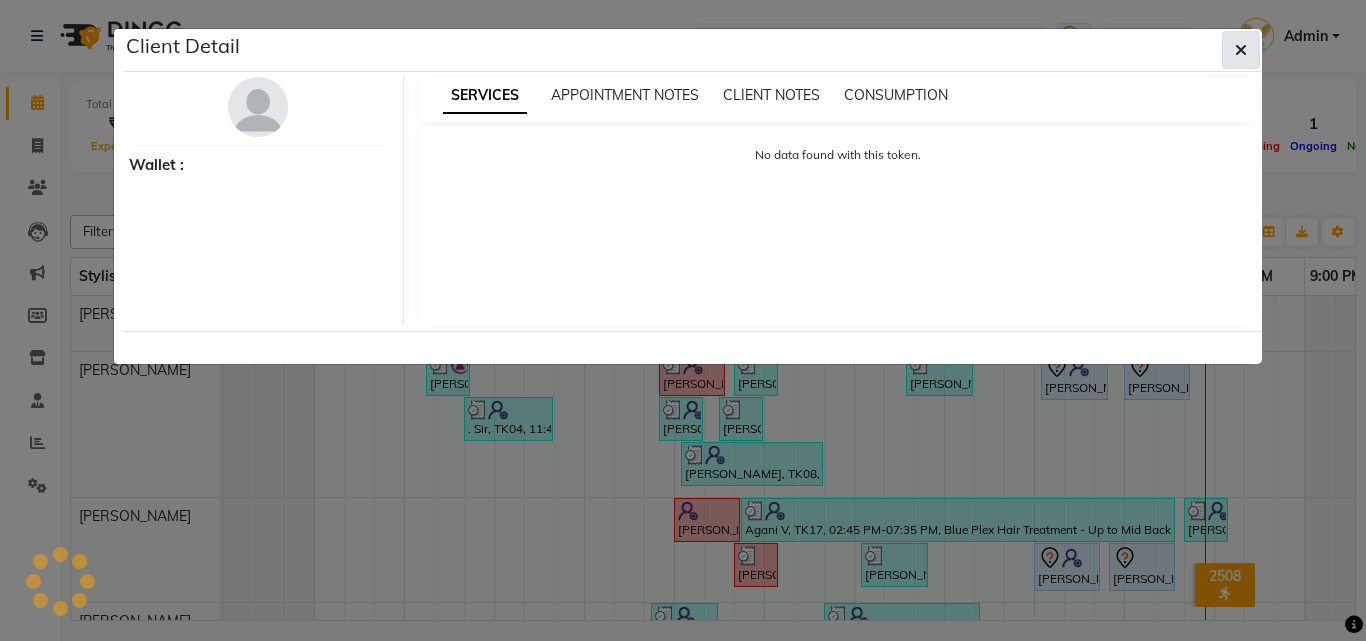 click 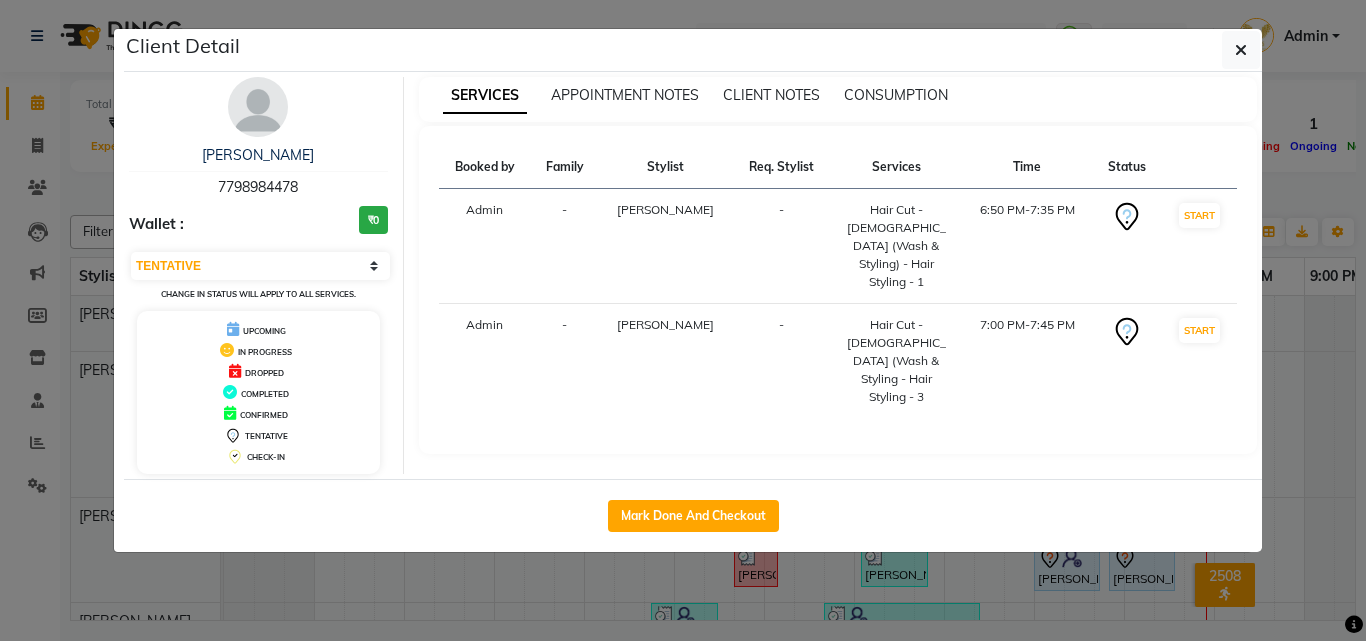 select on "7" 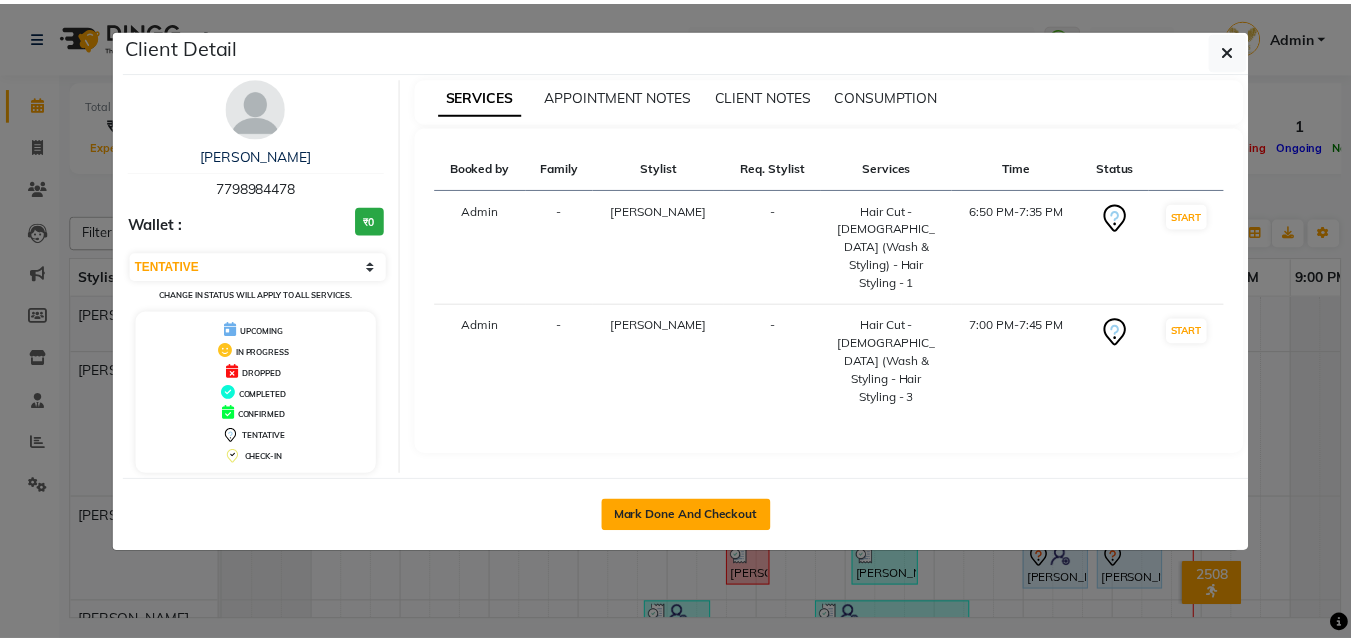 scroll, scrollTop: 0, scrollLeft: 0, axis: both 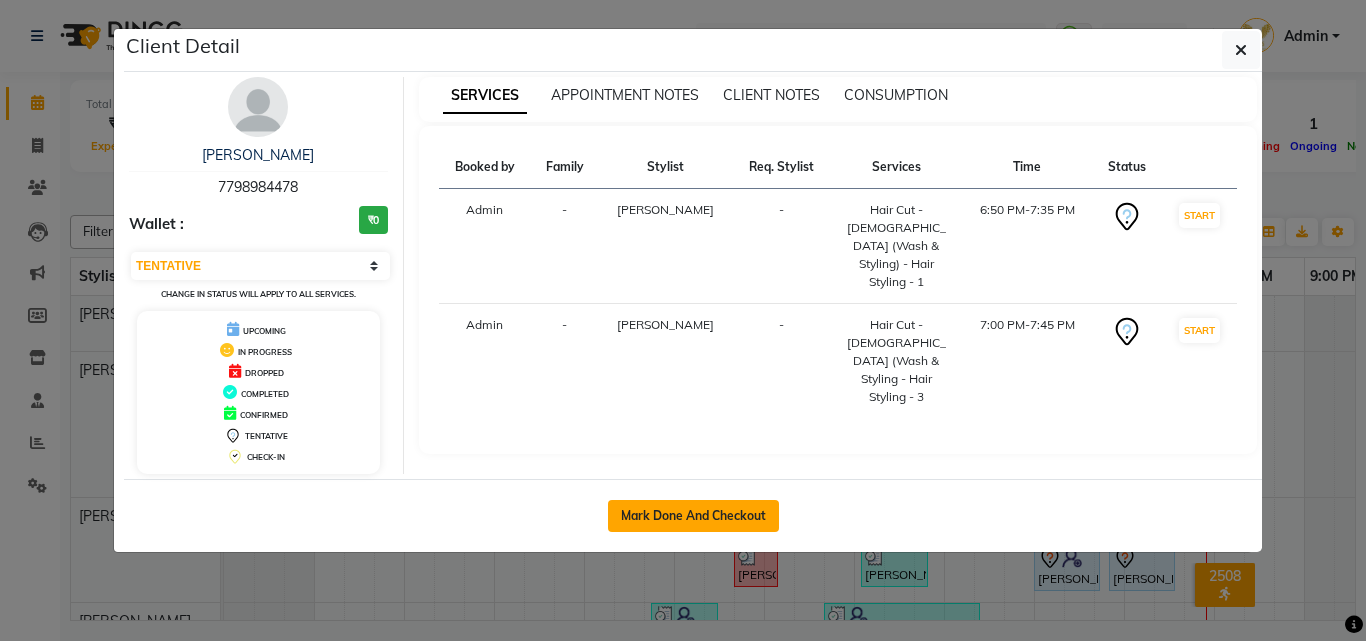 click on "Mark Done And Checkout" 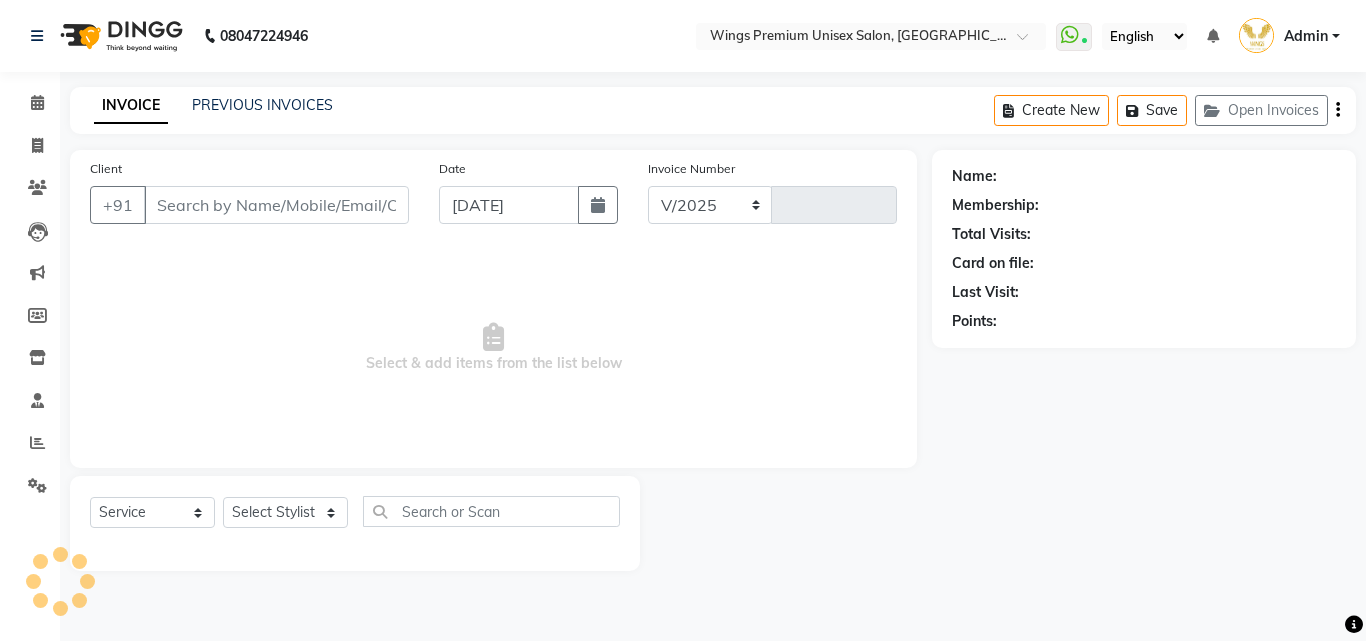 select on "674" 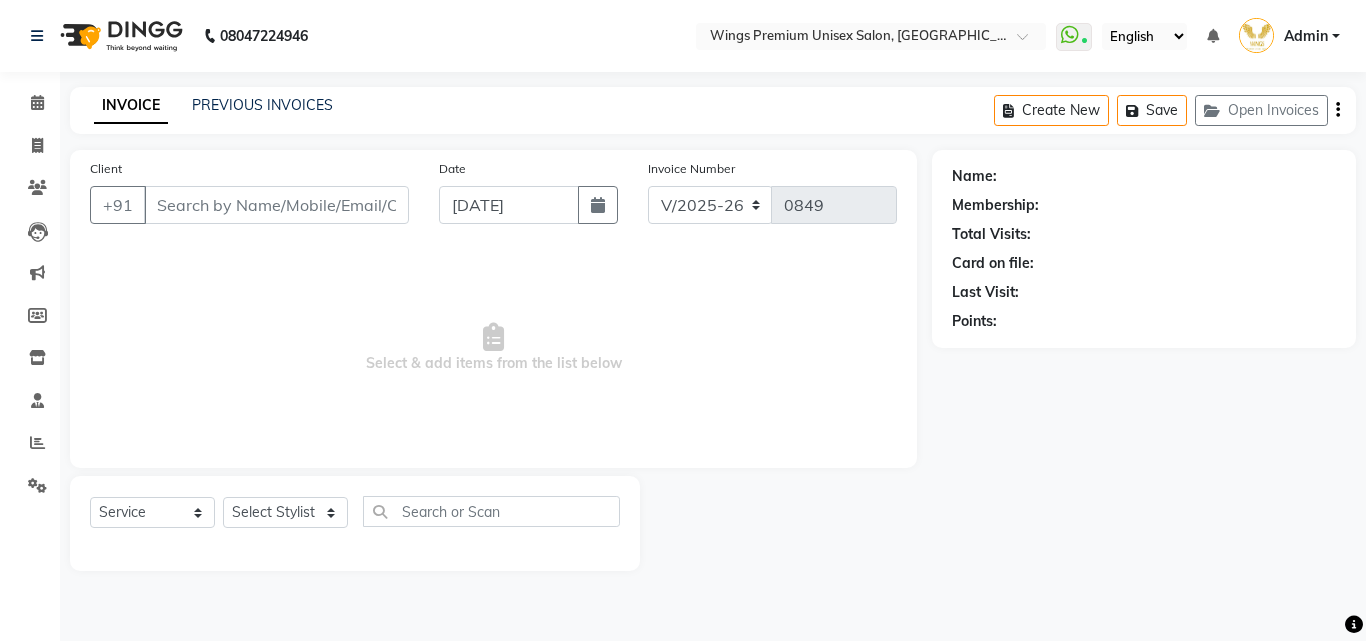 type on "7798984478" 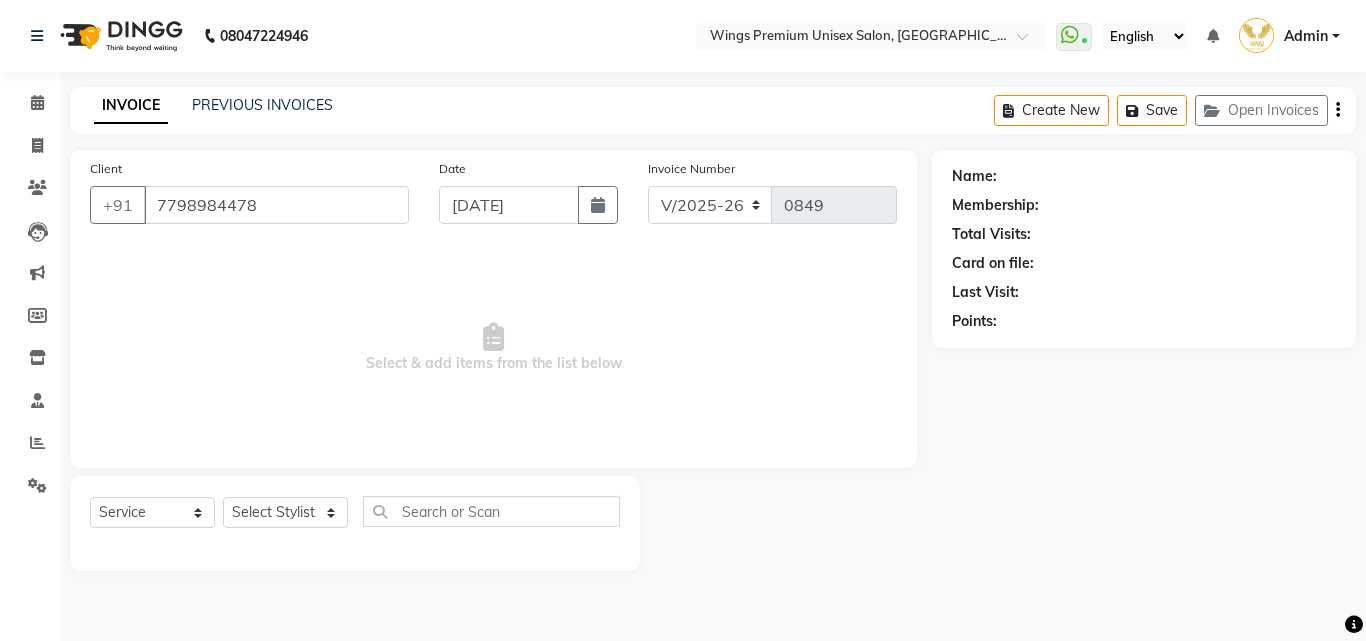 select on "43416" 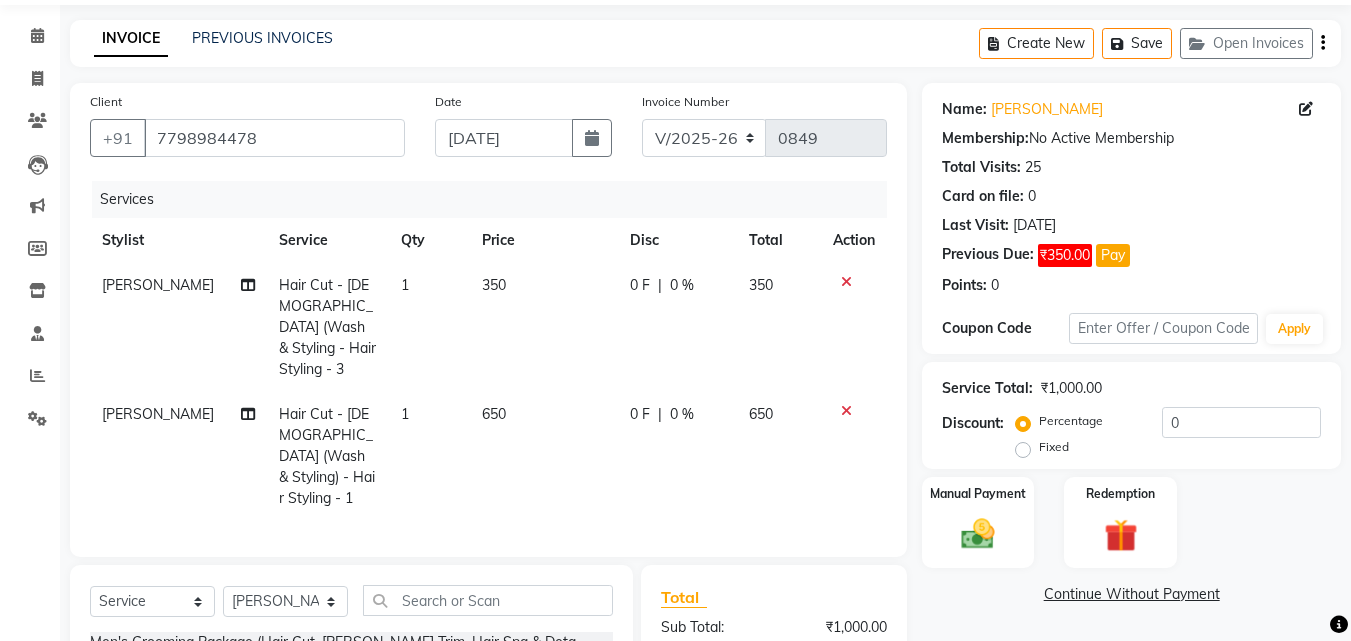 scroll, scrollTop: 100, scrollLeft: 0, axis: vertical 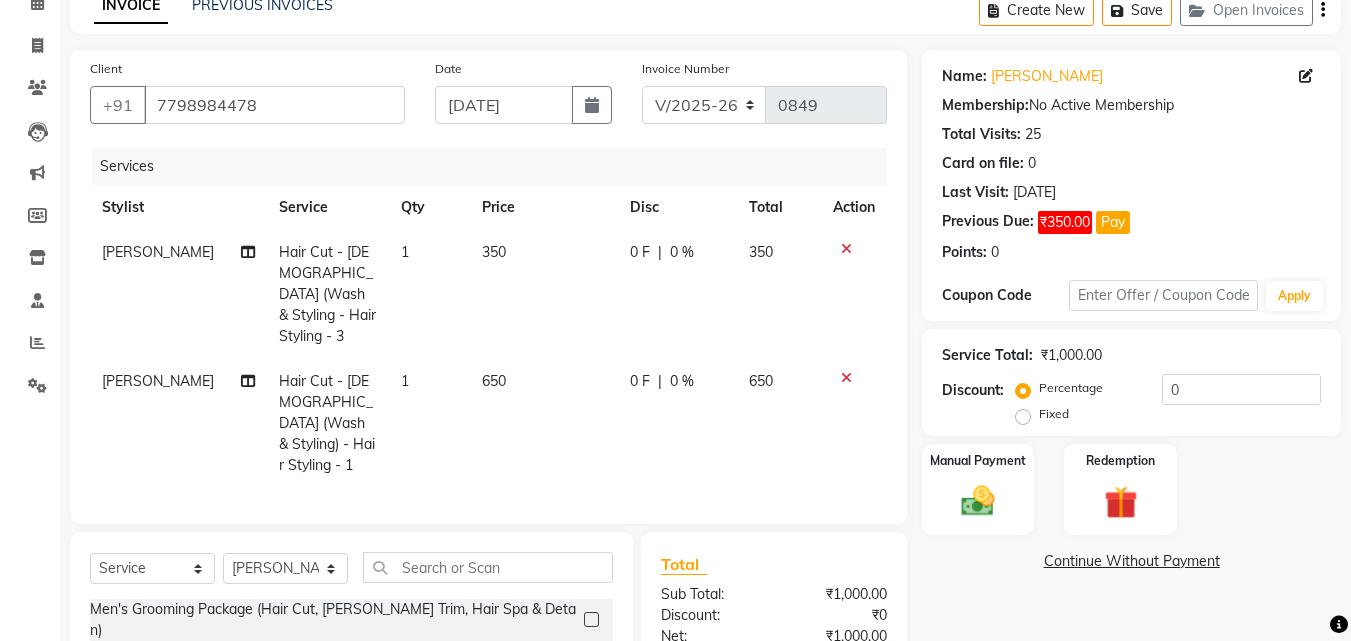click on "[PERSON_NAME]" 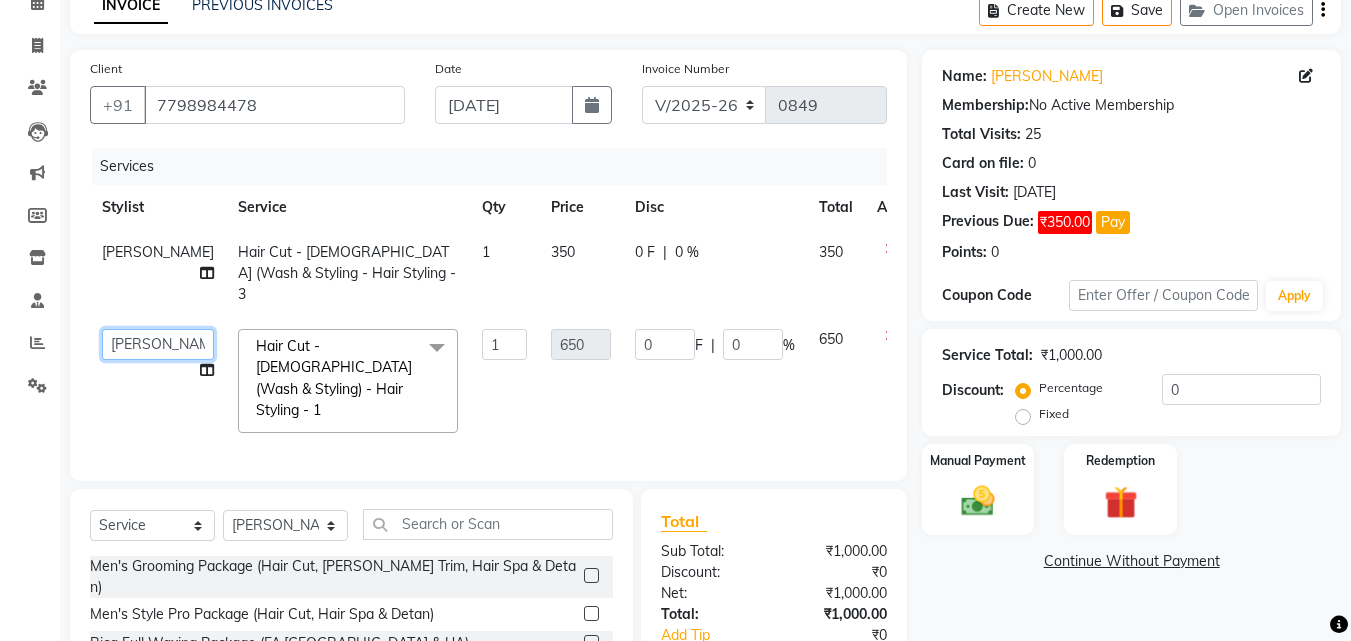 click on "Aditya Jagtap   Aishwarya Kshirsagar   Minal Mehtar   Samarth Rathod   Shruti Panda   Umesh Chandane    Vishal Changdev Rokade" 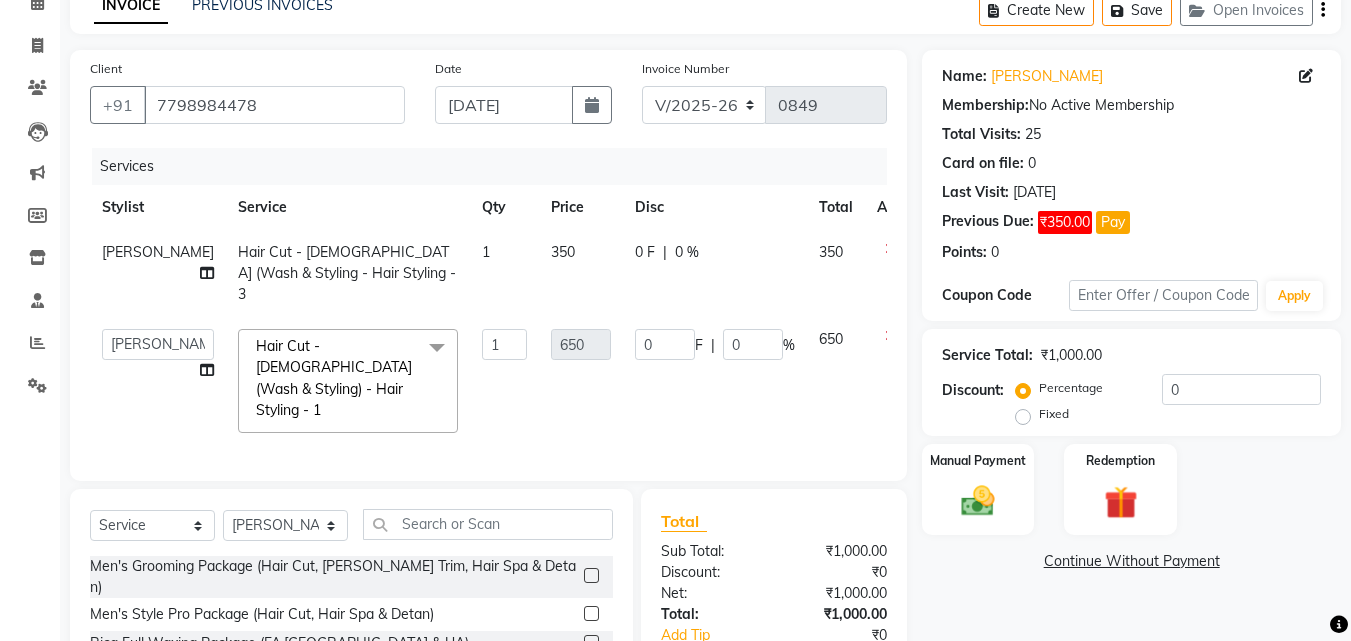 select on "72458" 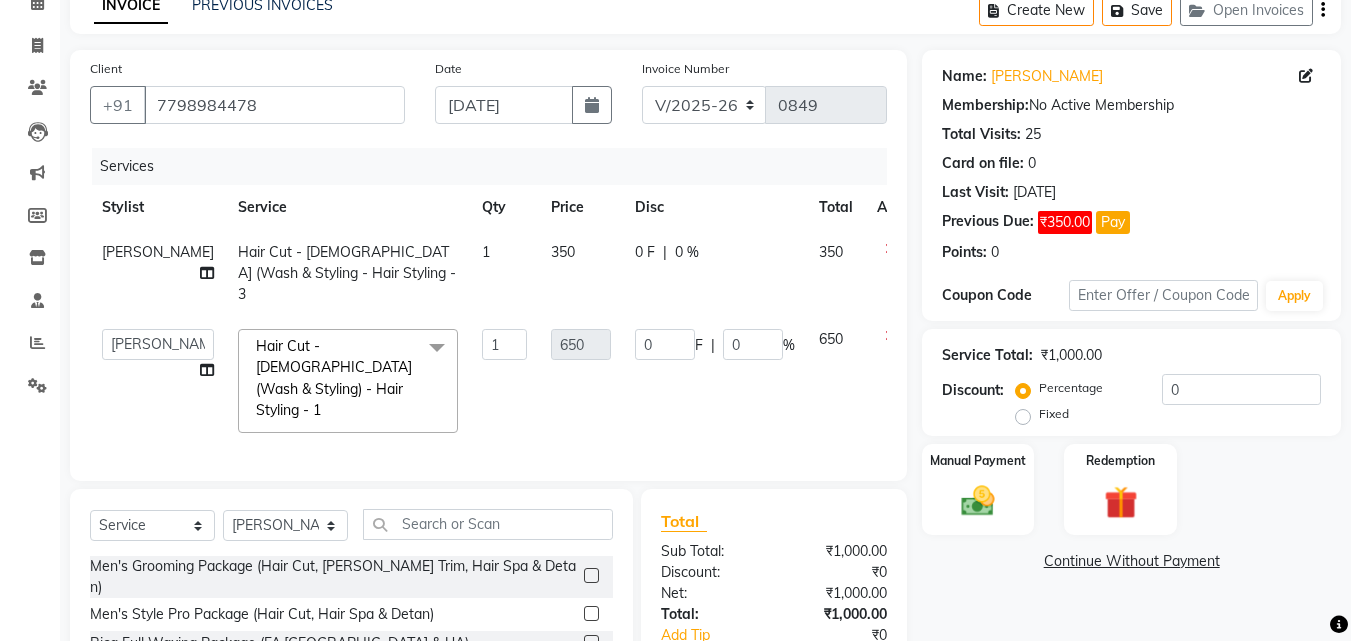 click on "650" 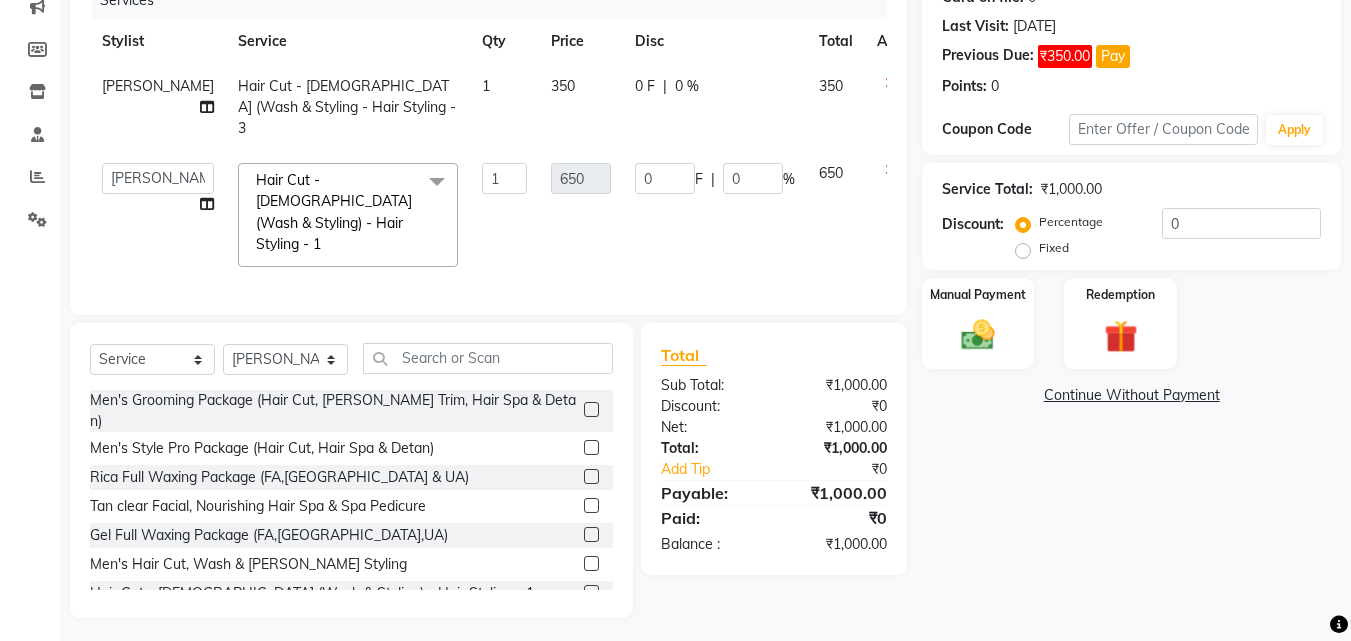 click on "Name: Ankit  Rai Membership:  No Active Membership  Total Visits:  25 Card on file:  0 Last Visit:   01-06-2025 Previous Due:  ₹350.00 Pay Points:   0  Coupon Code Apply Service Total:  ₹1,000.00  Discount:  Percentage   Fixed  0 Manual Payment Redemption  Continue Without Payment" 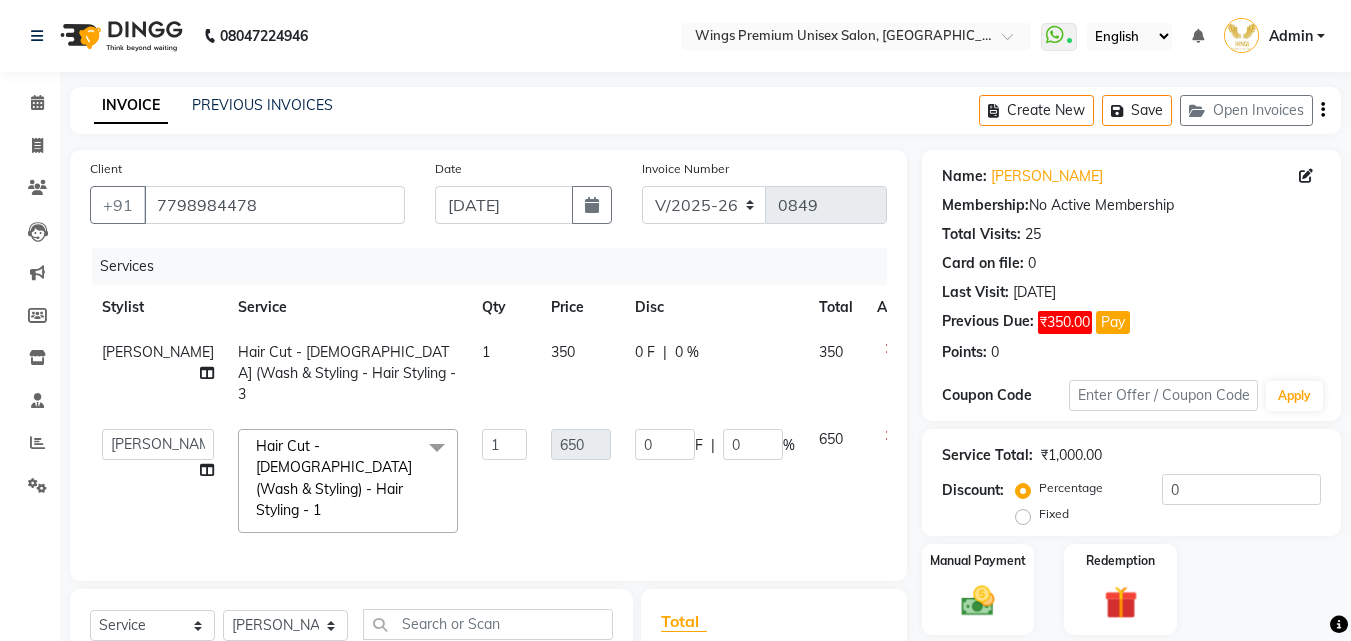 scroll, scrollTop: 266, scrollLeft: 0, axis: vertical 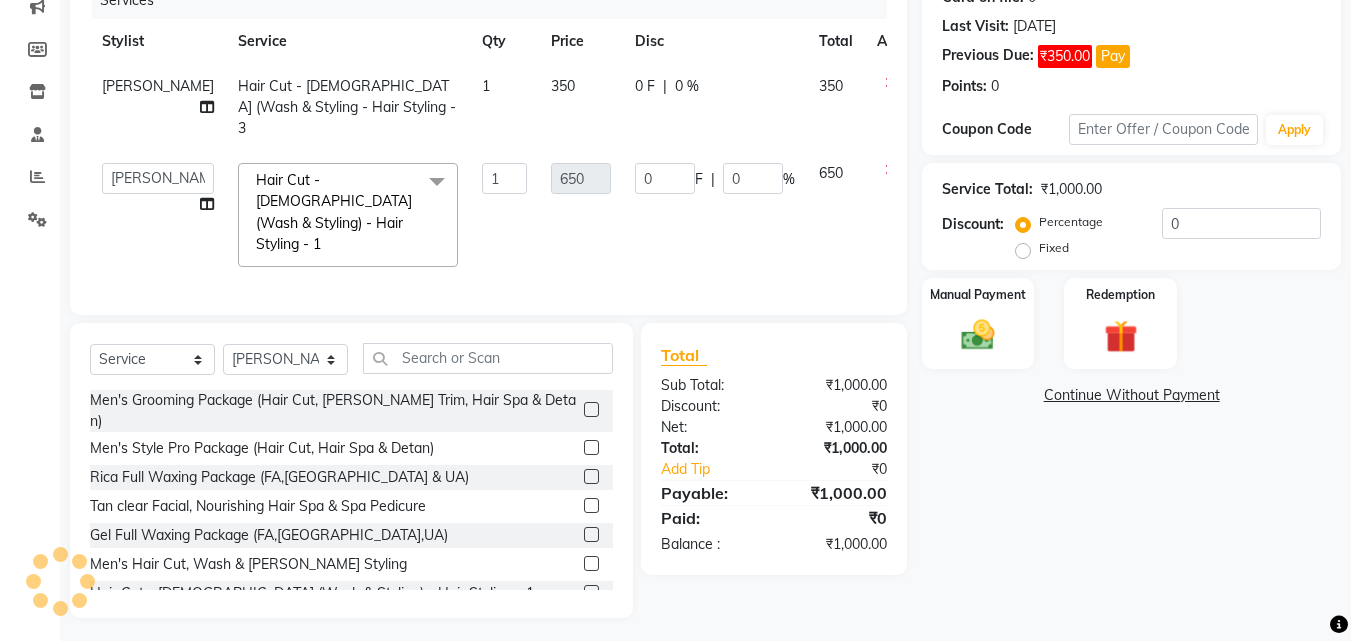 click on "Name: Ankit  Rai Membership:  No Active Membership  Total Visits:  25 Card on file:  0 Last Visit:   01-06-2025 Previous Due:  ₹350.00 Pay Points:   0  Coupon Code Apply Service Total:  ₹1,000.00  Discount:  Percentage   Fixed  0 Manual Payment Redemption  Continue Without Payment" 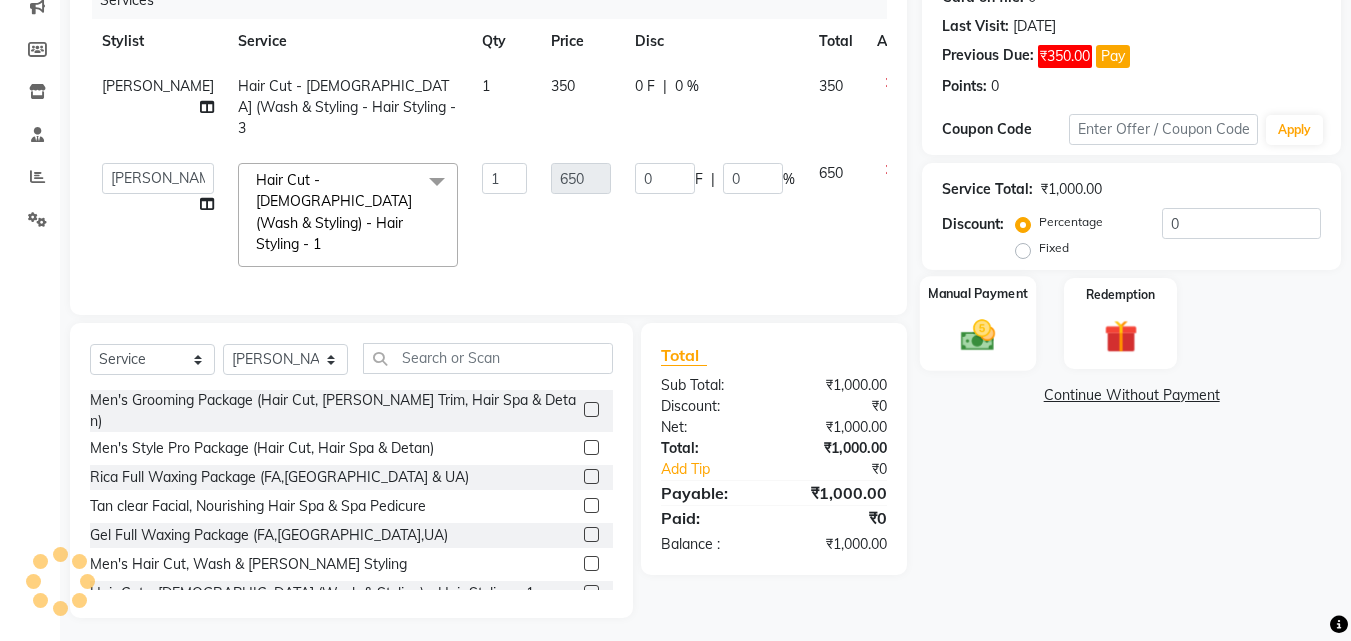 click 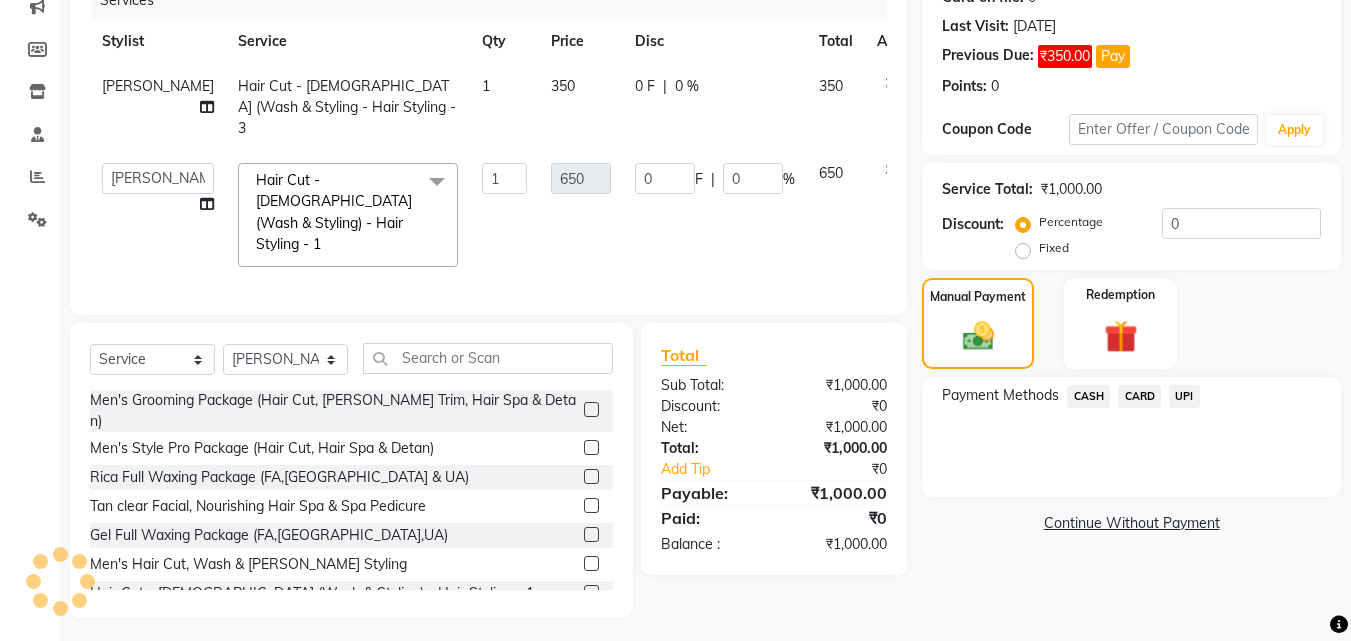 click on "UPI" 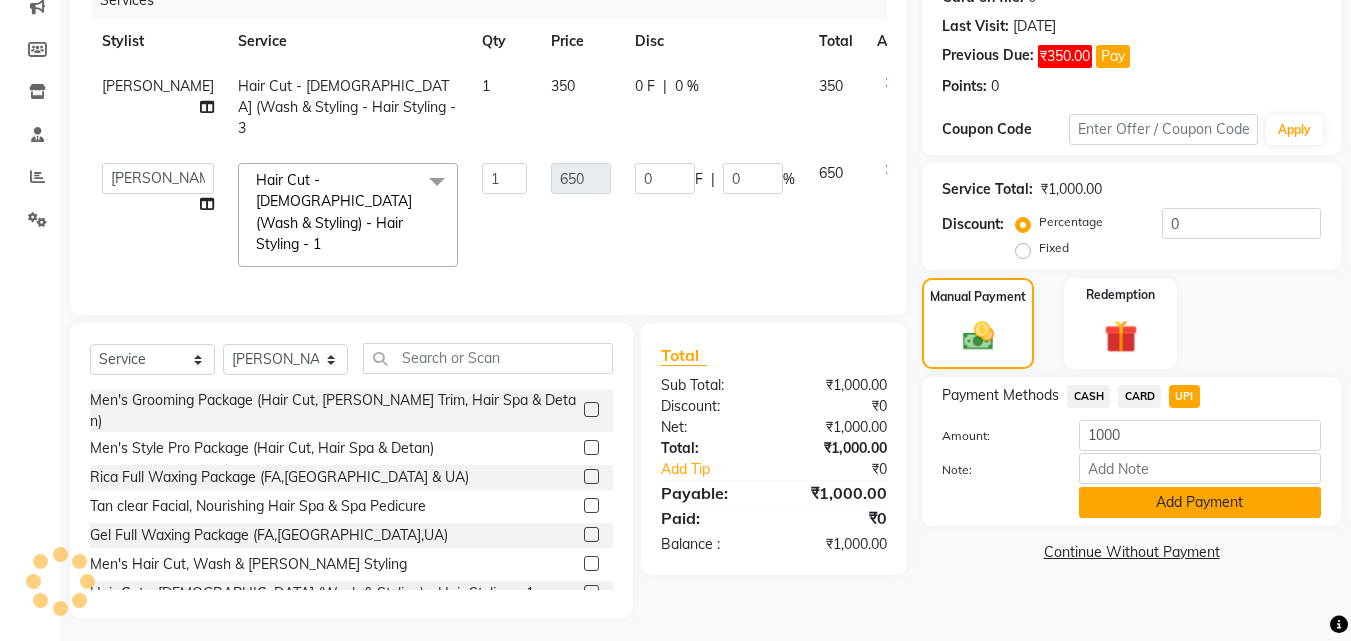 click on "Add Payment" 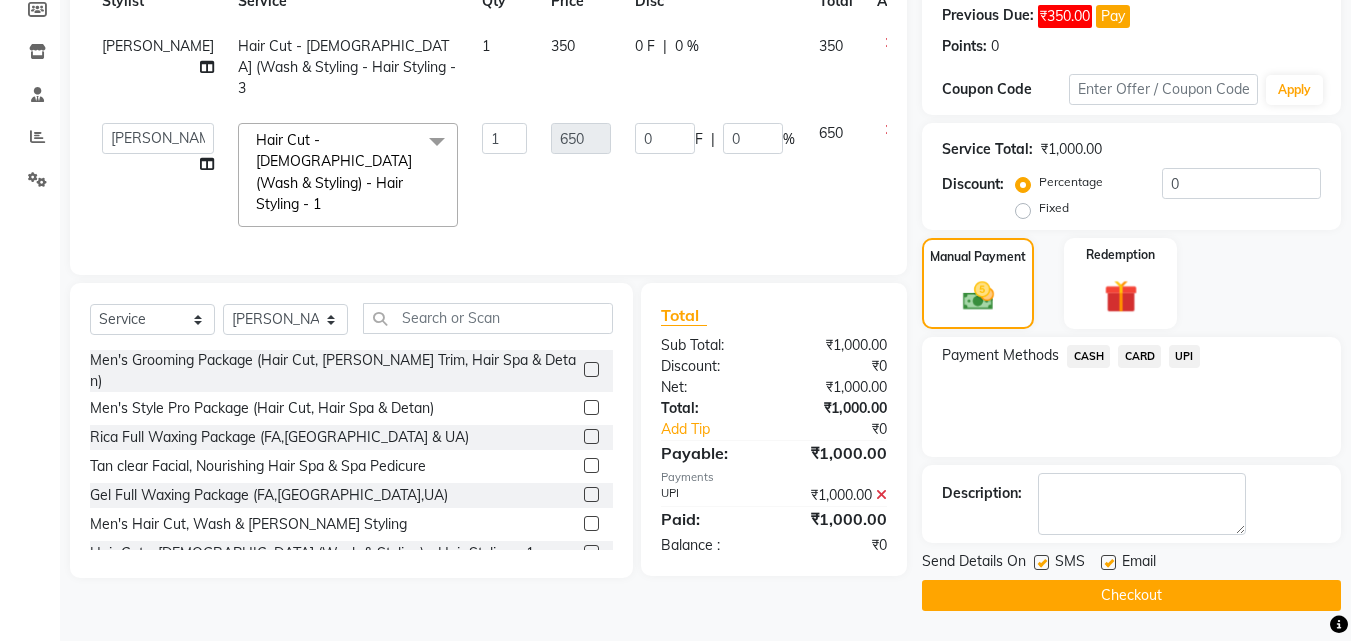 click 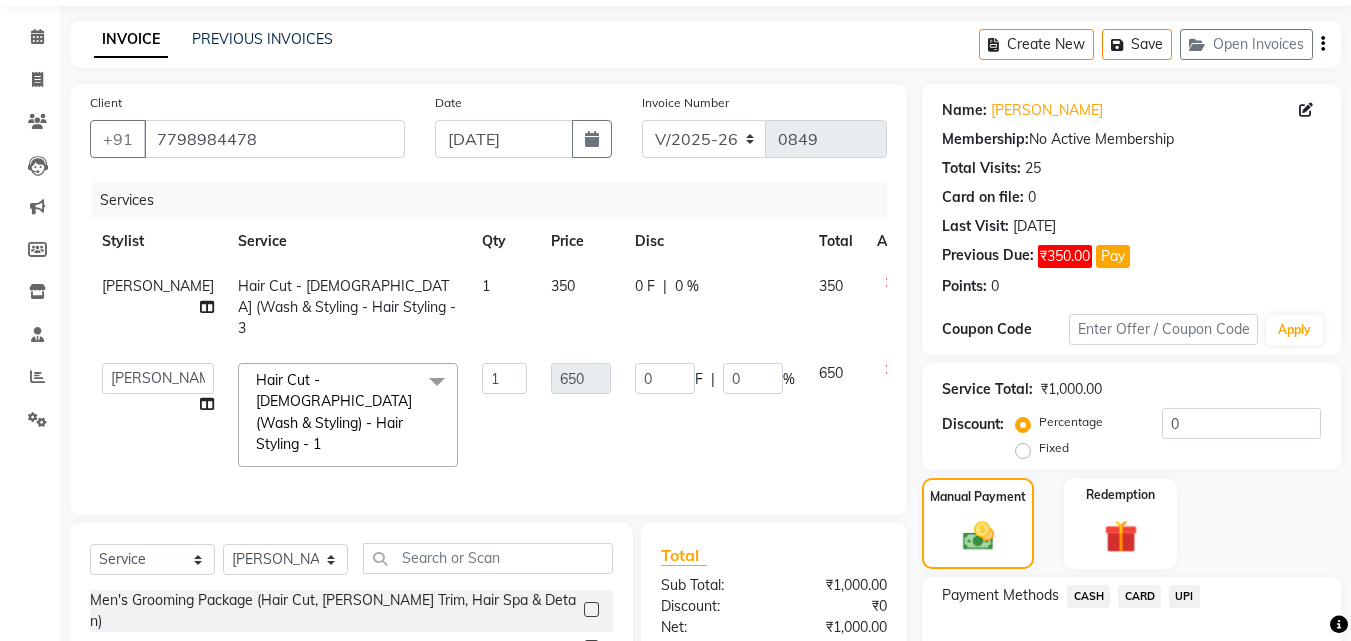 scroll, scrollTop: 266, scrollLeft: 0, axis: vertical 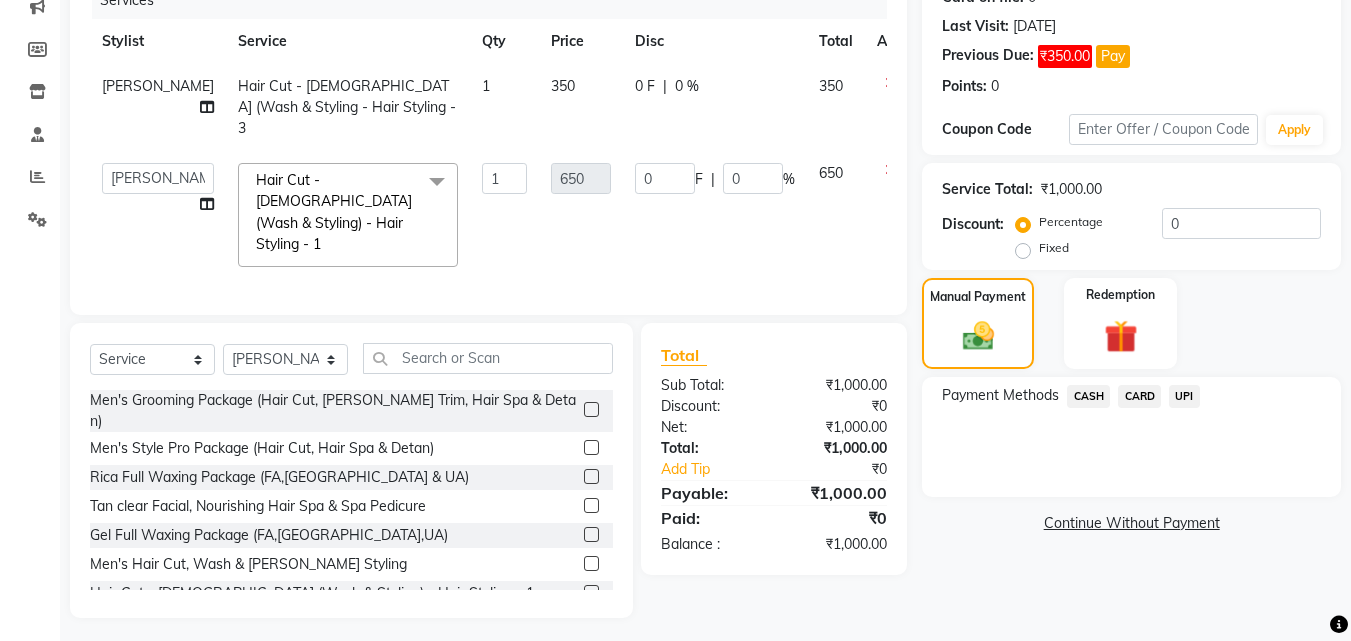 click on "CASH" 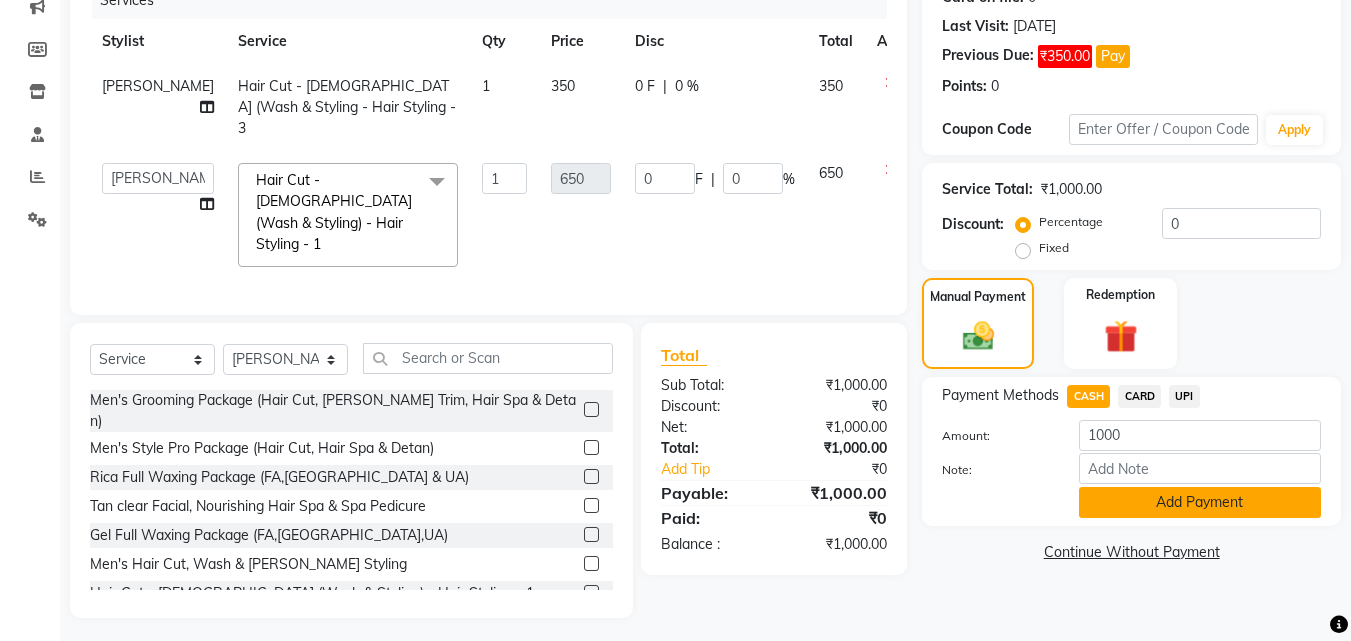 click on "Add Payment" 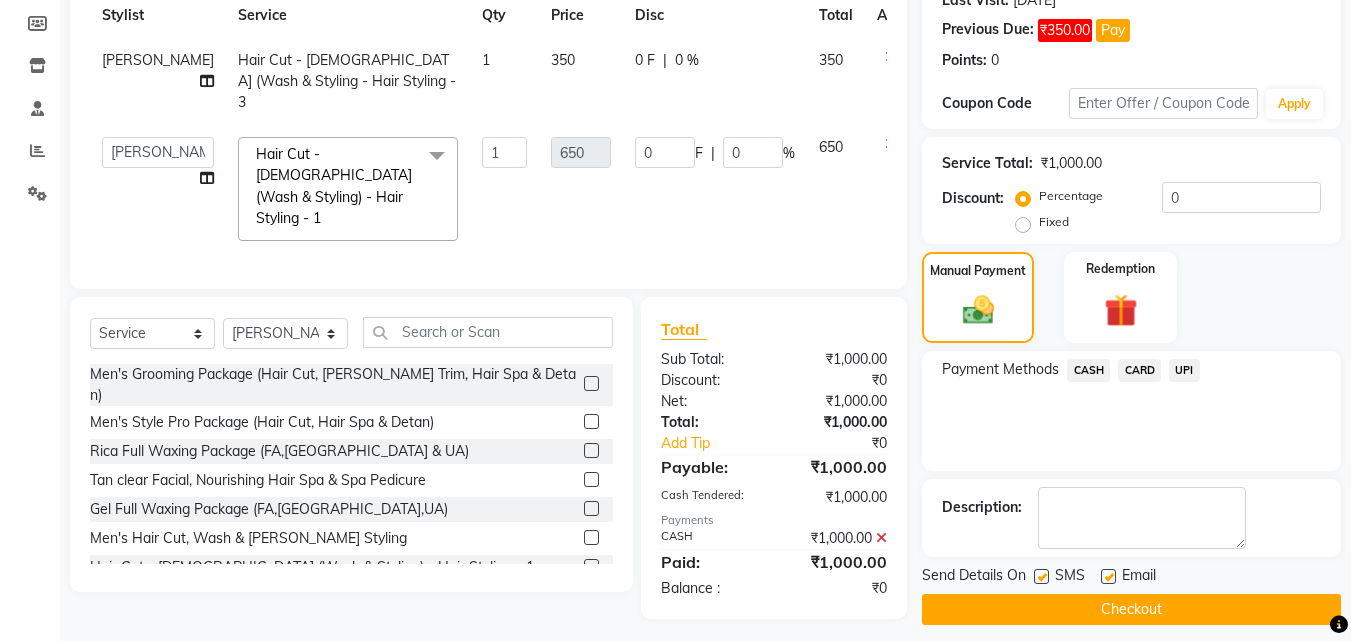 scroll, scrollTop: 306, scrollLeft: 0, axis: vertical 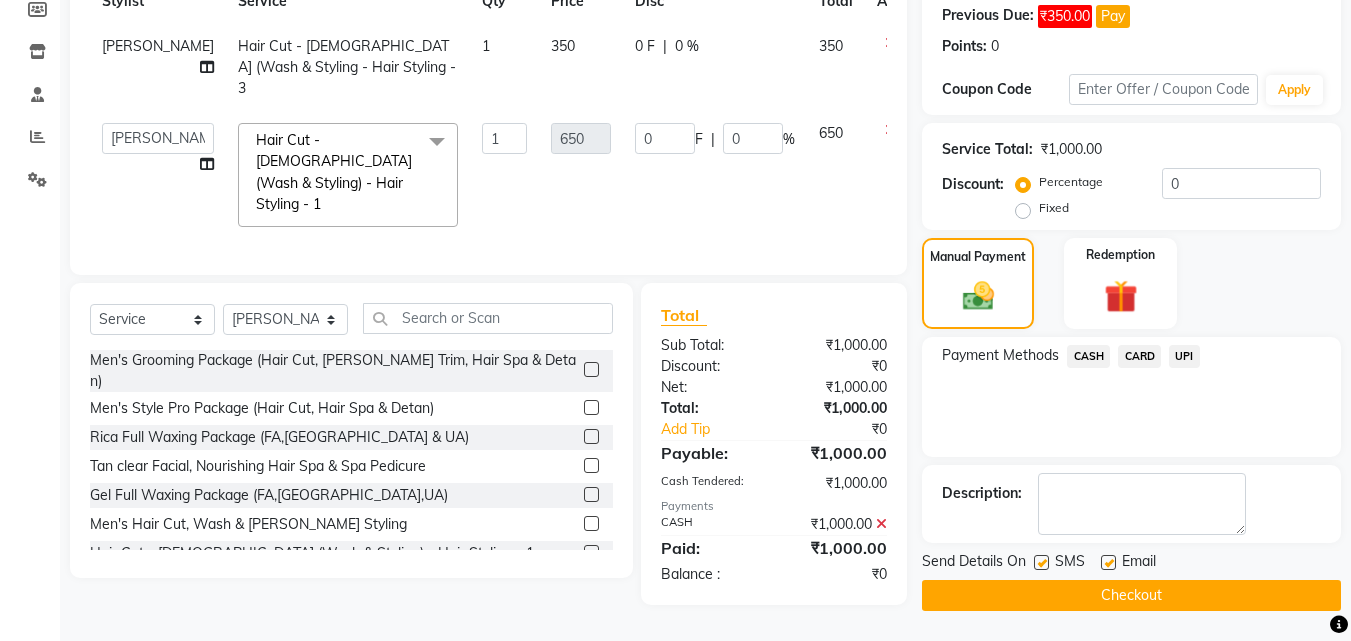 click on "Checkout" 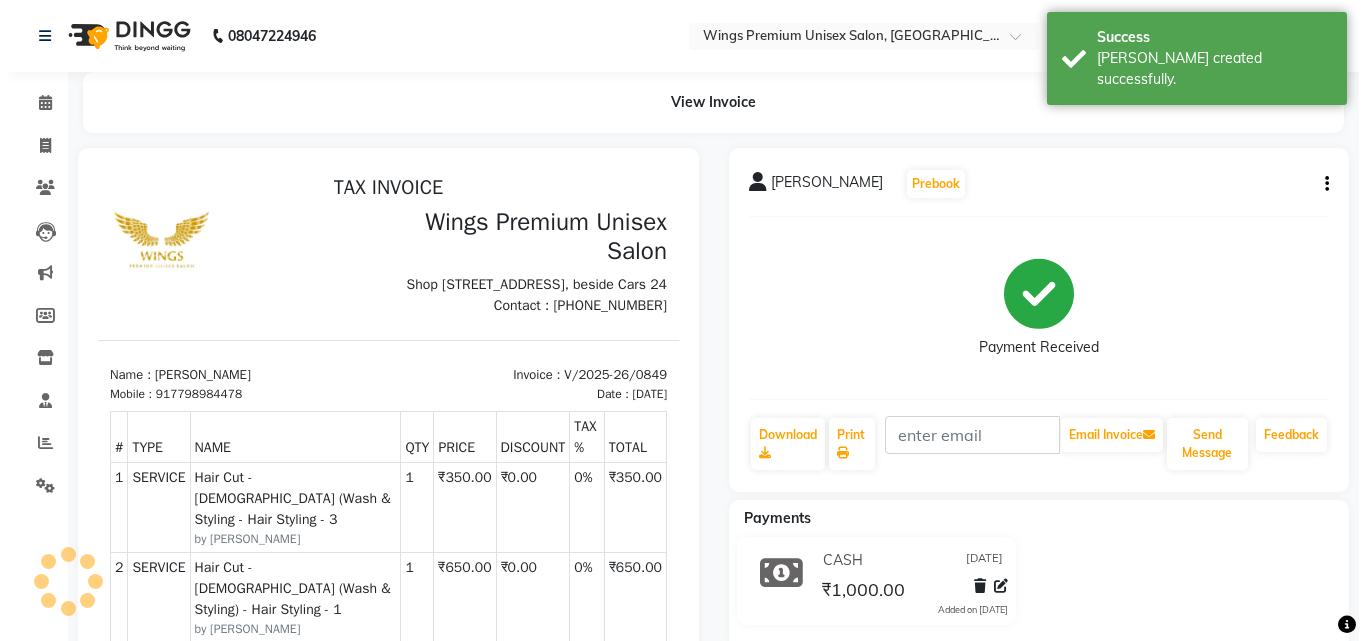 scroll, scrollTop: 0, scrollLeft: 0, axis: both 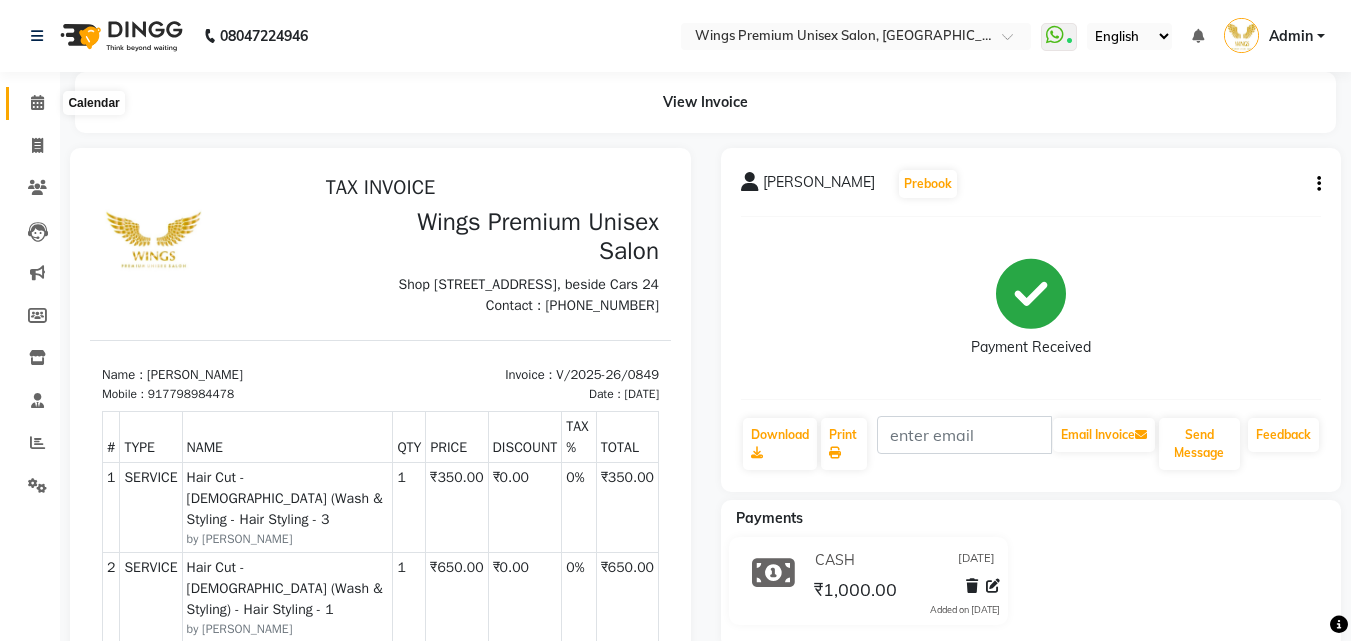 click 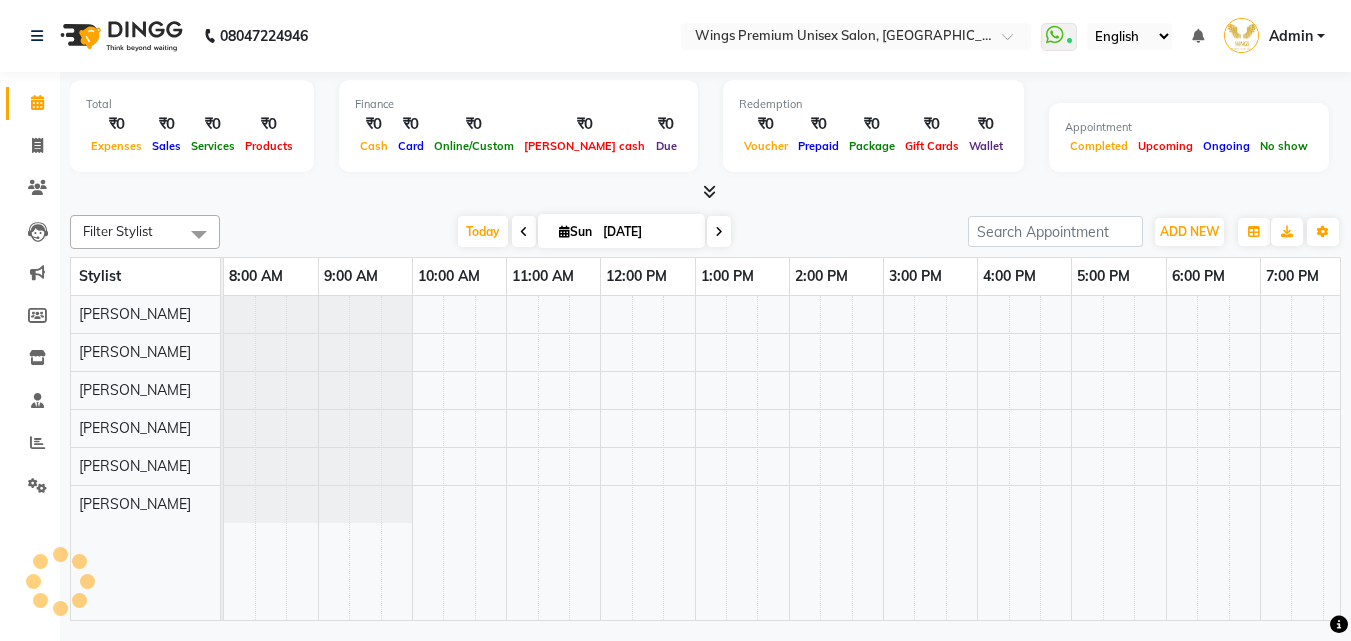 click 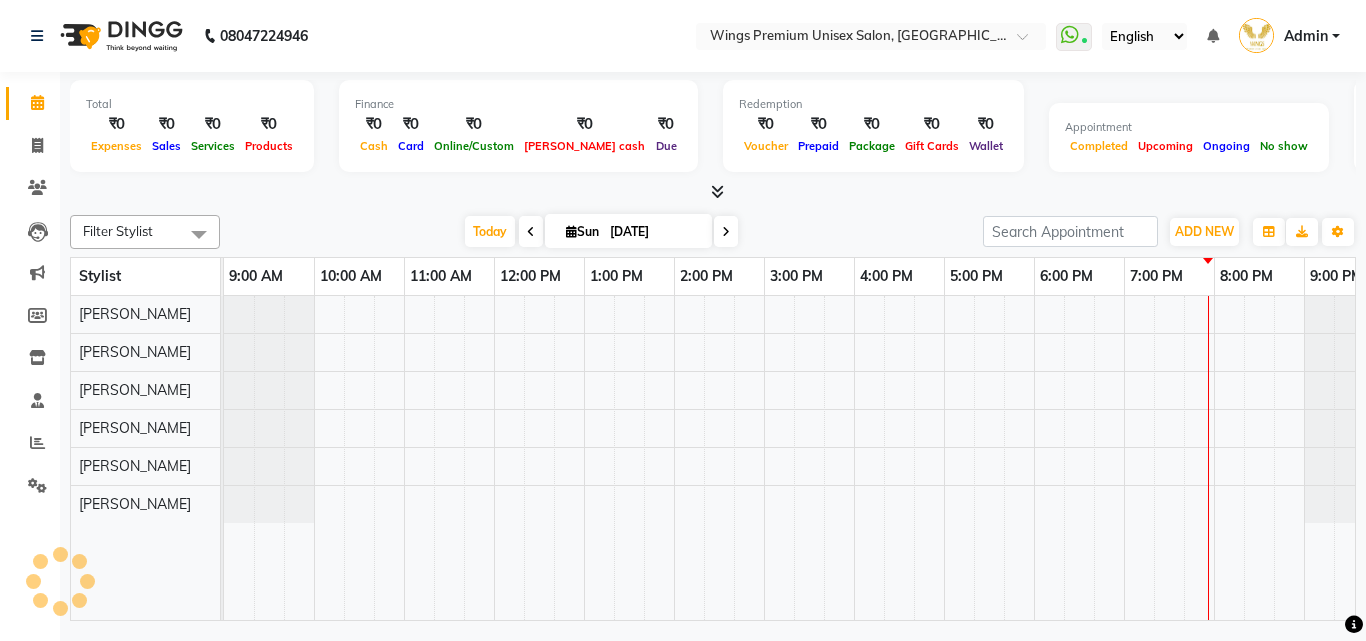 scroll, scrollTop: 0, scrollLeft: 0, axis: both 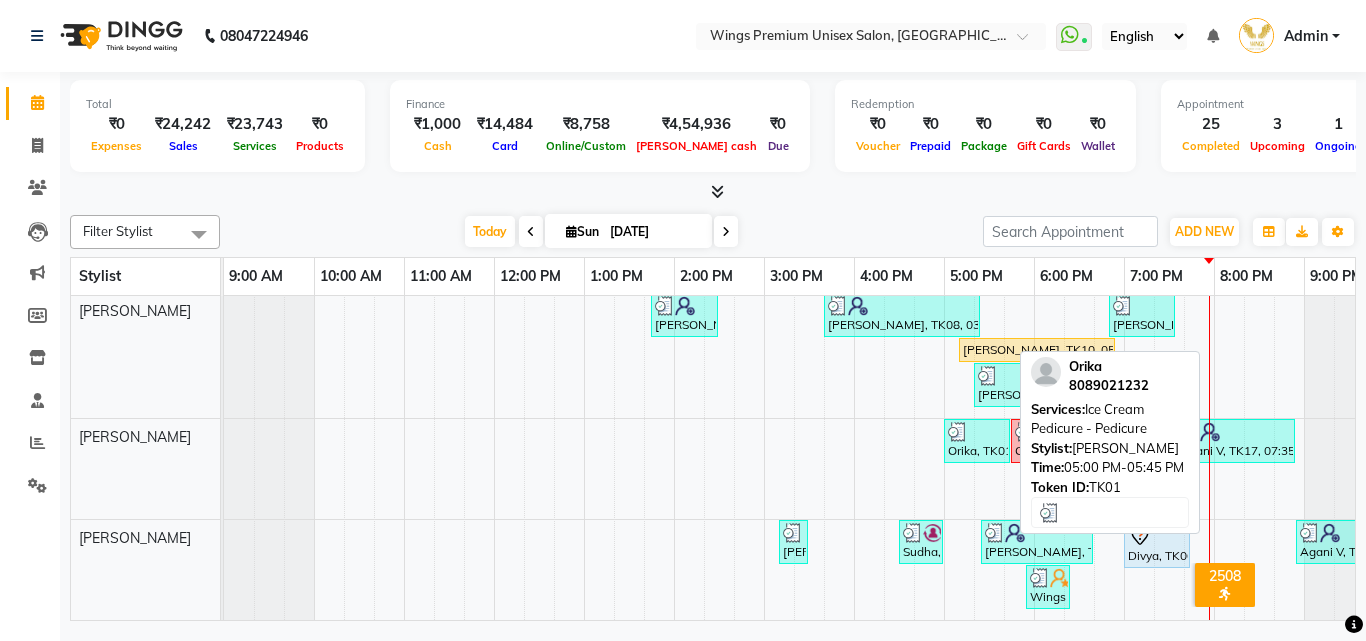 click on "Orika, TK01, 05:00 PM-05:45 PM, Ice Cream Pedicure - Pedicure" at bounding box center (977, 441) 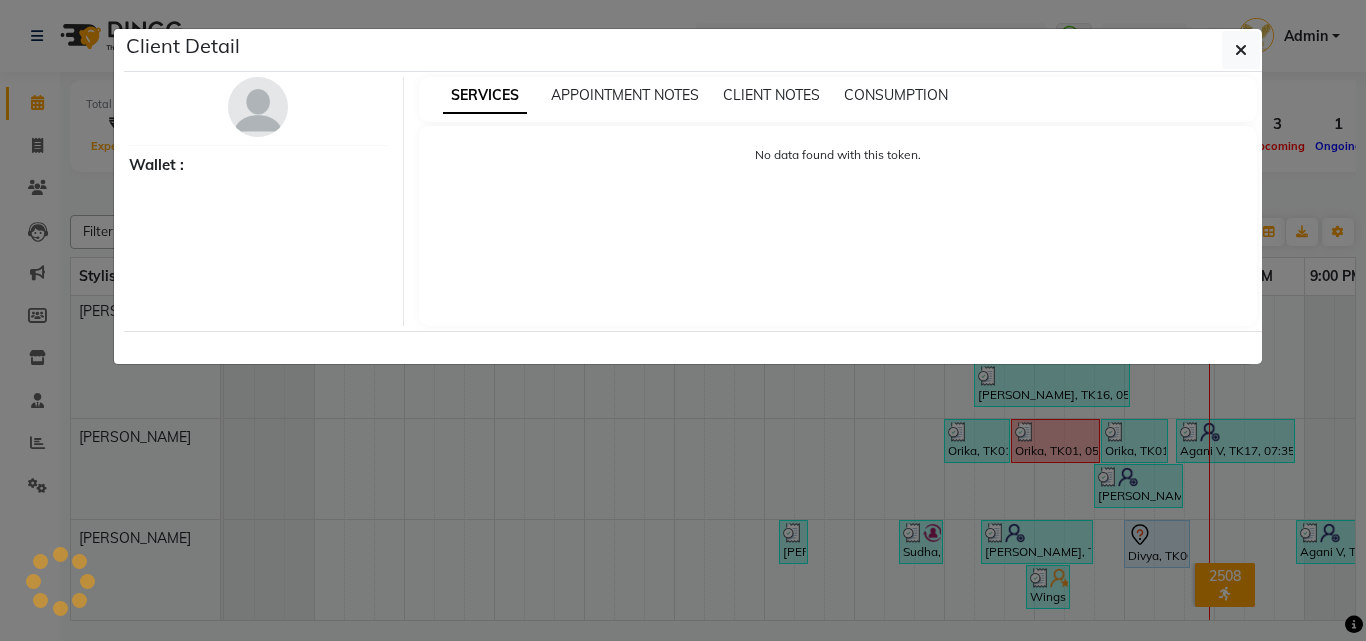 select on "3" 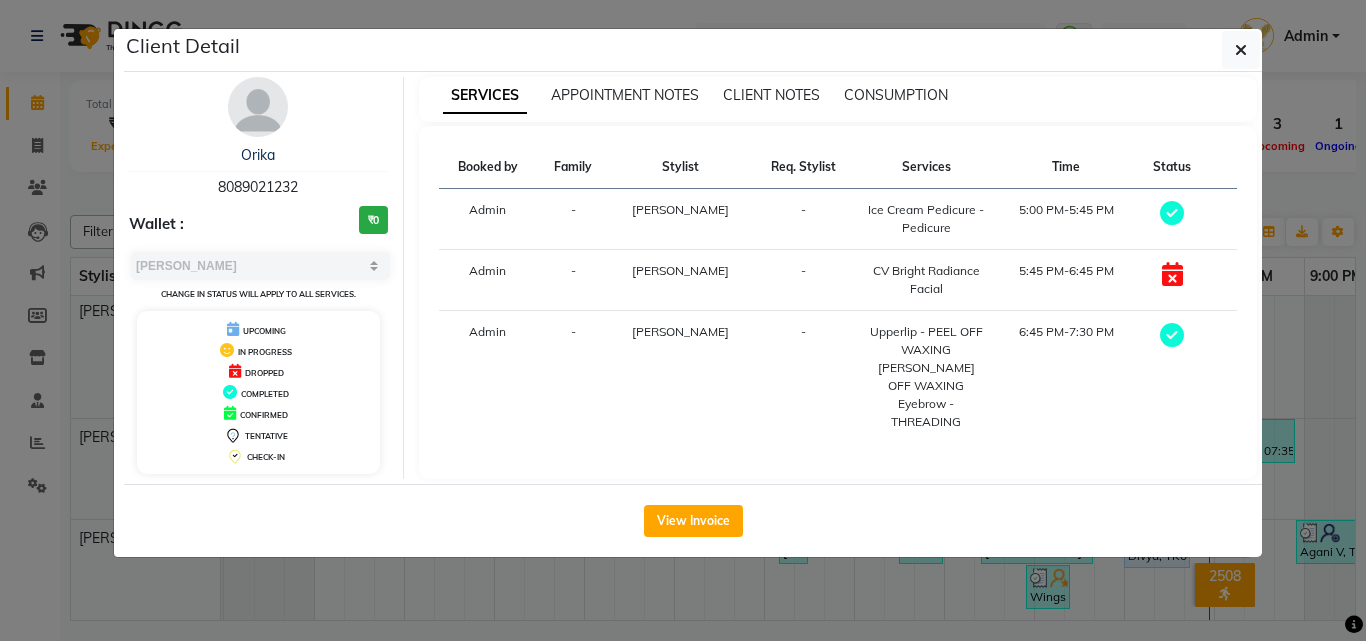 click on "8089021232" at bounding box center [258, 187] 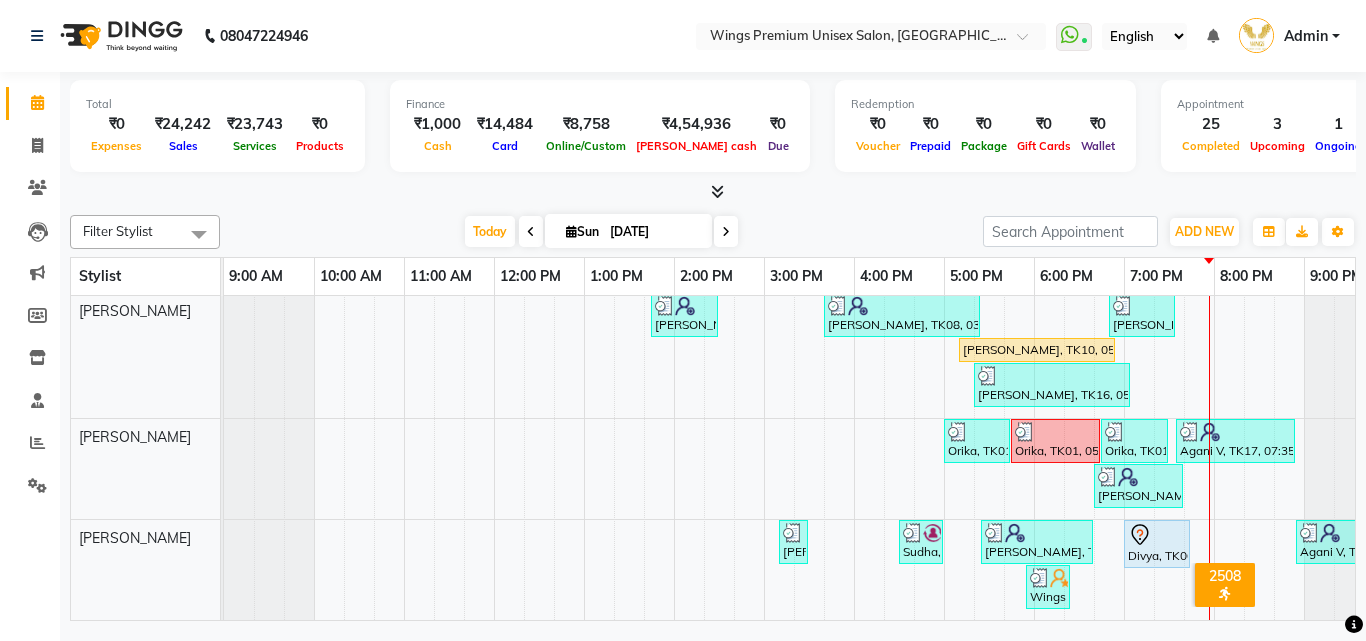 click on "Today  Sun 13-07-2025" at bounding box center [601, 232] 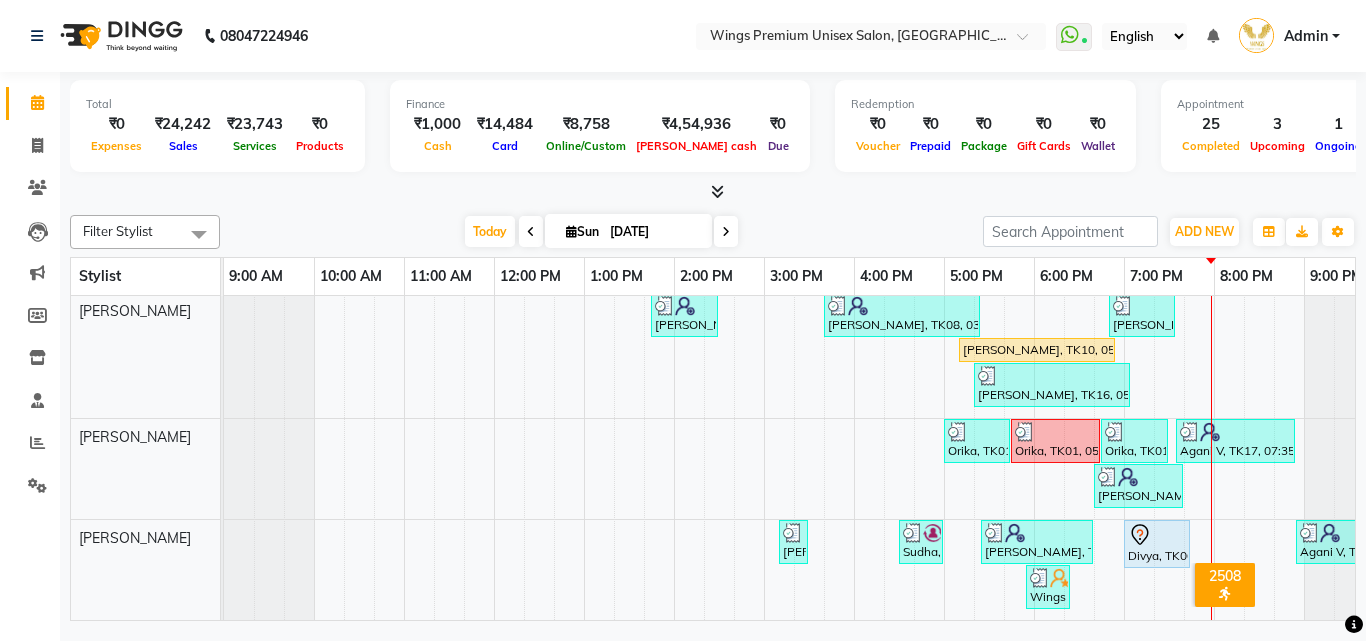click at bounding box center (726, 232) 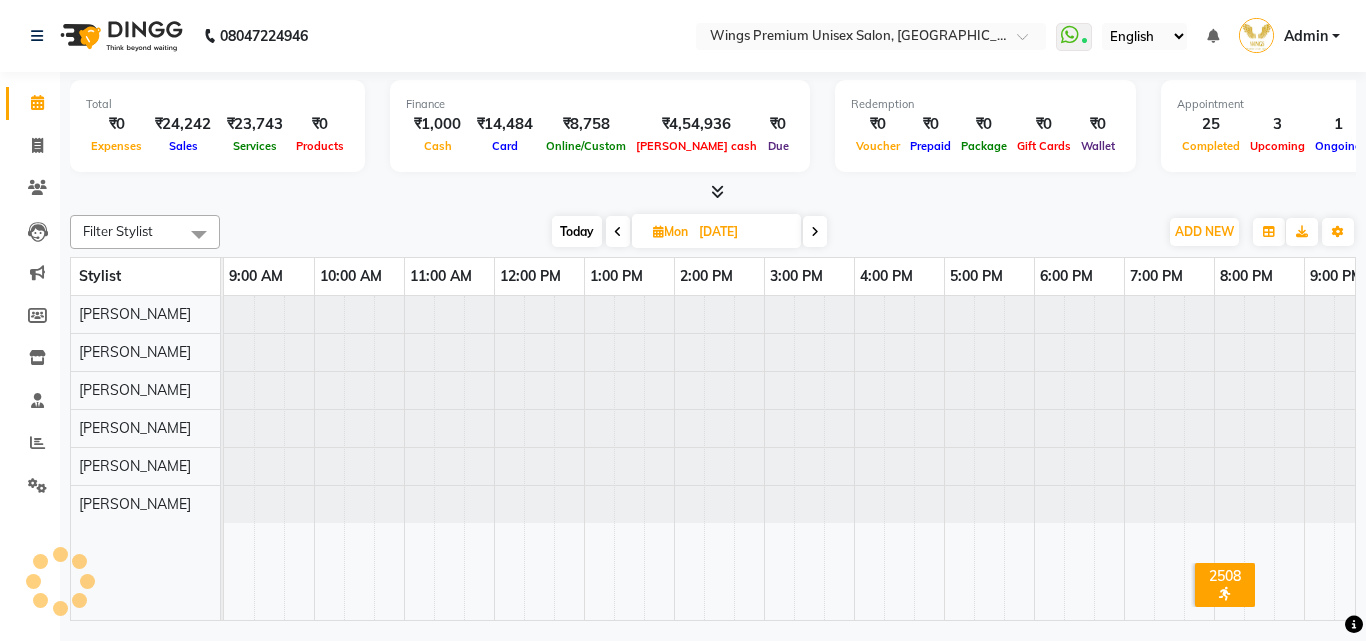 scroll, scrollTop: 0, scrollLeft: 0, axis: both 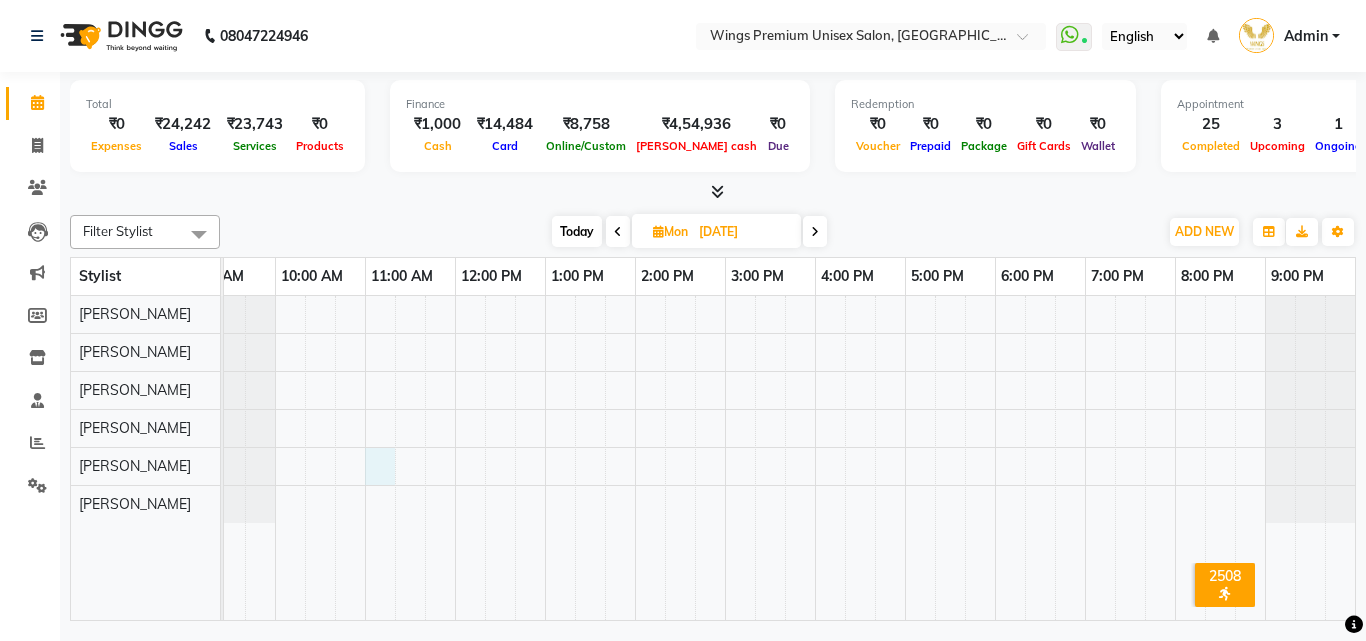 click at bounding box center [770, 458] 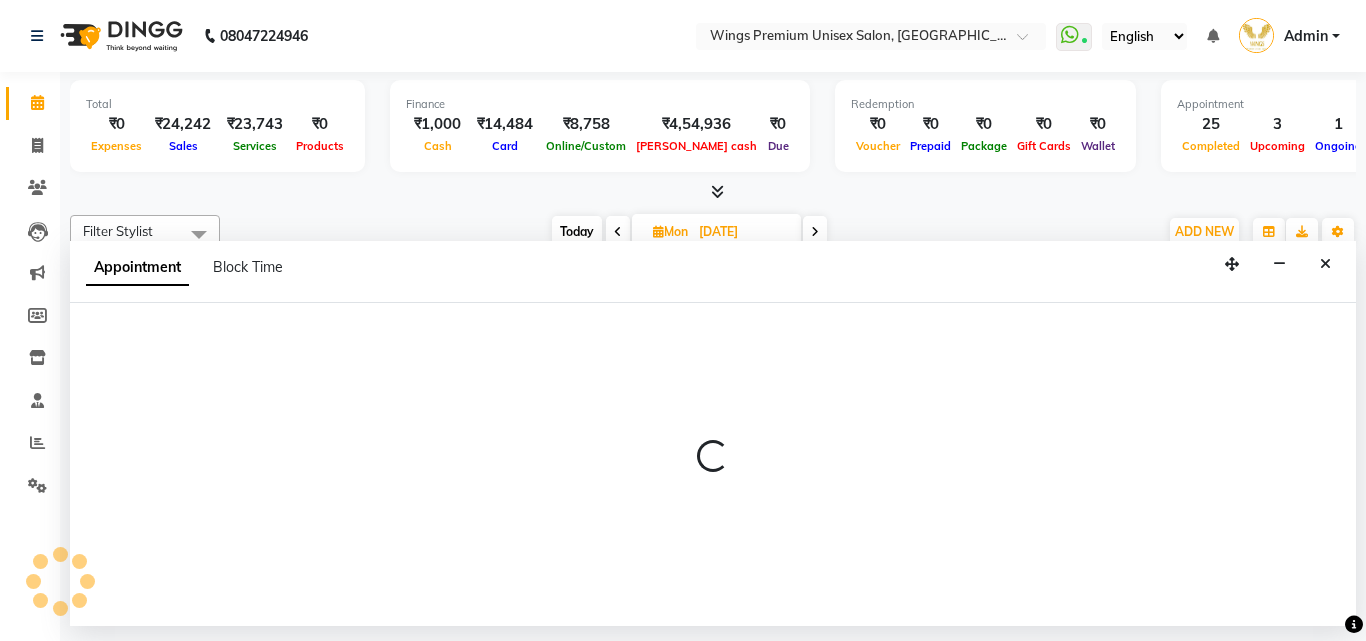 select on "82124" 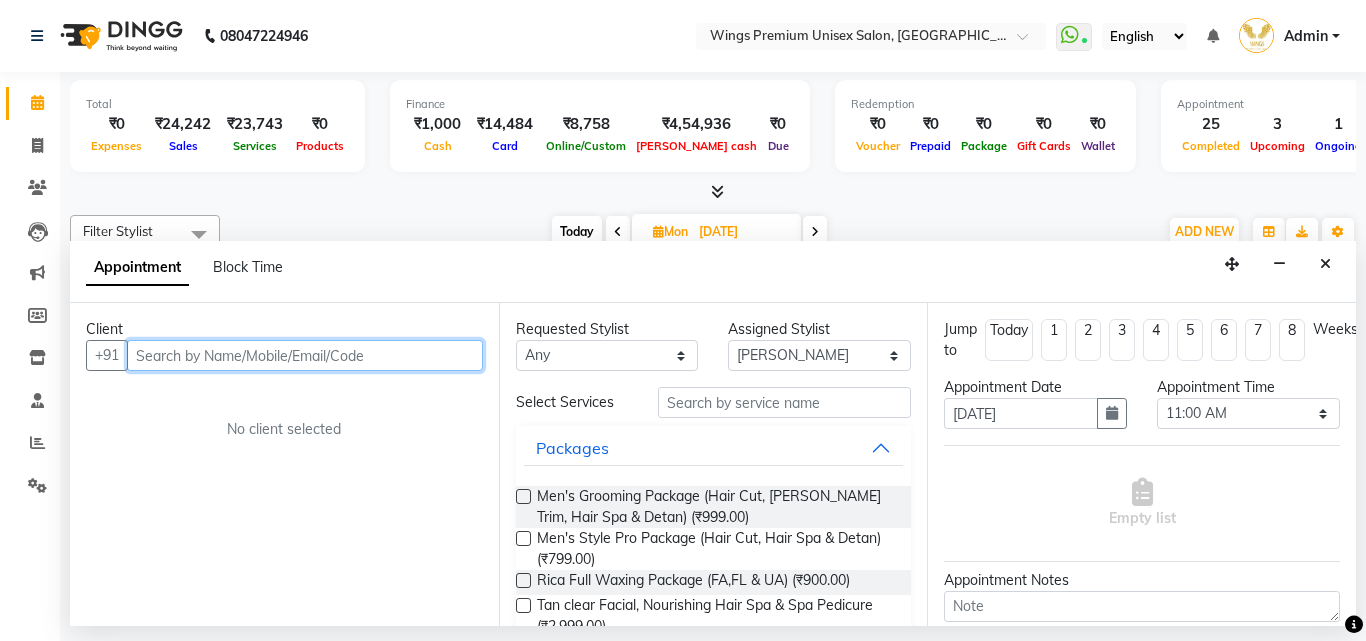click at bounding box center [305, 355] 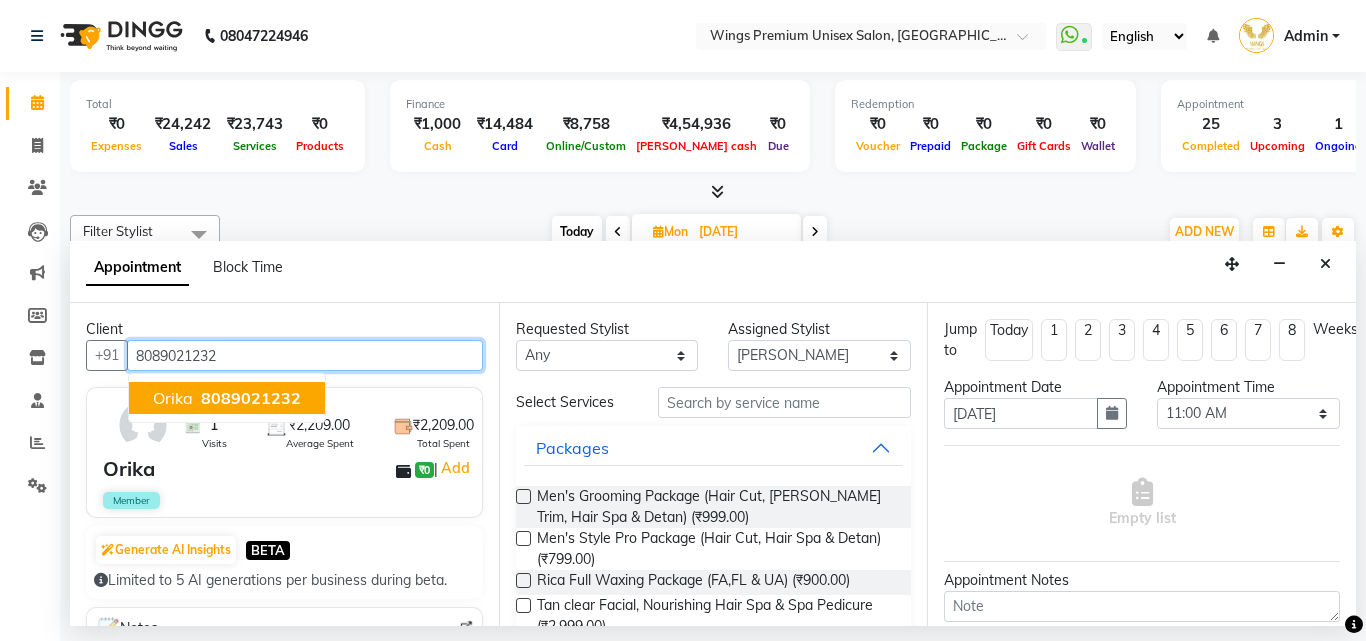 click on "8089021232" at bounding box center [251, 398] 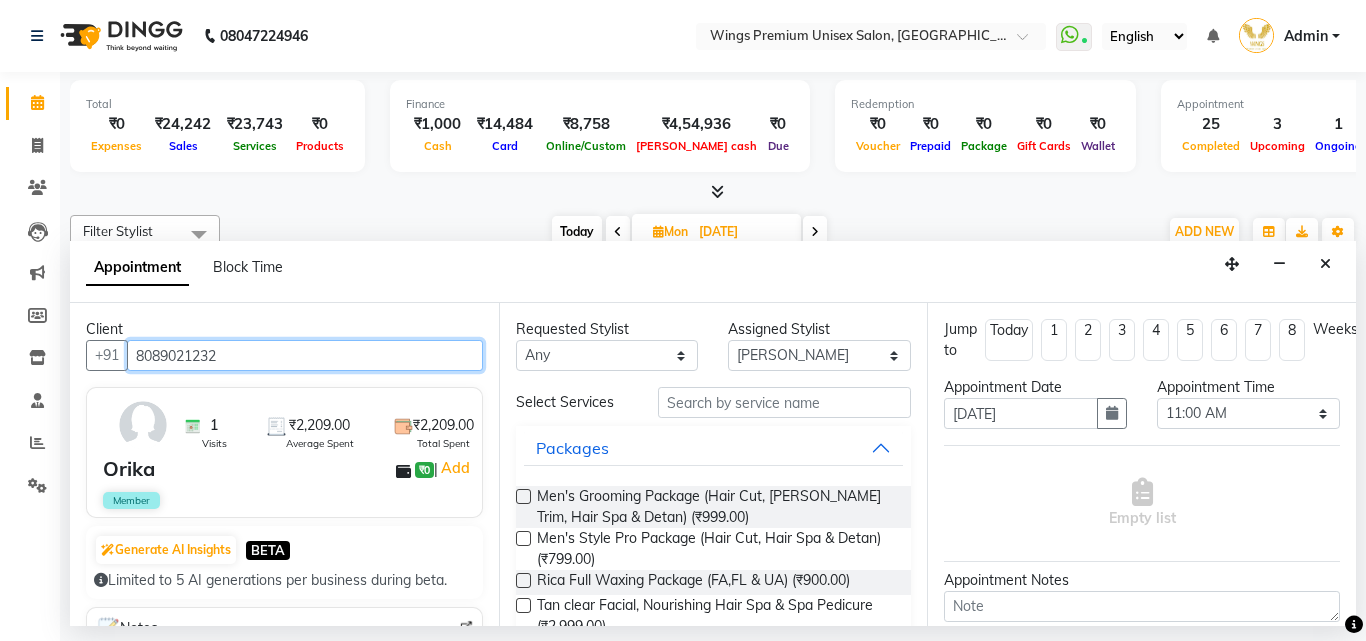 type on "8089021232" 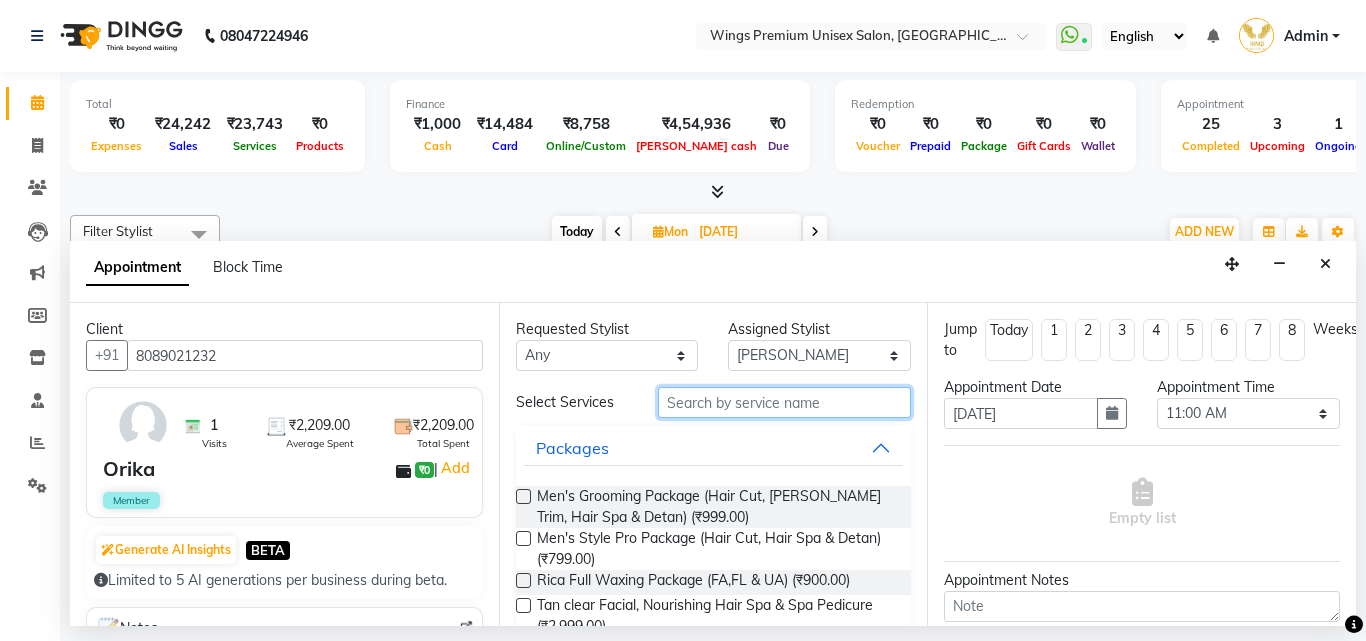 click at bounding box center (785, 402) 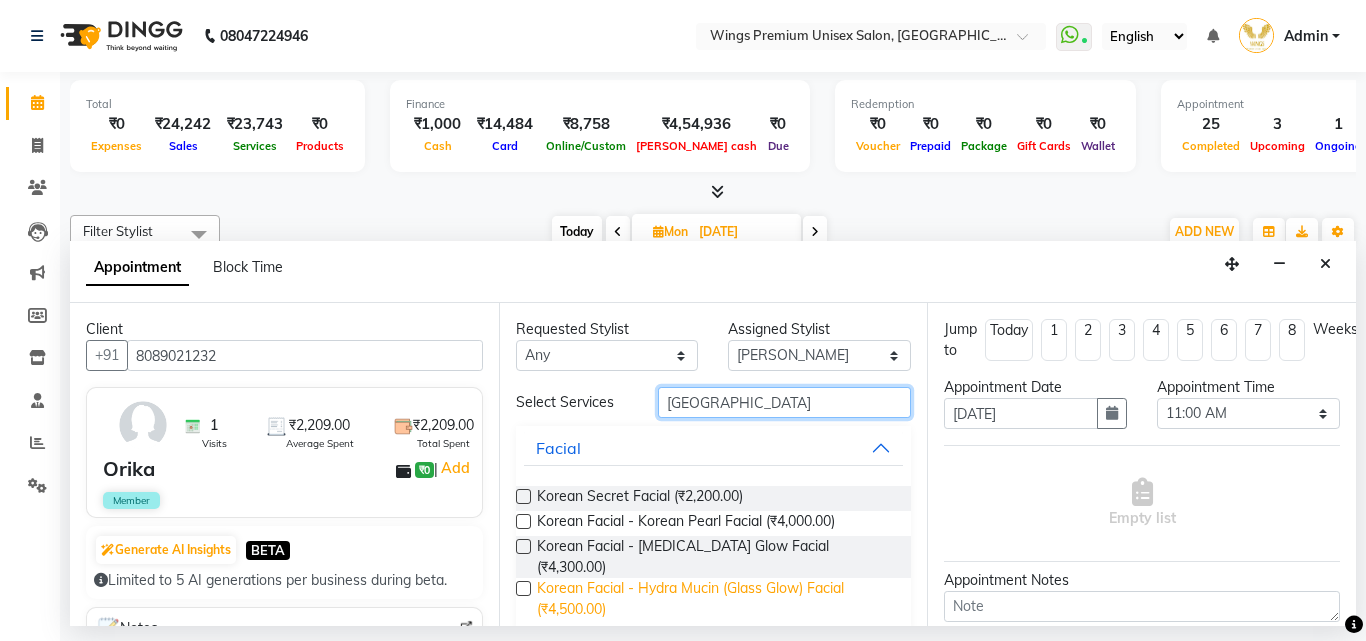type on "Korea" 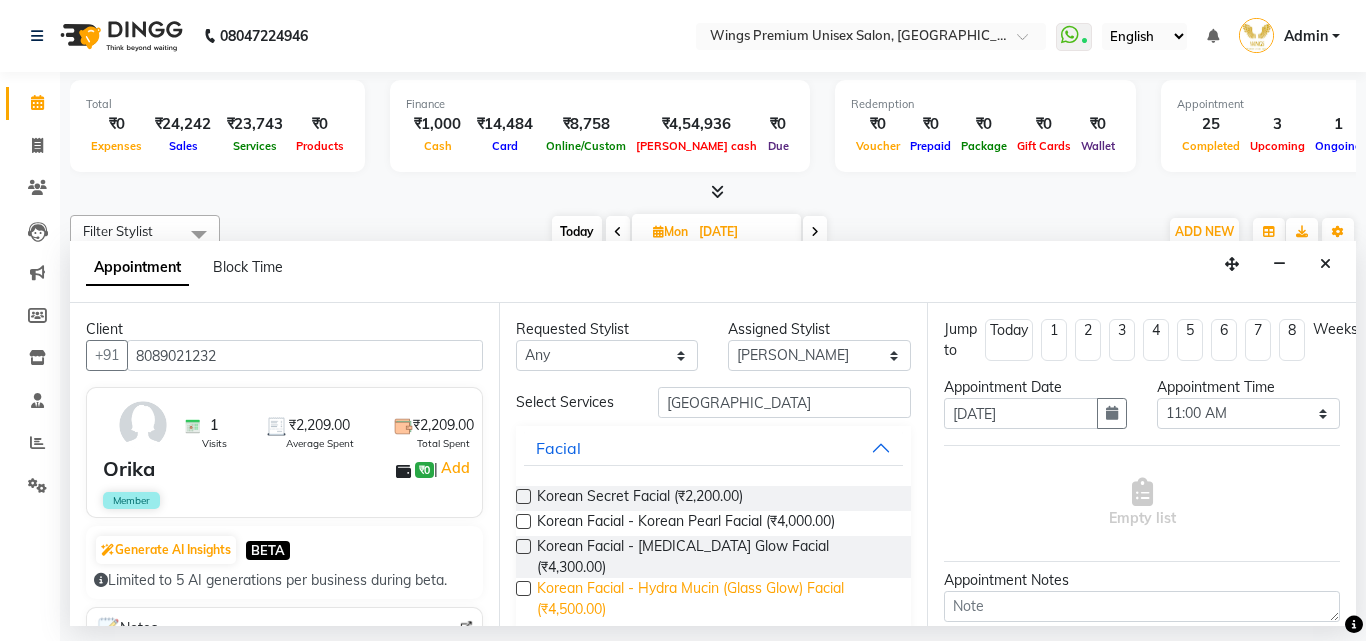 click on "Korean Facial - Hydra Mucin (Glass Glow) Facial  (₹4,500.00)" at bounding box center [716, 599] 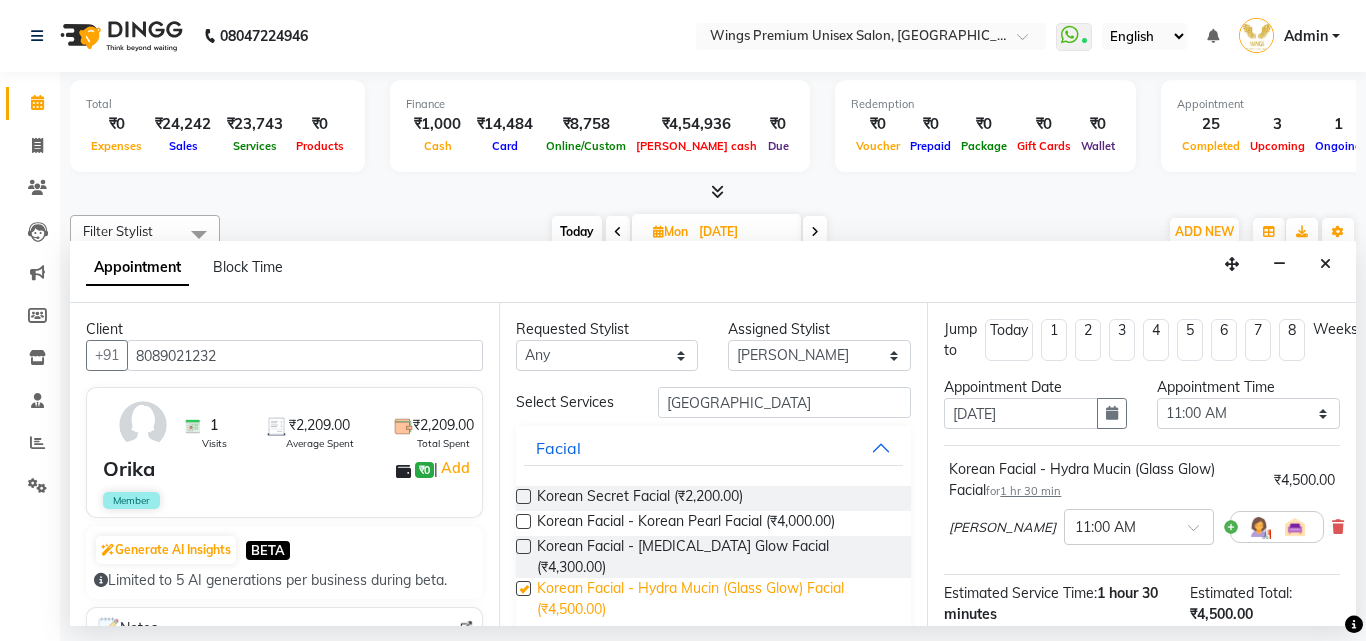 checkbox on "false" 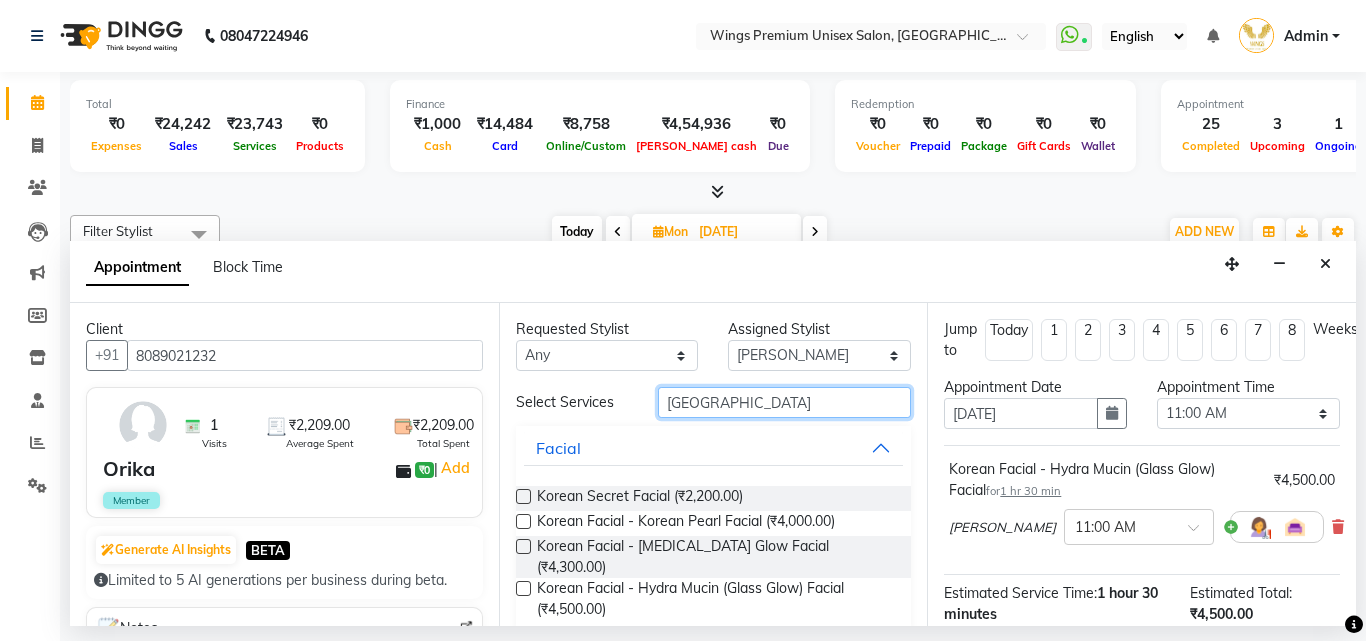 drag, startPoint x: 754, startPoint y: 410, endPoint x: 589, endPoint y: 417, distance: 165.14842 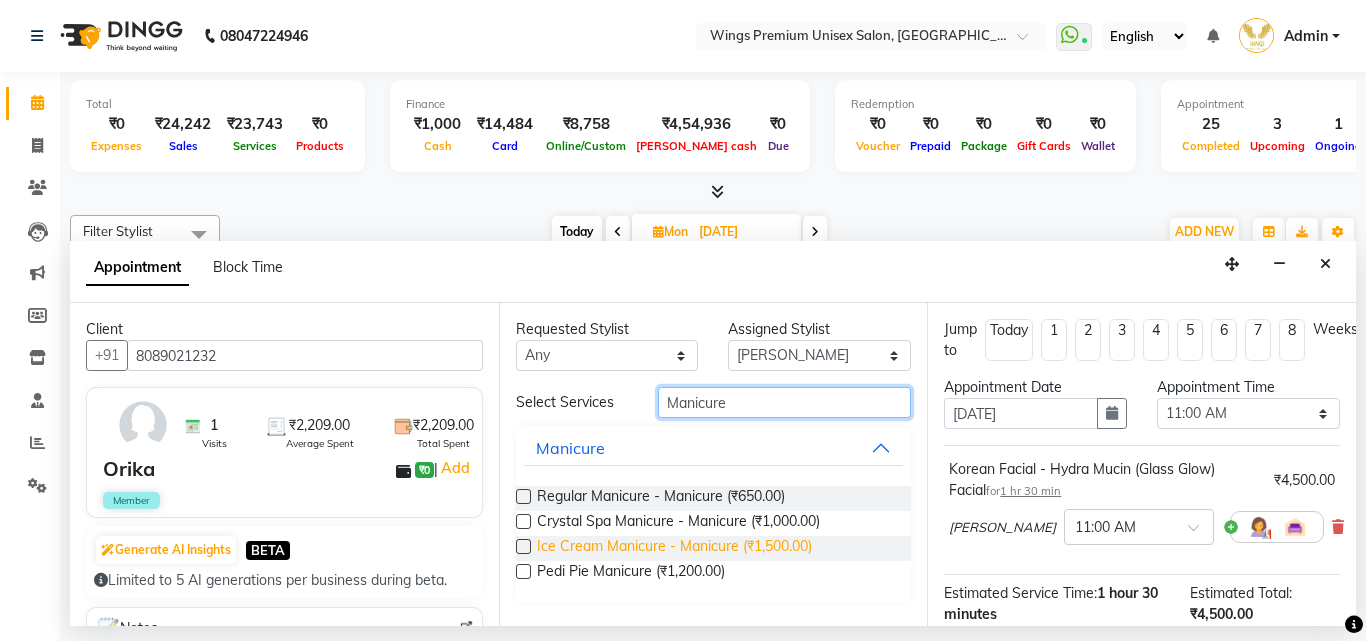 type on "Manicure" 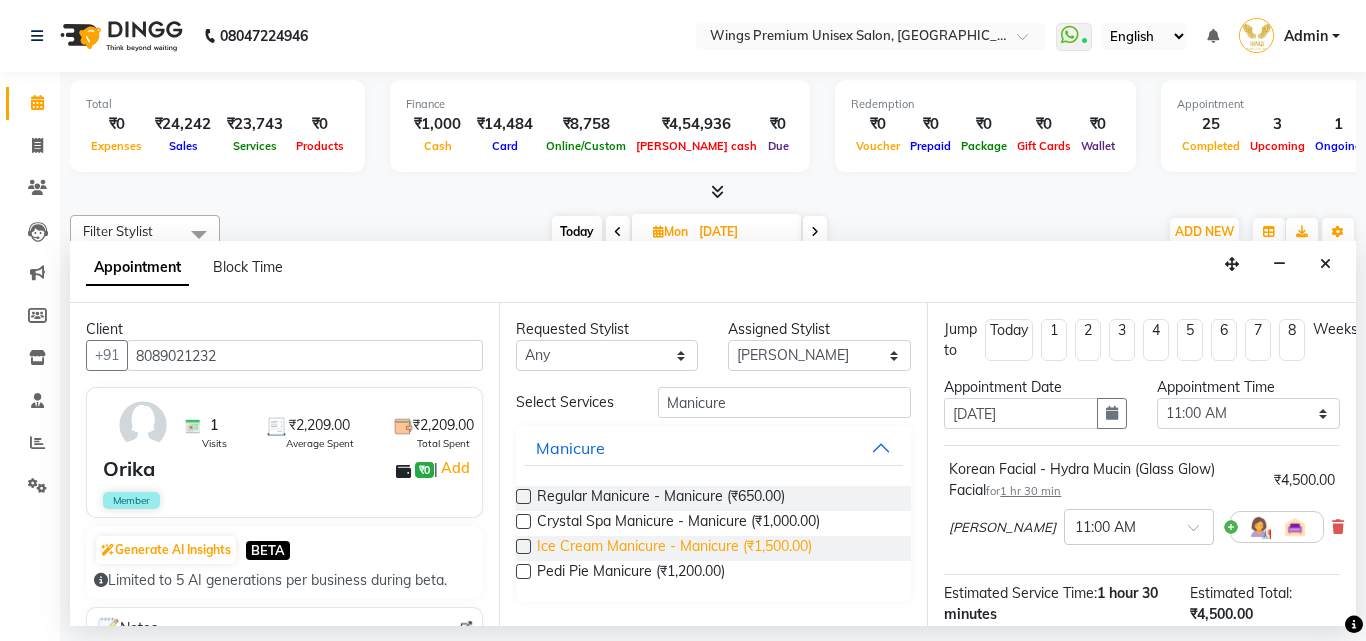 click on "Ice Cream Manicure - Manicure (₹1,500.00)" at bounding box center (674, 548) 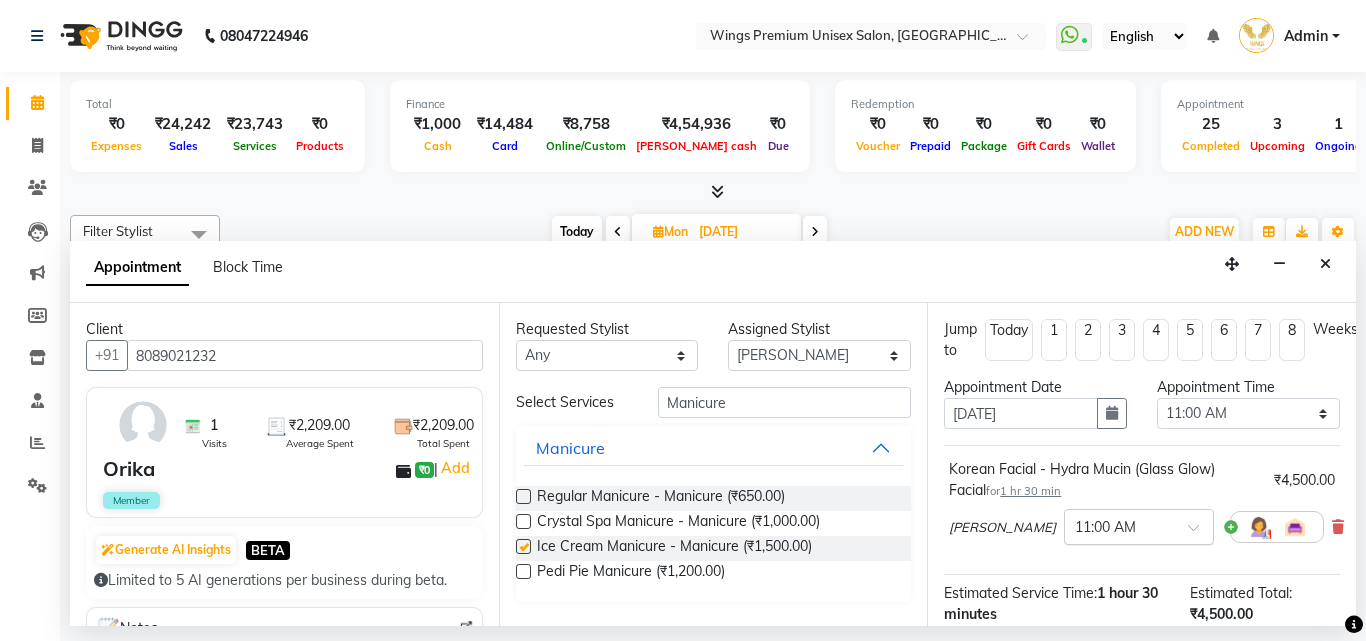 checkbox on "false" 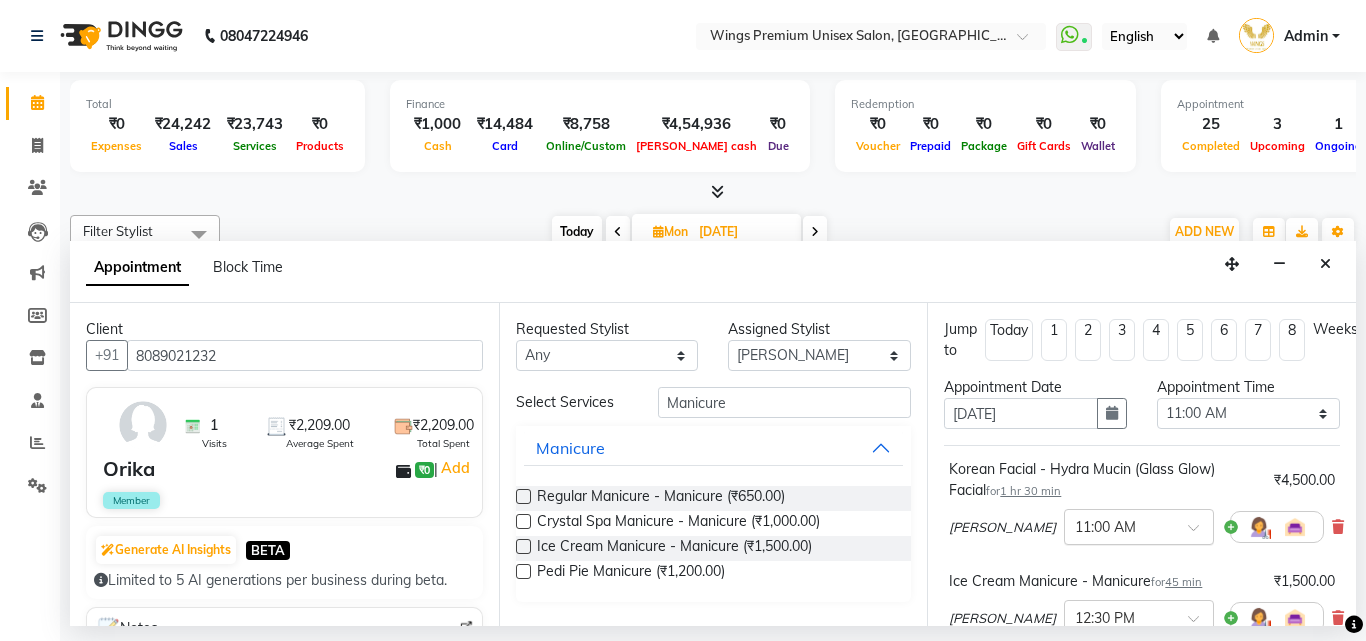 scroll, scrollTop: 351, scrollLeft: 0, axis: vertical 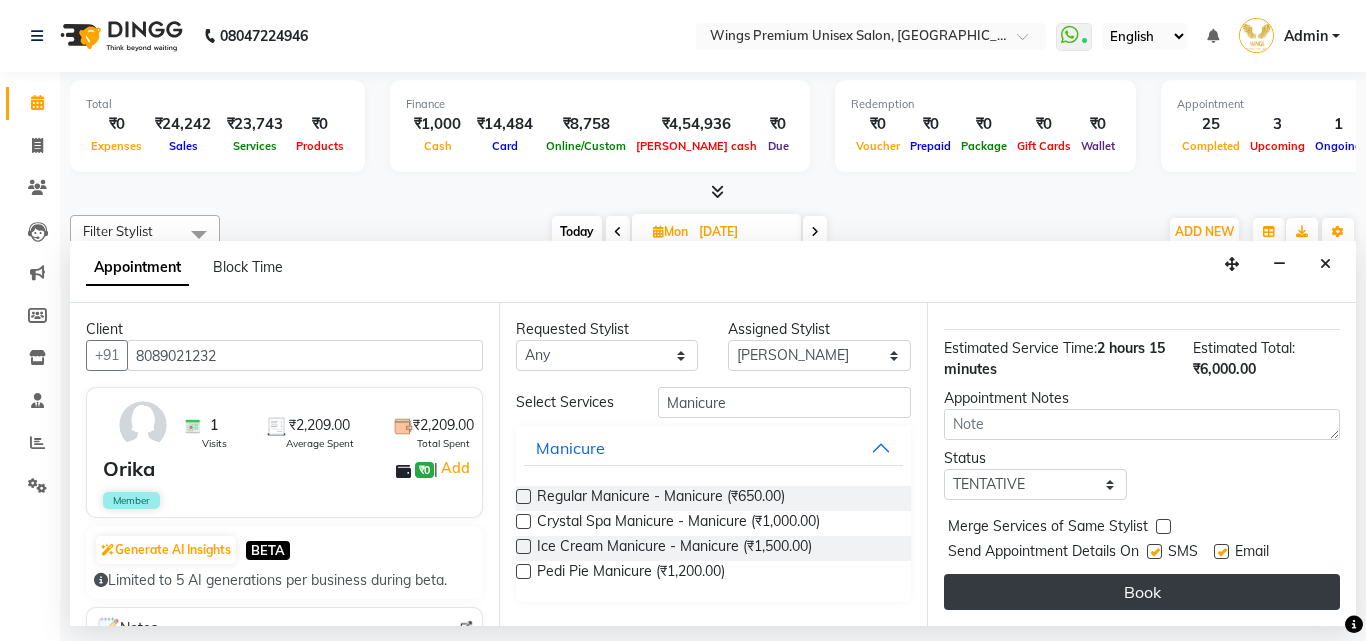 click on "Book" at bounding box center (1142, 592) 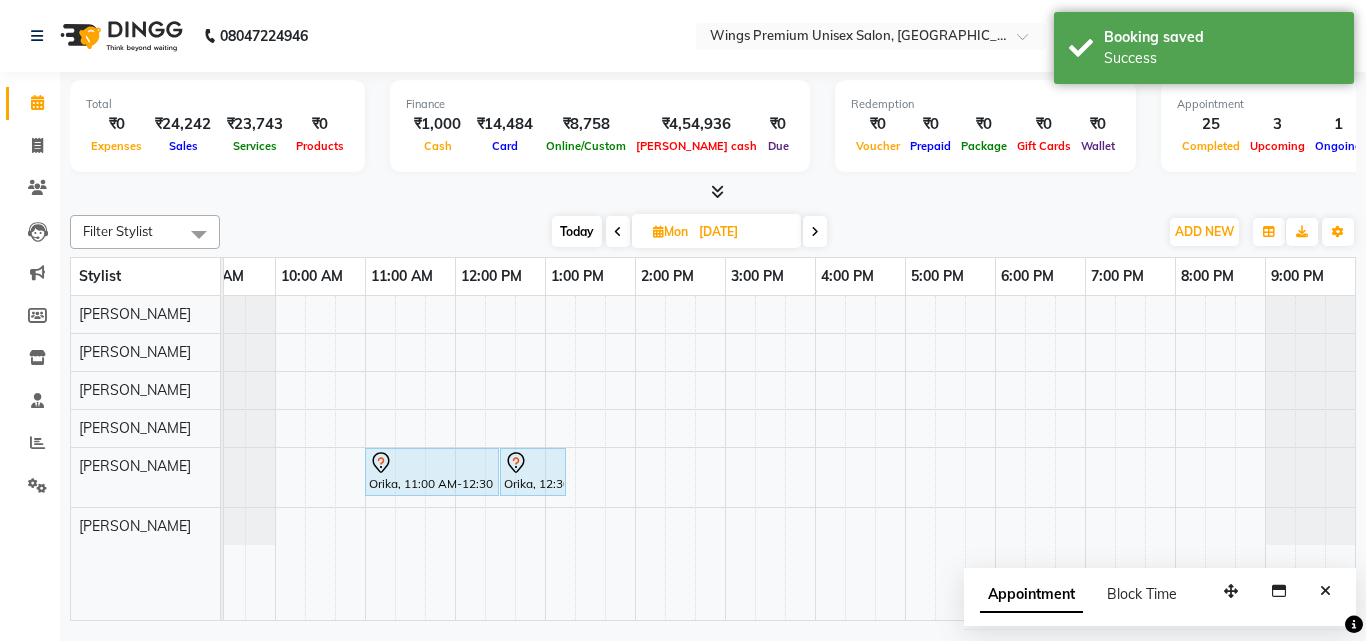click on "Today" at bounding box center [577, 231] 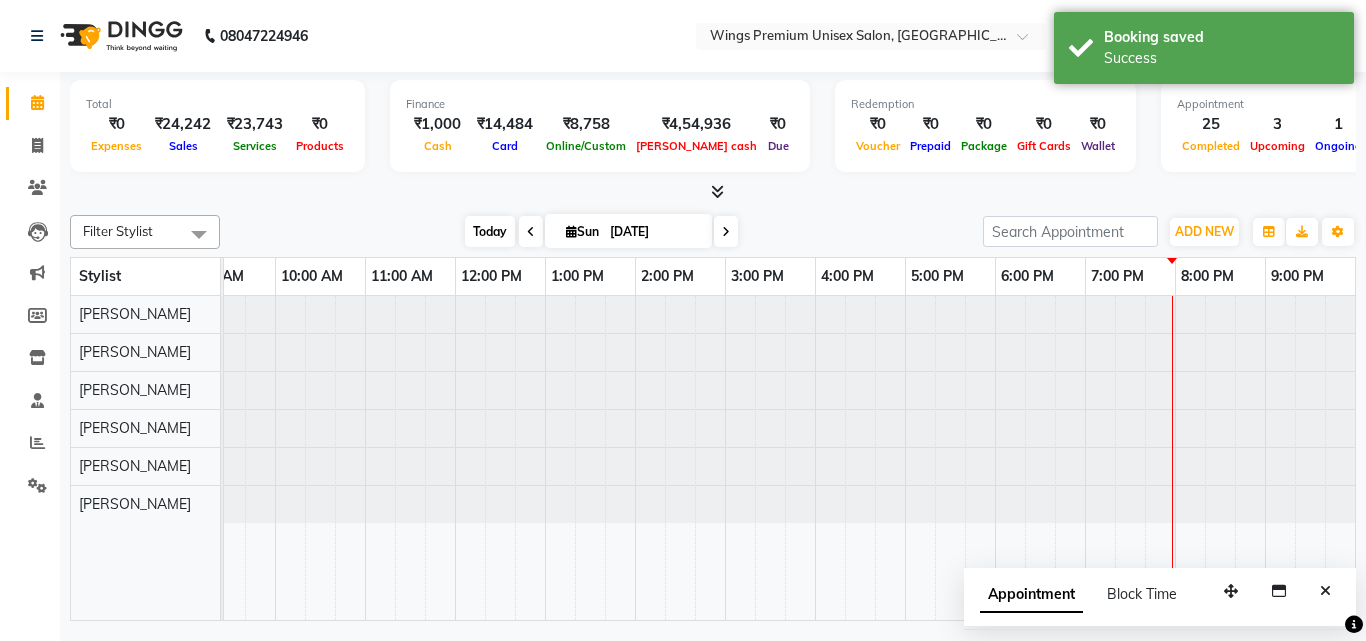 scroll, scrollTop: 0, scrollLeft: 0, axis: both 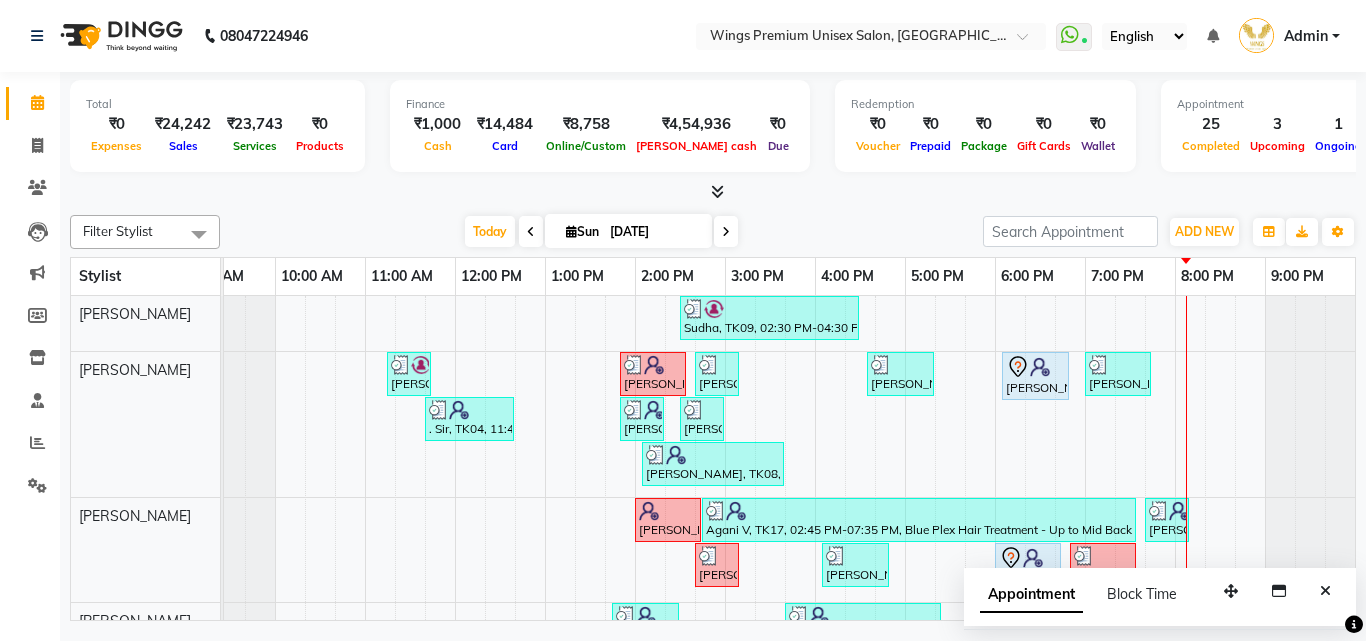click on "08047224946 Select Location × Wings Premium Unisex Salon, Kharadi  WhatsApp Status  ✕ Status:  Connected Most Recent Message: 13-07-2025     07:42 PM Recent Service Activity: 13-07-2025     07:55 PM English ENGLISH Español العربية मराठी हिंदी ગુજરાતી தமிழ் 中文 Notifications nothing to show Admin Manage Profile Change Password Sign out  Version:3.15.4" 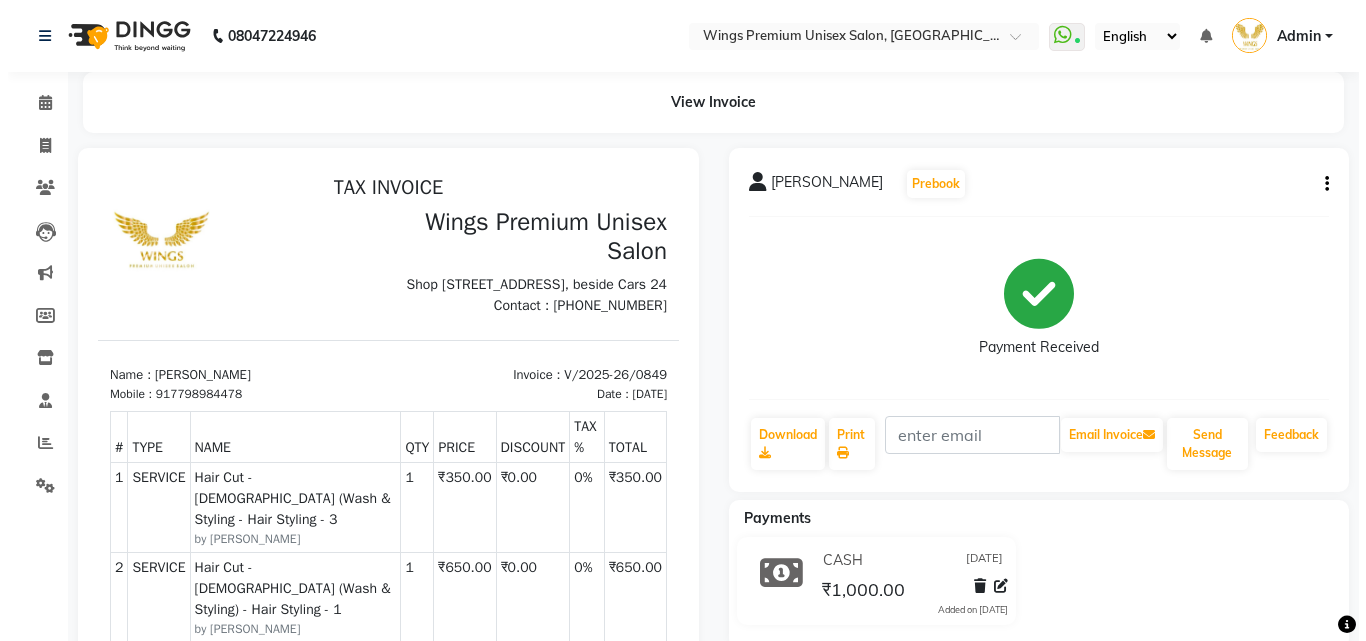 scroll, scrollTop: 0, scrollLeft: 0, axis: both 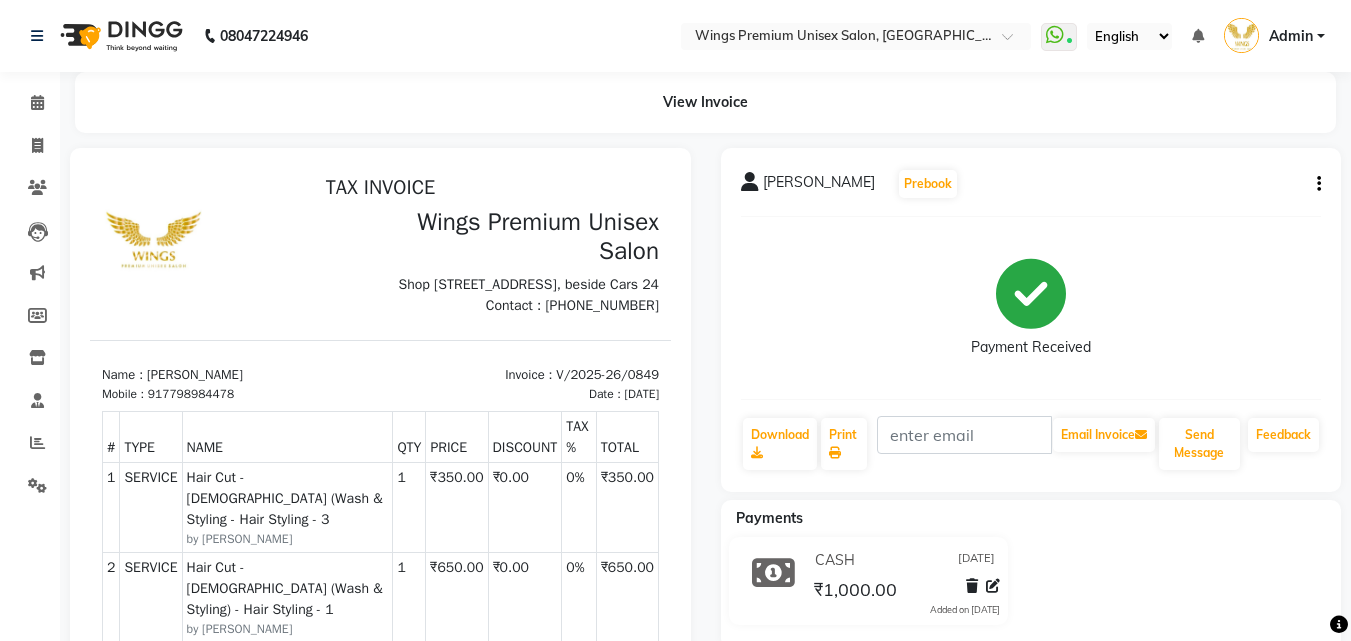select on "service" 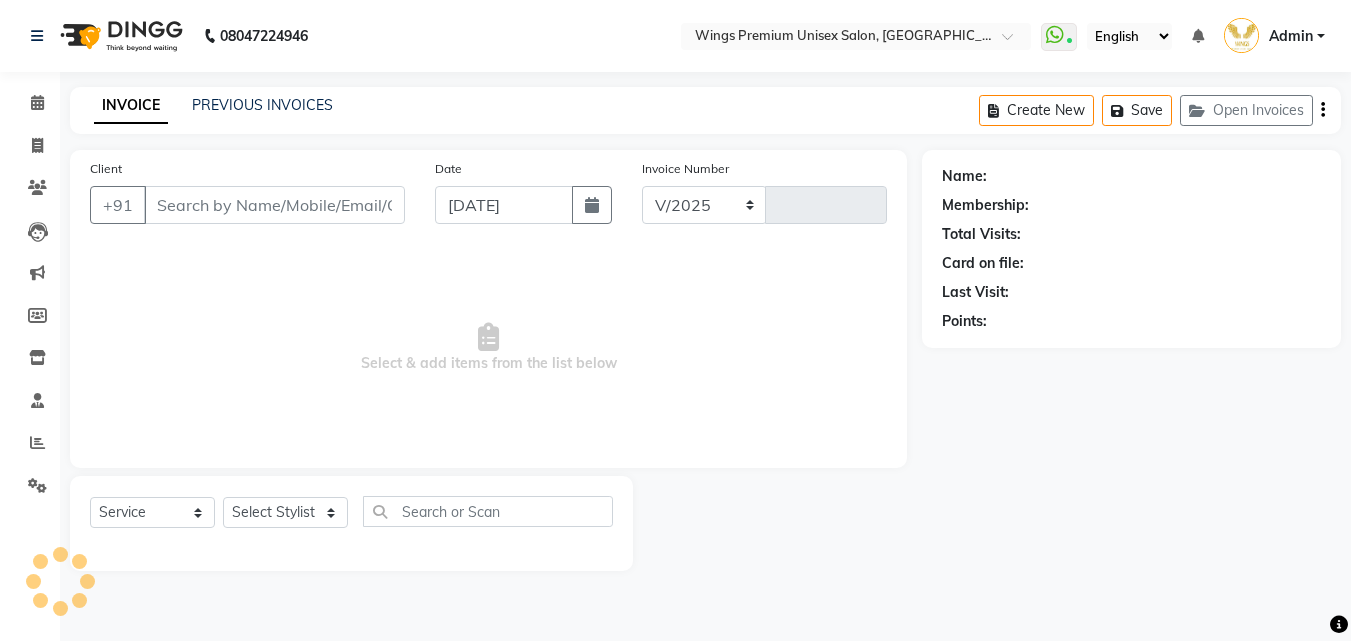 select on "674" 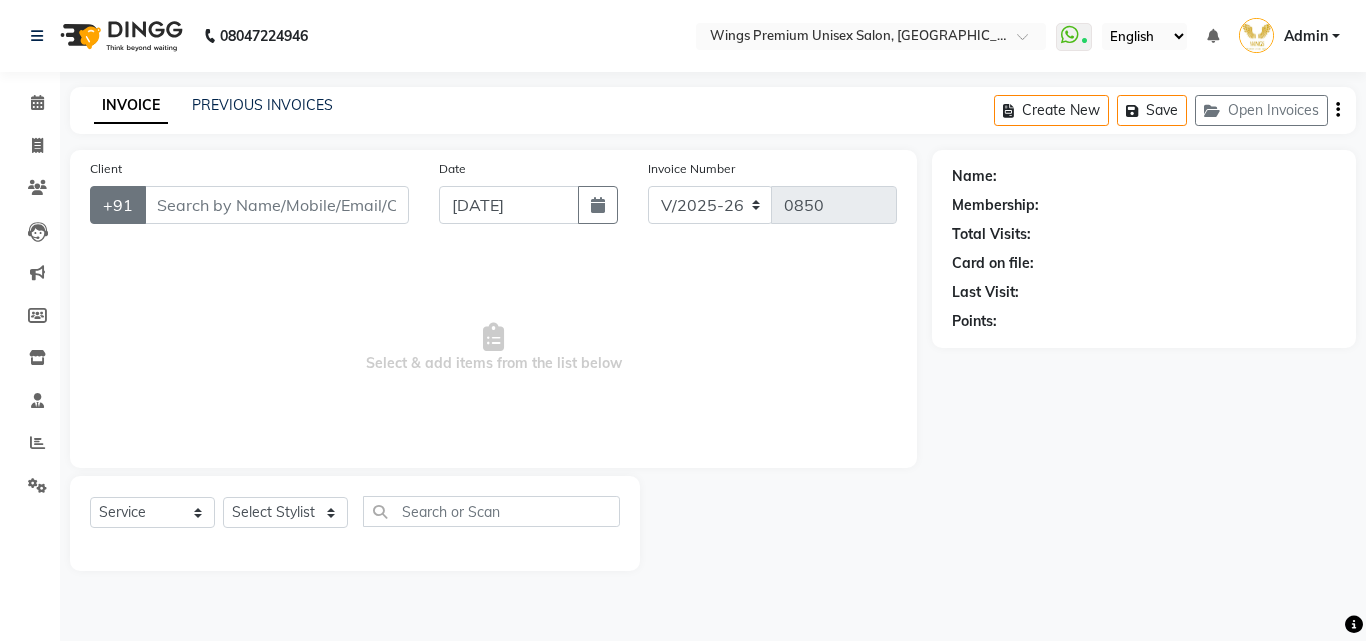 type on "7798984478" 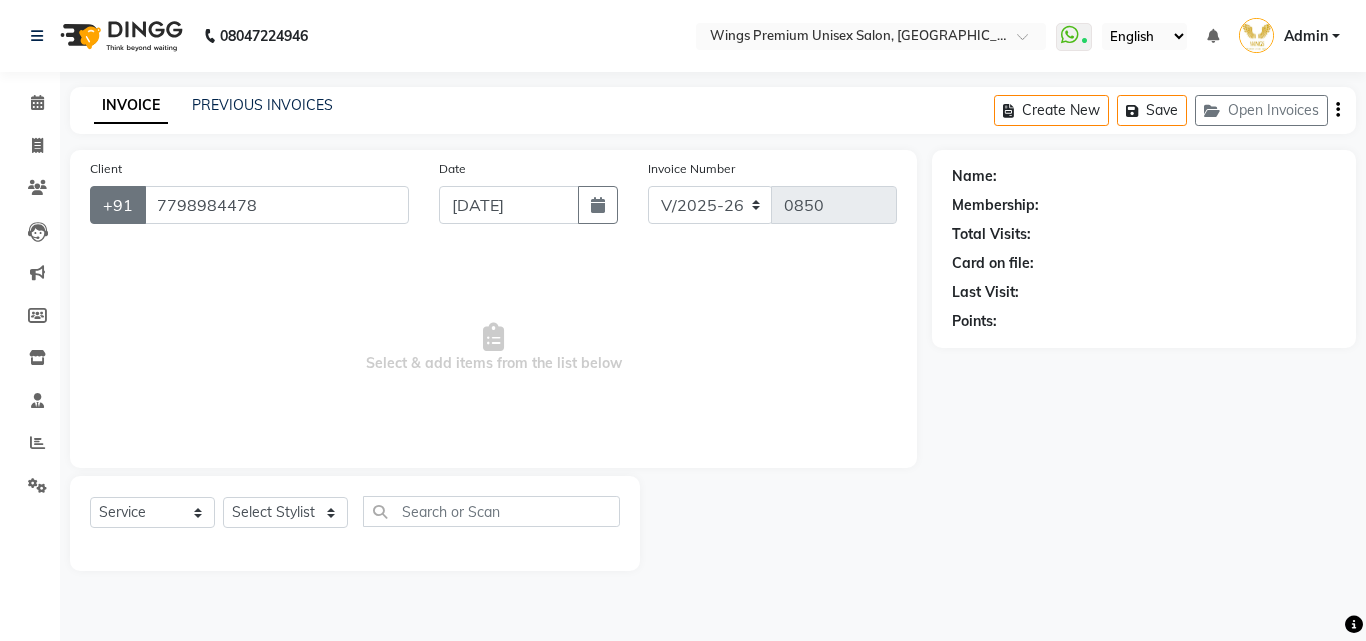 select on "72458" 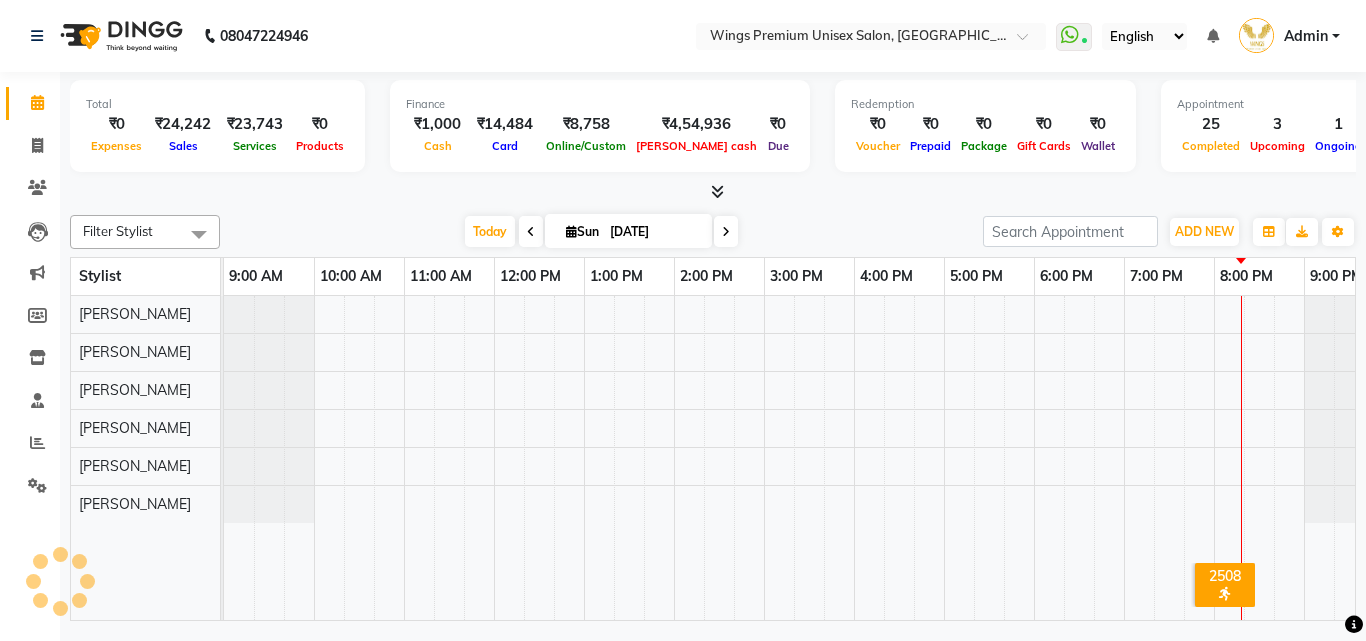 scroll, scrollTop: 0, scrollLeft: 0, axis: both 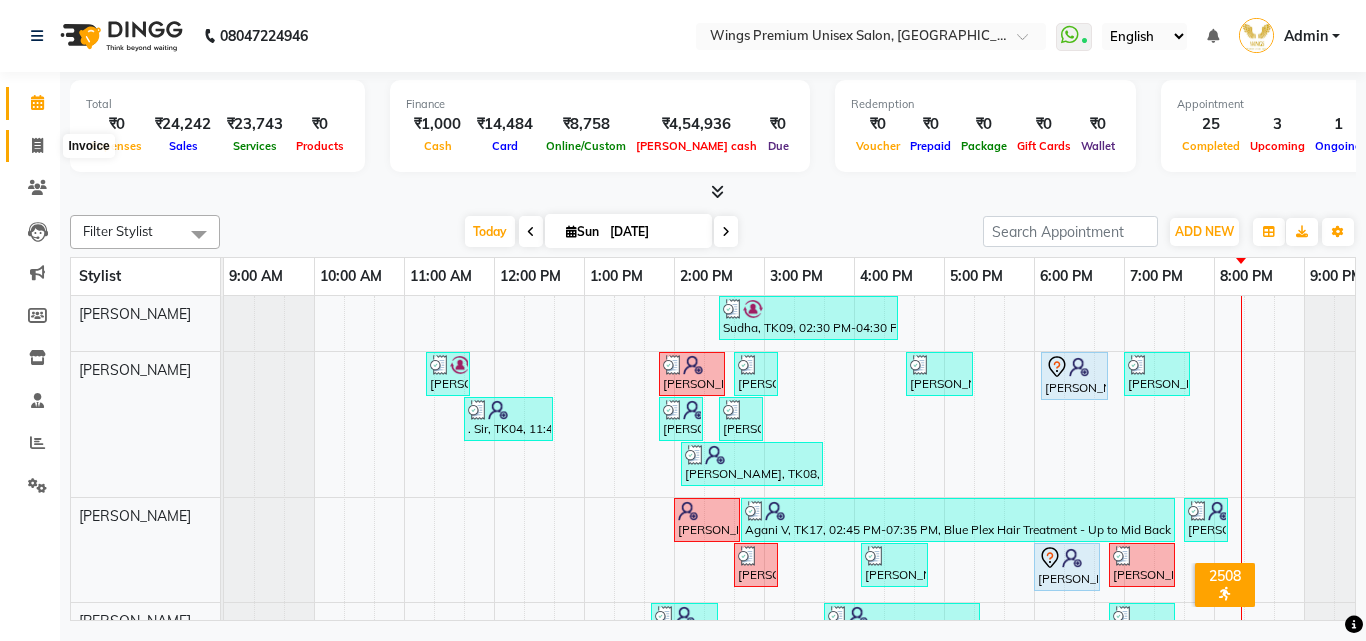 click 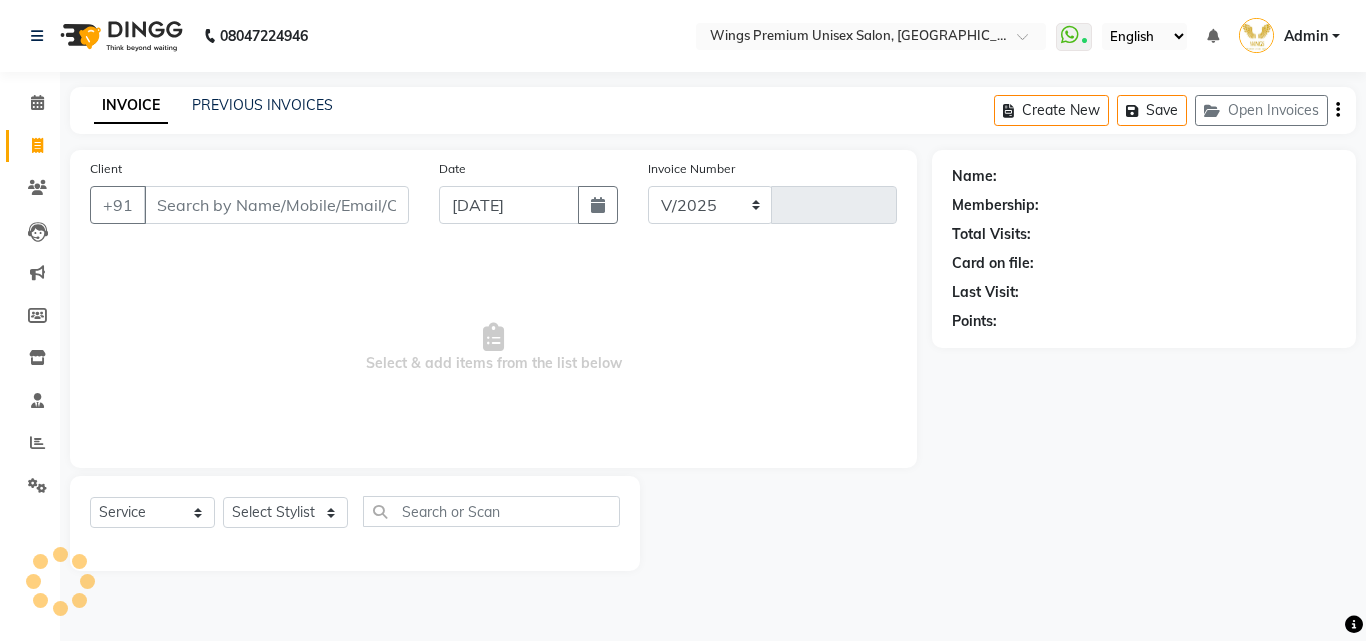 select on "674" 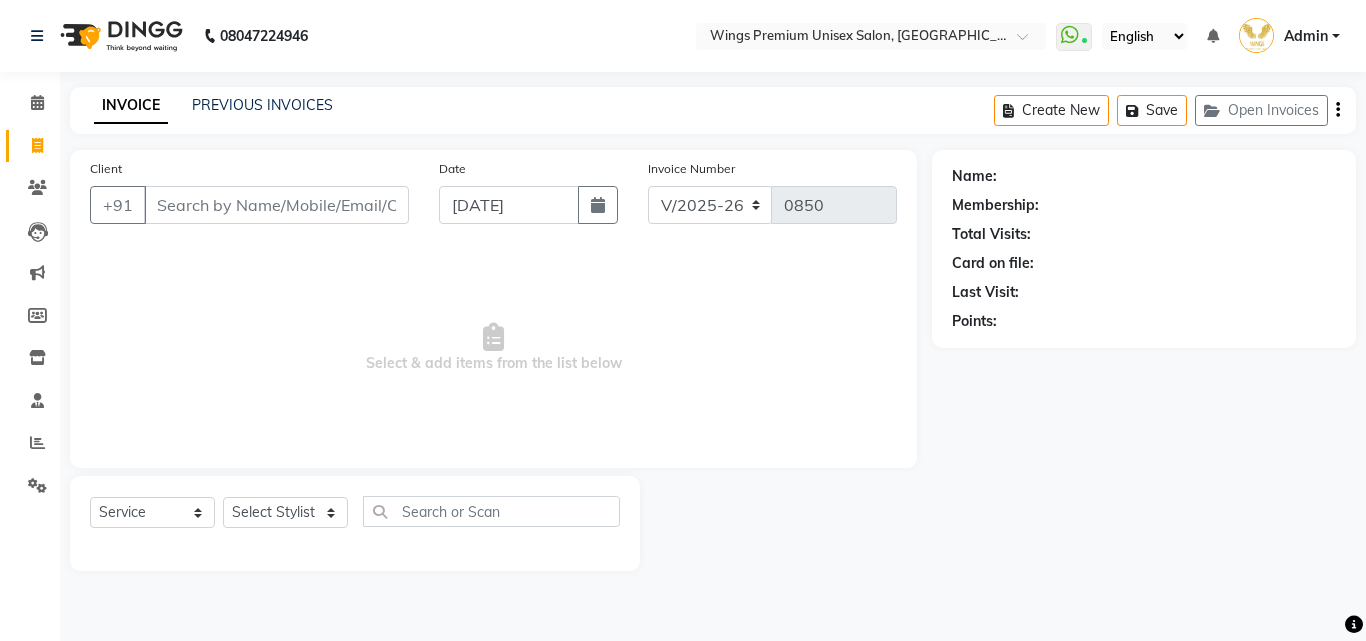 click on "Client" at bounding box center [276, 205] 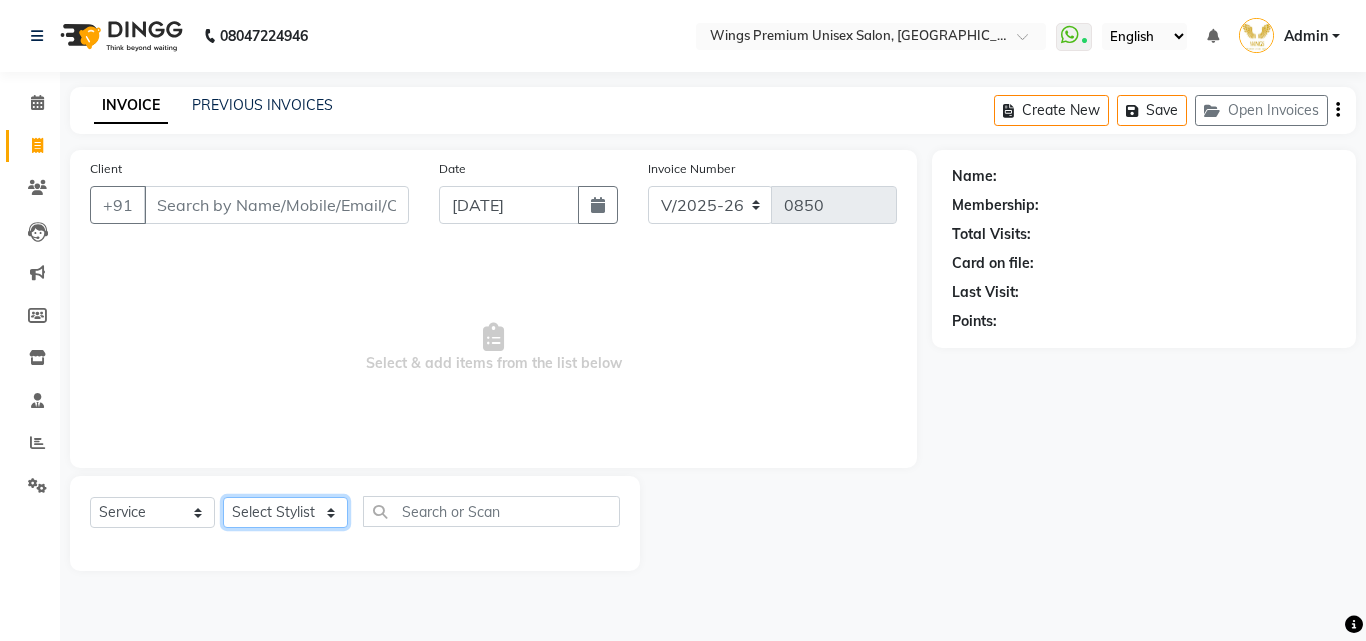 click on "Select Stylist [PERSON_NAME] [PERSON_NAME] [PERSON_NAME] [PERSON_NAME] Shruti Panda [PERSON_NAME]  Vishal Changdev [PERSON_NAME]" 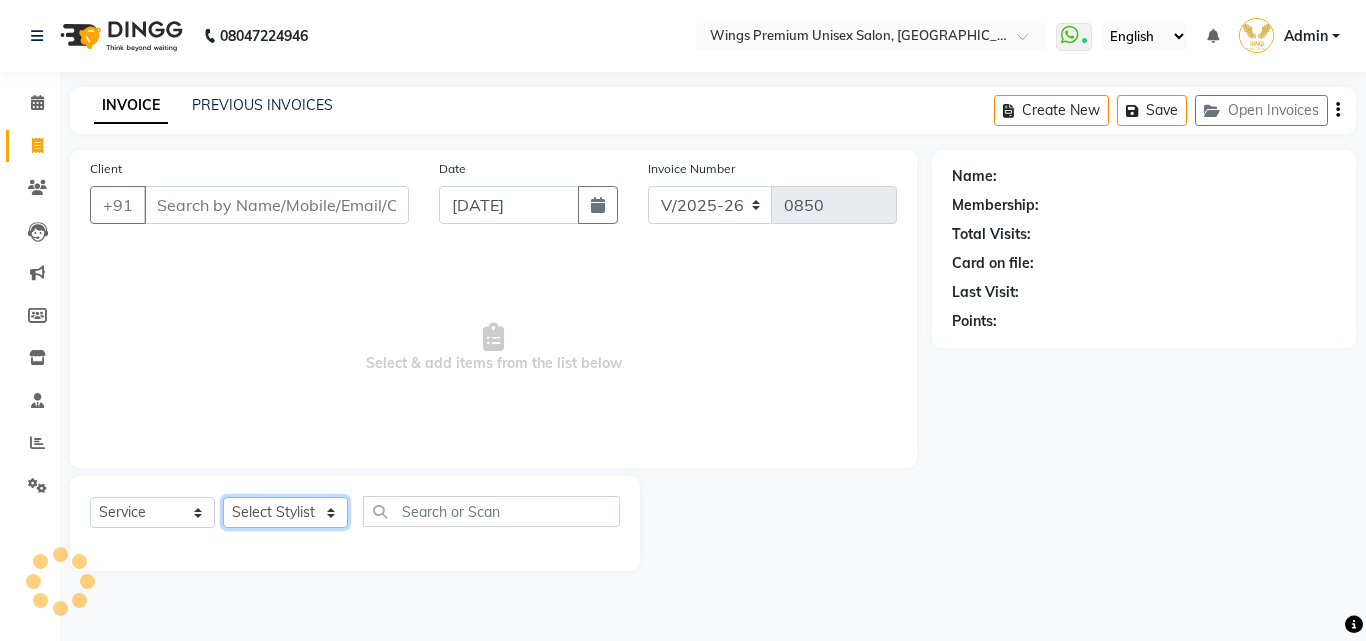 select on "82125" 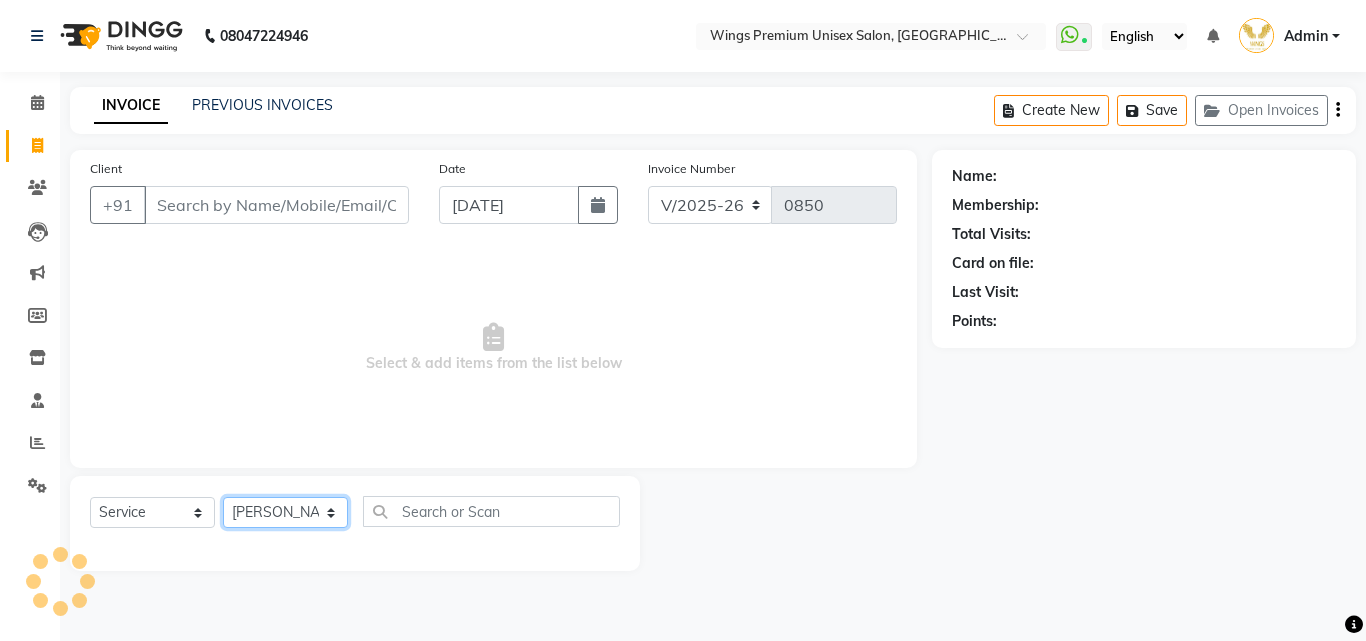 click on "Select Stylist [PERSON_NAME] [PERSON_NAME] [PERSON_NAME] [PERSON_NAME] Shruti Panda [PERSON_NAME]  Vishal Changdev [PERSON_NAME]" 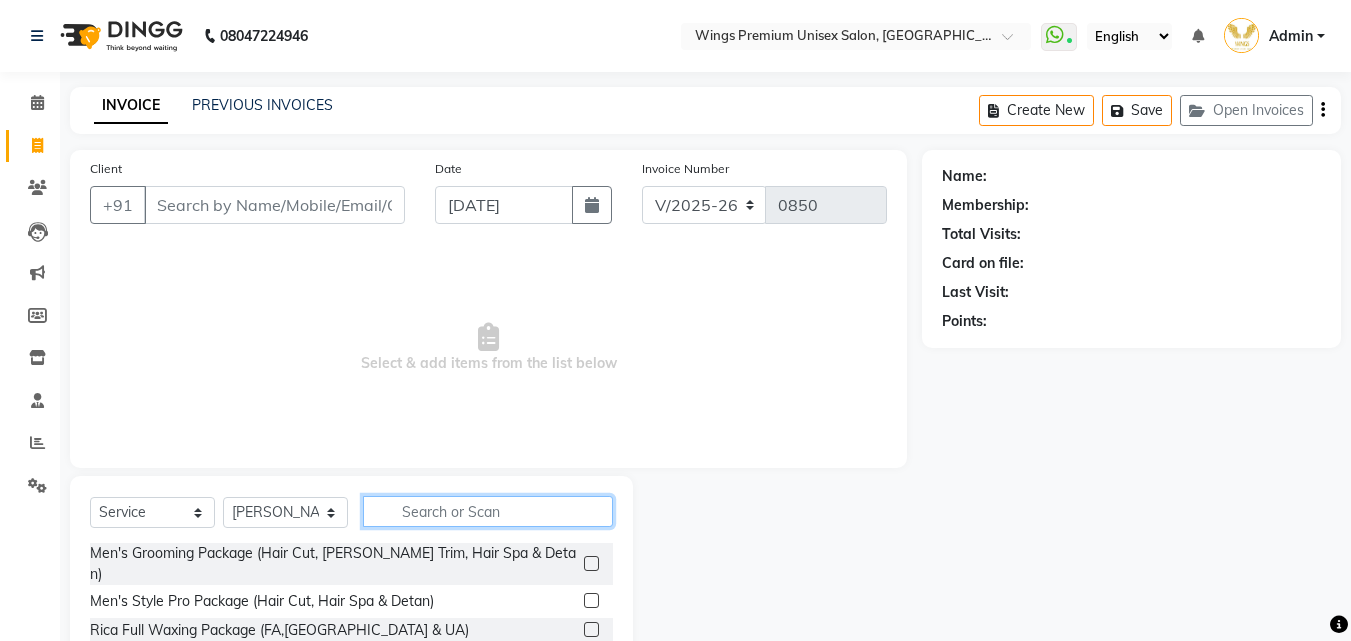 click 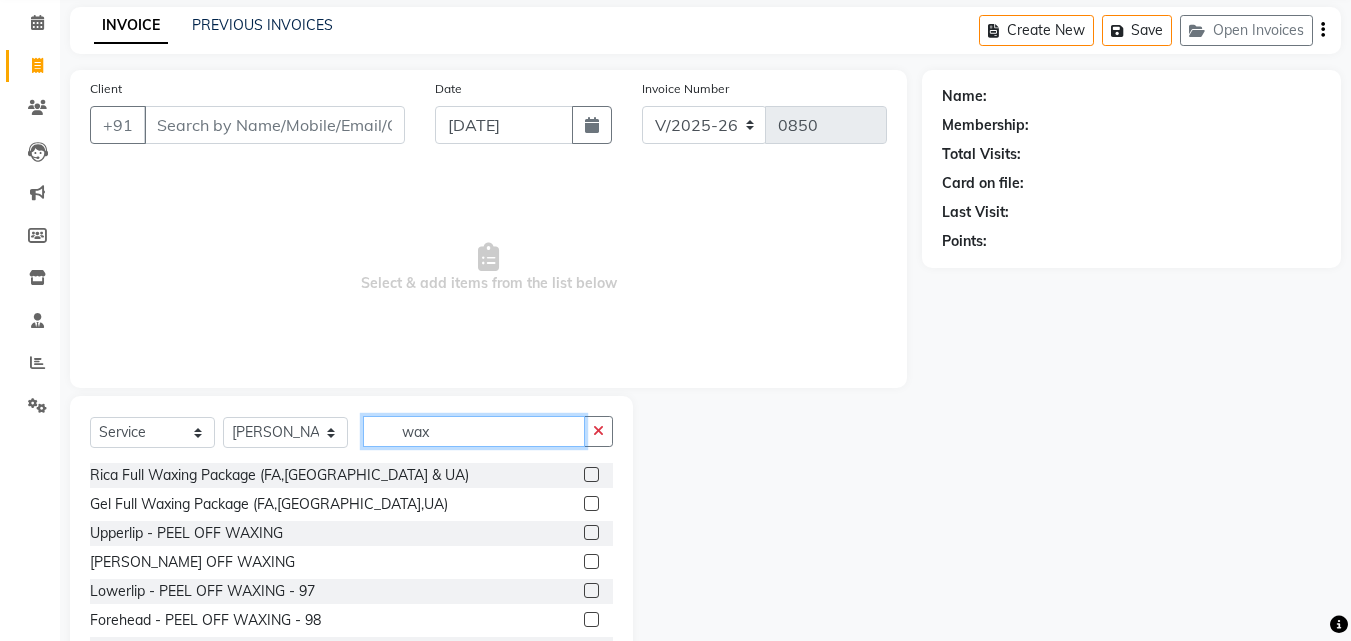 scroll, scrollTop: 160, scrollLeft: 0, axis: vertical 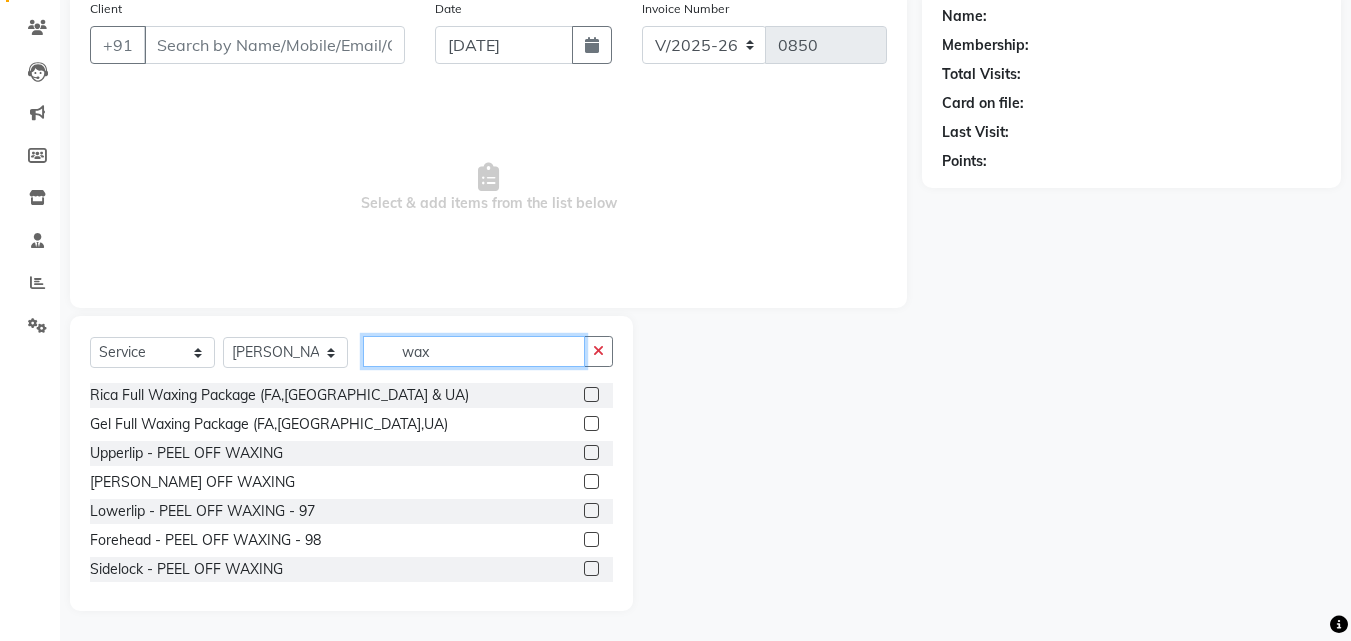 type on "wax" 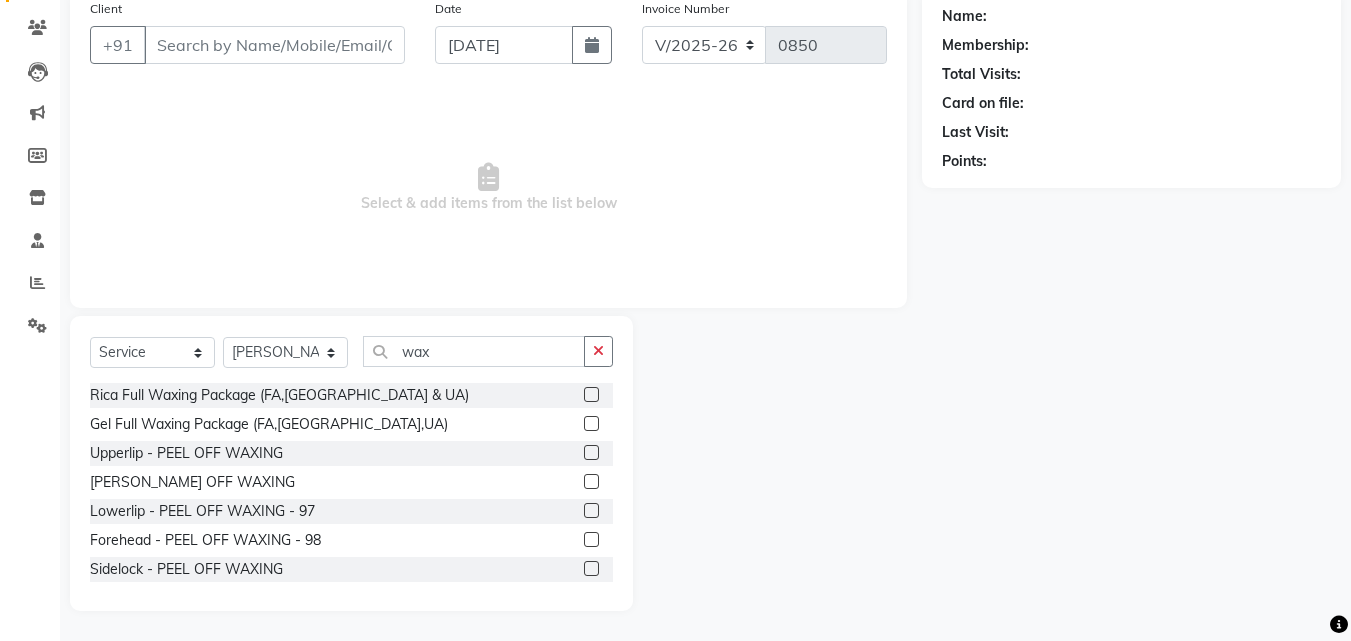 click 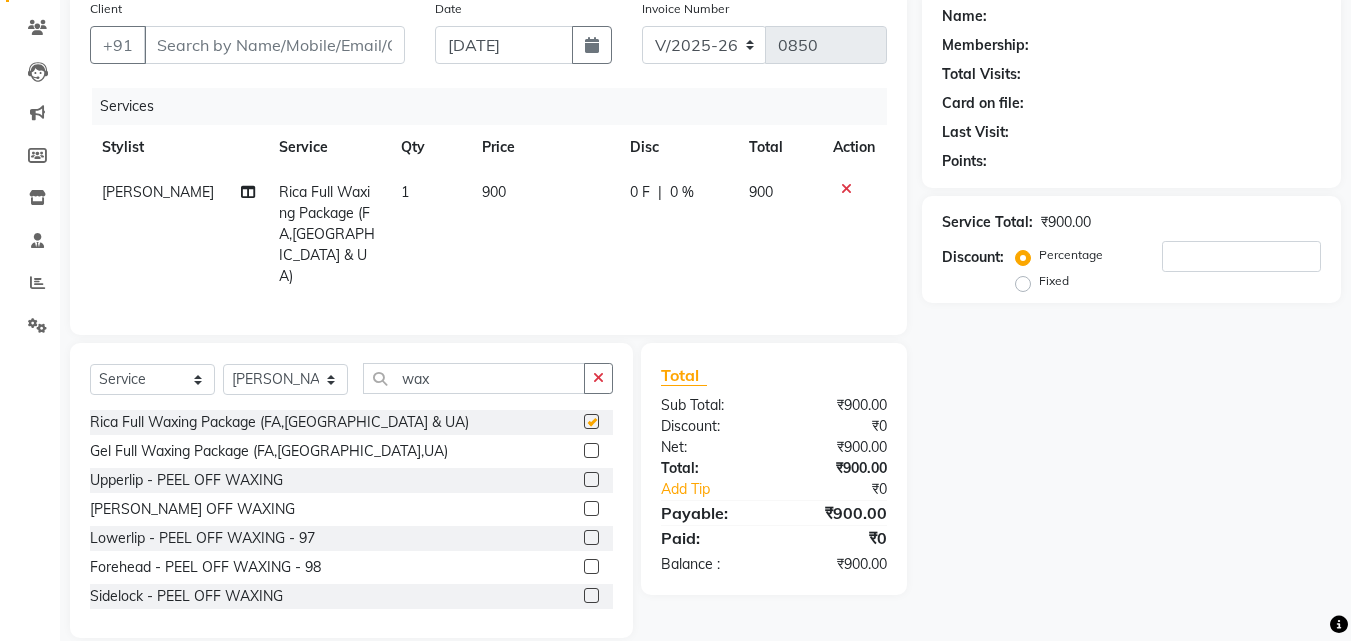 checkbox on "false" 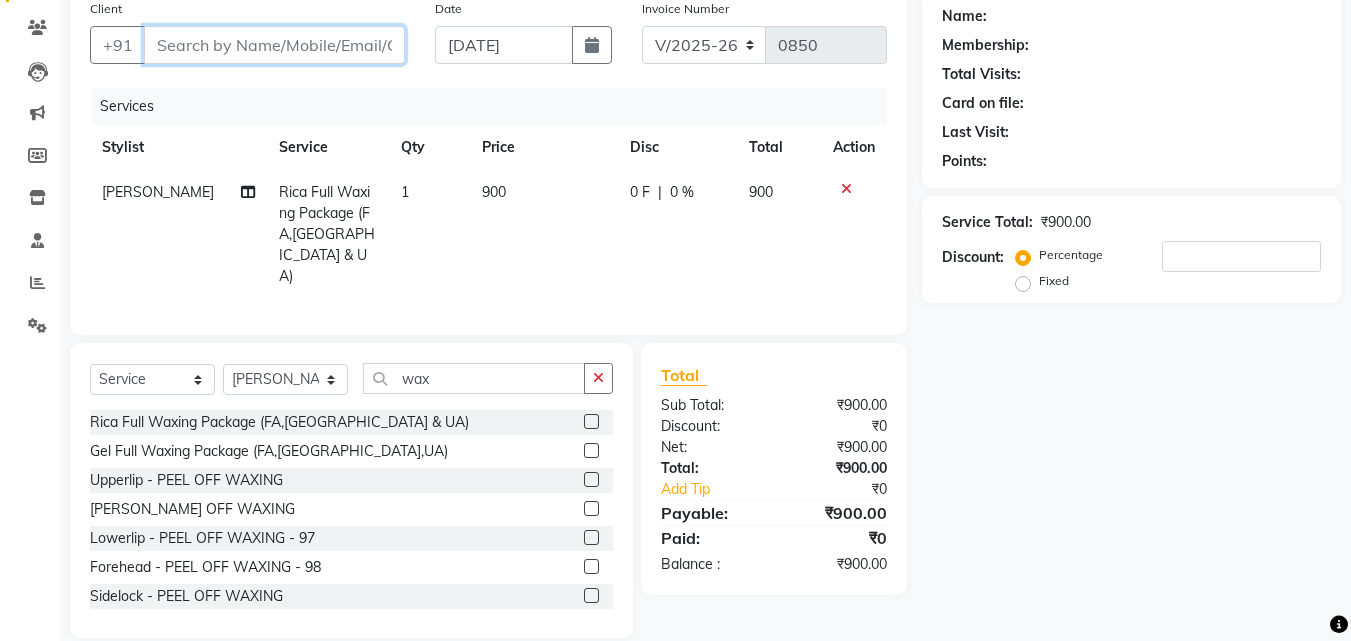 click on "Client" at bounding box center [274, 45] 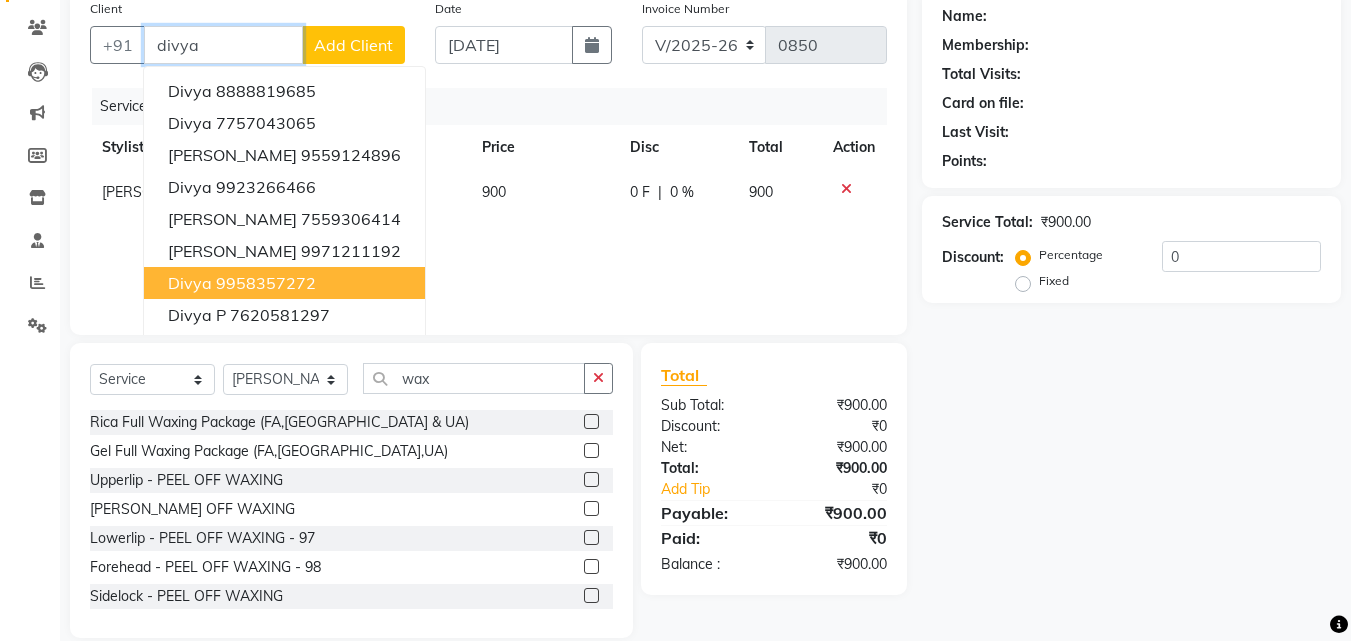 type on "divya" 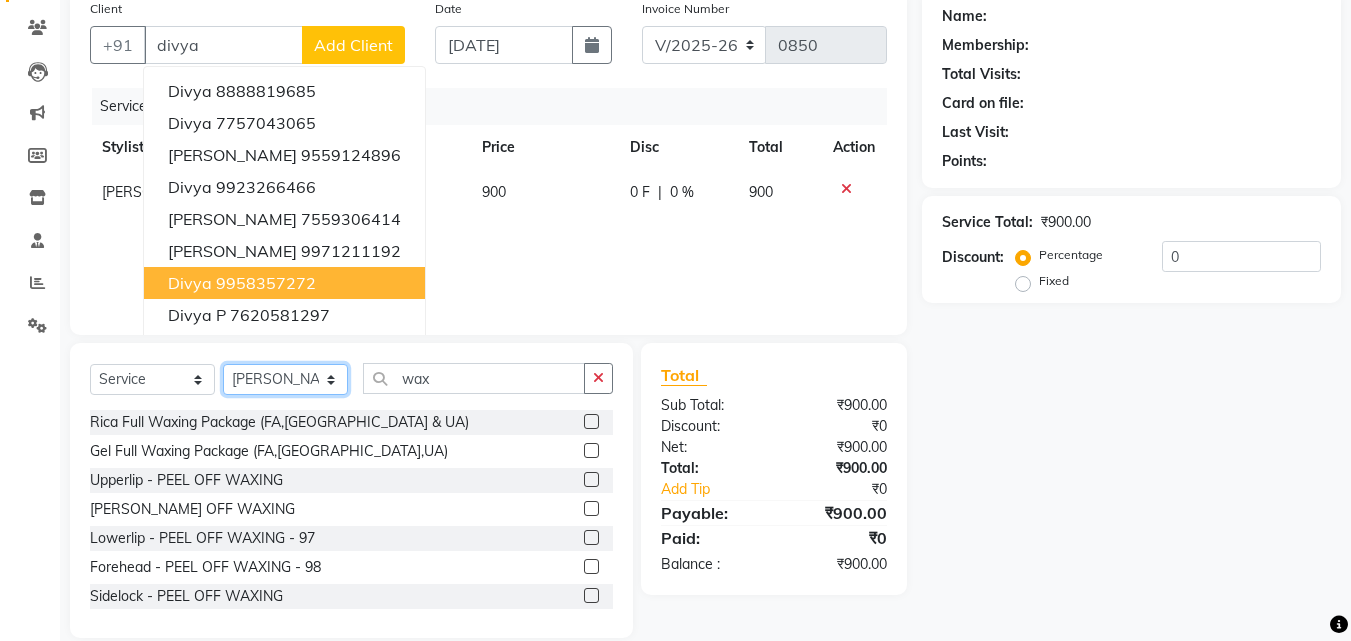 click on "Select Stylist [PERSON_NAME] [PERSON_NAME] [PERSON_NAME] [PERSON_NAME] Shruti Panda [PERSON_NAME]  Vishal Changdev [PERSON_NAME]" 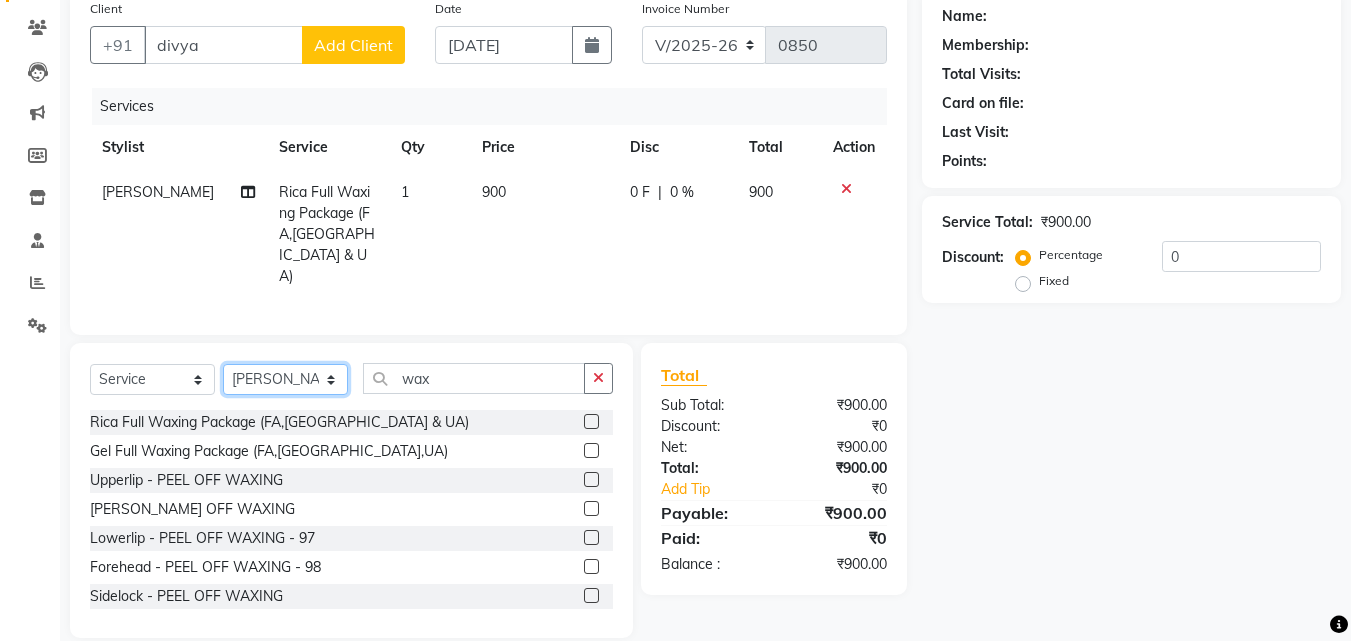 click on "Select Stylist [PERSON_NAME] [PERSON_NAME] [PERSON_NAME] [PERSON_NAME] Shruti Panda [PERSON_NAME]  Vishal Changdev [PERSON_NAME]" 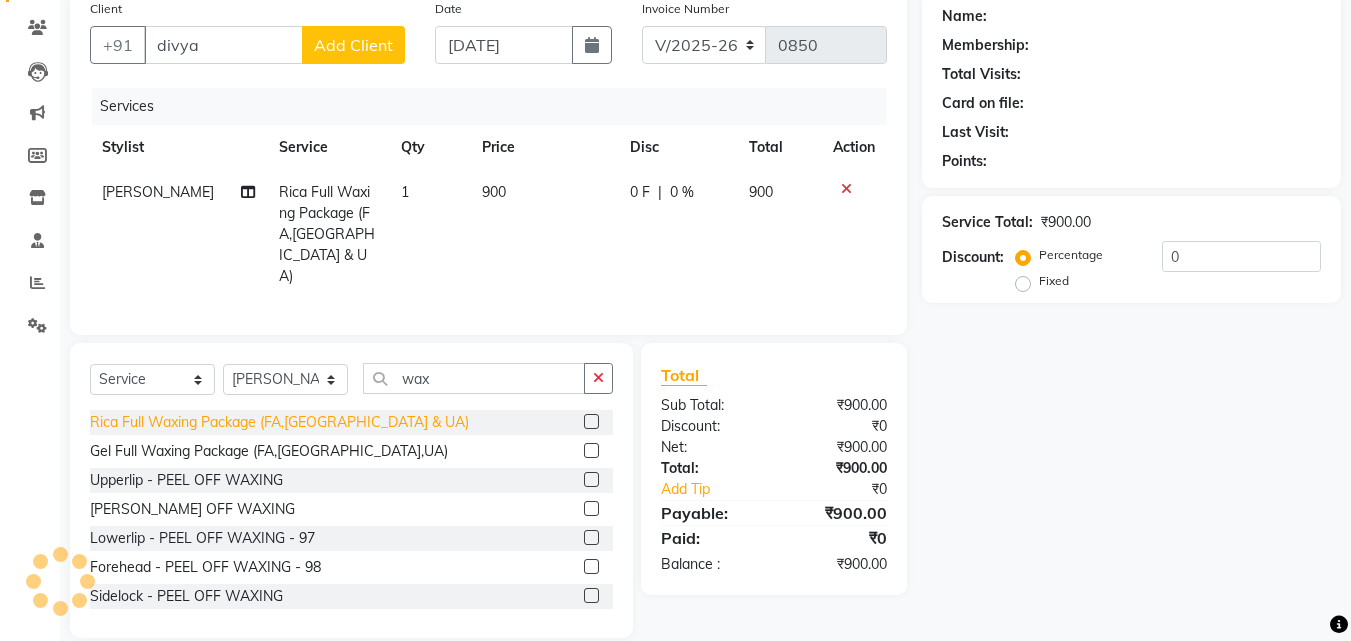 click on "Rica Full Waxing Package (FA,[GEOGRAPHIC_DATA] & UA)" 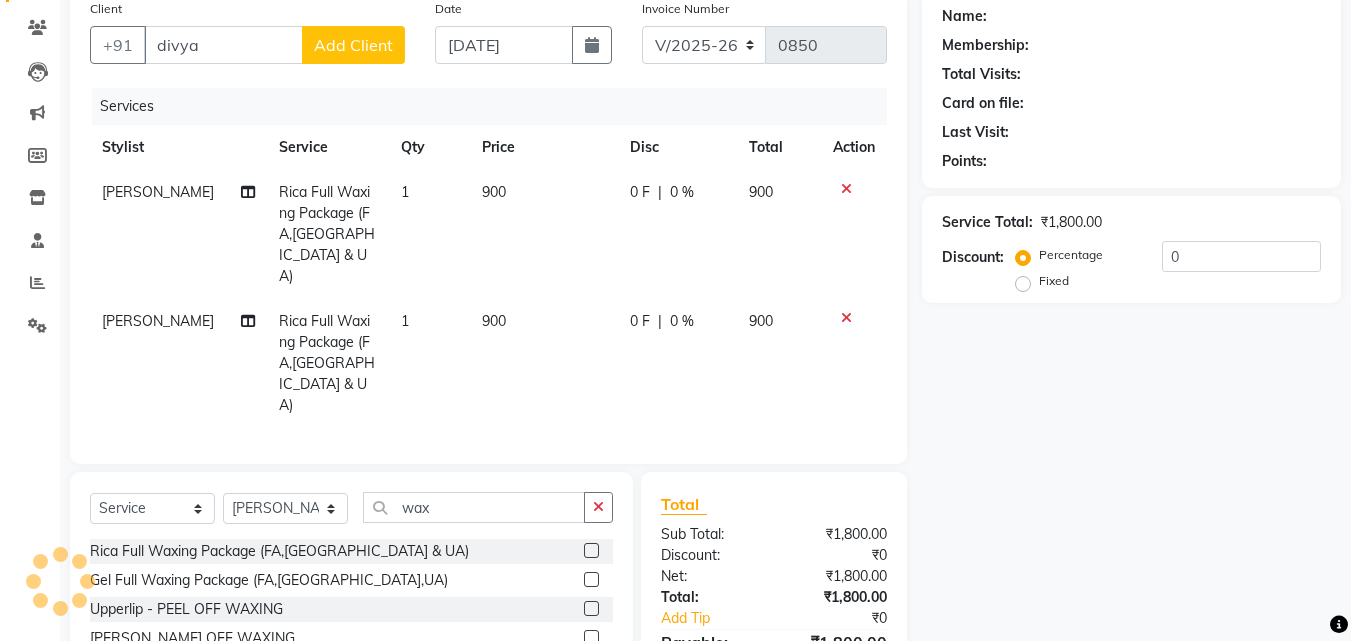 click 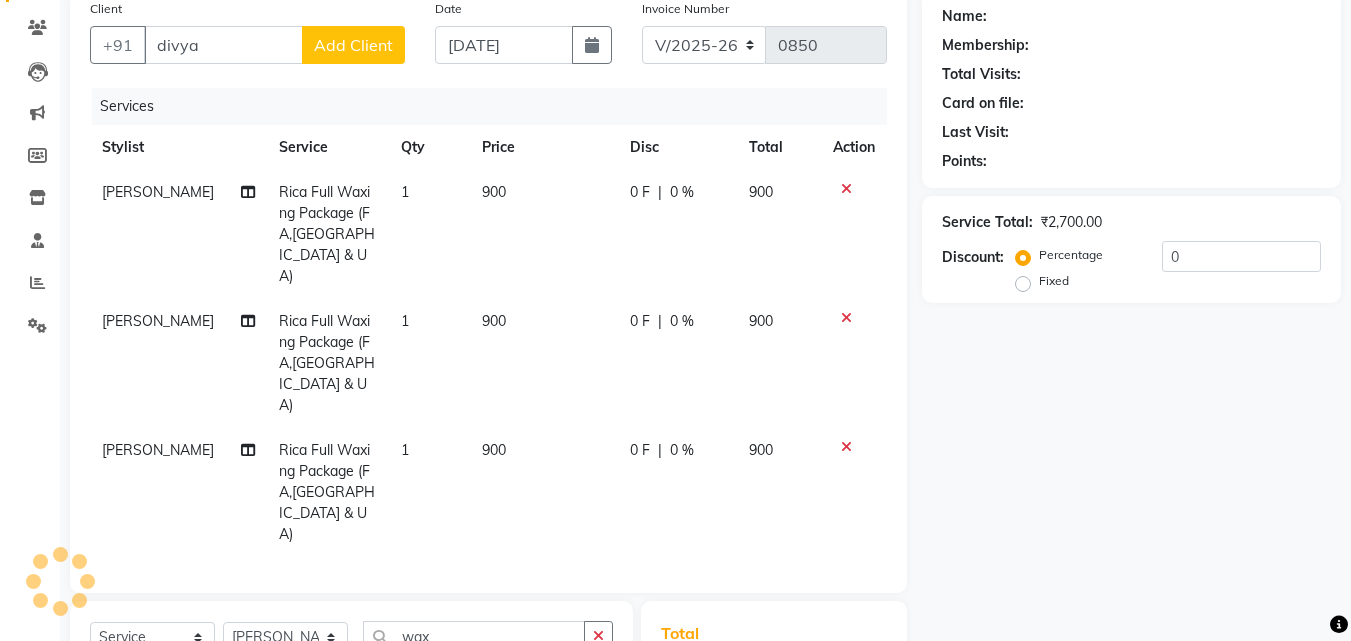 checkbox on "false" 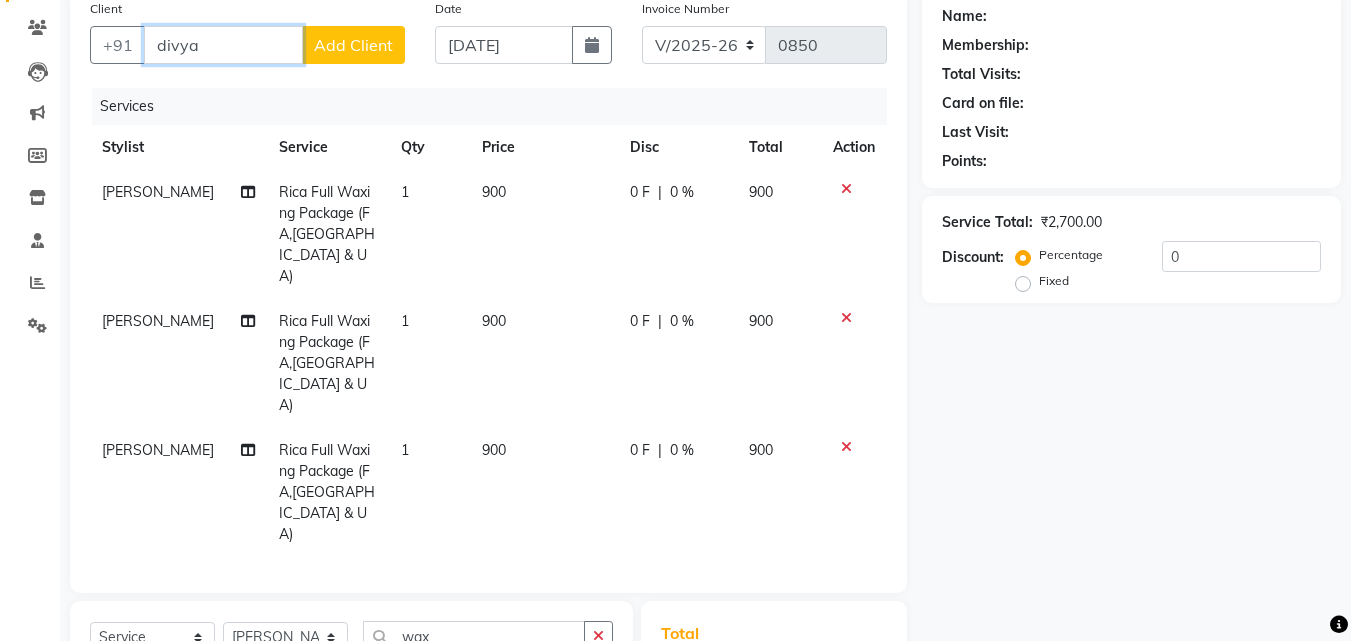 click on "divya" at bounding box center (223, 45) 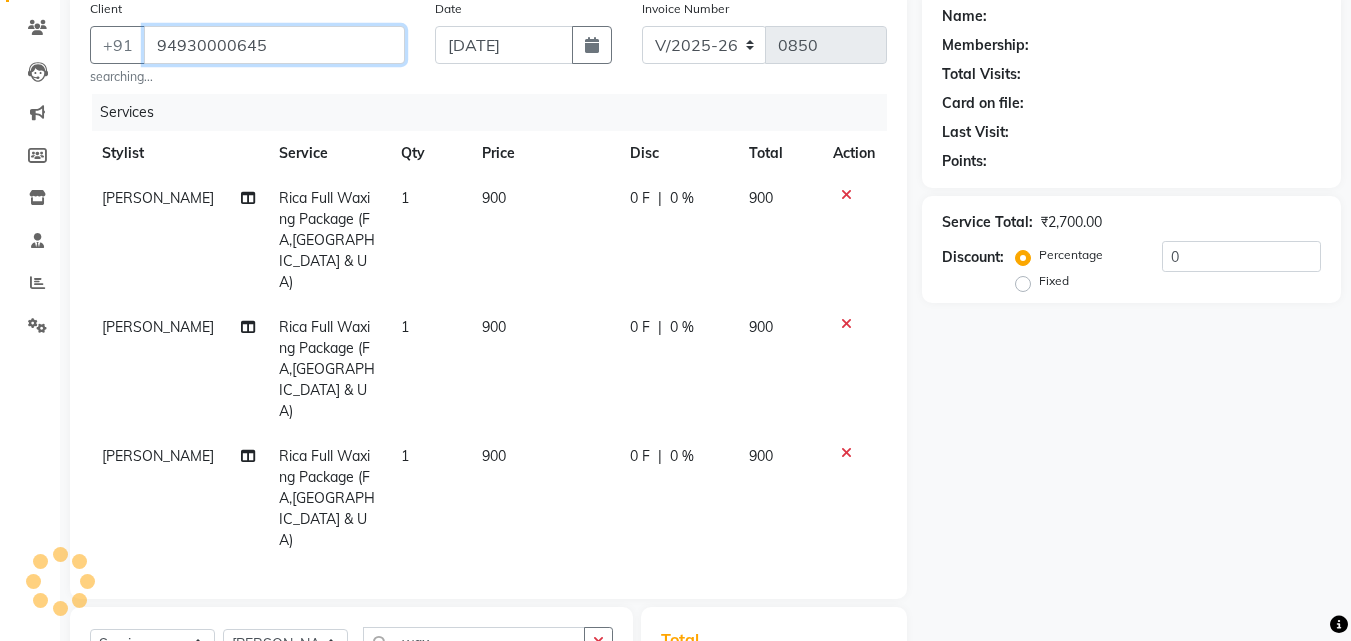 drag, startPoint x: 180, startPoint y: 51, endPoint x: 201, endPoint y: 57, distance: 21.84033 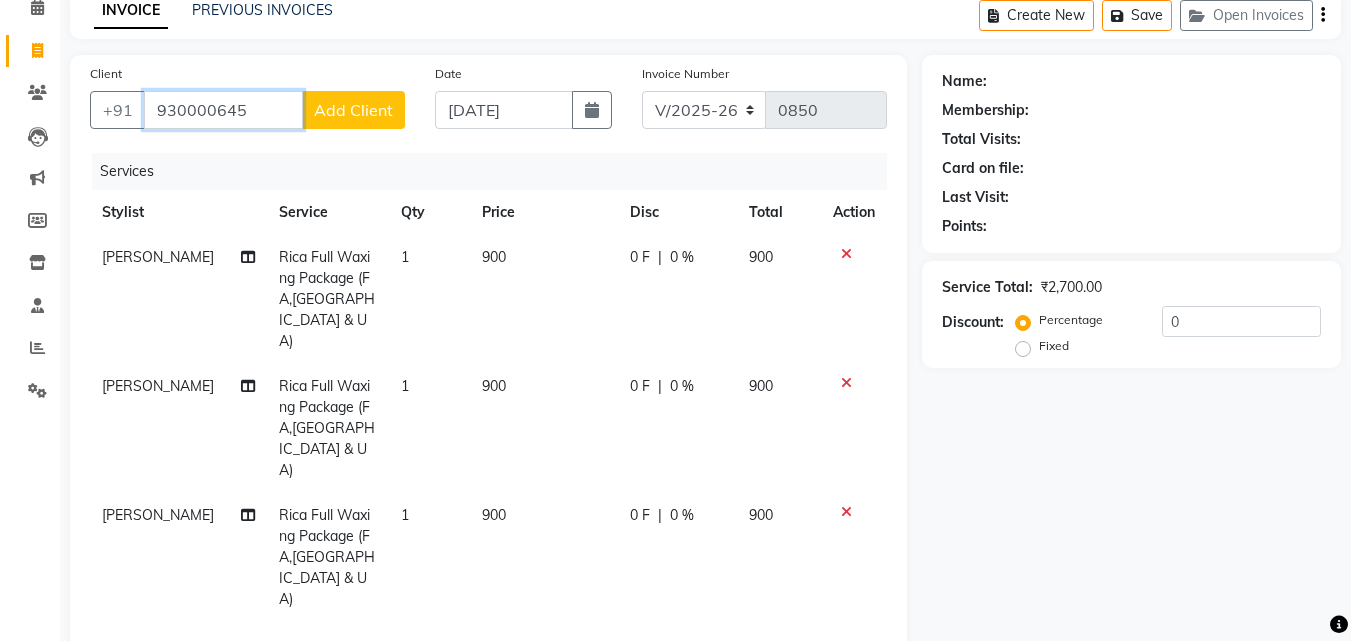 scroll, scrollTop: 100, scrollLeft: 0, axis: vertical 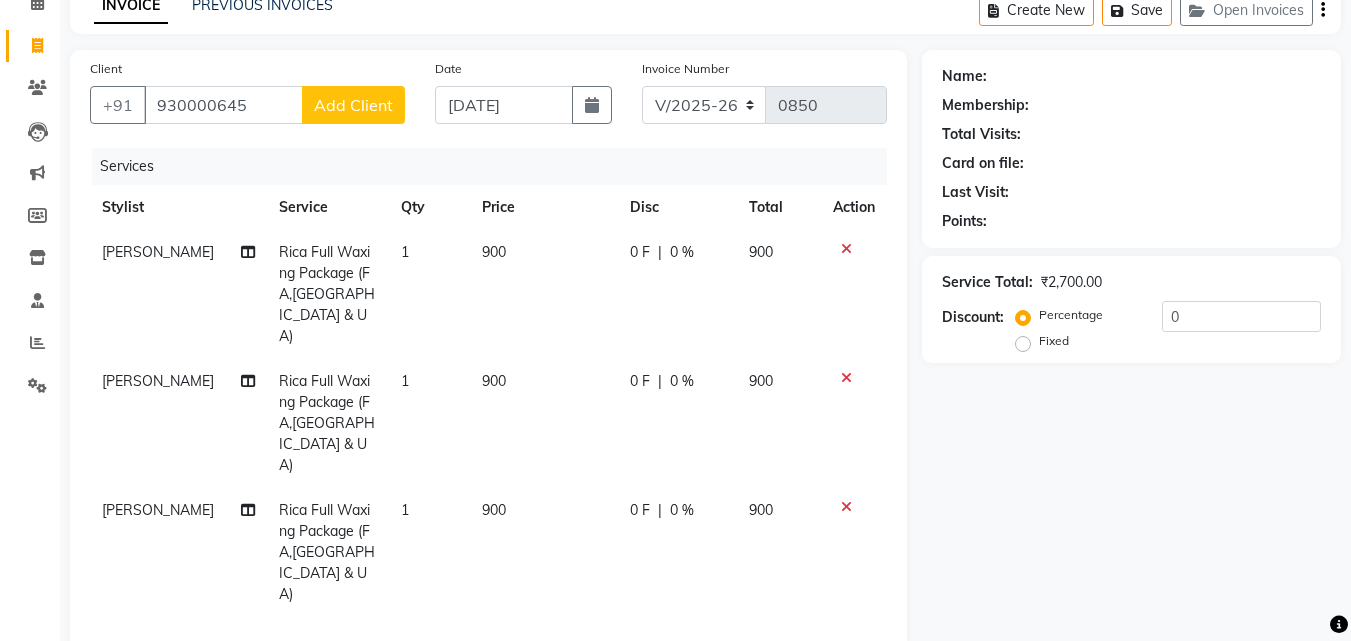 click 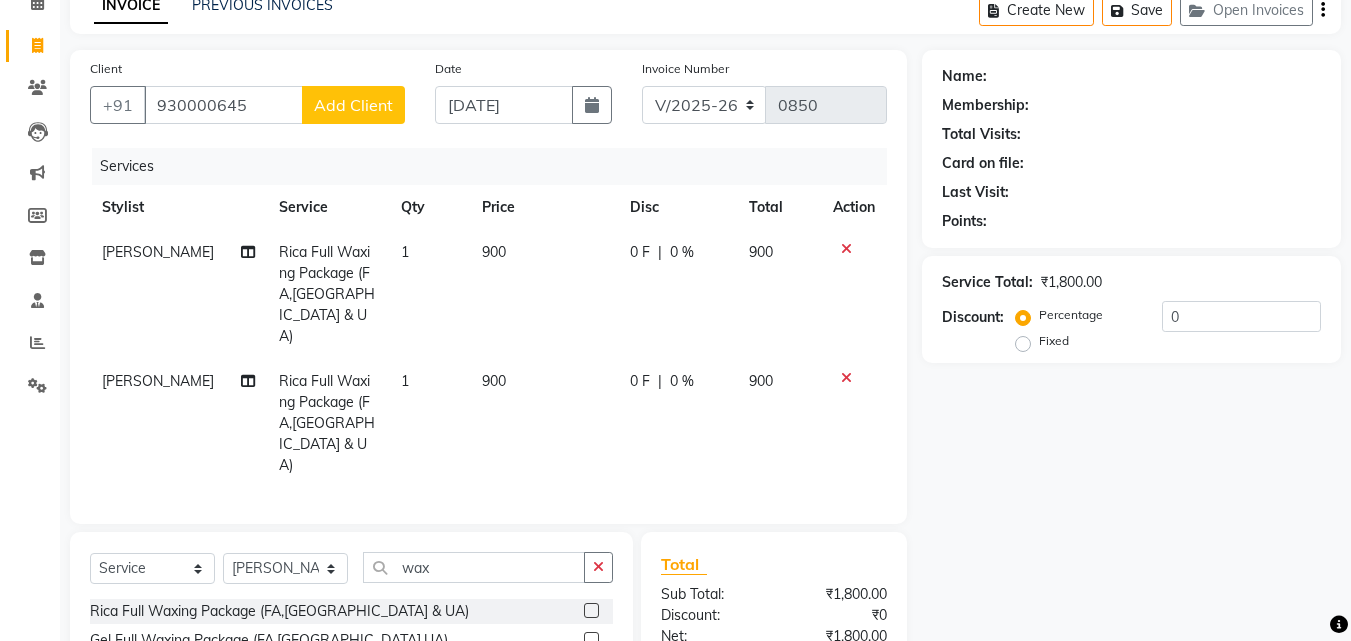 click 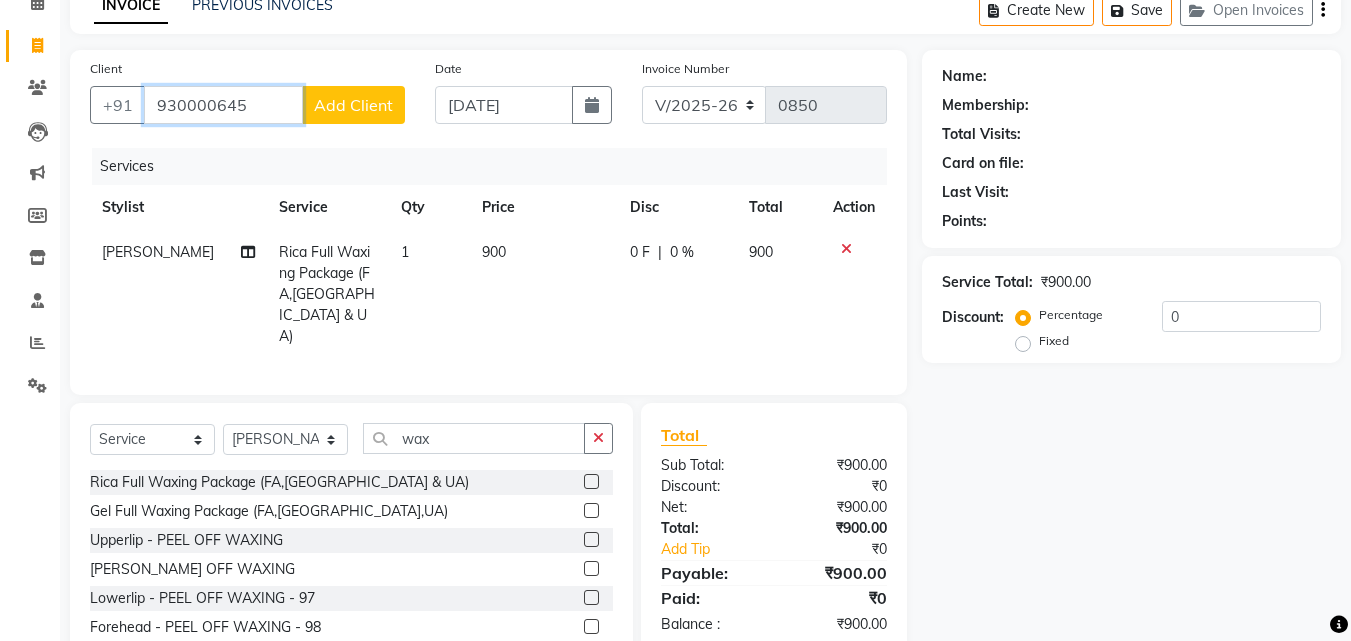 click on "930000645" at bounding box center [223, 105] 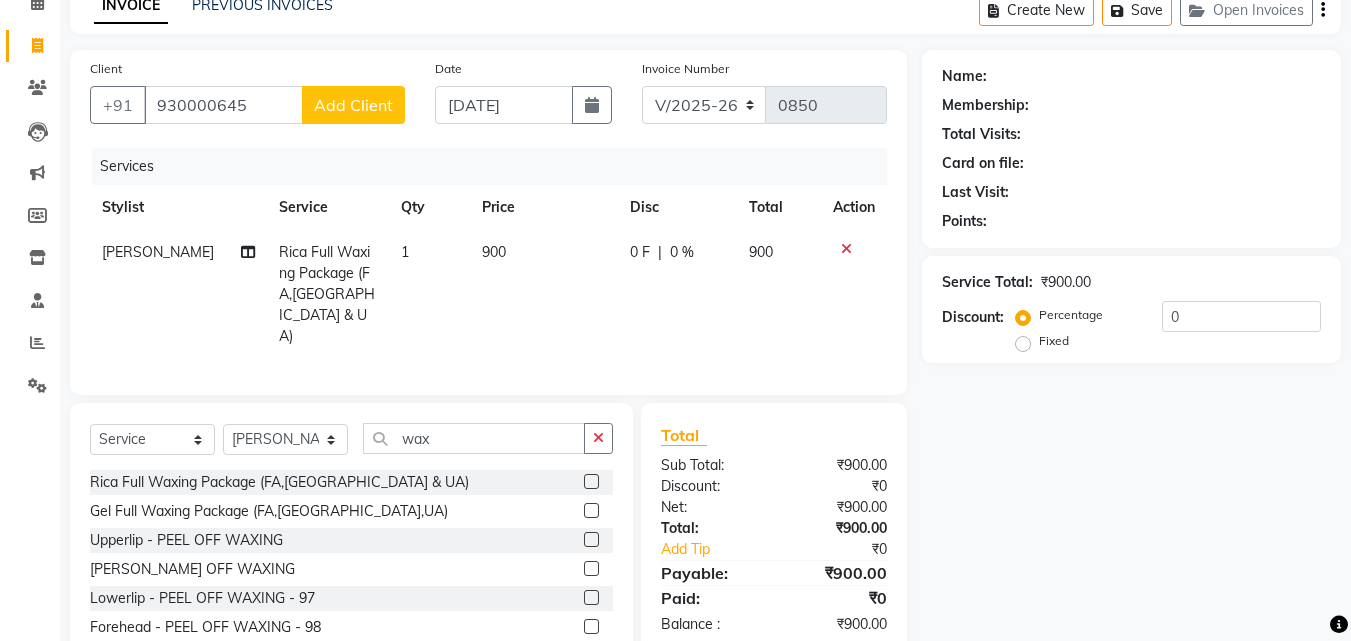 click on "Date 13-07-2025" 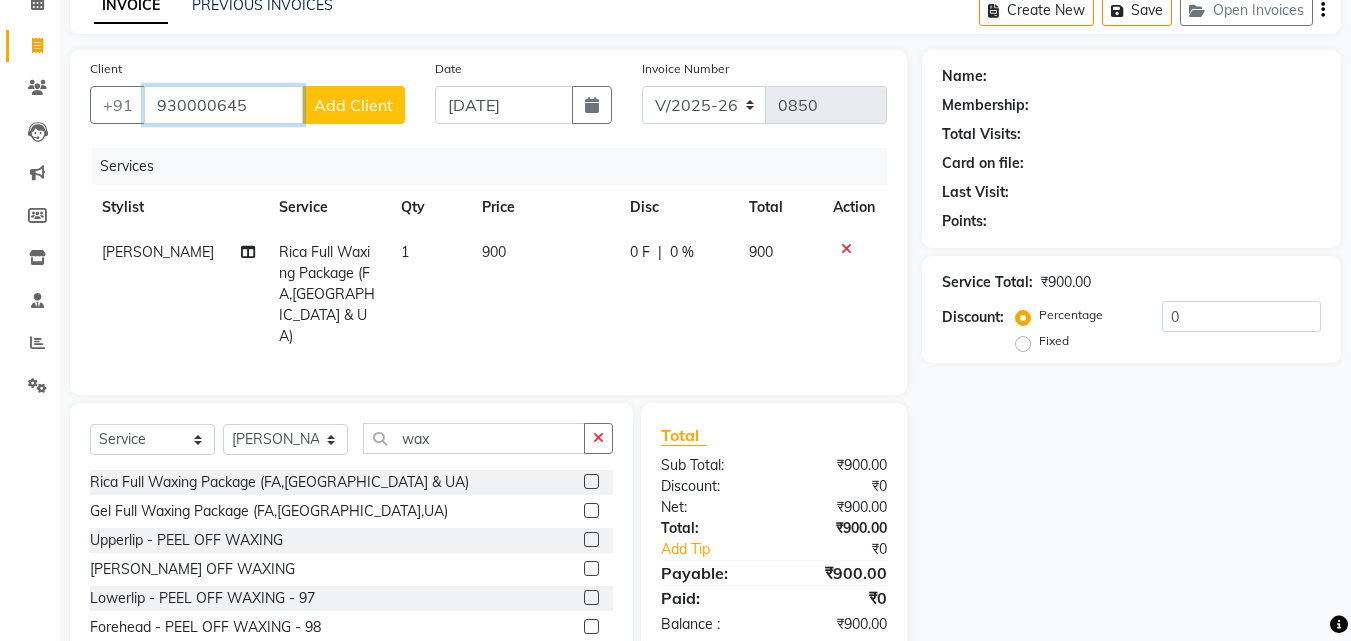 click on "930000645" at bounding box center (223, 105) 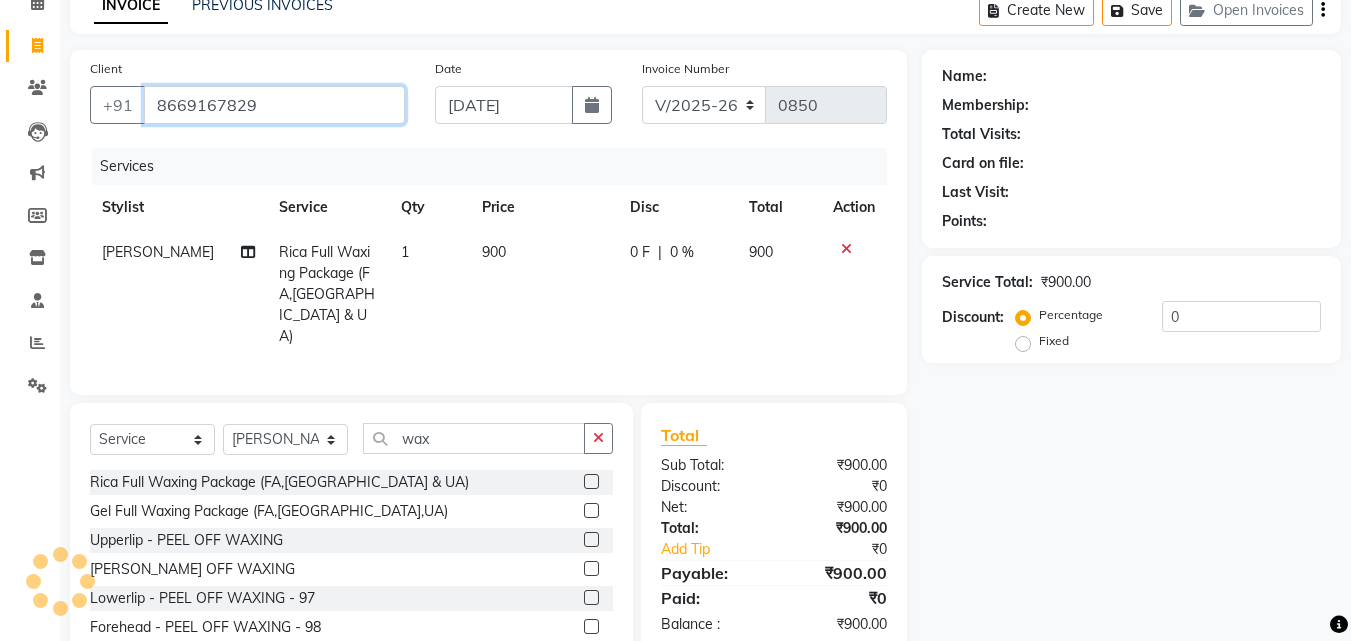 type on "8669167829" 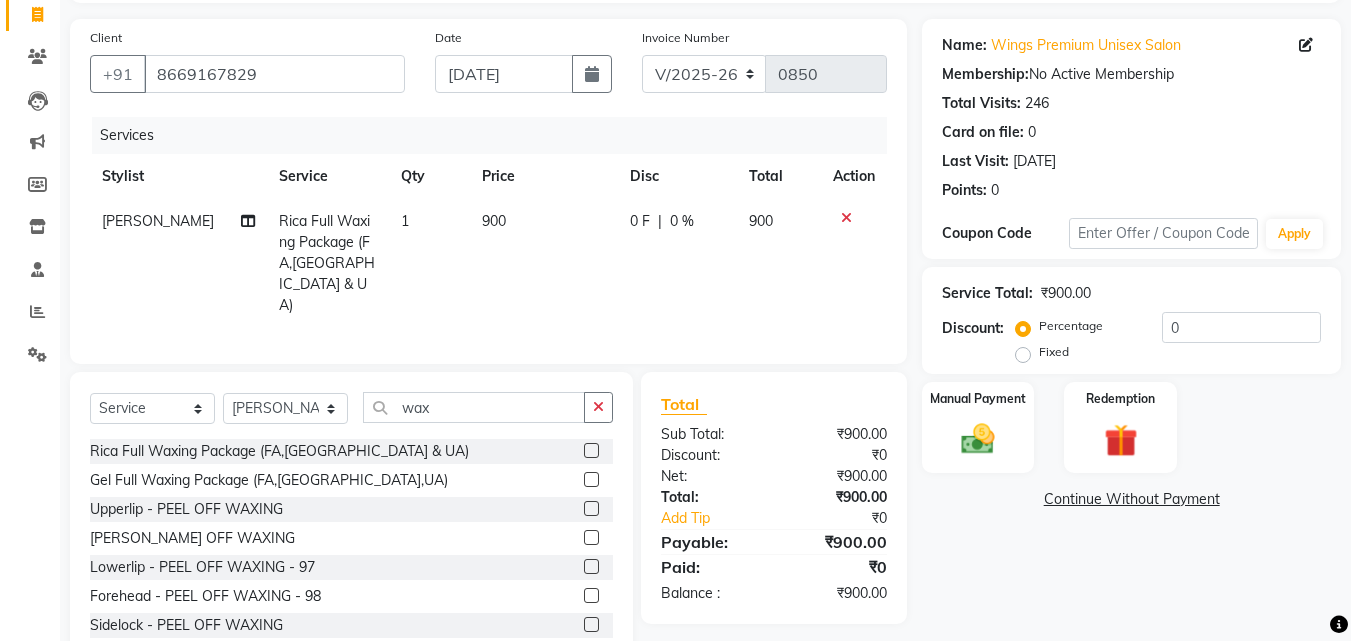 scroll, scrollTop: 160, scrollLeft: 0, axis: vertical 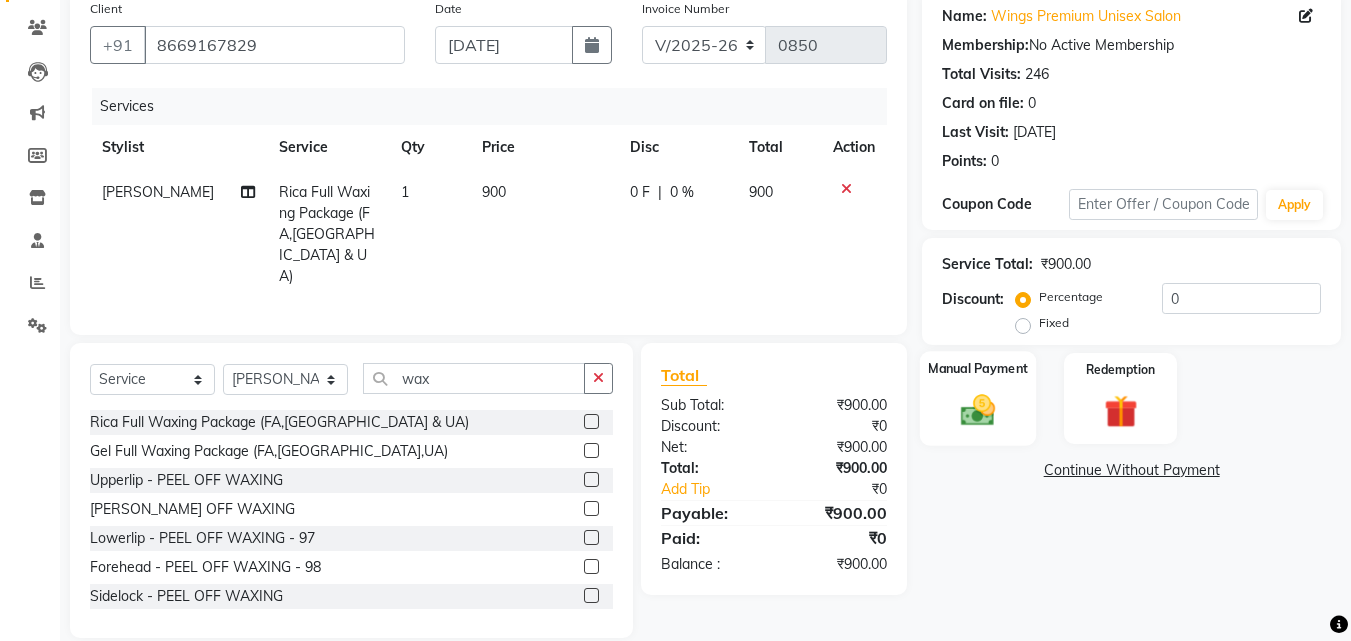 click 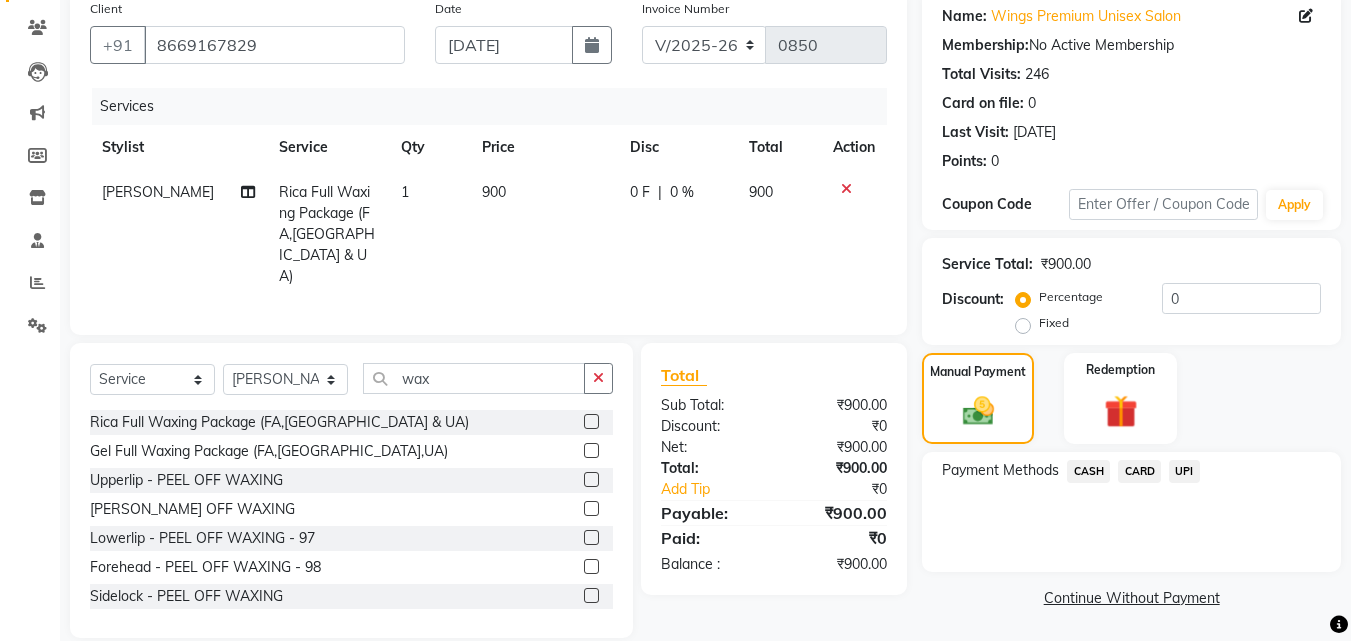 click on "UPI" 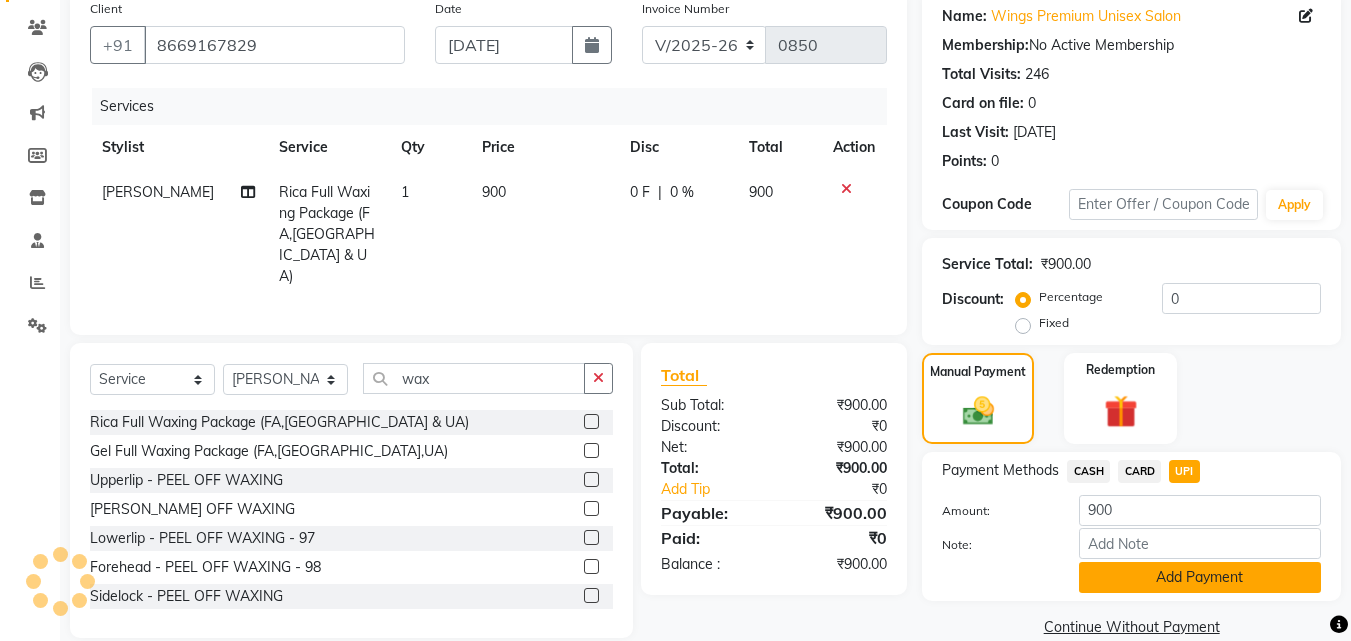 click on "Add Payment" 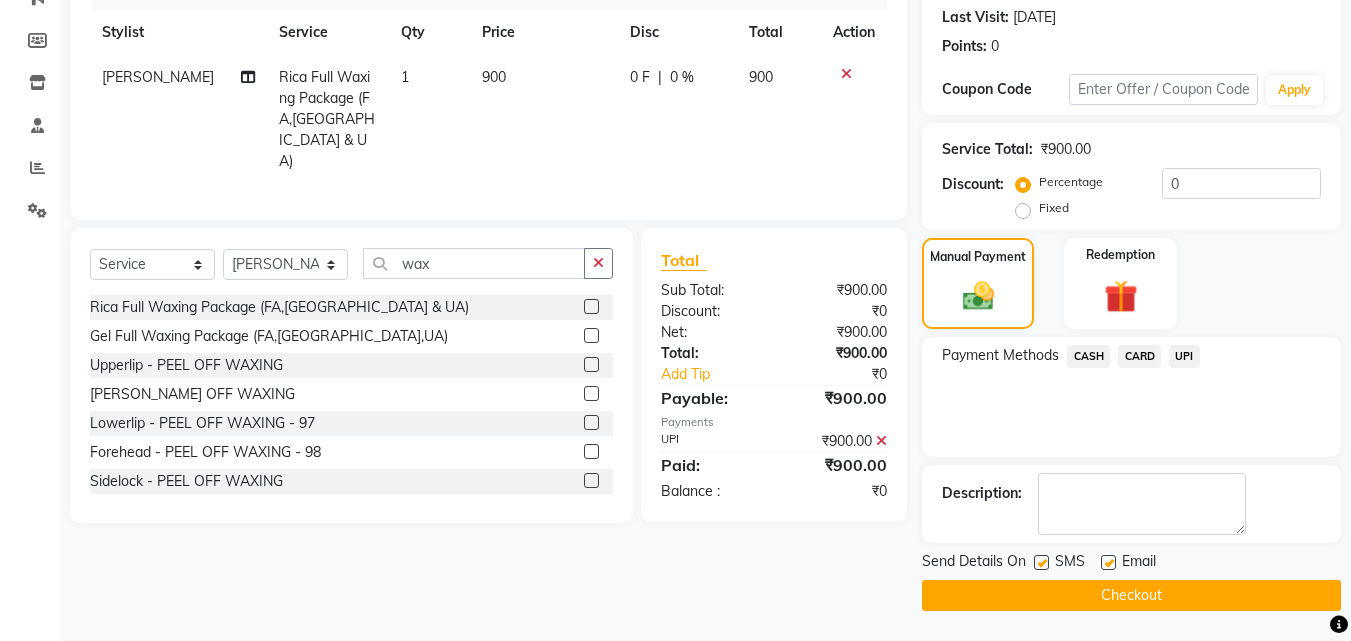 click on "Checkout" 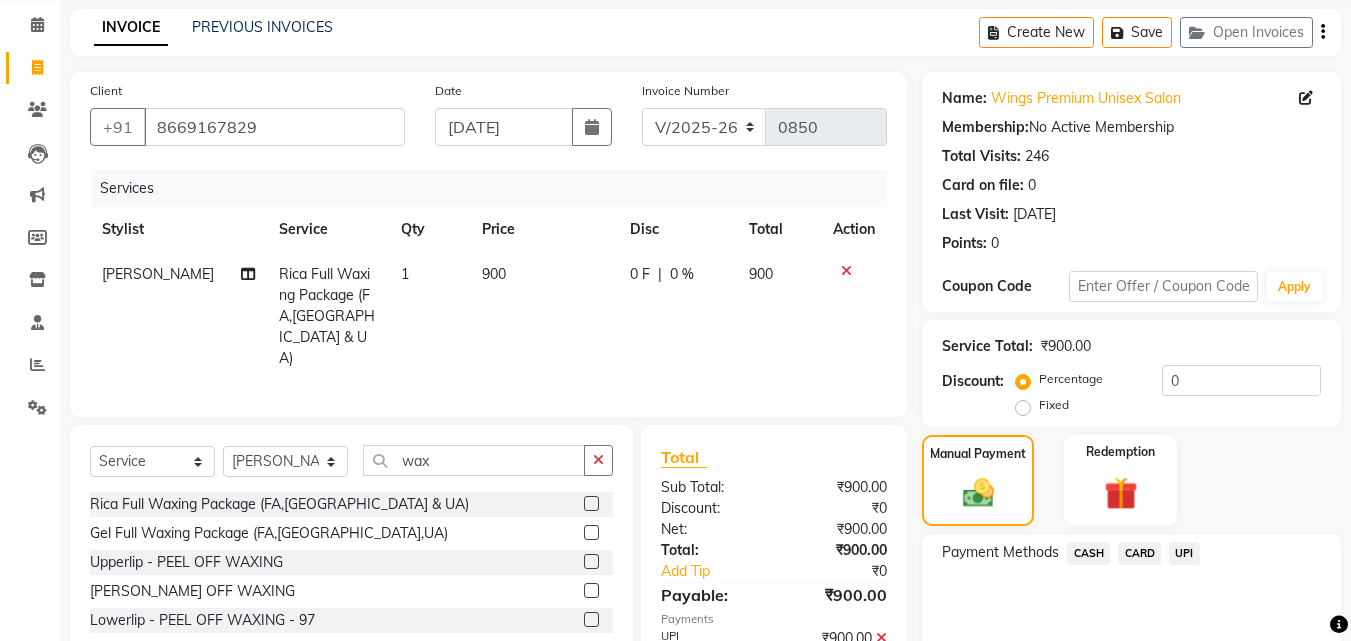 scroll, scrollTop: 0, scrollLeft: 0, axis: both 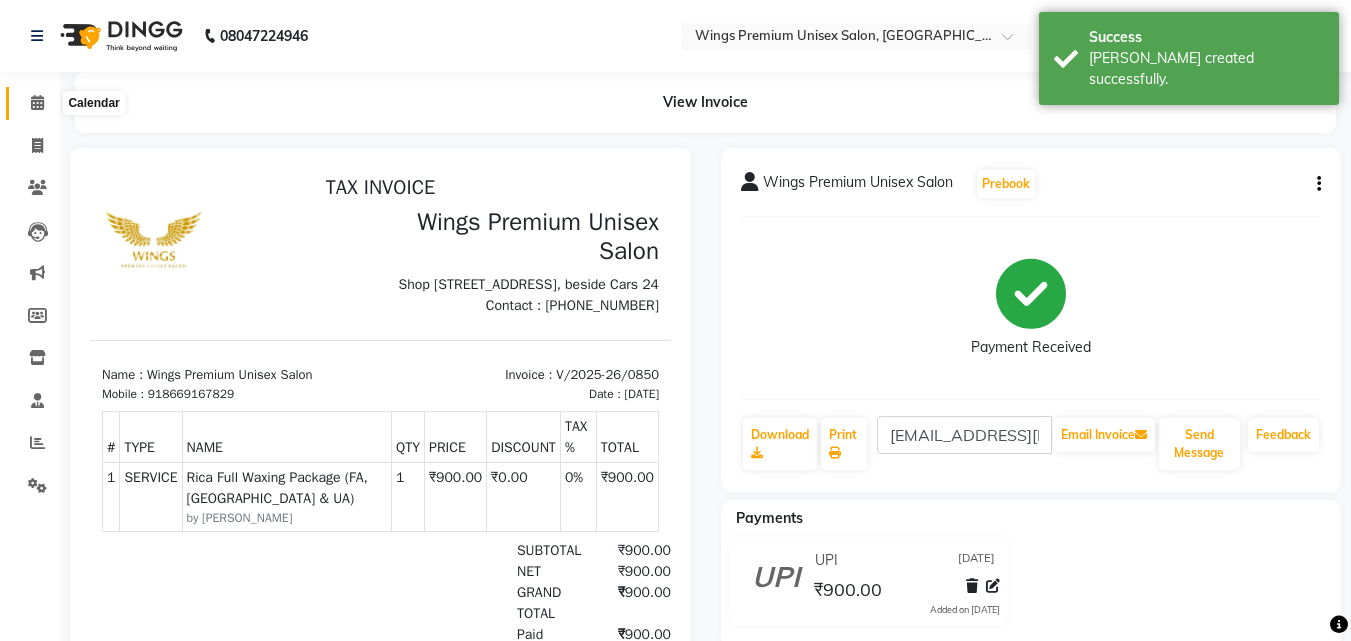 click 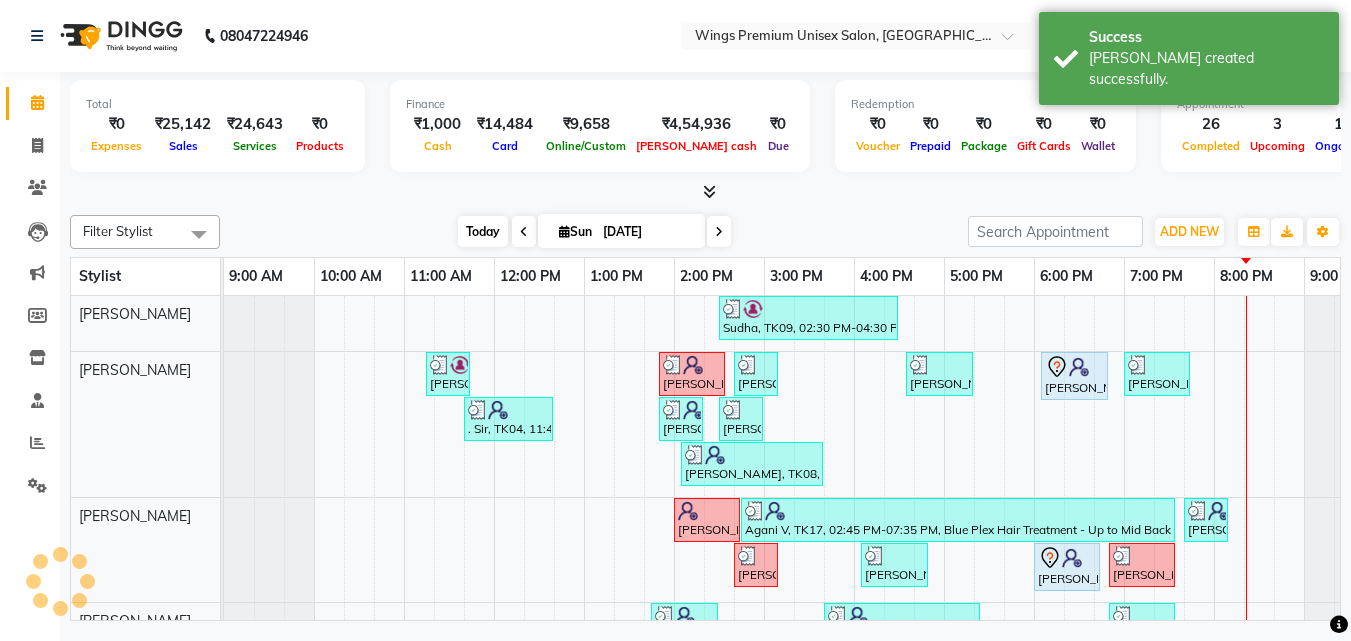click on "Today" at bounding box center [483, 231] 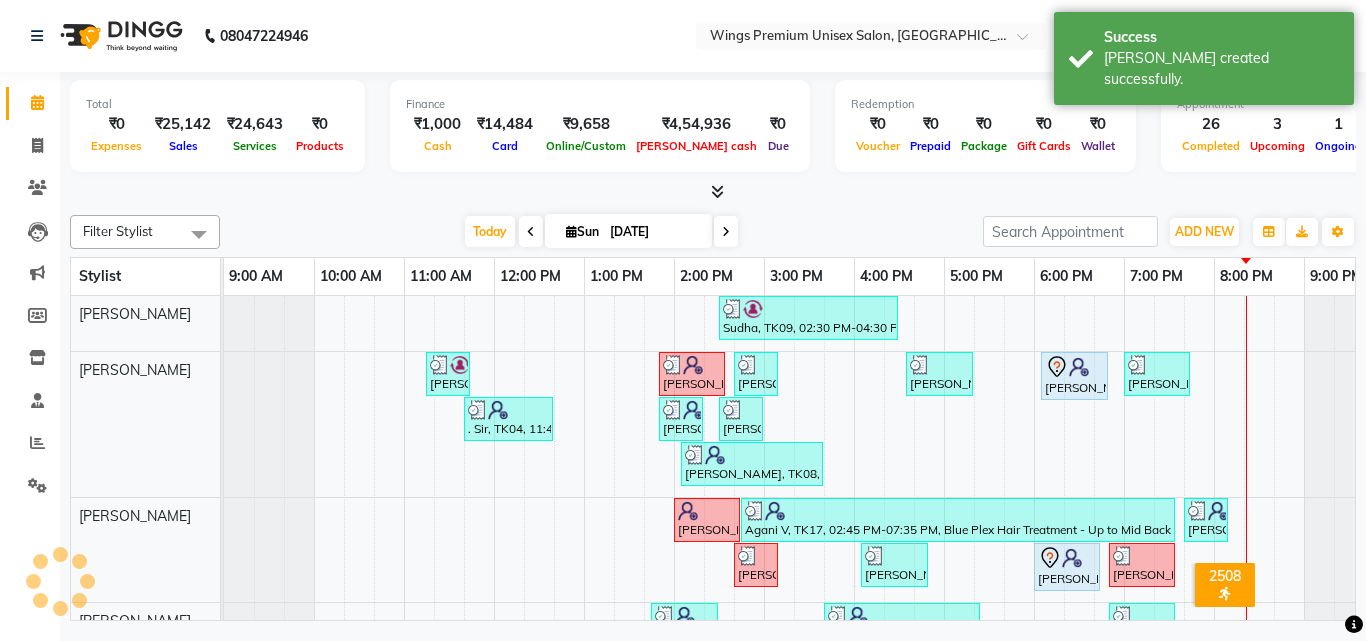 scroll, scrollTop: 0, scrollLeft: 39, axis: horizontal 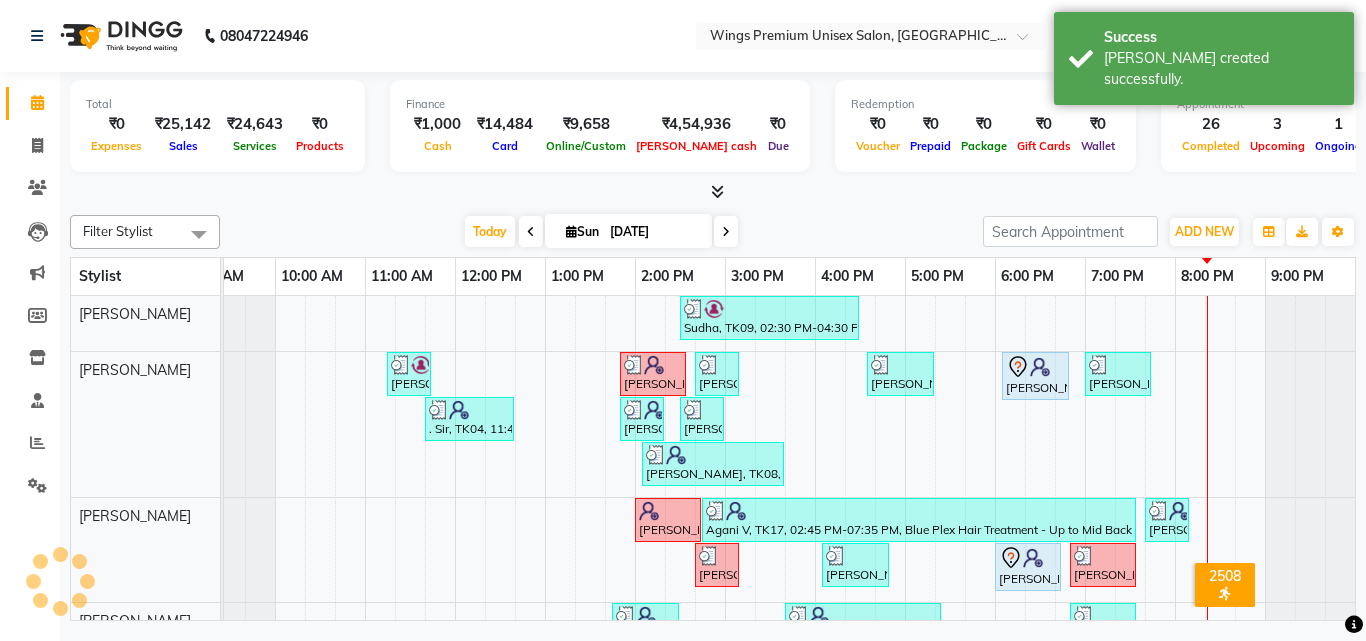 click on "Today  Sun 13-07-2025" at bounding box center (601, 232) 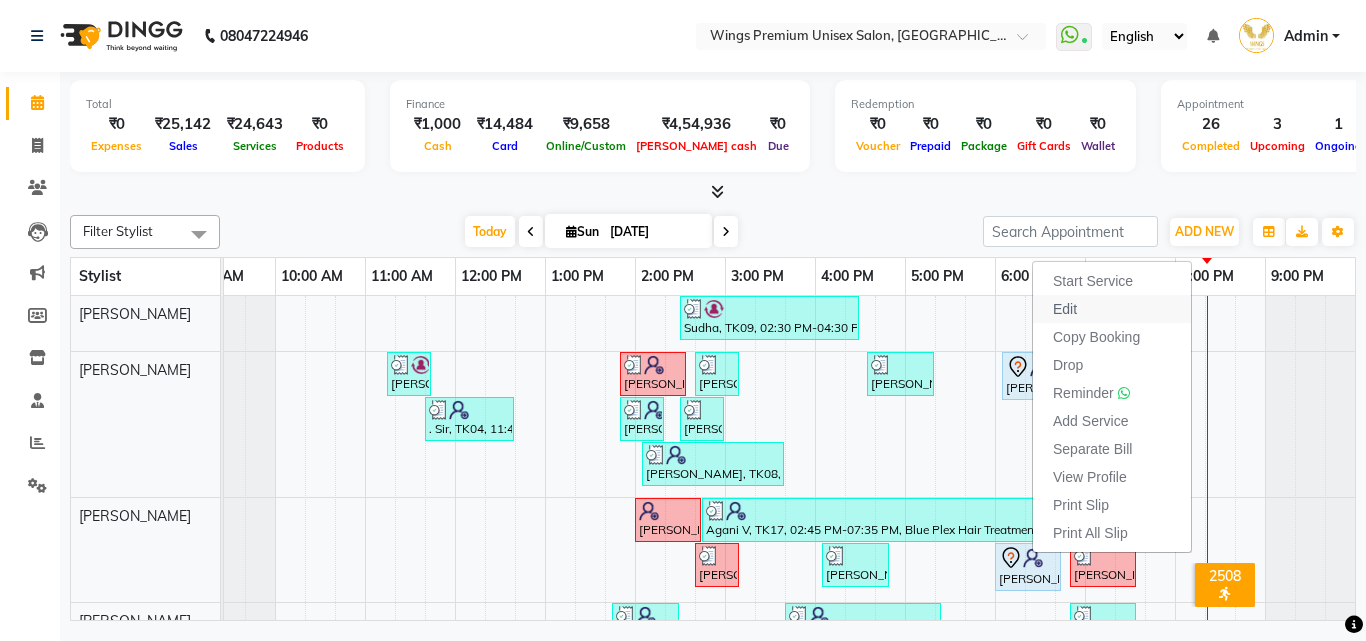 click on "Edit" at bounding box center [1065, 309] 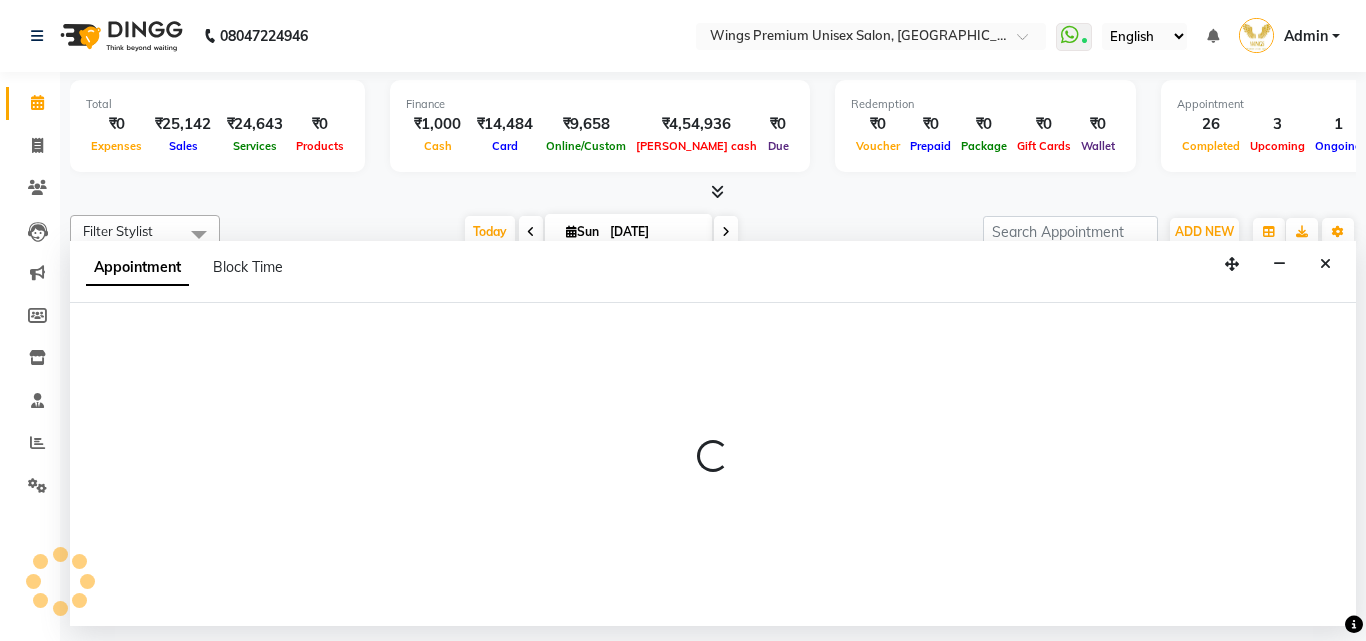 select on "tentative" 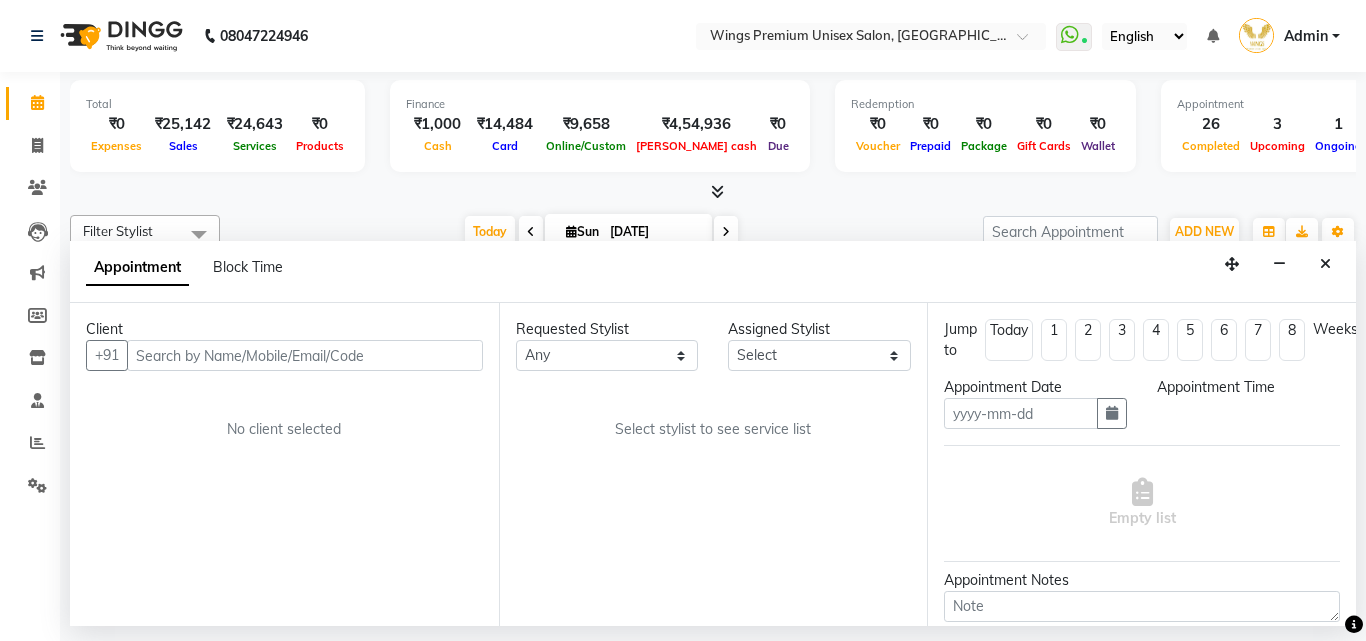 type on "[DATE]" 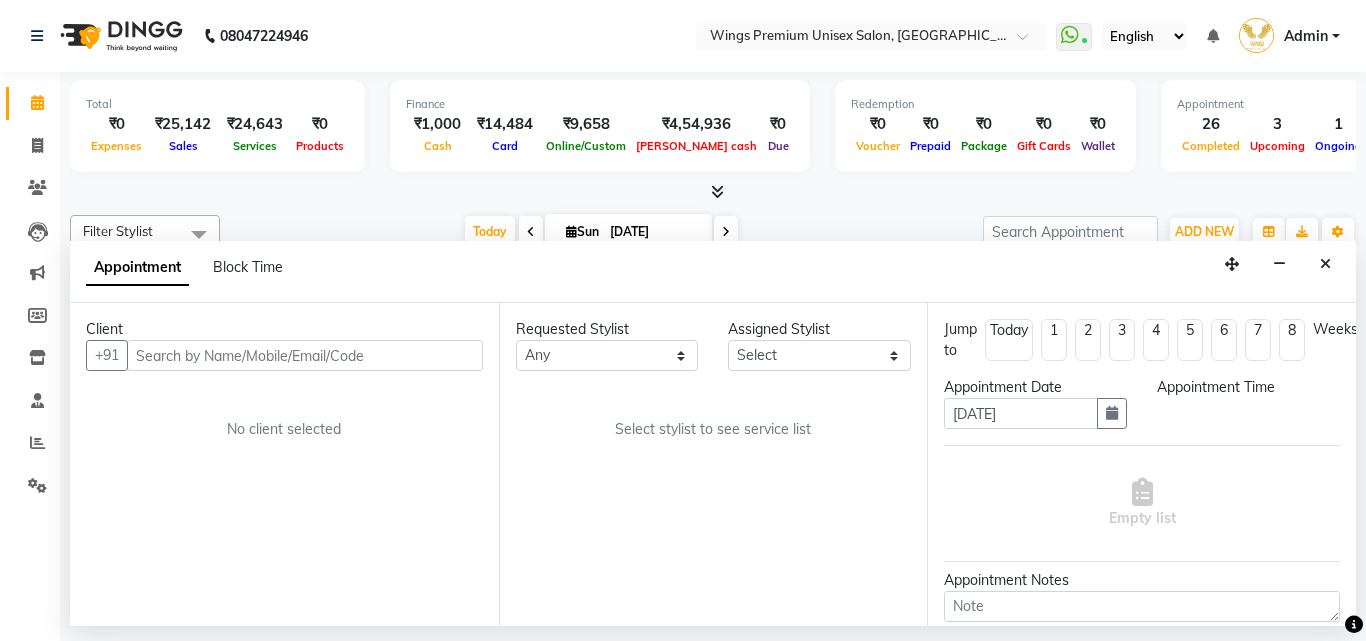 select on "1080" 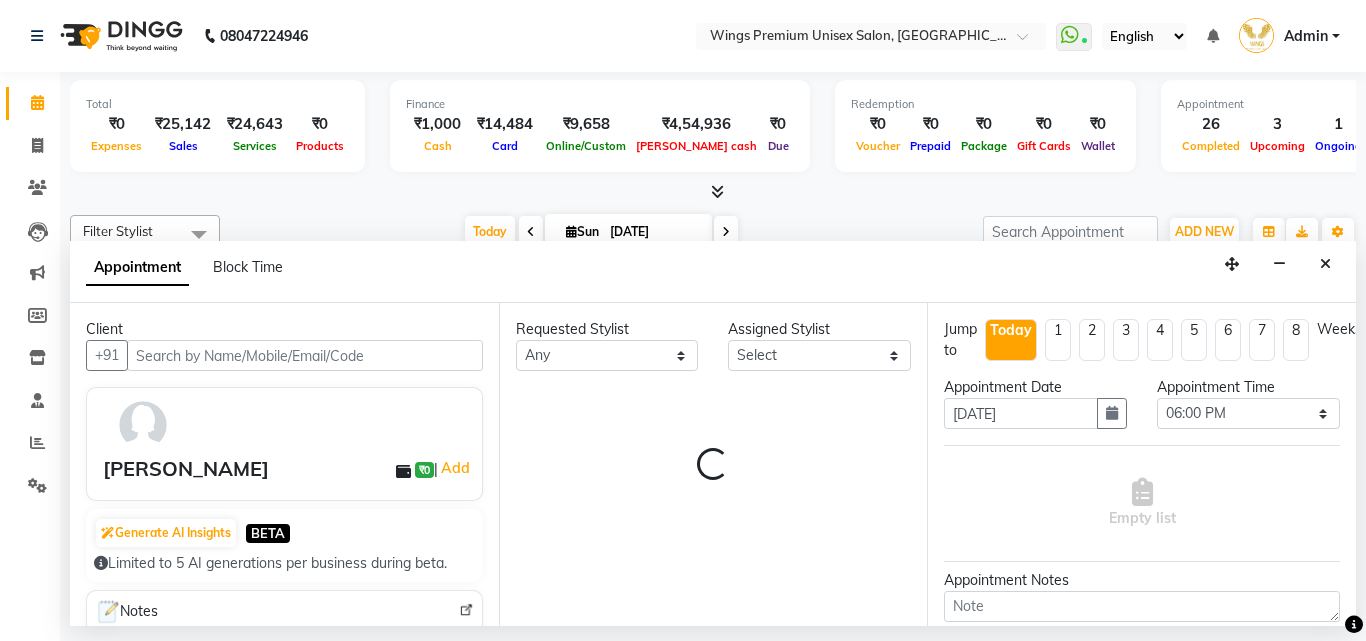 select on "34981" 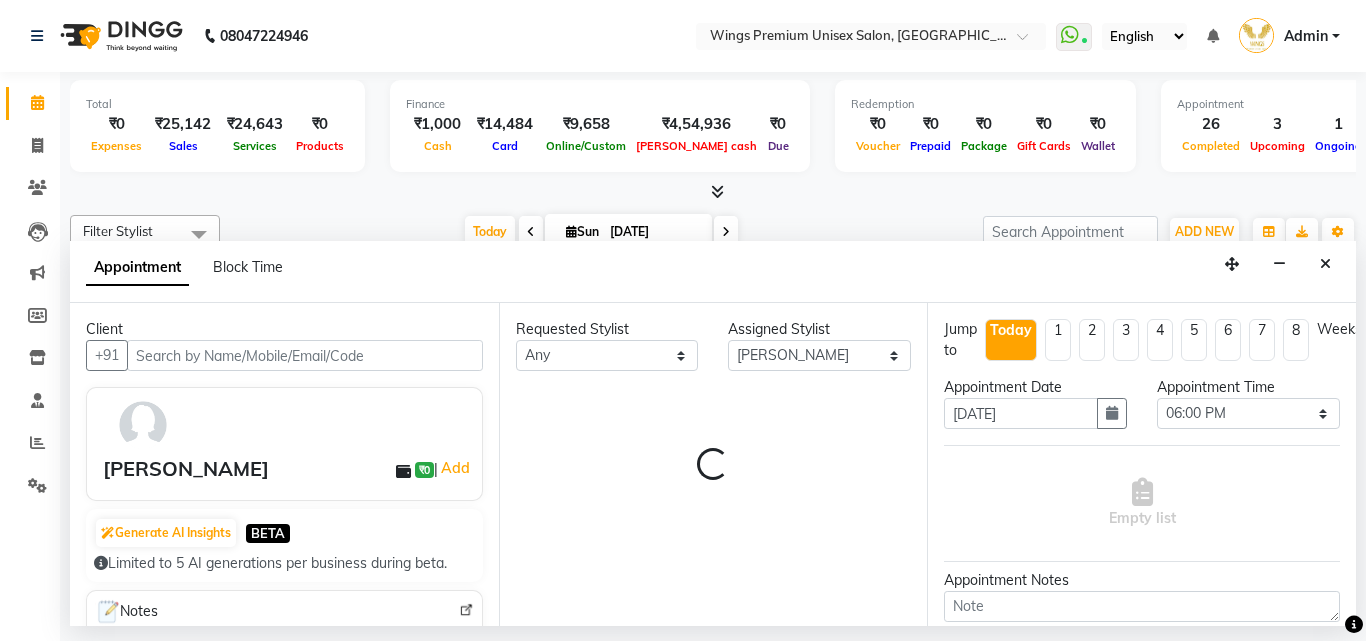 scroll, scrollTop: 0, scrollLeft: 39, axis: horizontal 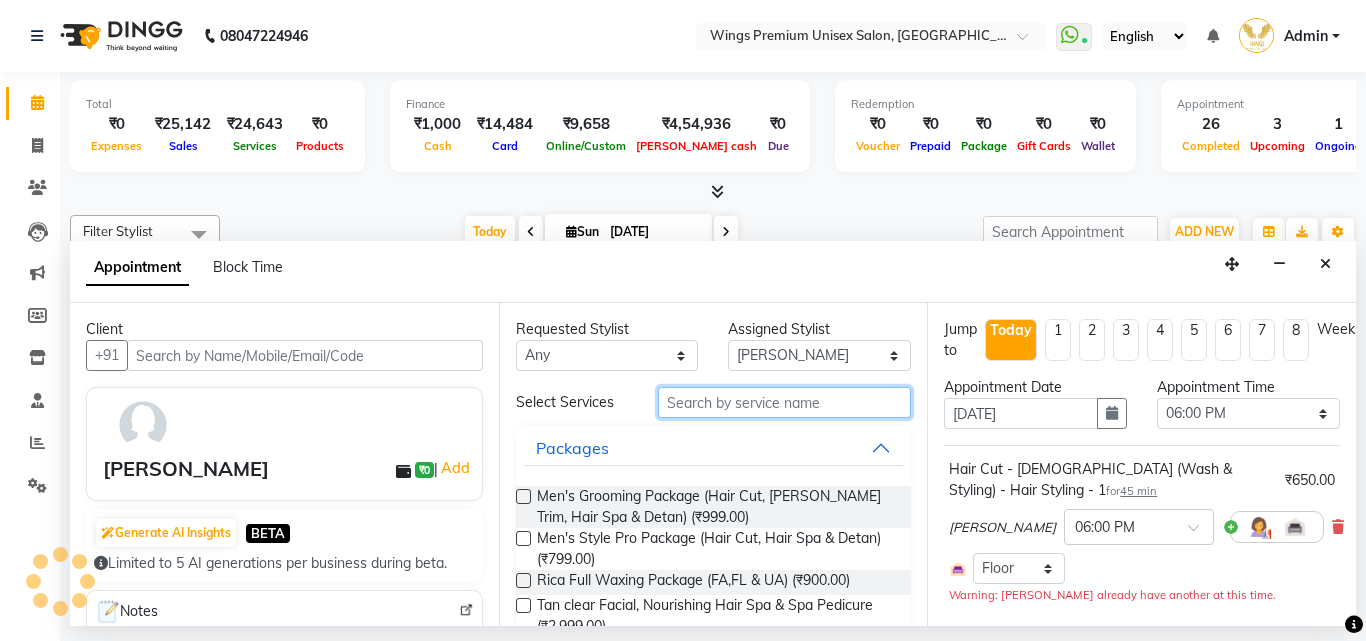 click at bounding box center [785, 402] 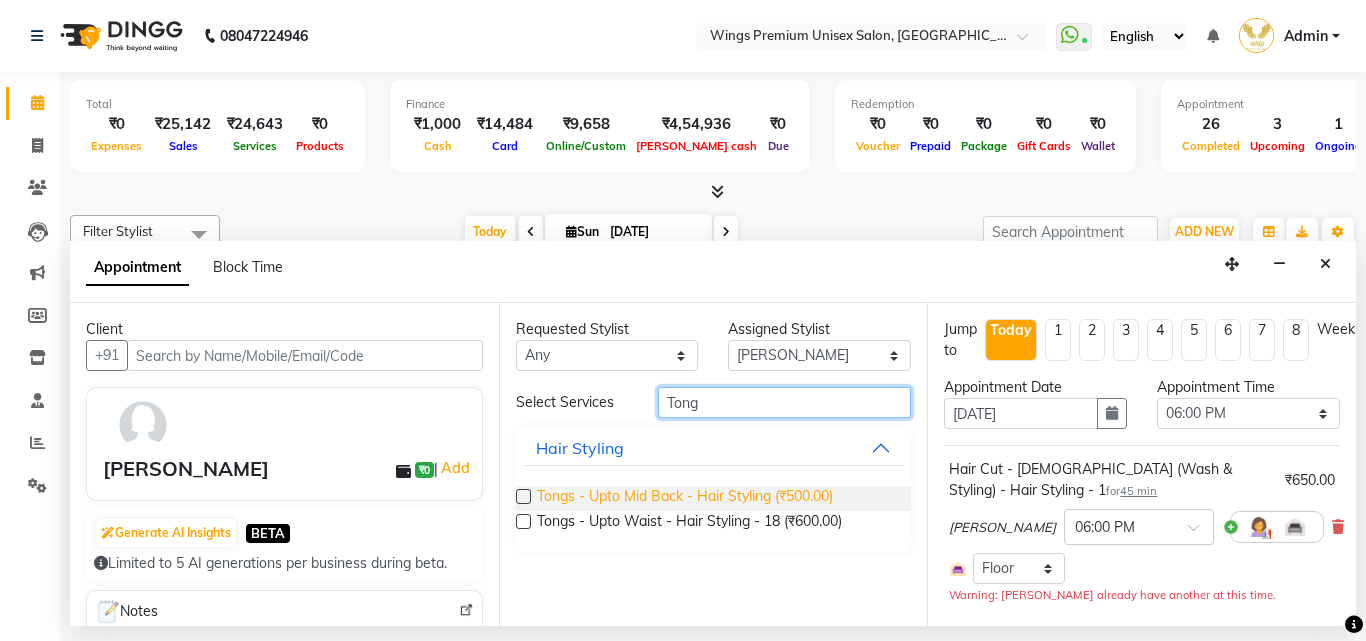 type on "Tong" 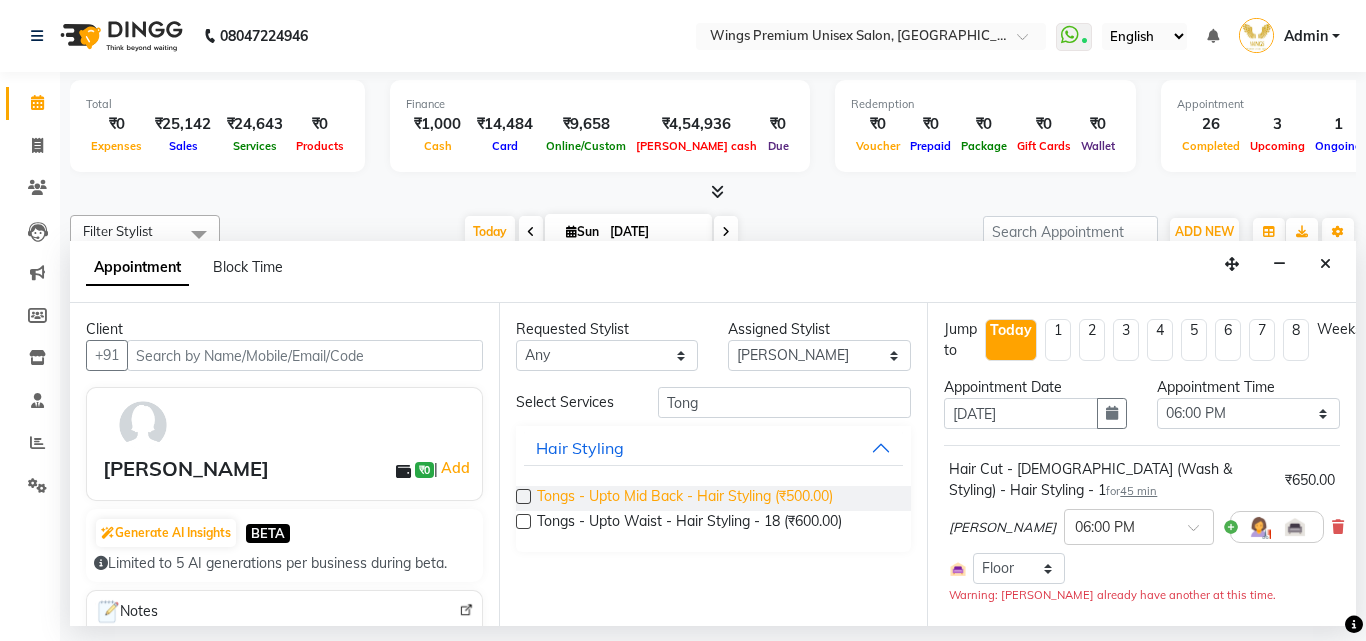 click on "Tongs - Upto Mid Back - Hair Styling (₹500.00)" at bounding box center [685, 498] 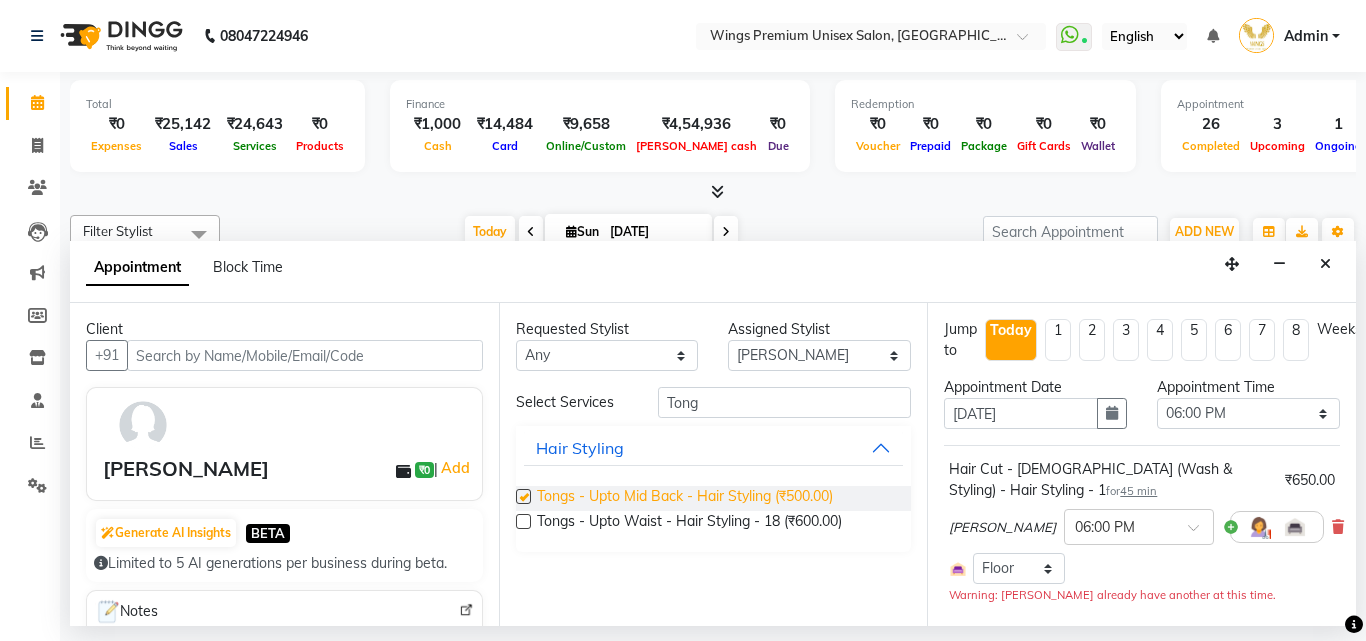 checkbox on "false" 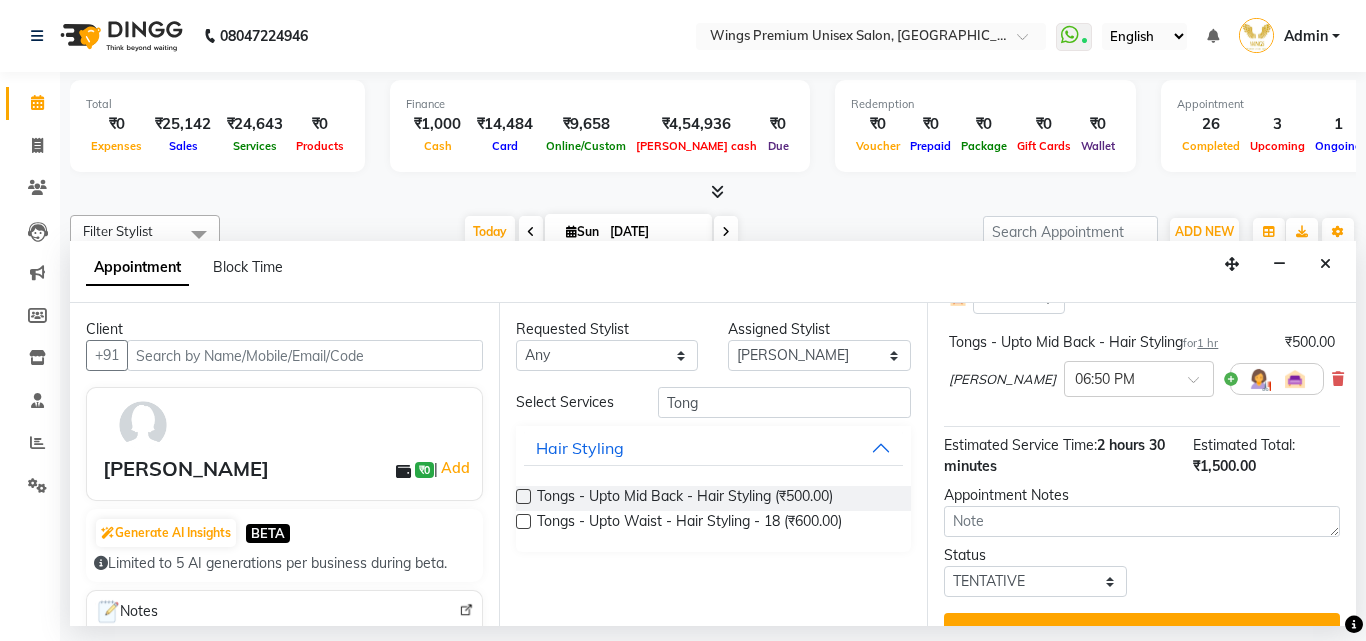 scroll, scrollTop: 497, scrollLeft: 0, axis: vertical 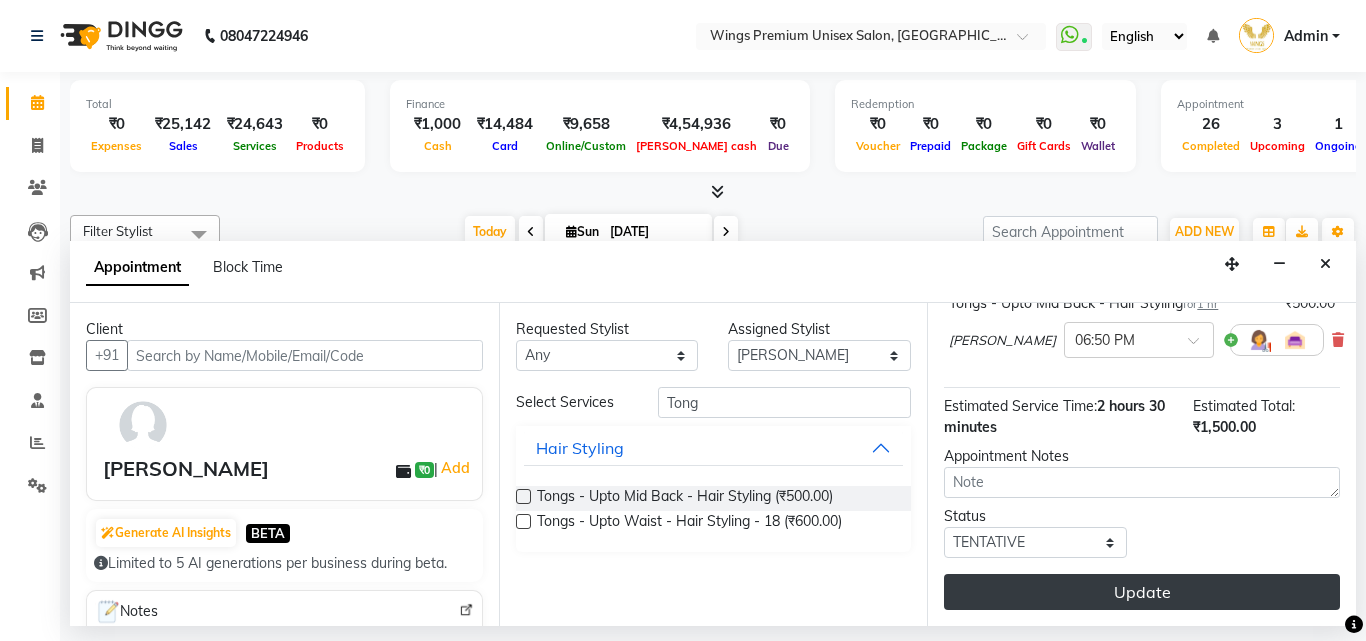 click on "Update" at bounding box center (1142, 592) 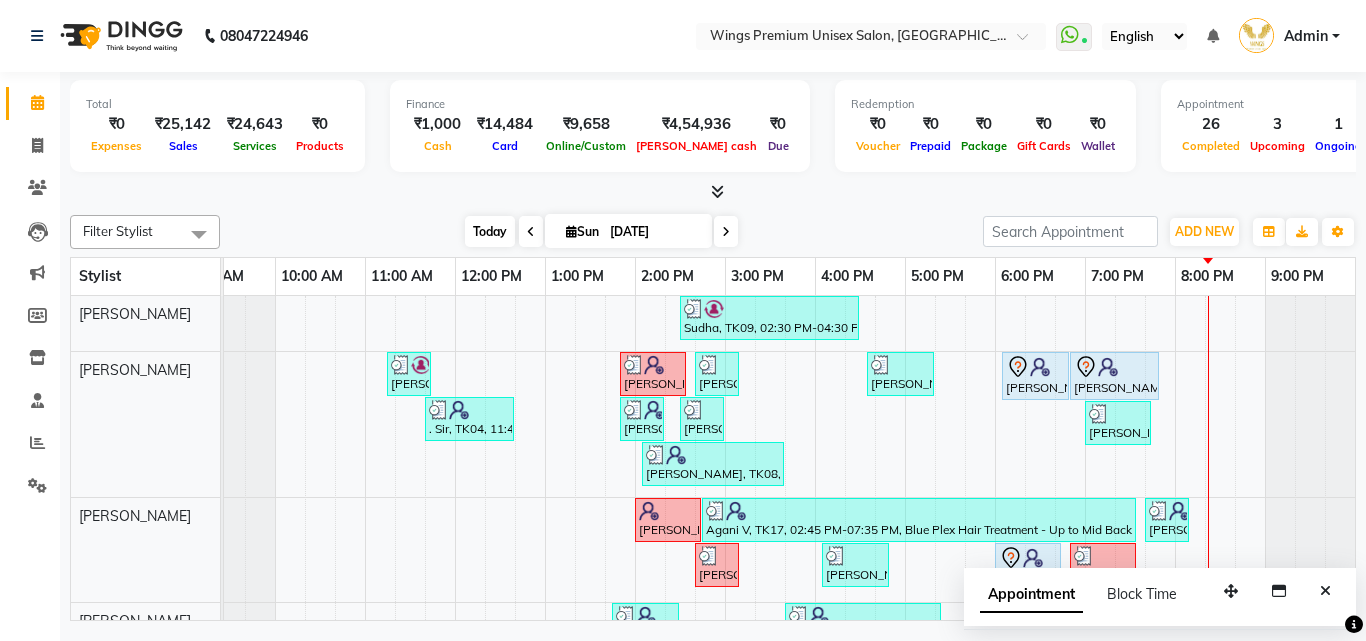 click on "Today" at bounding box center [490, 231] 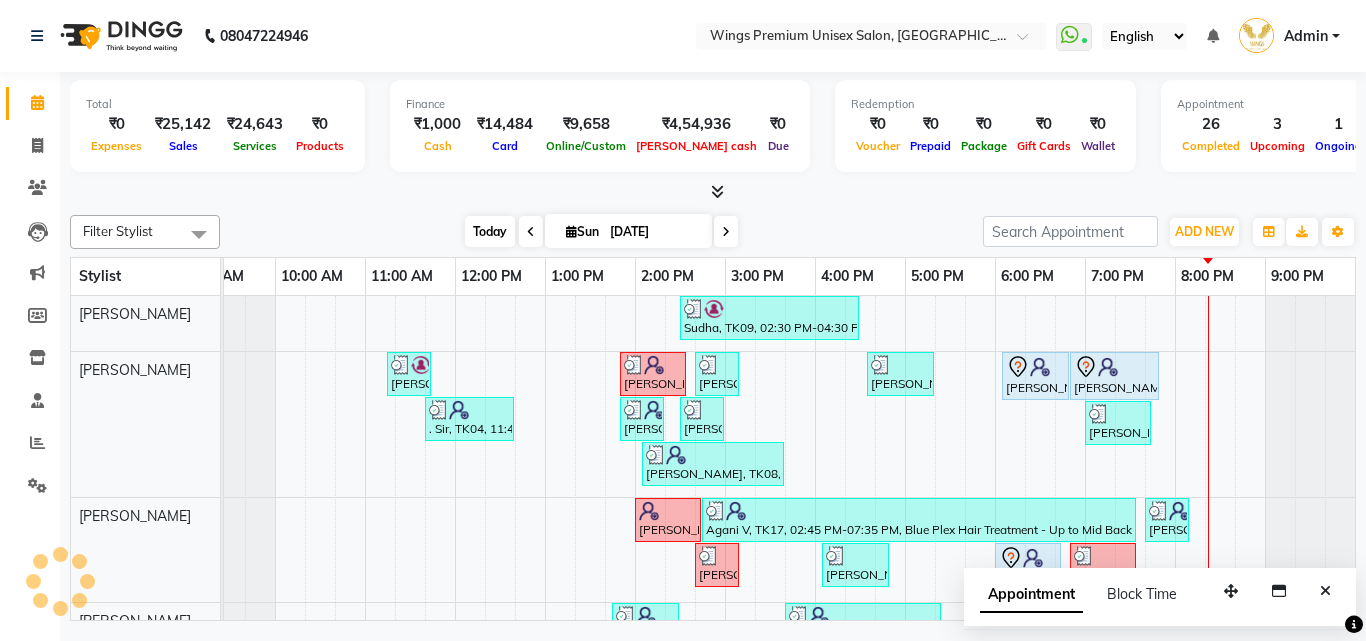 scroll, scrollTop: 0, scrollLeft: 0, axis: both 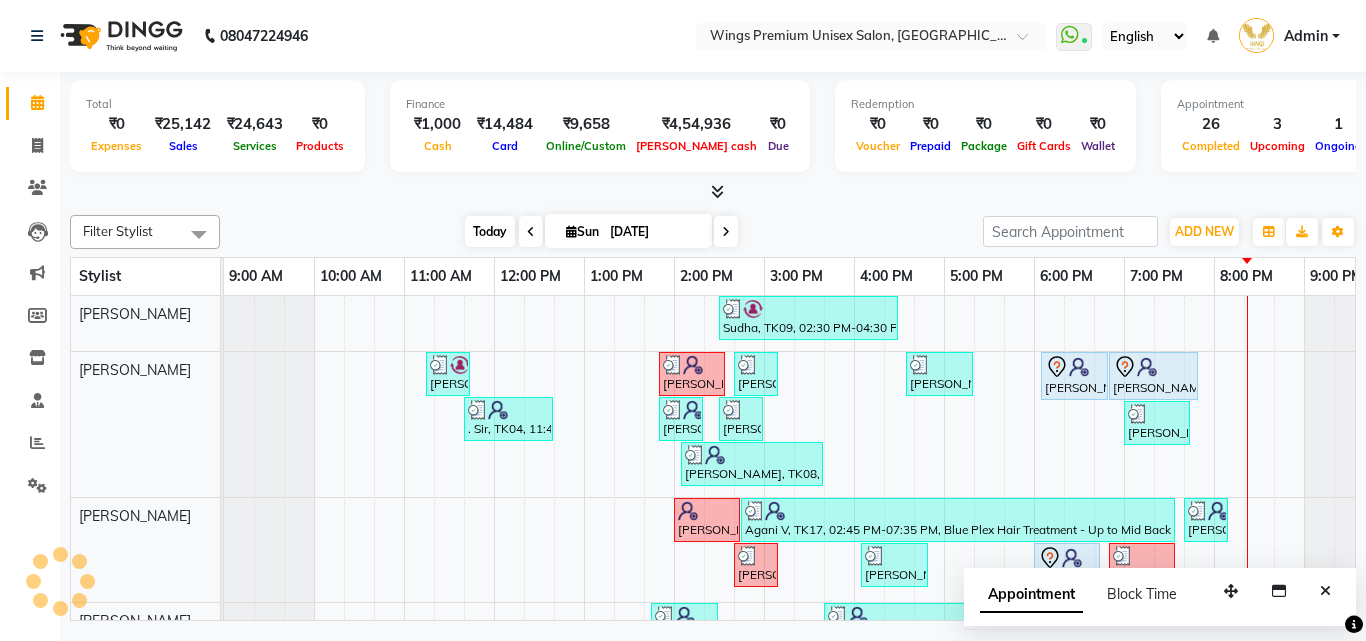 click on "Today" at bounding box center (490, 231) 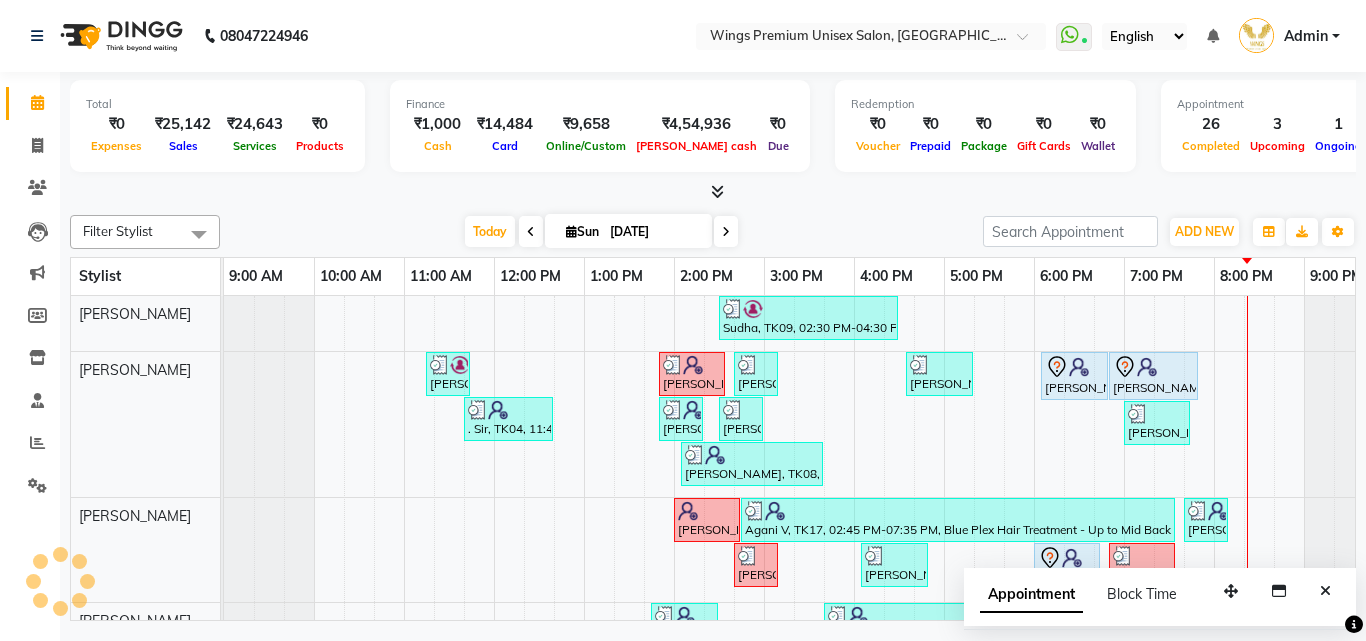 scroll, scrollTop: 0, scrollLeft: 39, axis: horizontal 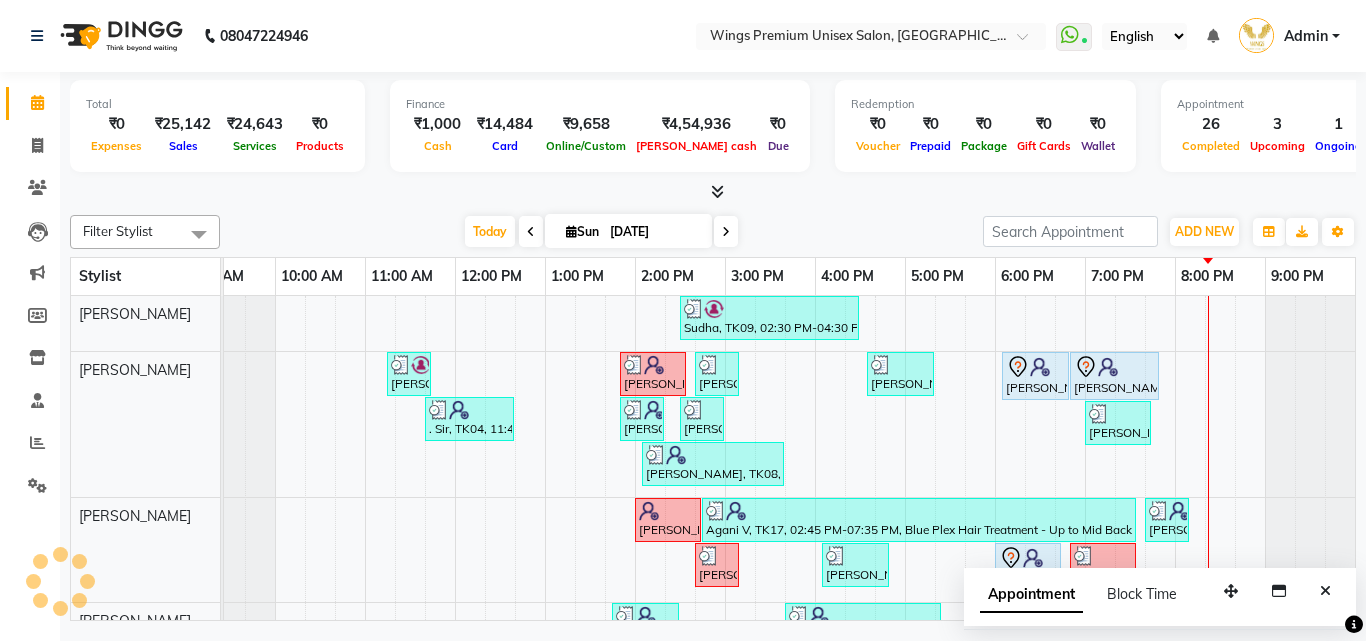click on "Today  Sun 13-07-2025" at bounding box center [601, 232] 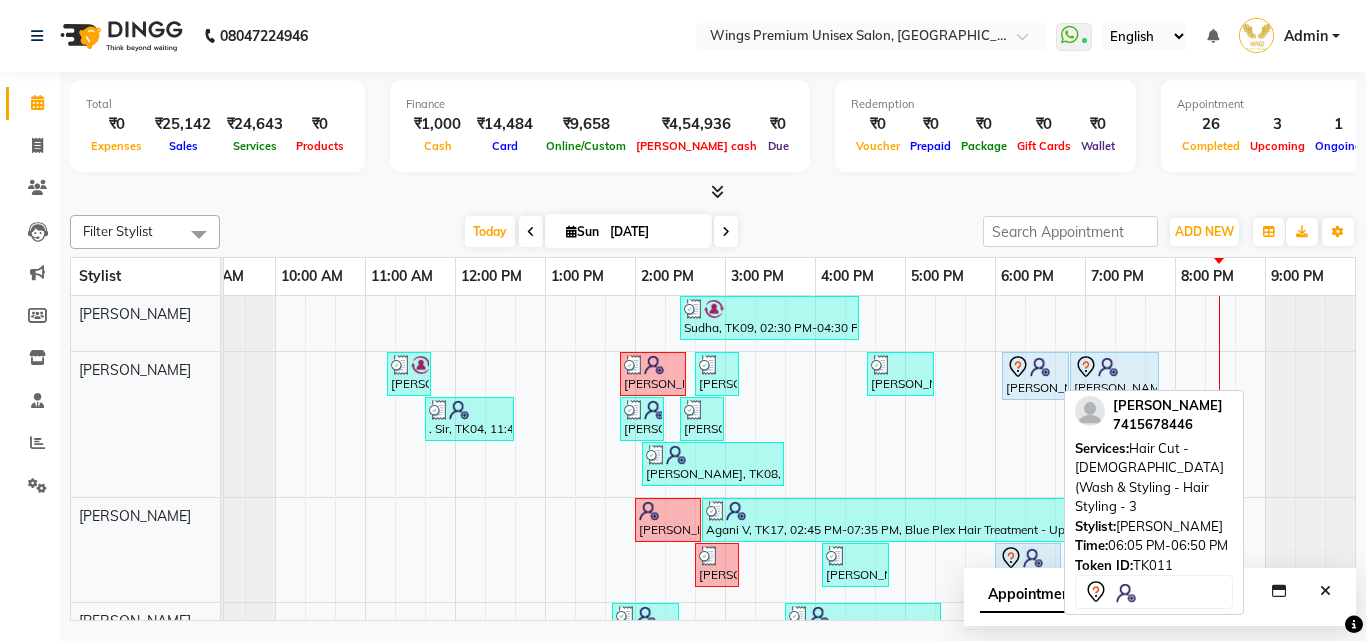 click at bounding box center (1040, 367) 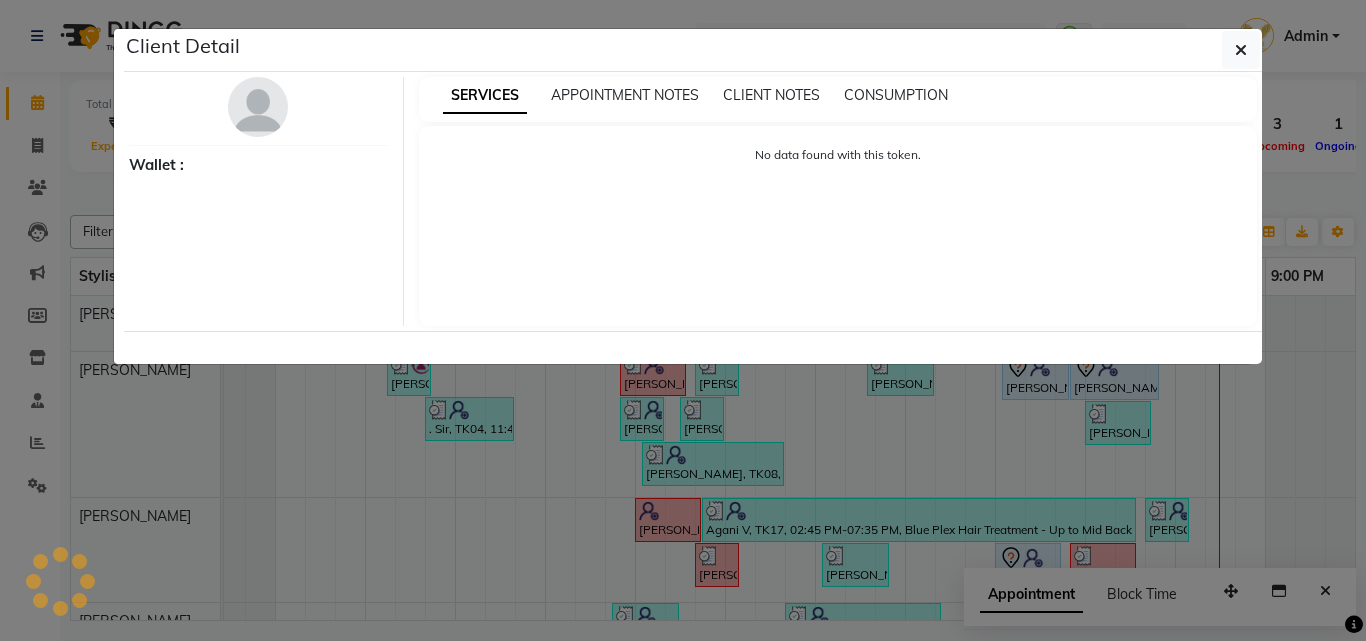 select on "7" 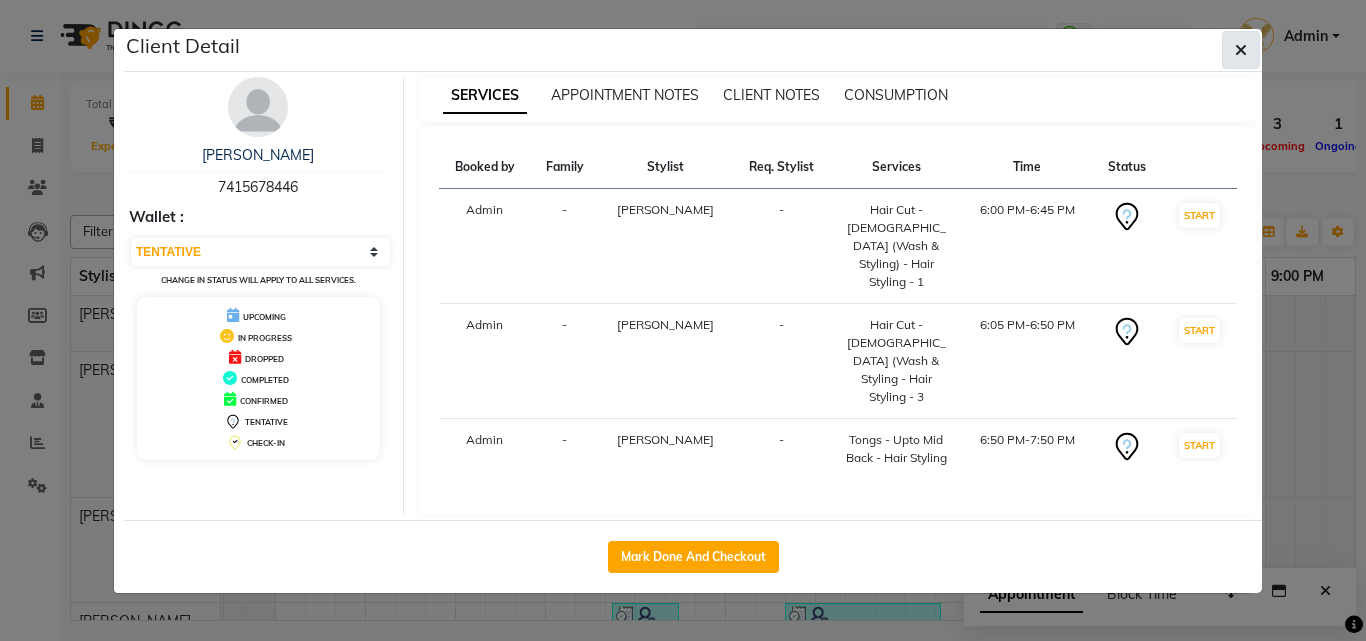 click 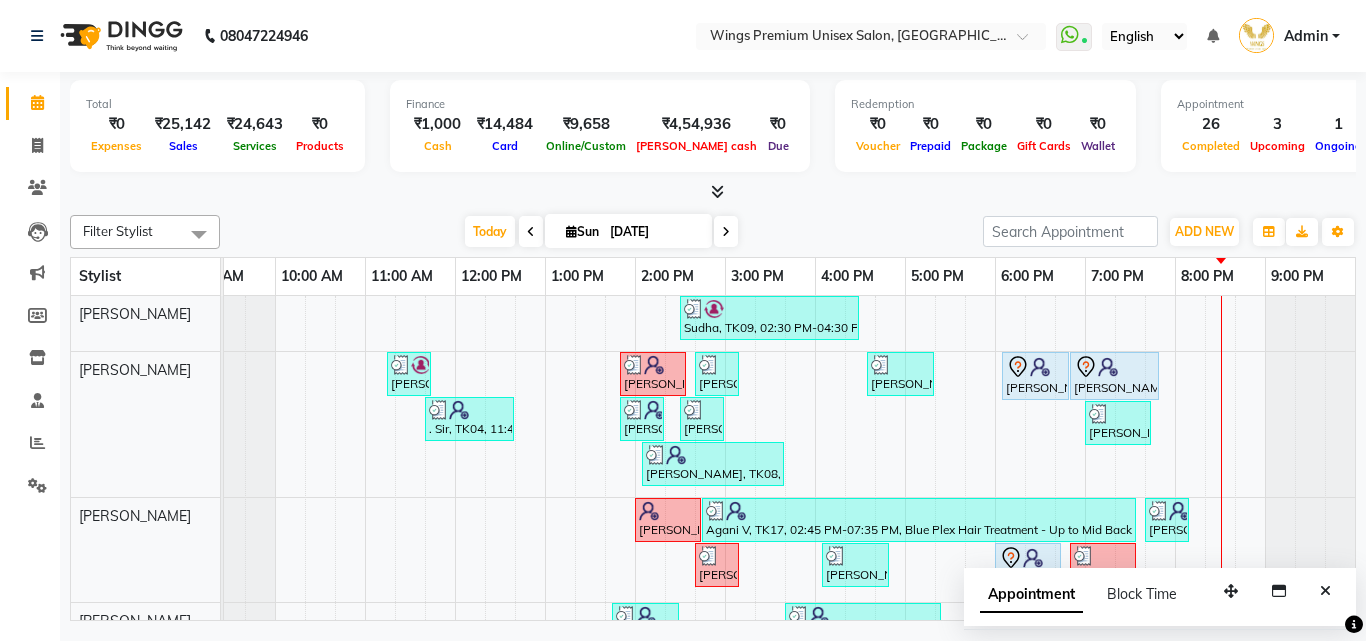 click on "Today  Sun 13-07-2025" at bounding box center (601, 232) 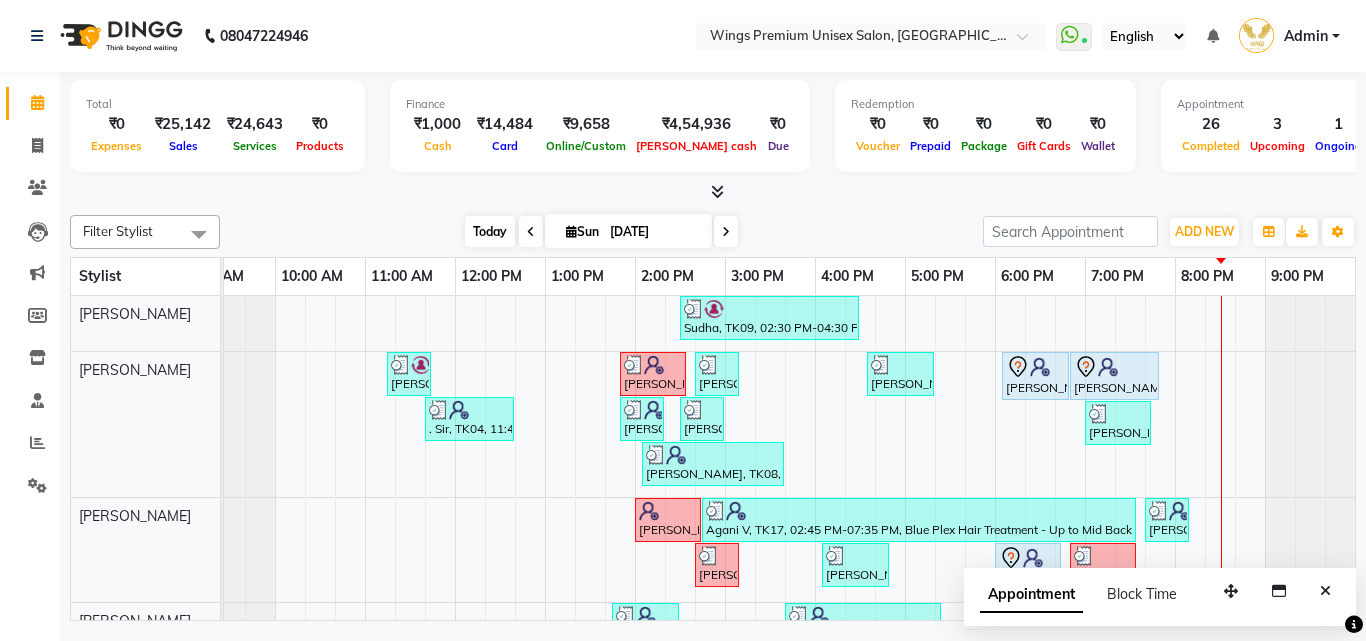 click on "Today" at bounding box center (490, 231) 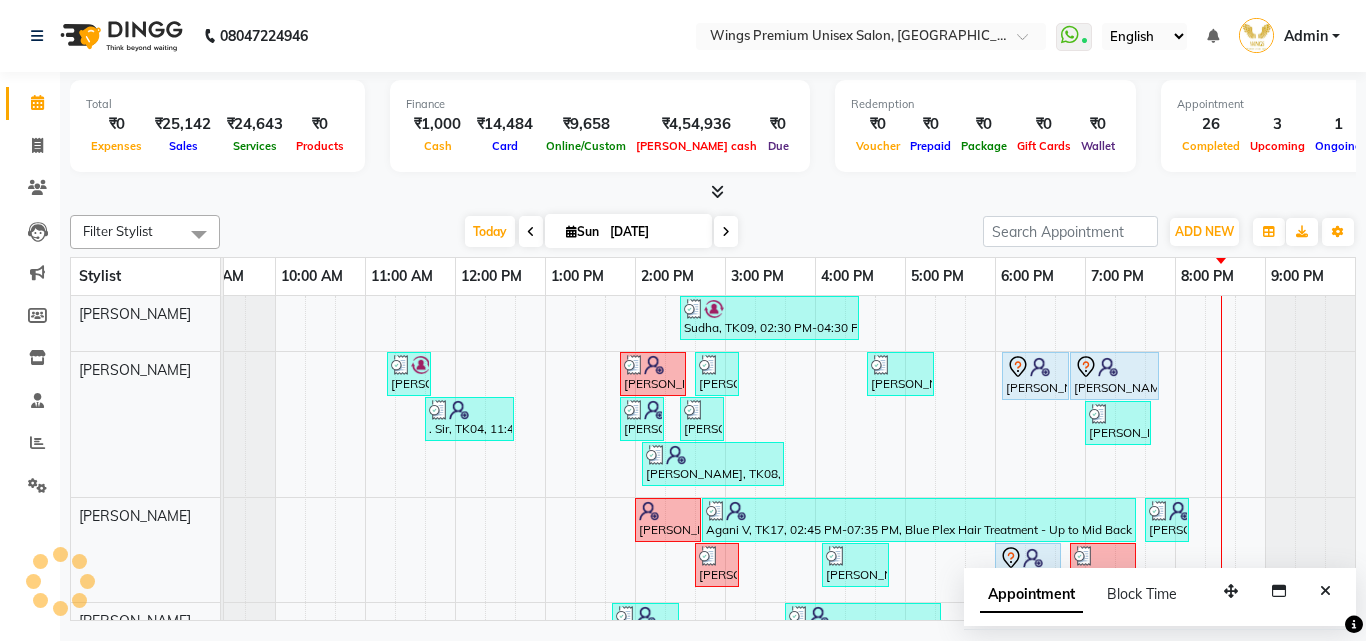 scroll, scrollTop: 0, scrollLeft: 0, axis: both 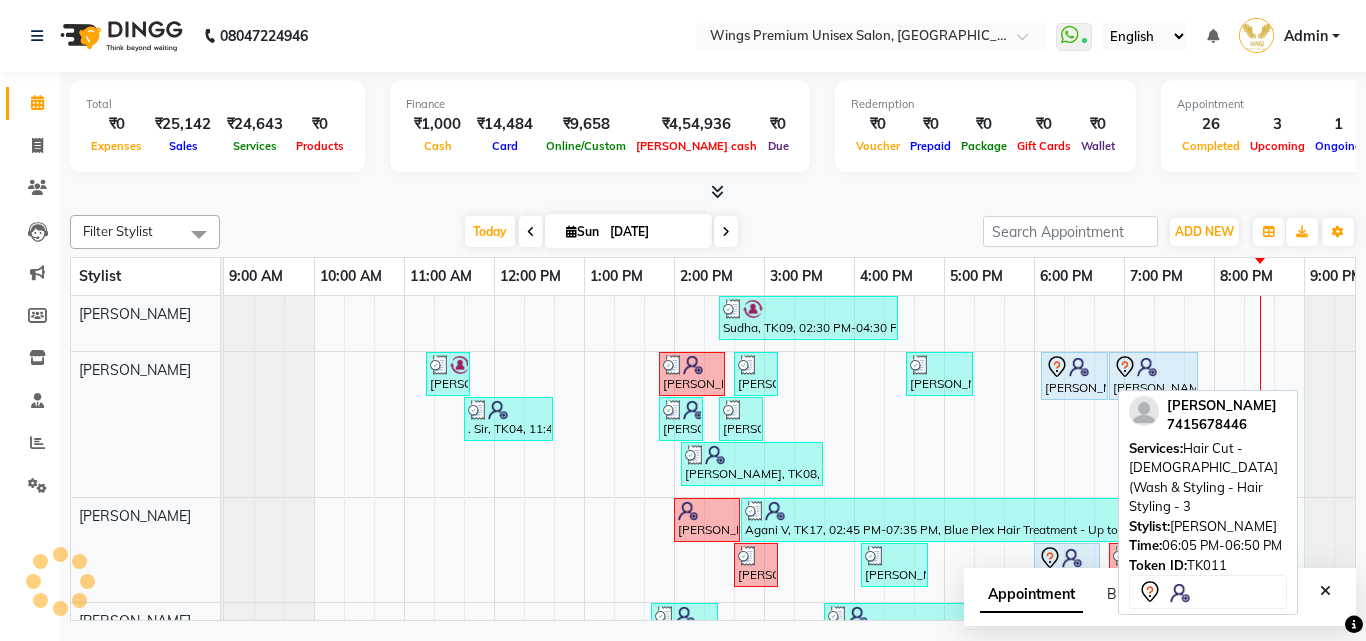 click 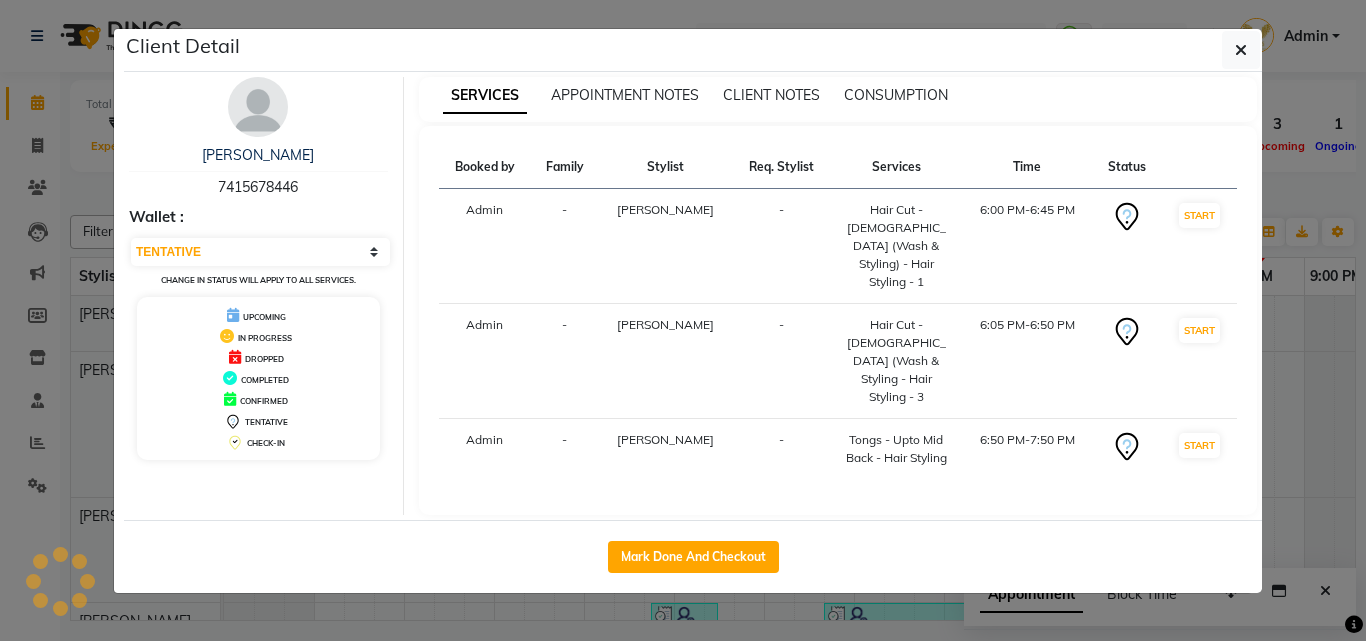 scroll, scrollTop: 0, scrollLeft: 39, axis: horizontal 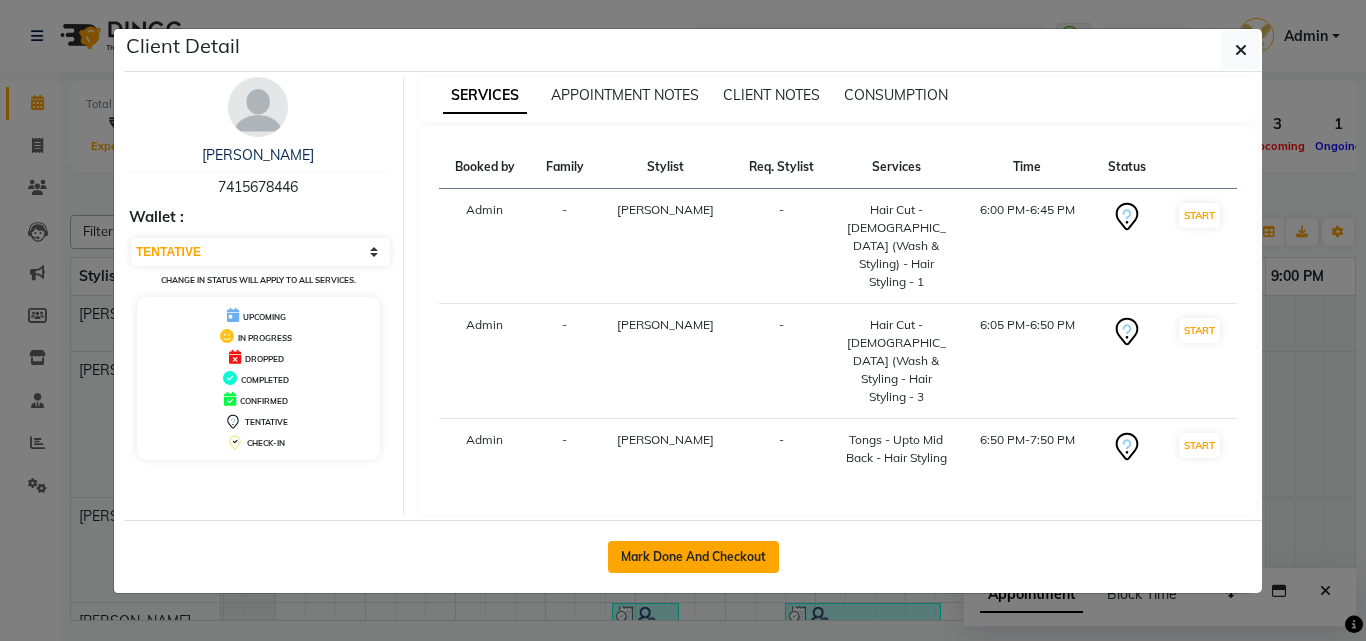 click on "Mark Done And Checkout" 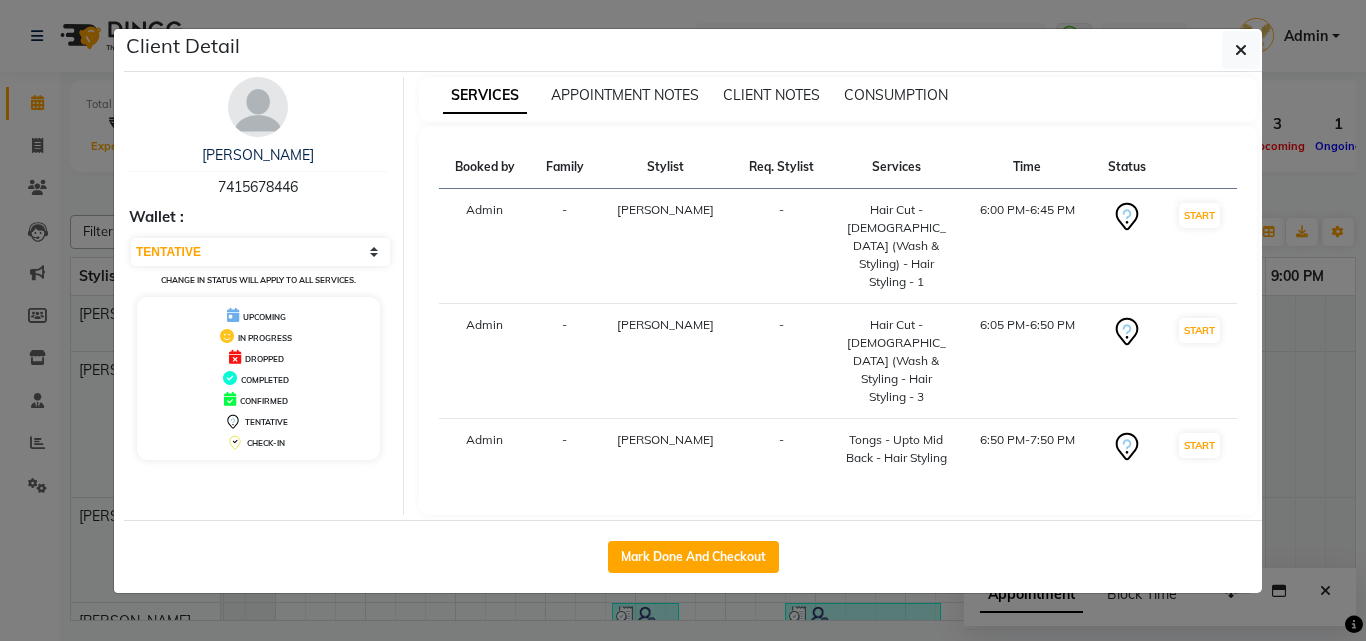 select on "674" 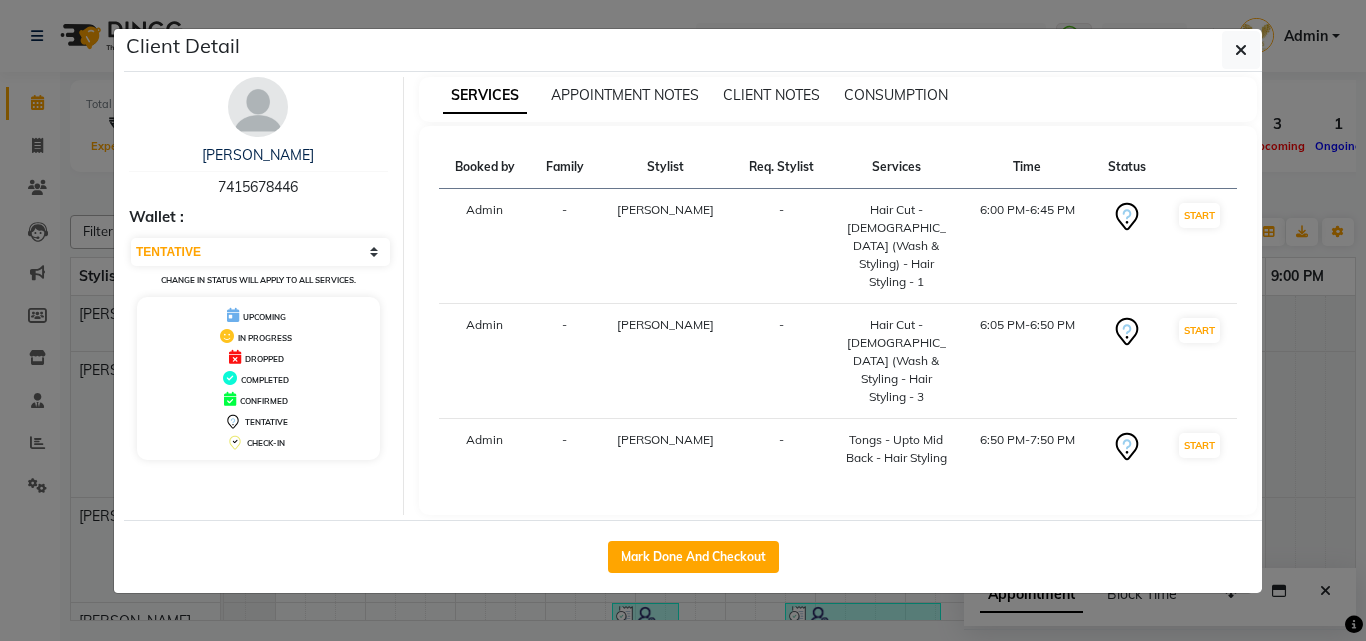select on "service" 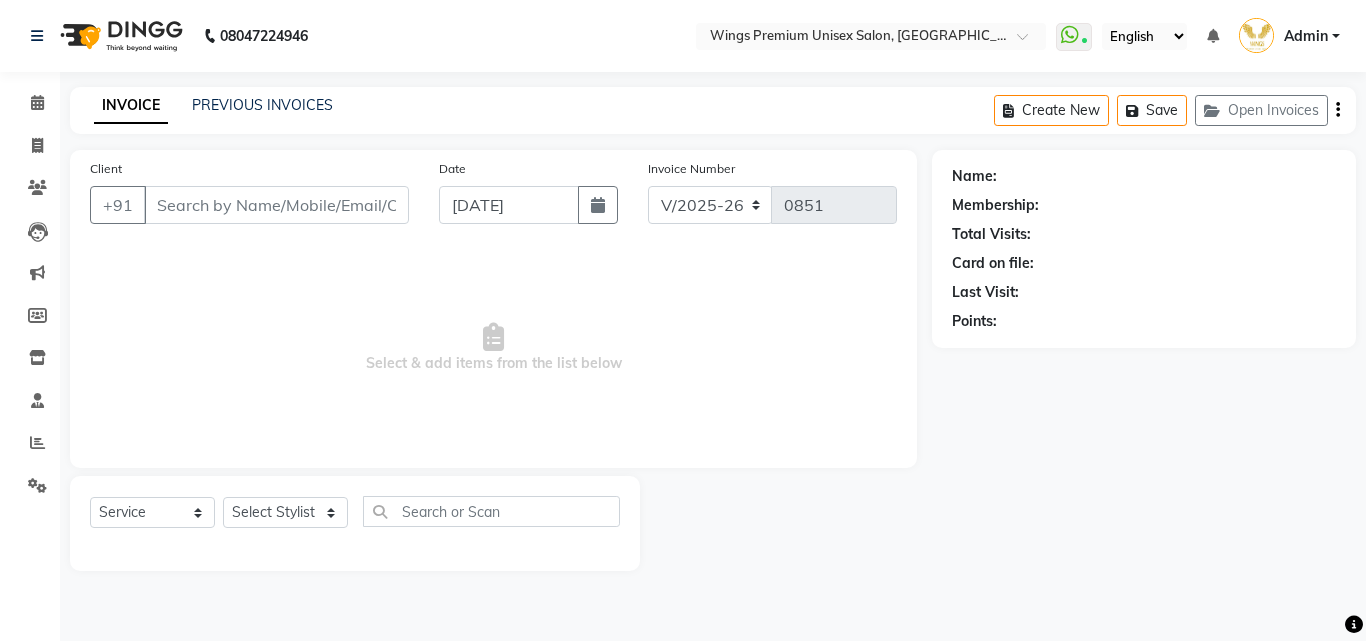 type on "7415678446" 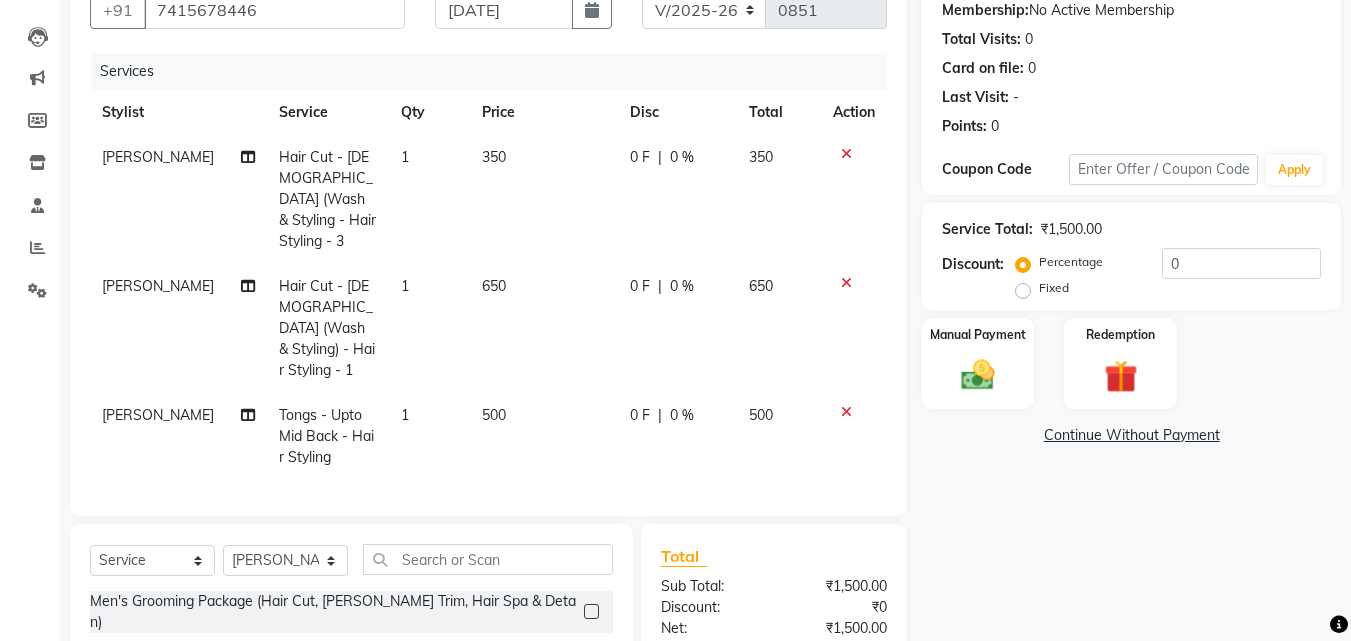 scroll, scrollTop: 200, scrollLeft: 0, axis: vertical 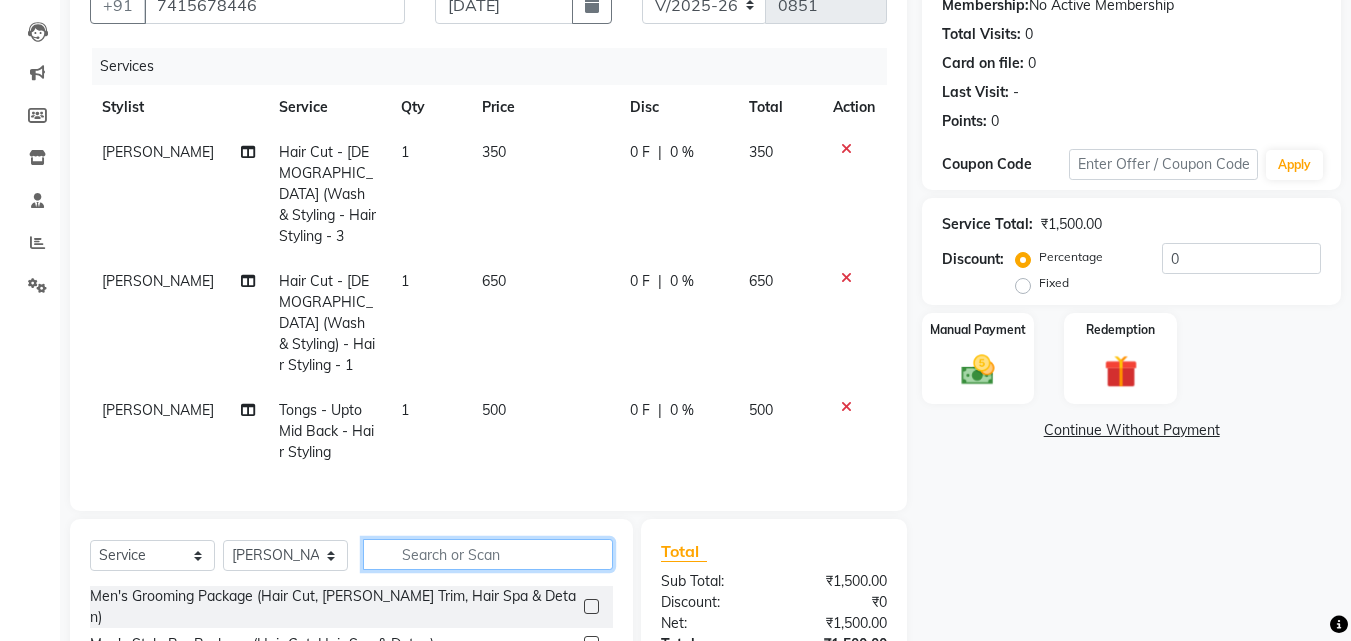 click 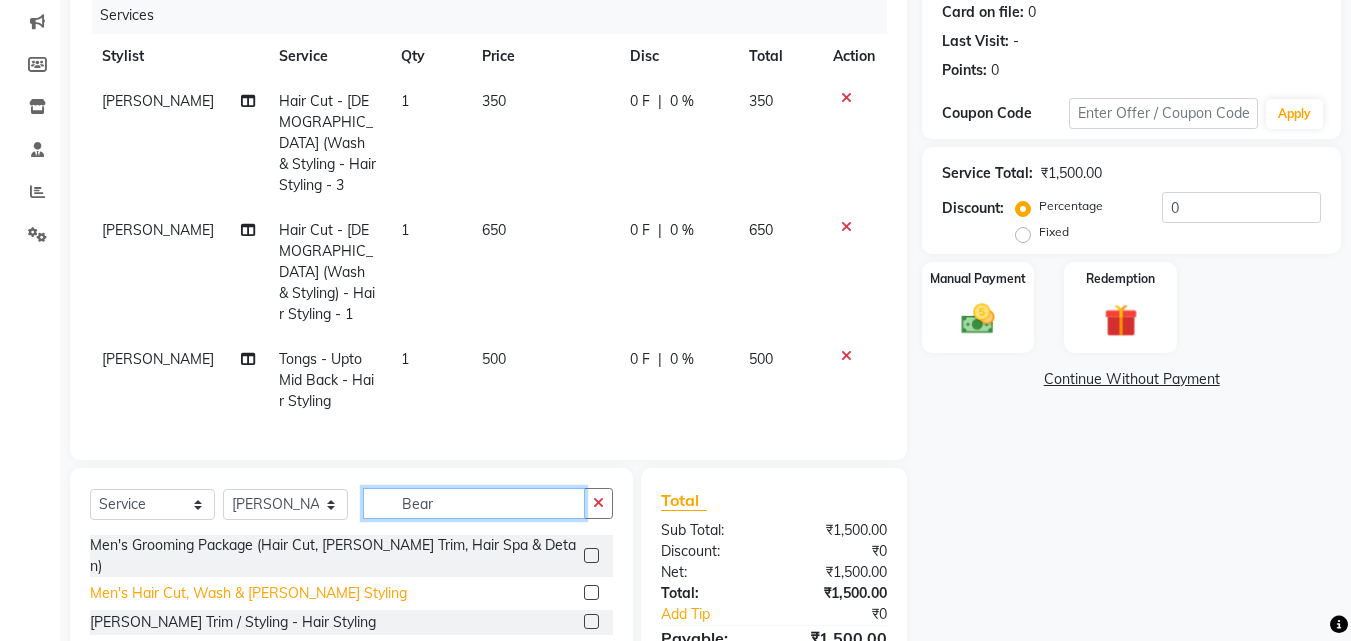scroll, scrollTop: 333, scrollLeft: 0, axis: vertical 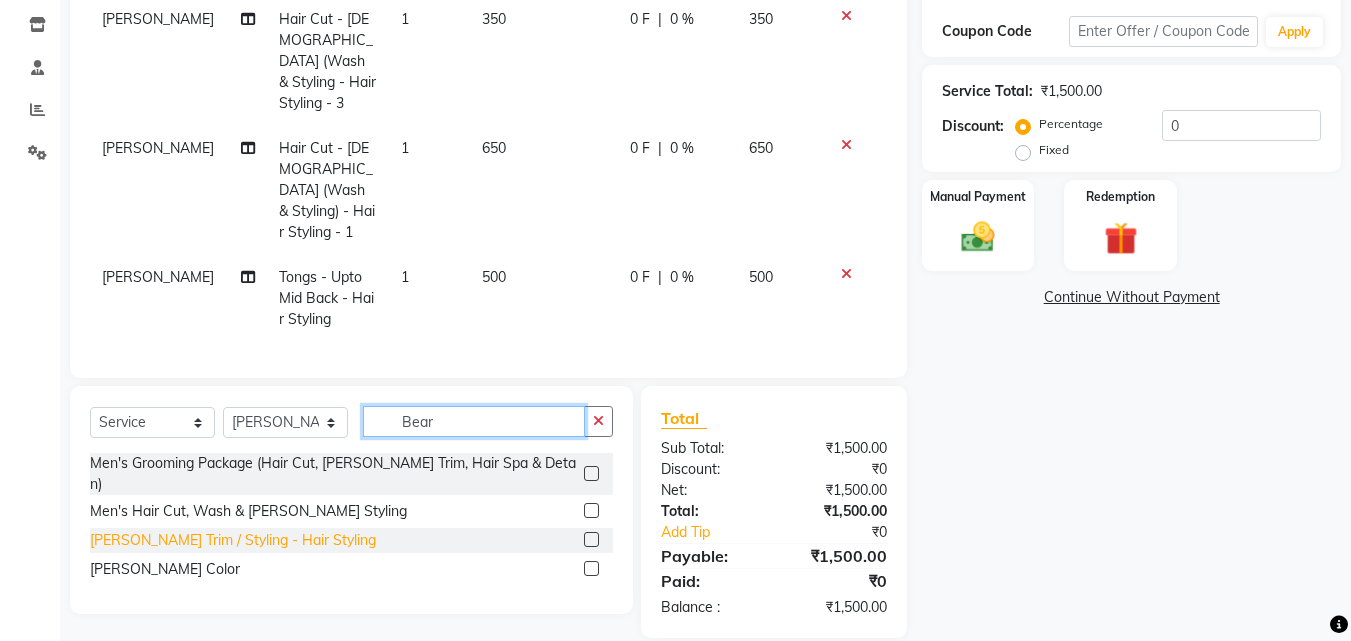 type on "Bear" 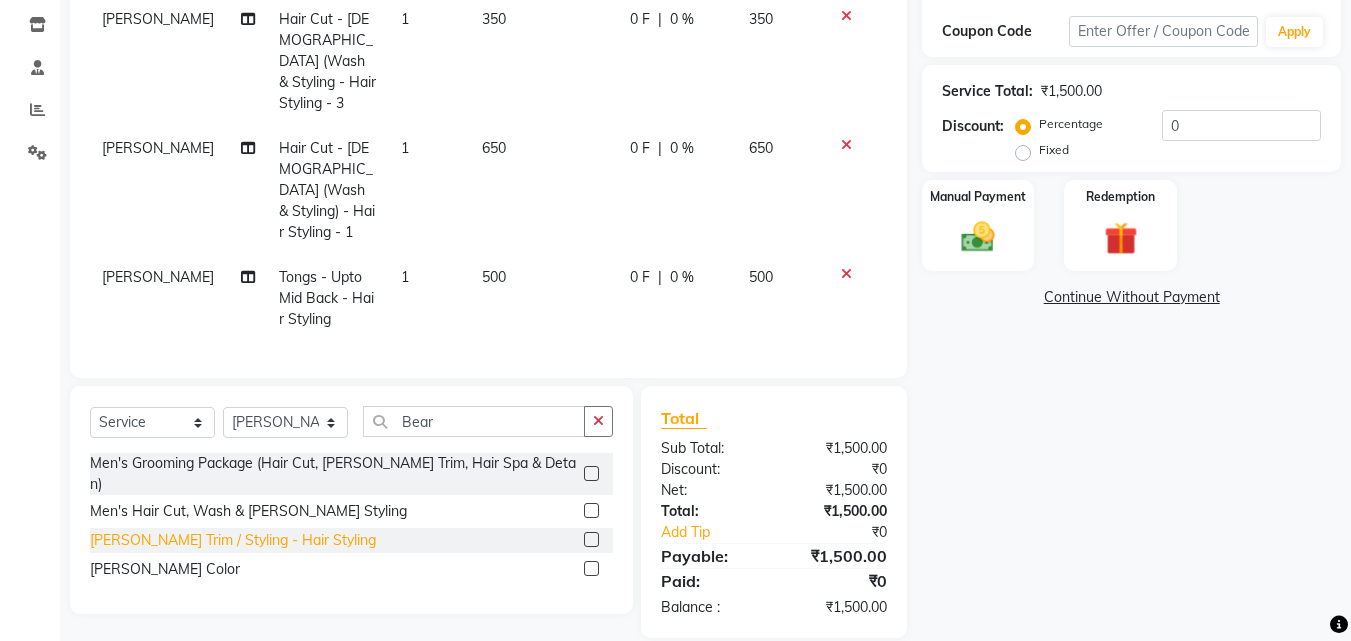 click on "[PERSON_NAME] Trim / Styling - Hair Styling" 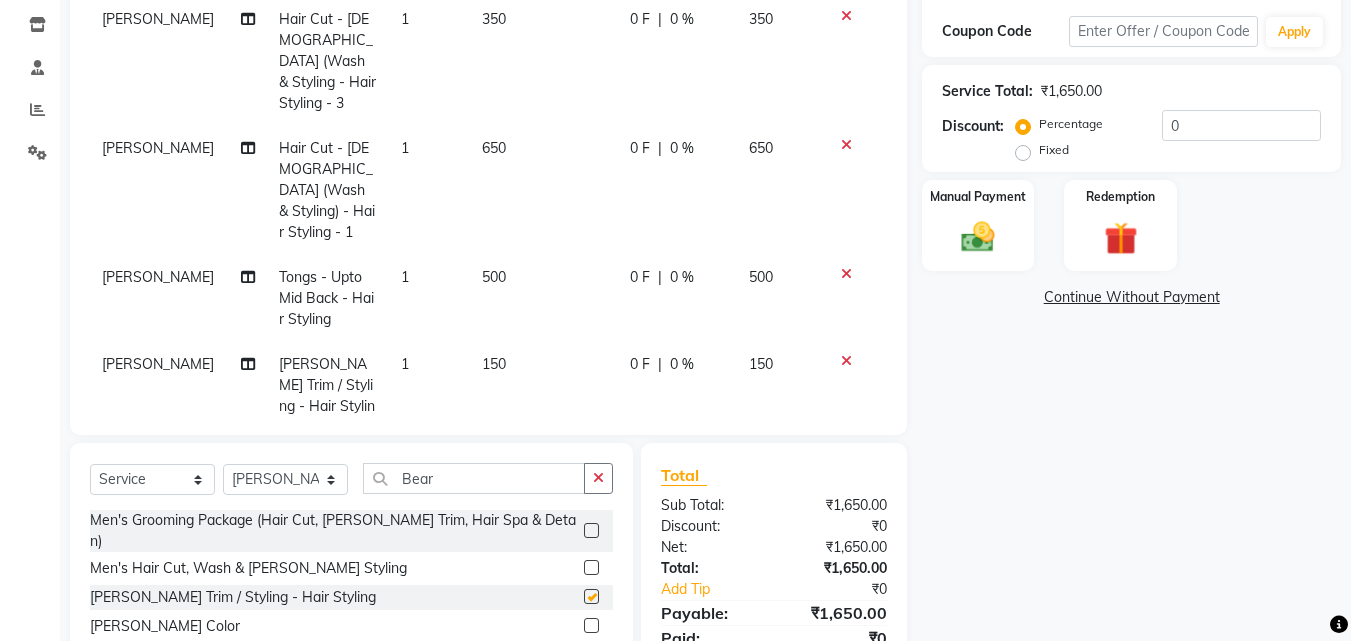 checkbox on "false" 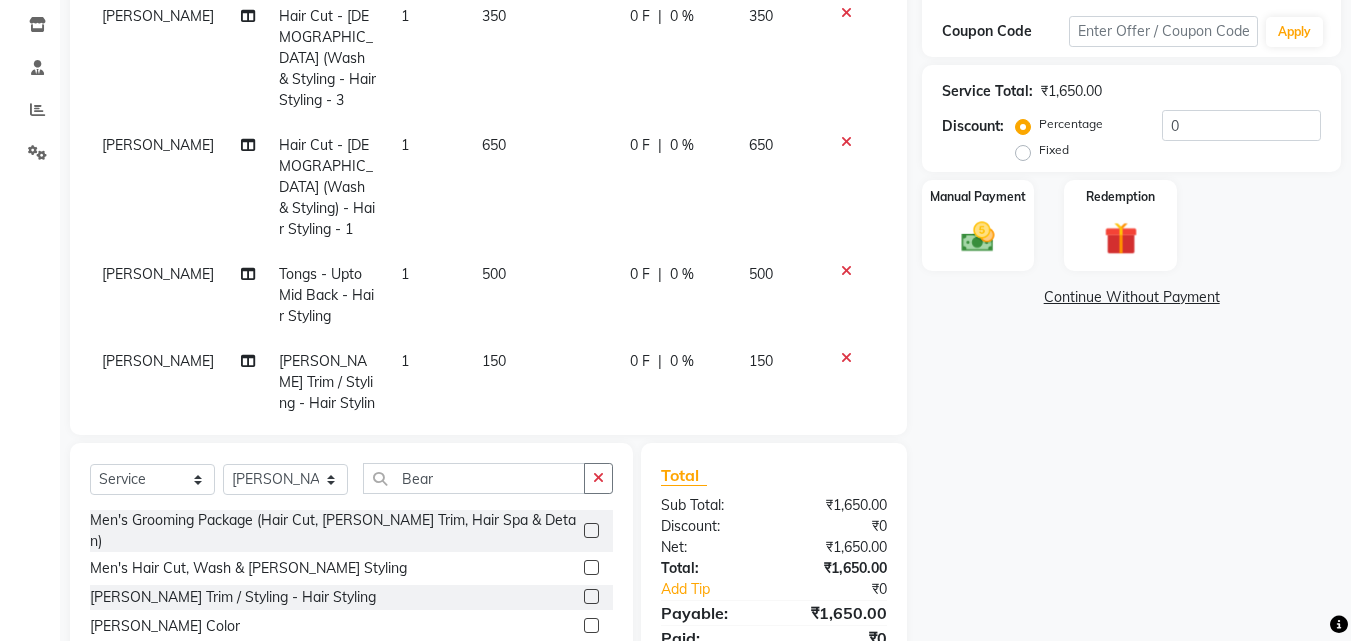 scroll, scrollTop: 0, scrollLeft: 0, axis: both 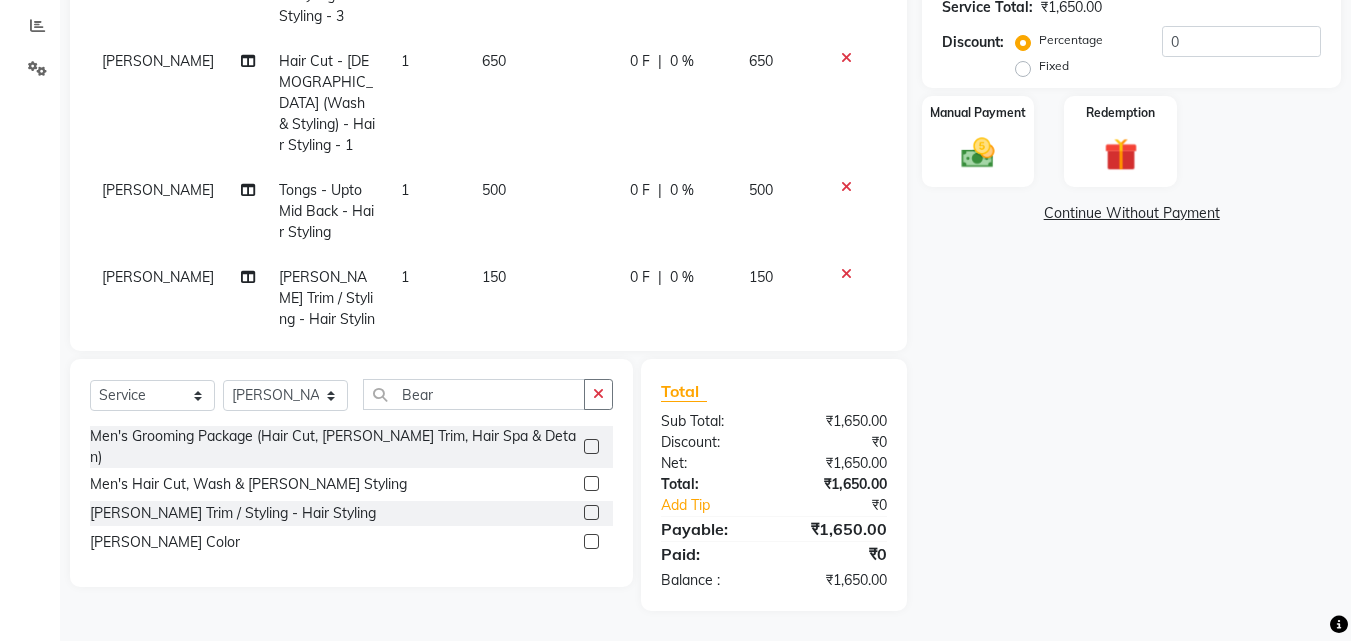 click on "Name: Megha  Membership:  No Active Membership  Total Visits:  0 Card on file:  0 Last Visit:   - Points:   0  Coupon Code Apply Service Total:  ₹1,650.00  Discount:  Percentage   Fixed  0 Manual Payment Redemption  Continue Without Payment" 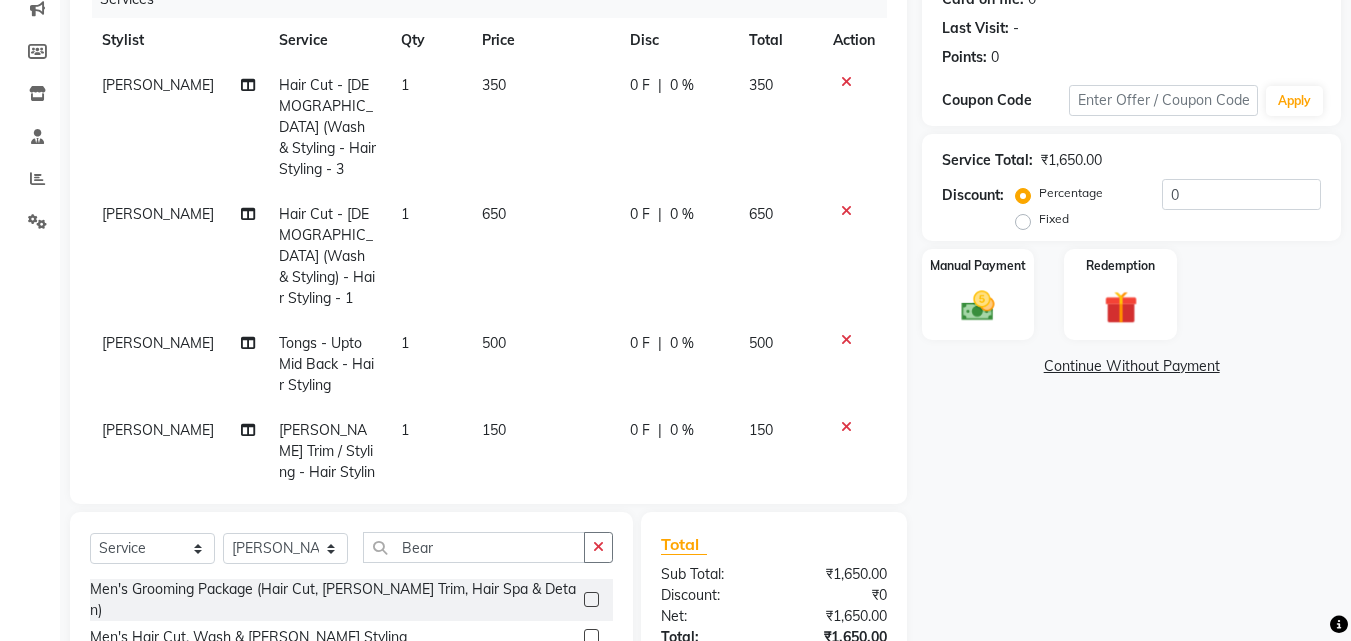 scroll, scrollTop: 217, scrollLeft: 0, axis: vertical 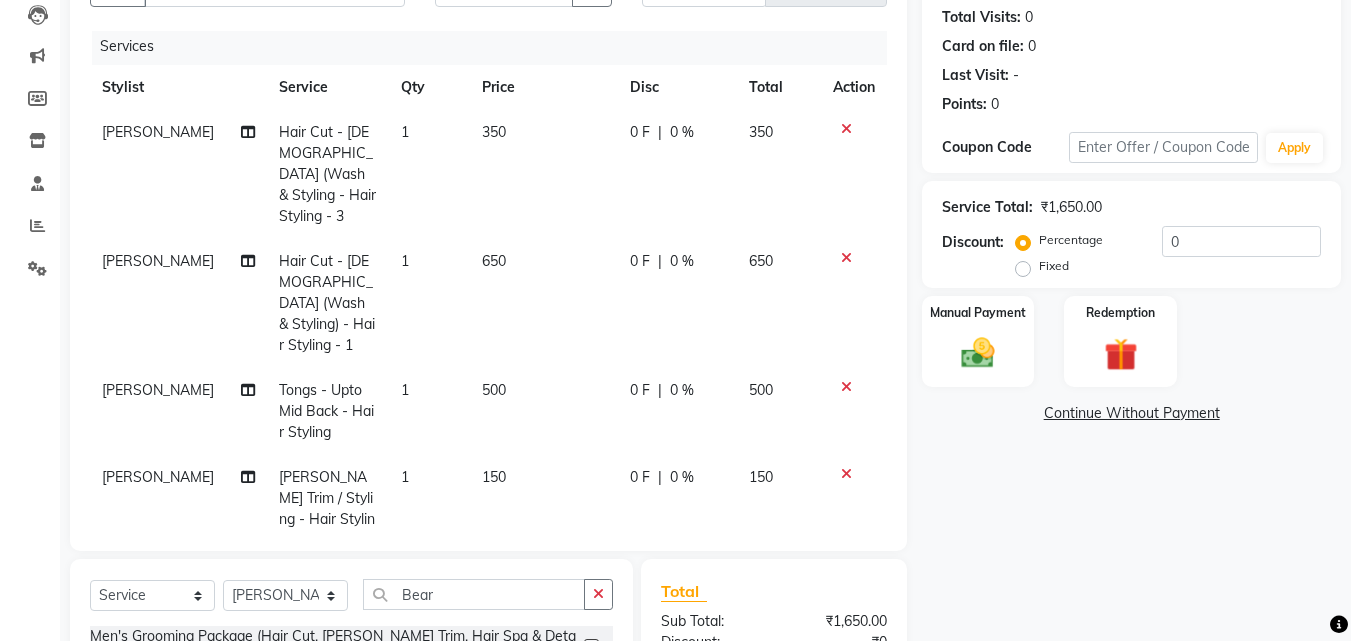 click on "[PERSON_NAME]" 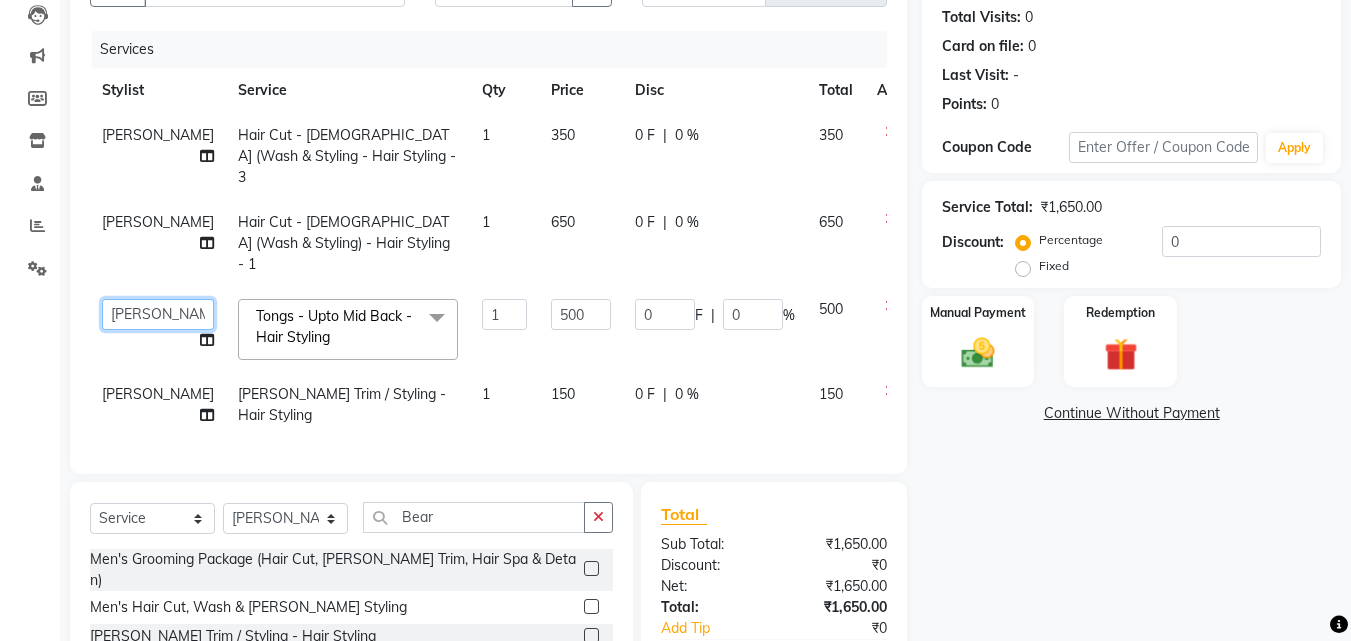 click on "Aditya Jagtap   Aishwarya Kshirsagar   Minal Mehtar   Samarth Rathod   Shruti Panda   Umesh Chandane    Vishal Changdev Rokade" 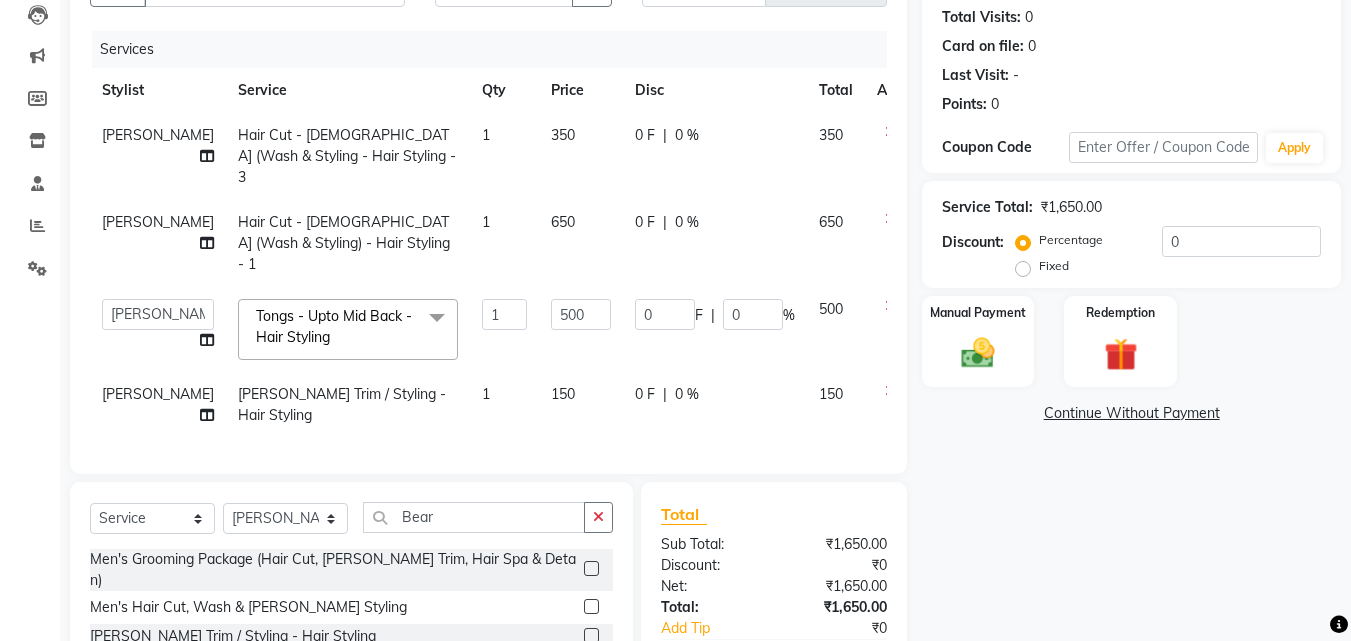 select on "43416" 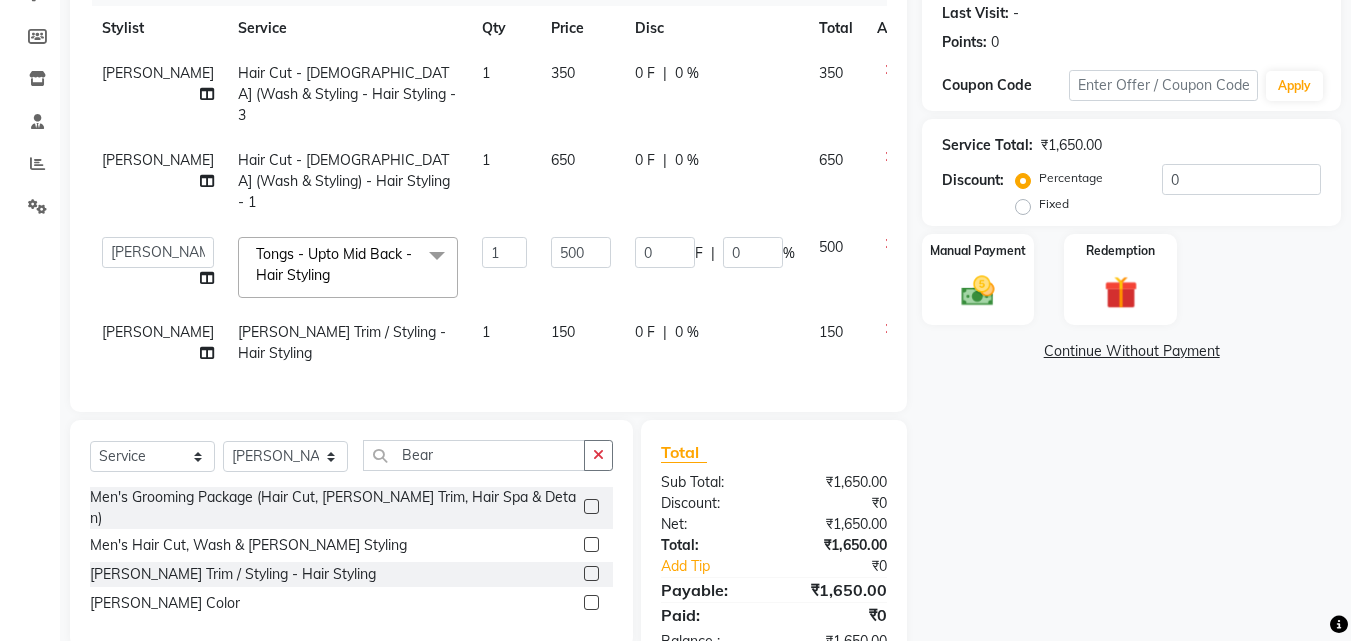 scroll, scrollTop: 334, scrollLeft: 0, axis: vertical 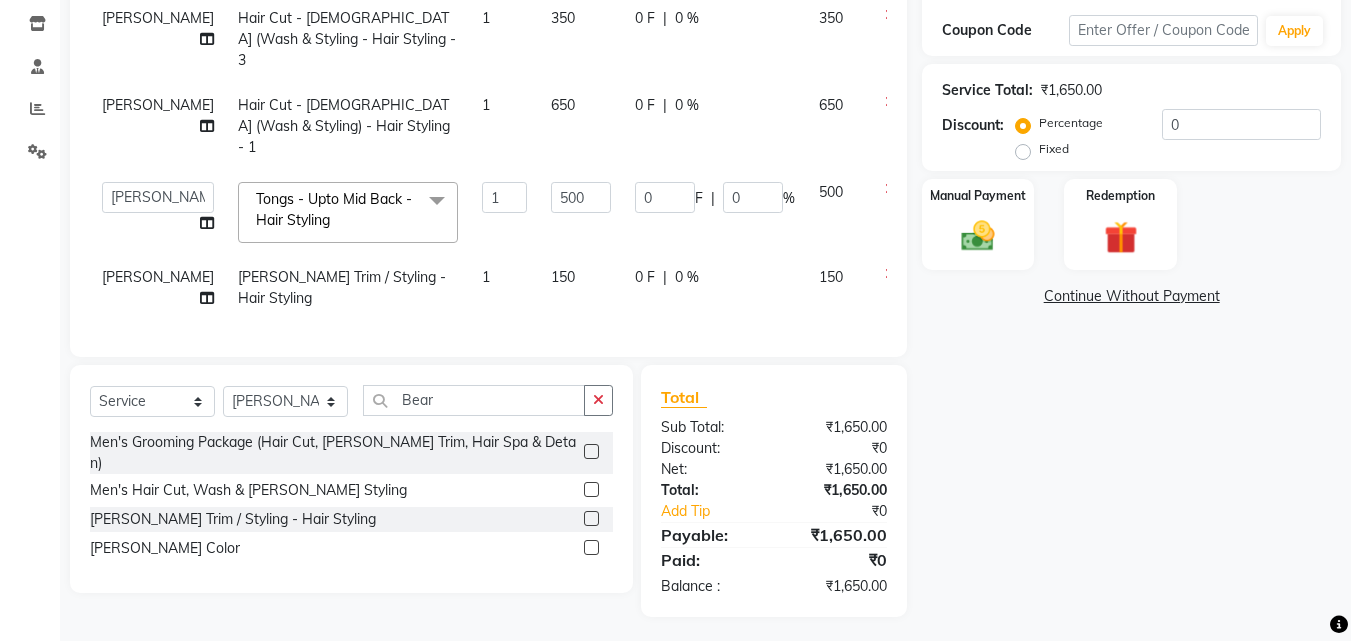 click on "Name: Megha  Membership:  No Active Membership  Total Visits:  0 Card on file:  0 Last Visit:   - Points:   0  Coupon Code Apply Service Total:  ₹1,650.00  Discount:  Percentage   Fixed  0 Manual Payment Redemption  Continue Without Payment" 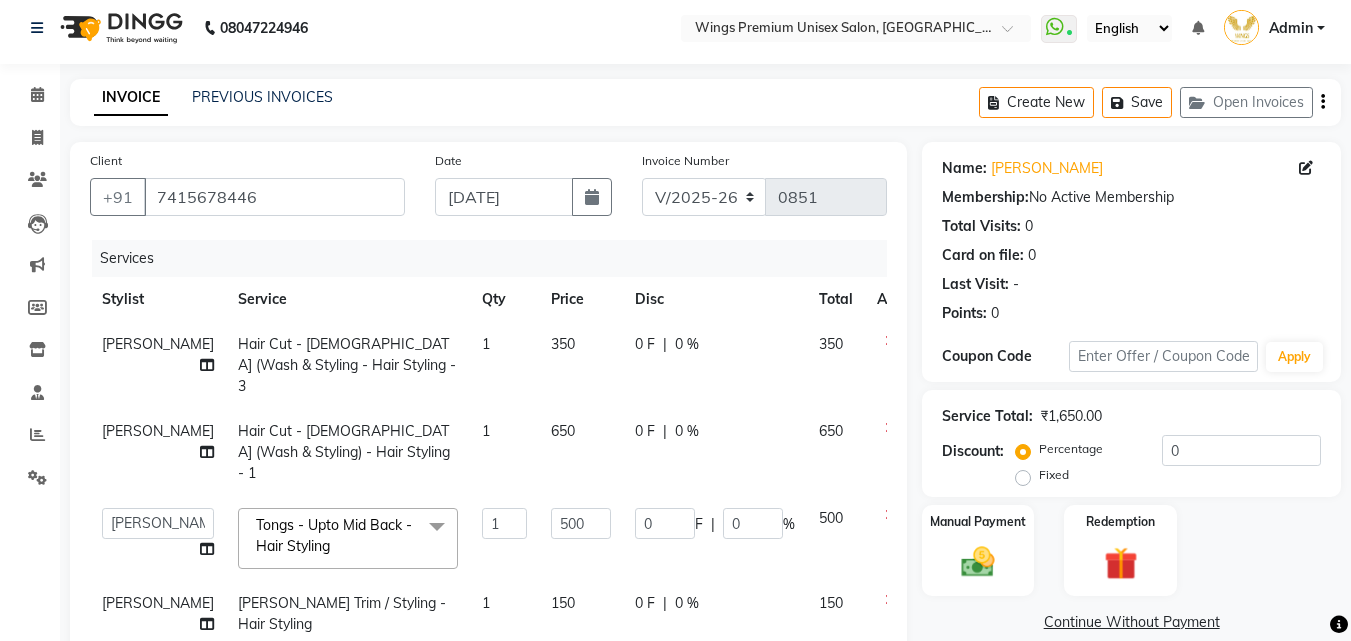scroll, scrollTop: 0, scrollLeft: 0, axis: both 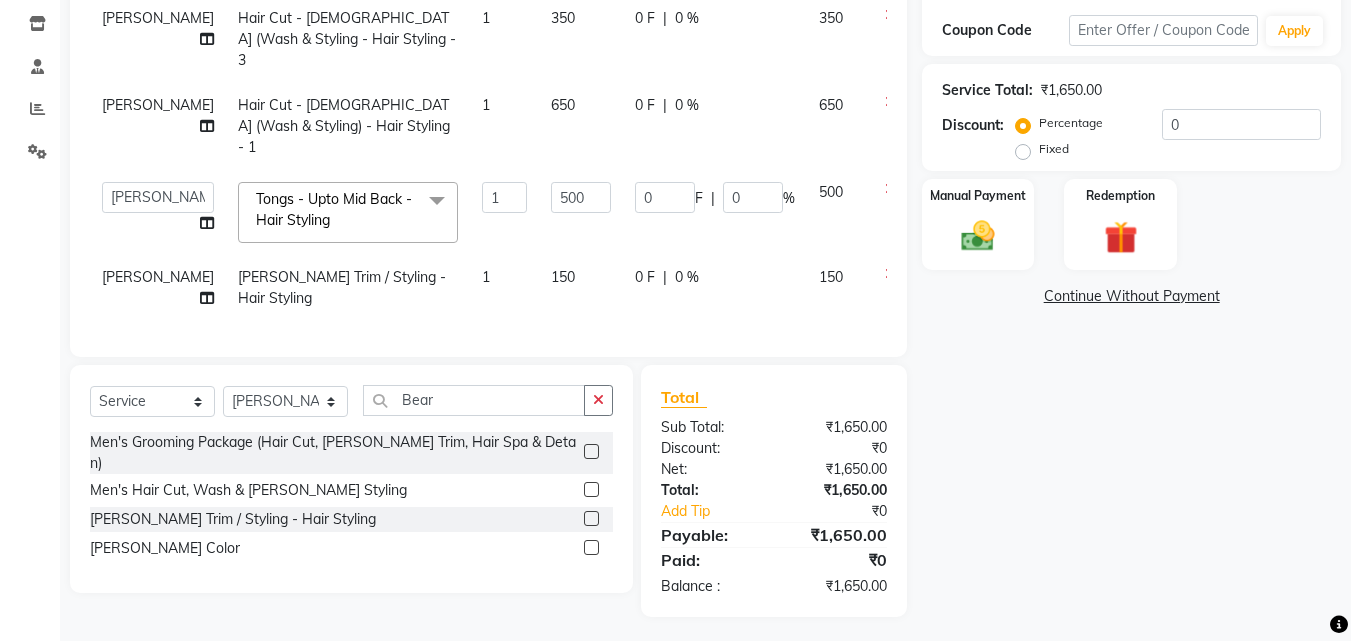 click on "Name: Megha  Membership:  No Active Membership  Total Visits:  0 Card on file:  0 Last Visit:   - Points:   0  Coupon Code Apply Service Total:  ₹1,650.00  Discount:  Percentage   Fixed  0 Manual Payment Redemption  Continue Without Payment" 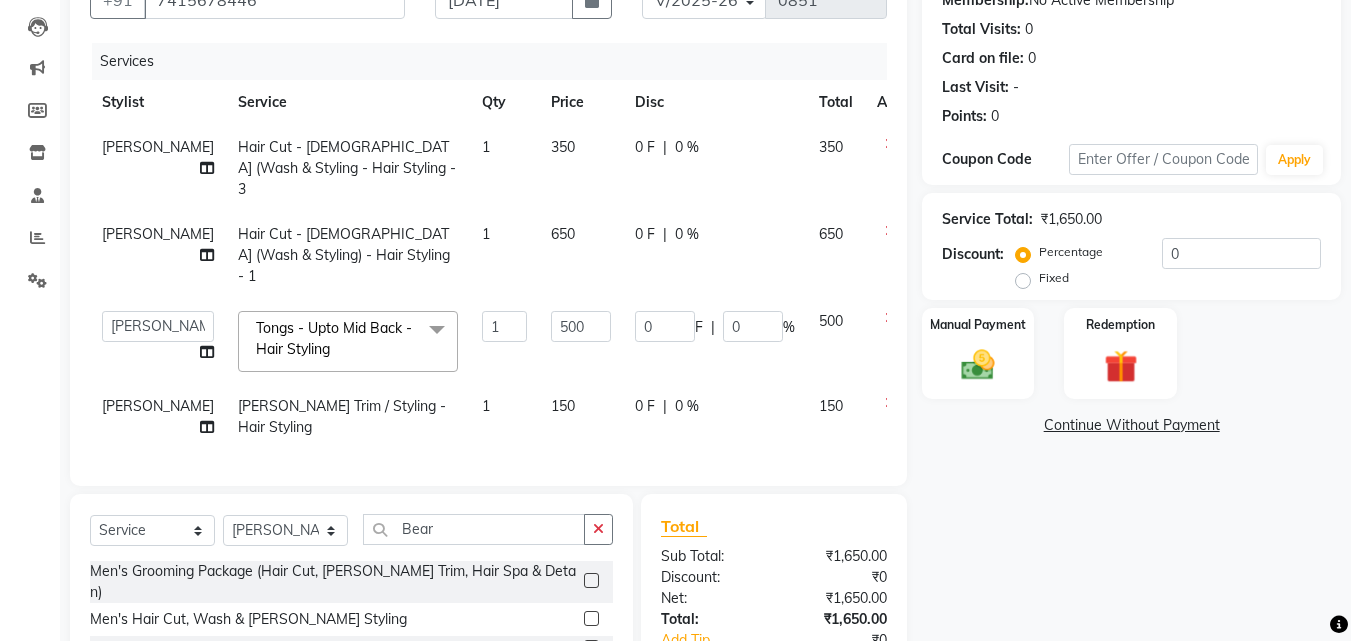 scroll, scrollTop: 234, scrollLeft: 0, axis: vertical 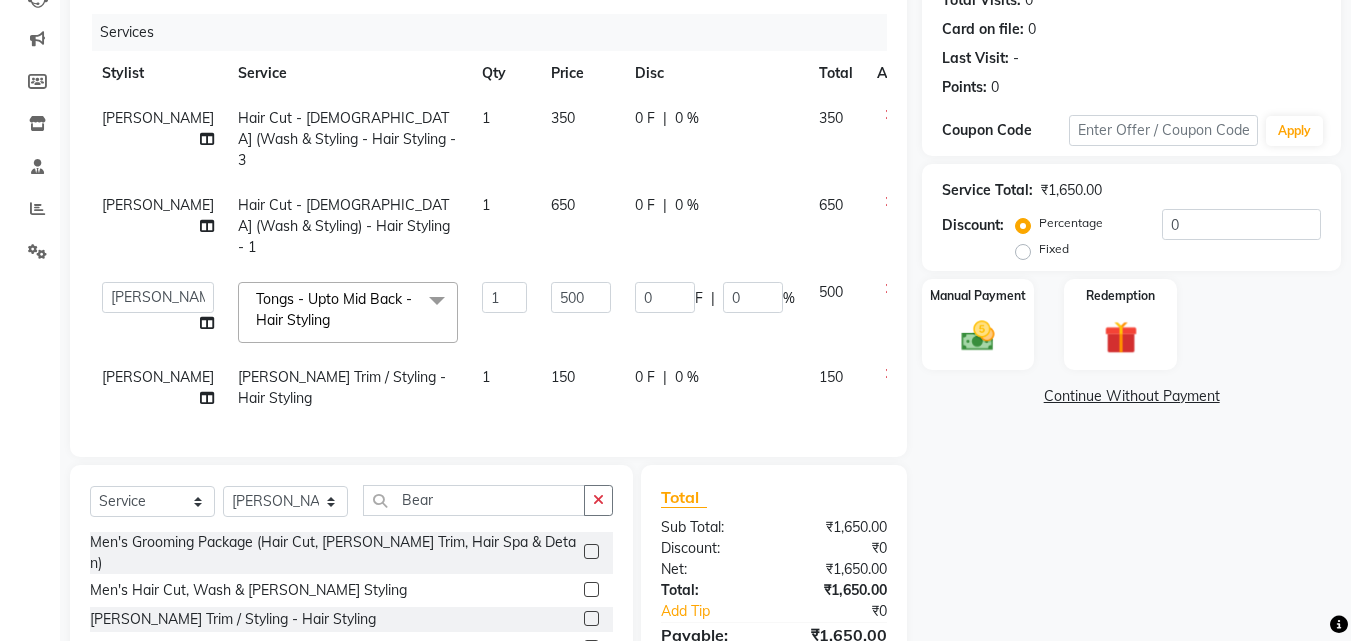click 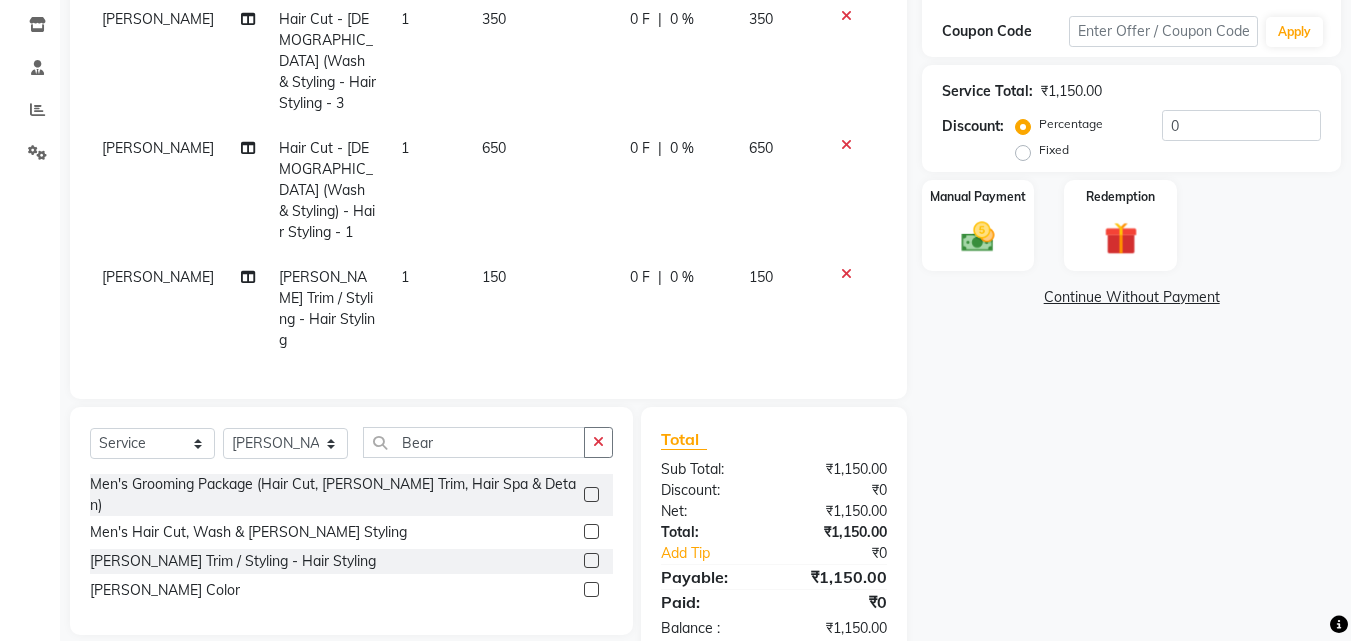 click on "Name: Megha  Membership:  No Active Membership  Total Visits:  0 Card on file:  0 Last Visit:   - Points:   0  Coupon Code Apply Service Total:  ₹1,150.00  Discount:  Percentage   Fixed  0 Manual Payment Redemption  Continue Without Payment" 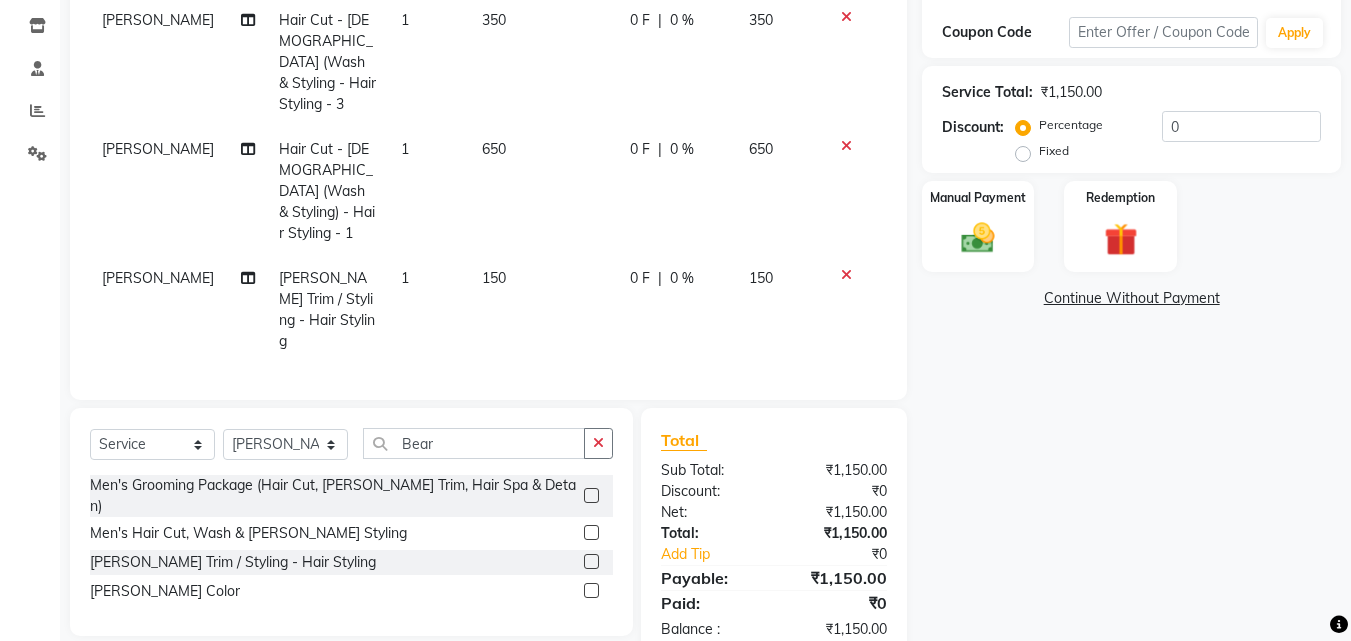 scroll, scrollTop: 333, scrollLeft: 0, axis: vertical 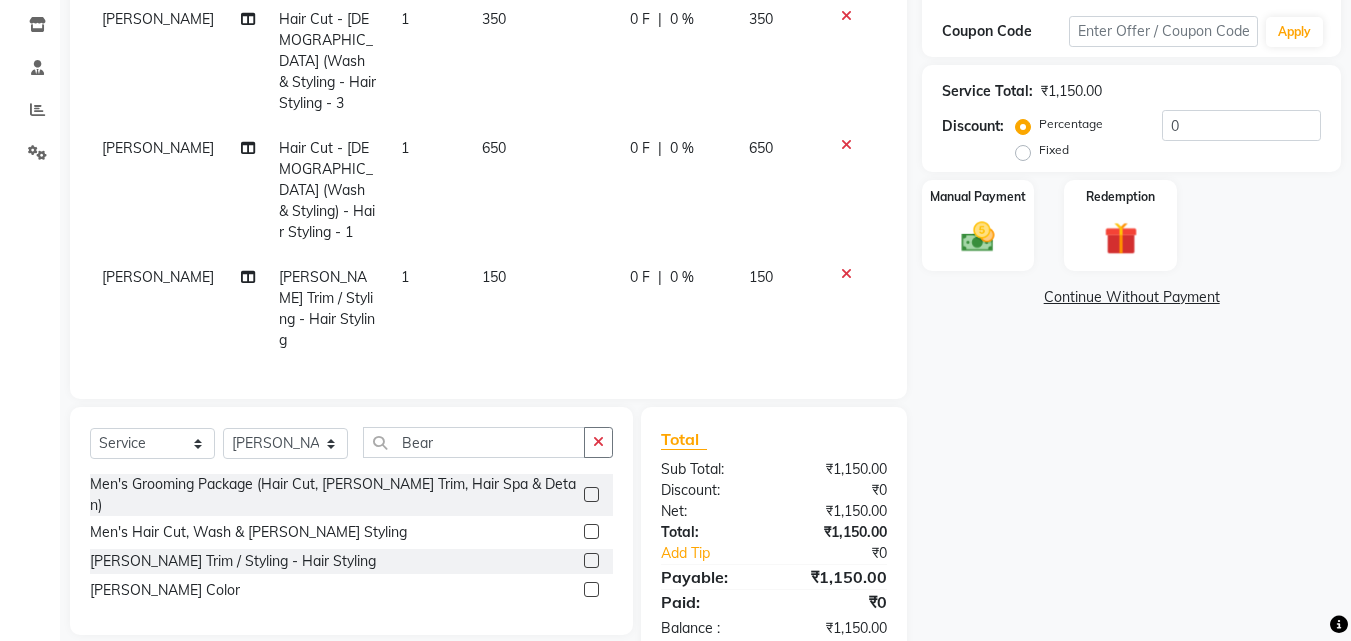 click on "Name: Megha  Membership:  No Active Membership  Total Visits:  0 Card on file:  0 Last Visit:   - Points:   0  Coupon Code Apply Service Total:  ₹1,150.00  Discount:  Percentage   Fixed  0 Manual Payment Redemption  Continue Without Payment" 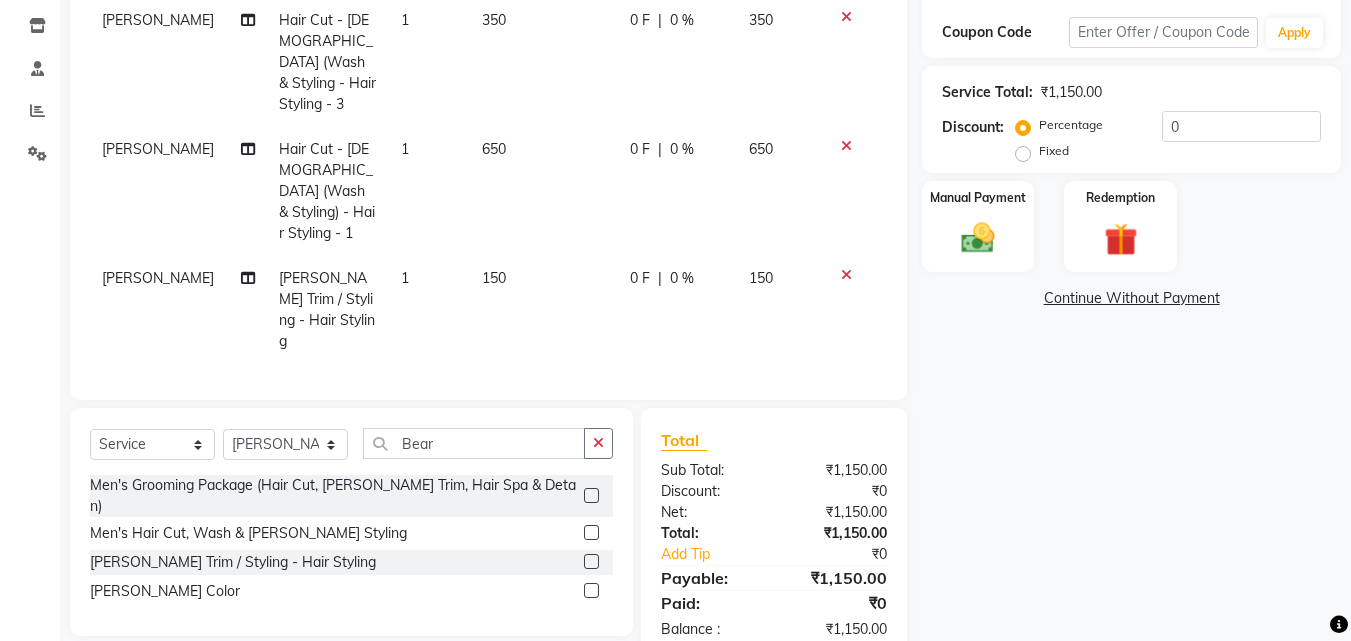 scroll, scrollTop: 333, scrollLeft: 0, axis: vertical 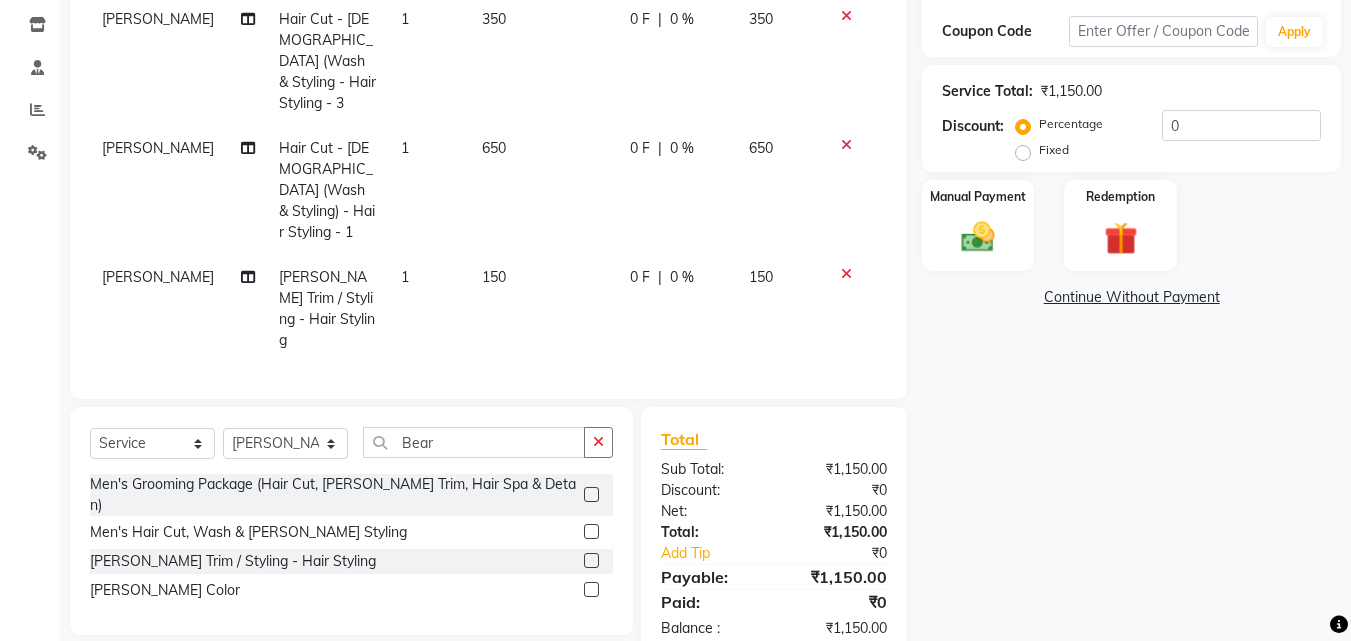 click on "Name: Megha  Membership:  No Active Membership  Total Visits:  0 Card on file:  0 Last Visit:   - Points:   0  Coupon Code Apply Service Total:  ₹1,150.00  Discount:  Percentage   Fixed  0 Manual Payment Redemption  Continue Without Payment" 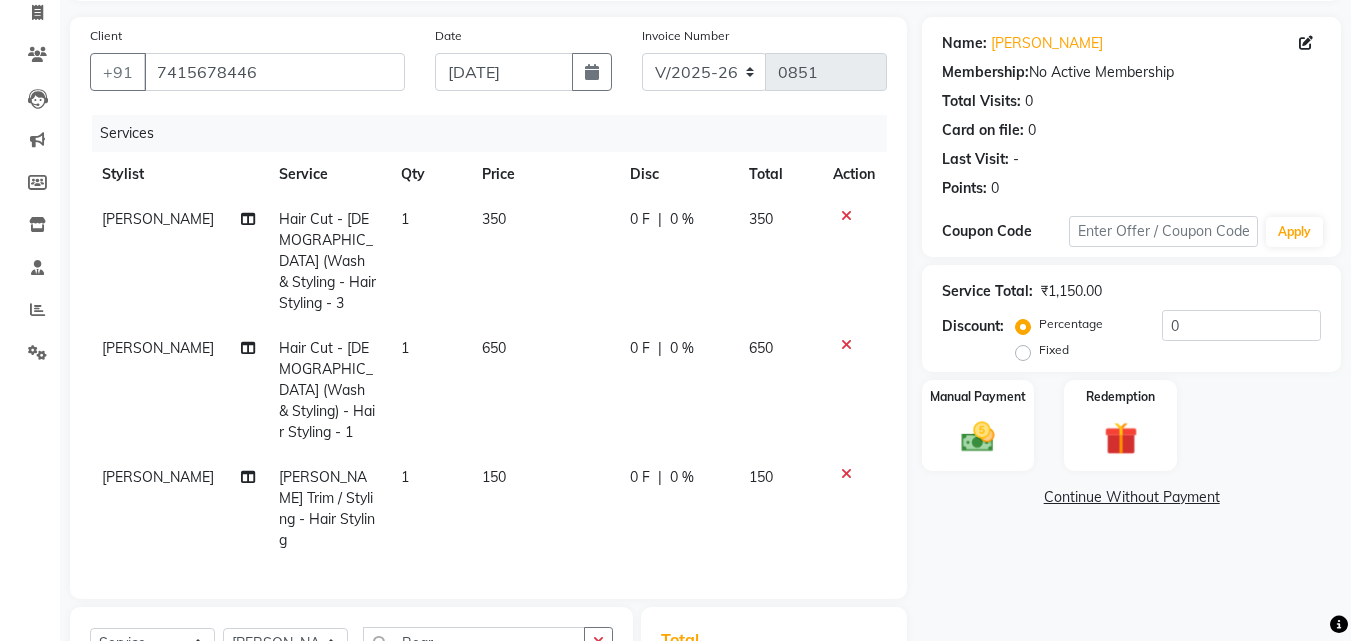 scroll, scrollTop: 333, scrollLeft: 0, axis: vertical 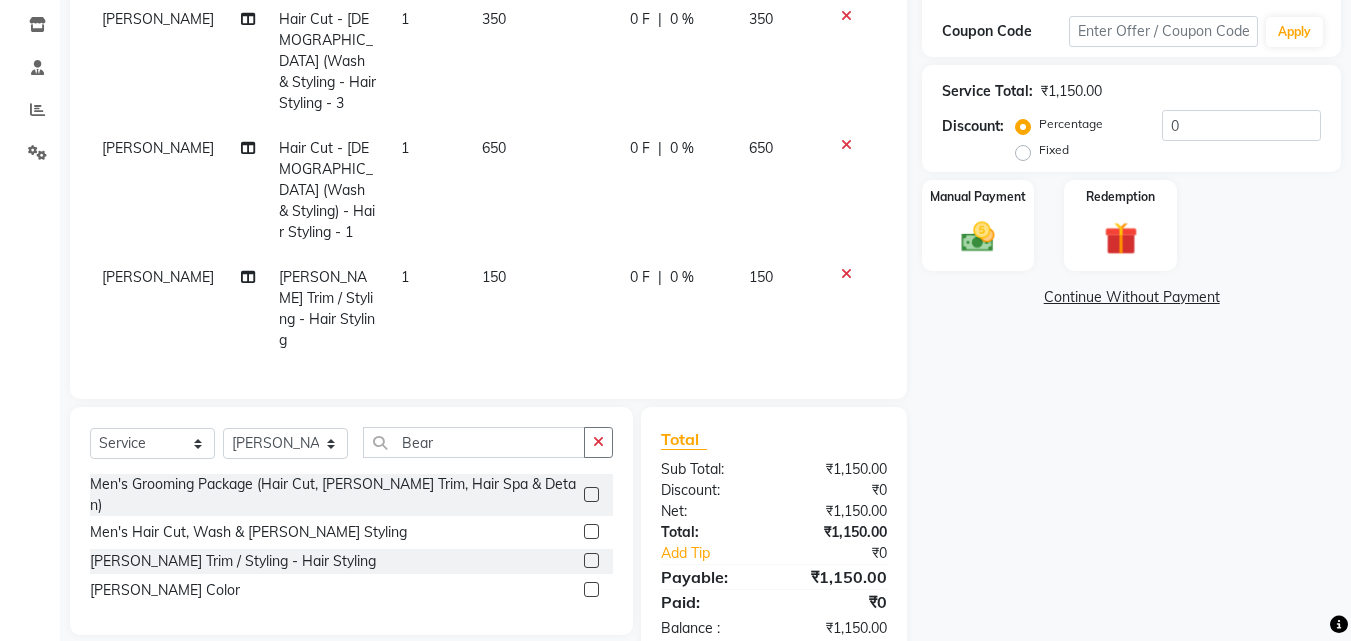 click on "Name: Megha  Membership:  No Active Membership  Total Visits:  0 Card on file:  0 Last Visit:   - Points:   0  Coupon Code Apply Service Total:  ₹1,150.00  Discount:  Percentage   Fixed  0 Manual Payment Redemption  Continue Without Payment" 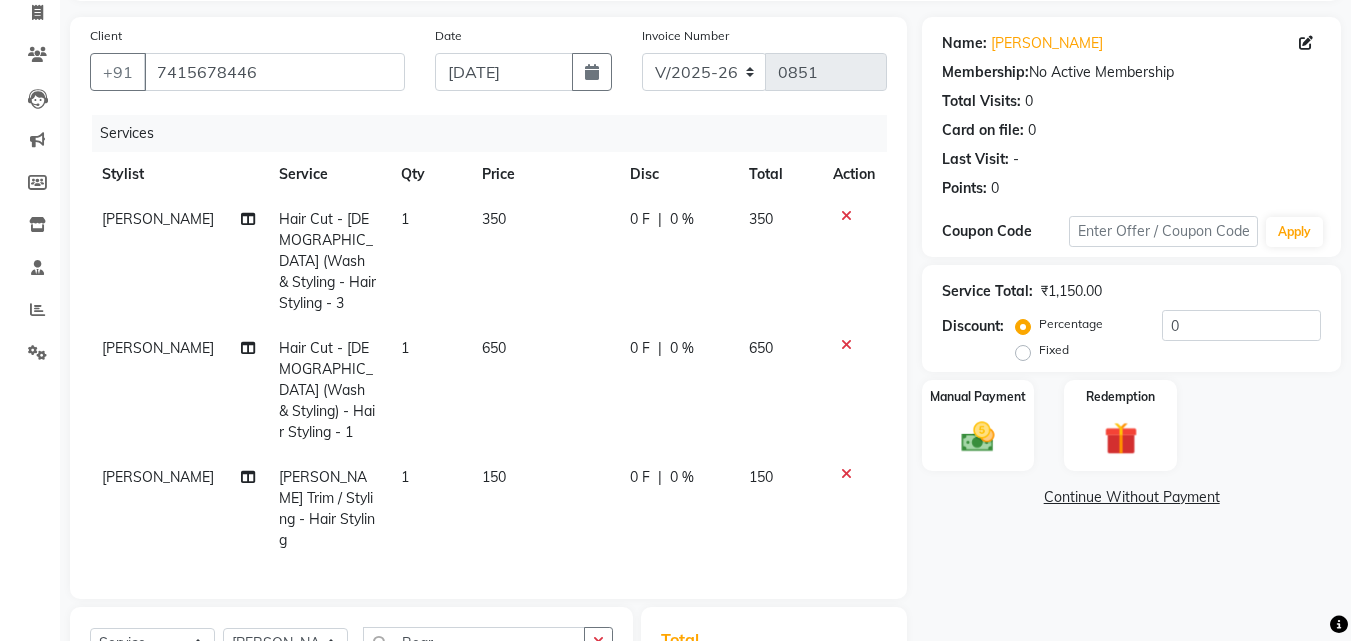 scroll, scrollTop: 333, scrollLeft: 0, axis: vertical 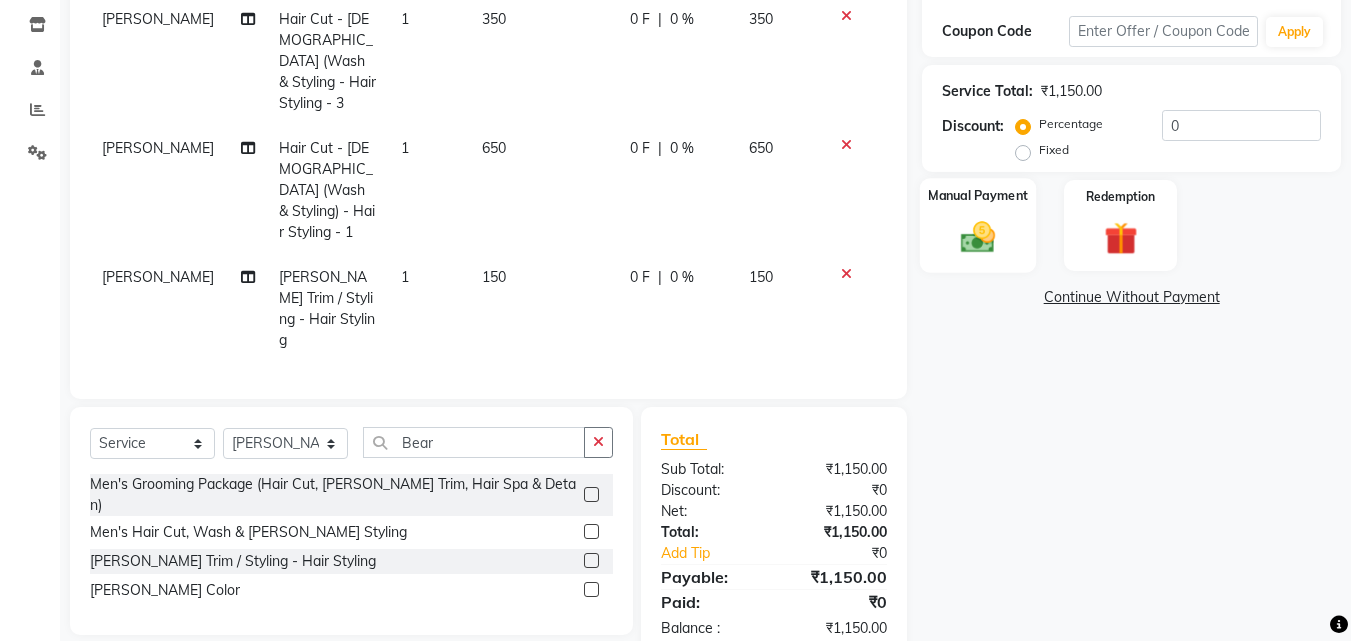 click 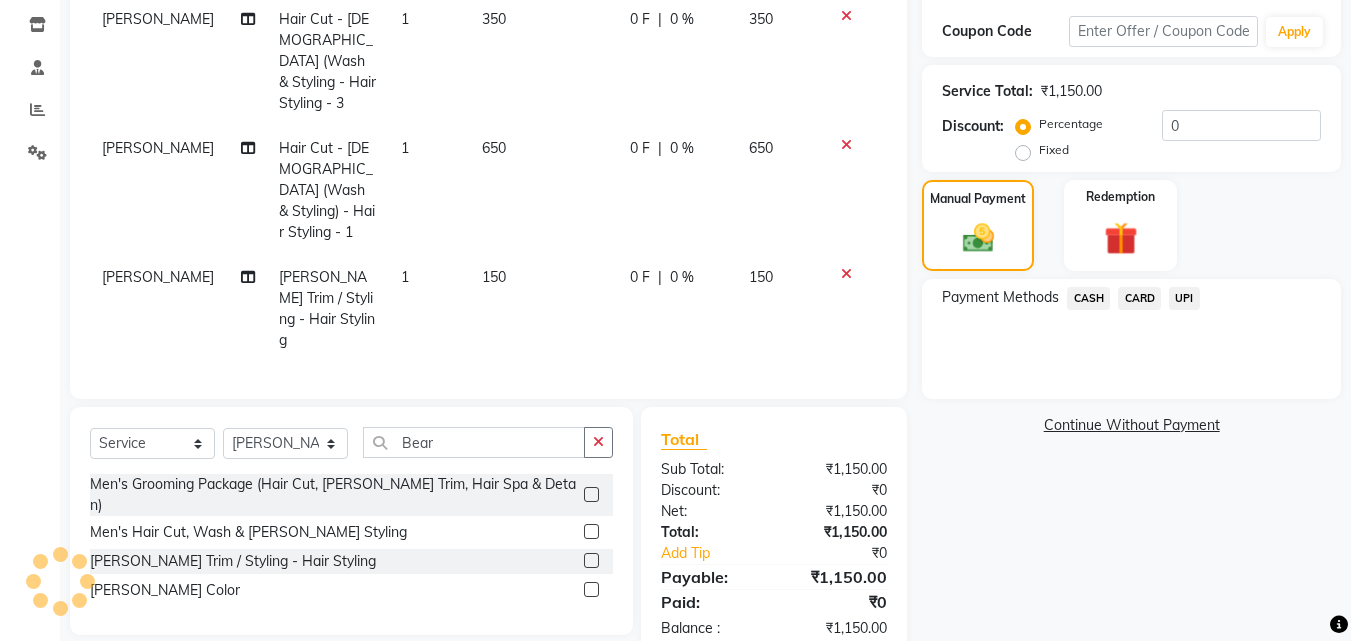 click on "UPI" 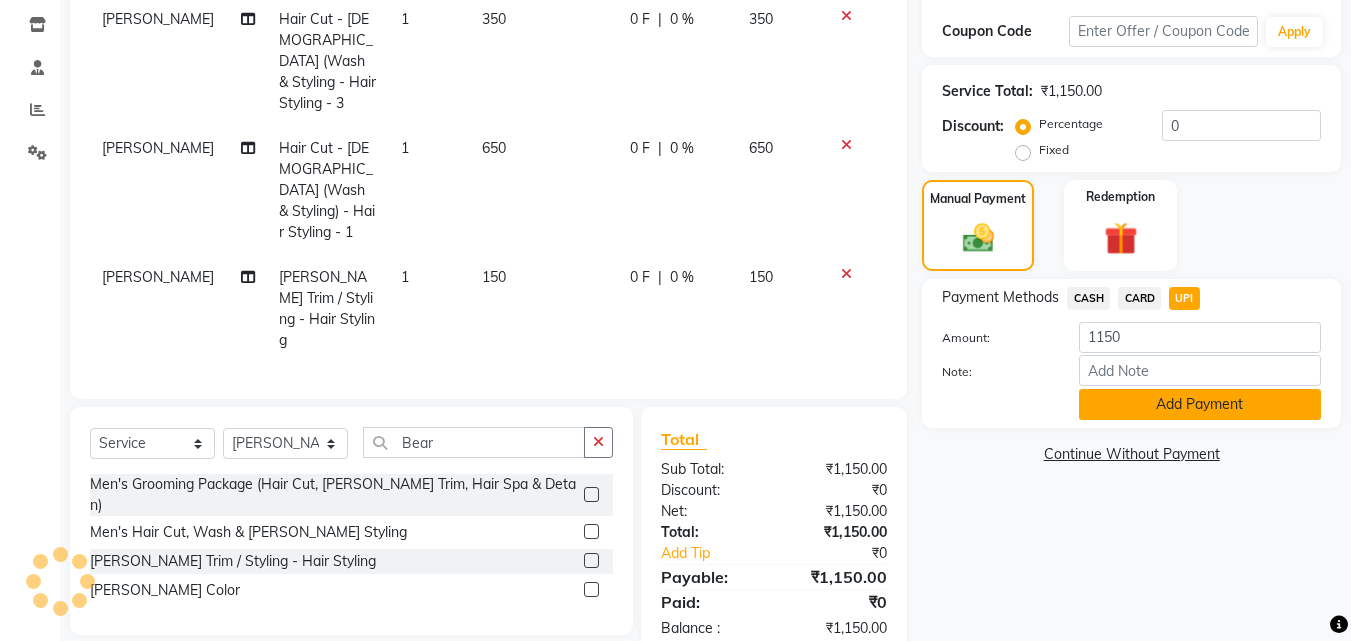 click on "Add Payment" 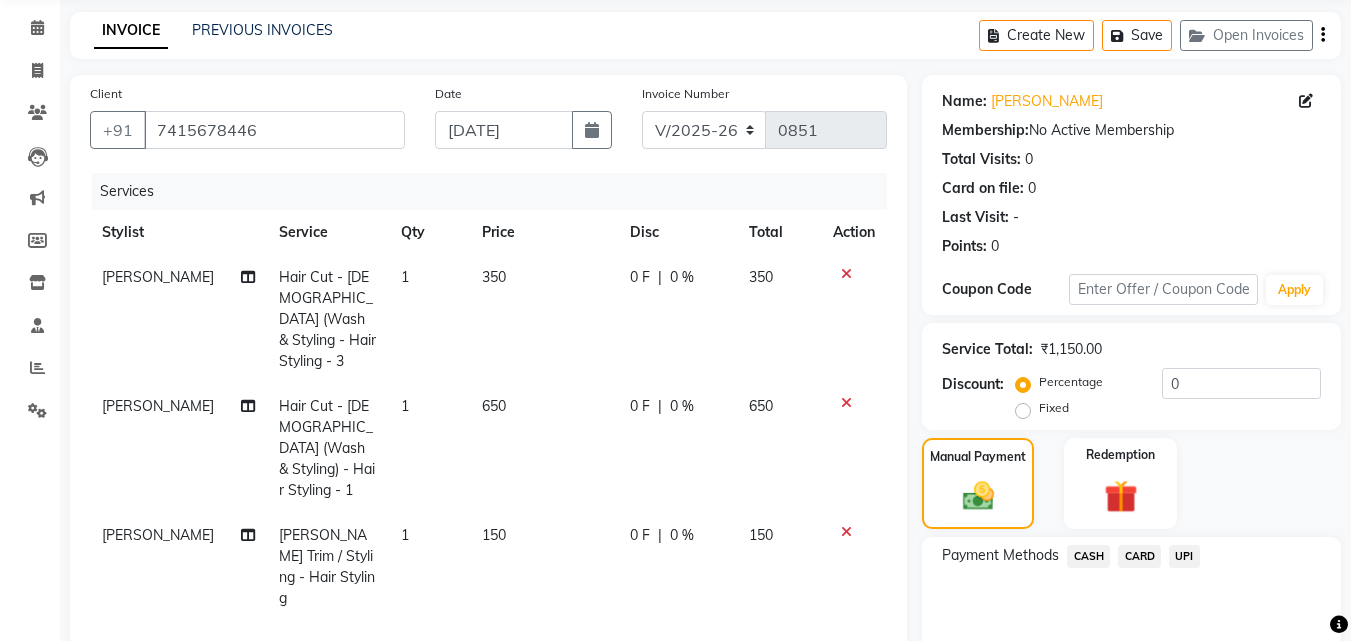 scroll, scrollTop: 375, scrollLeft: 0, axis: vertical 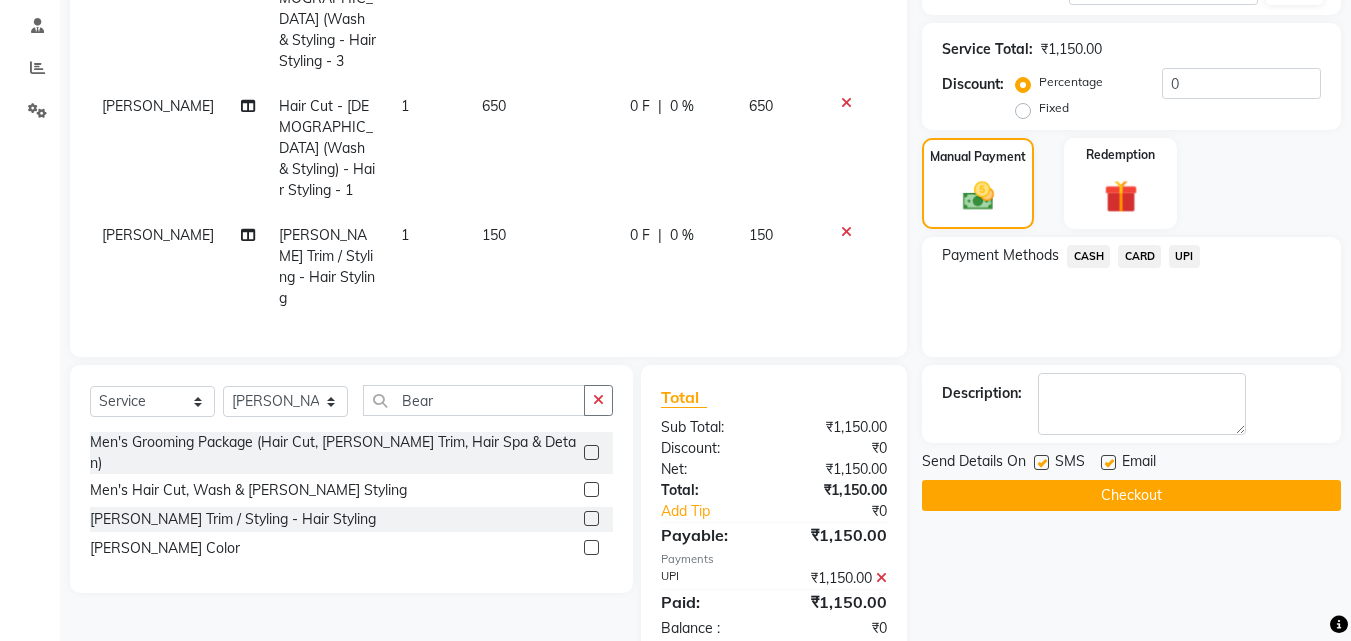 click on "Select  Service  Product  Membership  Package Voucher Prepaid Gift Card  Select Stylist Aditya Jagtap Aishwarya Kshirsagar Minal Mehtar Samarth Rathod Shruti Panda Umesh Chandane  Vishal Changdev Rokade  Bear Men's Grooming Package (Hair Cut, Beard Trim, Hair Spa & Detan)  Men's Hair Cut, Wash & Beard Styling   Beard Trim / Styling - Hair Styling   Beard Color" 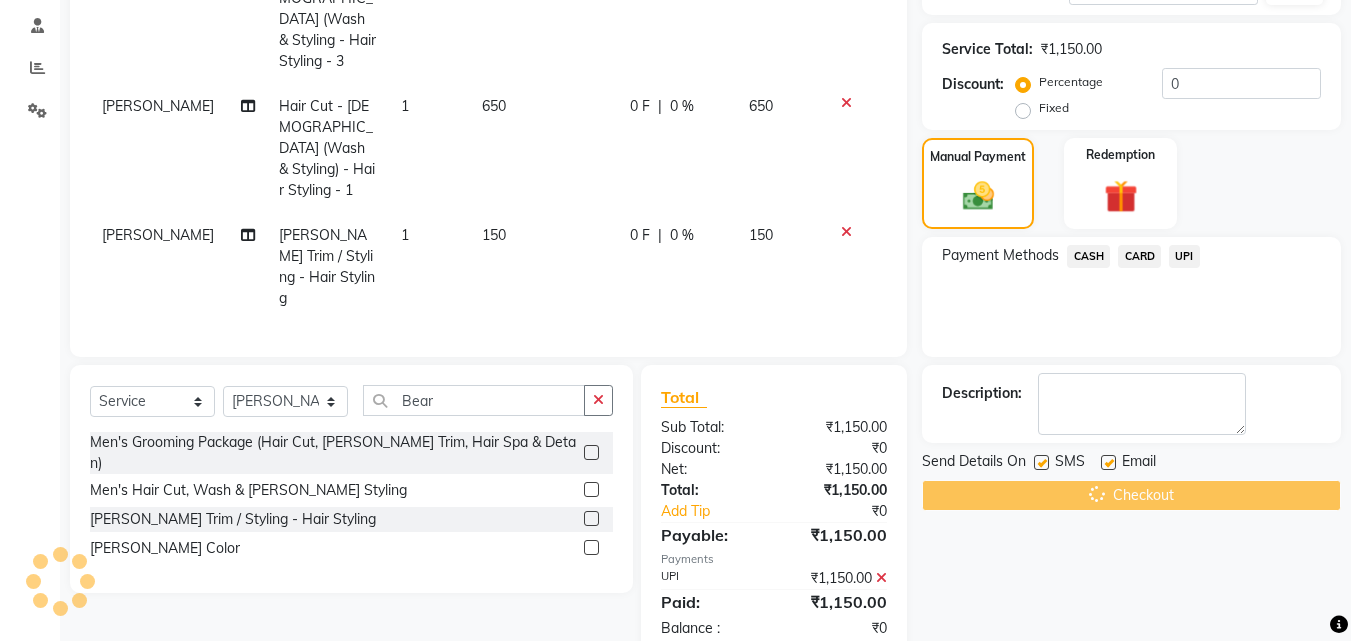 click on "Checkout" 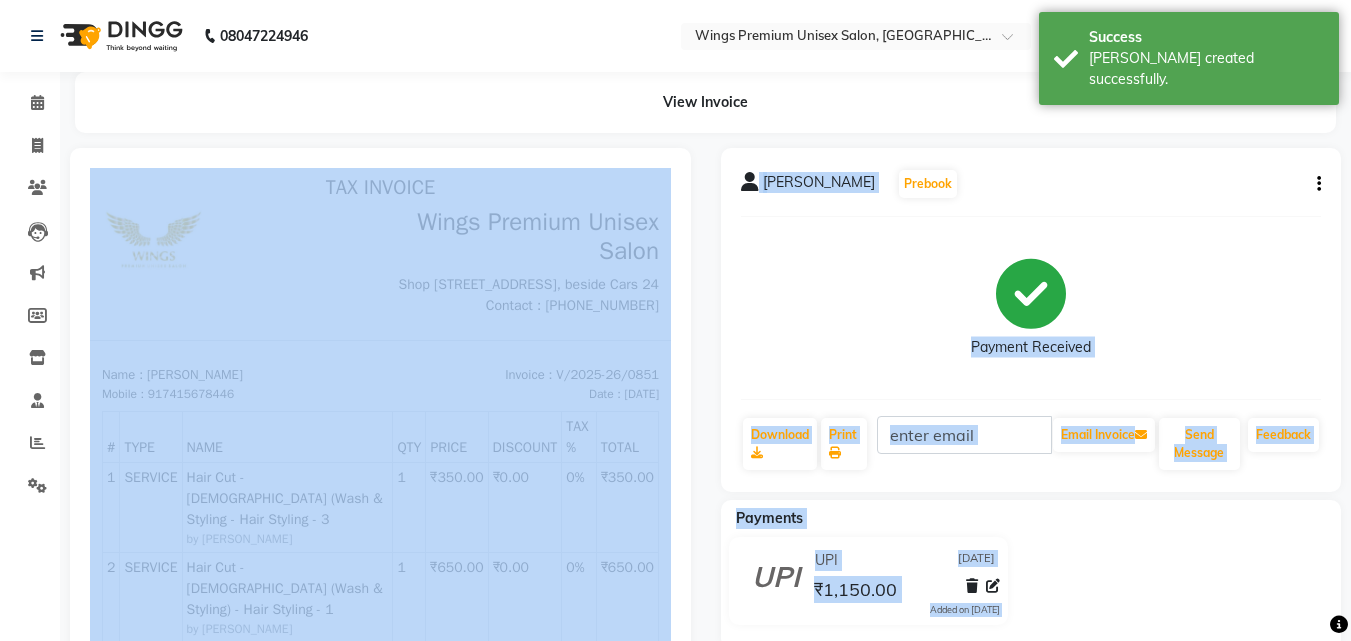 scroll, scrollTop: 0, scrollLeft: 0, axis: both 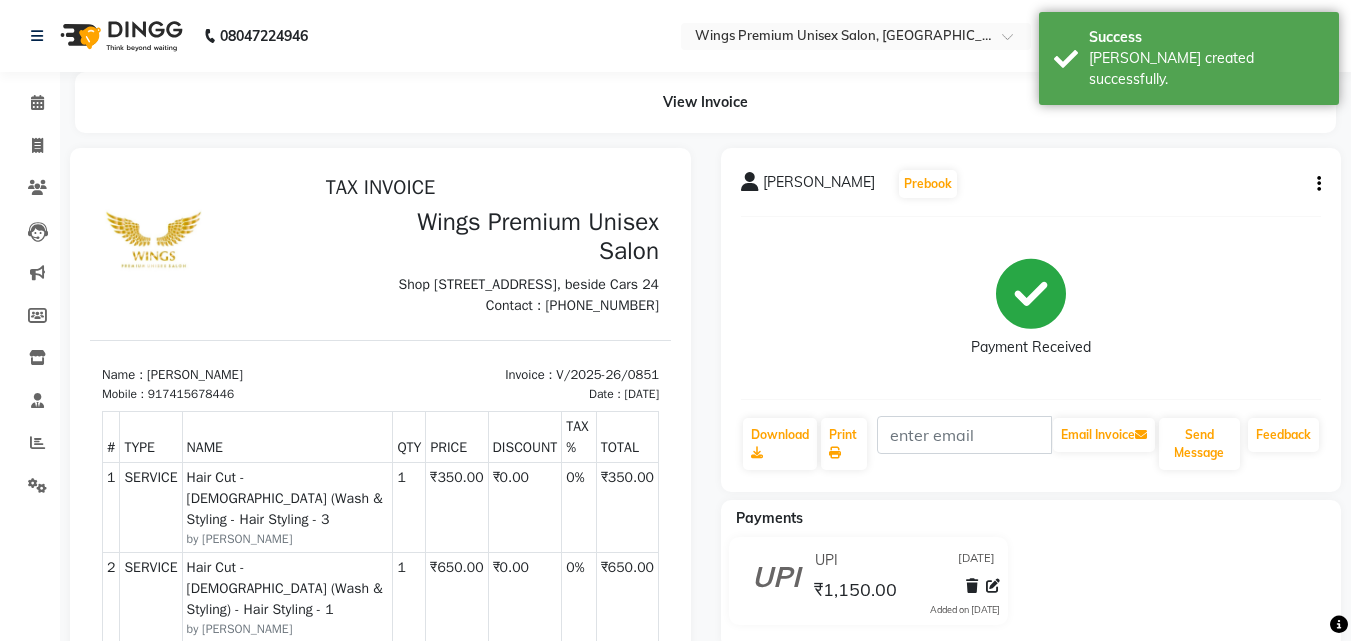 click on "View Invoice" 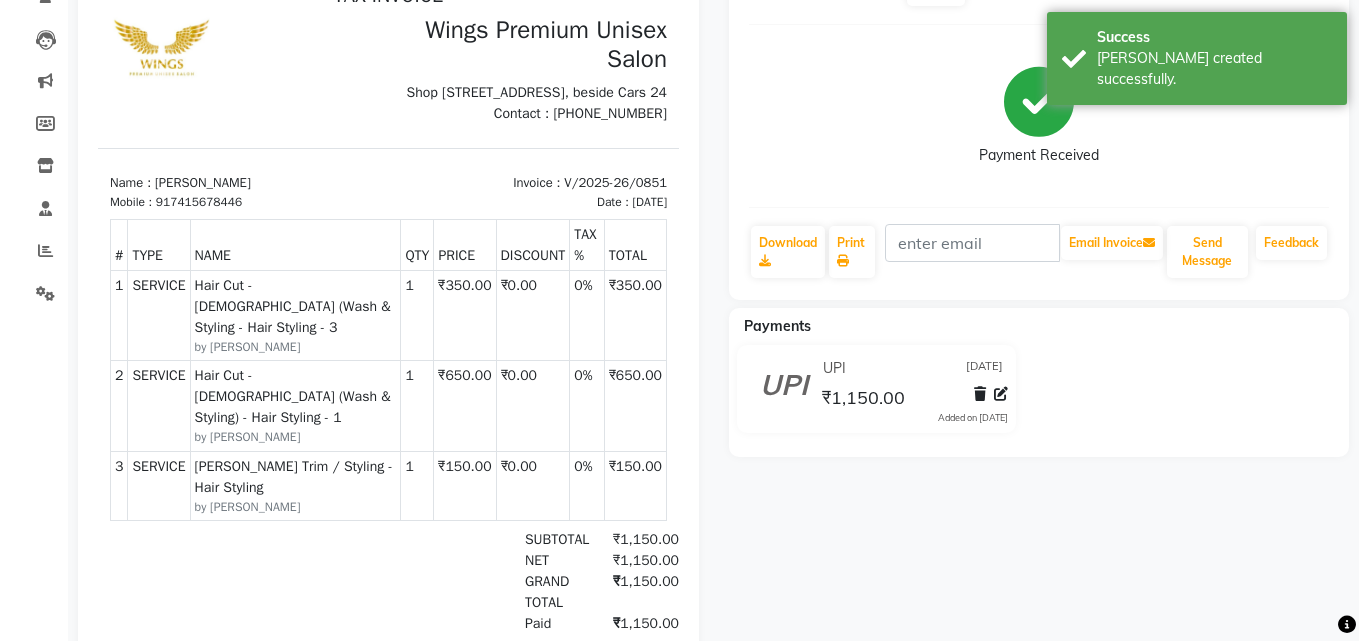 scroll, scrollTop: 0, scrollLeft: 0, axis: both 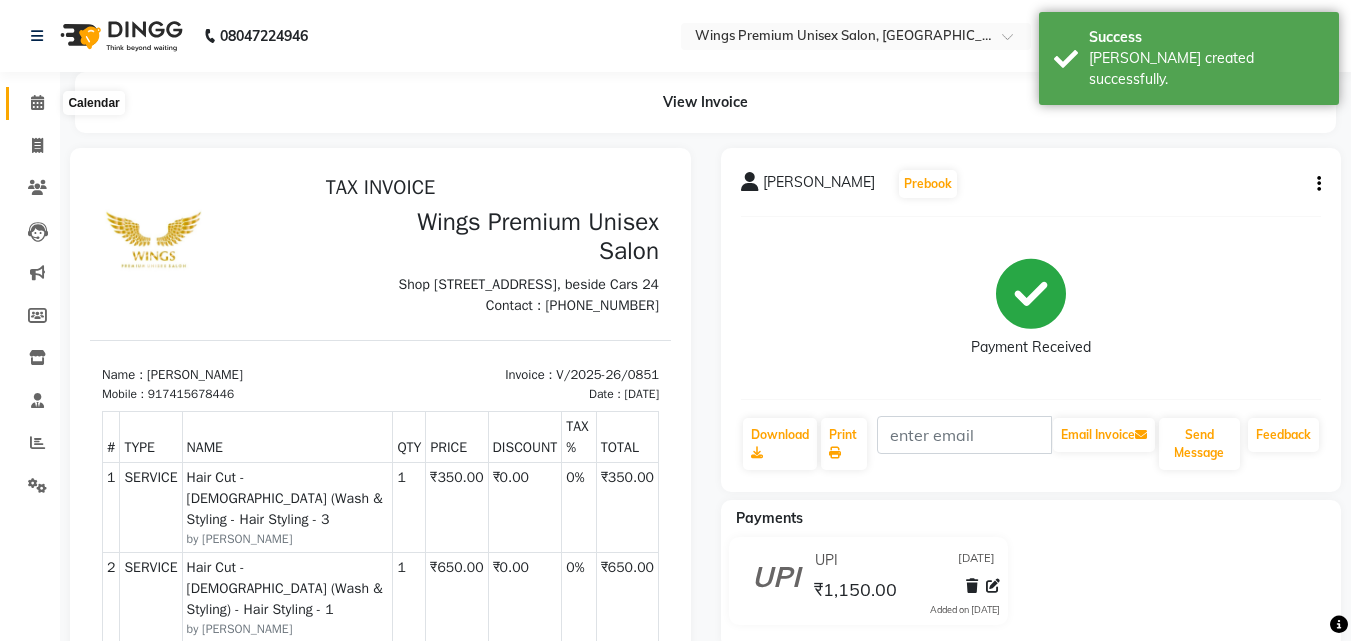 click 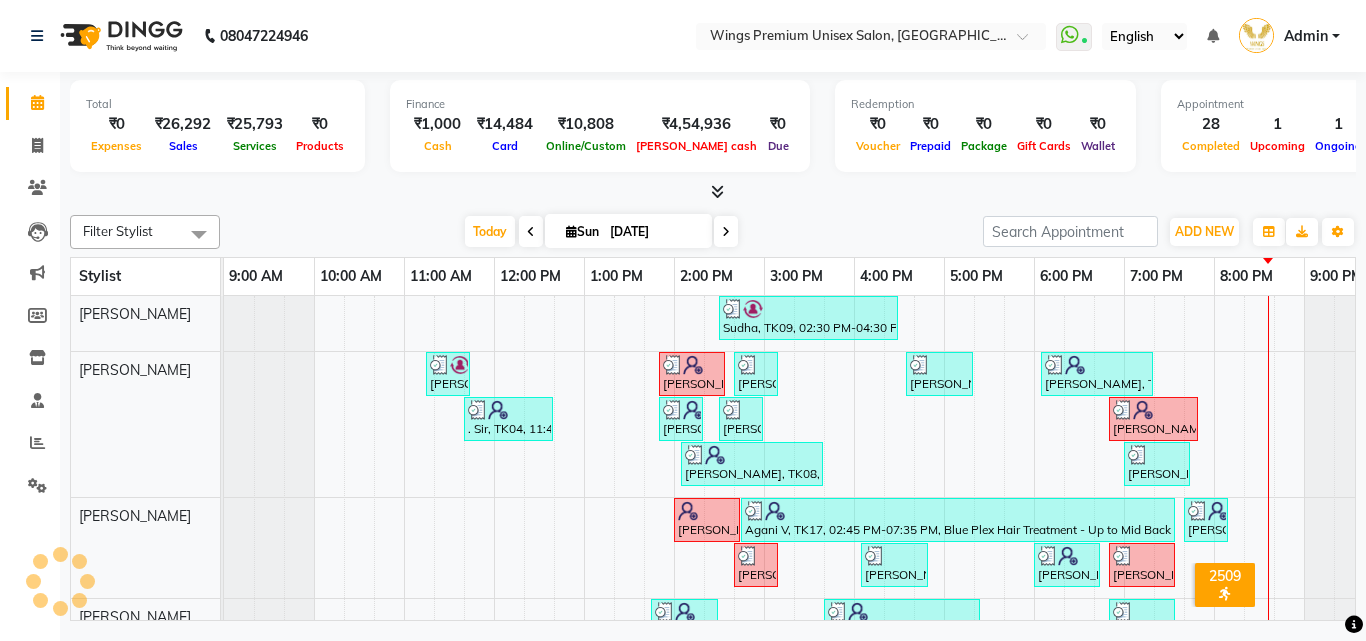 click on "Today  Sun 13-07-2025" at bounding box center (601, 232) 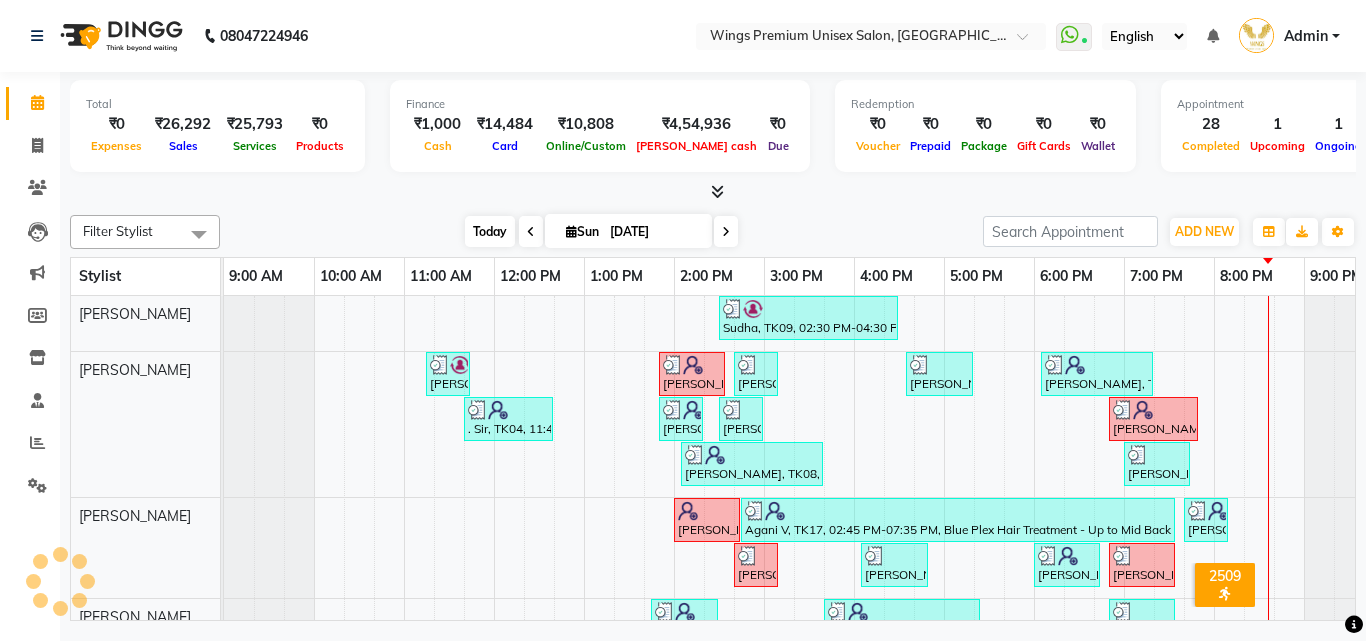 click on "Today" at bounding box center (490, 231) 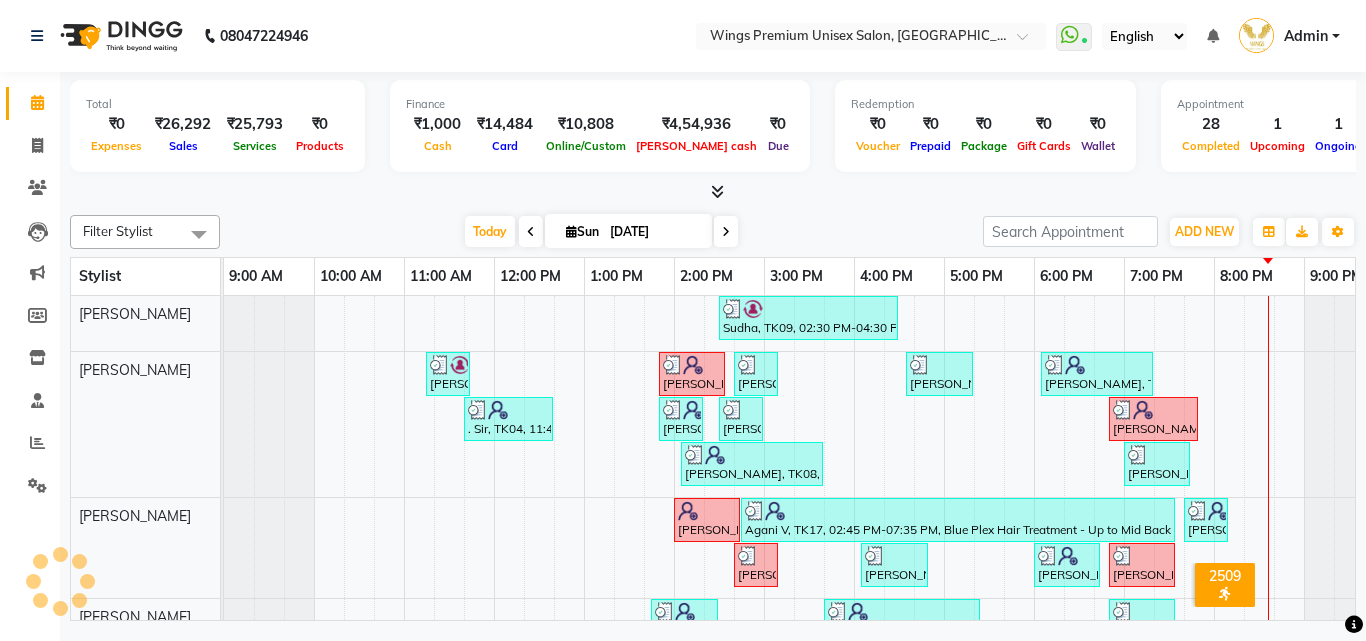 click at bounding box center (713, 192) 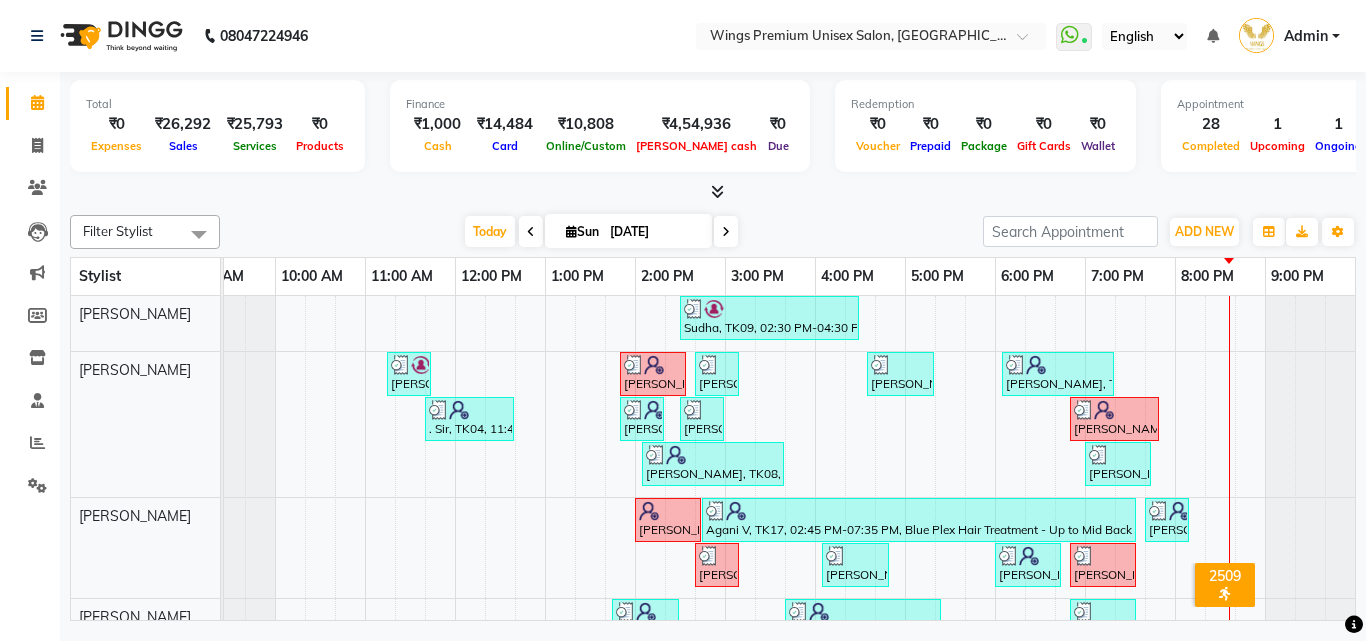 click at bounding box center [713, 192] 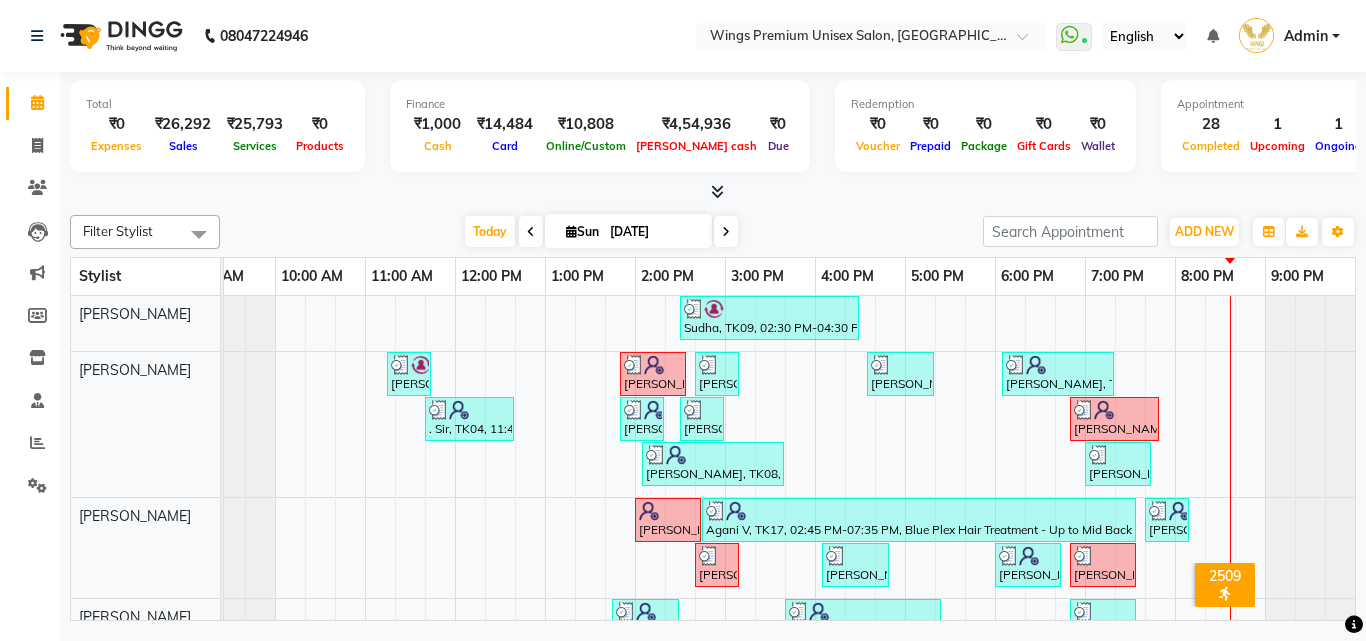 click on "Filter Stylist Select All Aditya Jagtap Aishwarya Kshirsagar Minal Mehtar Samarth Rathod Shruti Panda Vishal Changdev Rokade  Today  Sun 13-07-2025 Toggle Dropdown Add Appointment Add Invoice Add Expense Add Attendance Add Client Add Transaction Toggle Dropdown Add Appointment Add Invoice Add Expense Add Attendance Add Client ADD NEW Toggle Dropdown Add Appointment Add Invoice Add Expense Add Attendance Add Client Add Transaction Filter Stylist Select All Aditya Jagtap Aishwarya Kshirsagar Minal Mehtar Samarth Rathod Shruti Panda Vishal Changdev Rokade  Group By  Staff View   Room View  View as Vertical  Vertical - Week View  Horizontal  Horizontal - Week View  List  Toggle Dropdown Calendar Settings Manage Tags   Arrange Stylists   Reset Stylists  Full Screen Appointment Form Zoom 75% Stylist 9:00 AM 10:00 AM 11:00 AM 12:00 PM 1:00 PM 2:00 PM 3:00 PM 4:00 PM 5:00 PM 6:00 PM 7:00 PM 8:00 PM 9:00 PM Aishwarya Kshirsagar Aditya Jagtap Samarth Rathod Vishal Changdev Rokade  Shruti Panda Minal Mehtar" 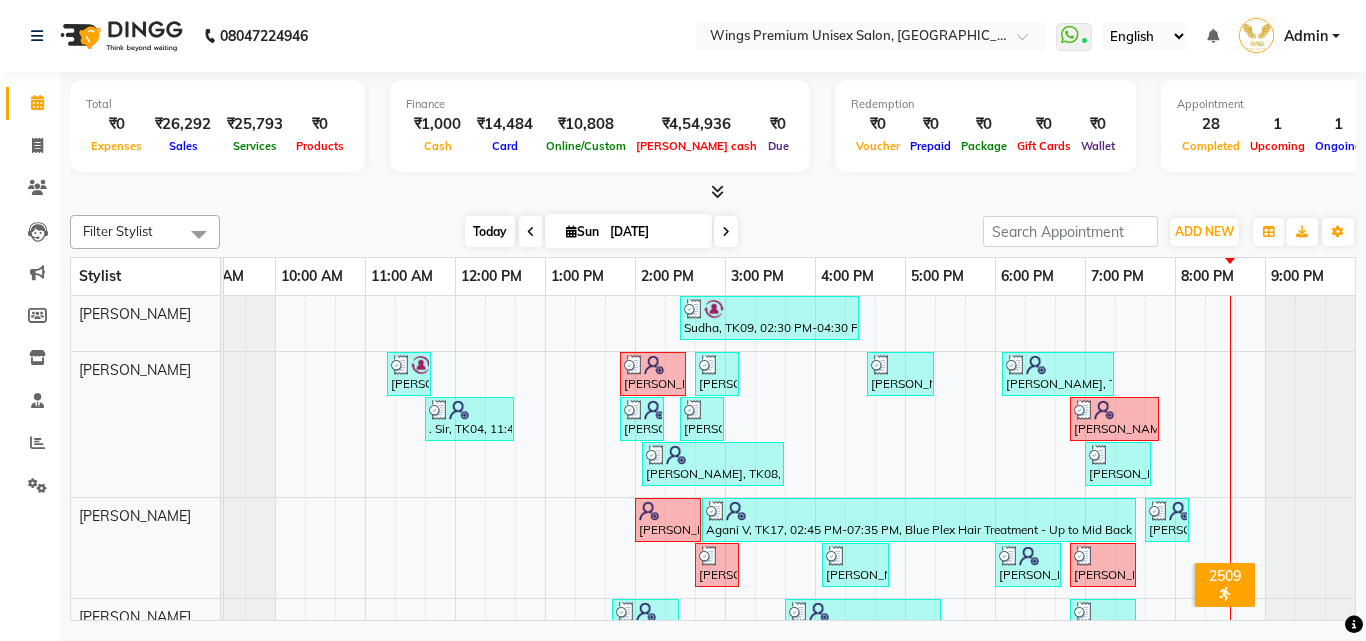 click on "Today" at bounding box center [490, 231] 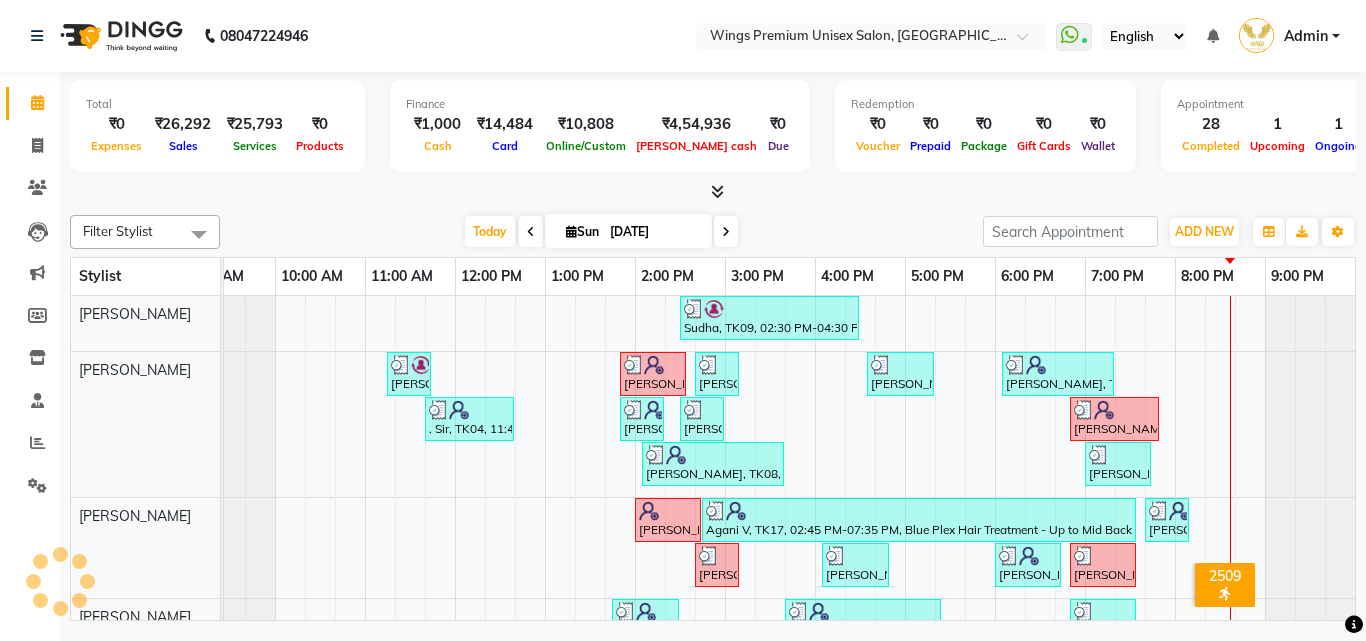 scroll, scrollTop: 0, scrollLeft: 39, axis: horizontal 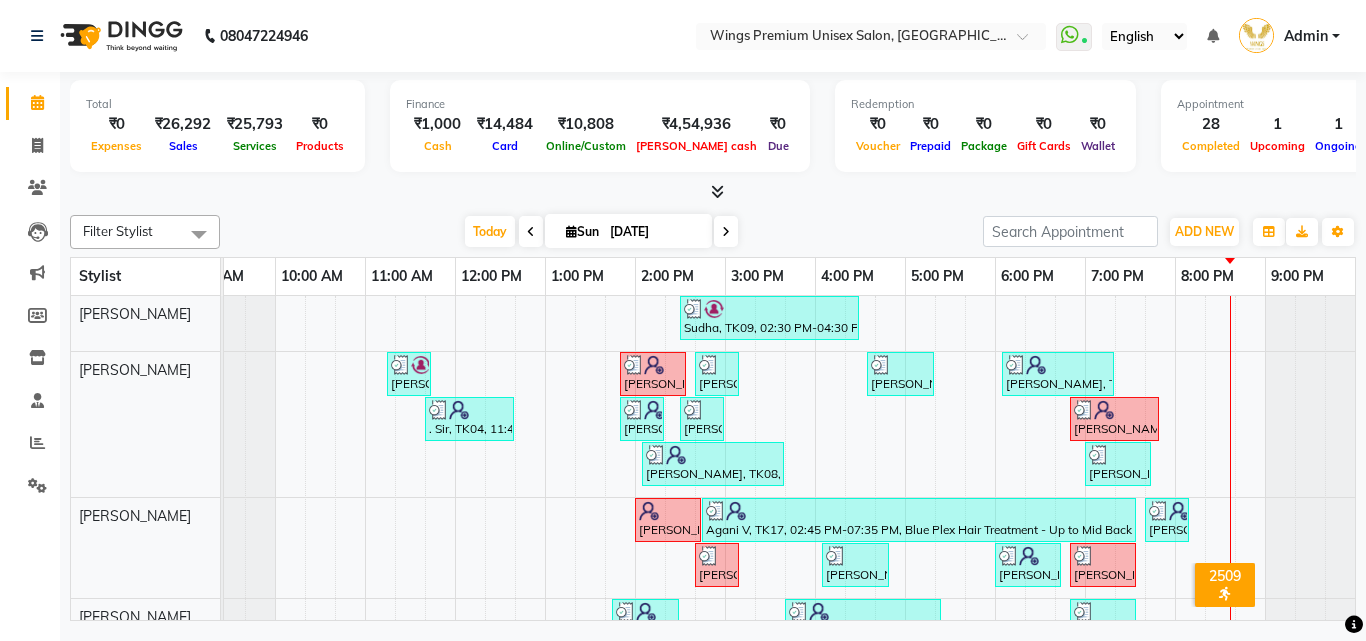 click on "Today  Sun 13-07-2025" at bounding box center [601, 232] 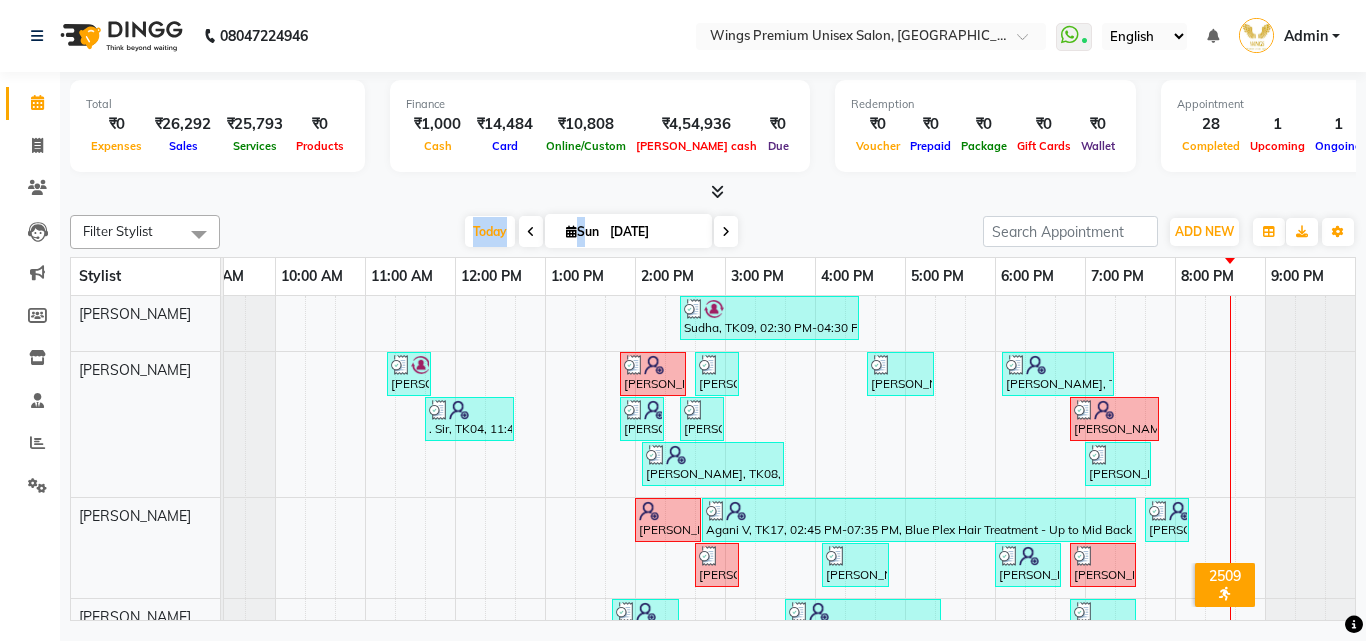 click on "Today  Sun 13-07-2025" at bounding box center [601, 232] 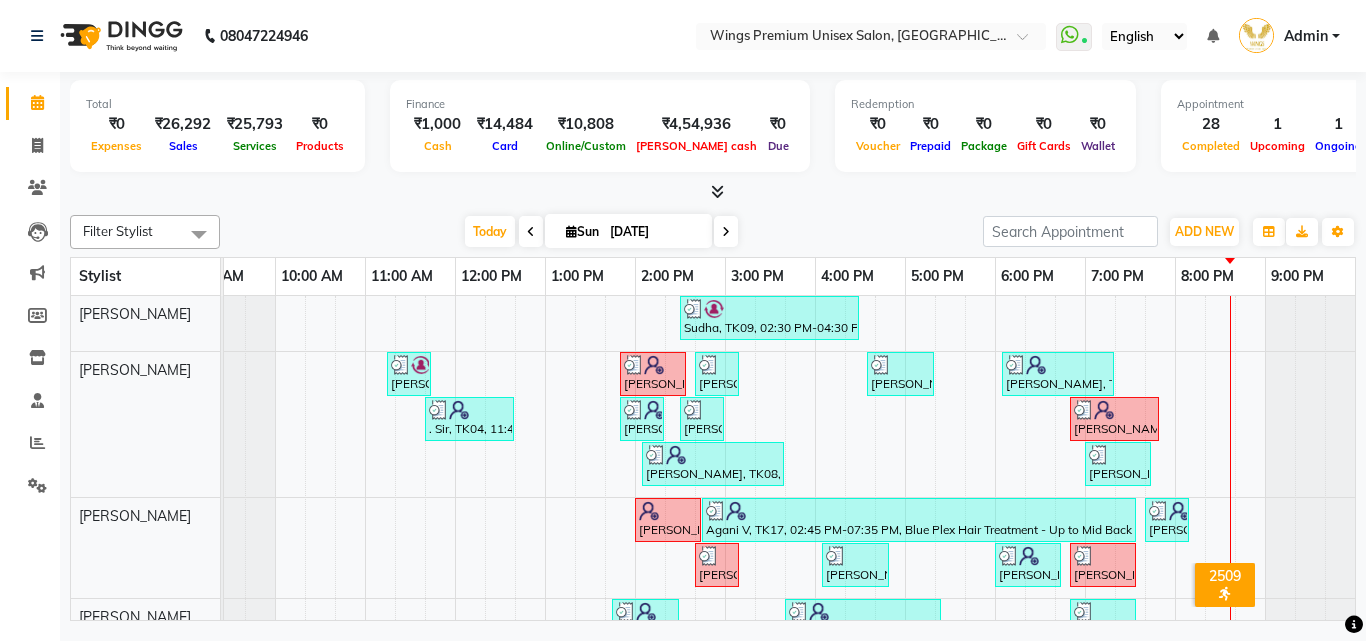 click on "Today  Sun 13-07-2025" at bounding box center [601, 232] 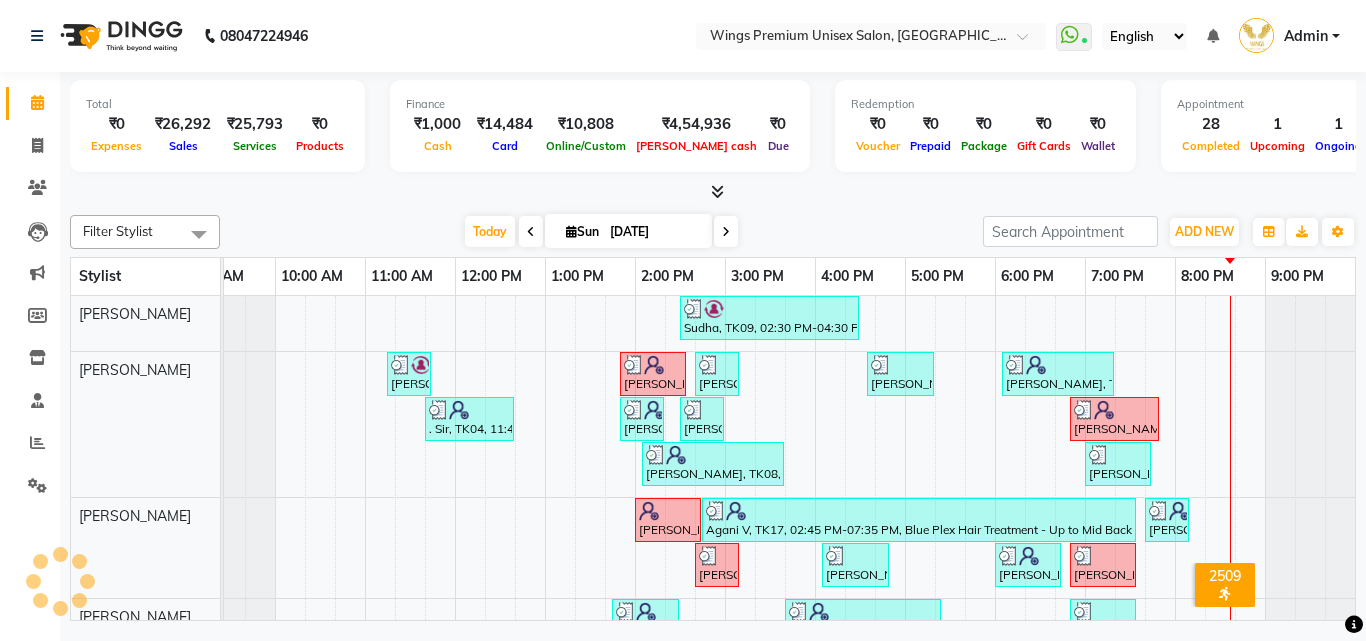 click on "Today  Sun 13-07-2025" at bounding box center [601, 232] 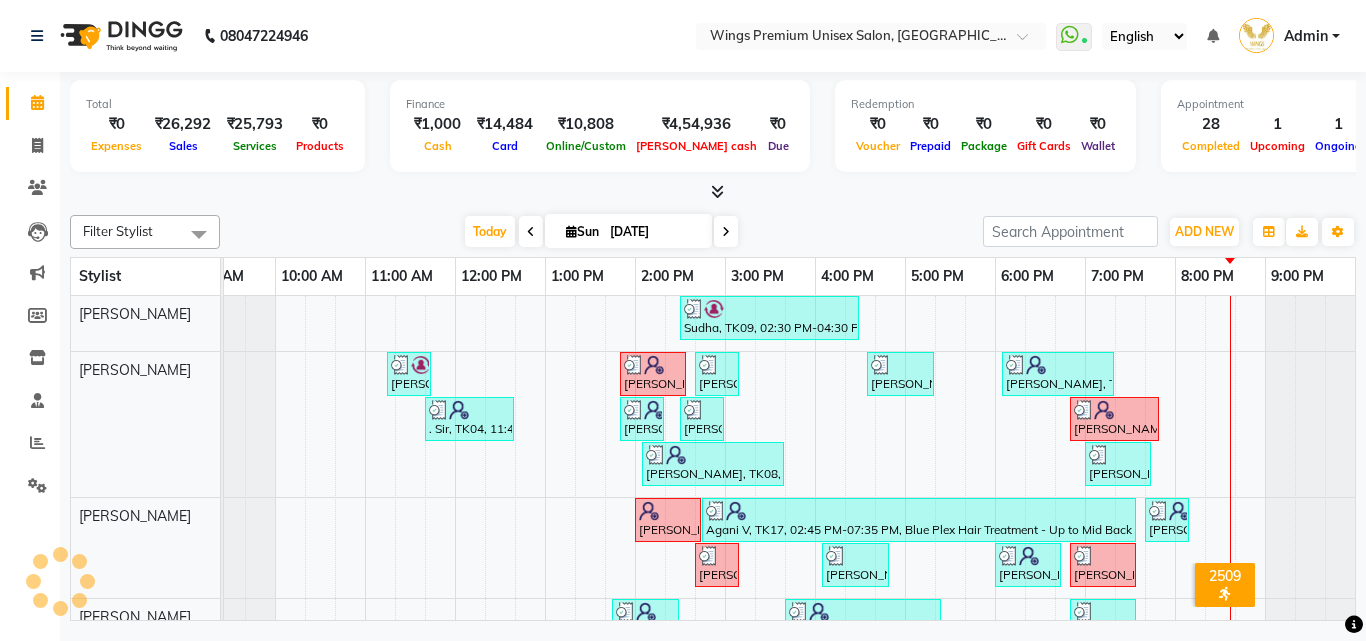 click on "Today  Sun 13-07-2025" at bounding box center [601, 232] 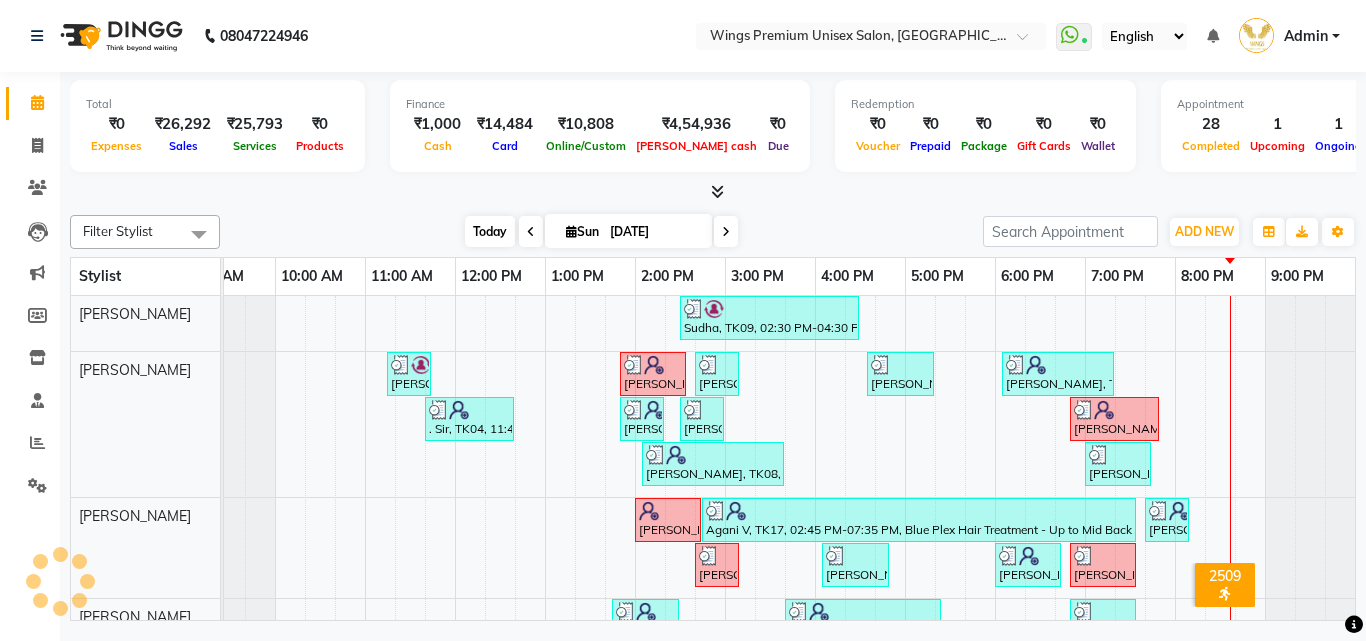 click on "Today" at bounding box center [490, 231] 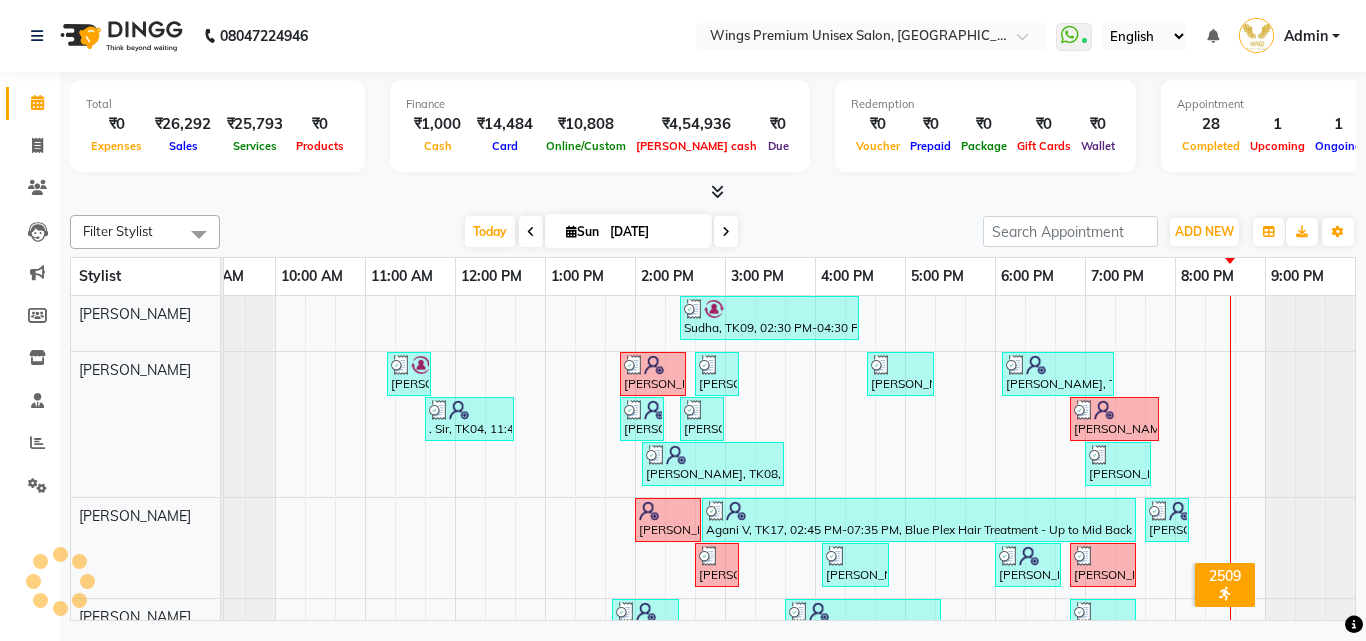 scroll, scrollTop: 0, scrollLeft: 0, axis: both 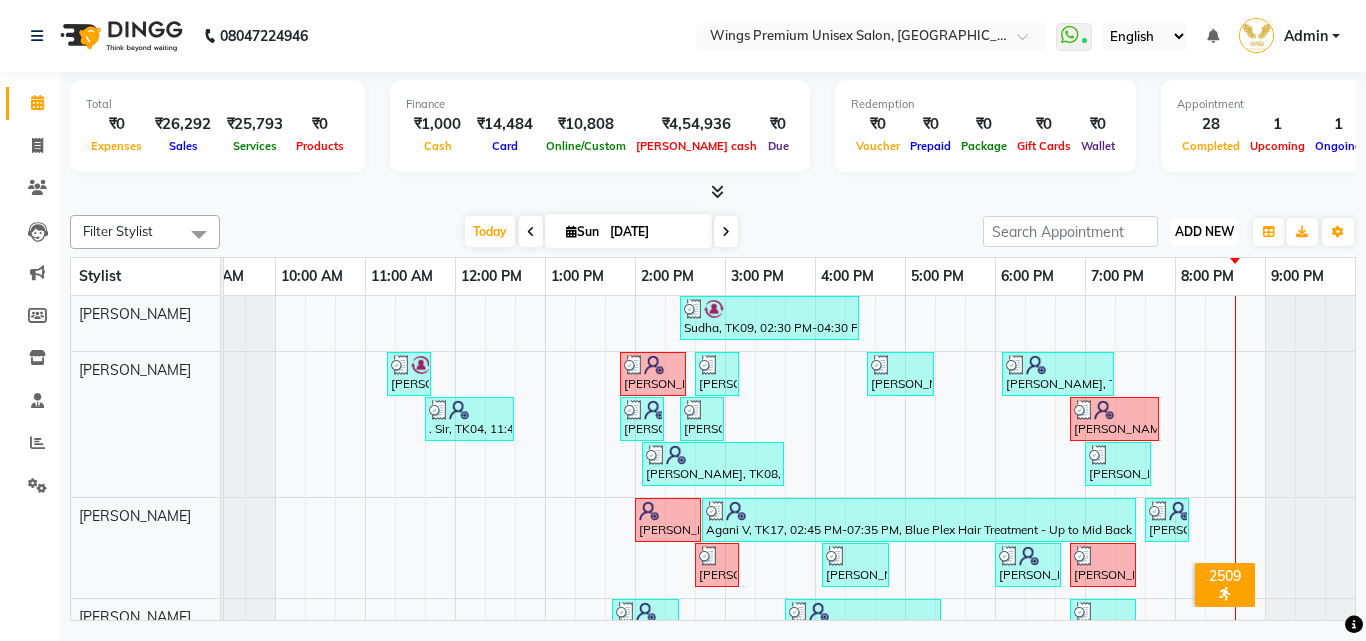 click on "ADD NEW" at bounding box center [1204, 231] 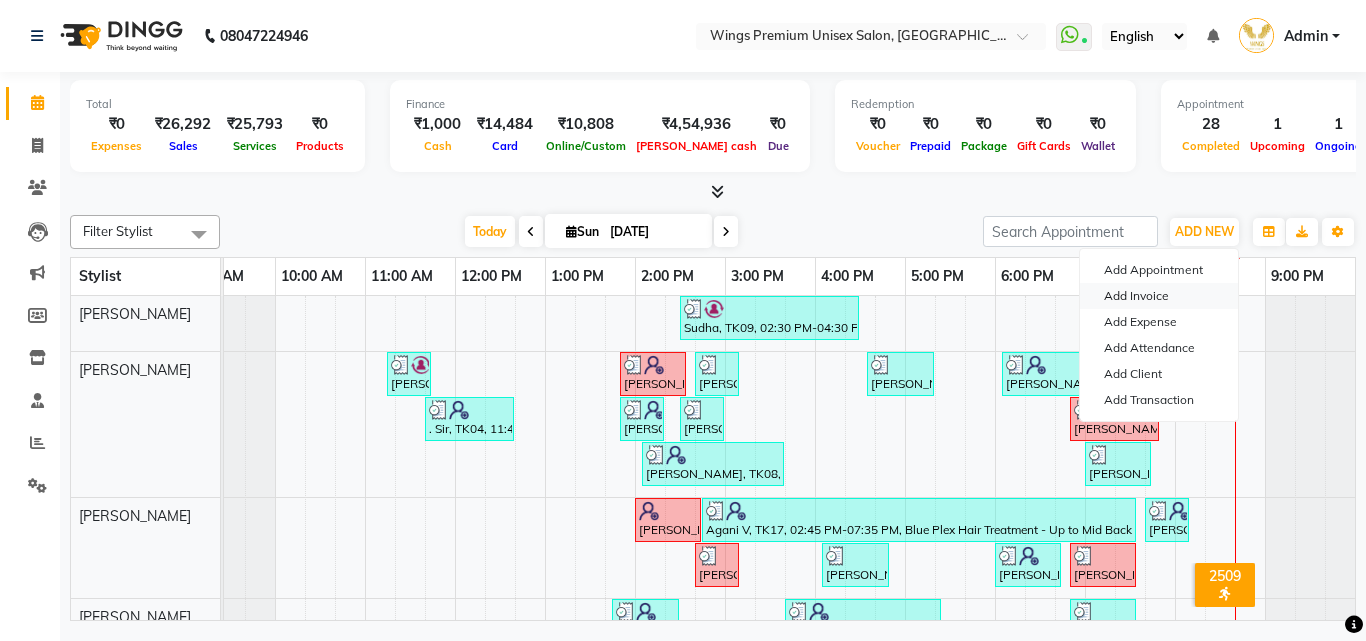 click on "Add Invoice" at bounding box center [1159, 296] 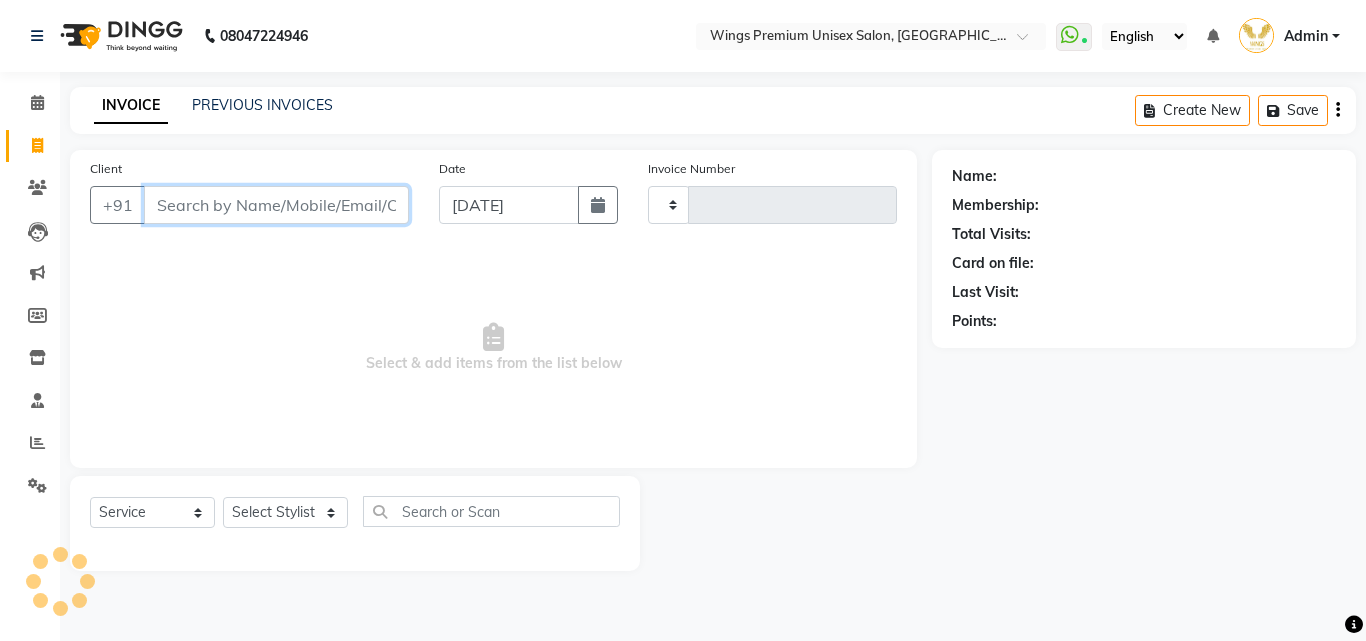 click on "Client" at bounding box center (276, 205) 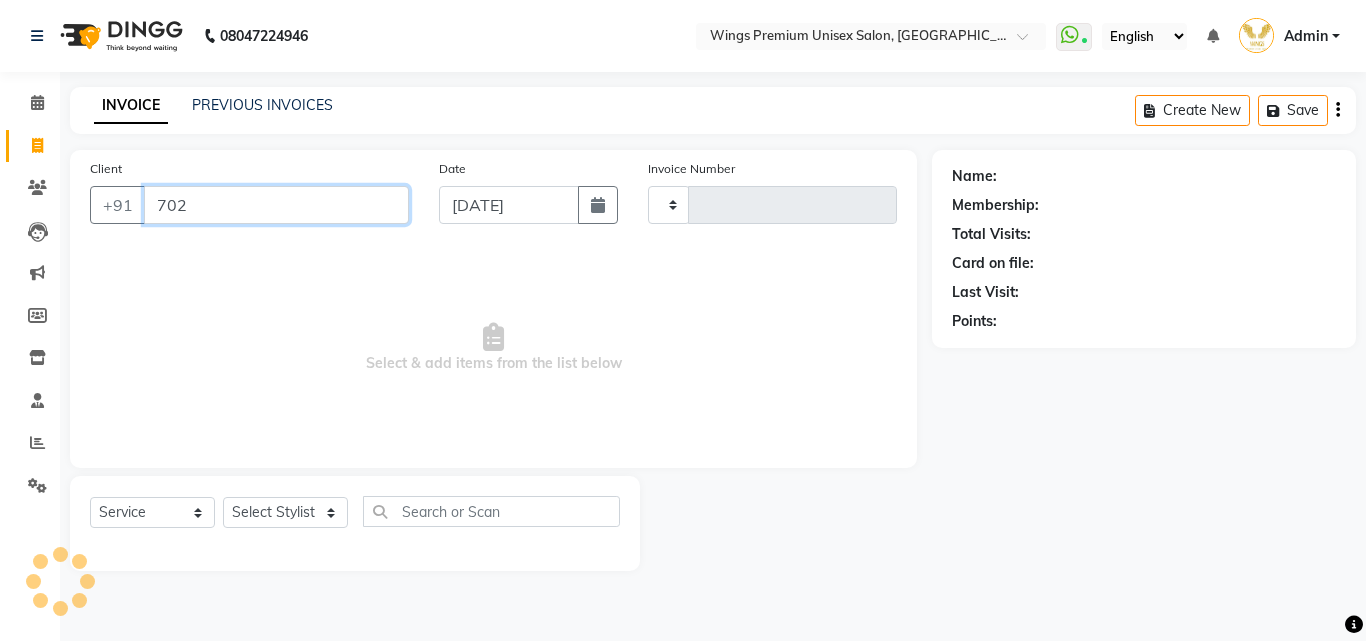 type on "7020" 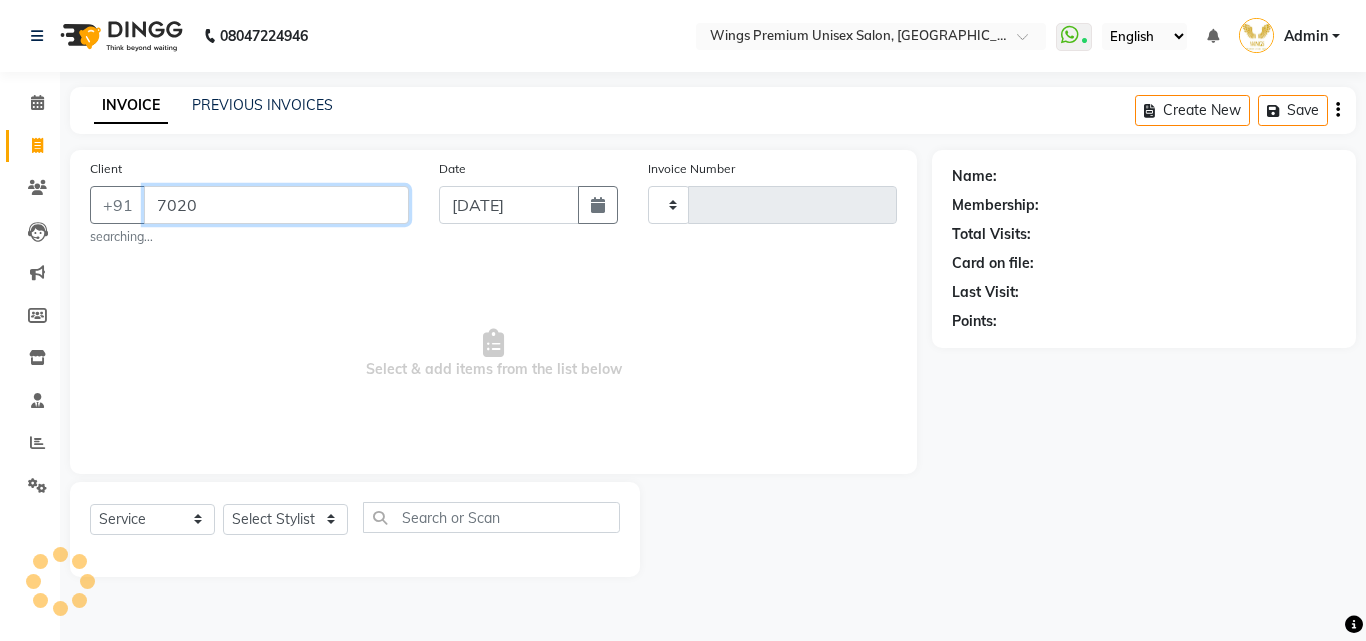 type on "0852" 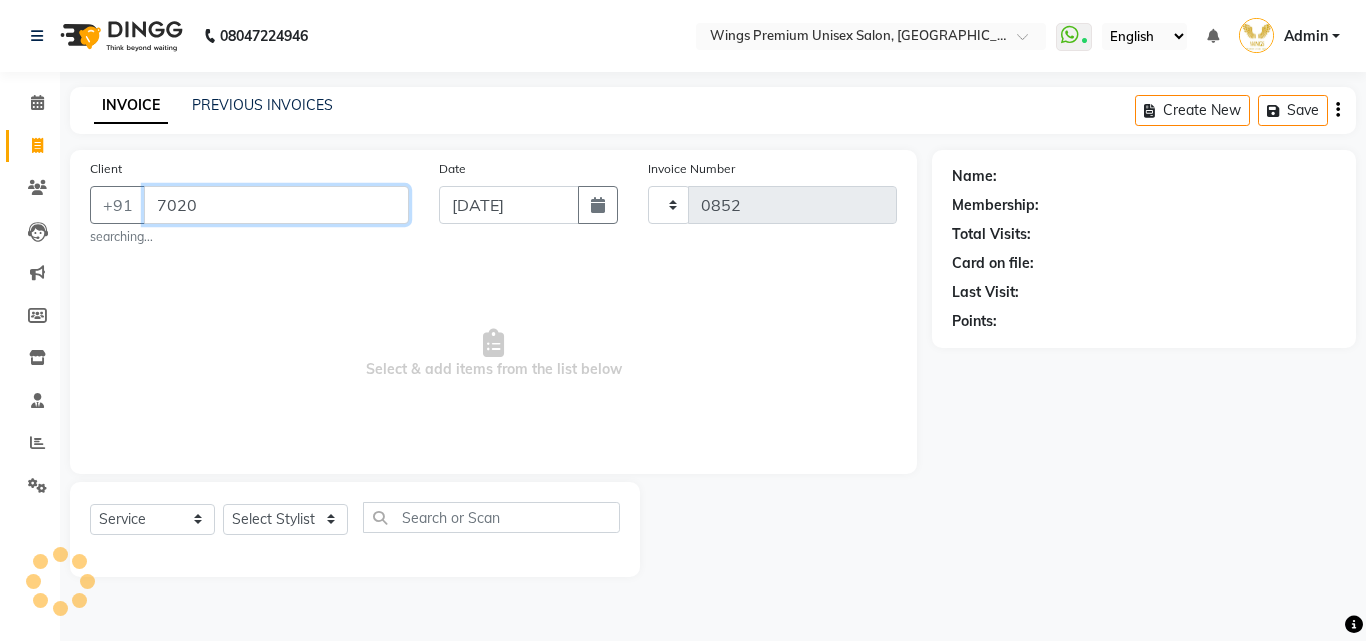 select on "674" 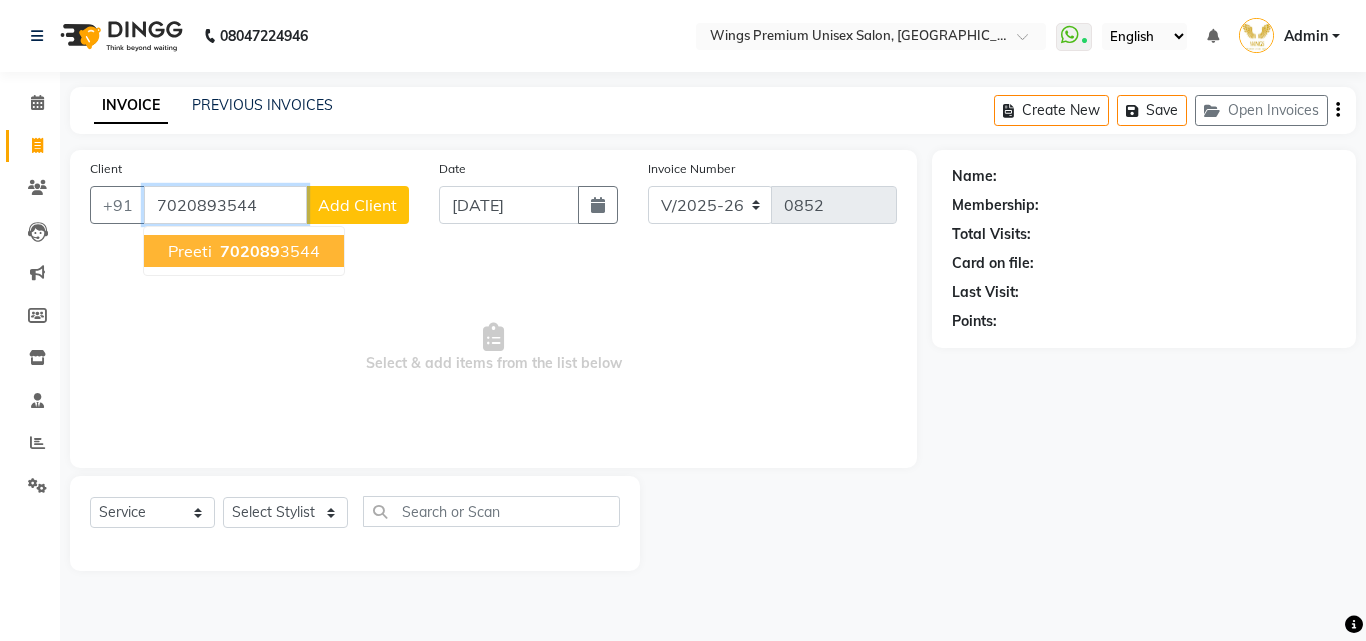 type on "7020893544" 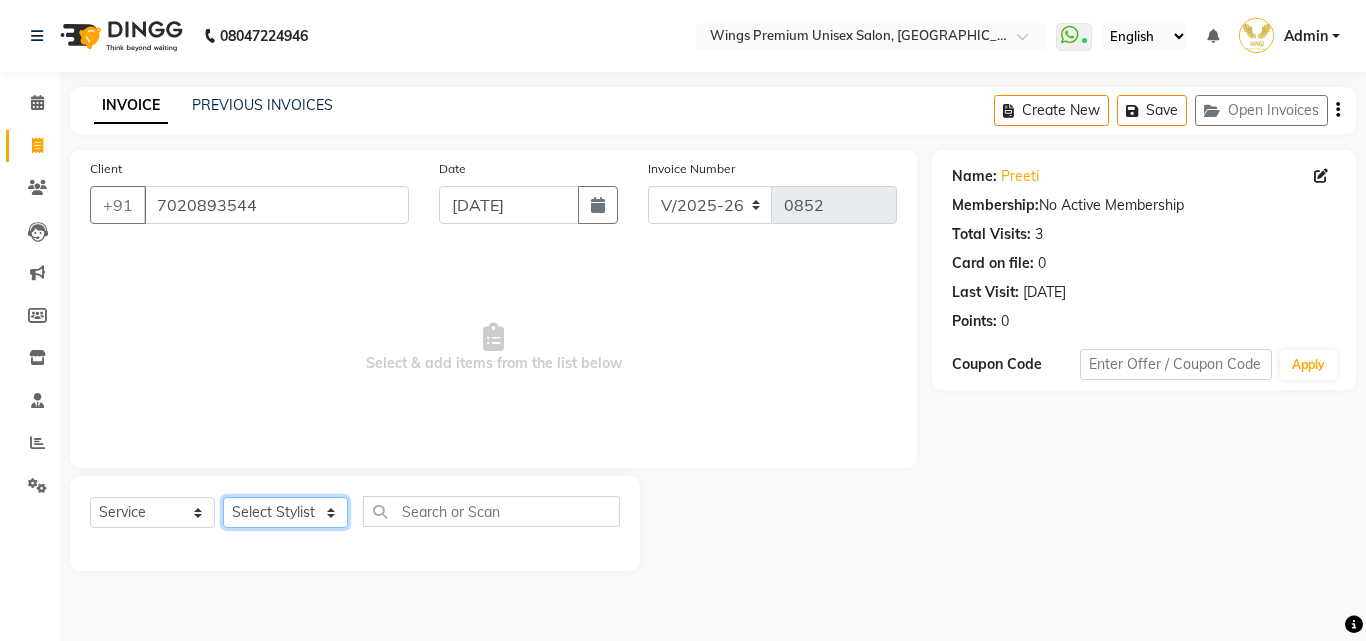 click on "Select Stylist [PERSON_NAME] [PERSON_NAME] [PERSON_NAME] [PERSON_NAME] Shruti Panda [PERSON_NAME]  Vishal Changdev [PERSON_NAME]" 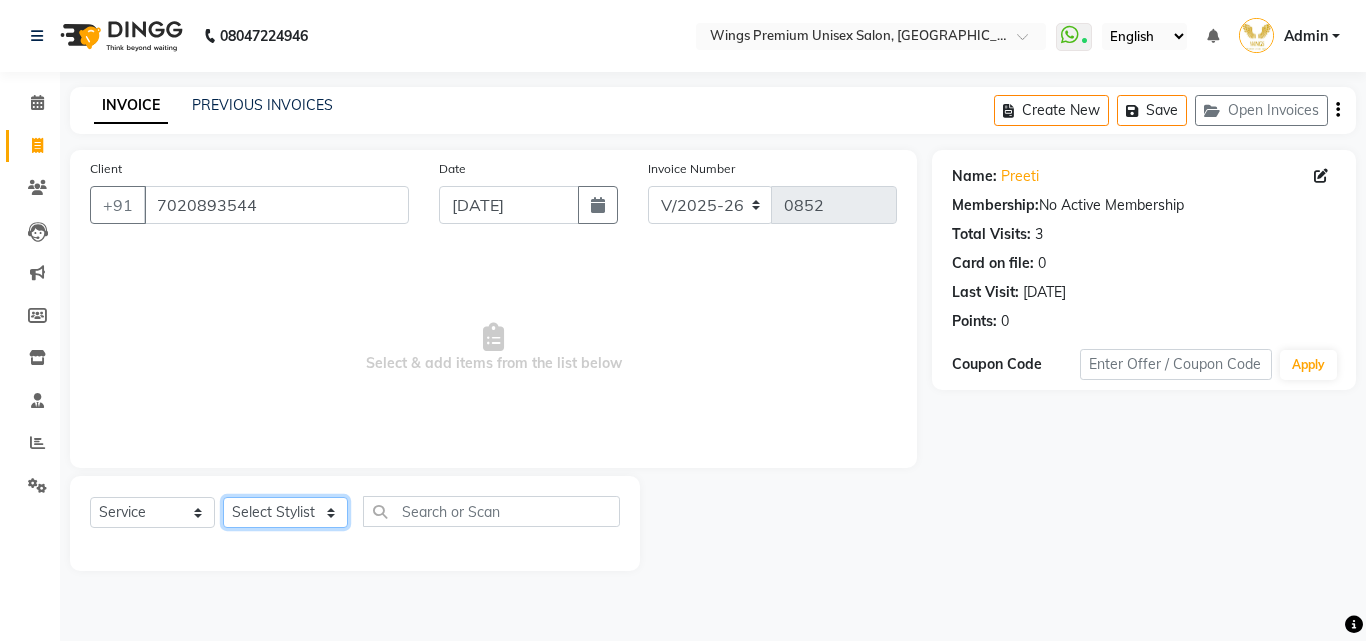 select on "72458" 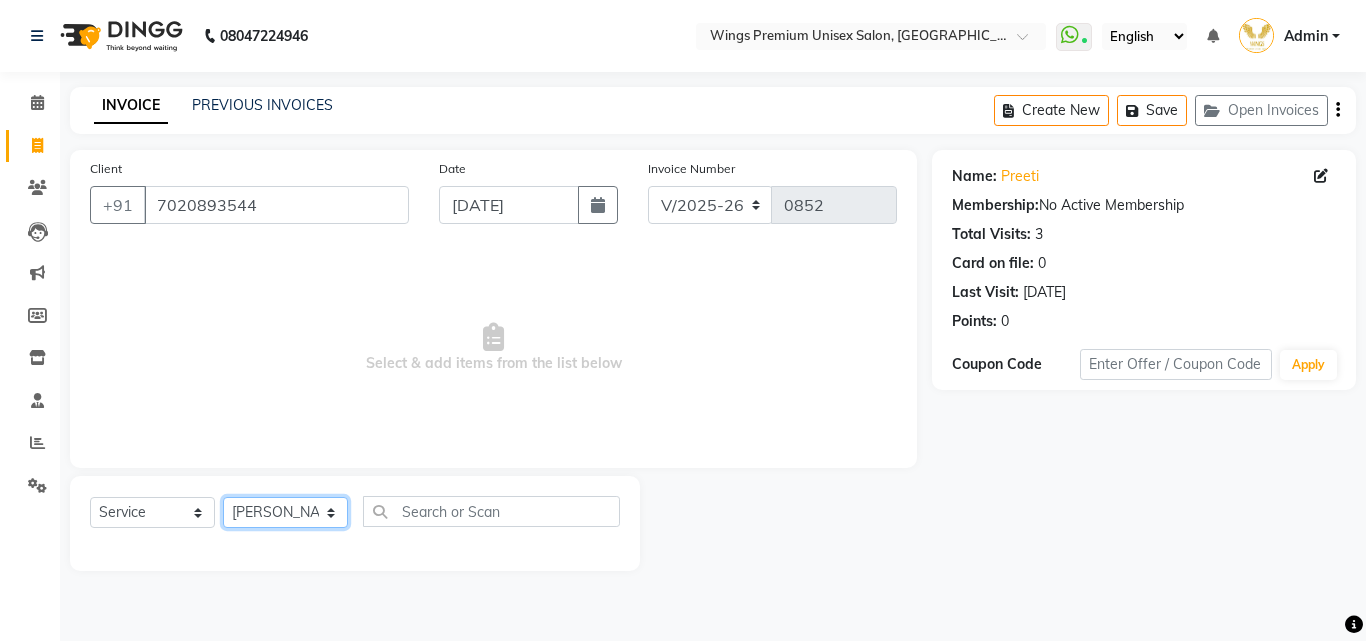 click on "Select Stylist [PERSON_NAME] [PERSON_NAME] [PERSON_NAME] [PERSON_NAME] Shruti Panda [PERSON_NAME]  Vishal Changdev [PERSON_NAME]" 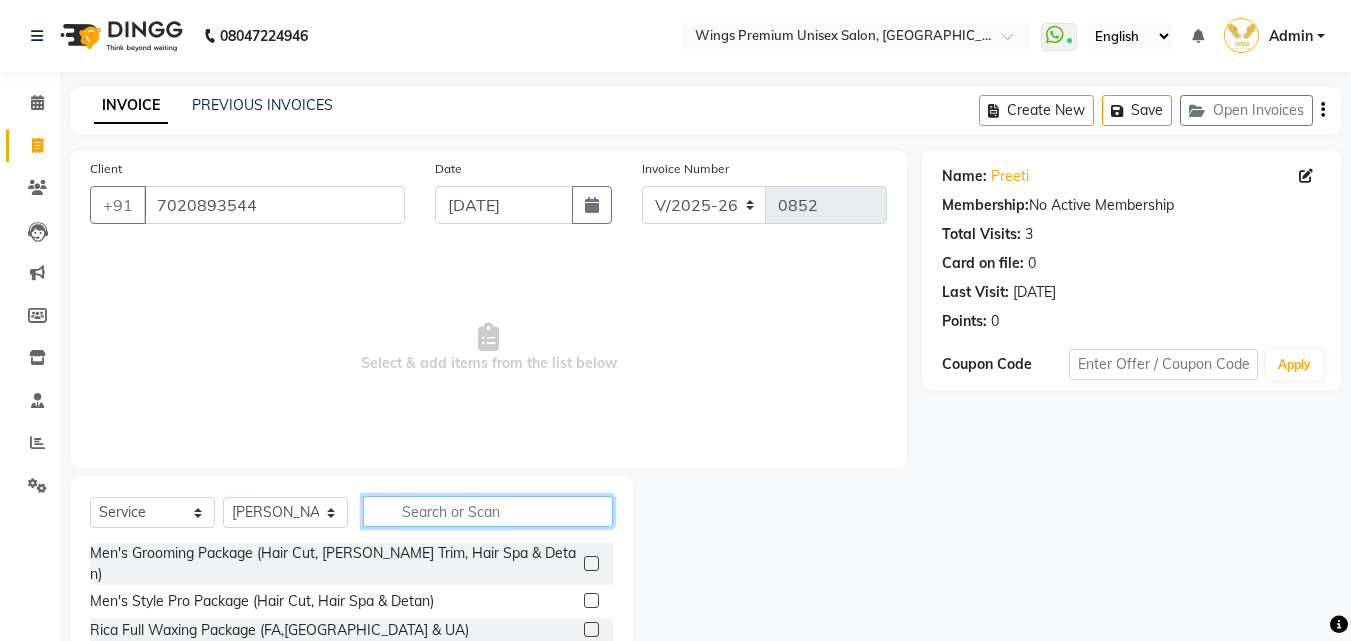 click 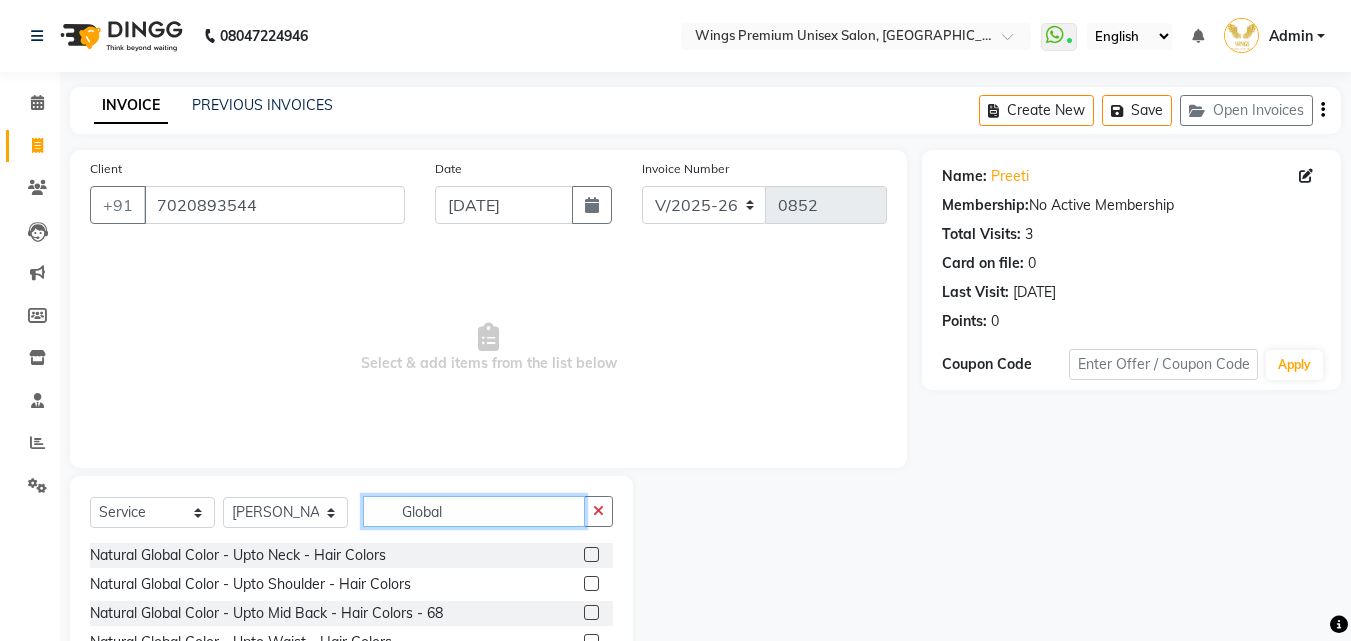 scroll, scrollTop: 105, scrollLeft: 0, axis: vertical 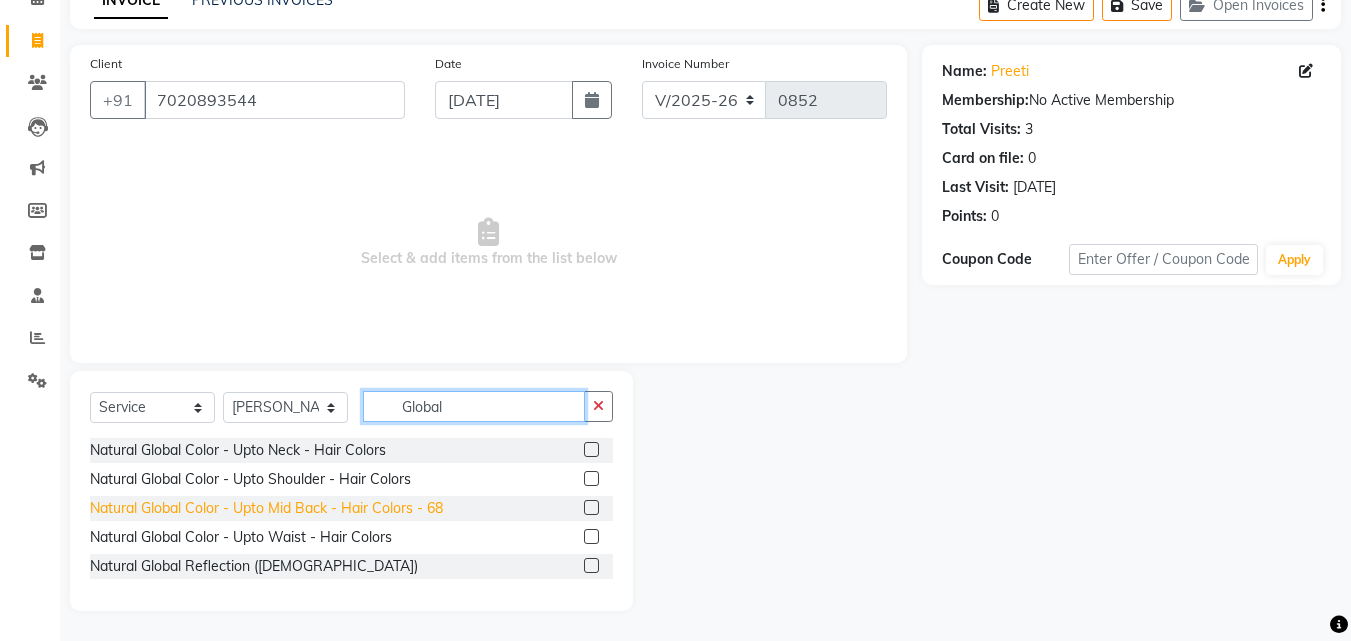 type on "Global" 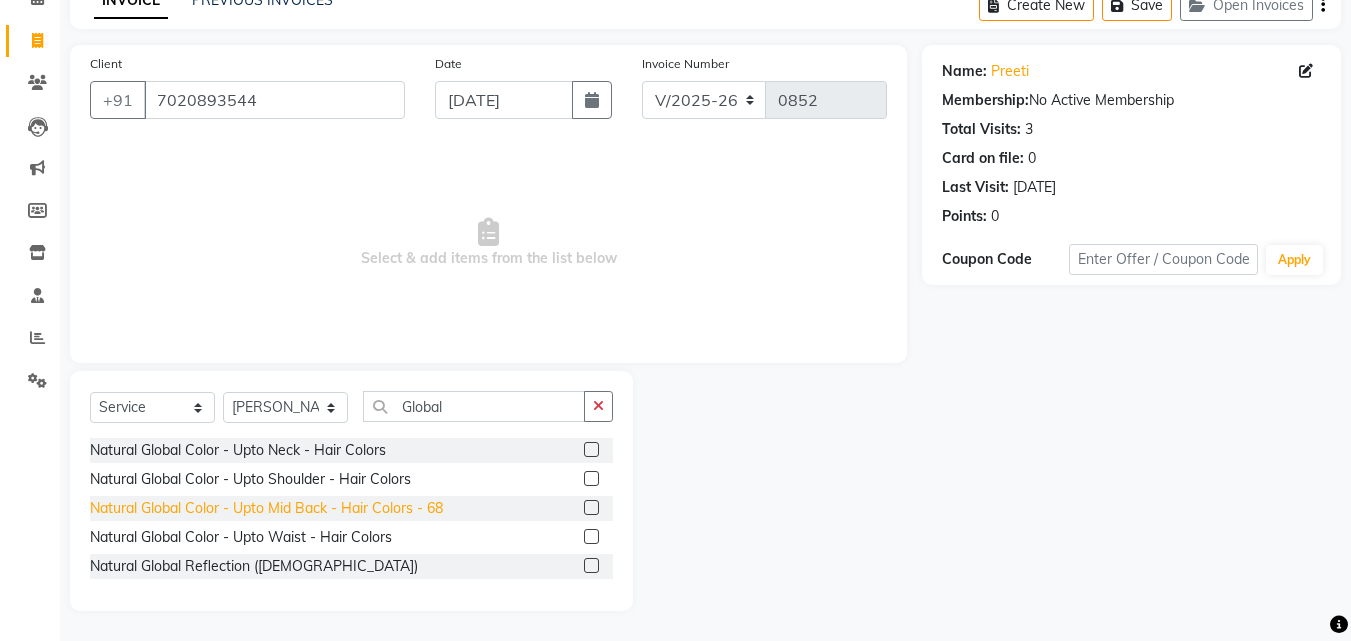 click on "Natural Global Color - Upto Mid Back - Hair Colors  - 68" 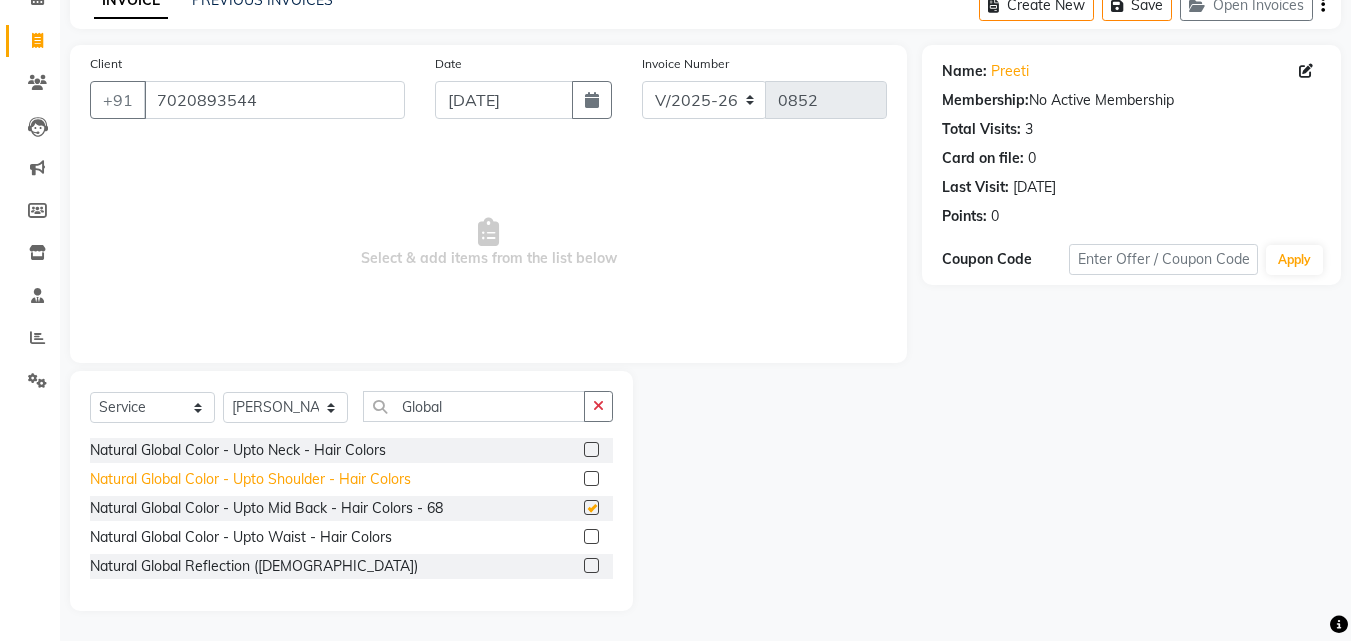 checkbox on "false" 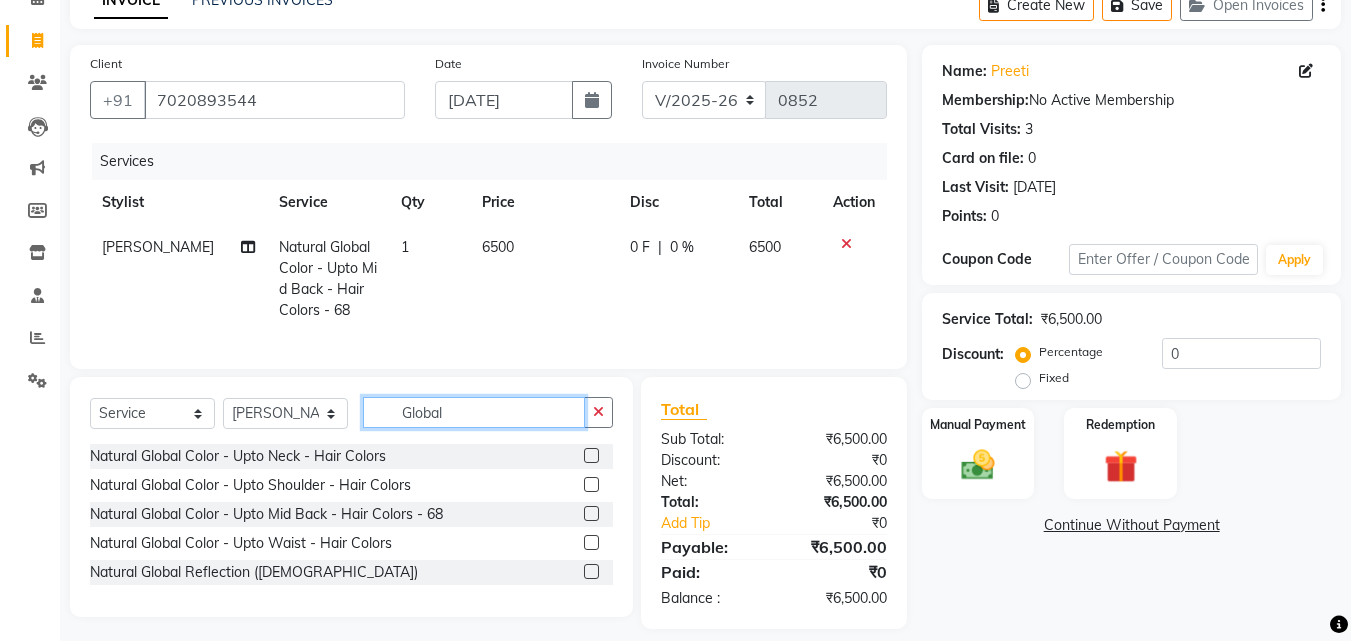 click on "Global" 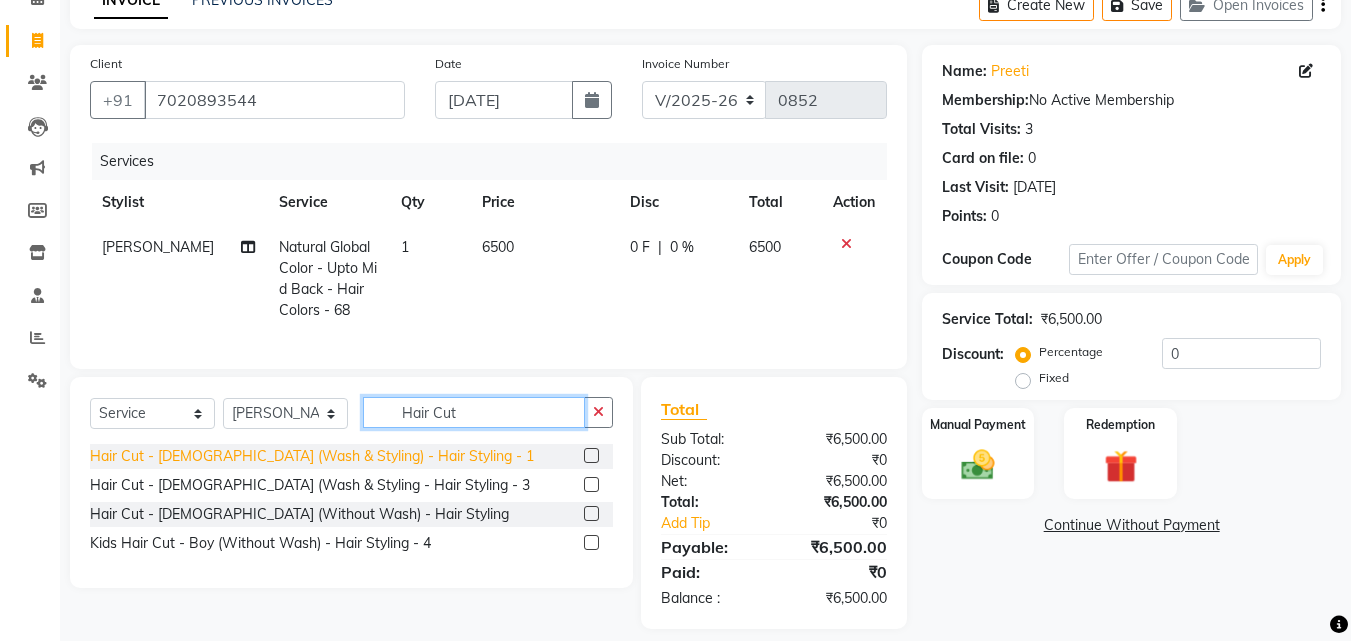 type on "Hair Cut" 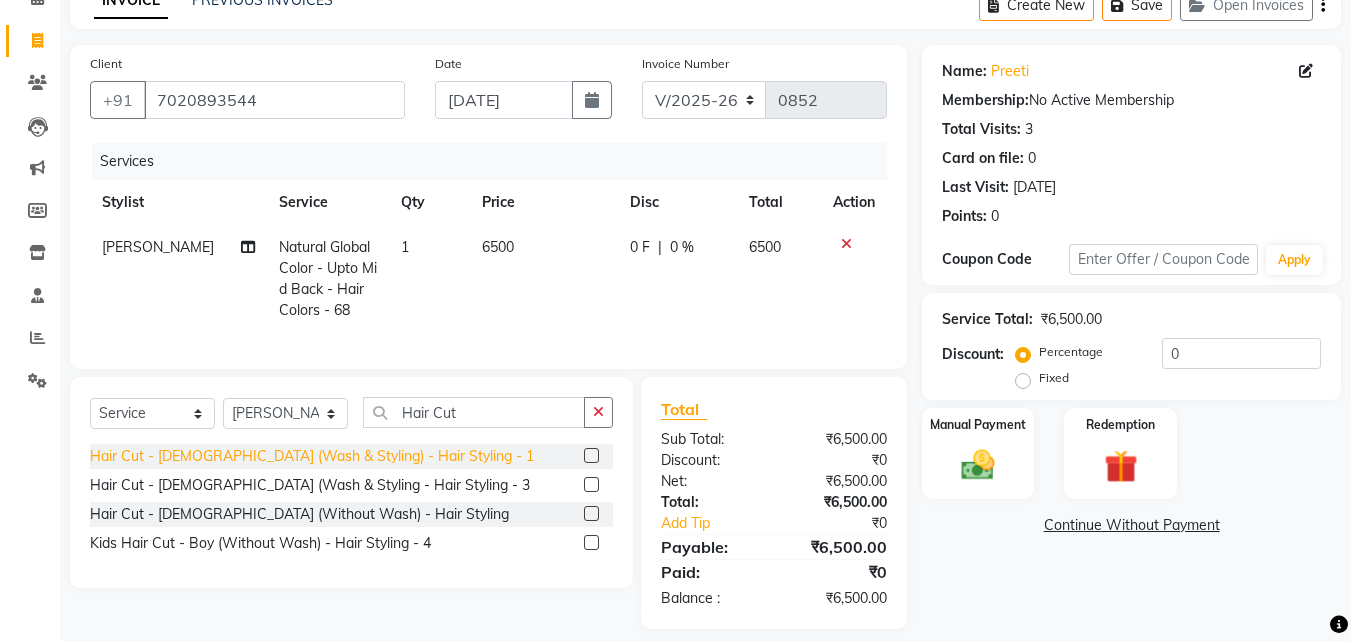click on "Hair Cut - [DEMOGRAPHIC_DATA] (Wash & Styling) - Hair Styling  - 1" 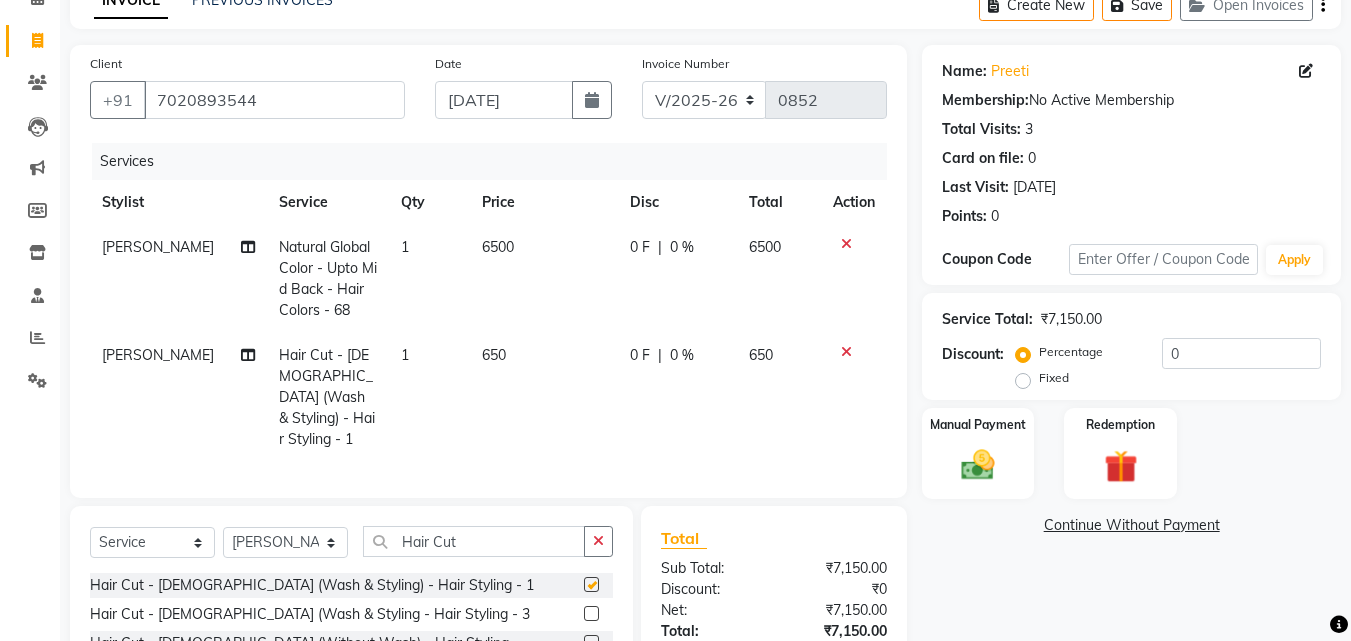checkbox on "false" 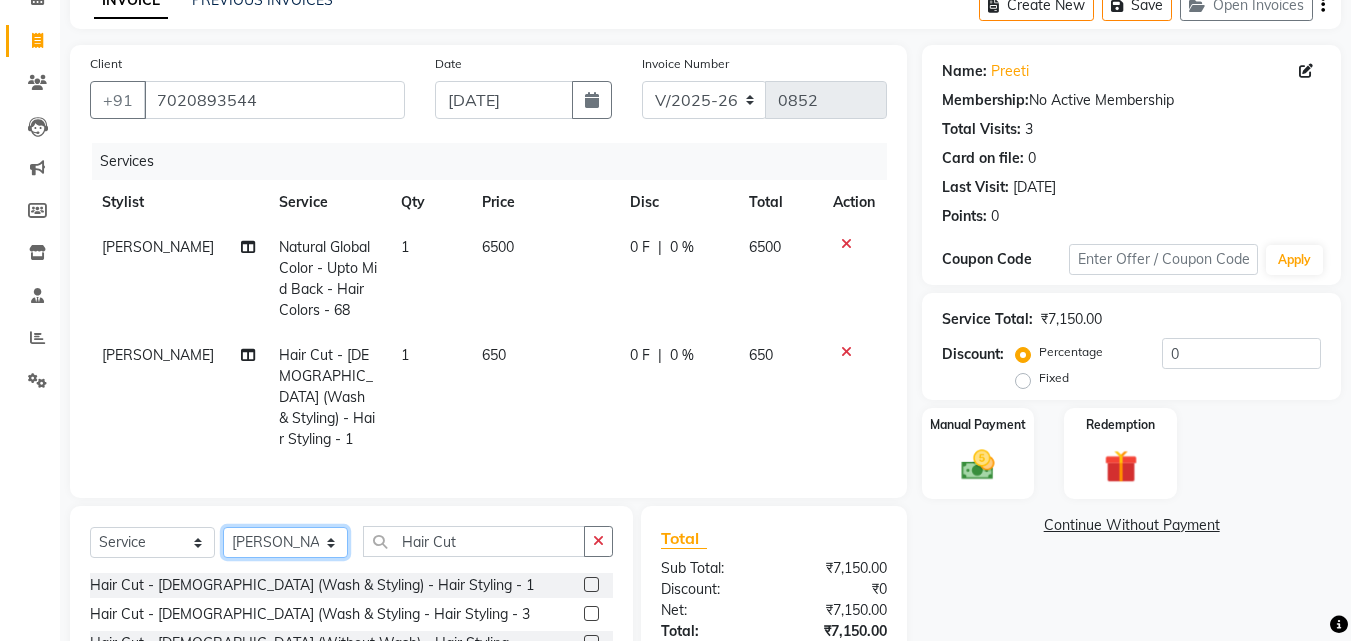 click on "Select Stylist [PERSON_NAME] [PERSON_NAME] [PERSON_NAME] [PERSON_NAME] Shruti Panda [PERSON_NAME]  Vishal Changdev [PERSON_NAME]" 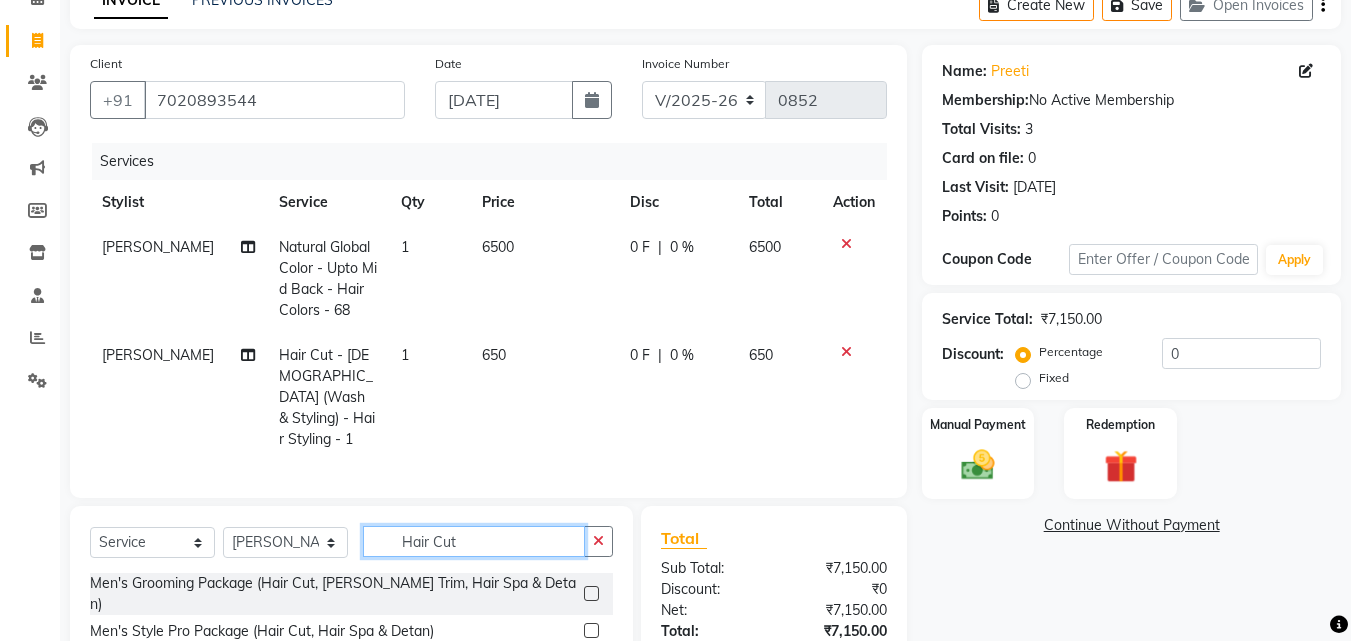 click on "Hair Cut" 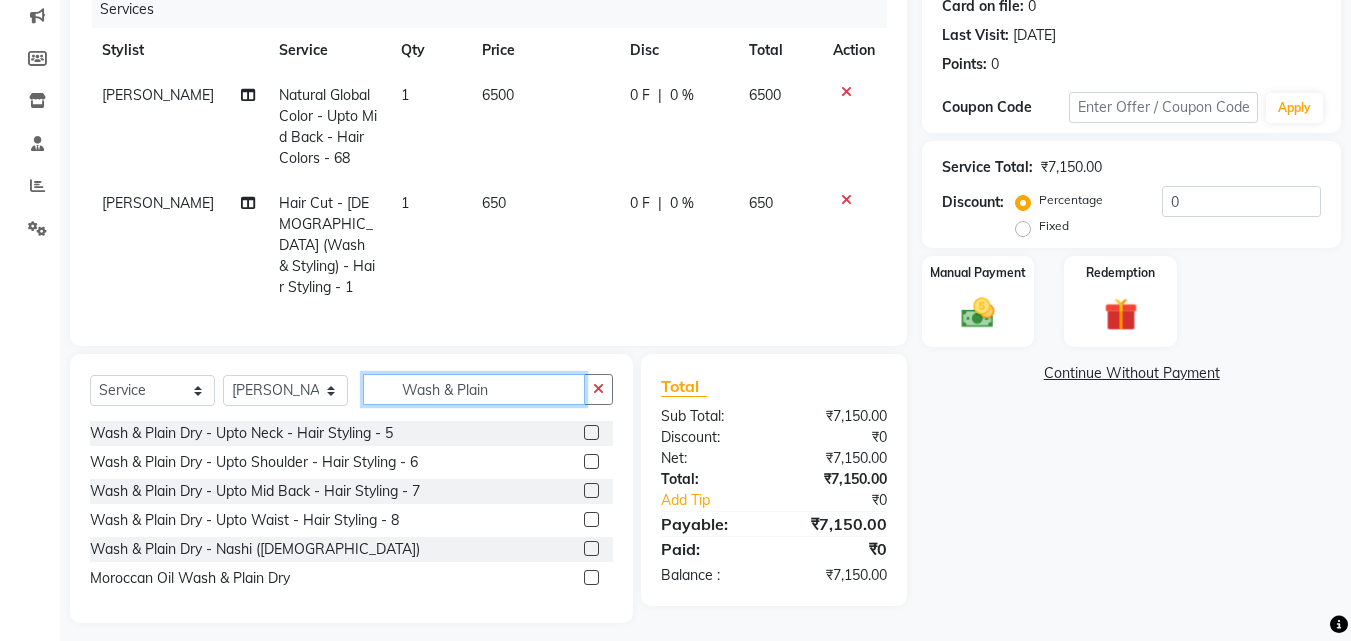 scroll, scrollTop: 263, scrollLeft: 0, axis: vertical 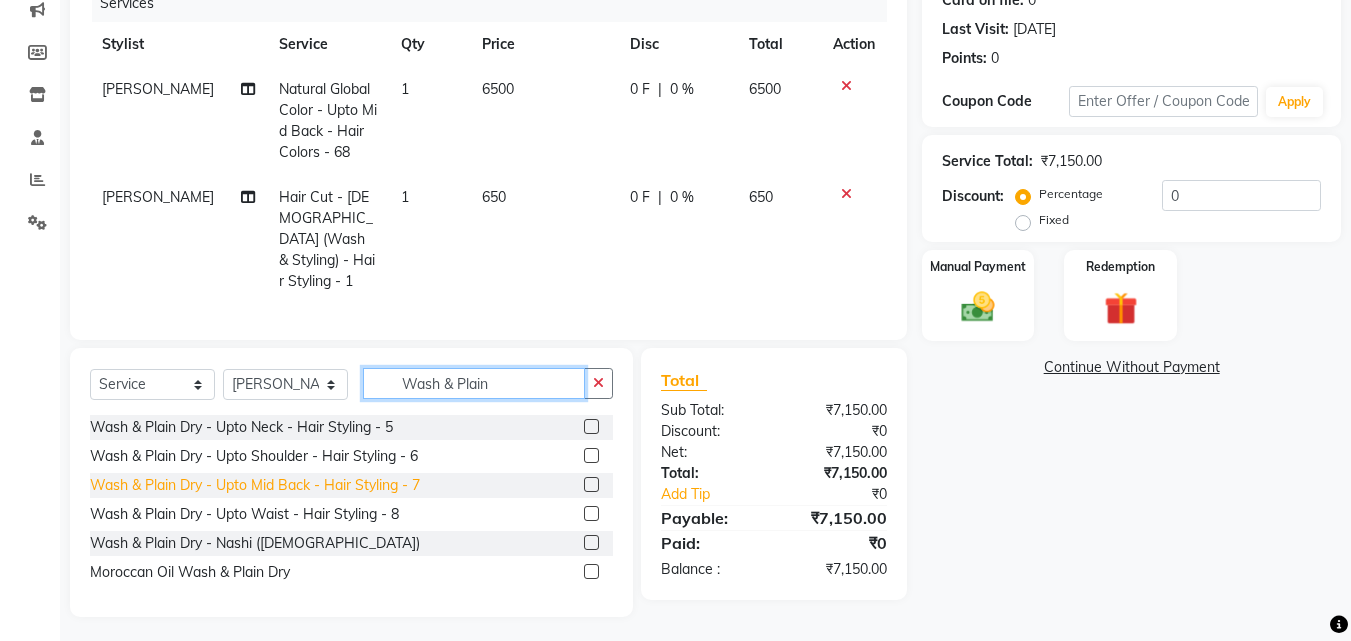 type on "Wash & Plain" 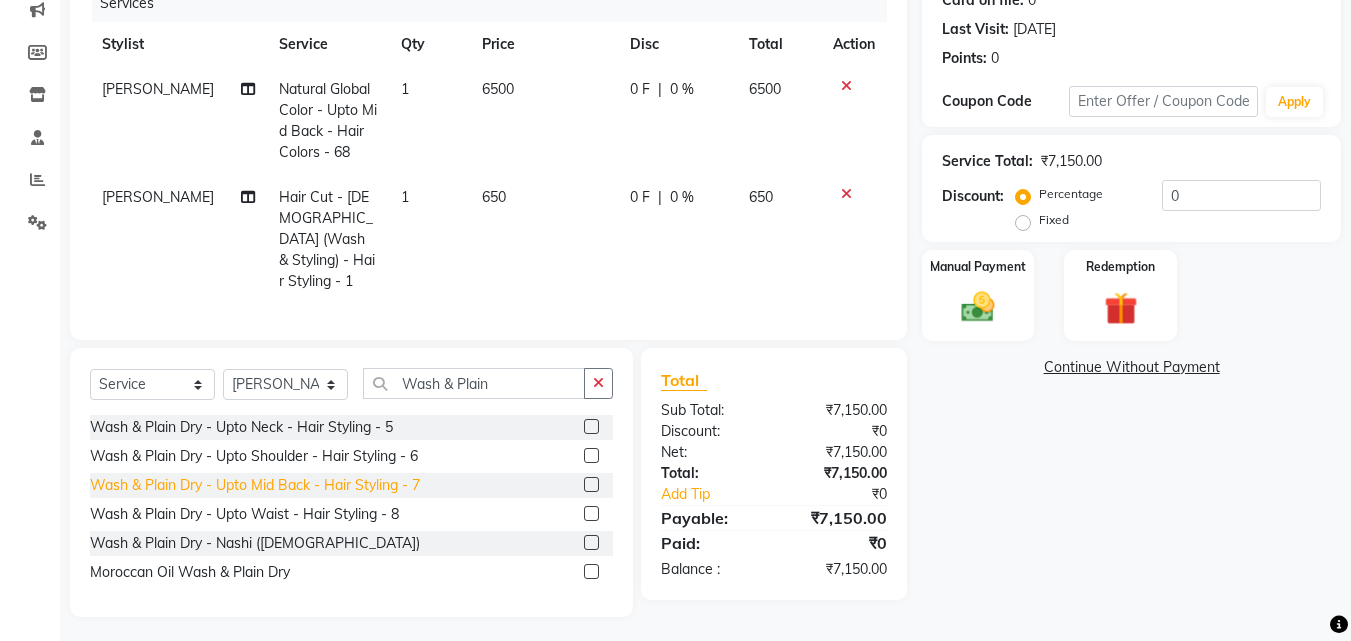 click on "Wash & Plain Dry - Upto Mid Back - Hair Styling  - 7" 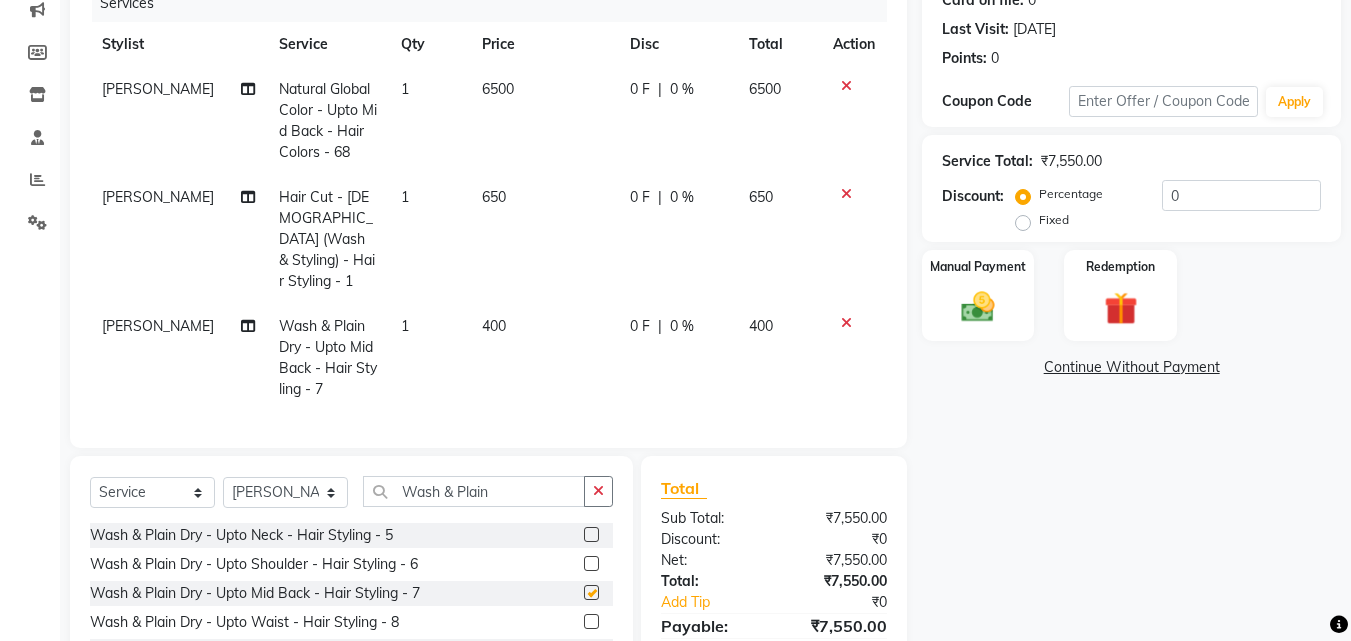 checkbox on "false" 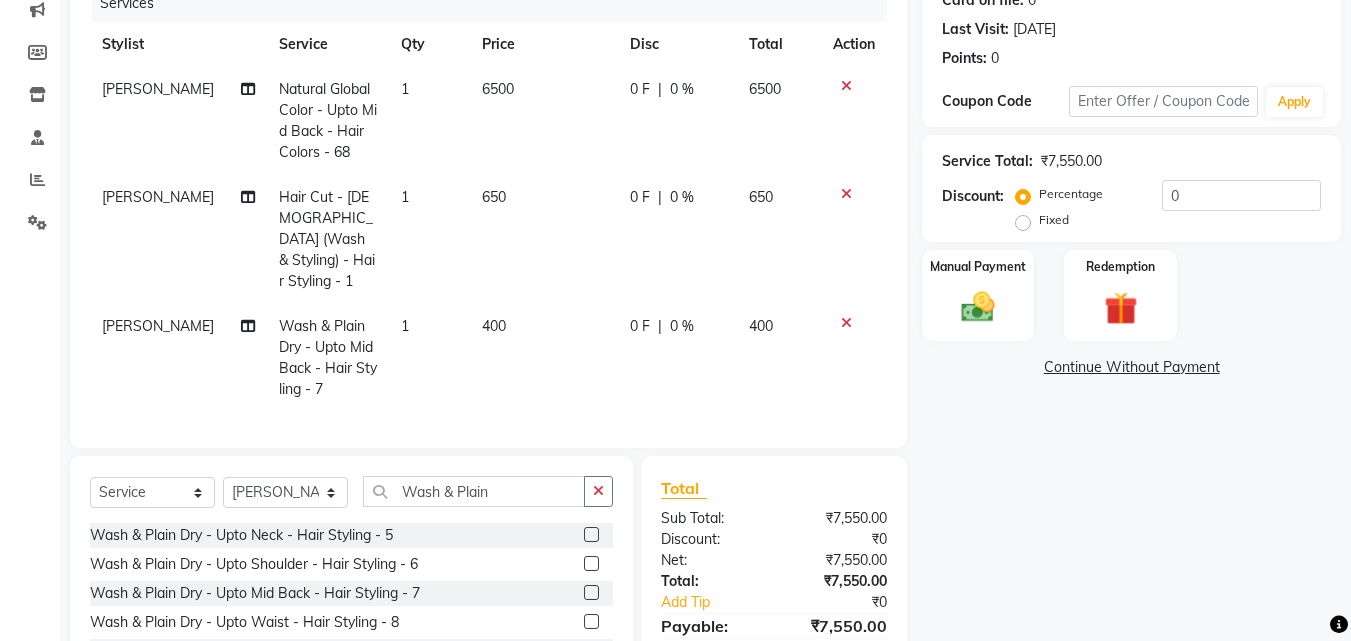 click on "0 F" 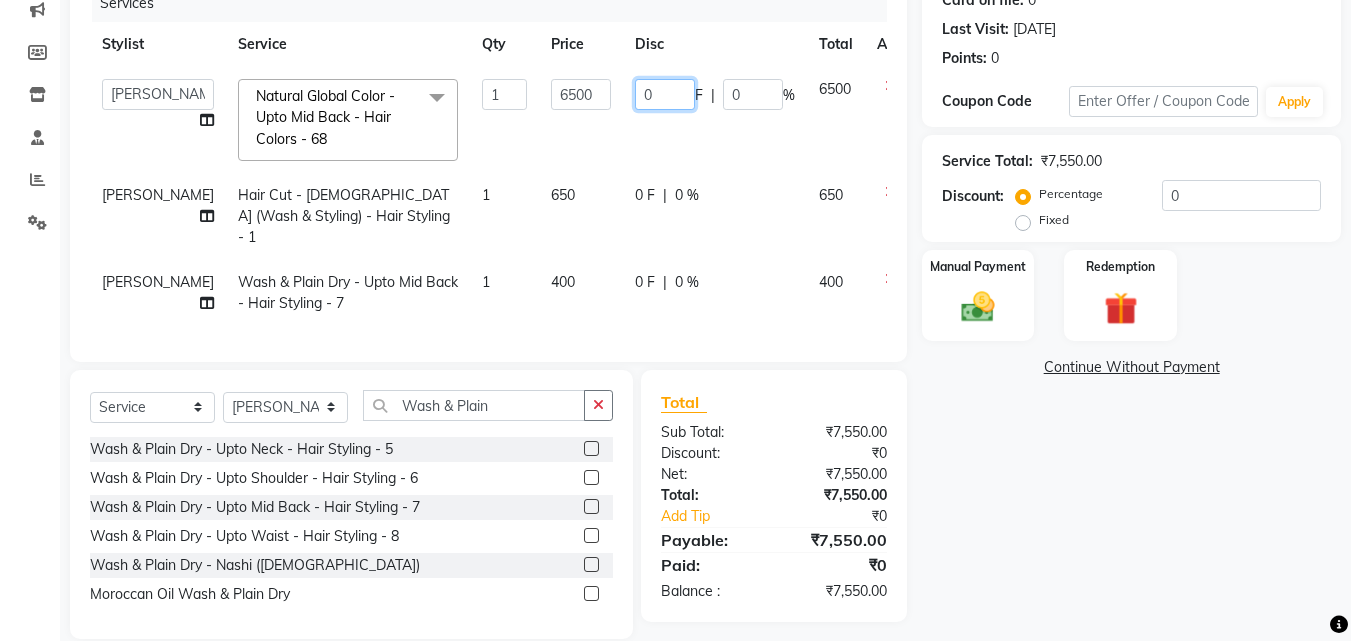 click on "0" 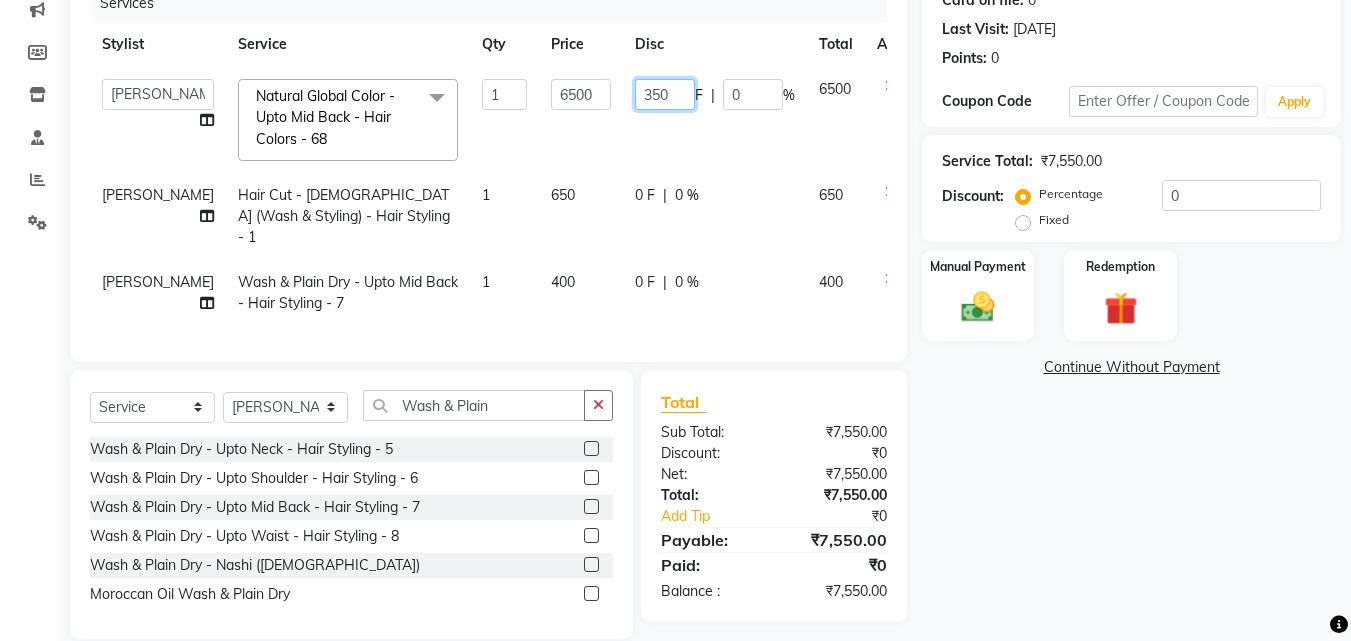 type on "3500" 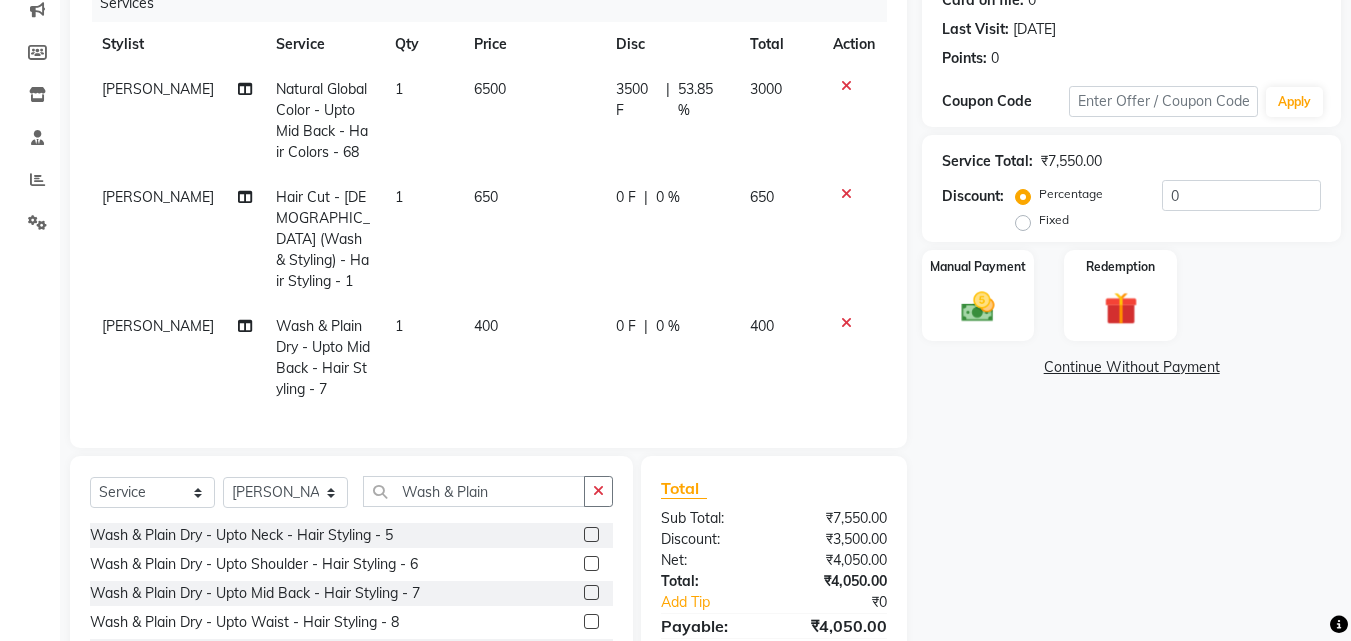 click on "3500 F | 53.85 %" 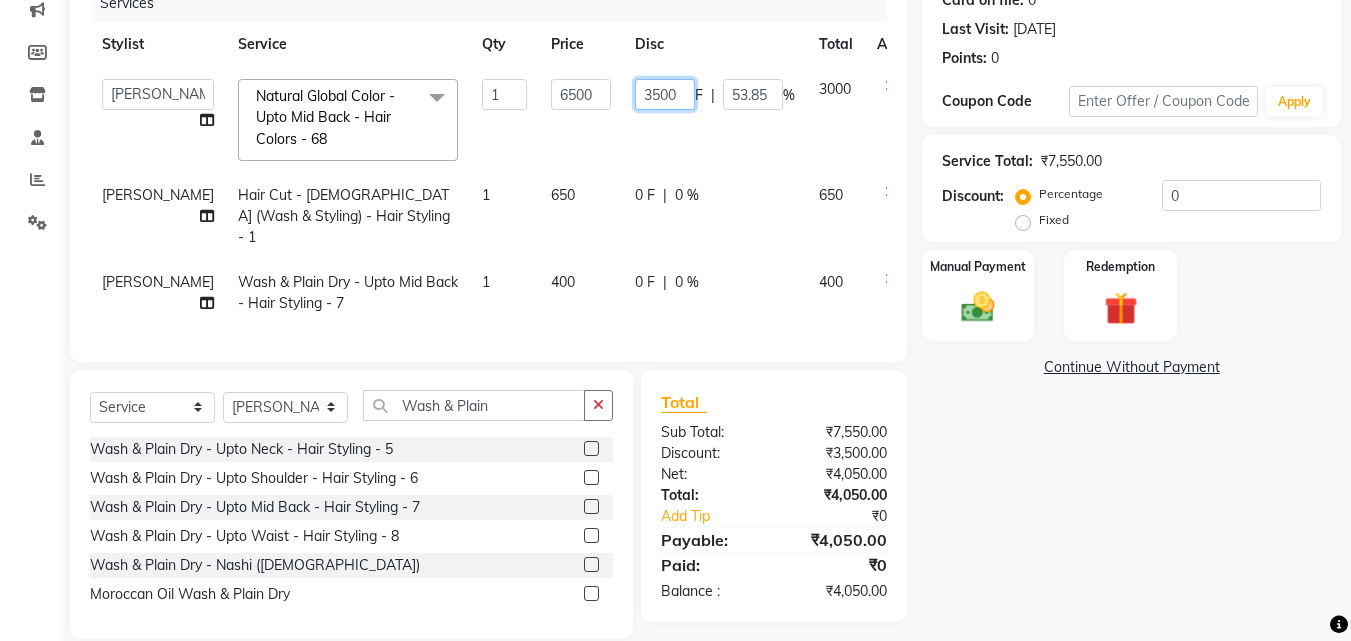 click on "3500" 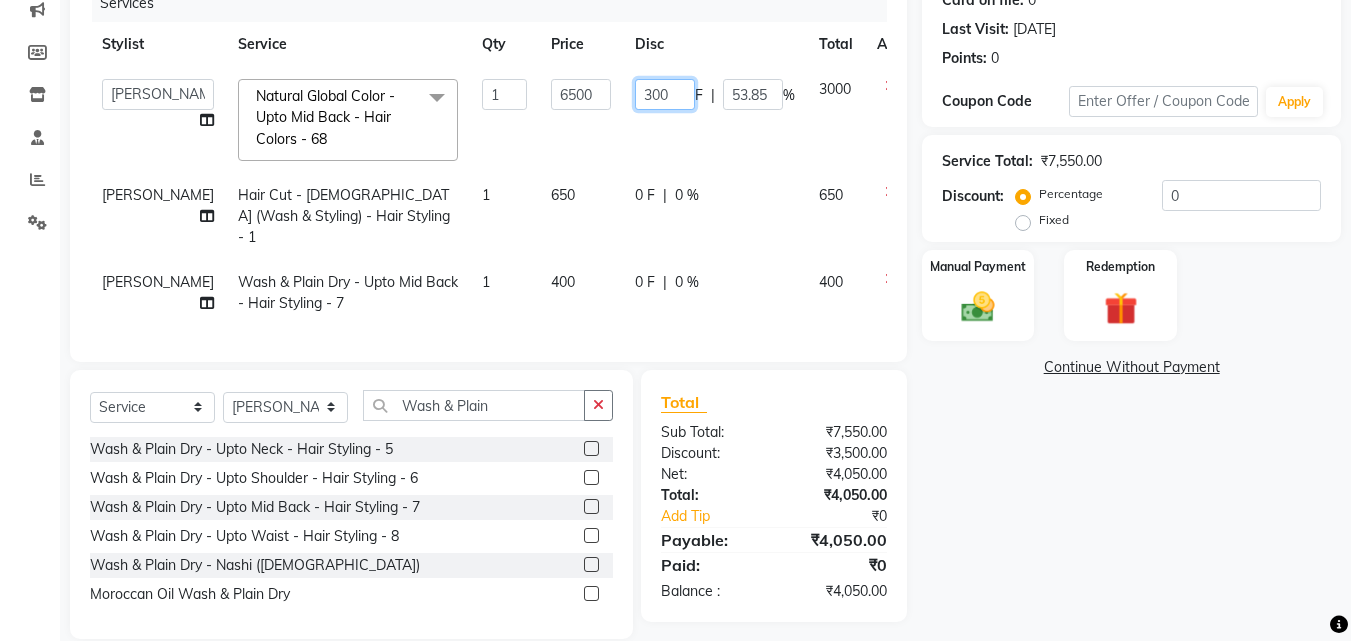type on "3000" 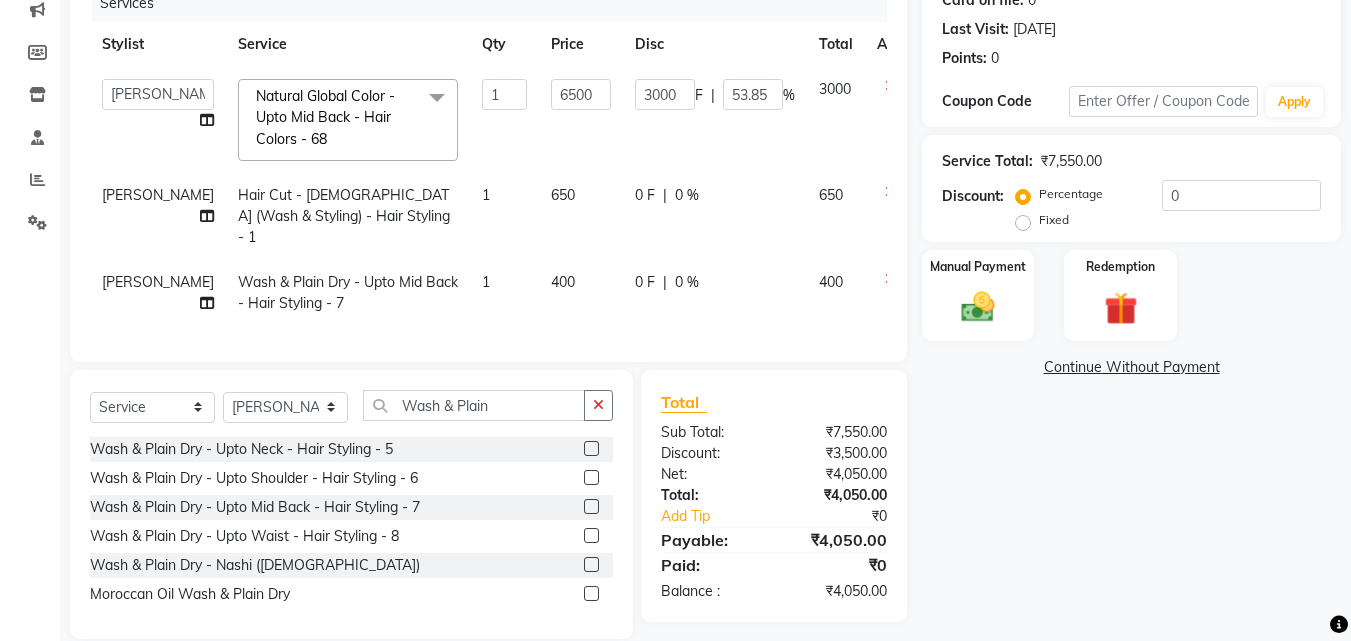 click on "3000 F | 53.85 %" 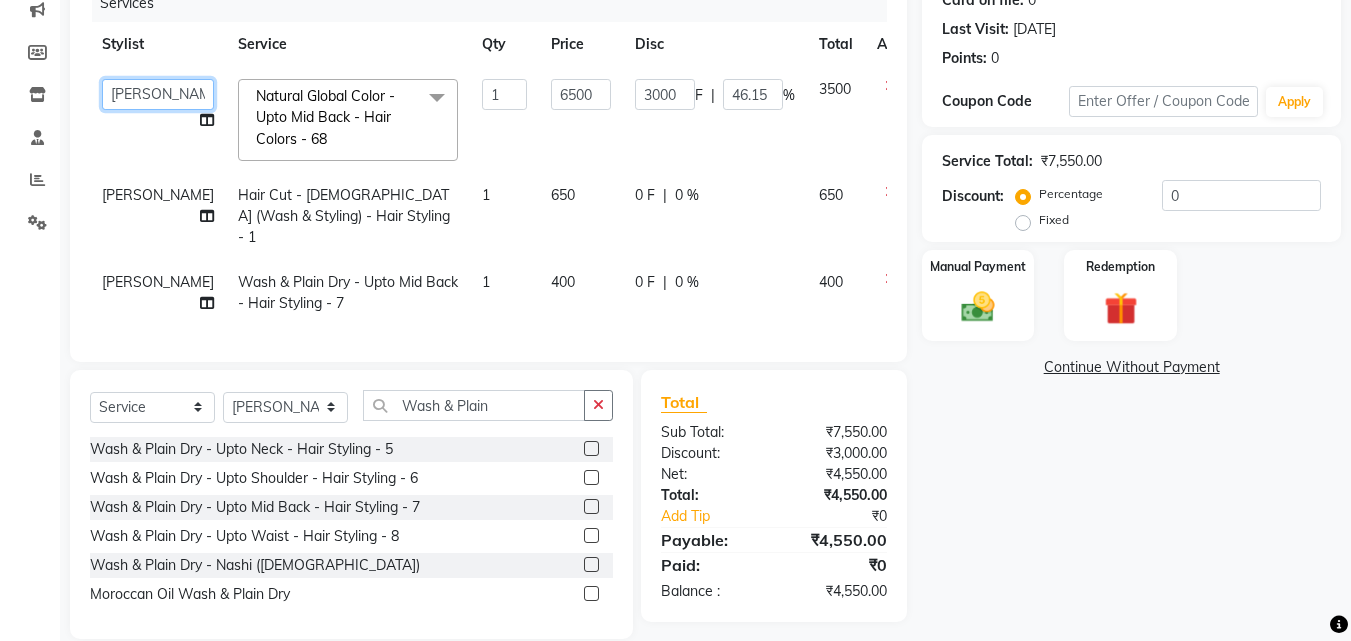 click on "Aditya Jagtap   Aishwarya Kshirsagar   Minal Mehtar   Samarth Rathod   Shruti Panda   Umesh Chandane    Vishal Changdev Rokade" 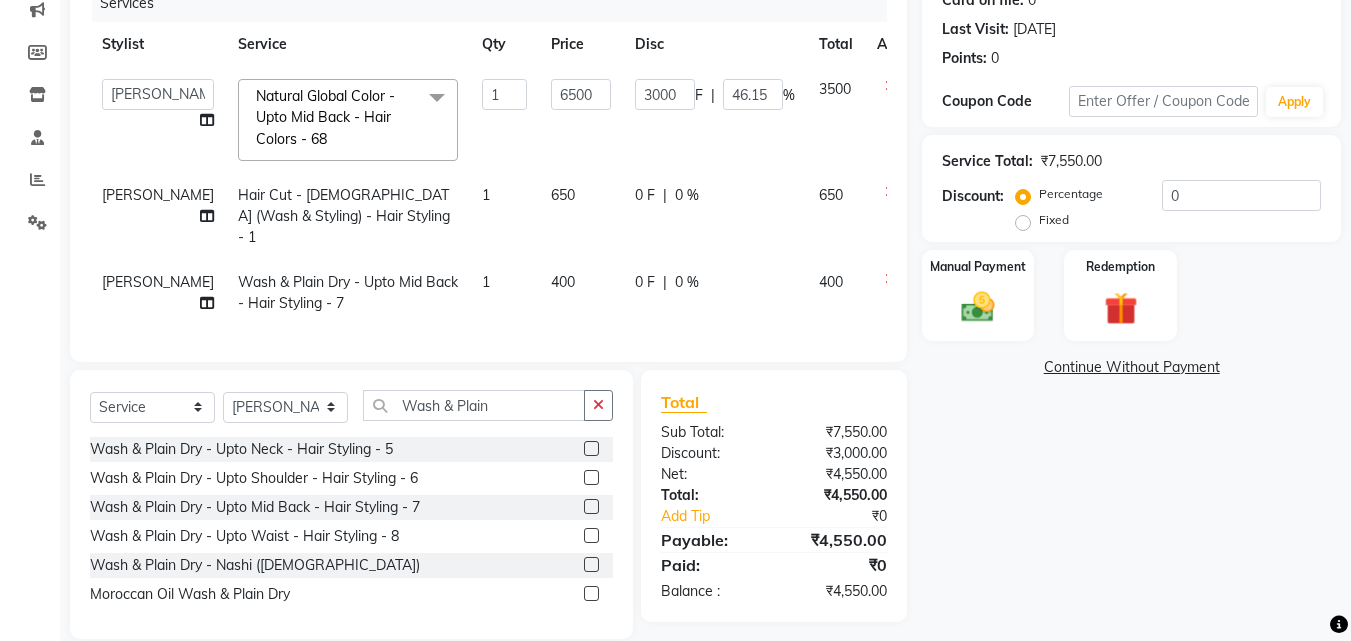 select on "82125" 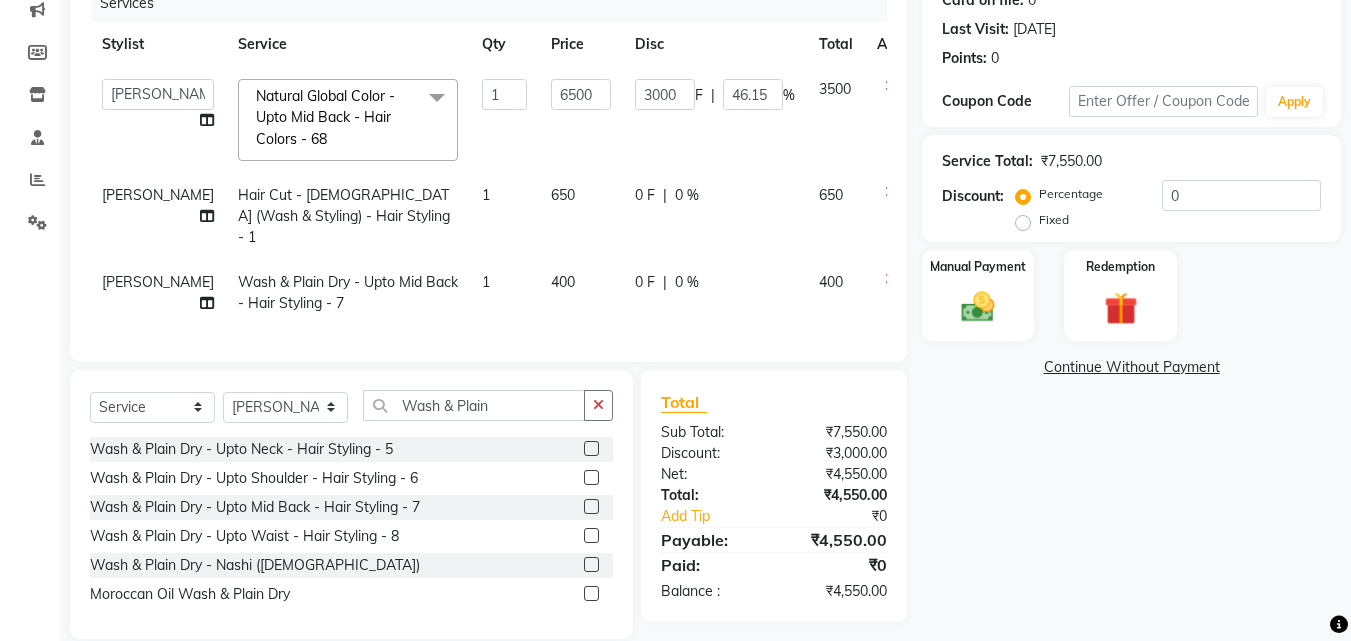 click on "6500" 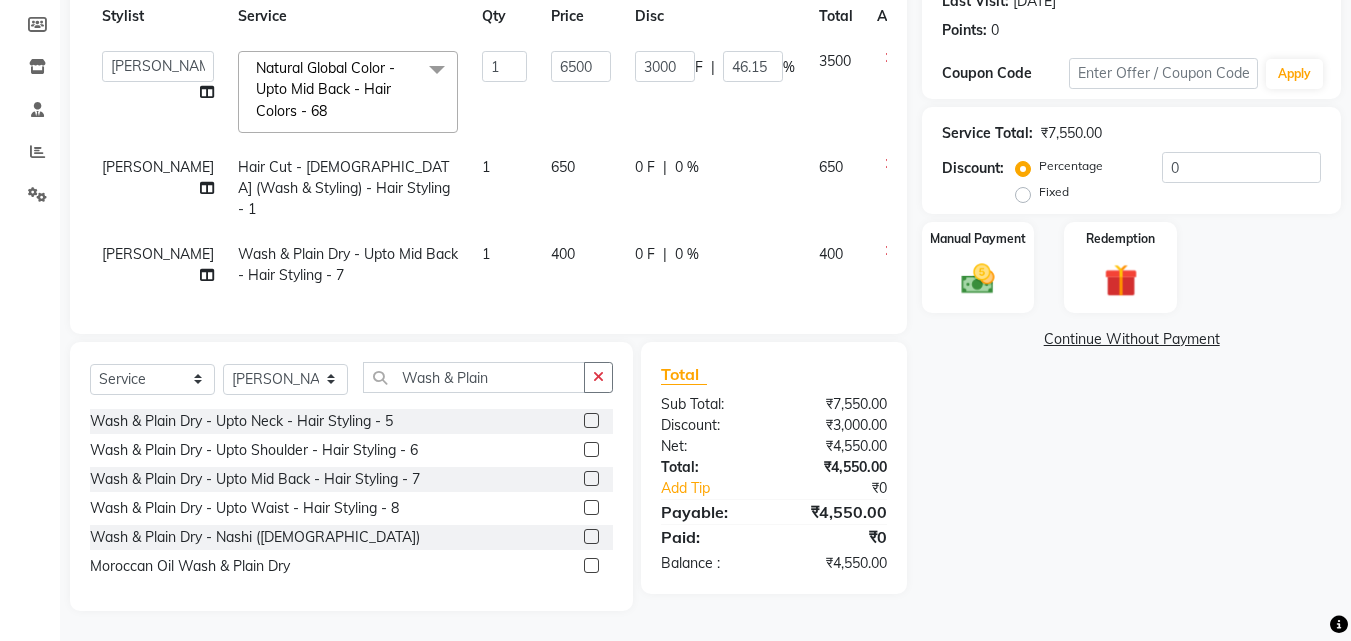 click on "0 F" 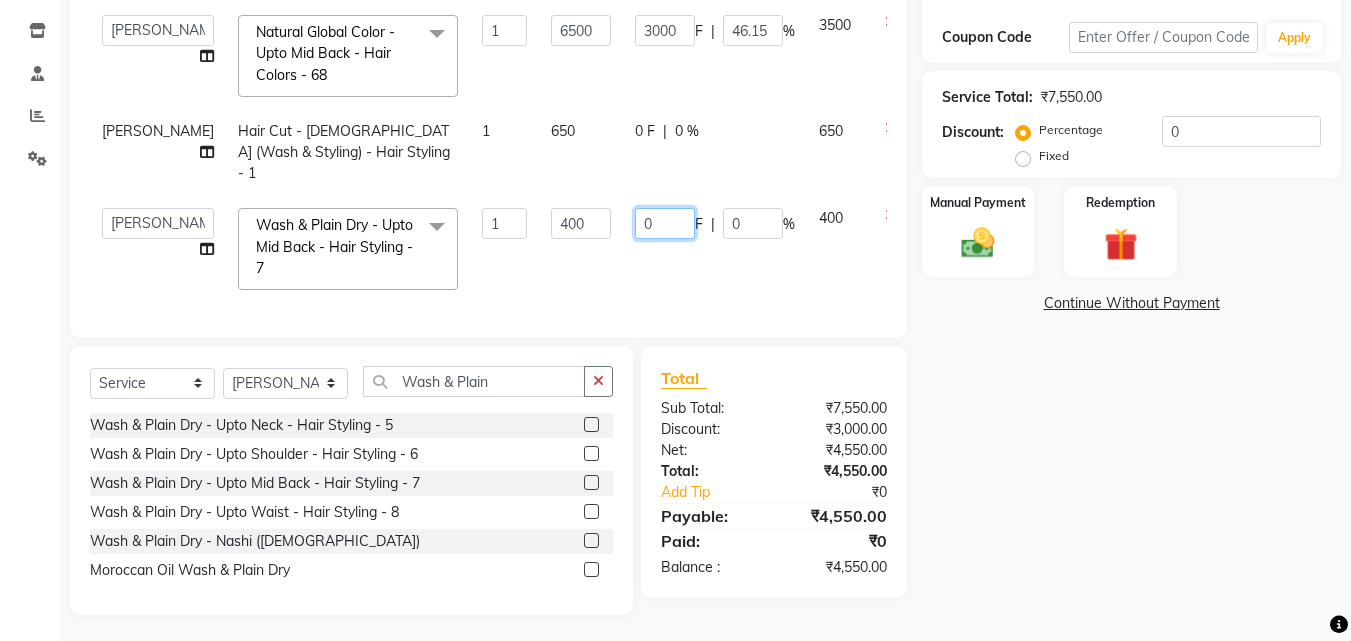 click on "0" 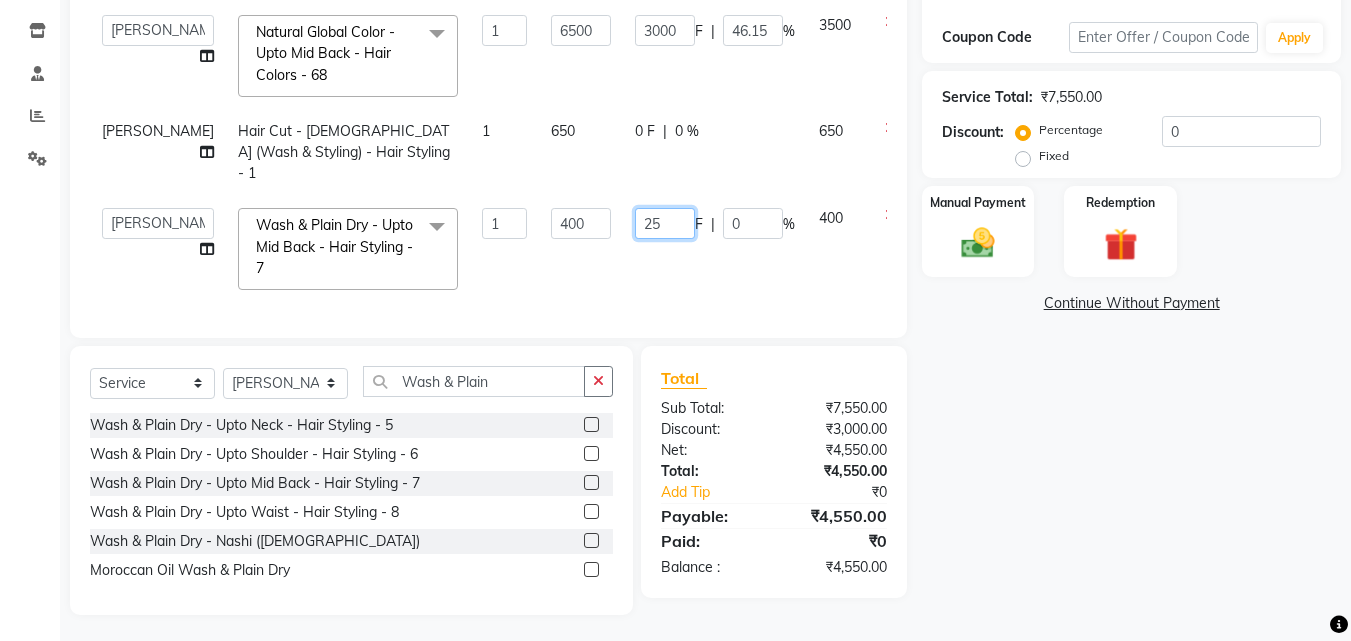 type on "250" 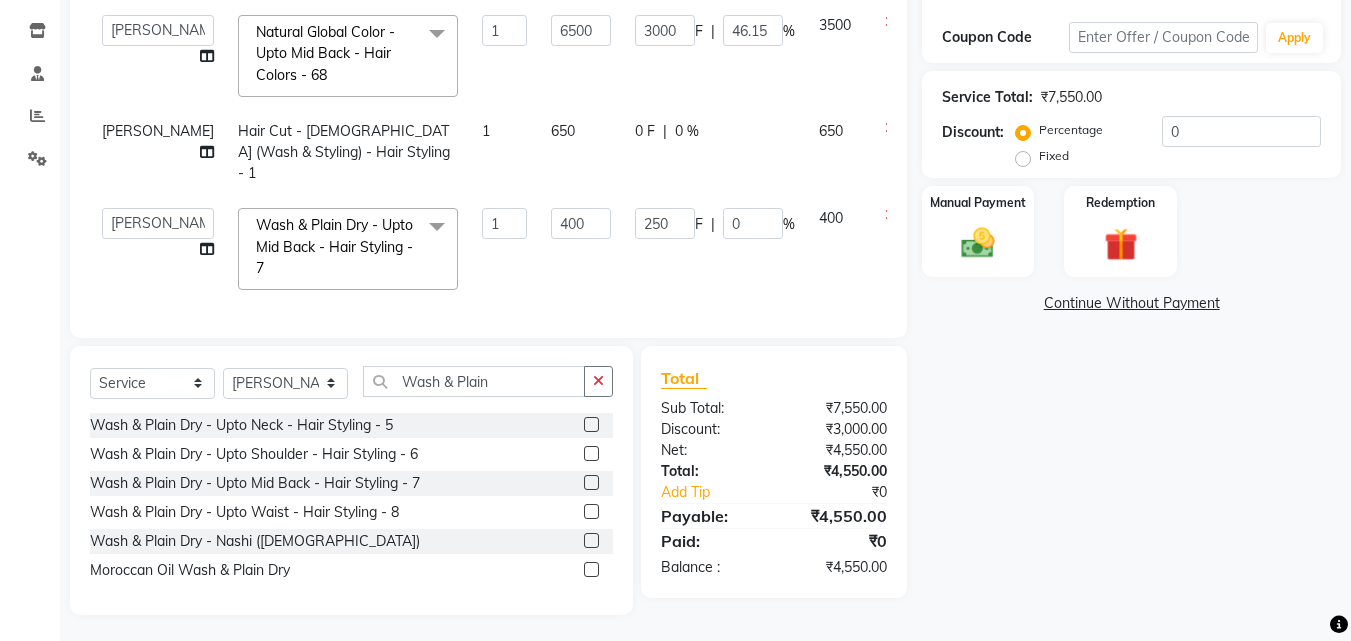 click on "250 F | 0 %" 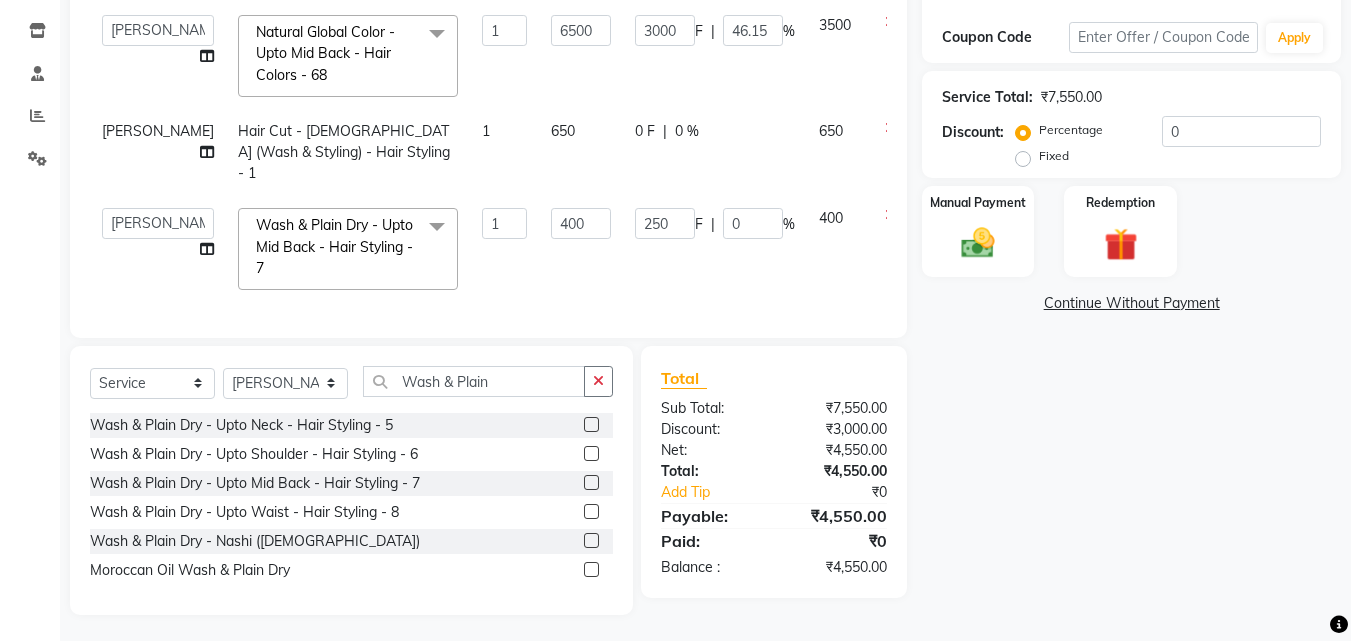select on "9977" 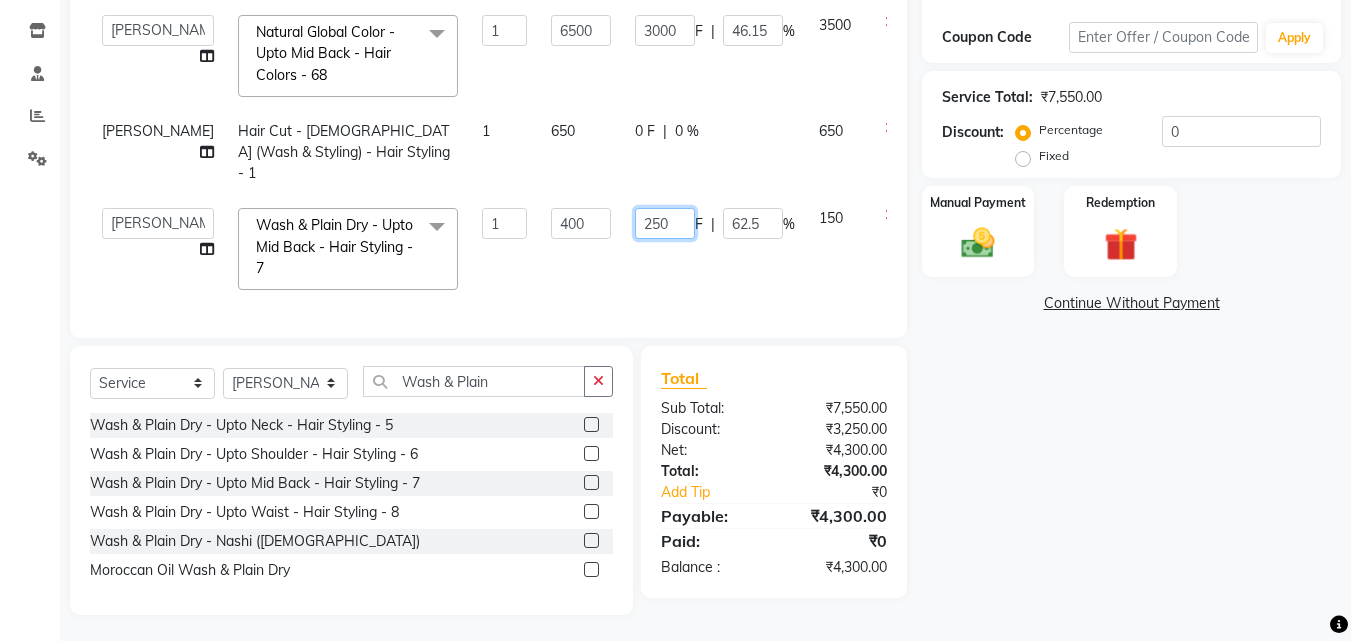 click on "250" 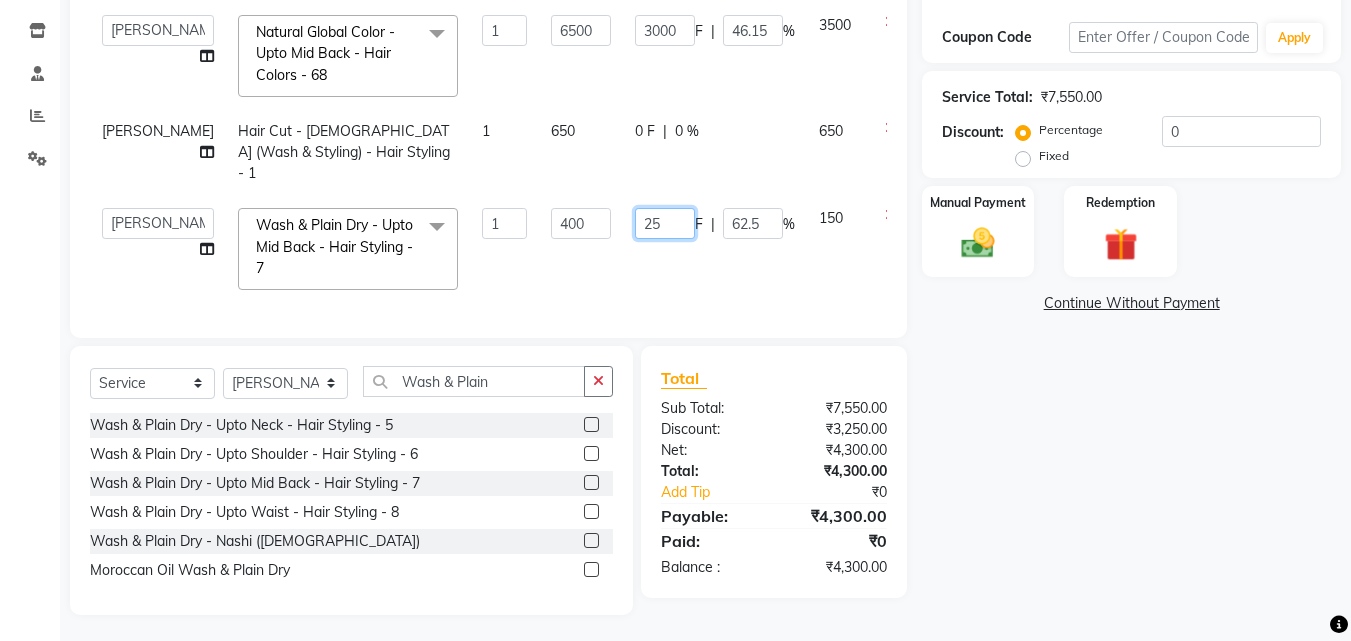 type on "2" 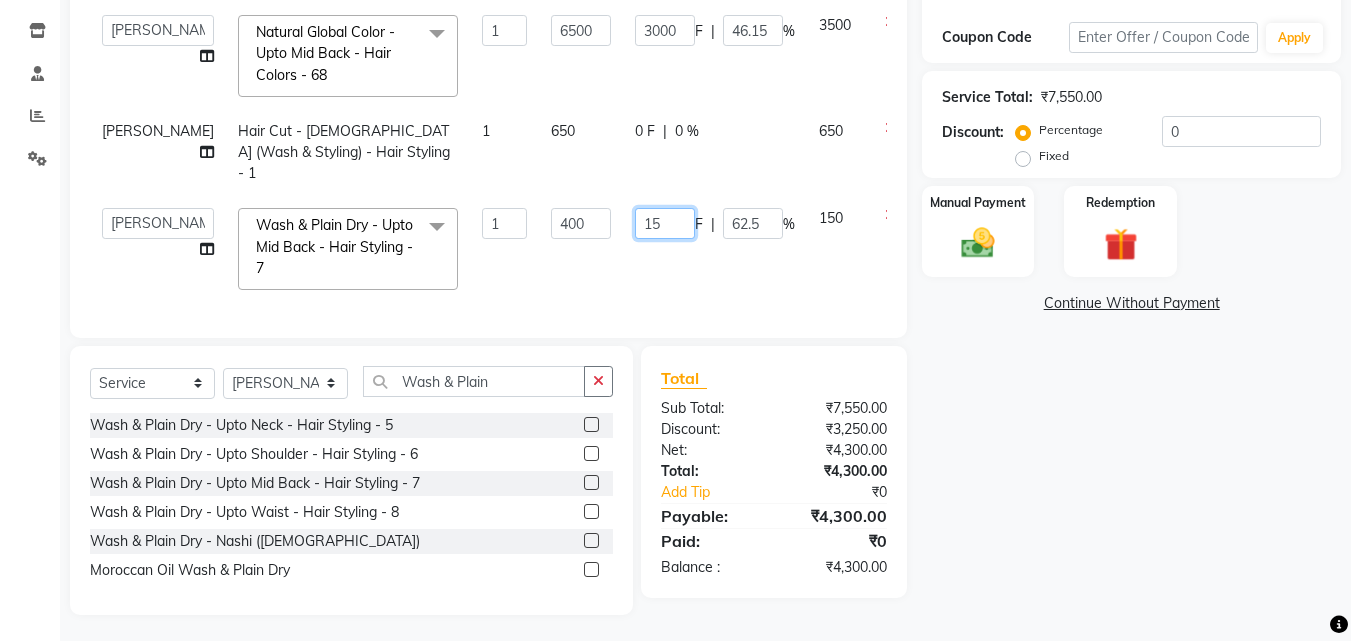 type on "150" 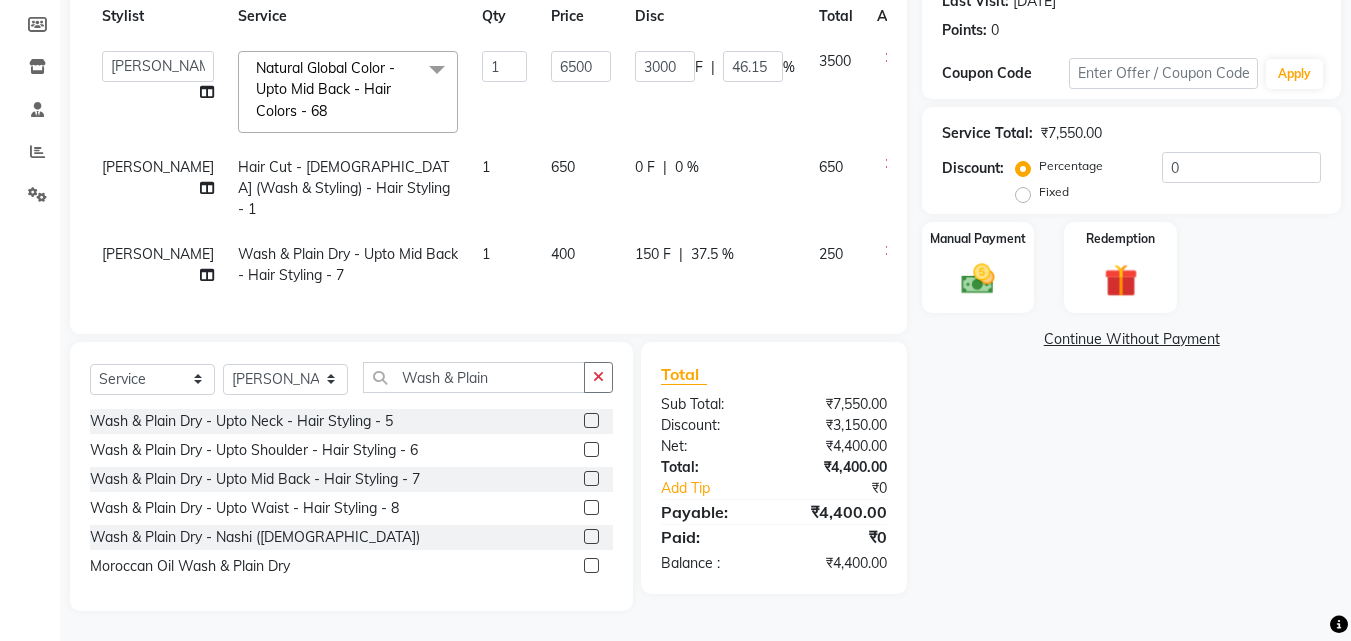 click on "150 F | 37.5 %" 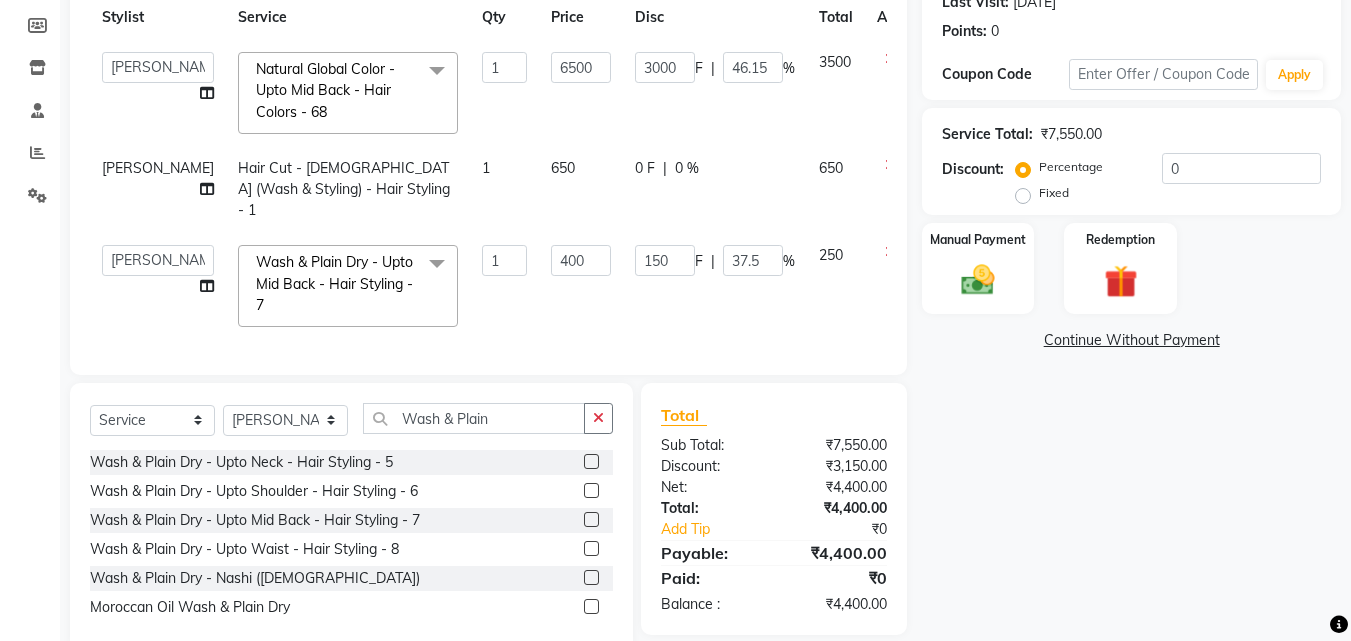 scroll, scrollTop: 346, scrollLeft: 0, axis: vertical 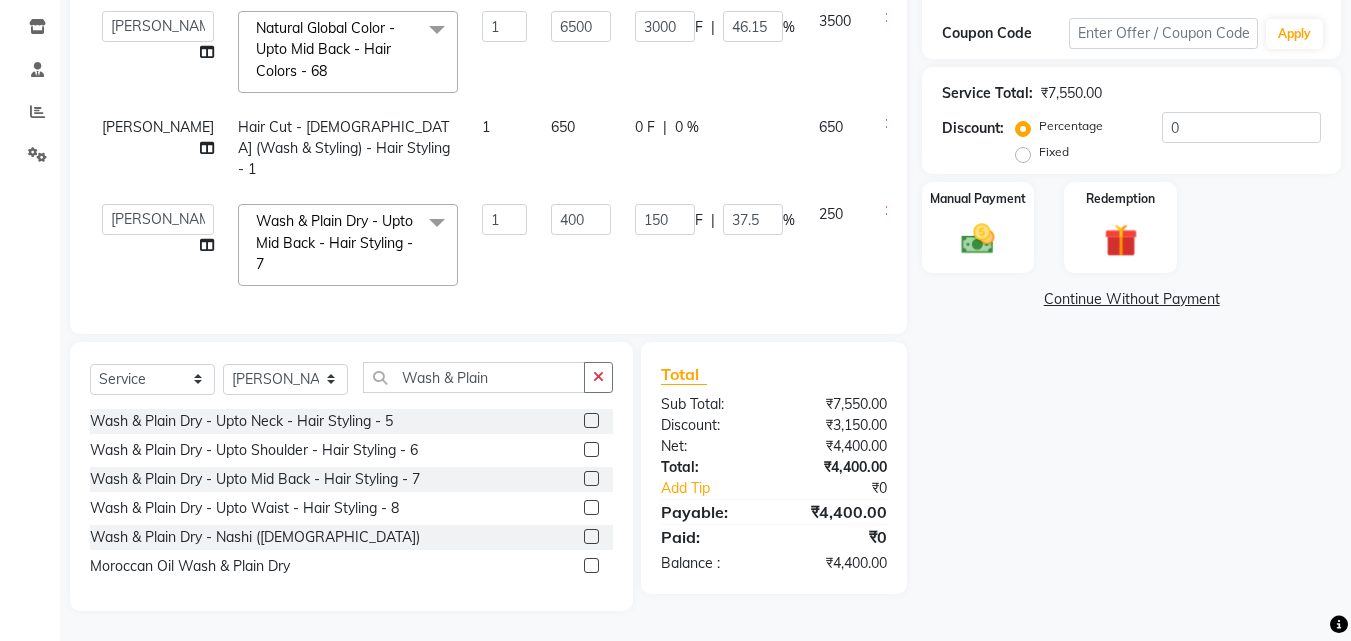 click on "0 F" 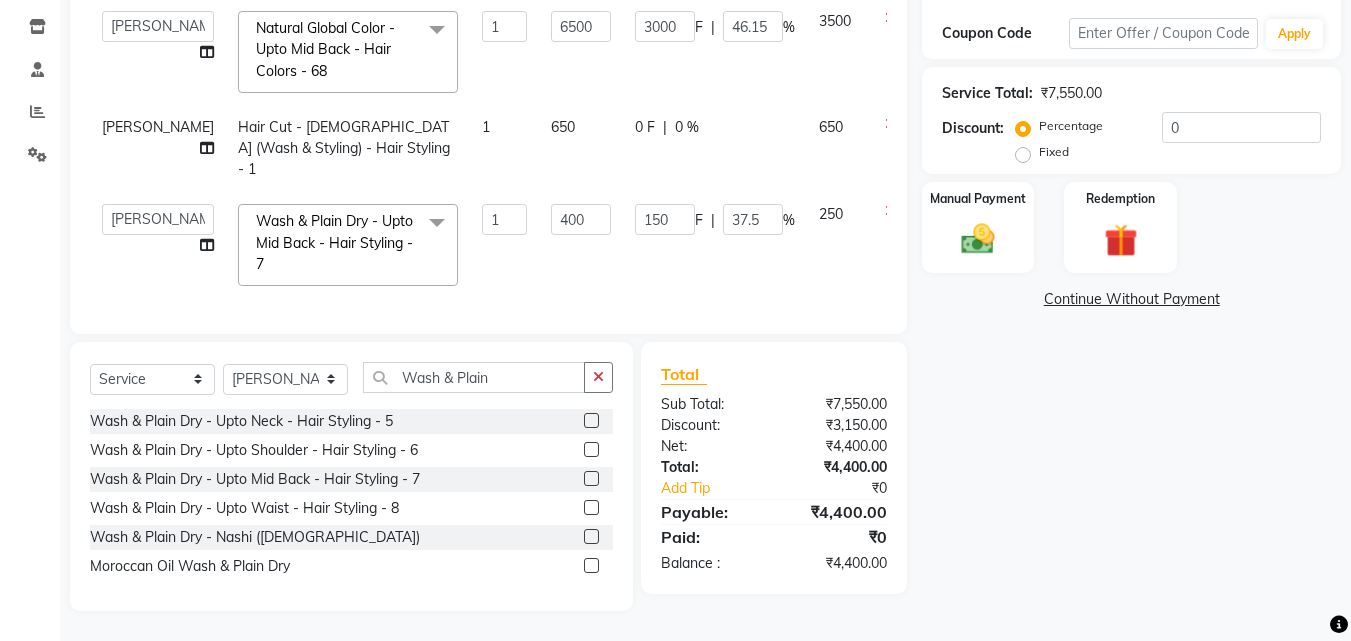 select on "72458" 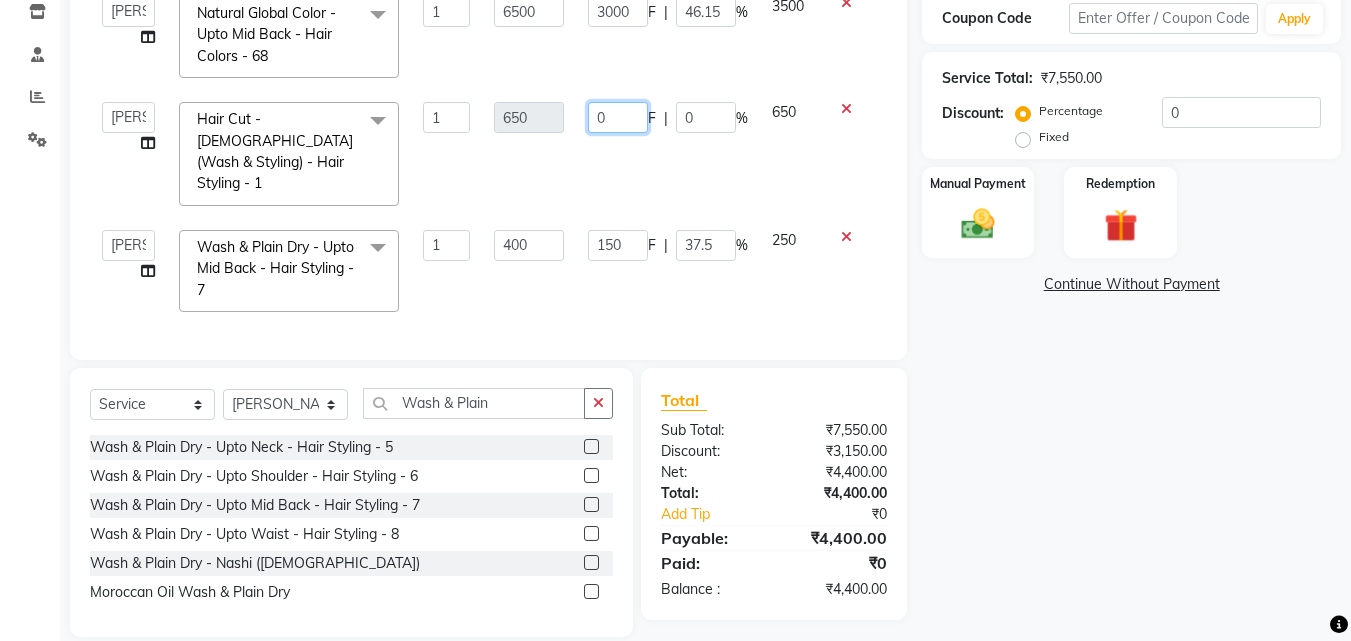 click on "0" 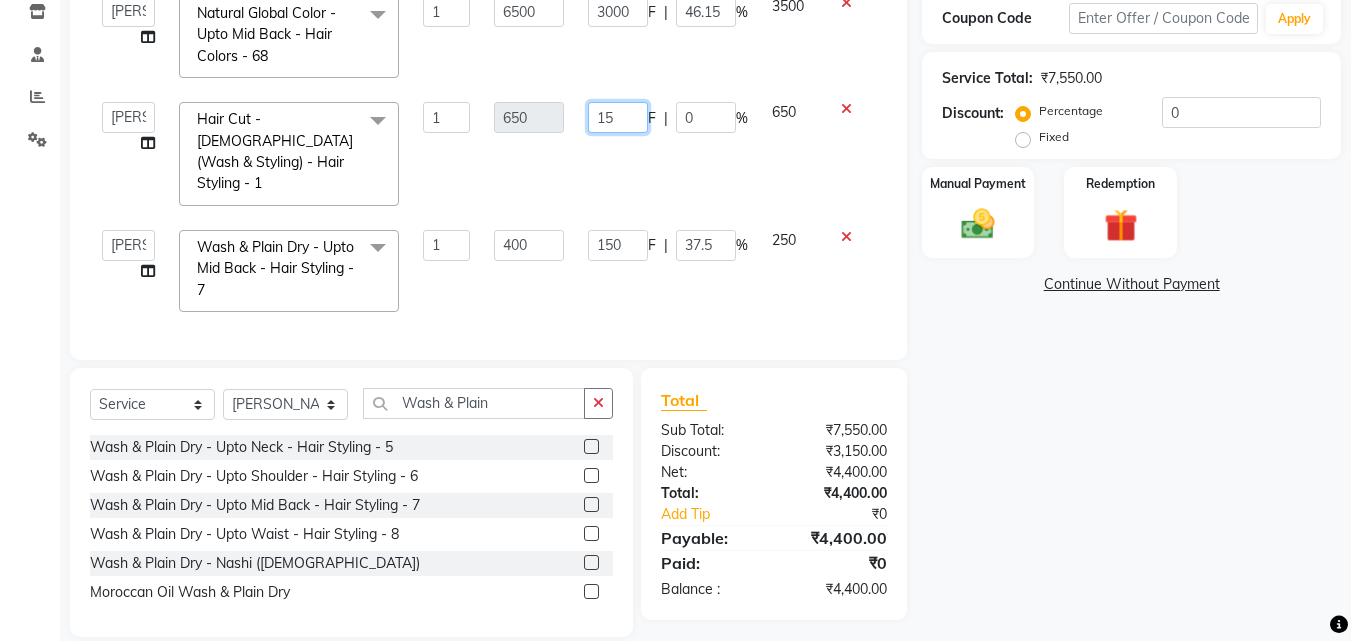 type on "150" 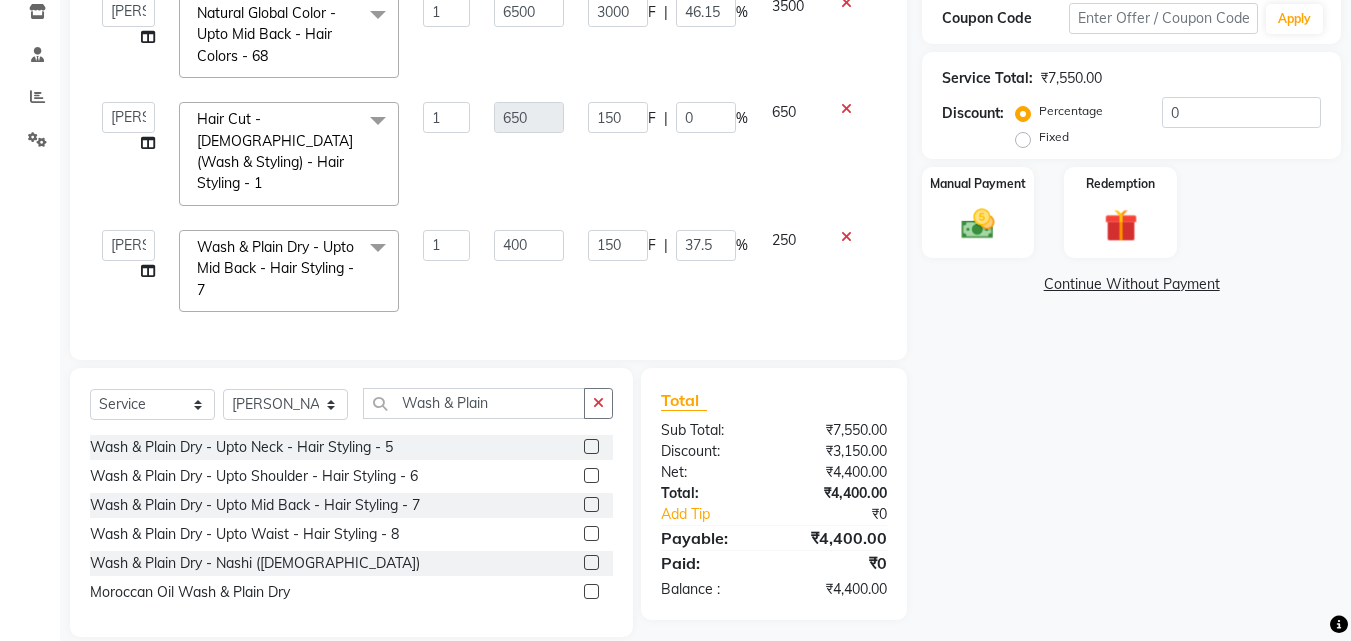 click on "150 F | 0 %" 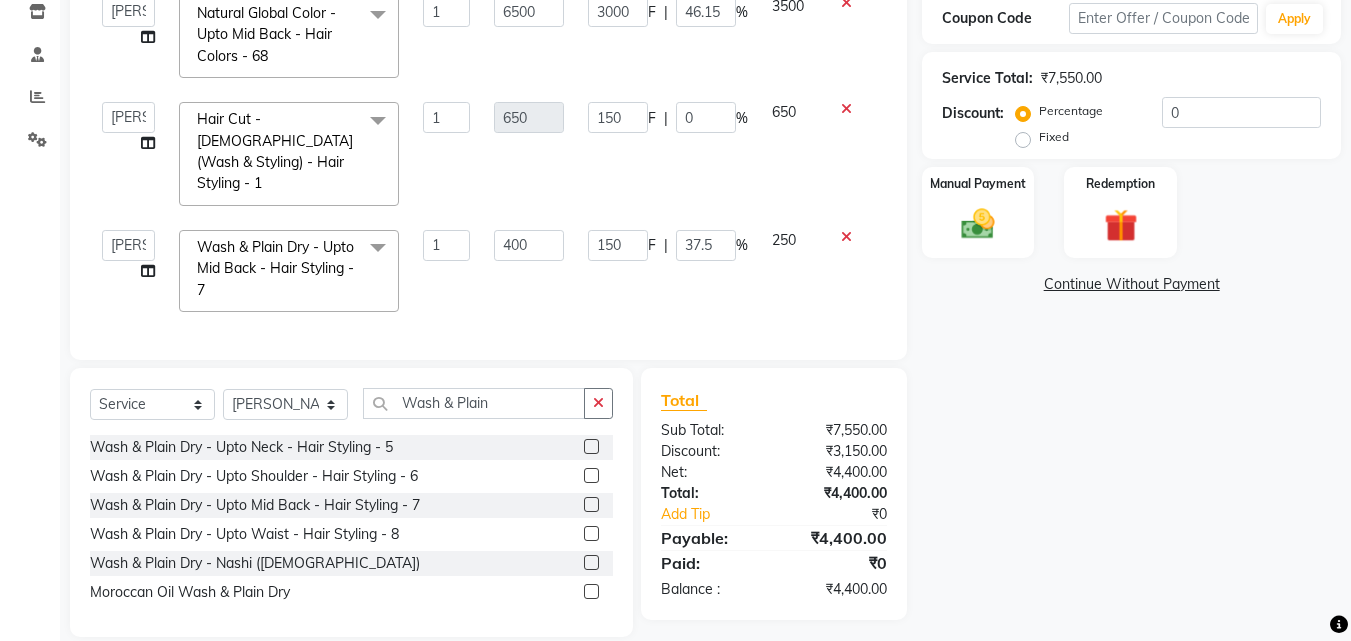select on "72458" 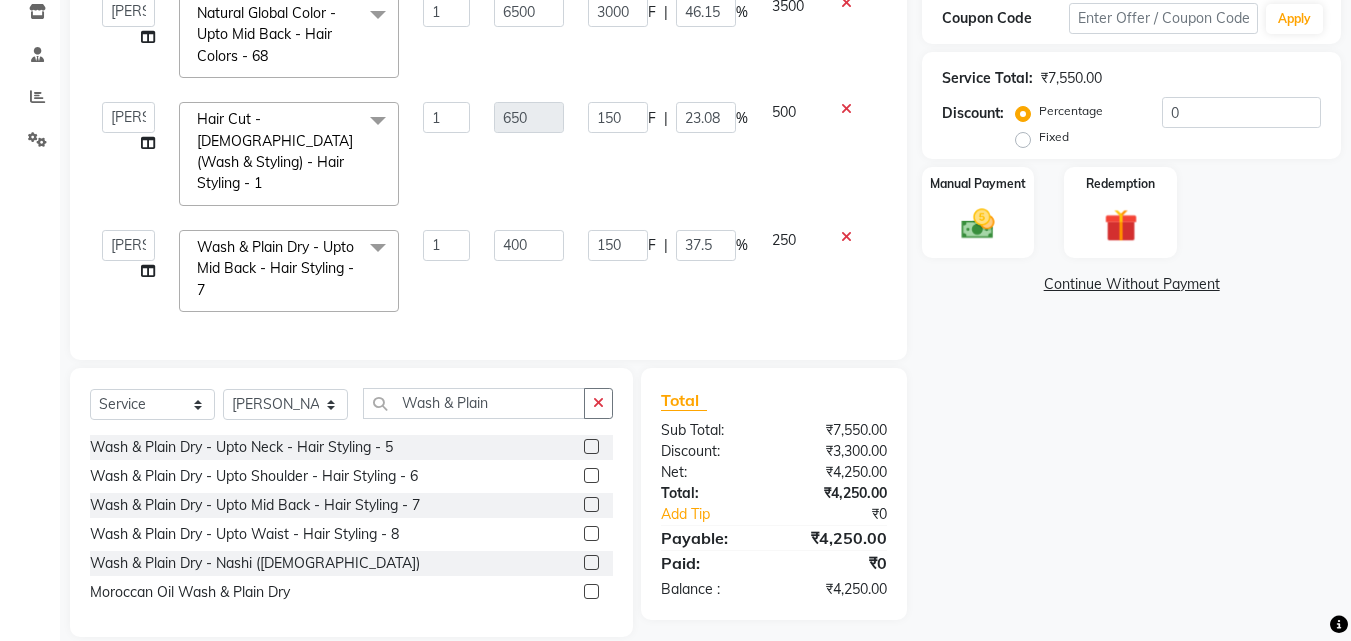scroll, scrollTop: 366, scrollLeft: 0, axis: vertical 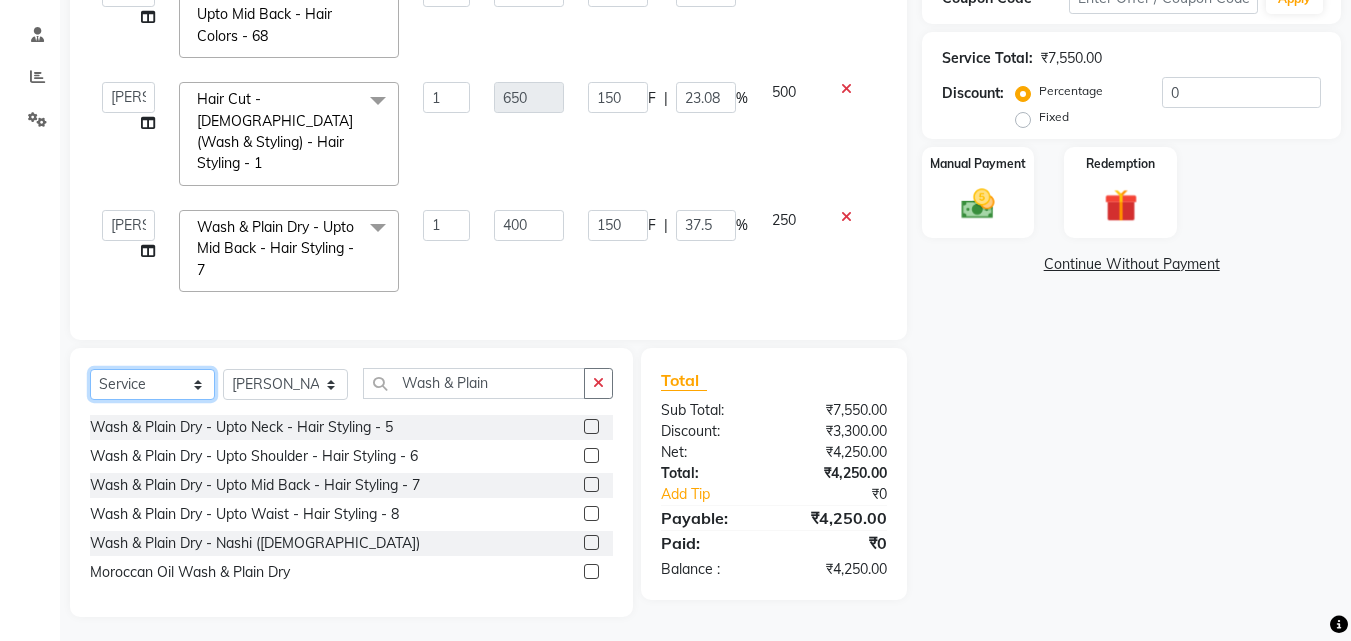 click on "Select  Service  Product  Membership  Package Voucher Prepaid Gift Card" 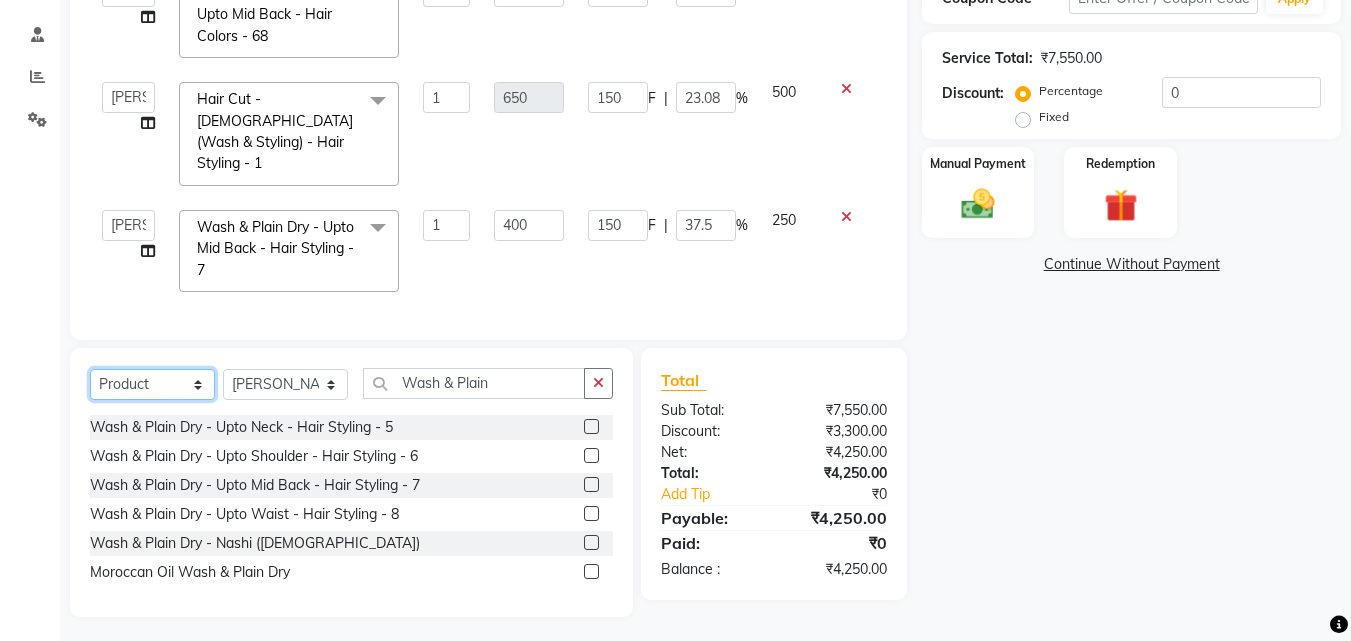 click on "Select  Service  Product  Membership  Package Voucher Prepaid Gift Card" 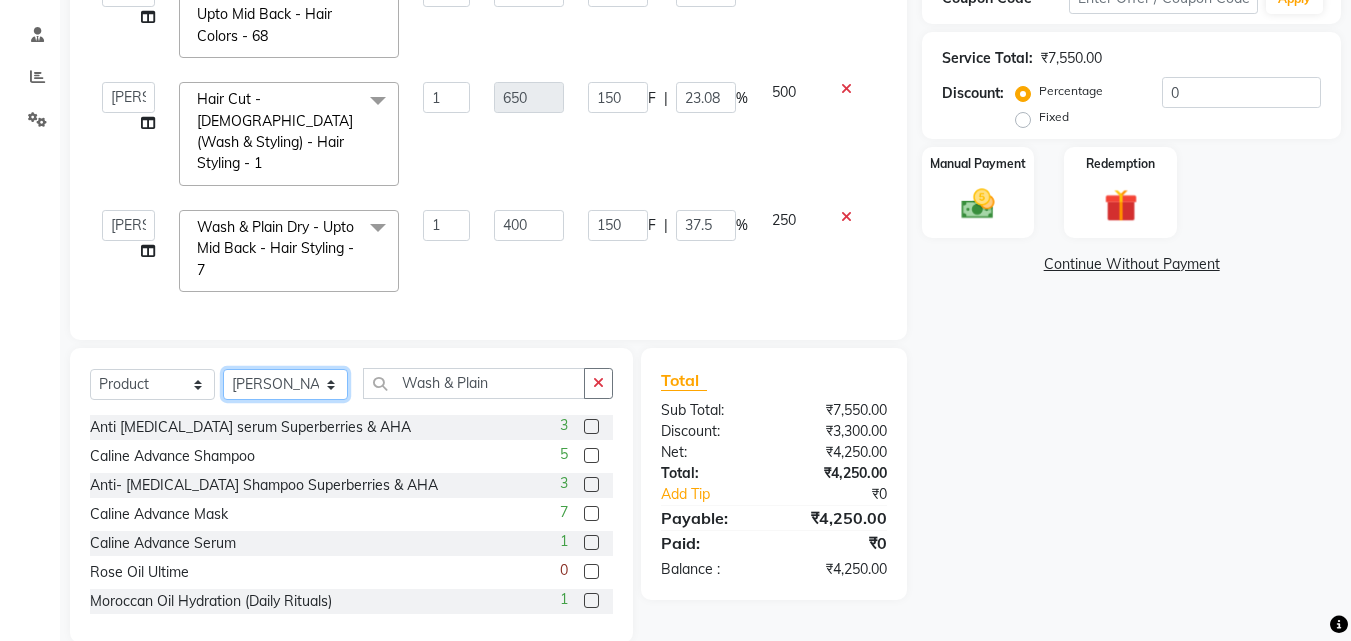 click on "Select Stylist [PERSON_NAME] [PERSON_NAME] [PERSON_NAME] [PERSON_NAME] Shruti Panda [PERSON_NAME]  Vishal Changdev [PERSON_NAME]" 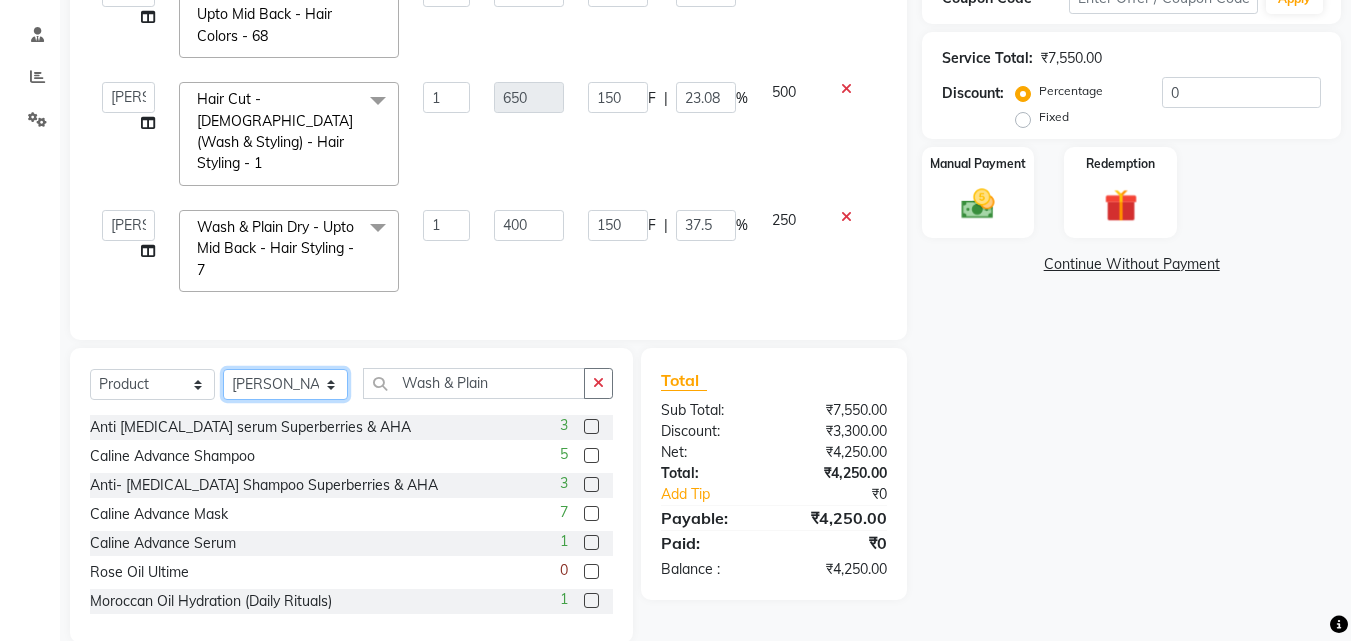 select on "72458" 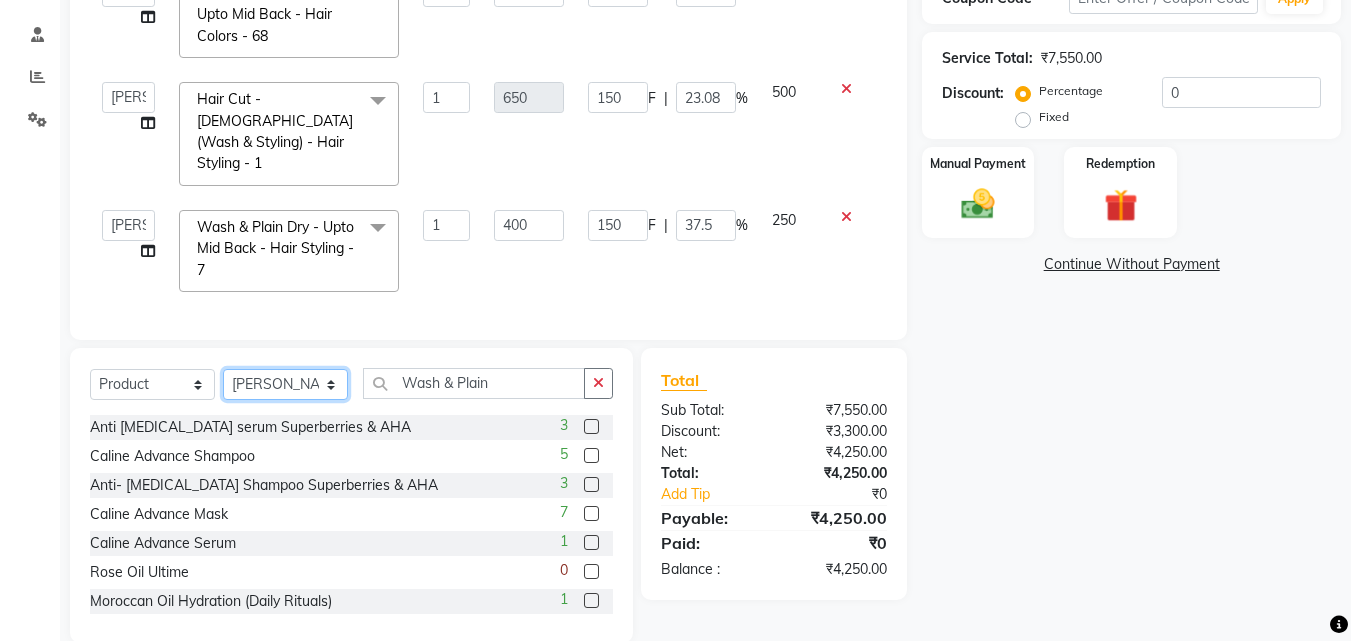 click on "Select Stylist [PERSON_NAME] [PERSON_NAME] [PERSON_NAME] [PERSON_NAME] Shruti Panda [PERSON_NAME]  Vishal Changdev [PERSON_NAME]" 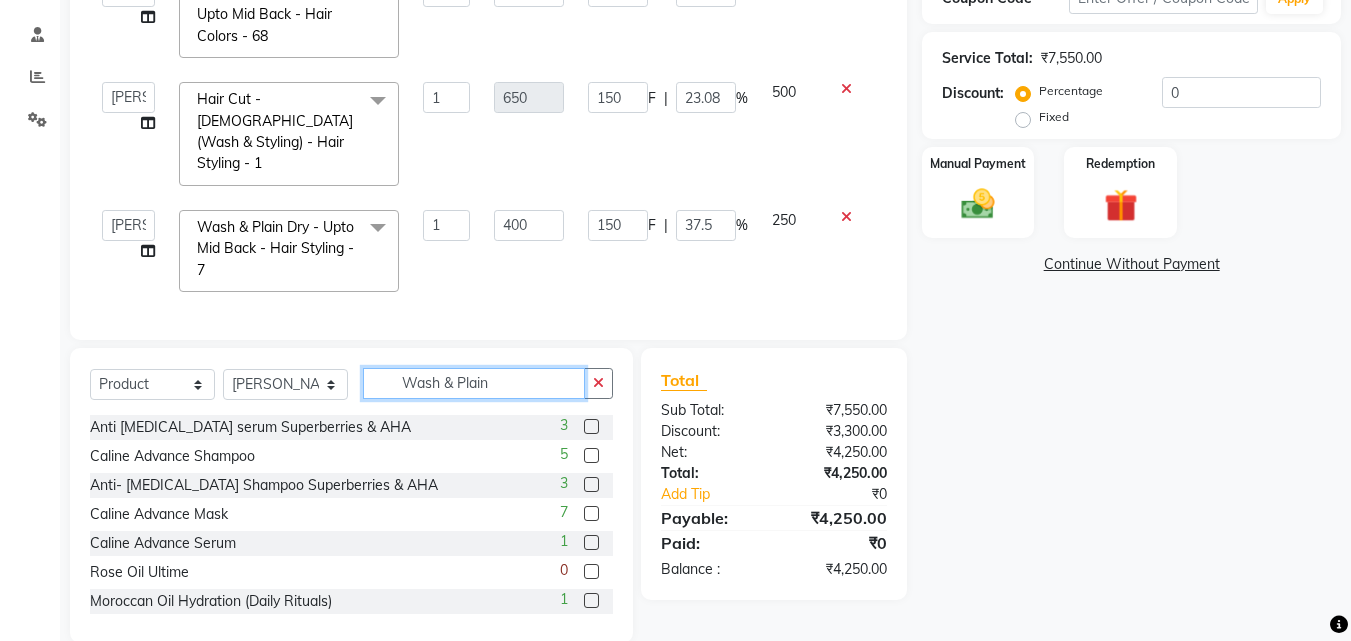 click on "Wash & Plain" 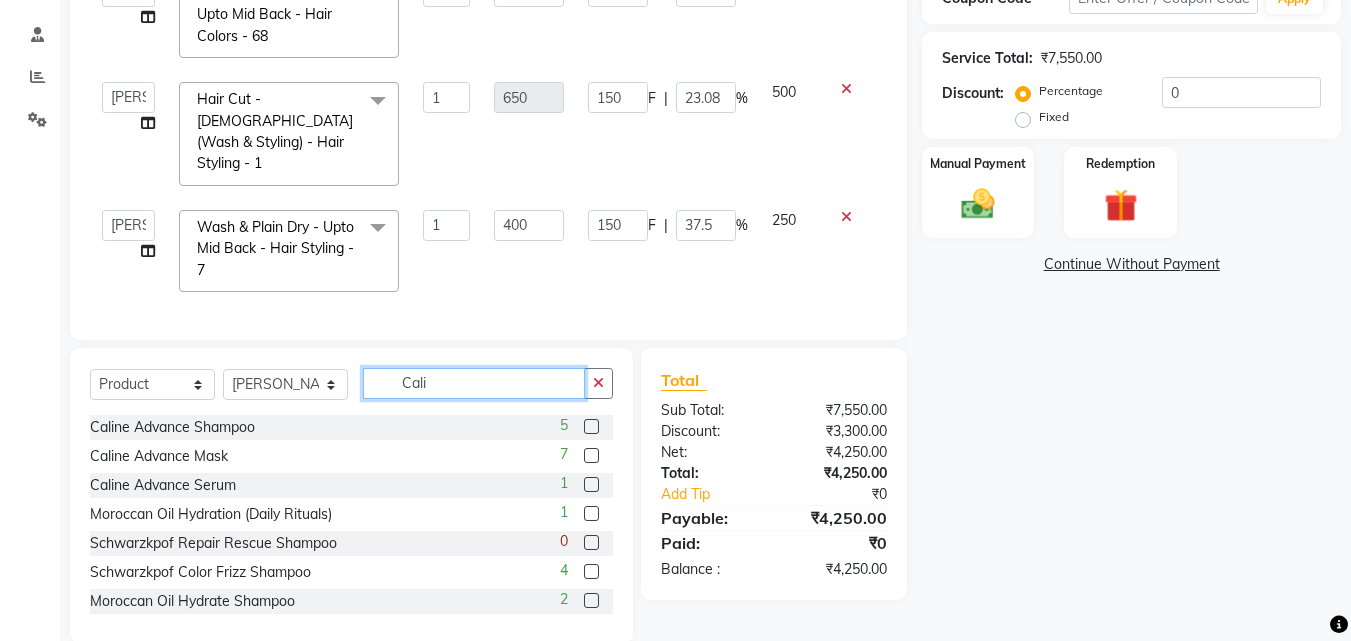 scroll, scrollTop: 349, scrollLeft: 0, axis: vertical 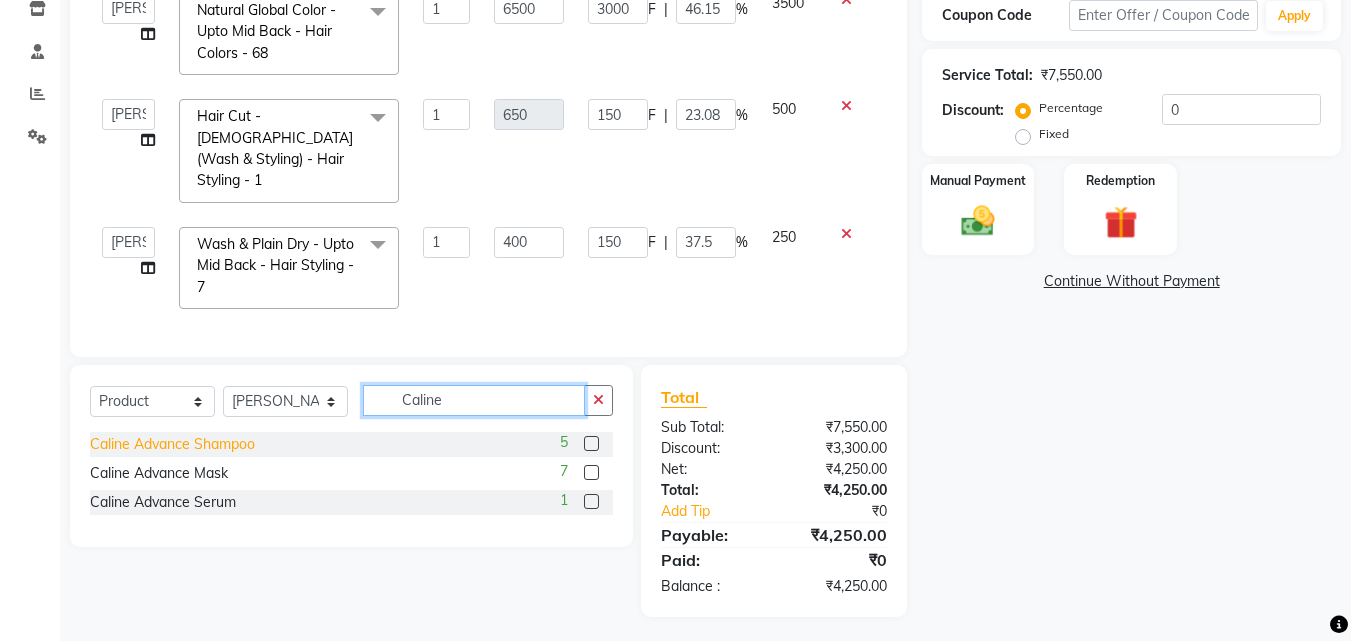 type on "Caline" 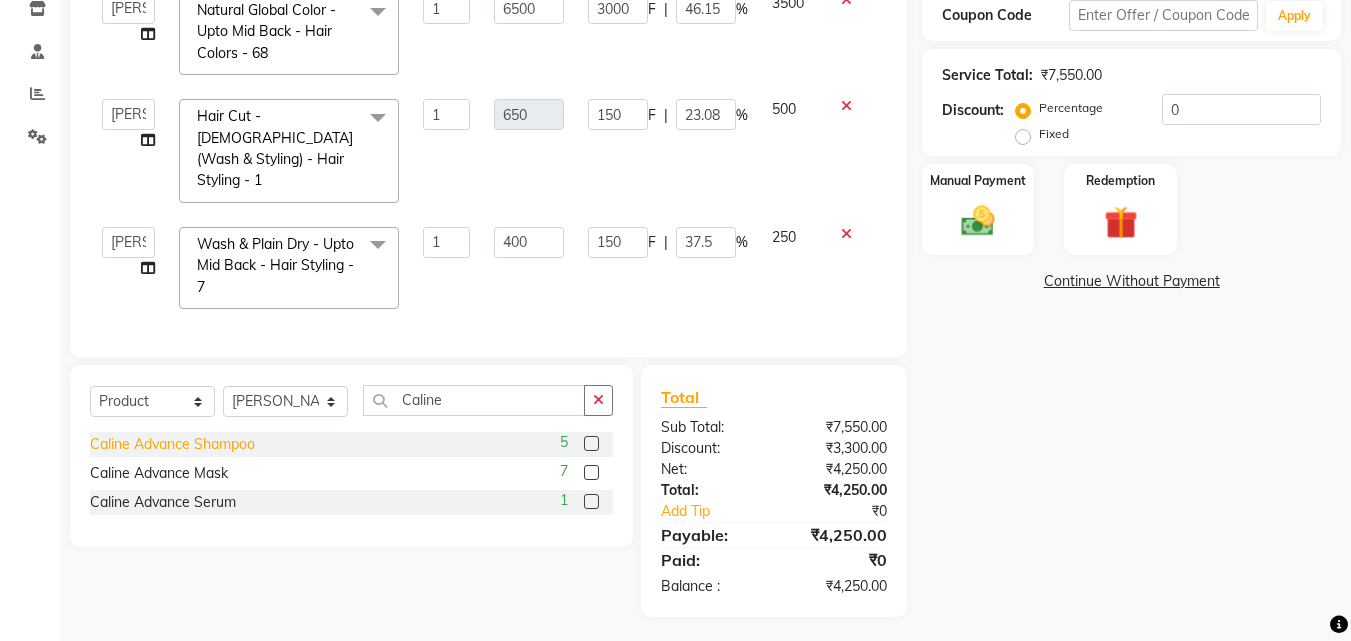 click on "Caline Advance Shampoo" 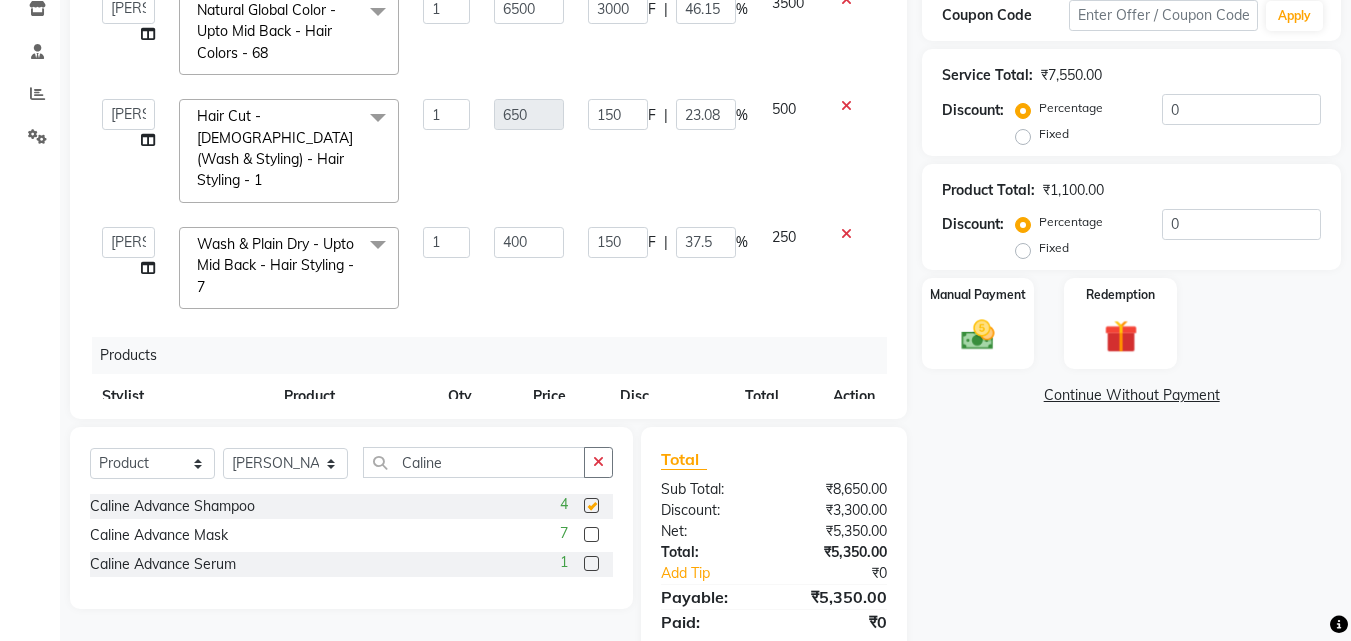 checkbox on "false" 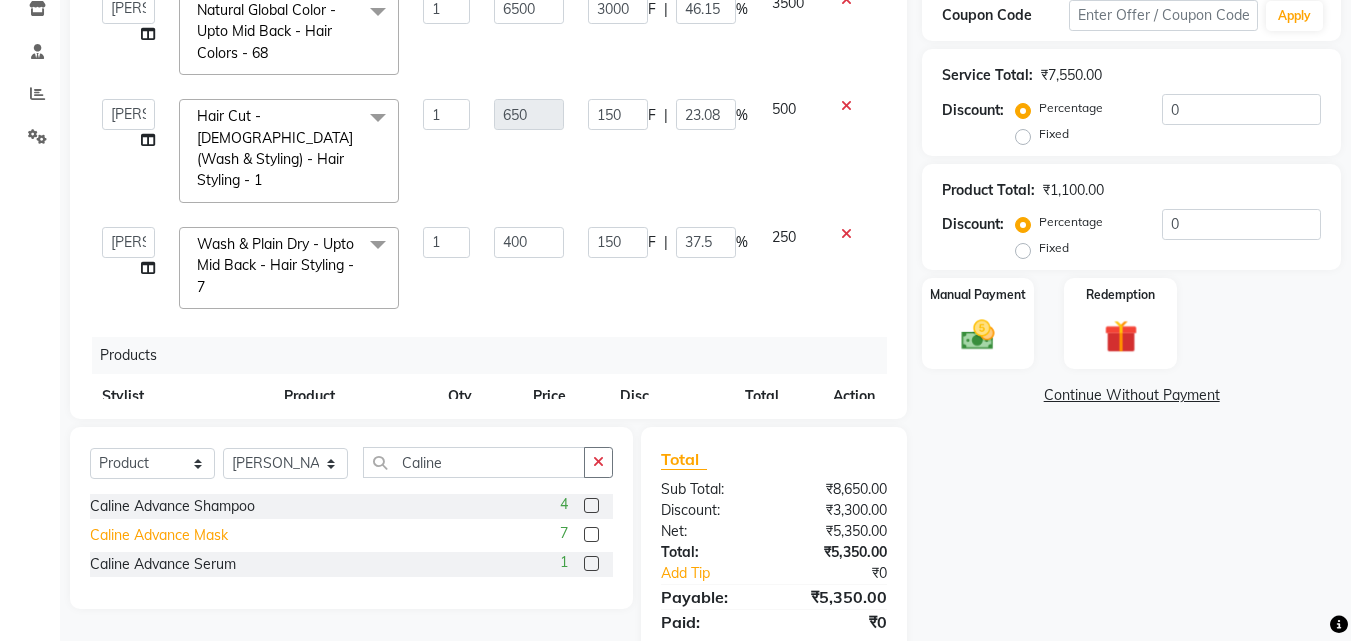 click on "Caline Advance Mask" 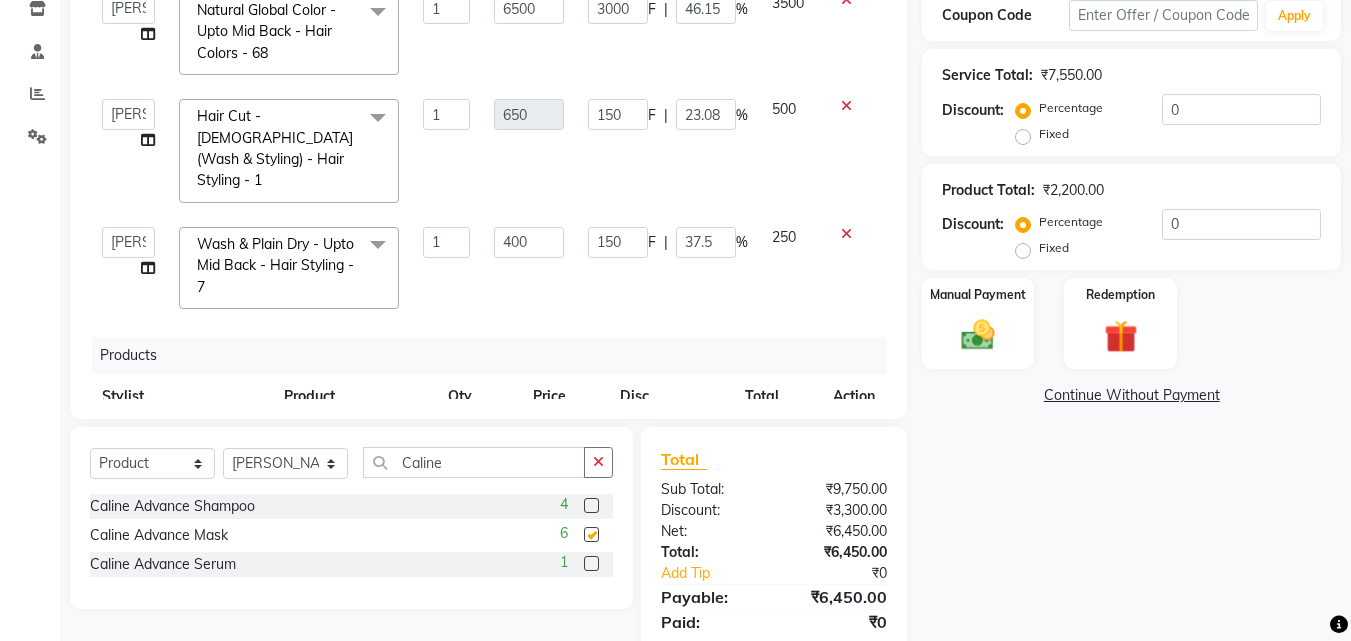 checkbox on "false" 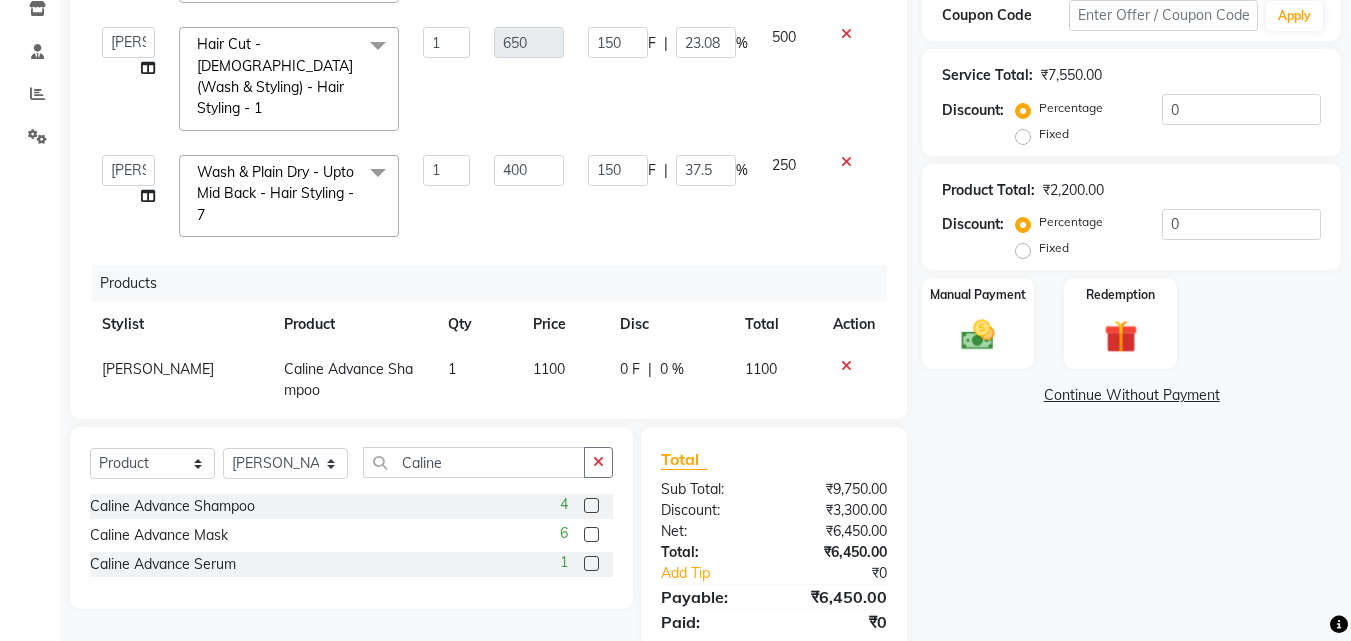 scroll, scrollTop: 162, scrollLeft: 0, axis: vertical 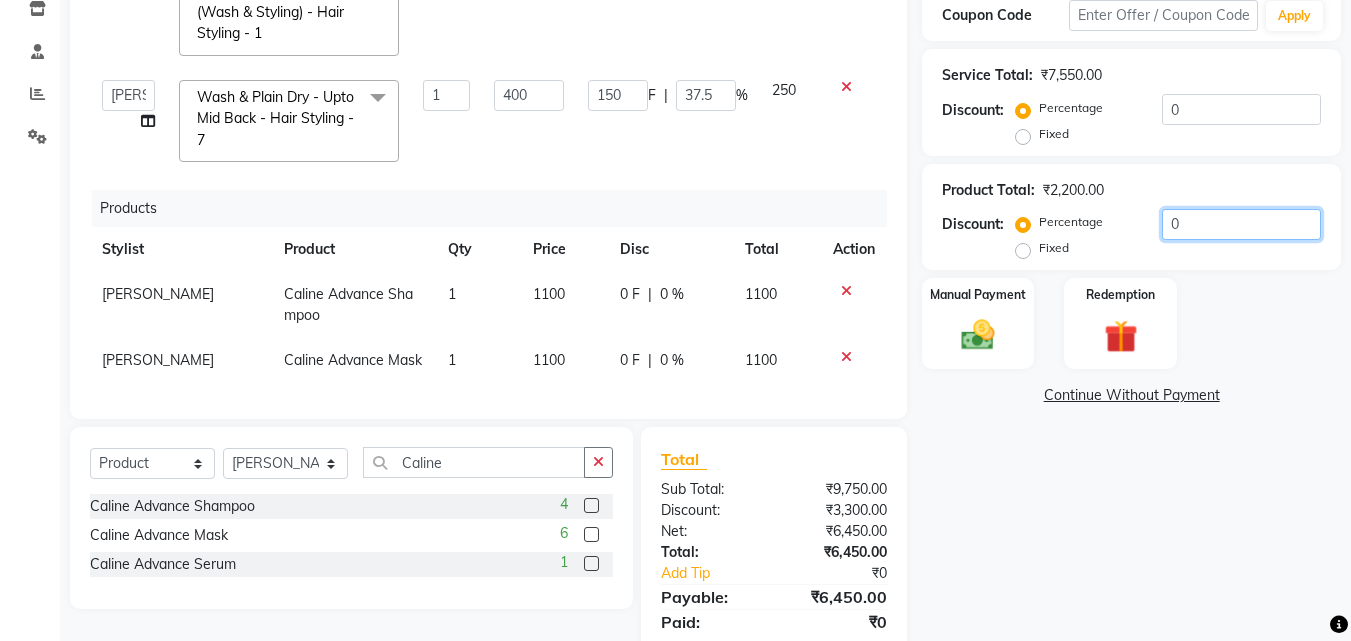 drag, startPoint x: 1179, startPoint y: 231, endPoint x: 981, endPoint y: 220, distance: 198.30531 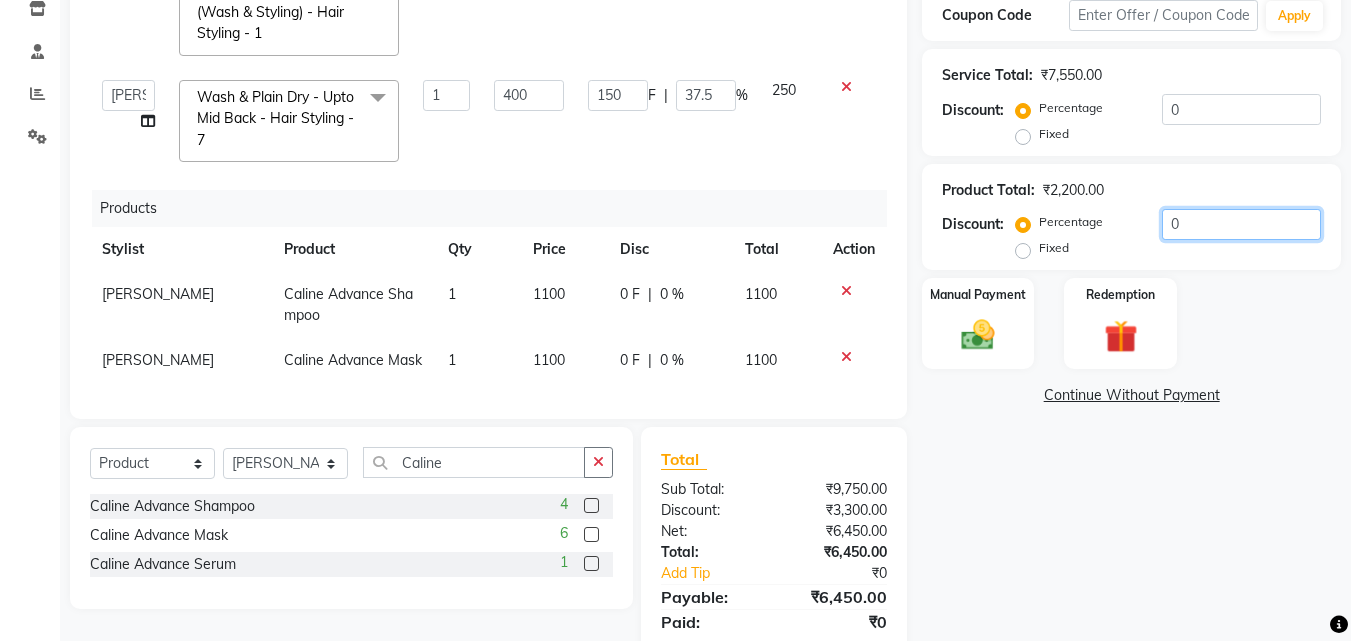 click on "Discount:  Percentage   Fixed  0" 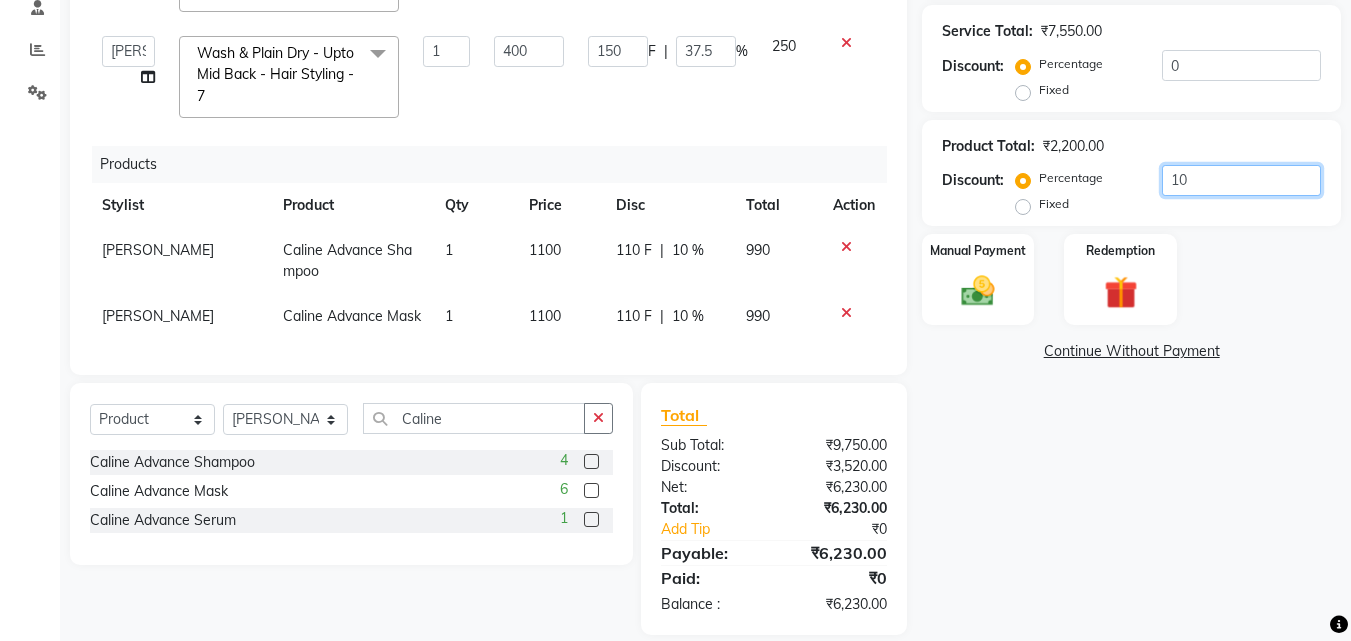 scroll, scrollTop: 417, scrollLeft: 0, axis: vertical 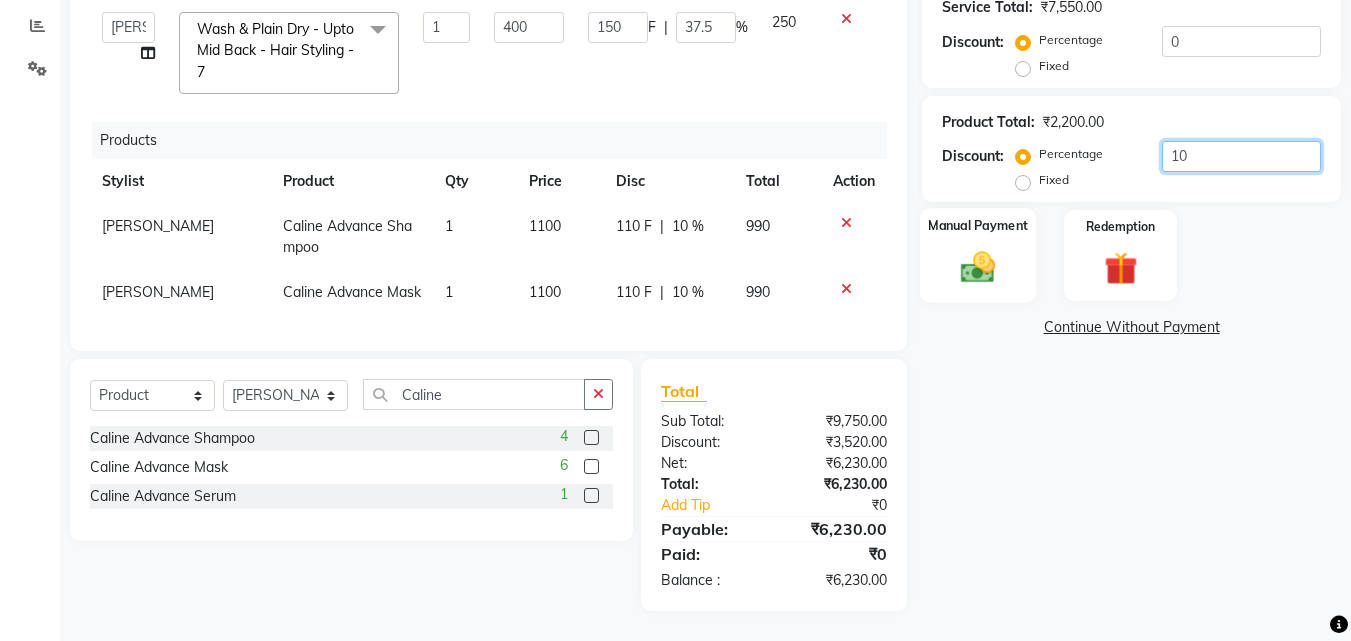 type on "10" 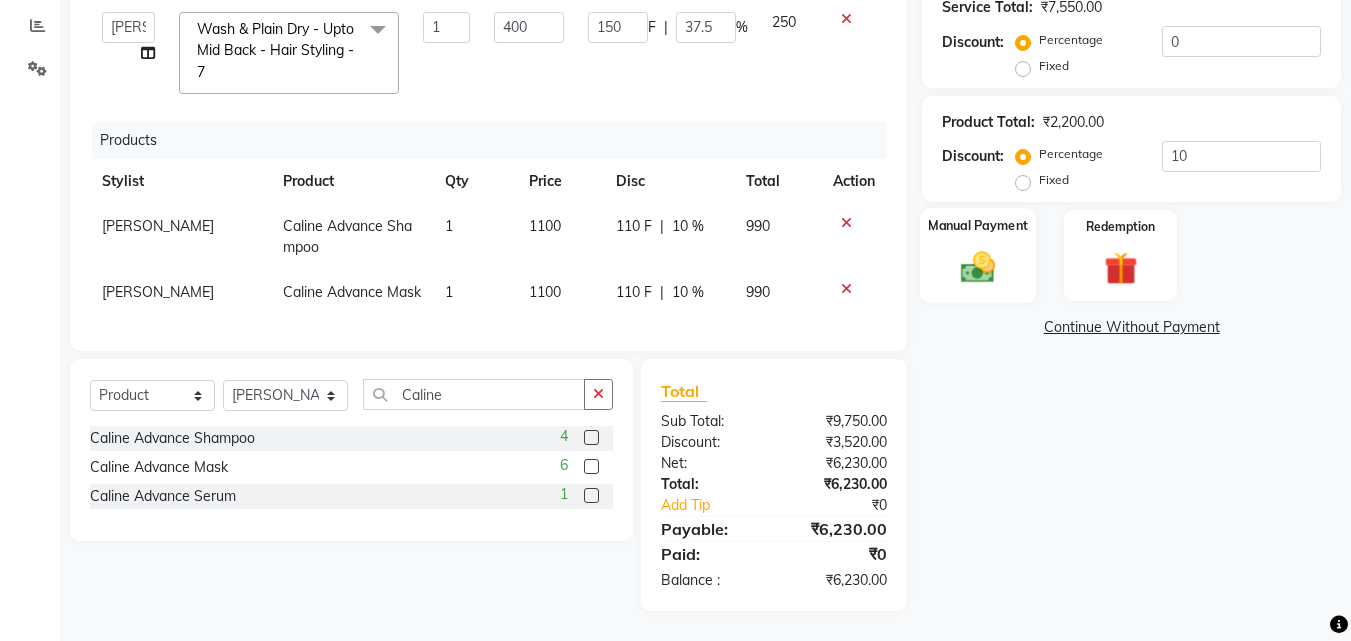 click 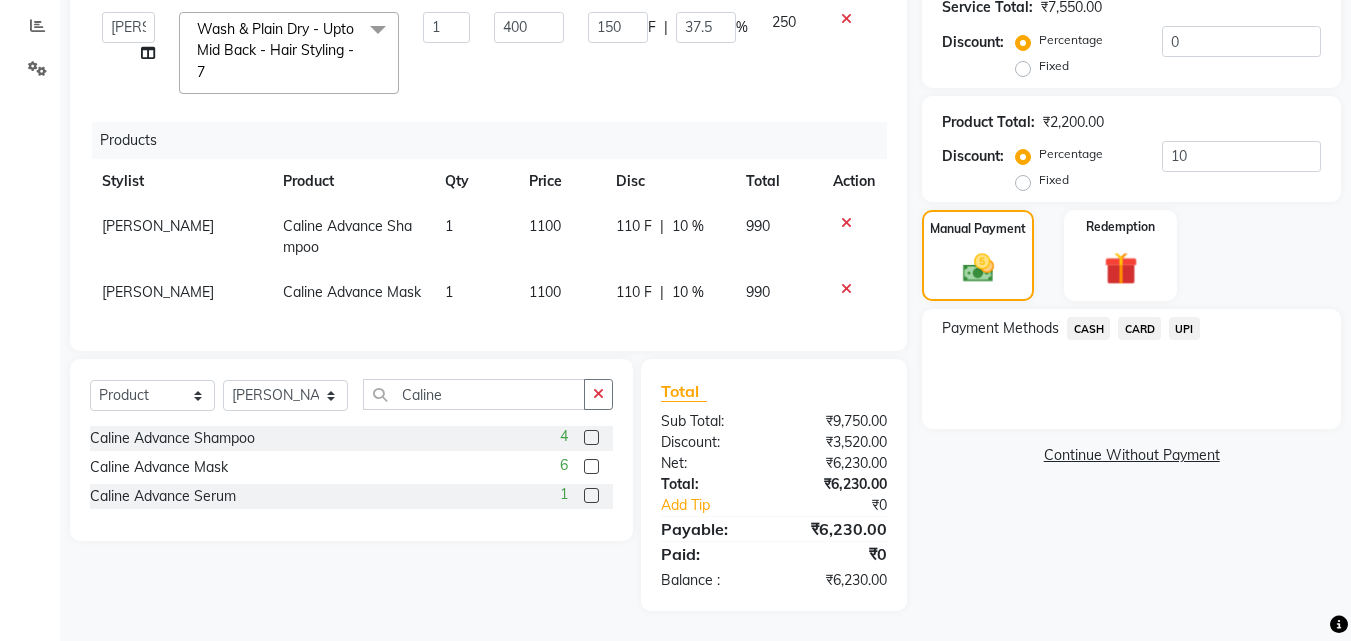 click on "UPI" 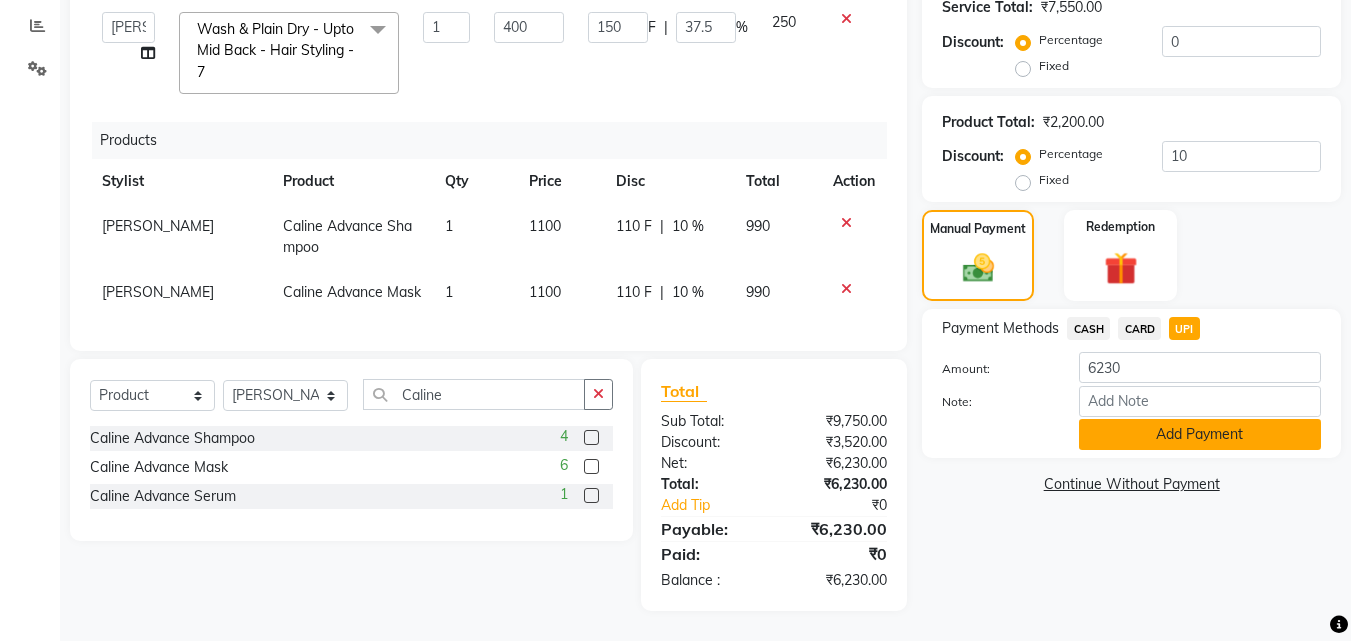 click on "Add Payment" 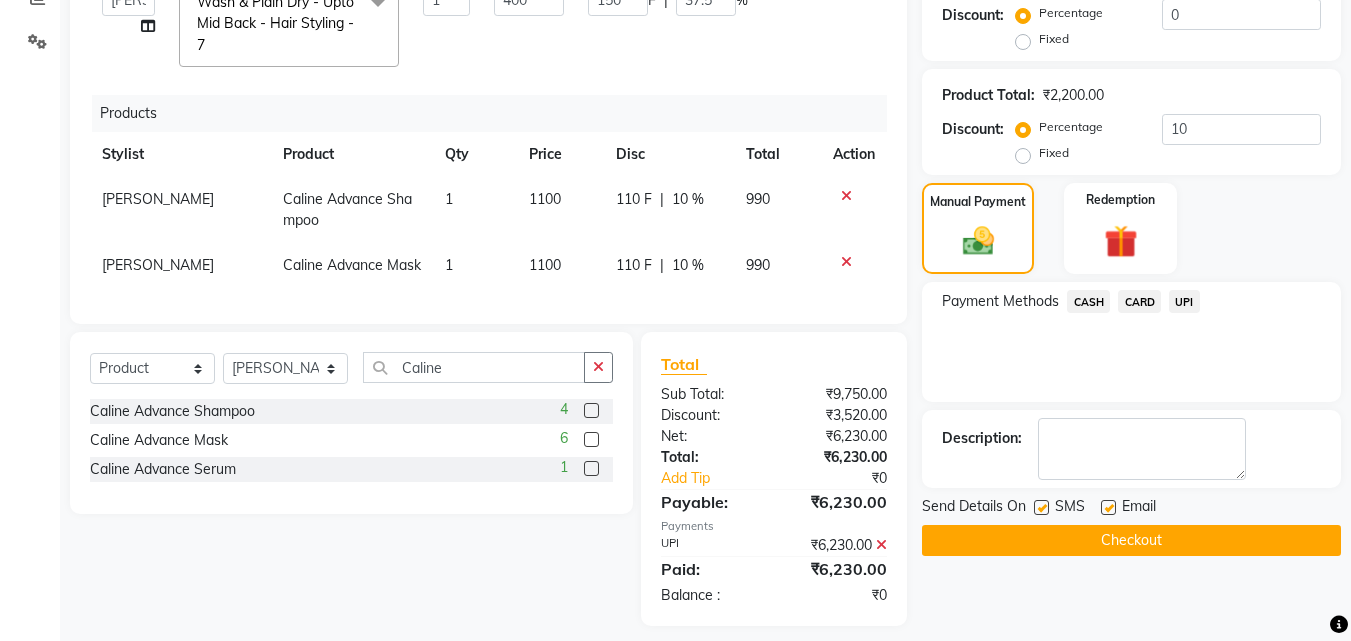 scroll, scrollTop: 459, scrollLeft: 0, axis: vertical 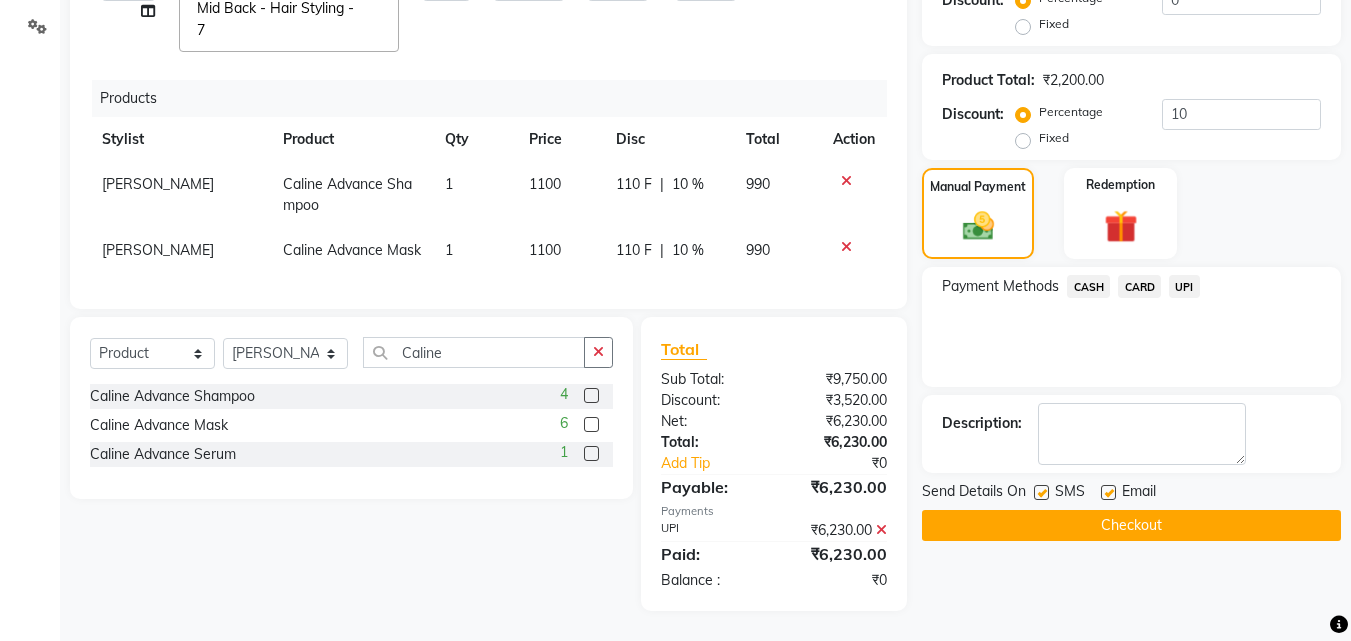 click on "Checkout" 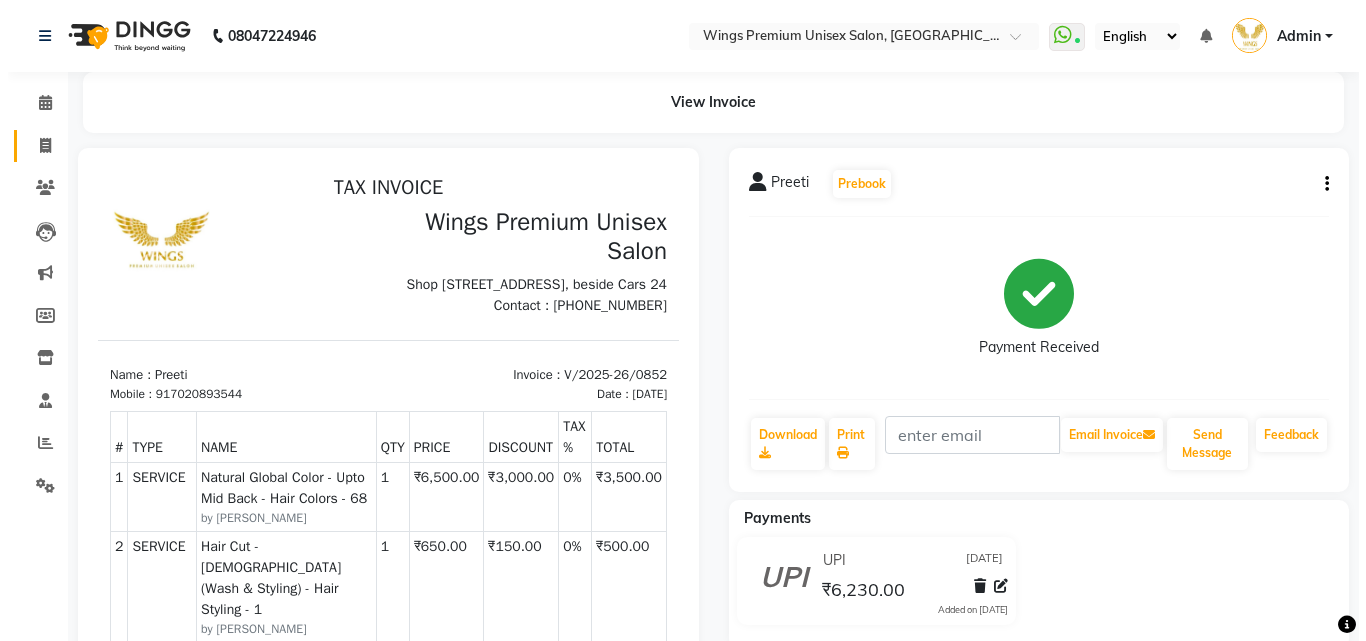 scroll, scrollTop: 0, scrollLeft: 0, axis: both 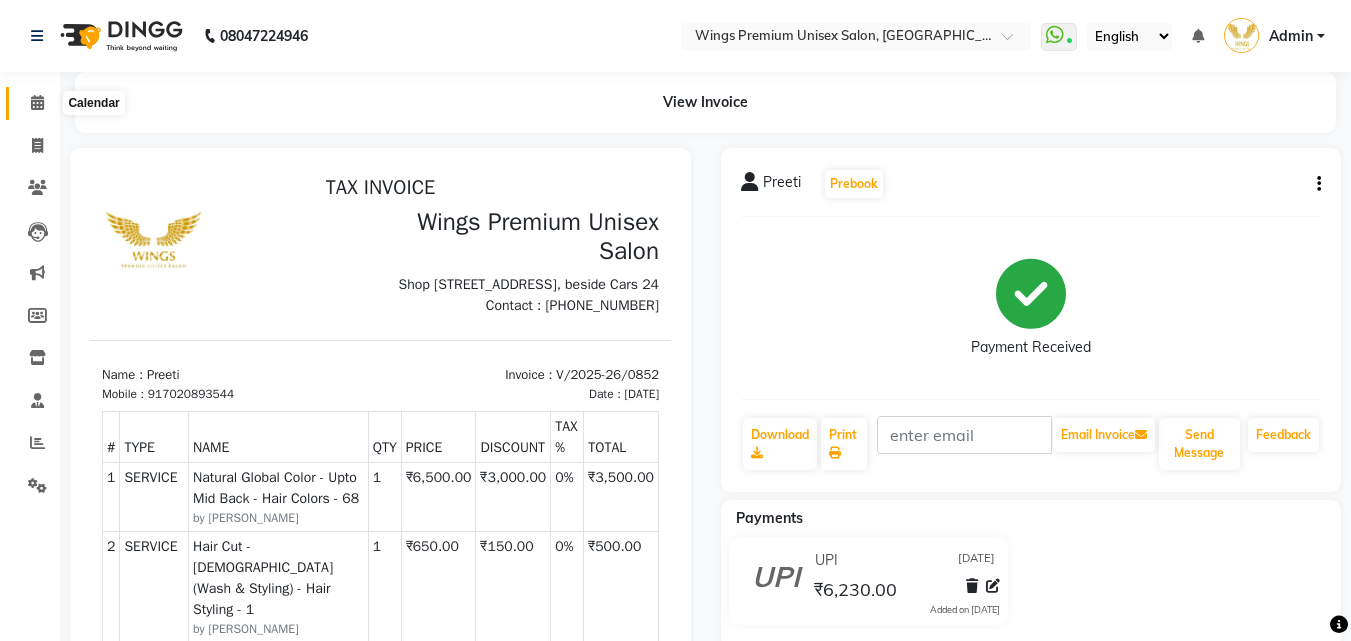 click 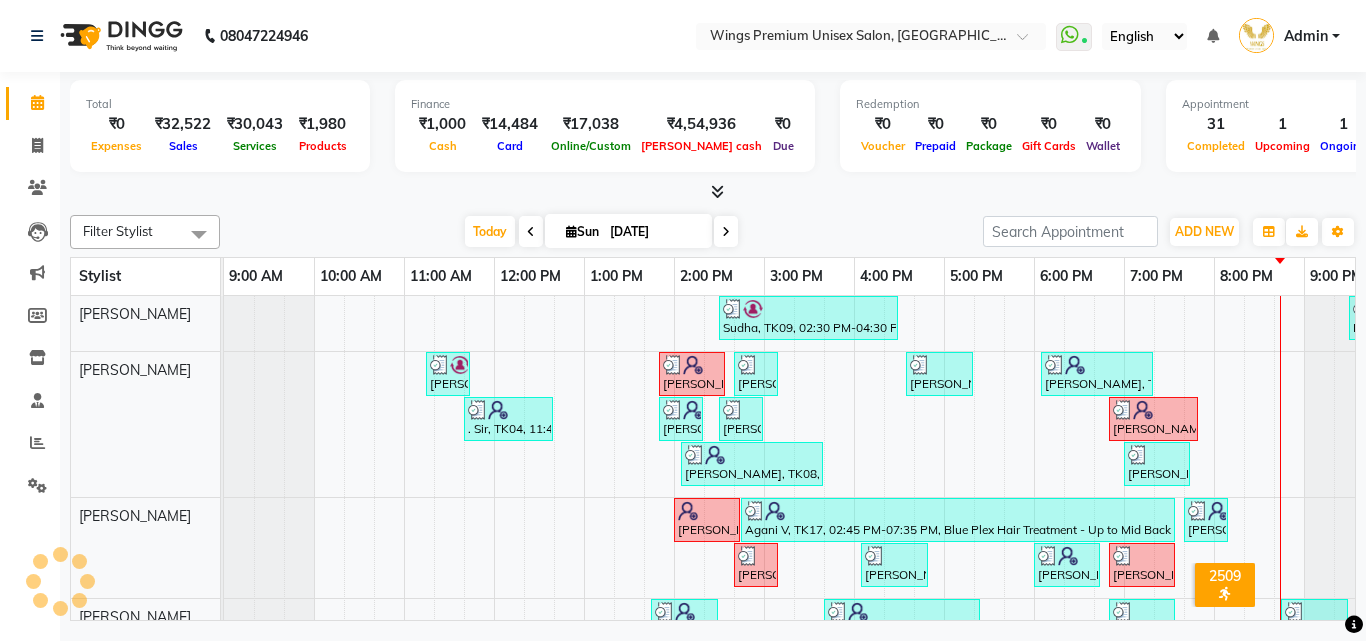 scroll, scrollTop: 0, scrollLeft: 39, axis: horizontal 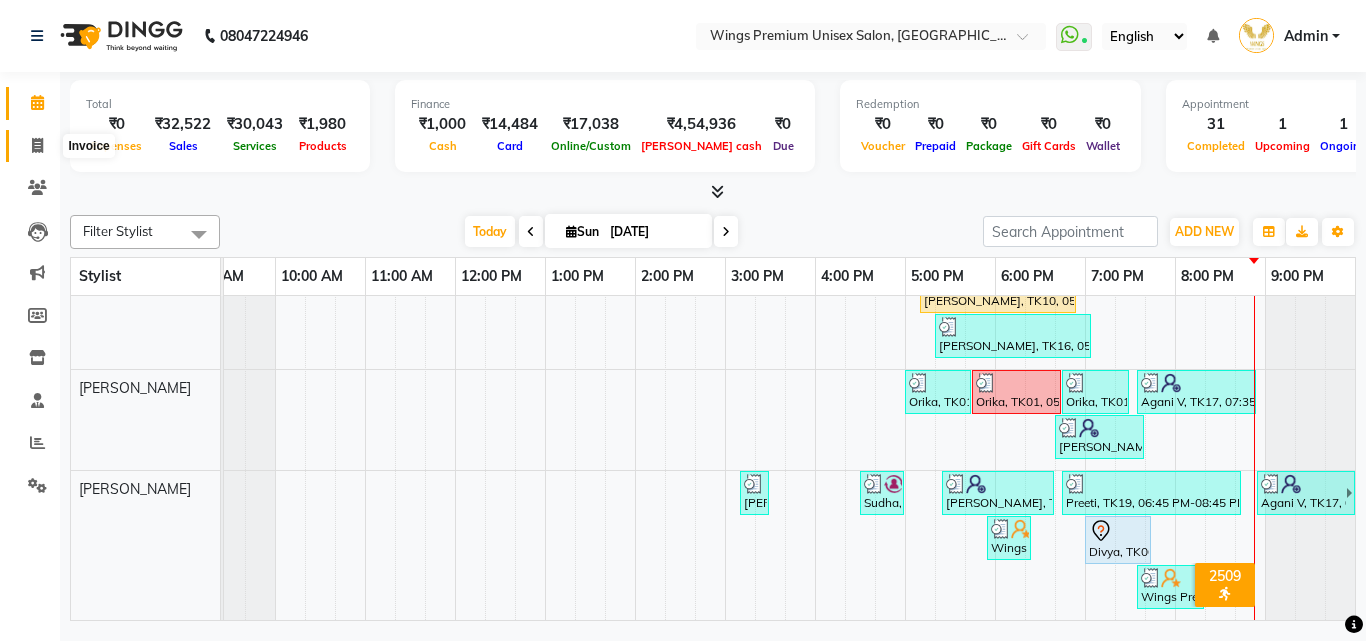 click 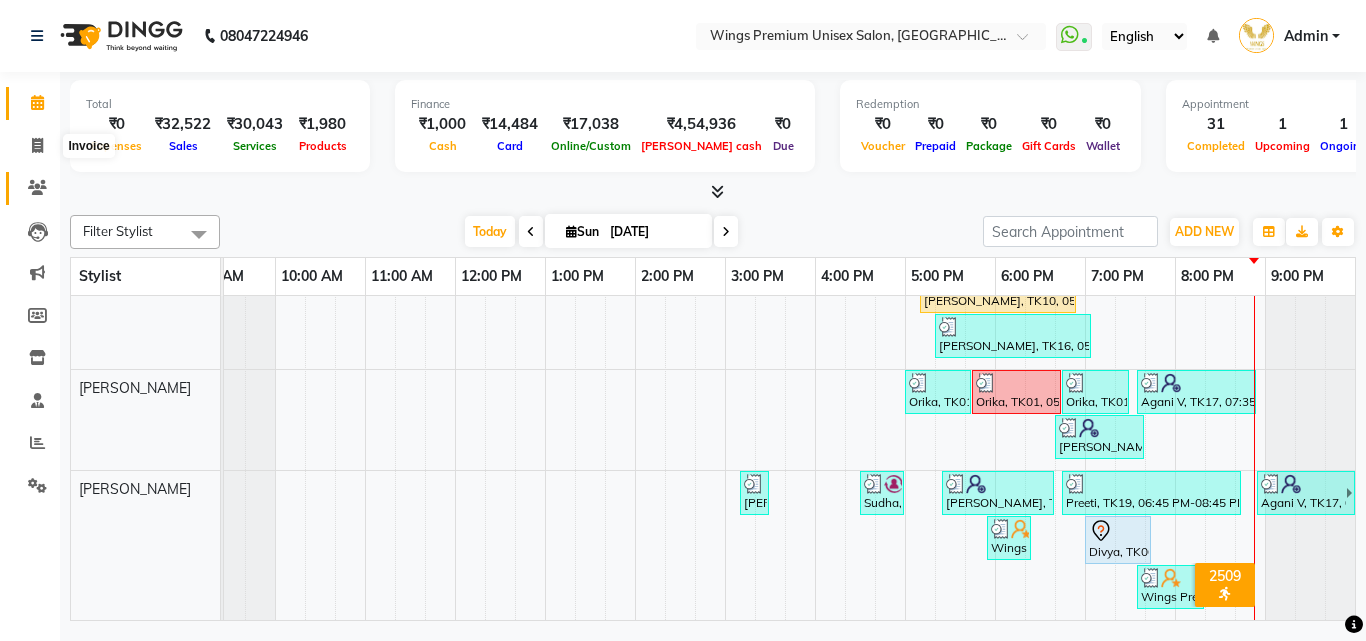 select on "service" 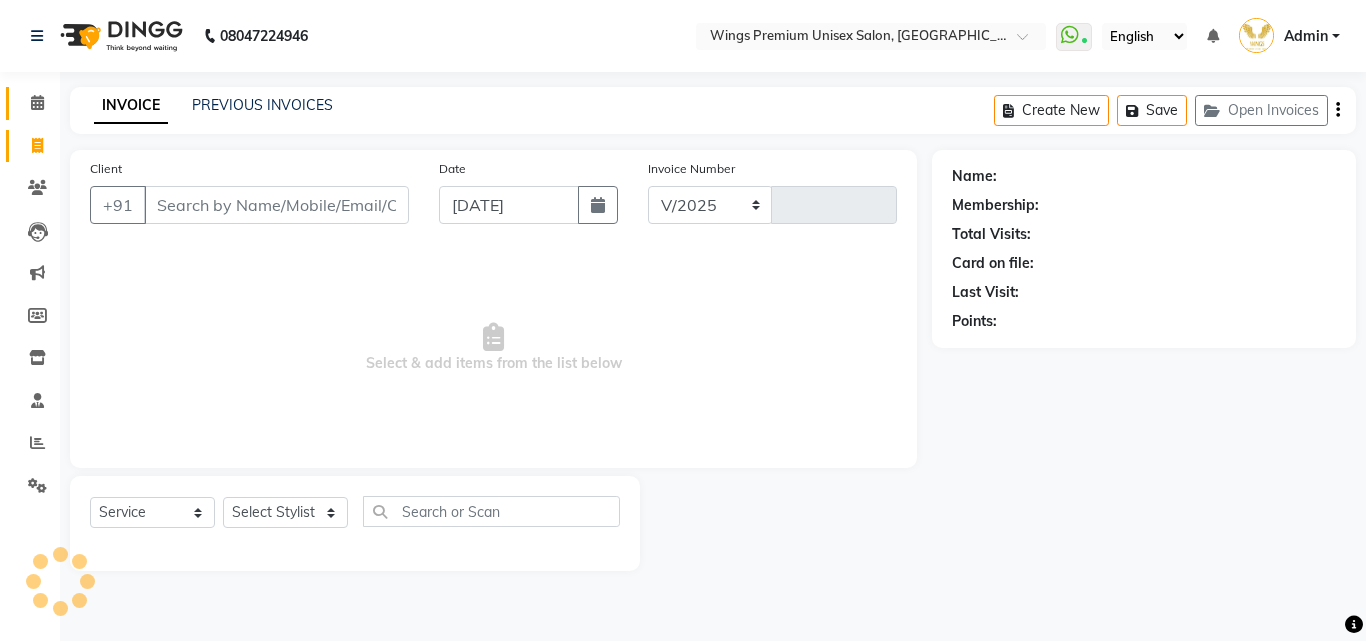 select on "674" 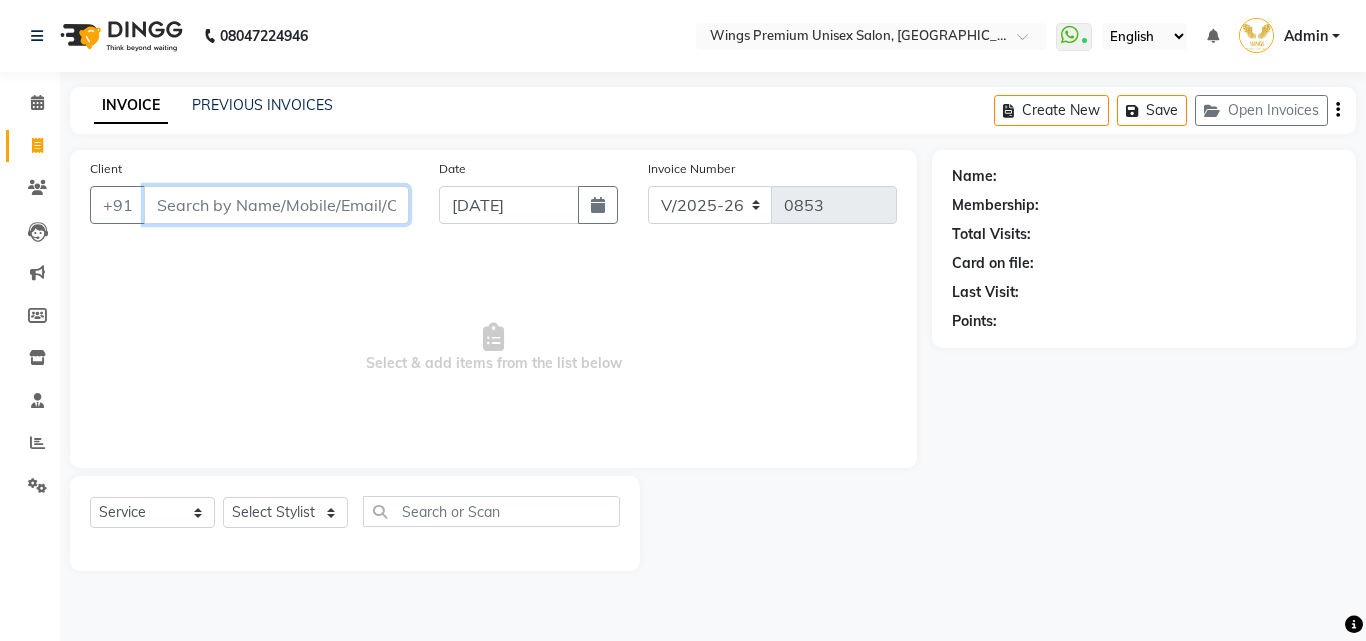 drag, startPoint x: 215, startPoint y: 210, endPoint x: 207, endPoint y: 224, distance: 16.124516 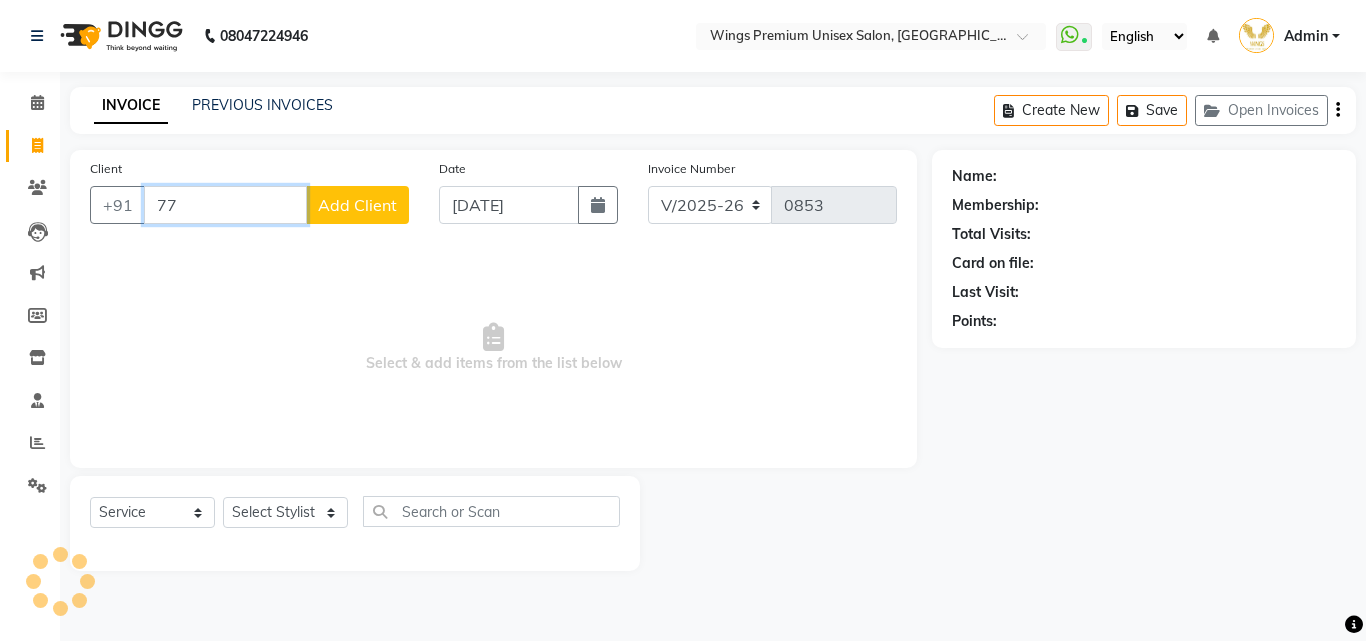 type on "7" 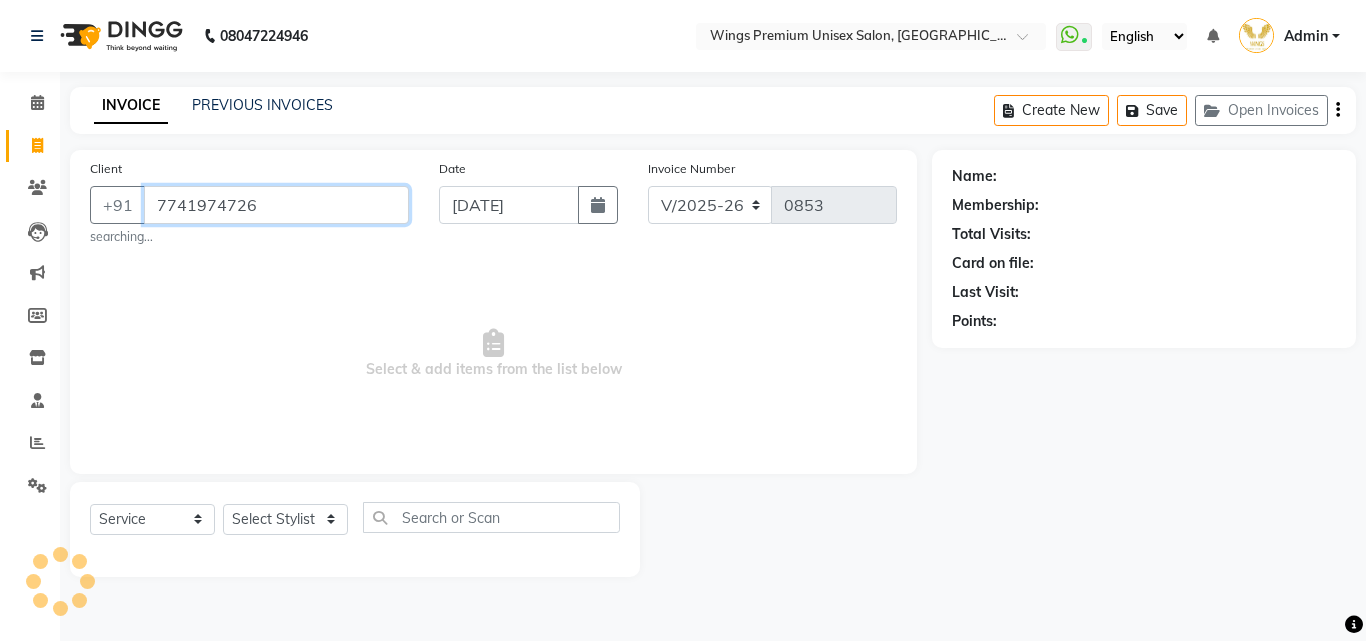 type on "7741974726" 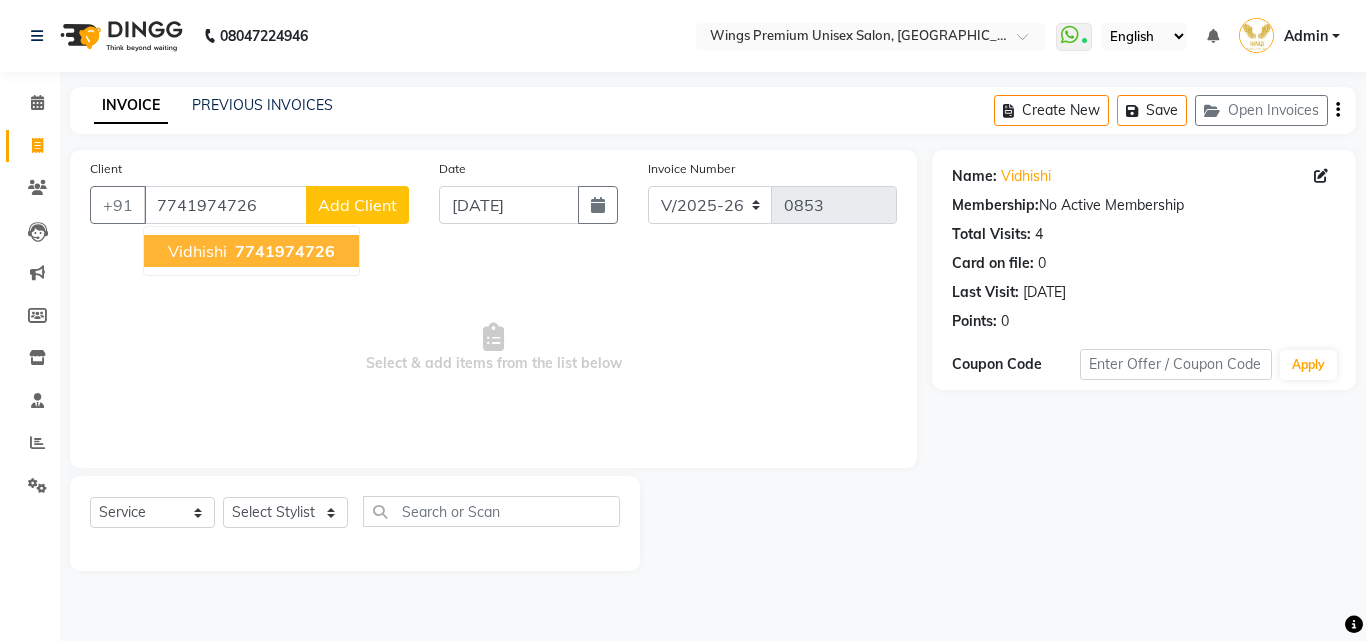click on "Vidhishi" at bounding box center [197, 251] 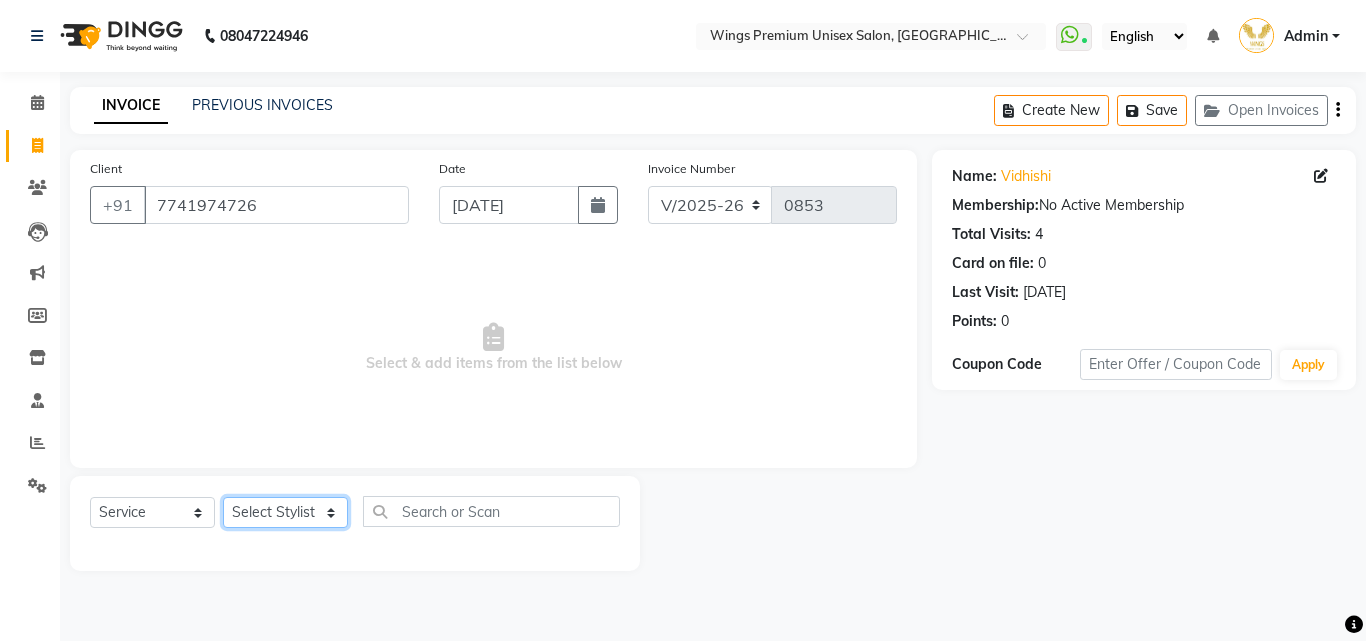 click on "Select Stylist [PERSON_NAME] [PERSON_NAME] [PERSON_NAME] [PERSON_NAME] Shruti Panda [PERSON_NAME]  Vishal Changdev [PERSON_NAME]" 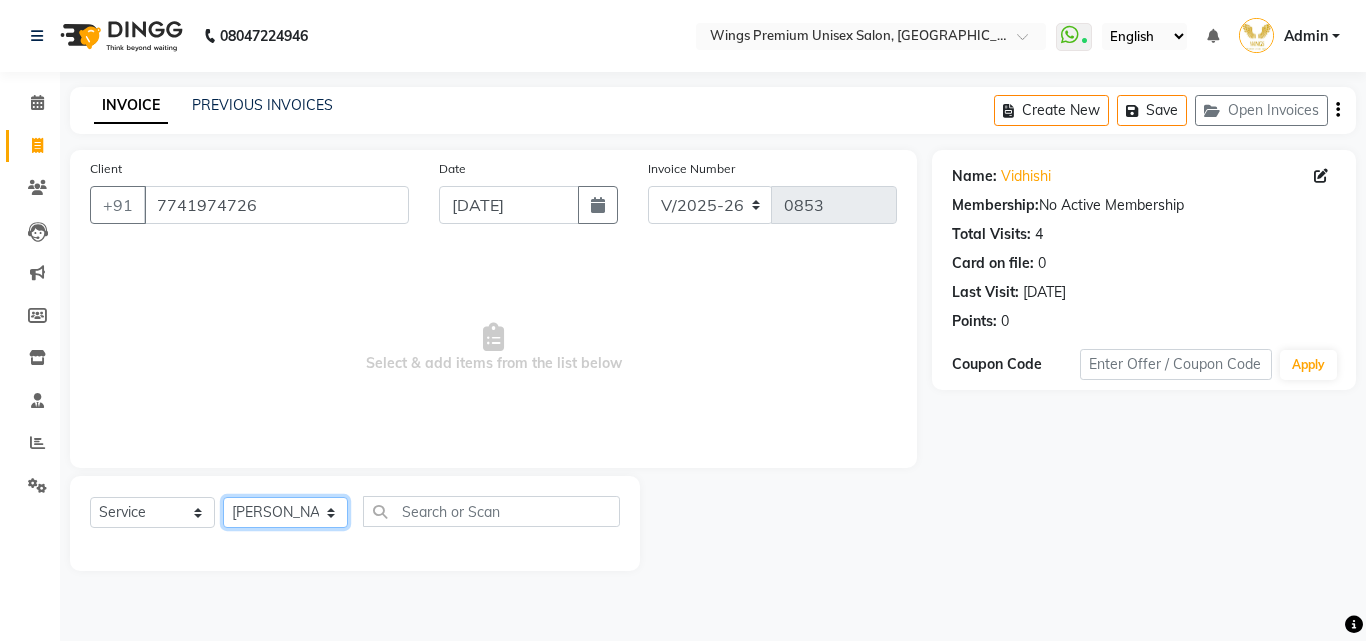 click on "Select Stylist [PERSON_NAME] [PERSON_NAME] [PERSON_NAME] [PERSON_NAME] Shruti Panda [PERSON_NAME]  Vishal Changdev [PERSON_NAME]" 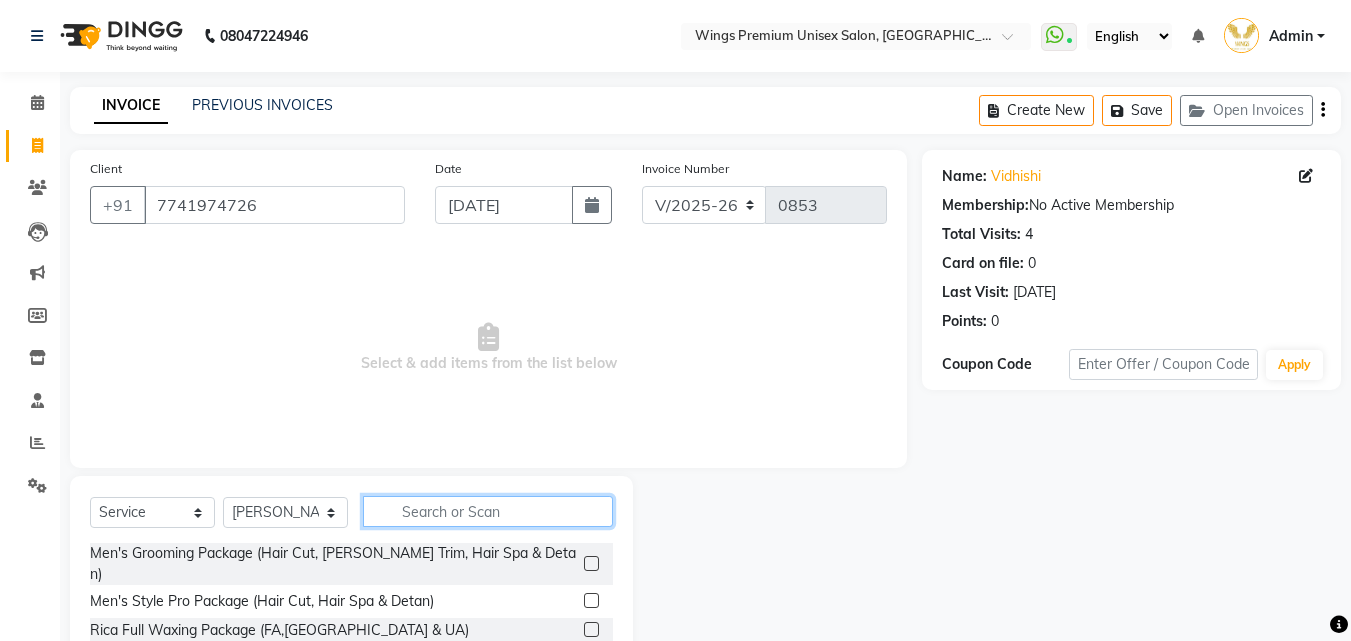 click 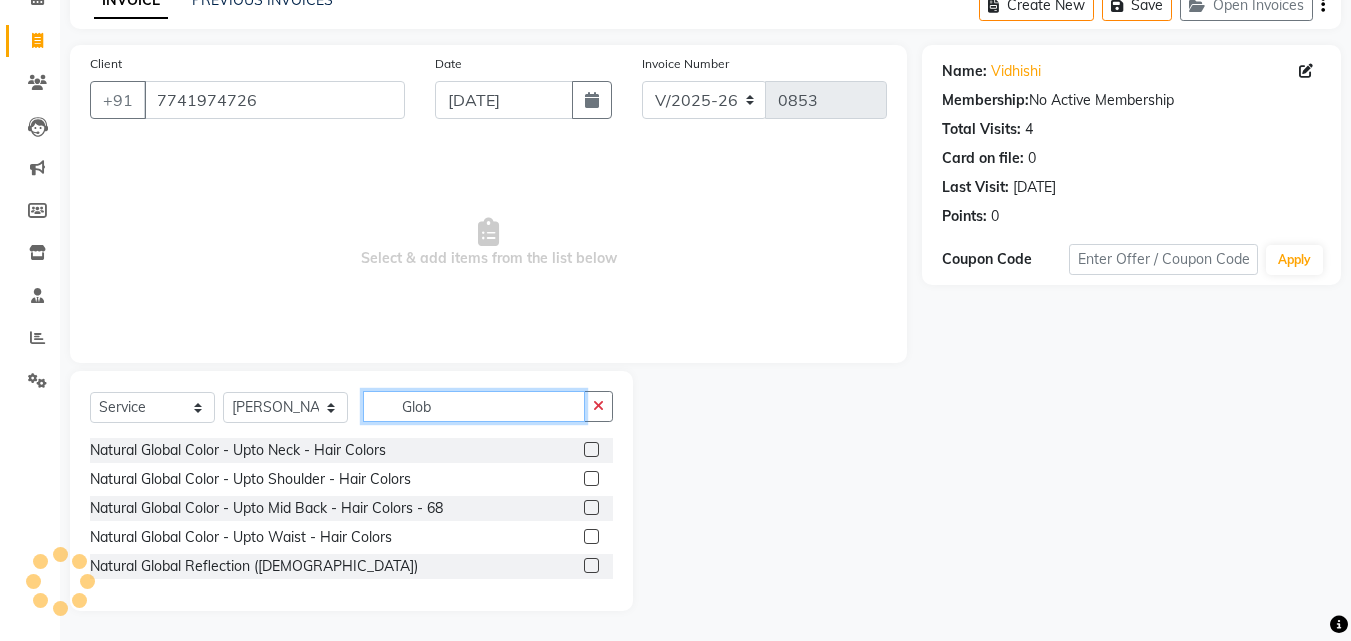 scroll, scrollTop: 105, scrollLeft: 0, axis: vertical 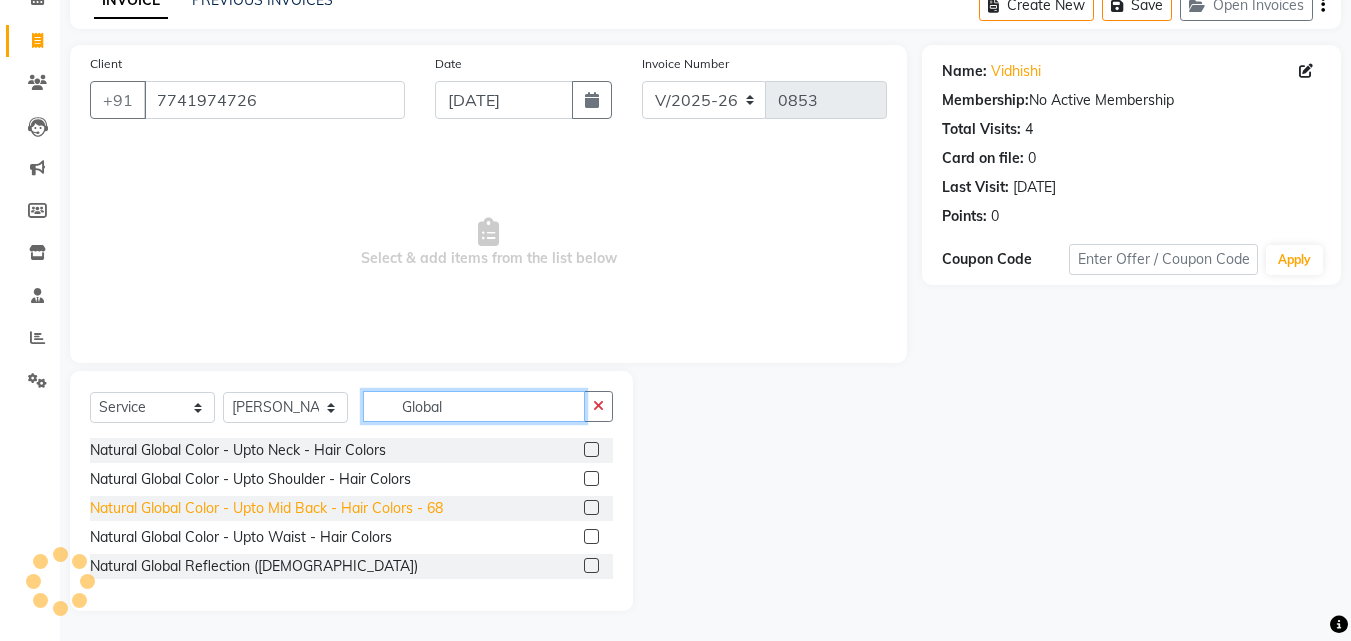 type on "Global" 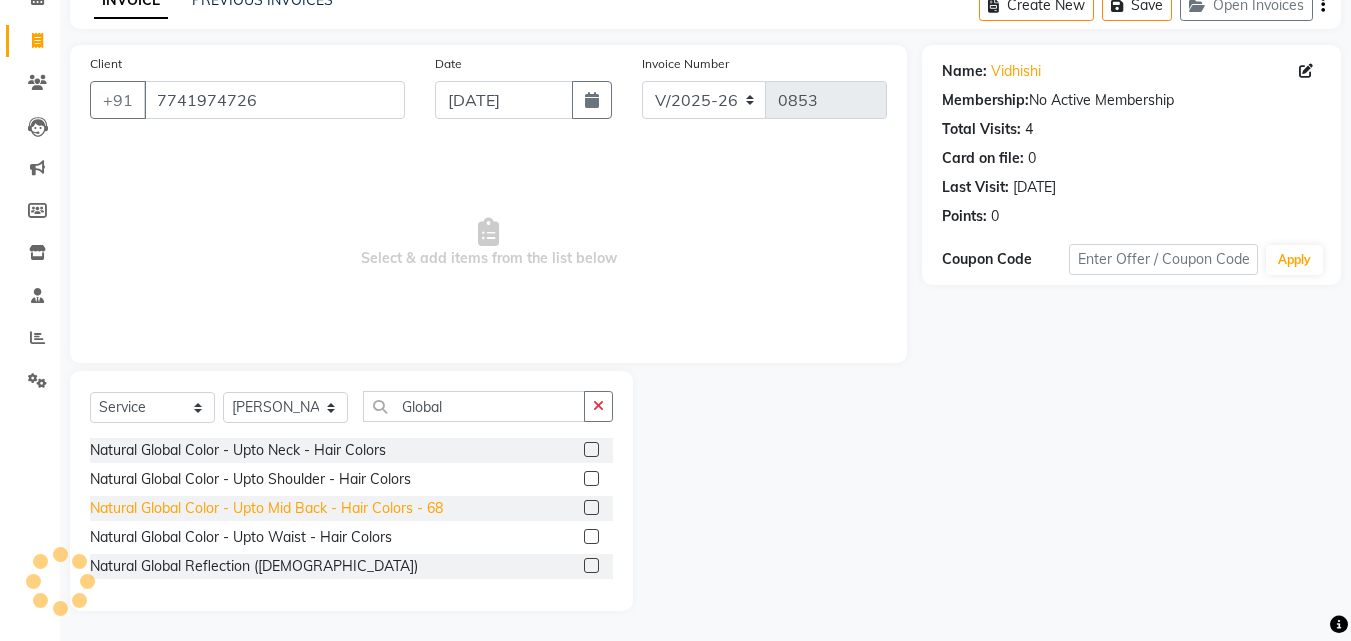 click on "Natural Global Color - Upto Mid Back - Hair Colors  - 68" 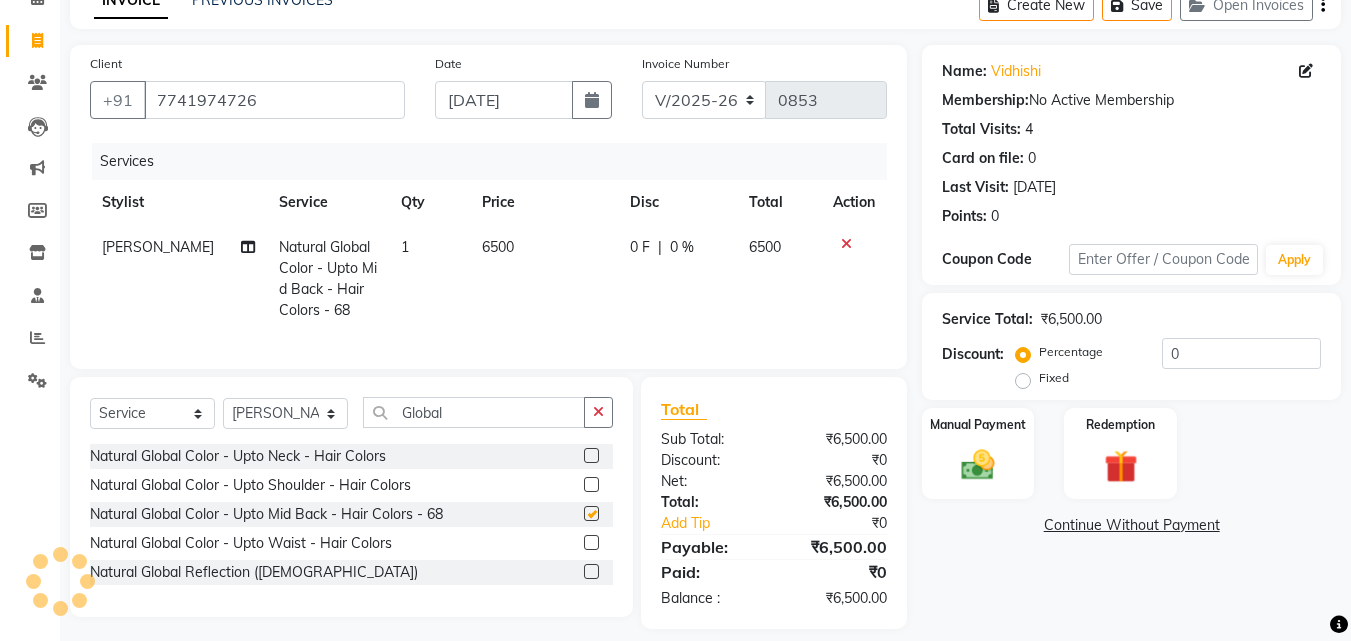 checkbox on "false" 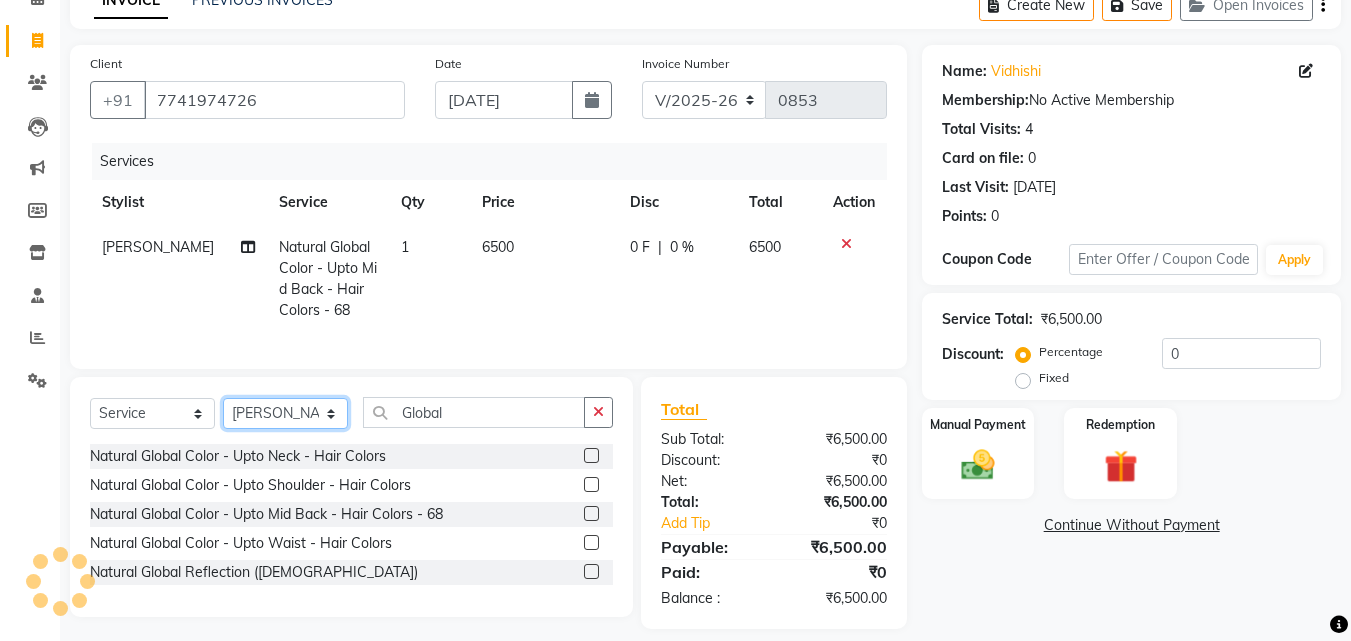click on "Select Stylist [PERSON_NAME] [PERSON_NAME] [PERSON_NAME] [PERSON_NAME] Shruti Panda [PERSON_NAME]  Vishal Changdev [PERSON_NAME]" 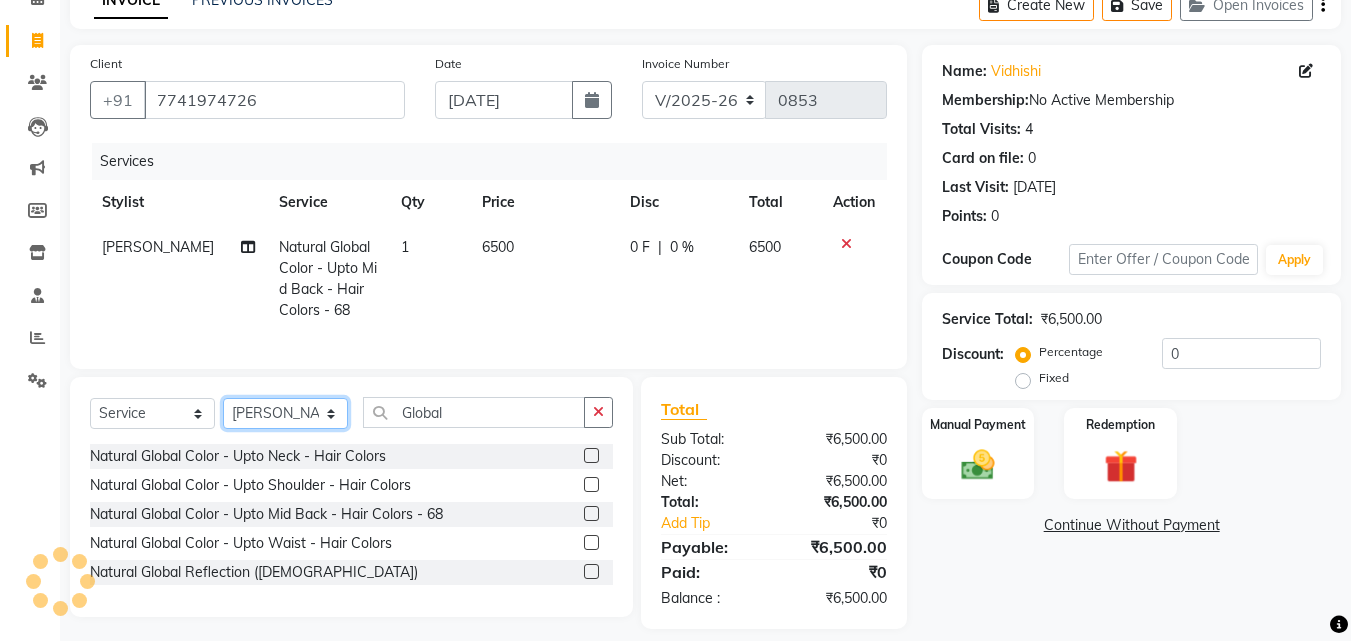 select on "82124" 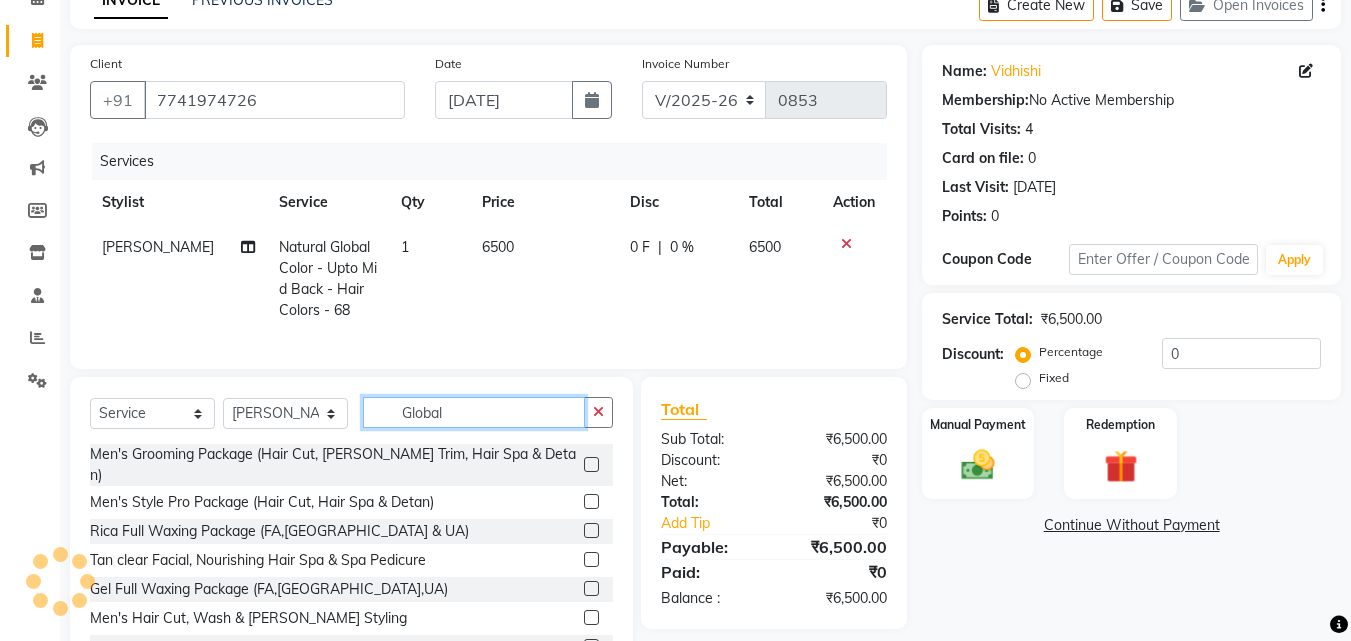click on "Global" 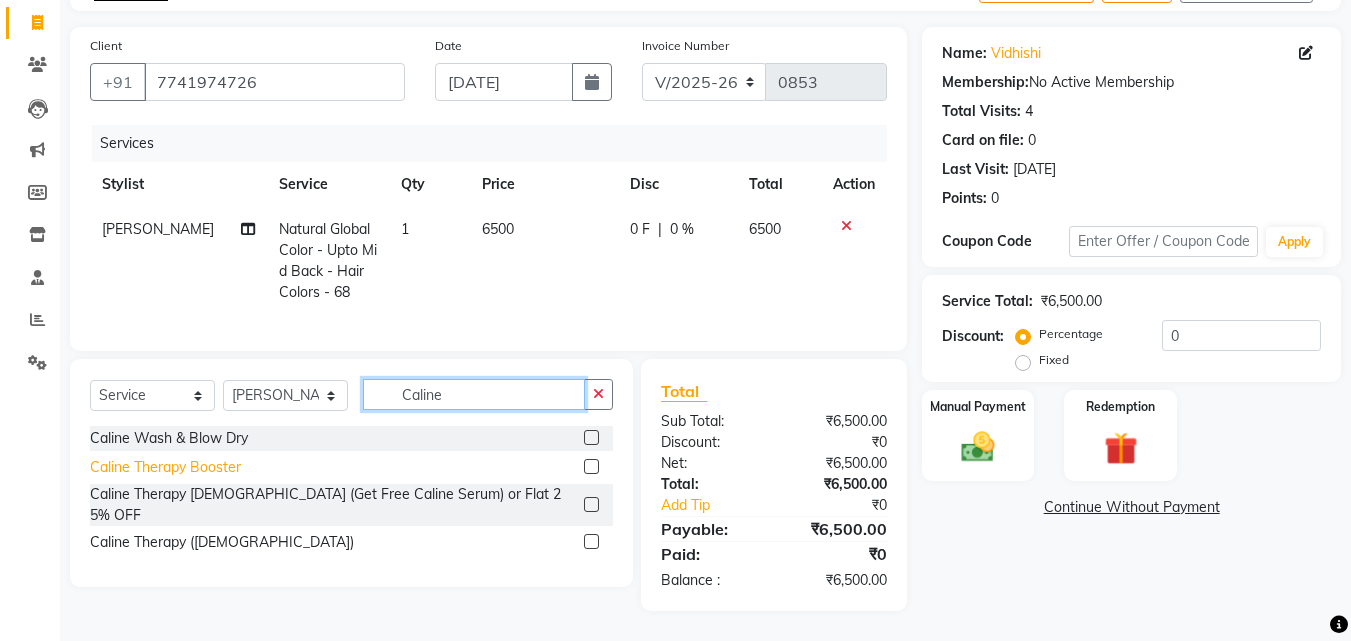 scroll, scrollTop: 138, scrollLeft: 0, axis: vertical 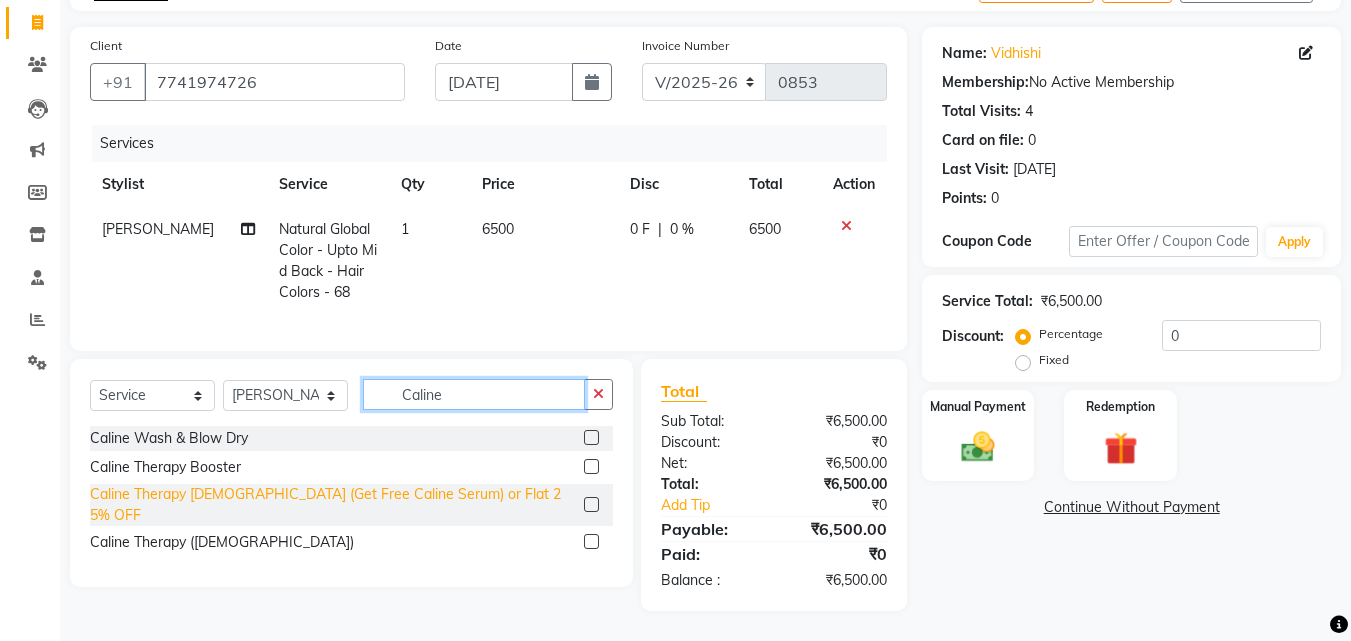 type on "Caline" 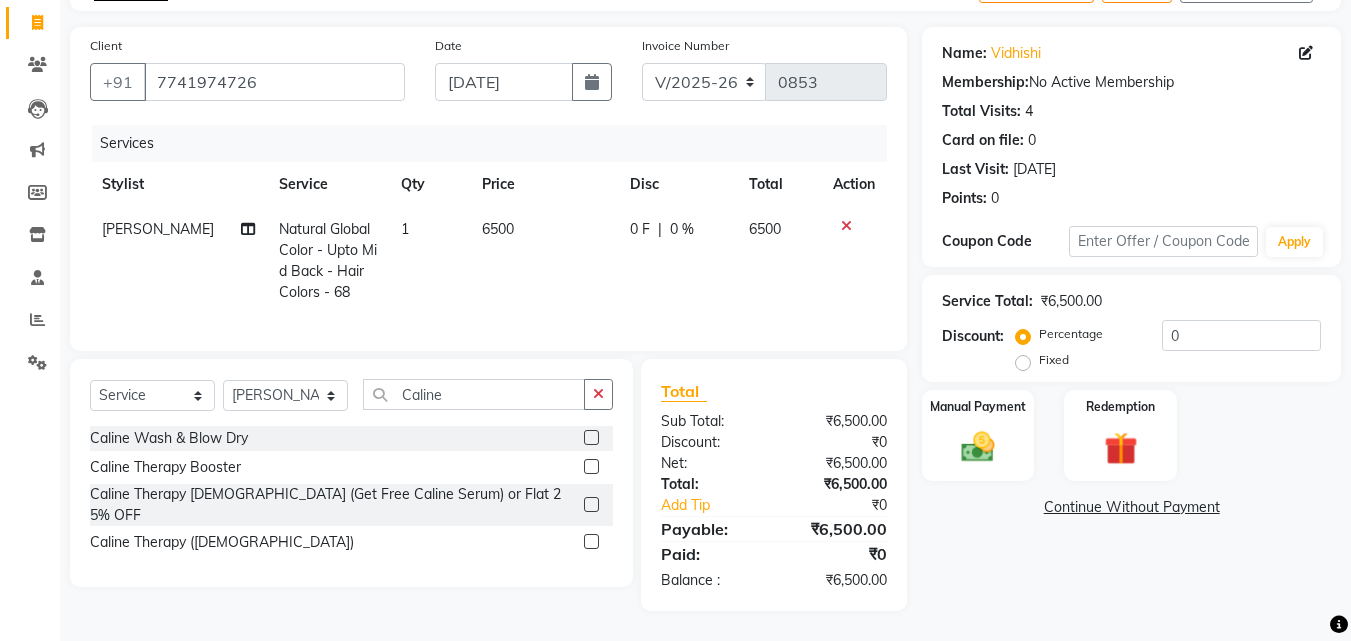 click on "Caline Therapy [DEMOGRAPHIC_DATA] (Get Free Caline Serum) or Flat 25% OFF" 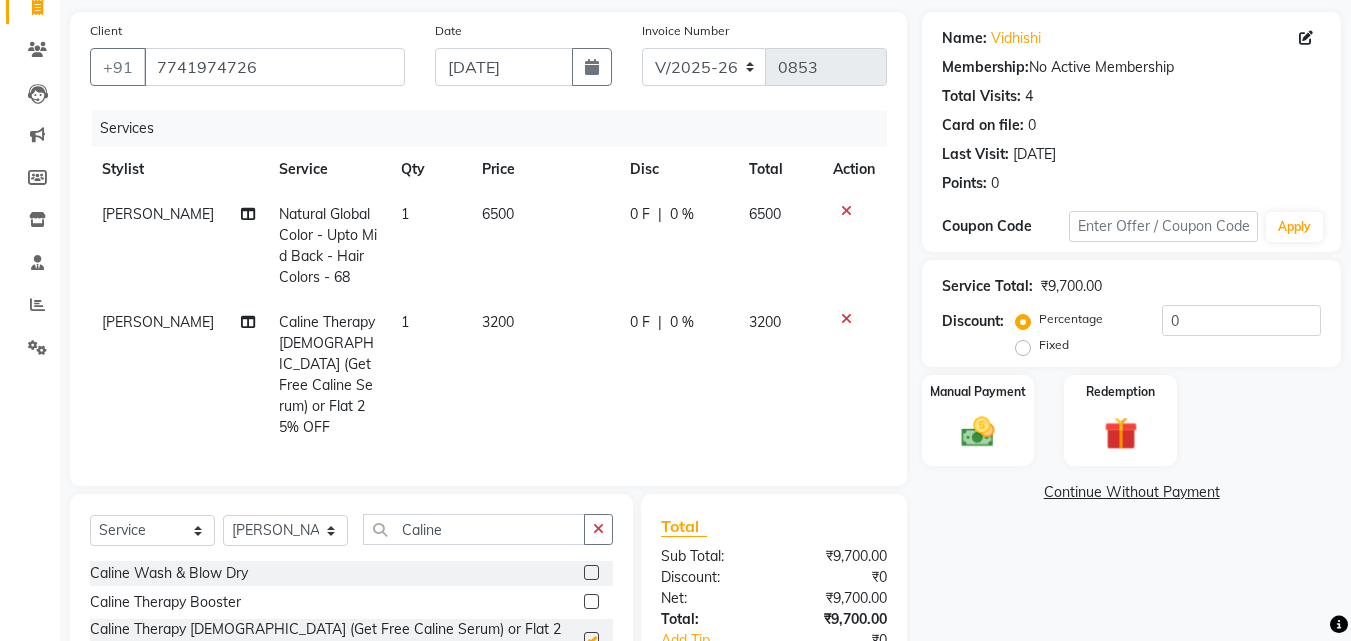 checkbox on "false" 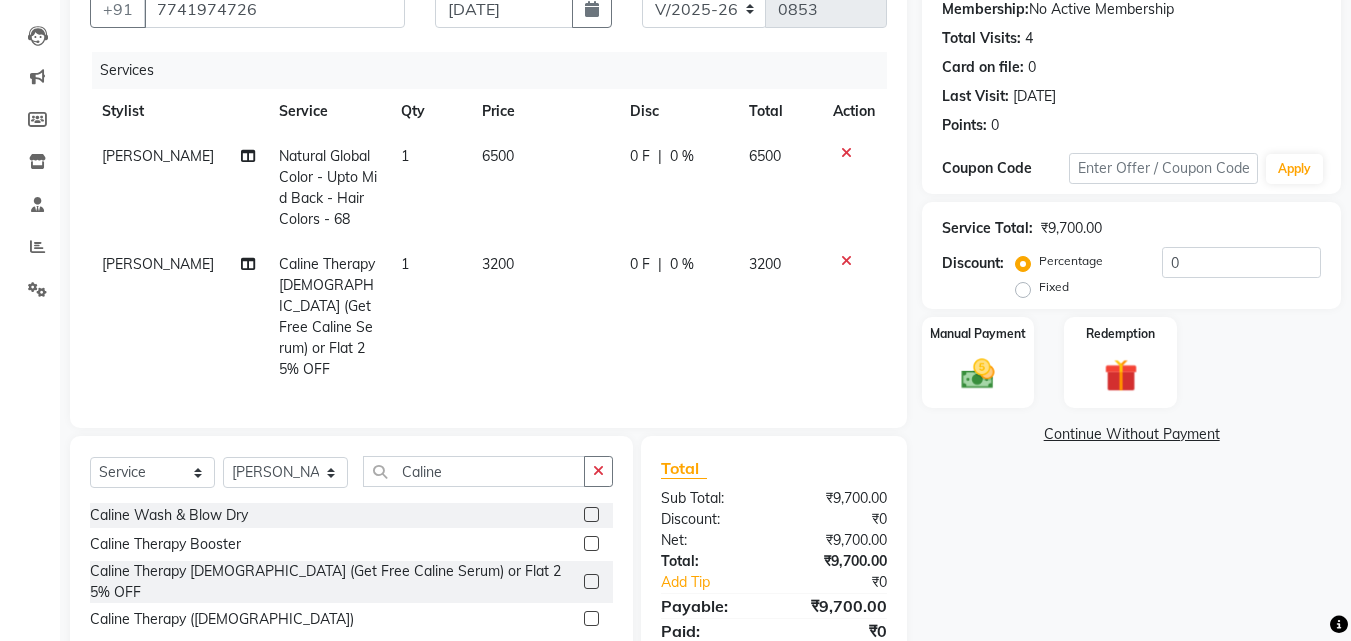 scroll, scrollTop: 238, scrollLeft: 0, axis: vertical 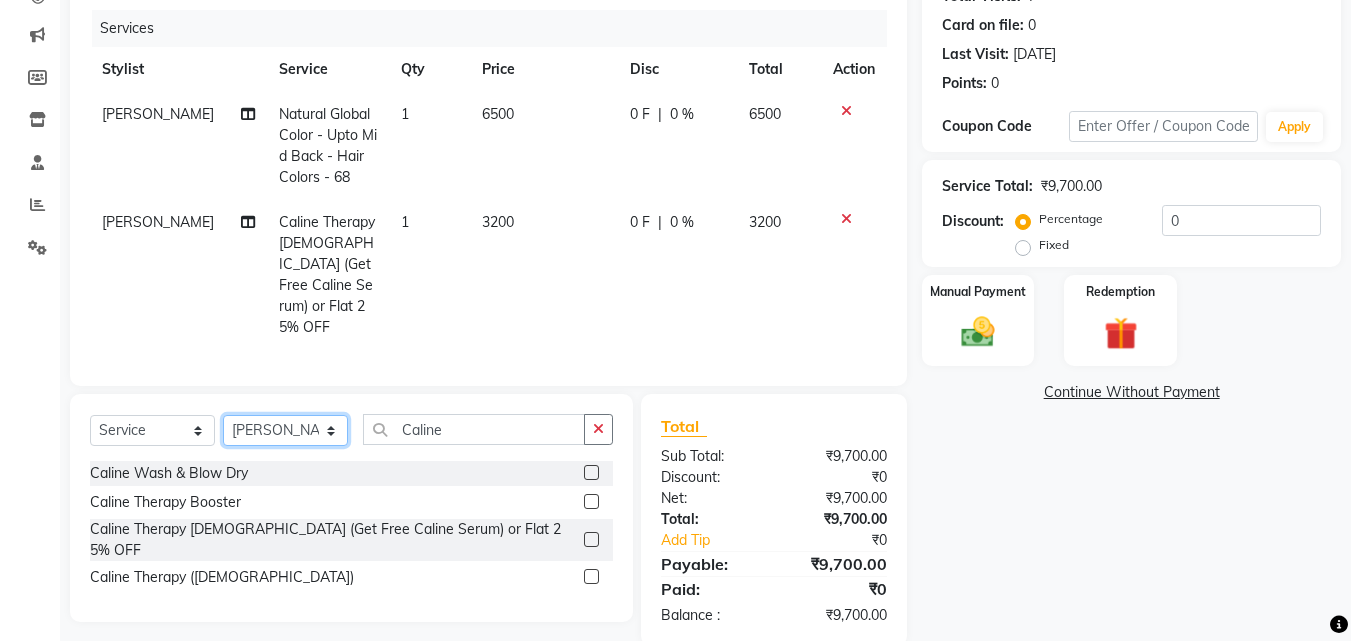 click on "Select Stylist [PERSON_NAME] [PERSON_NAME] [PERSON_NAME] [PERSON_NAME] Shruti Panda [PERSON_NAME]  Vishal Changdev [PERSON_NAME]" 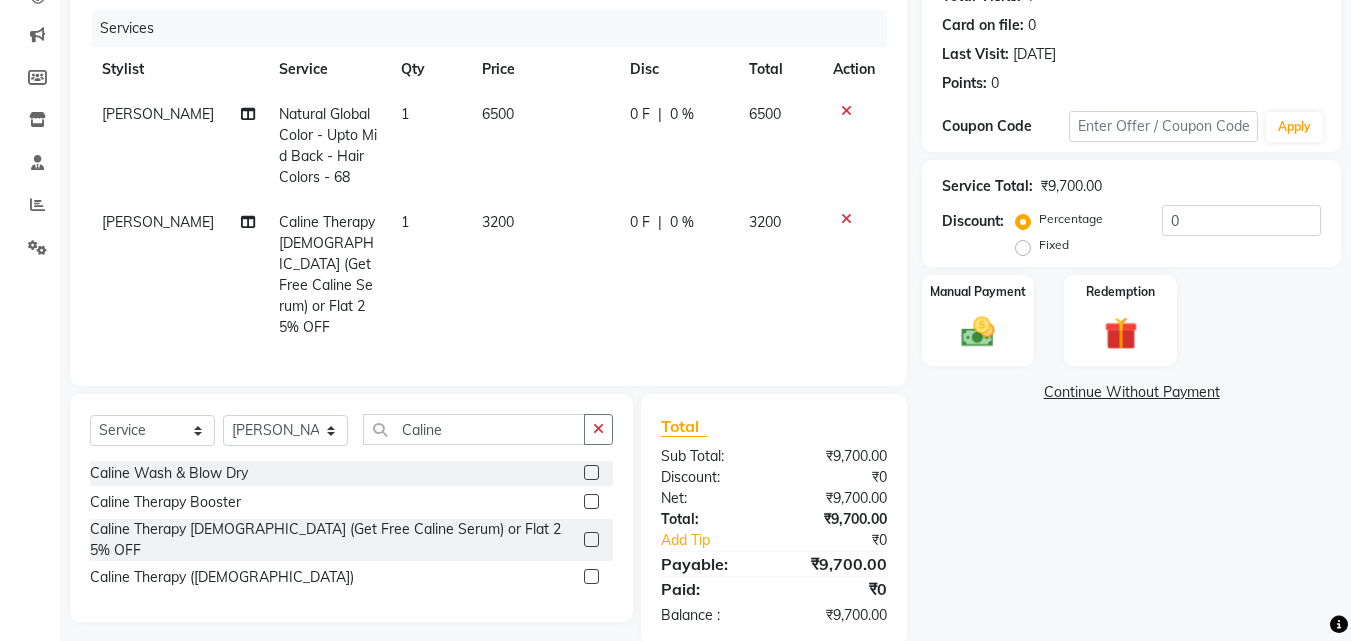 drag, startPoint x: 55, startPoint y: 300, endPoint x: 104, endPoint y: 334, distance: 59.64059 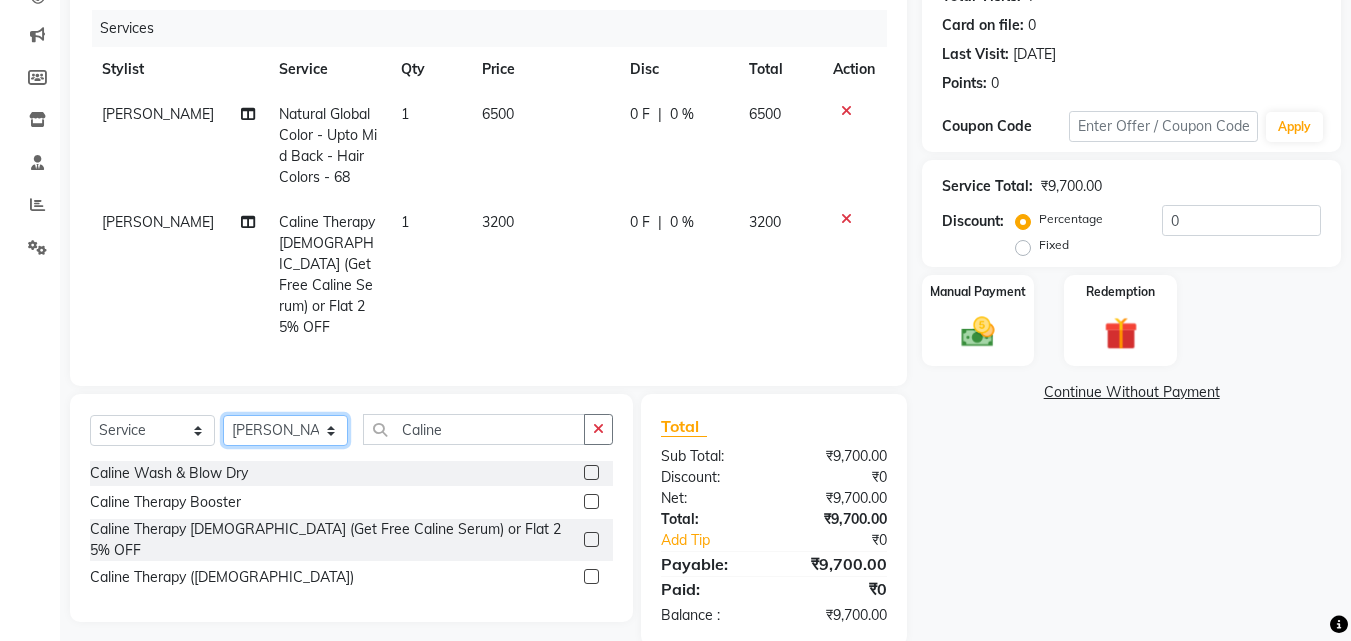 click on "Select Stylist [PERSON_NAME] [PERSON_NAME] [PERSON_NAME] [PERSON_NAME] Shruti Panda [PERSON_NAME]  Vishal Changdev [PERSON_NAME]" 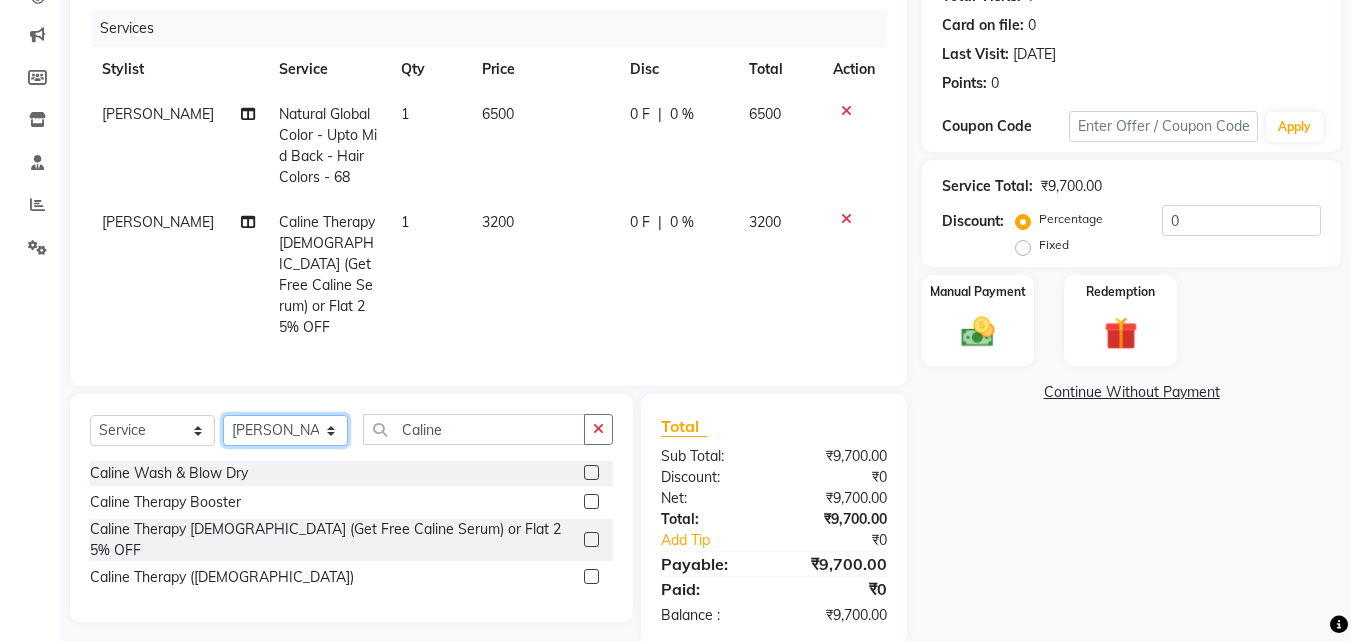 select on "9977" 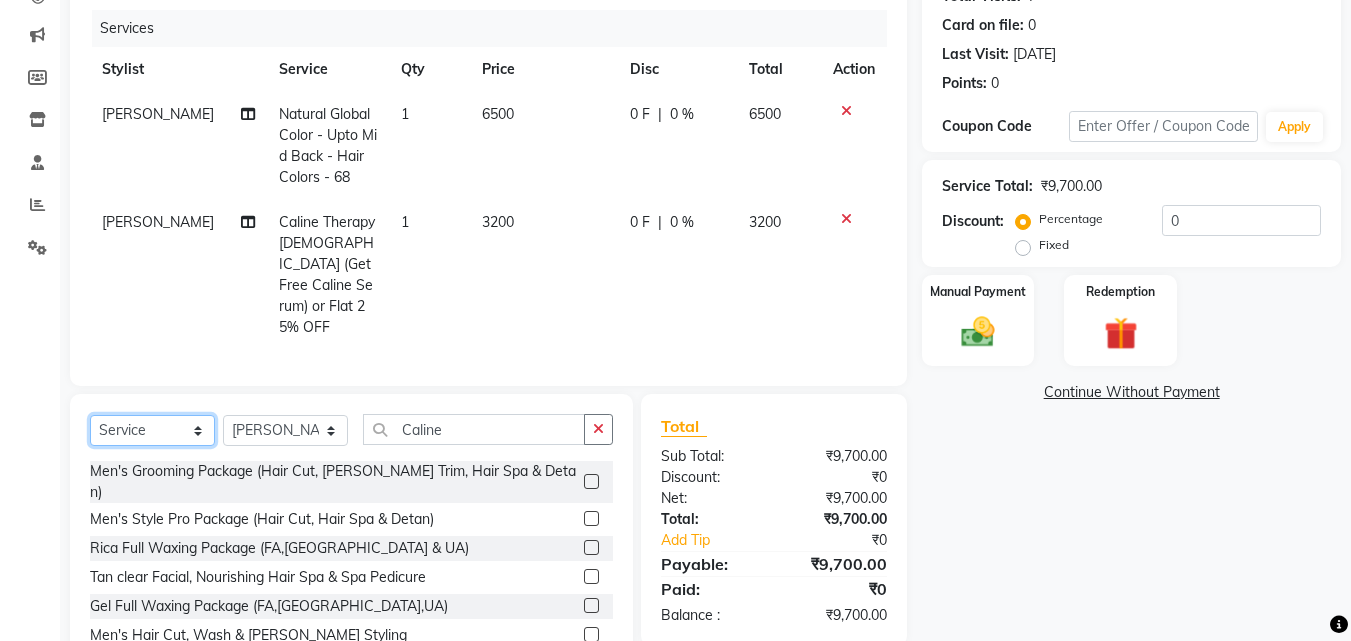 click on "Select  Service  Product  Membership  Package Voucher Prepaid Gift Card" 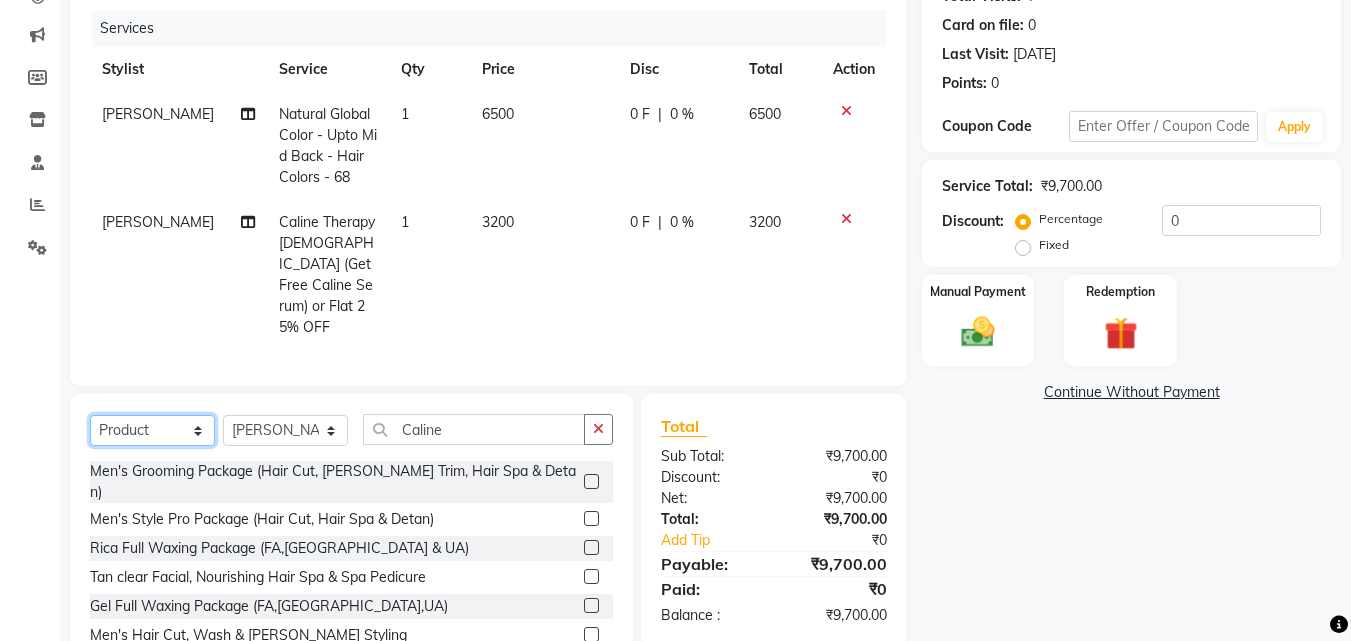click on "Select  Service  Product  Membership  Package Voucher Prepaid Gift Card" 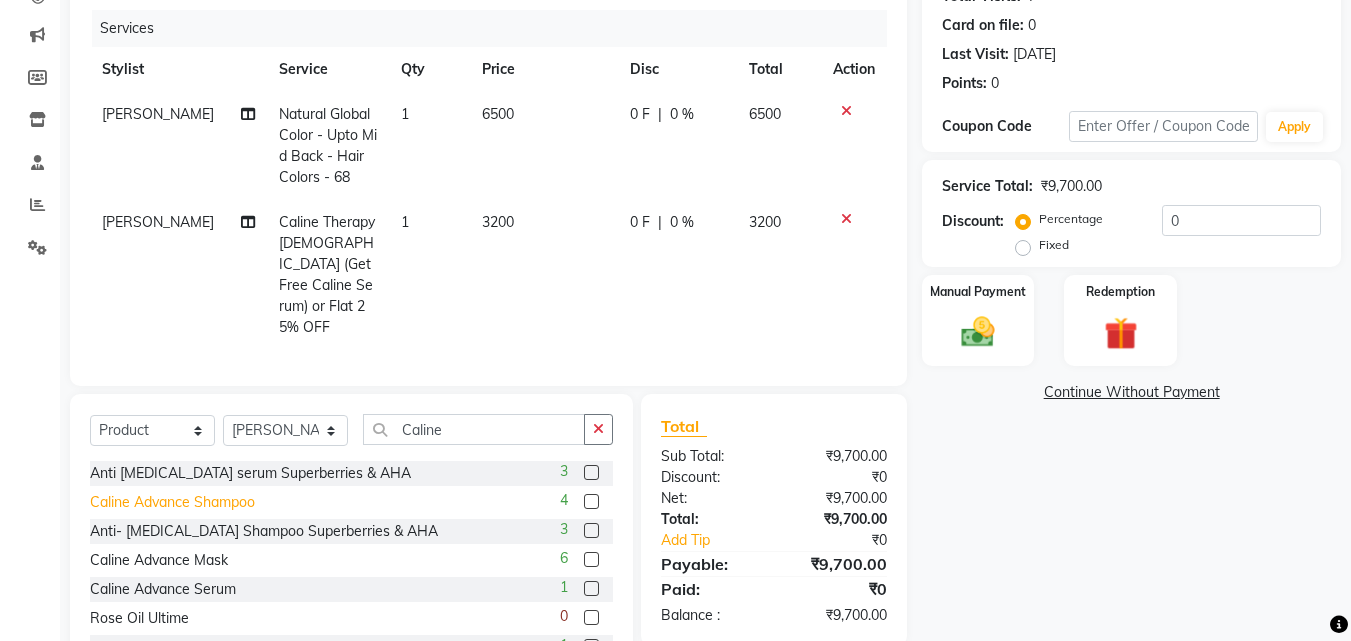 click on "Caline Advance Shampoo" 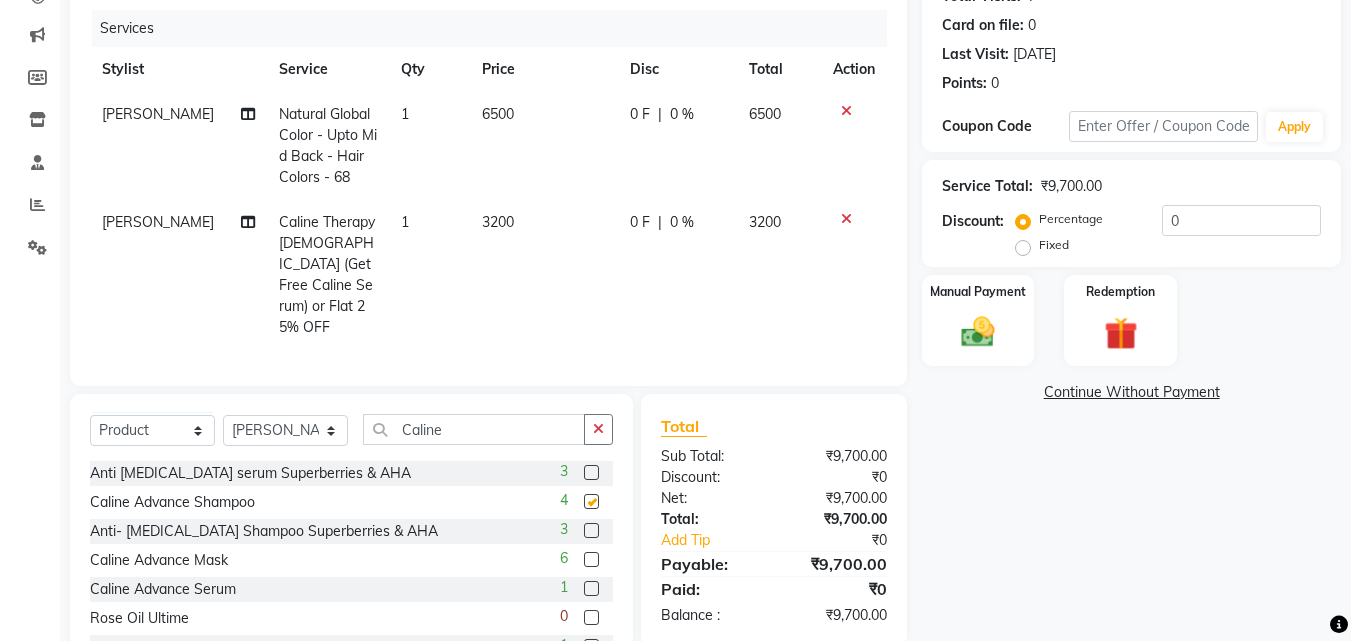 checkbox on "false" 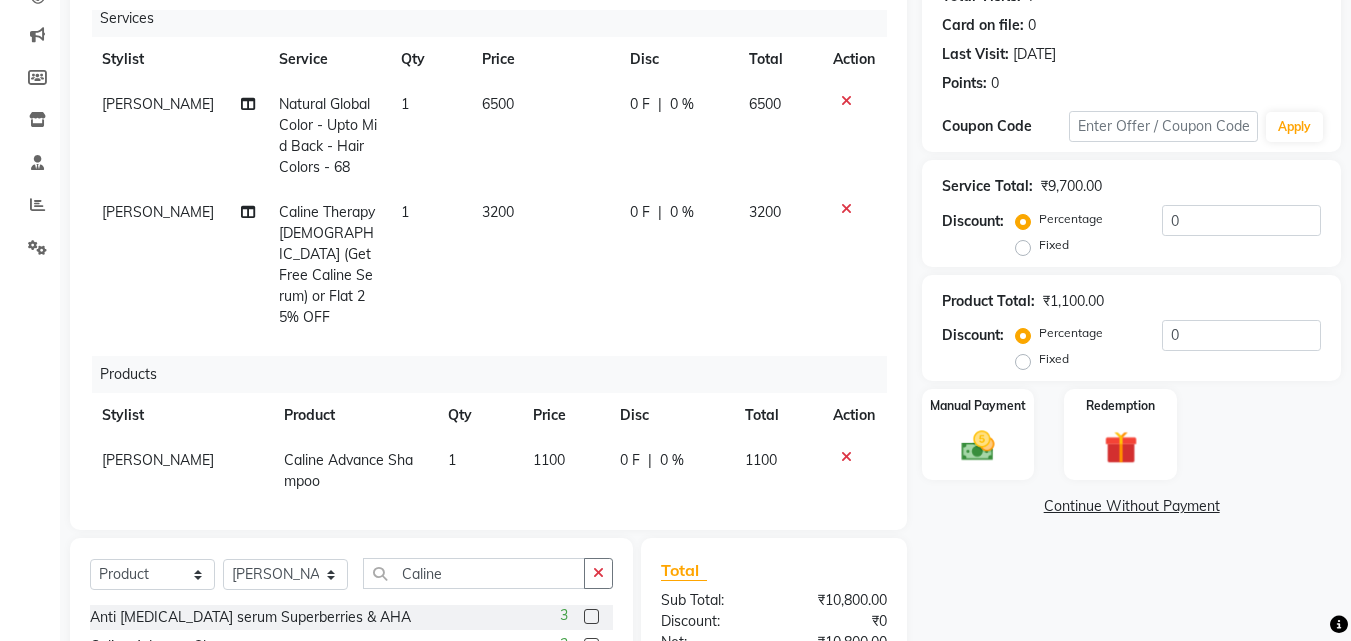 scroll, scrollTop: 14, scrollLeft: 0, axis: vertical 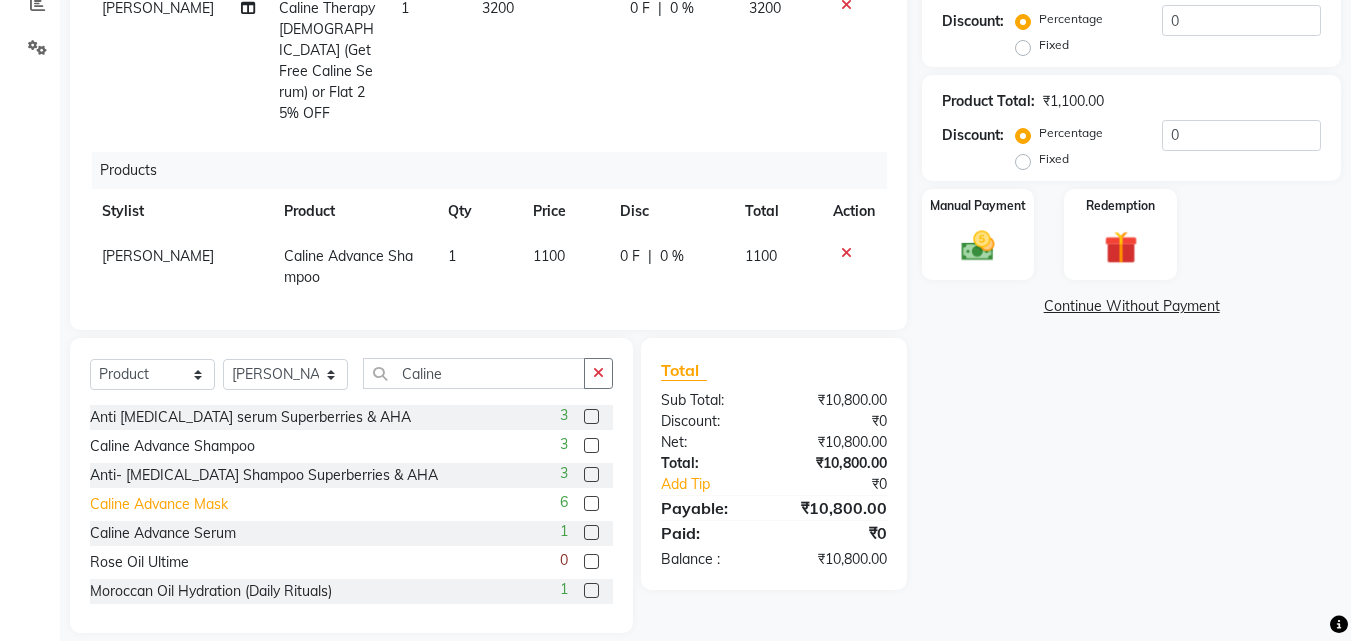 click on "Caline Advance Mask" 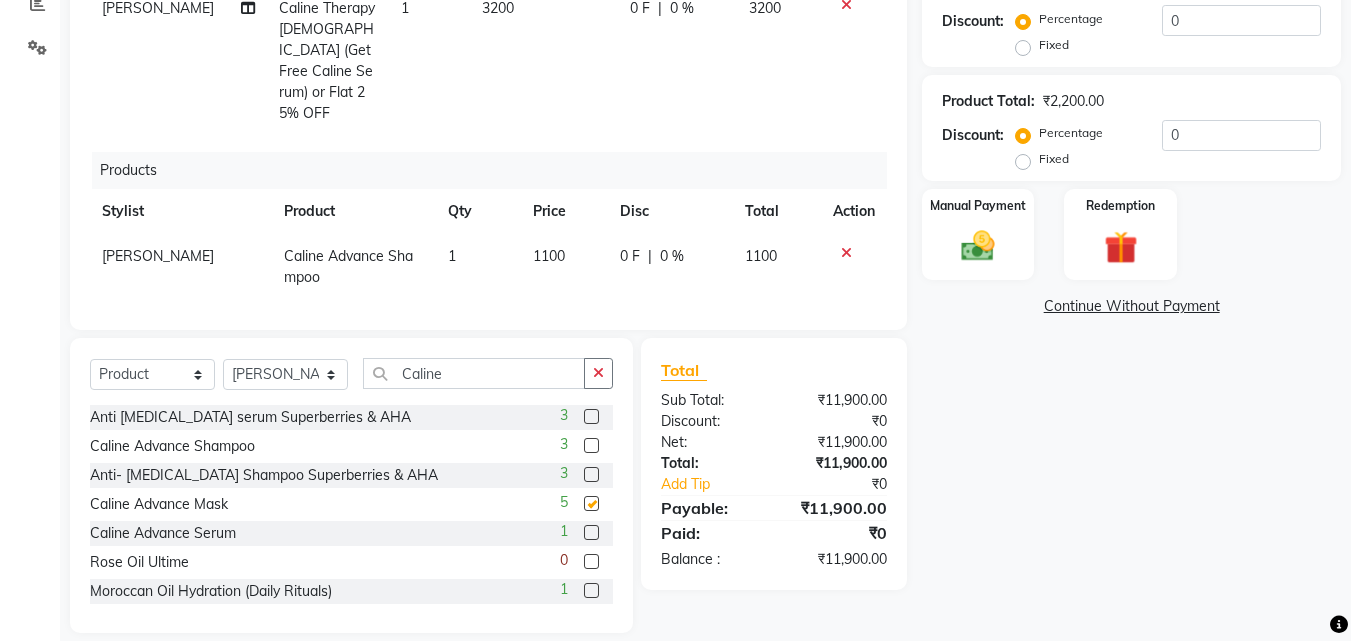 checkbox on "false" 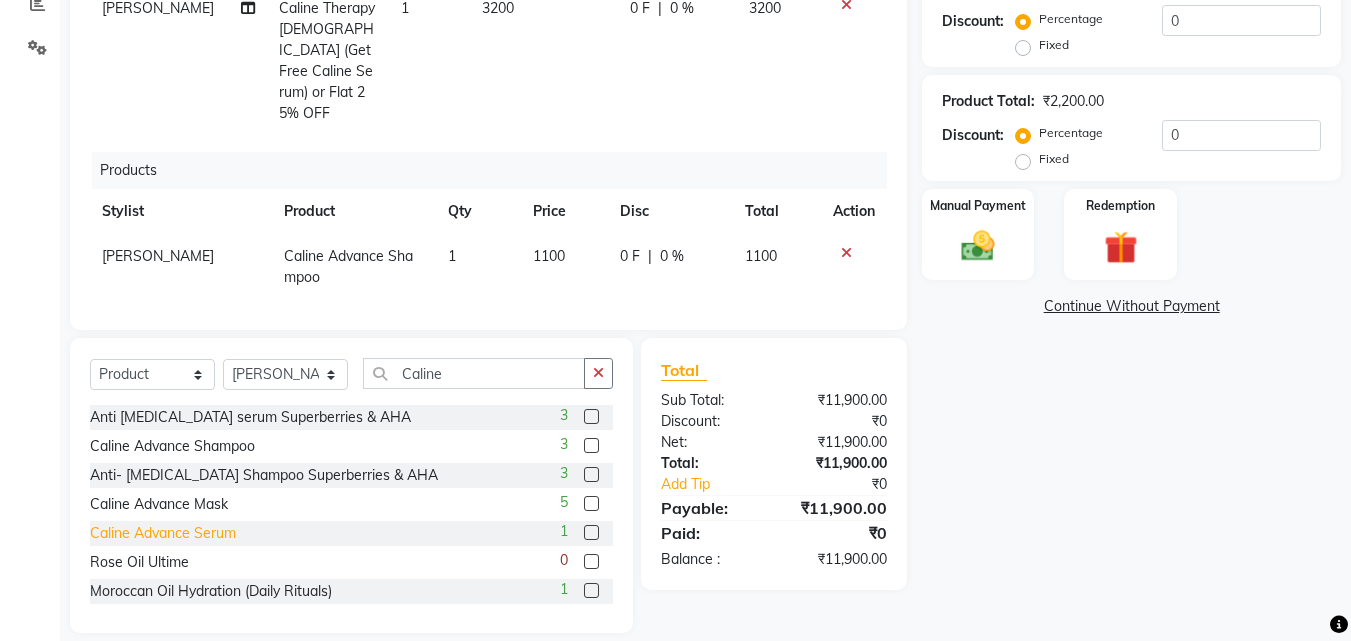 click on "Caline Advance Serum" 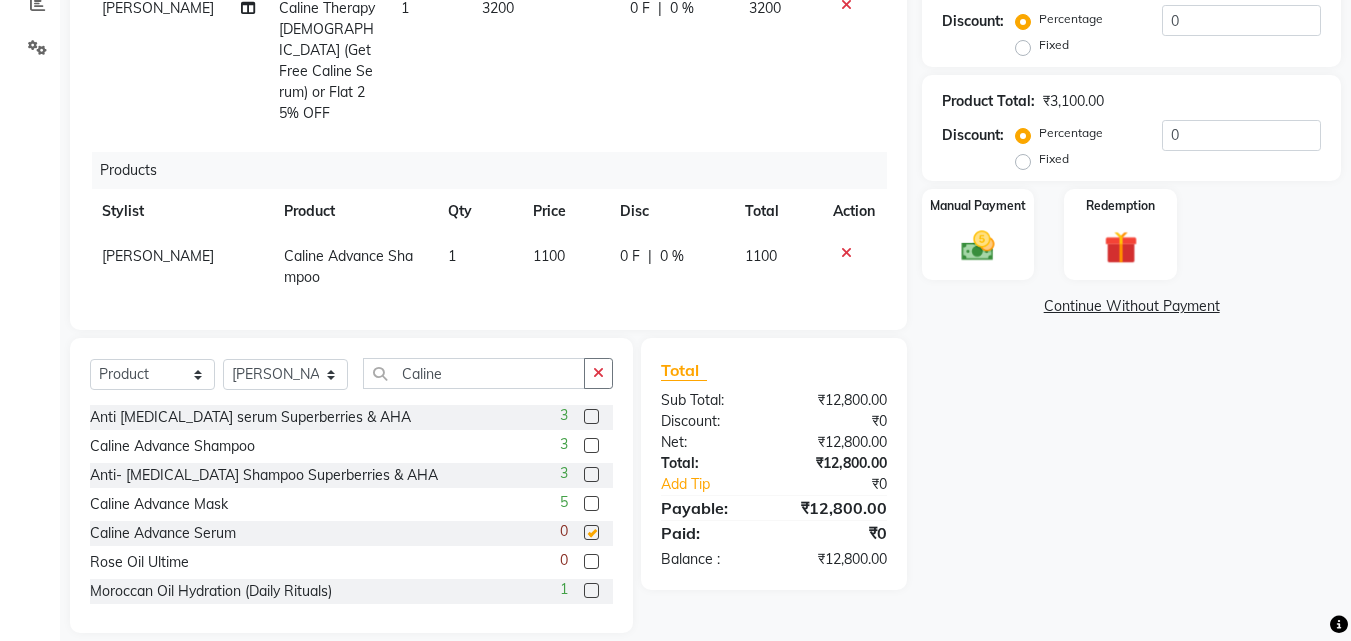 checkbox on "false" 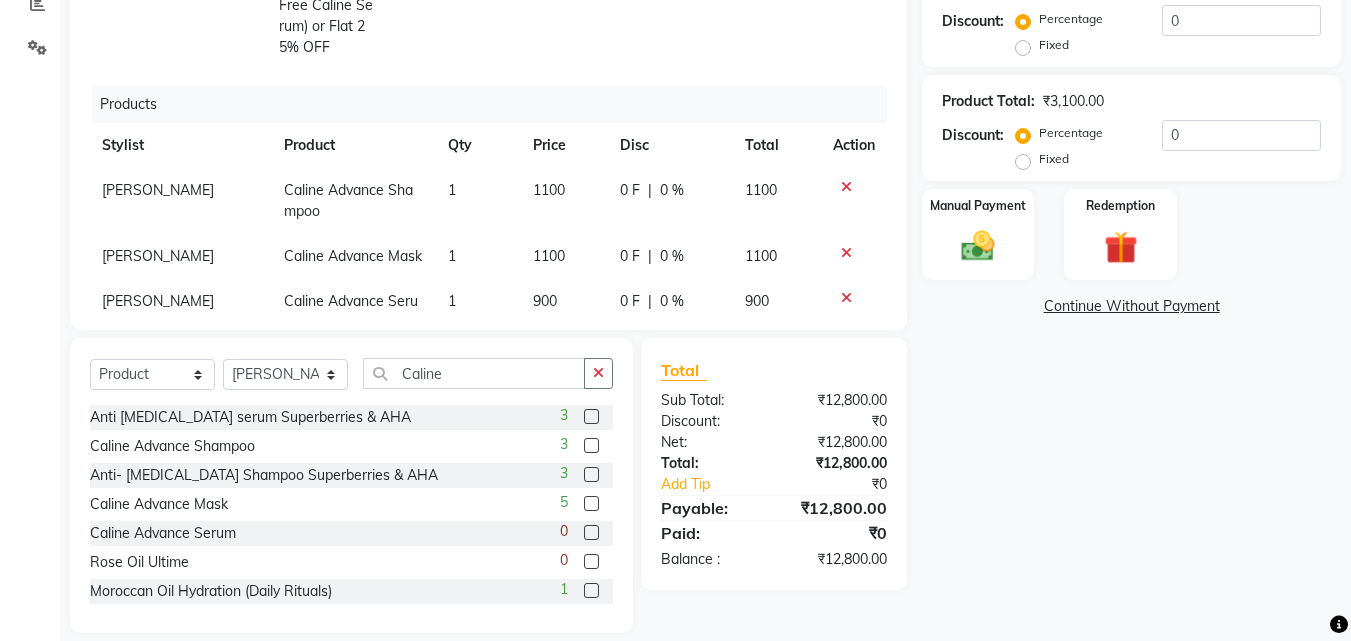 scroll, scrollTop: 146, scrollLeft: 0, axis: vertical 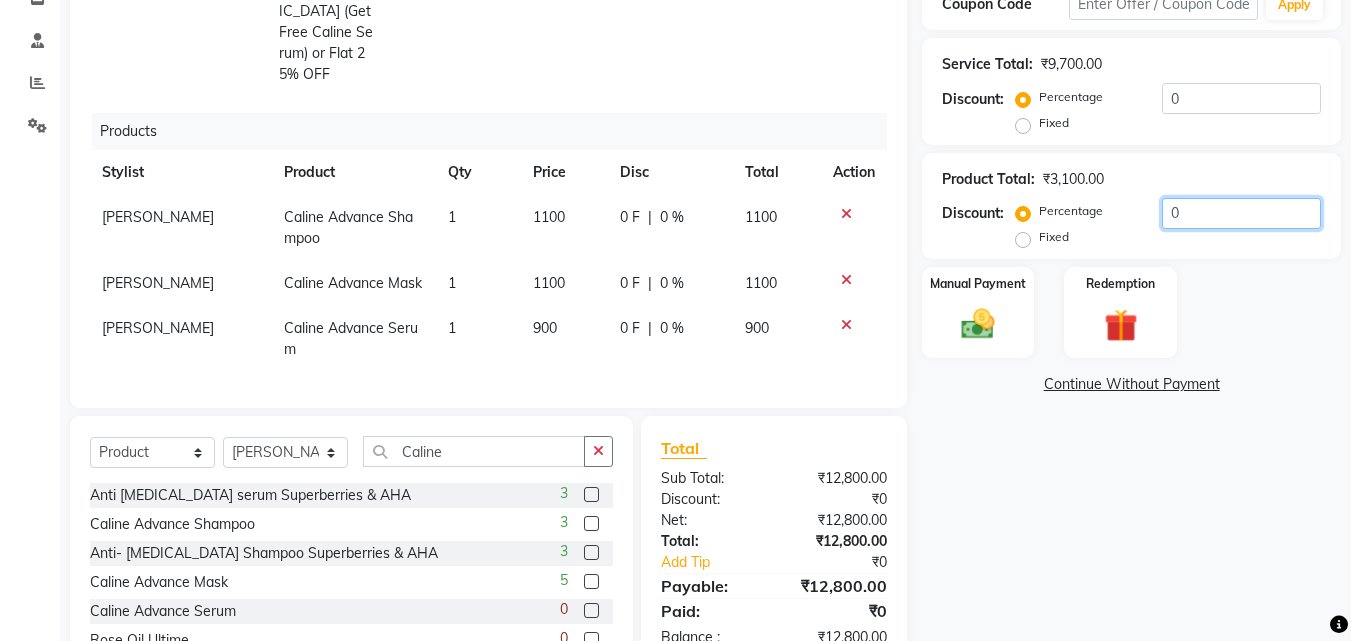 click on "0" 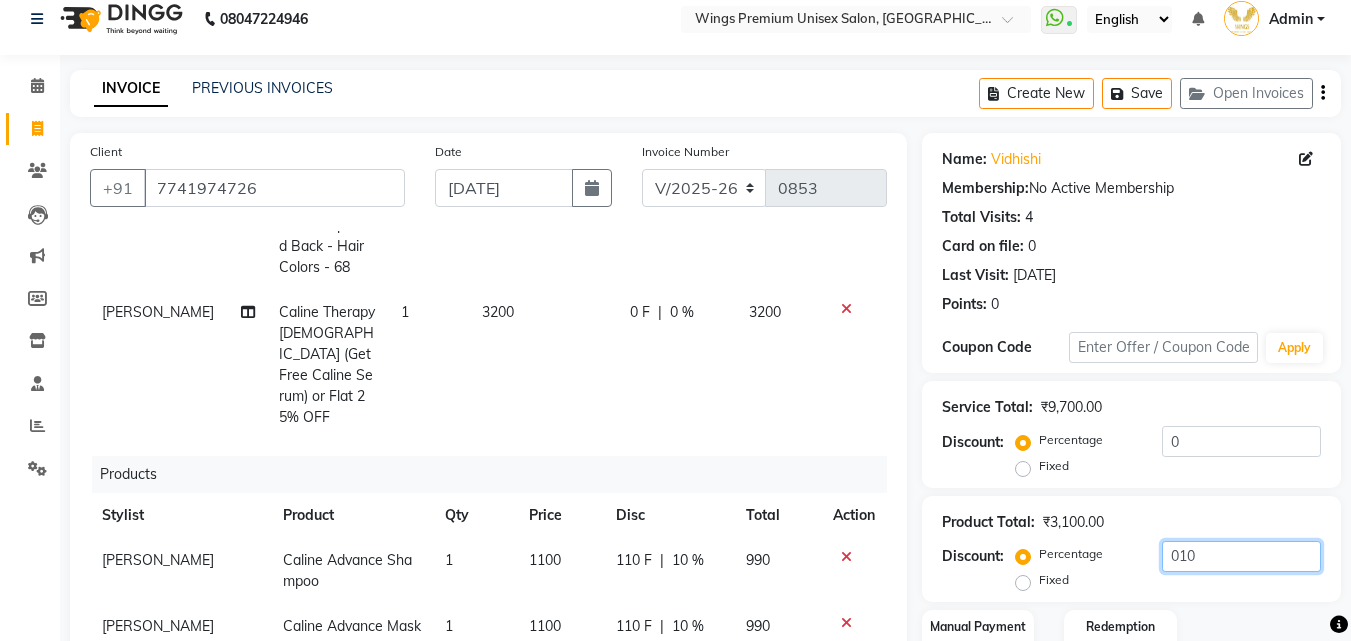 scroll, scrollTop: 0, scrollLeft: 0, axis: both 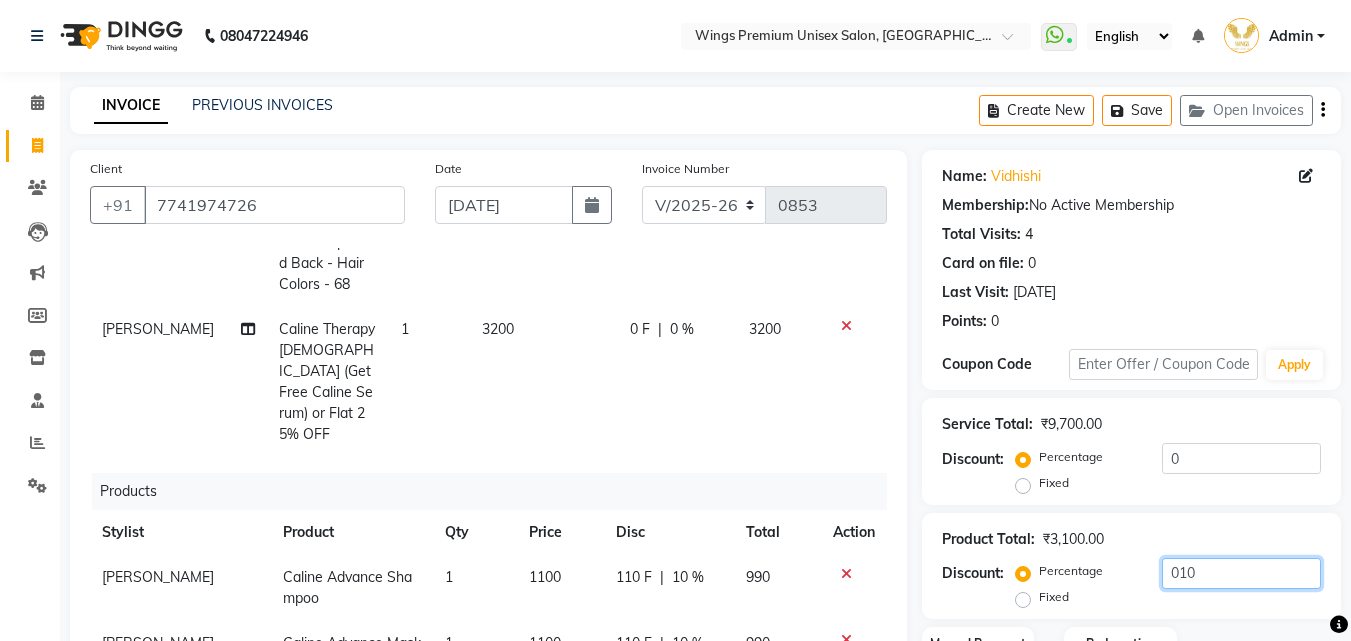 type on "010" 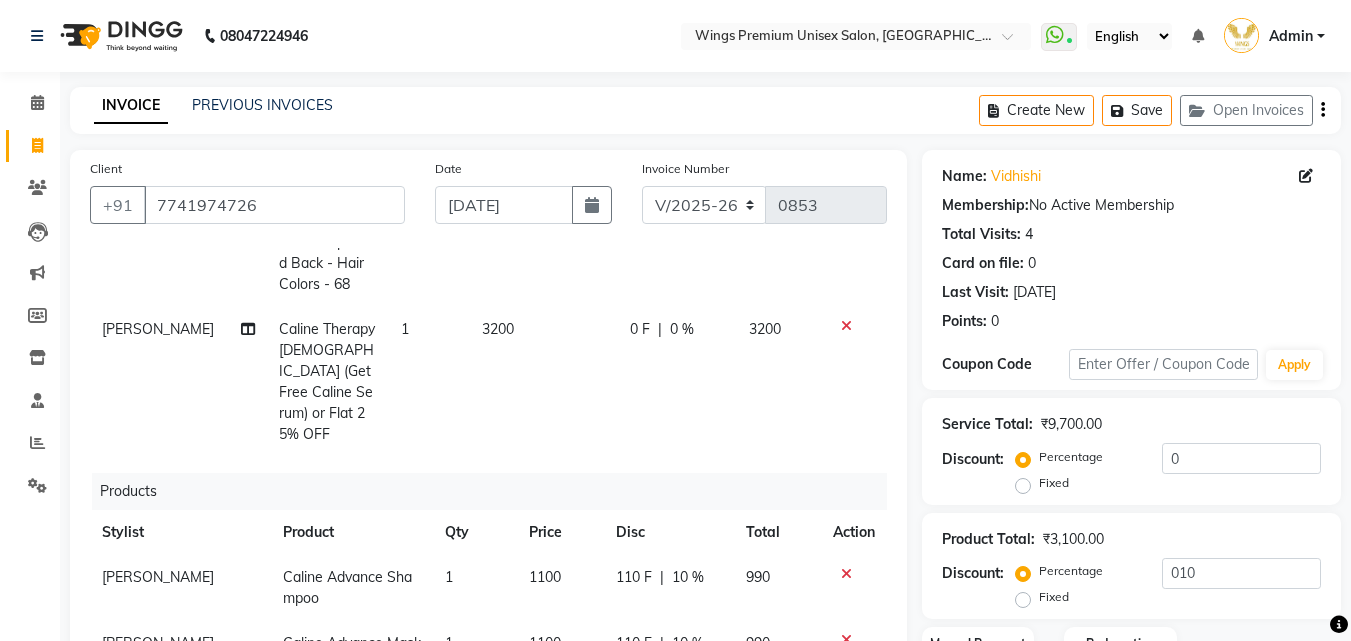 click on "0 F | 0 %" 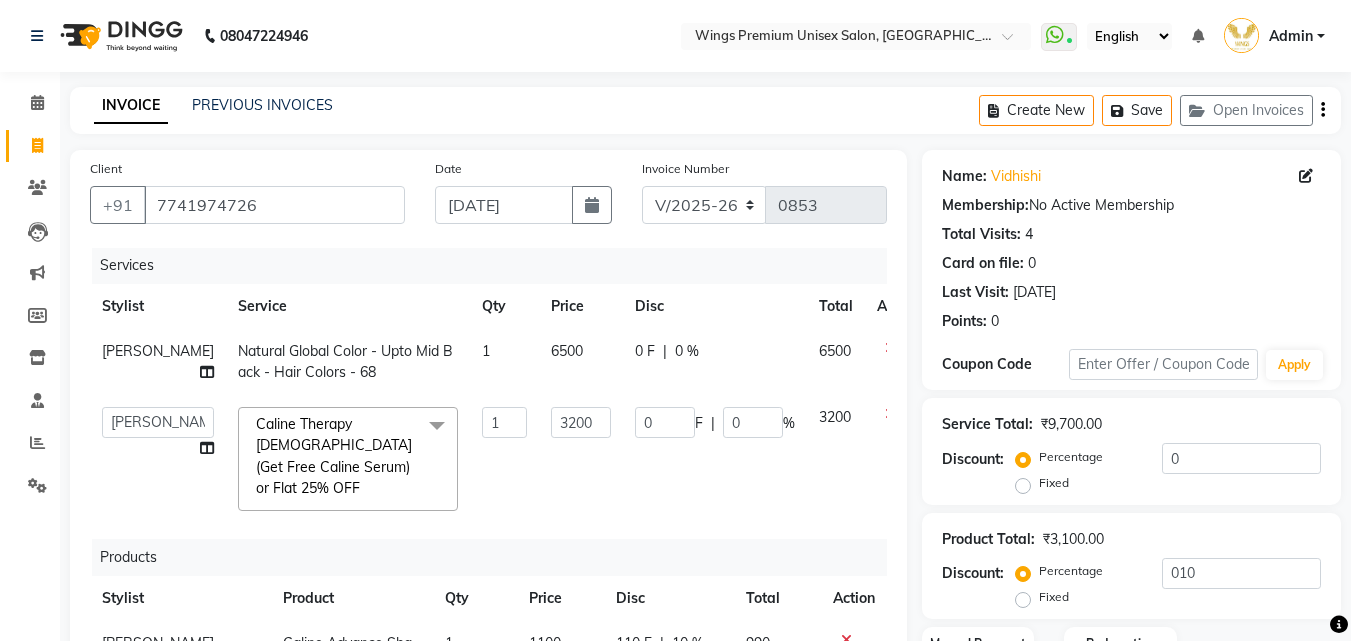 scroll, scrollTop: 0, scrollLeft: 0, axis: both 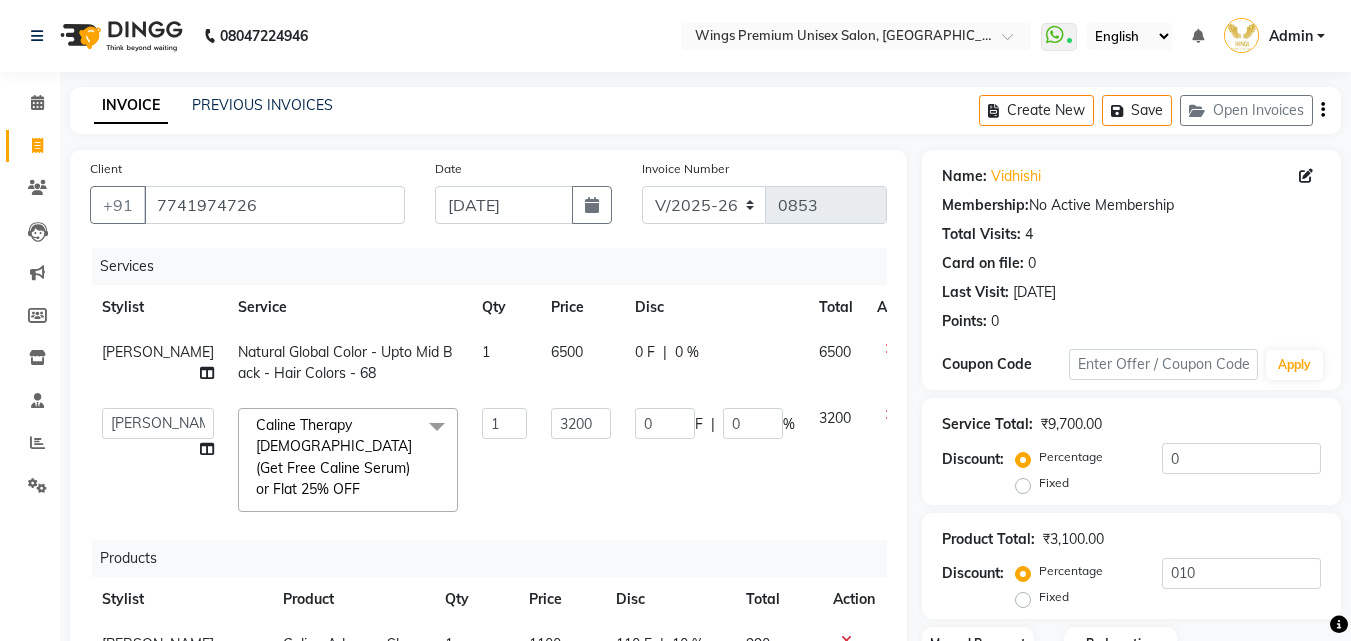click on "0 F" 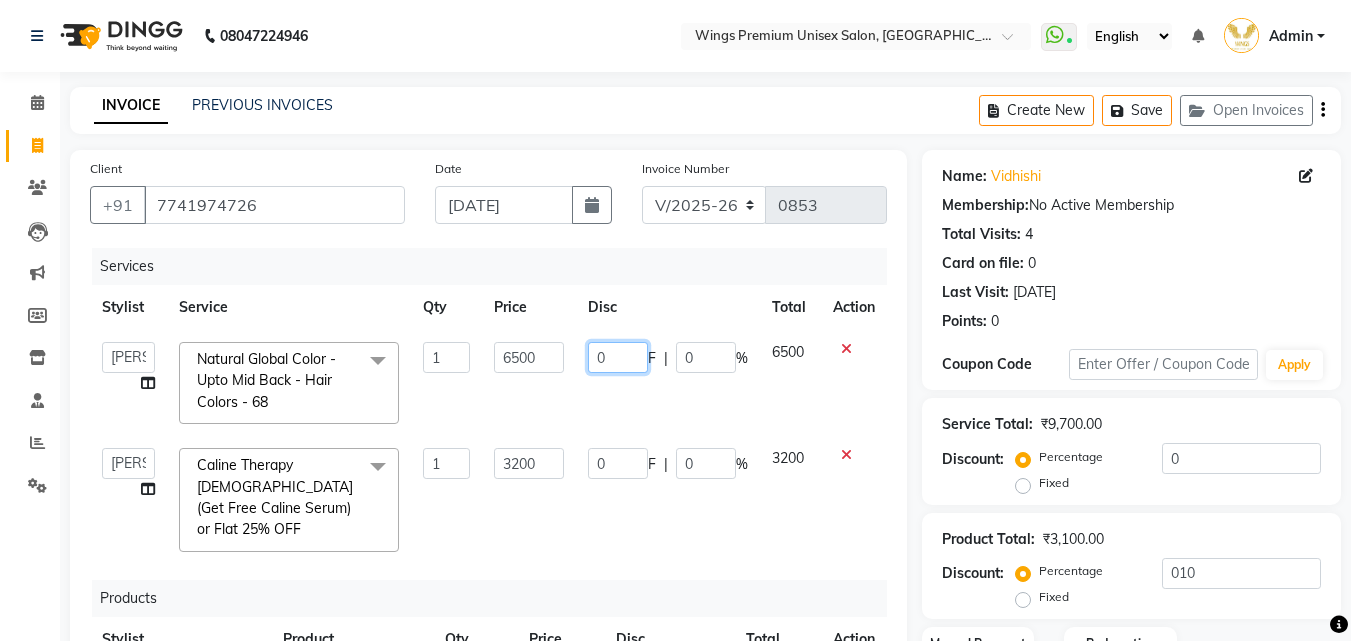 click on "0" 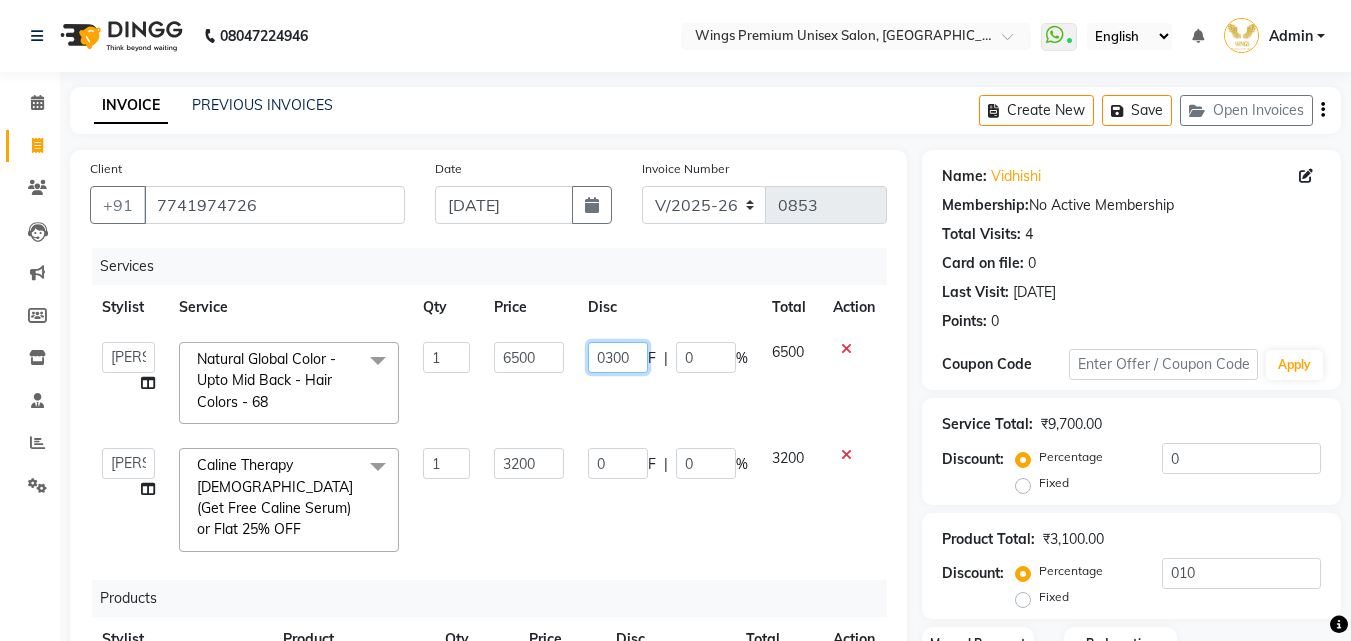 type on "03000" 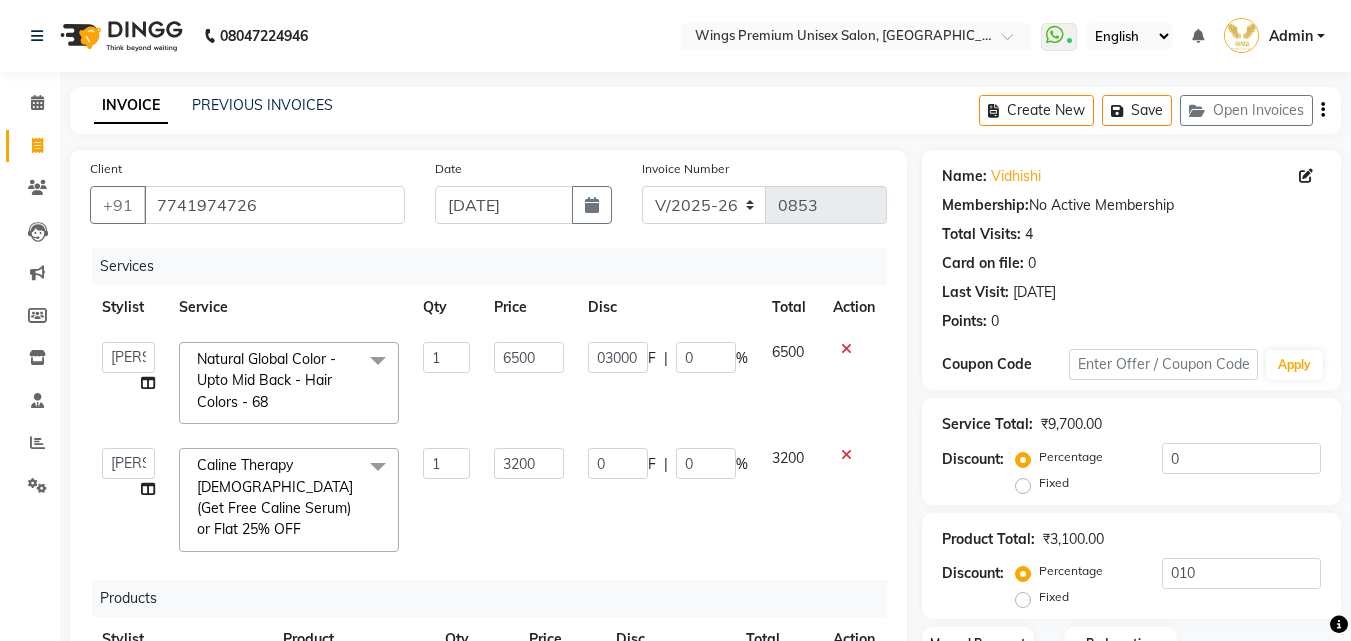 click on "6500" 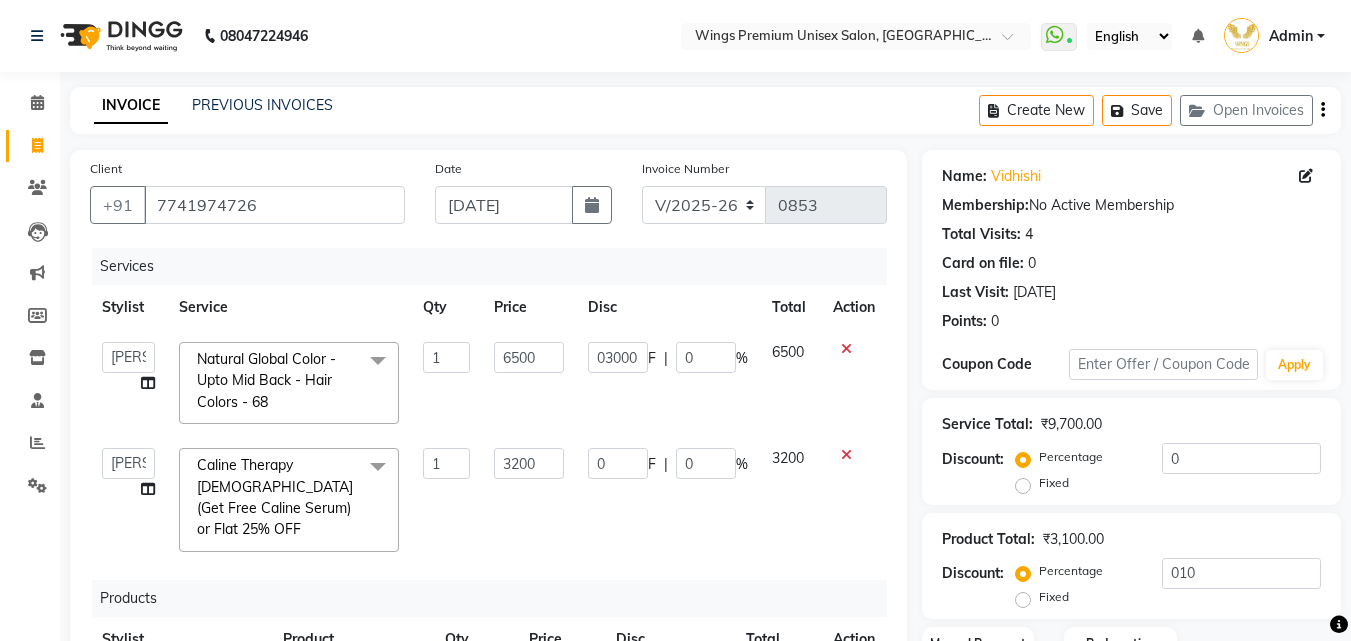 select on "9977" 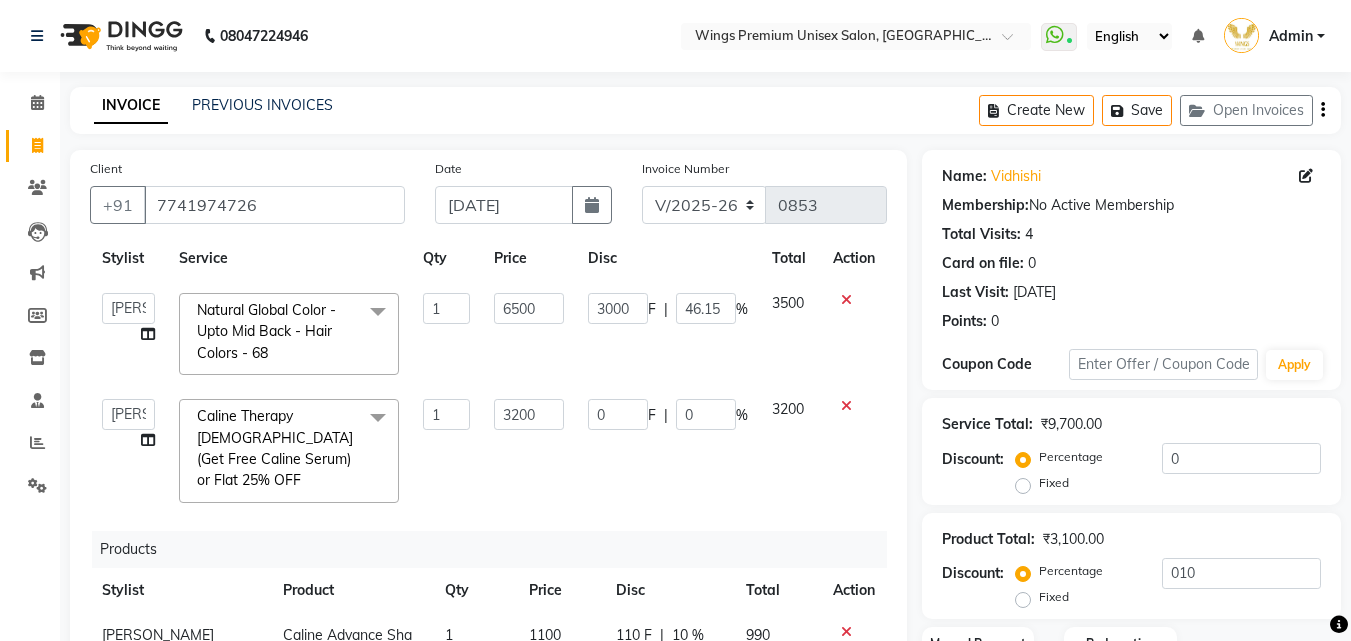 scroll, scrollTop: 121, scrollLeft: 0, axis: vertical 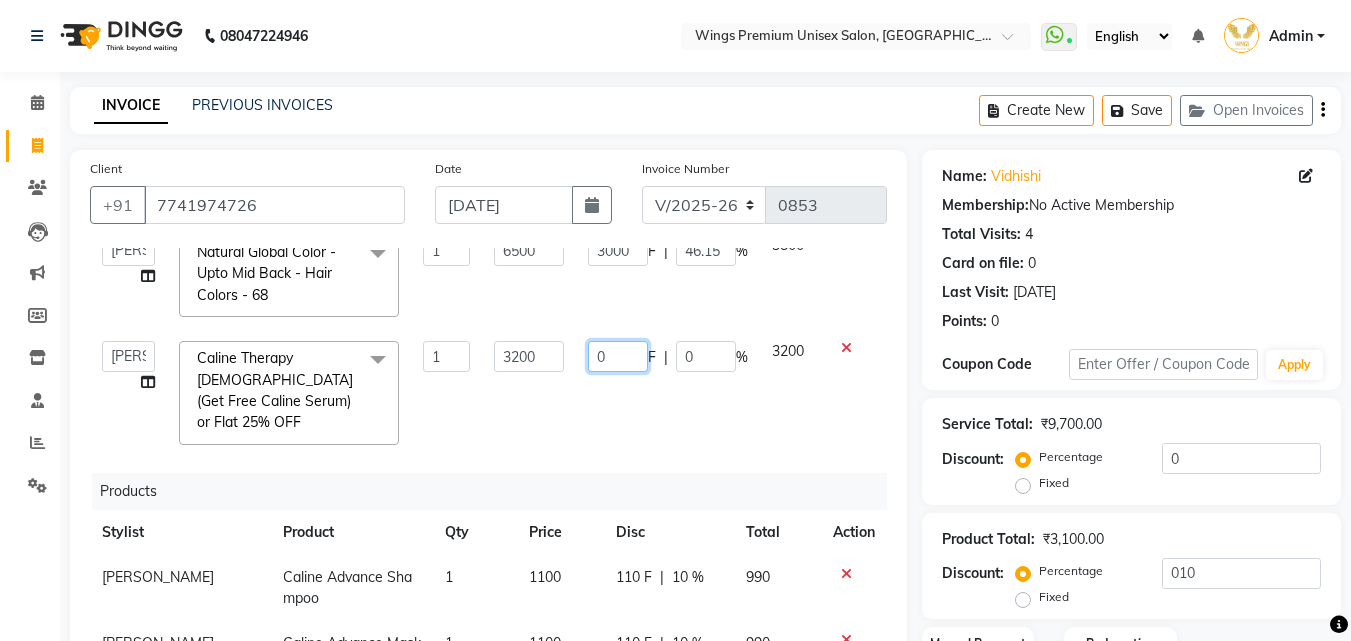 click on "0" 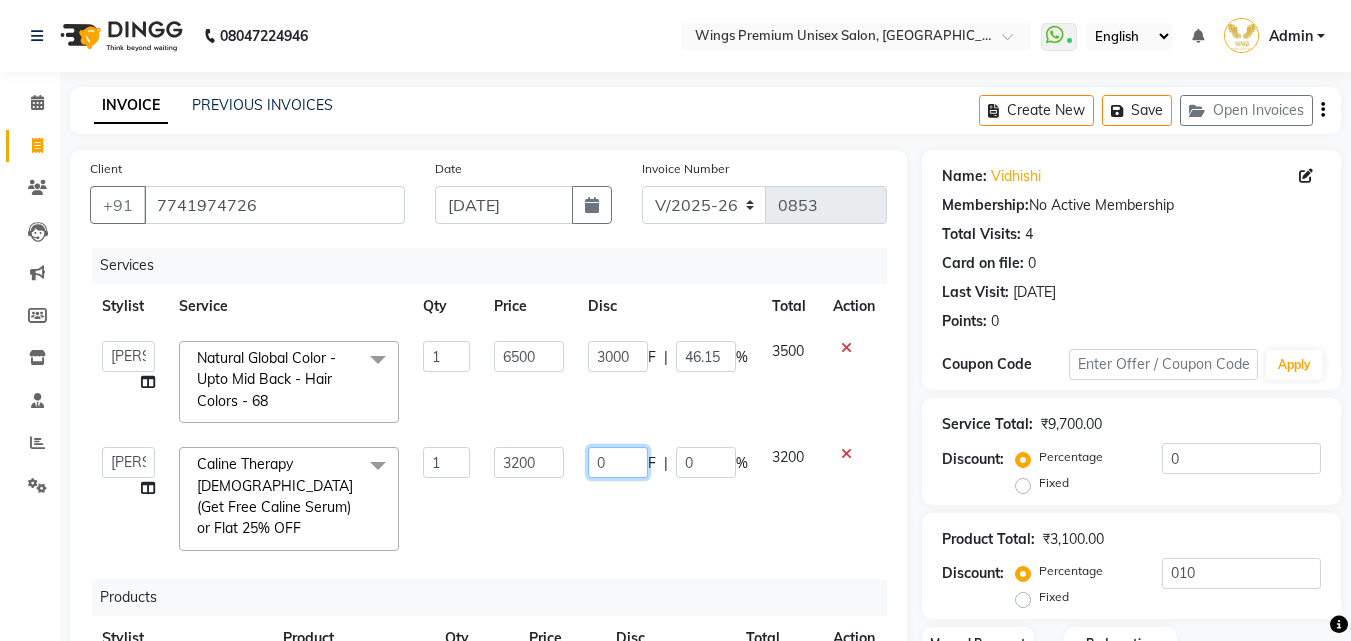 scroll, scrollTop: 0, scrollLeft: 0, axis: both 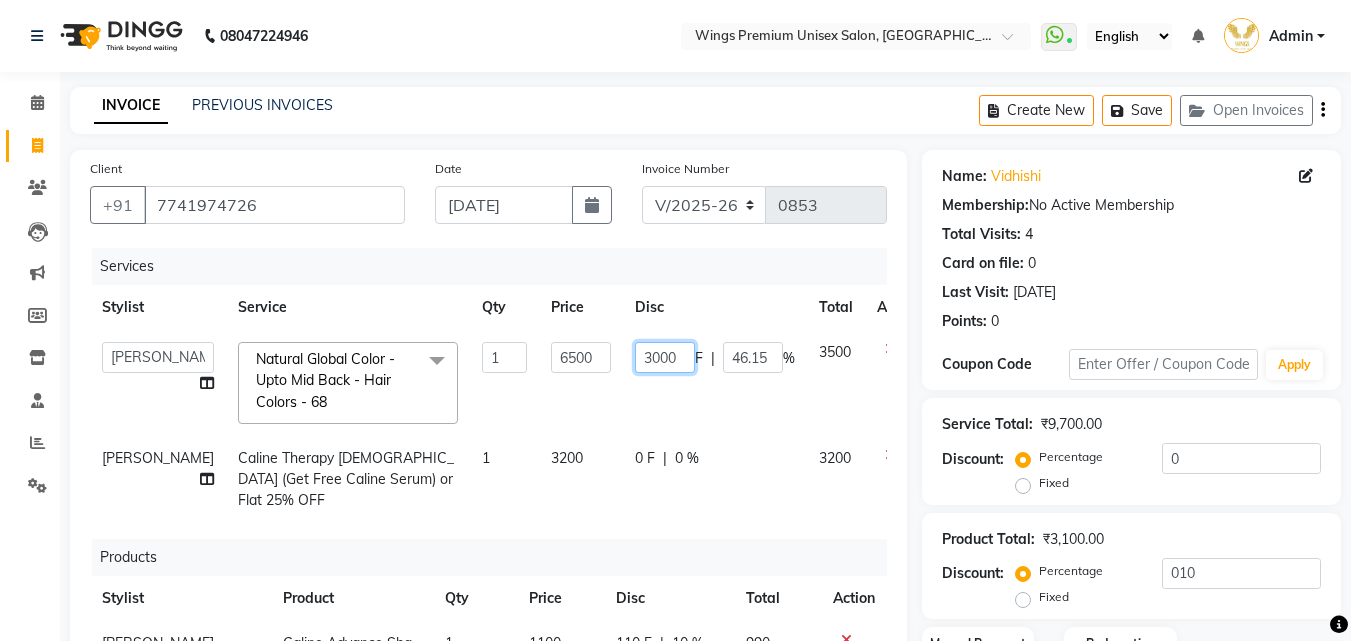 click on "3000" 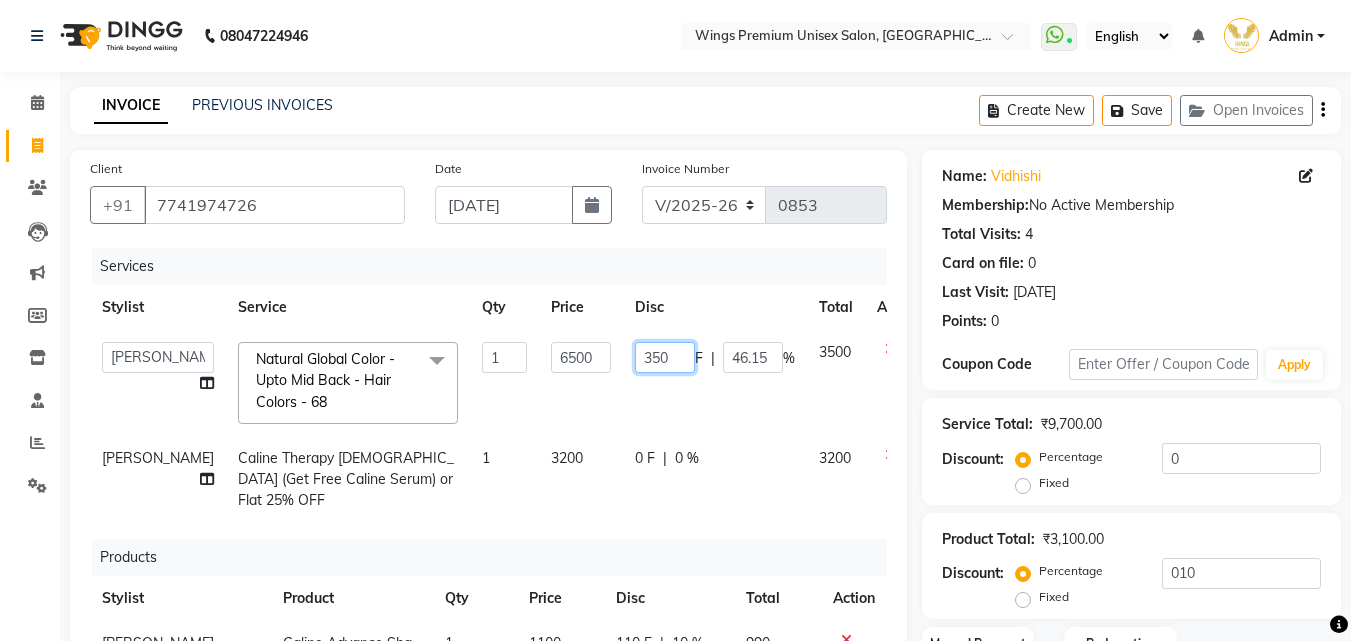 type on "3500" 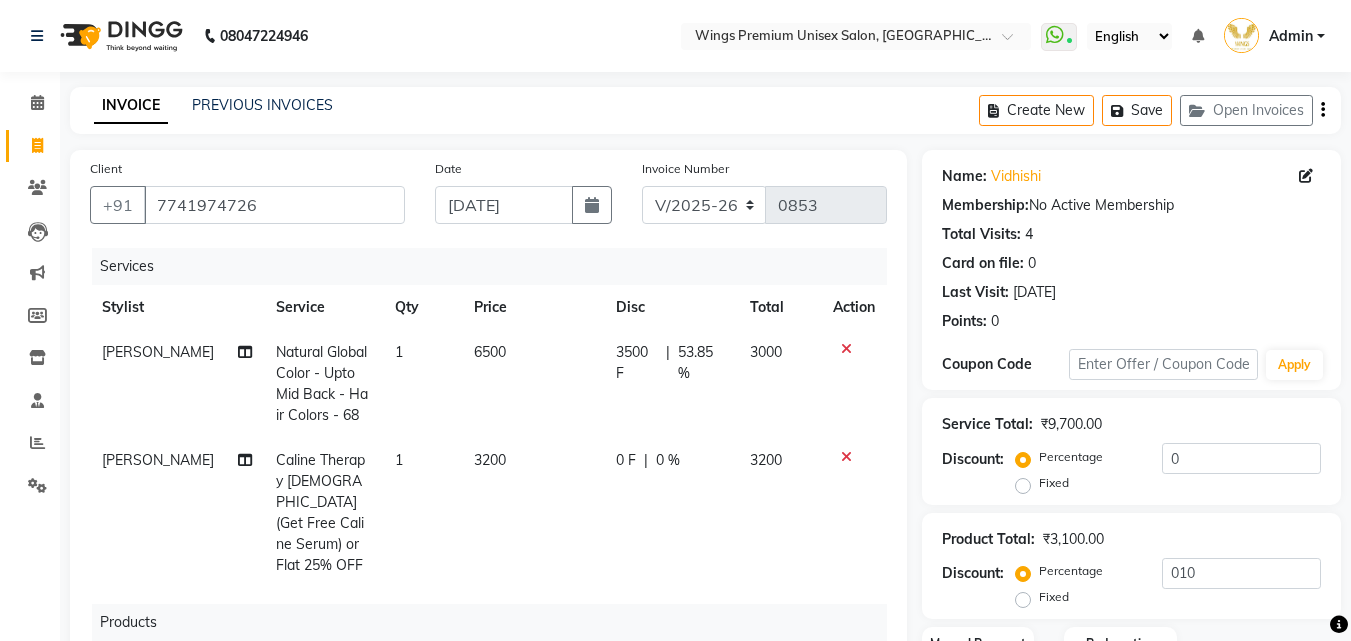 click on "3500 F | 53.85 %" 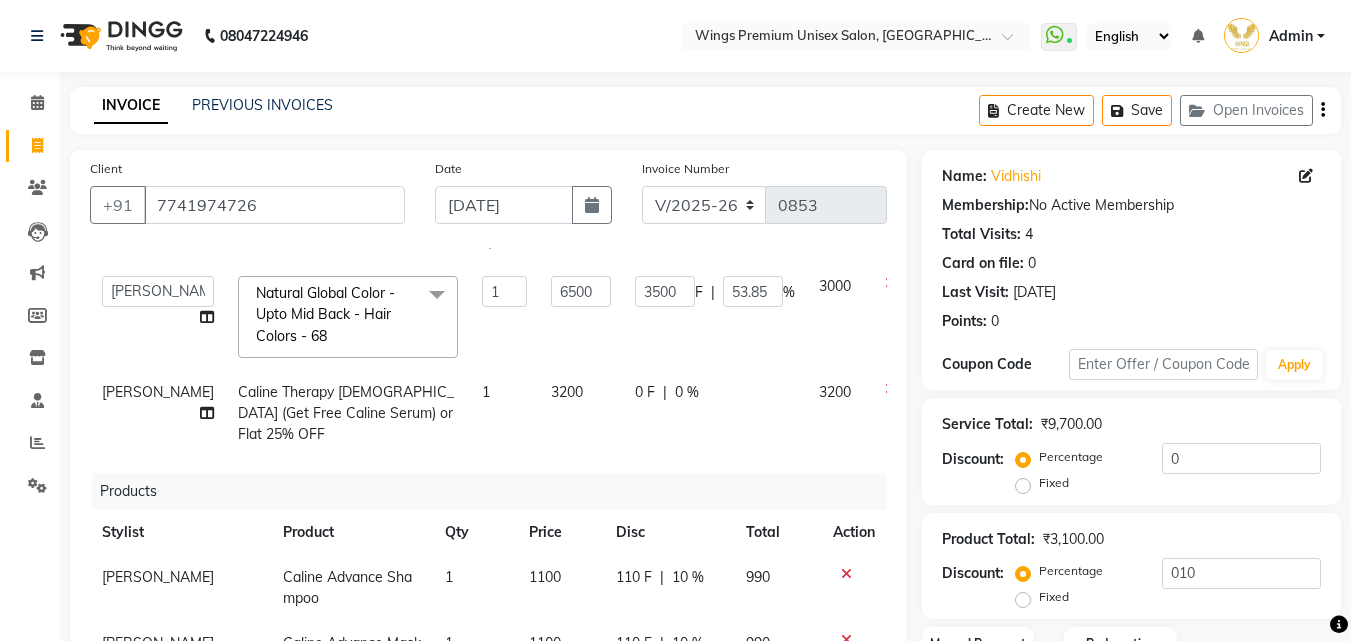 scroll, scrollTop: 102, scrollLeft: 0, axis: vertical 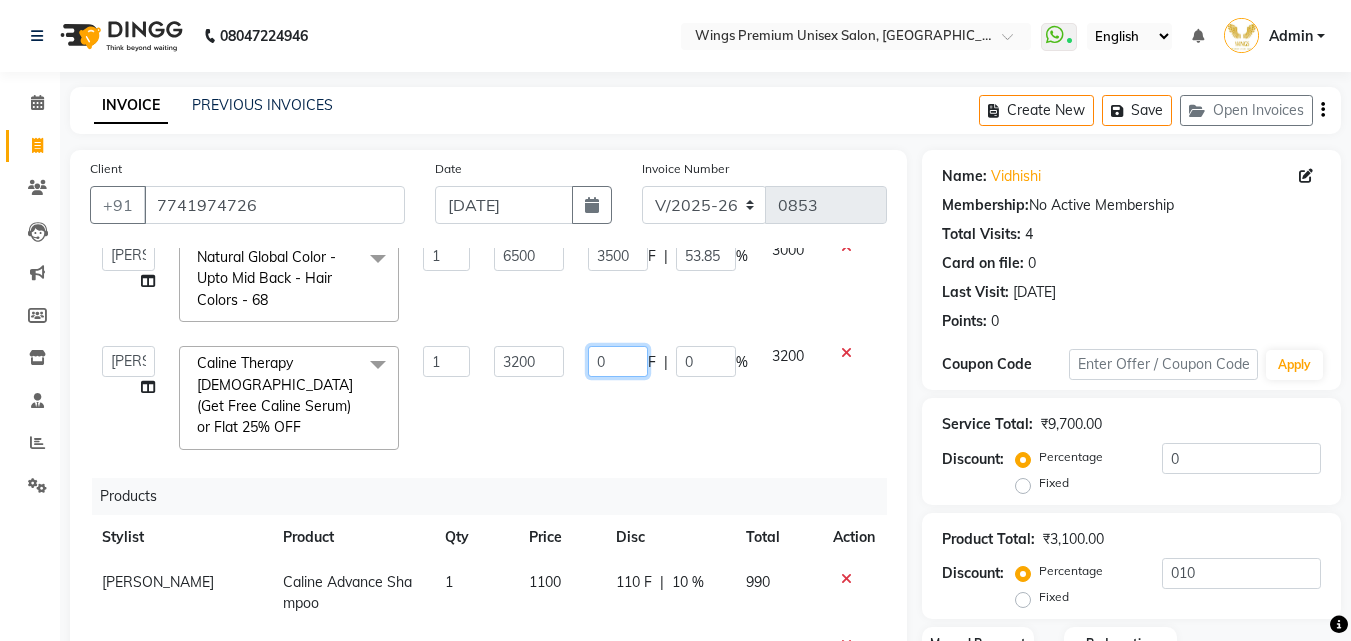 click on "0" 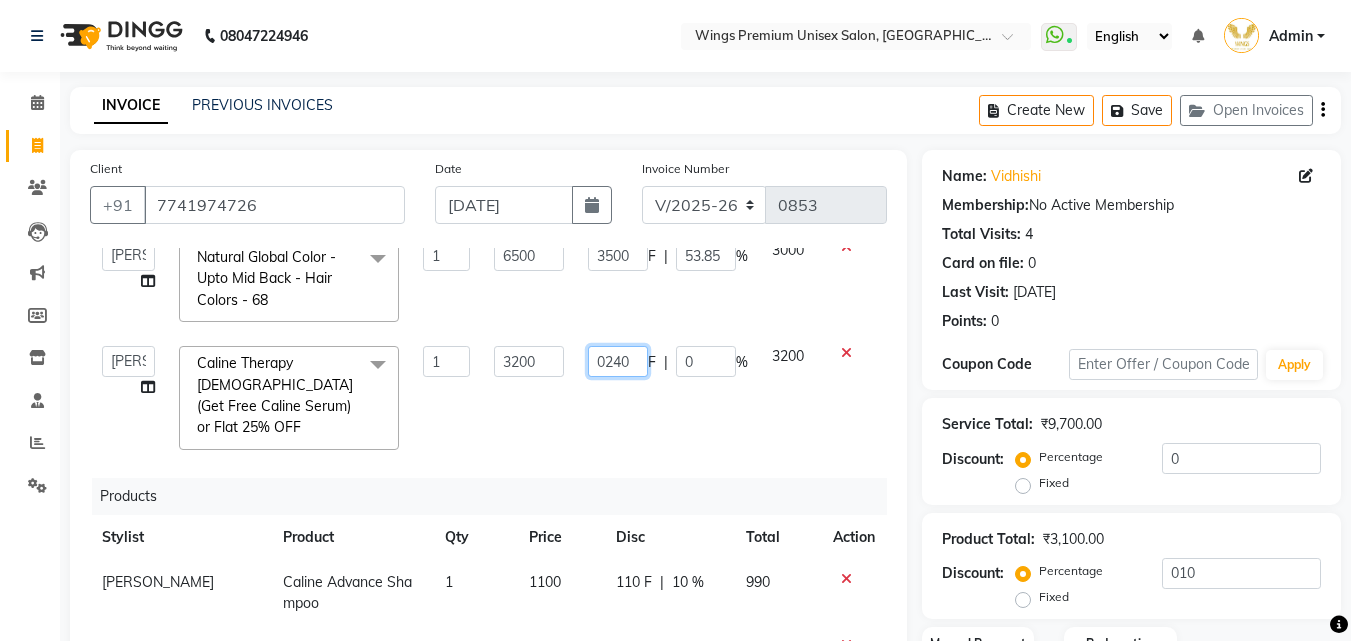 type on "02400" 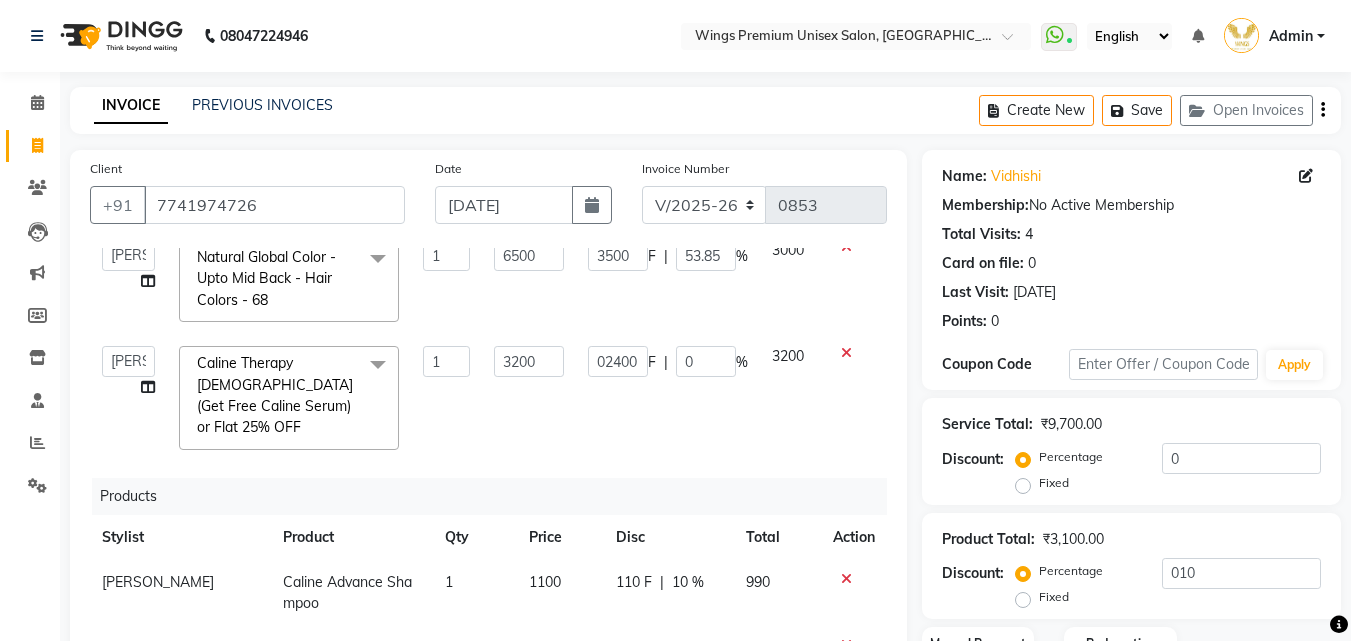 click on "02400 F | 0 %" 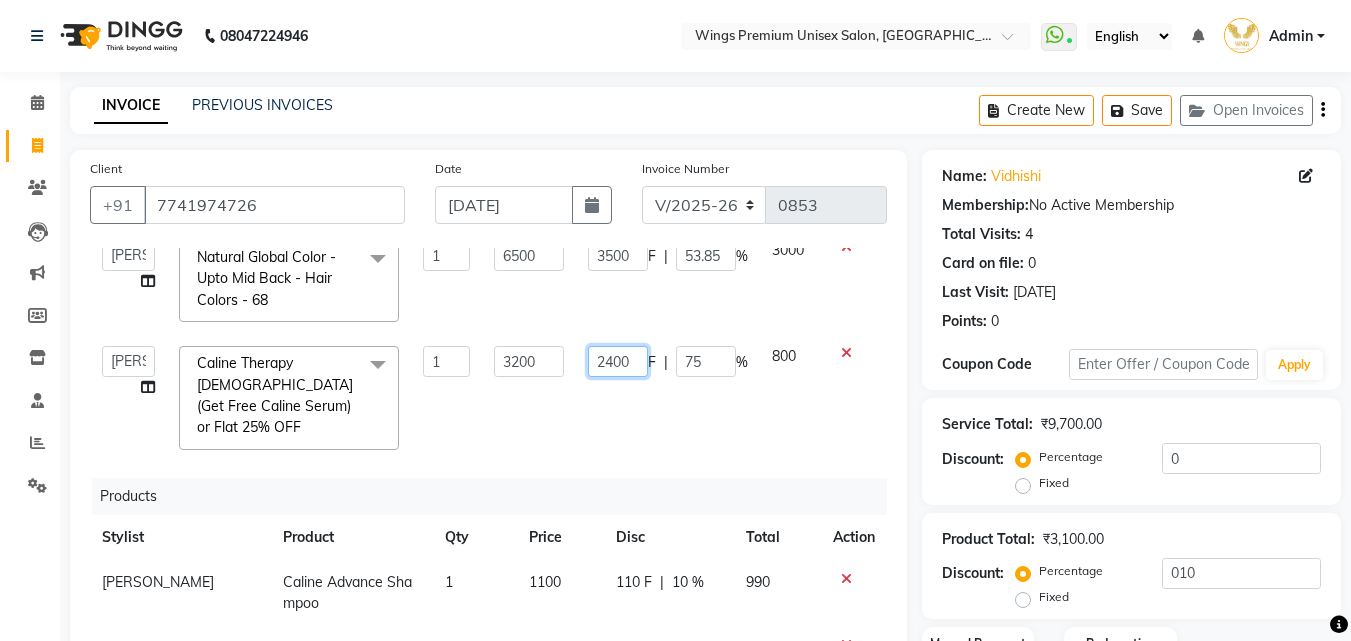 click on "2400" 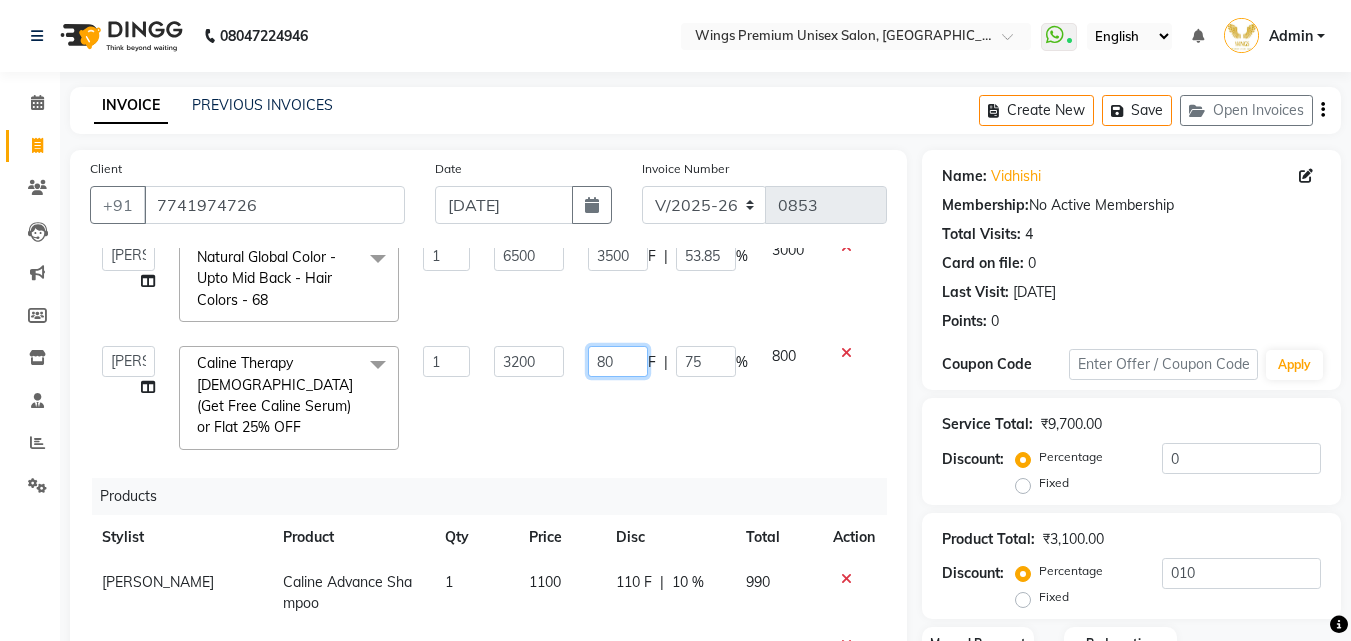 type on "800" 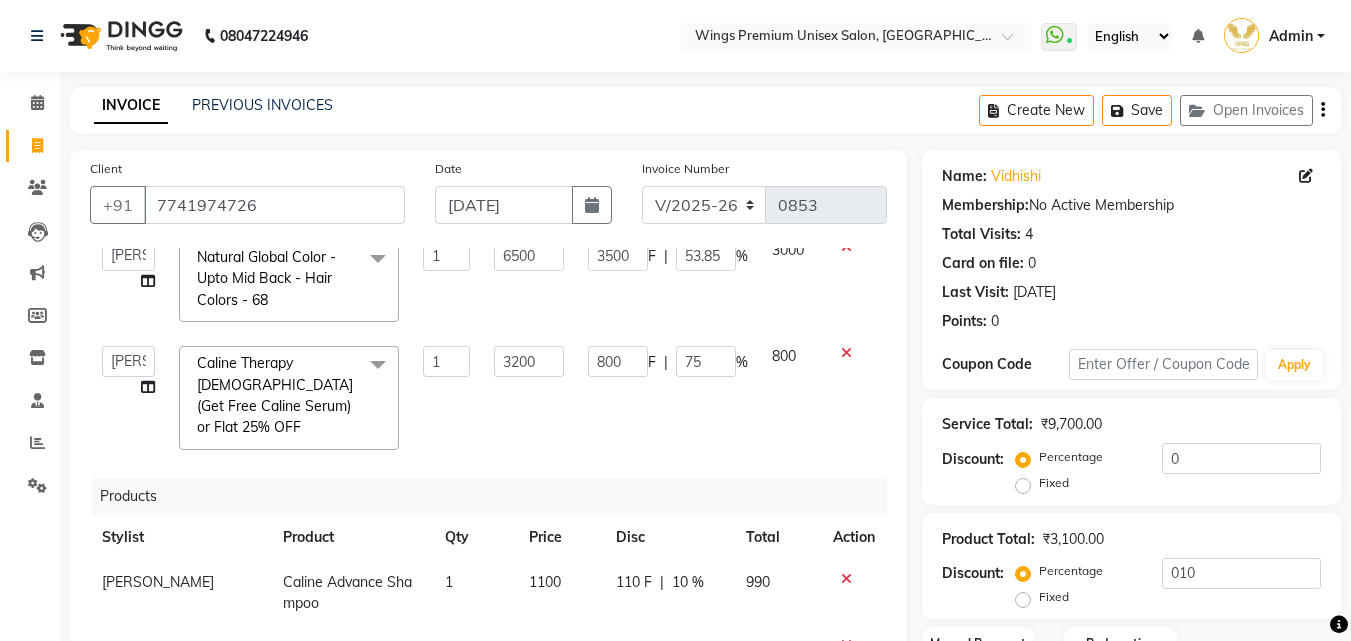 click on "800 F | 75 %" 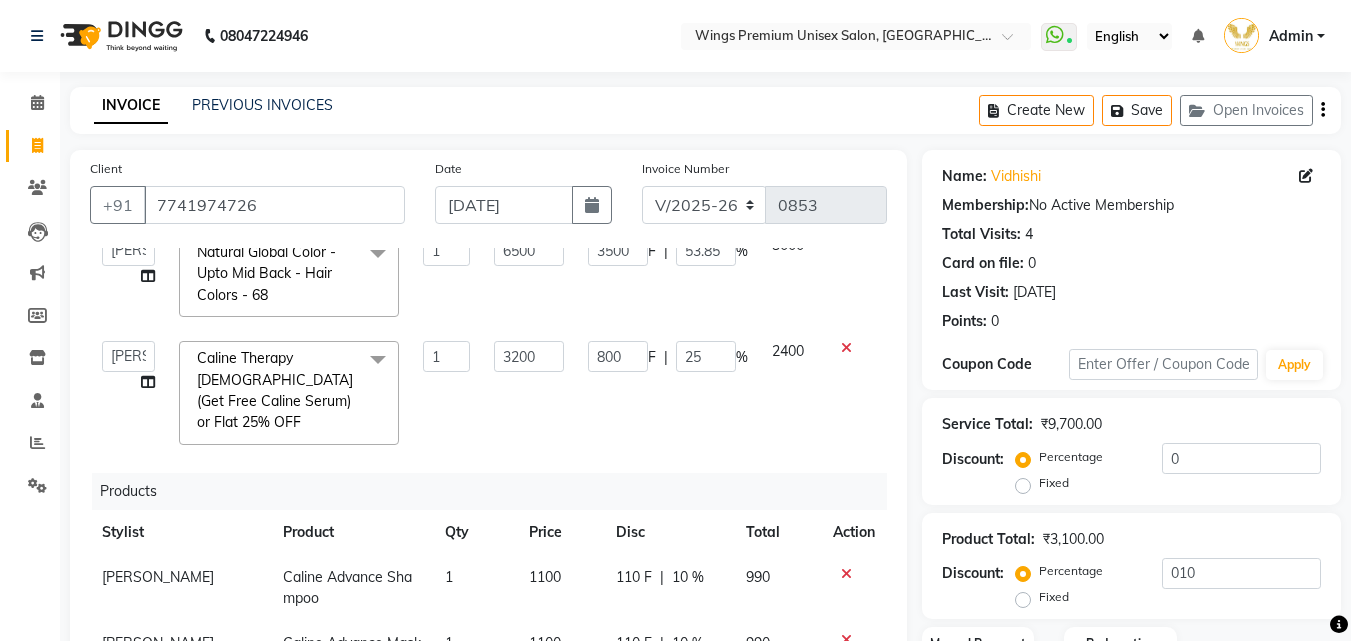 scroll, scrollTop: 121, scrollLeft: 0, axis: vertical 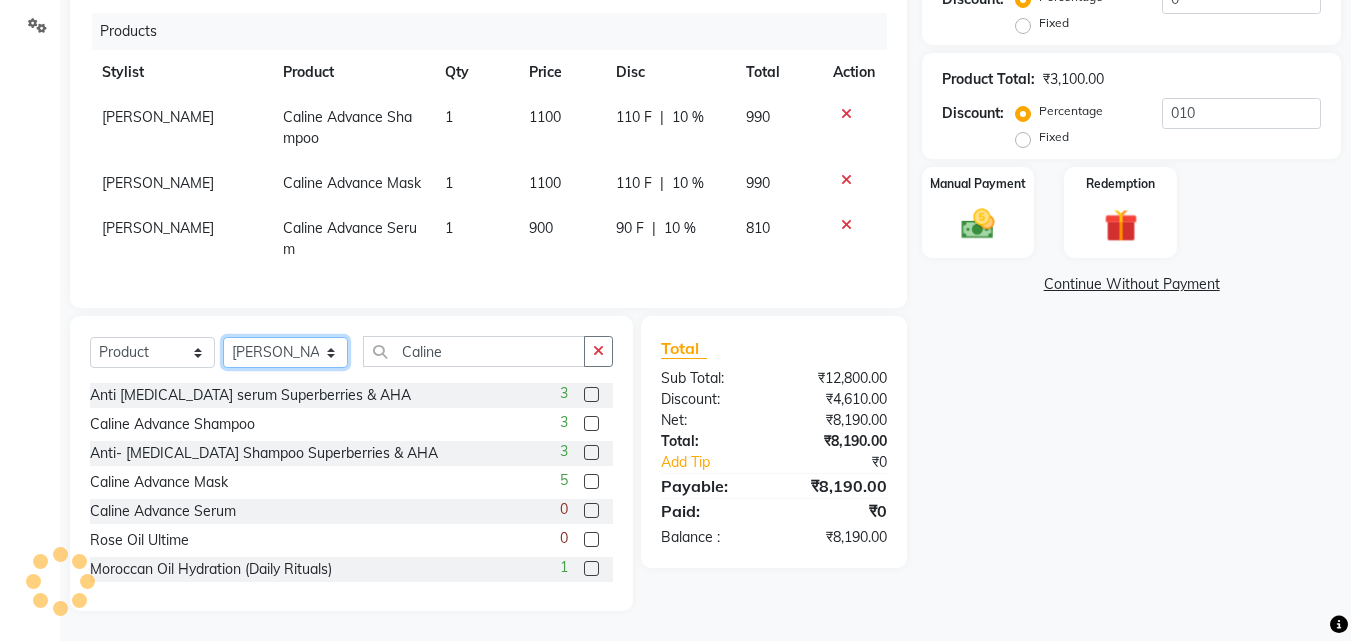 click on "Select Stylist [PERSON_NAME] [PERSON_NAME] [PERSON_NAME] [PERSON_NAME] Shruti Panda [PERSON_NAME]  Vishal Changdev [PERSON_NAME]" 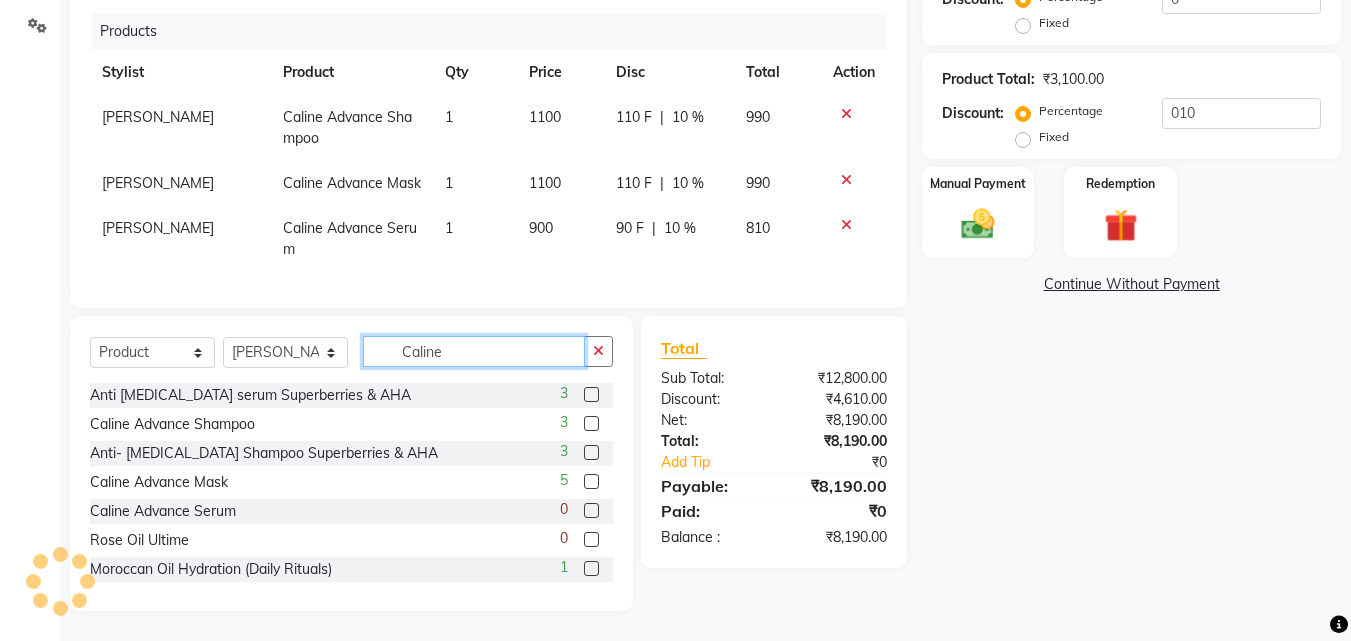 click on "Caline" 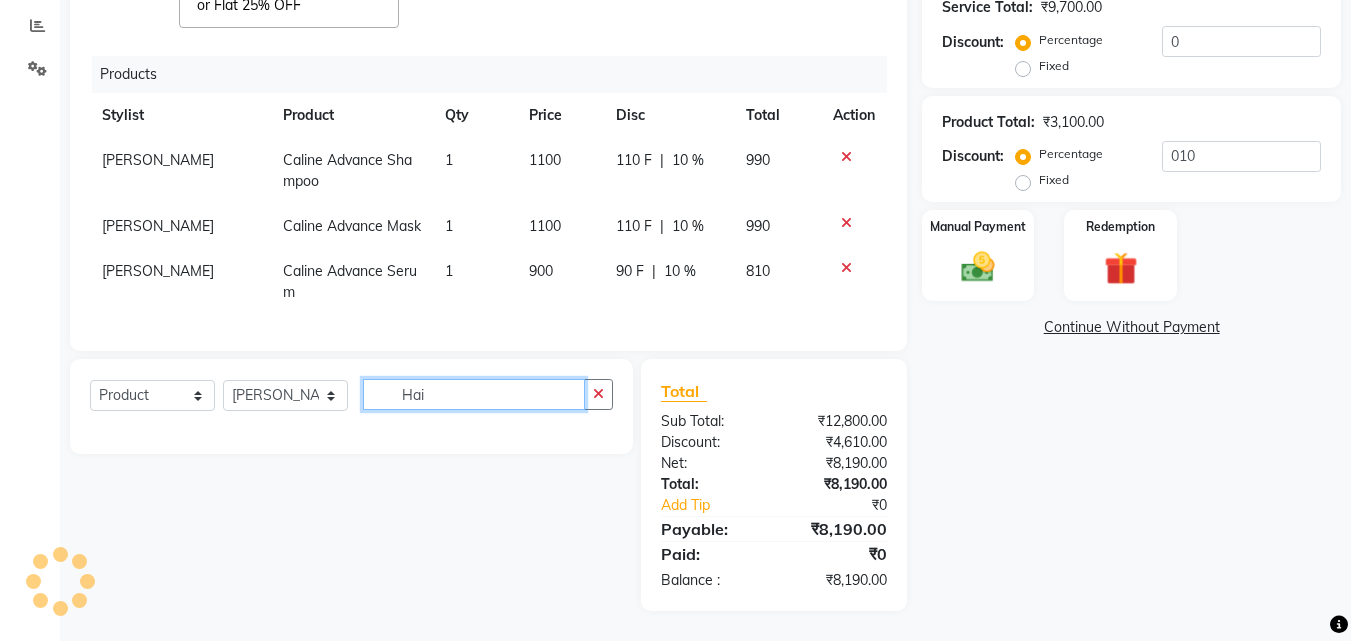 scroll, scrollTop: 417, scrollLeft: 0, axis: vertical 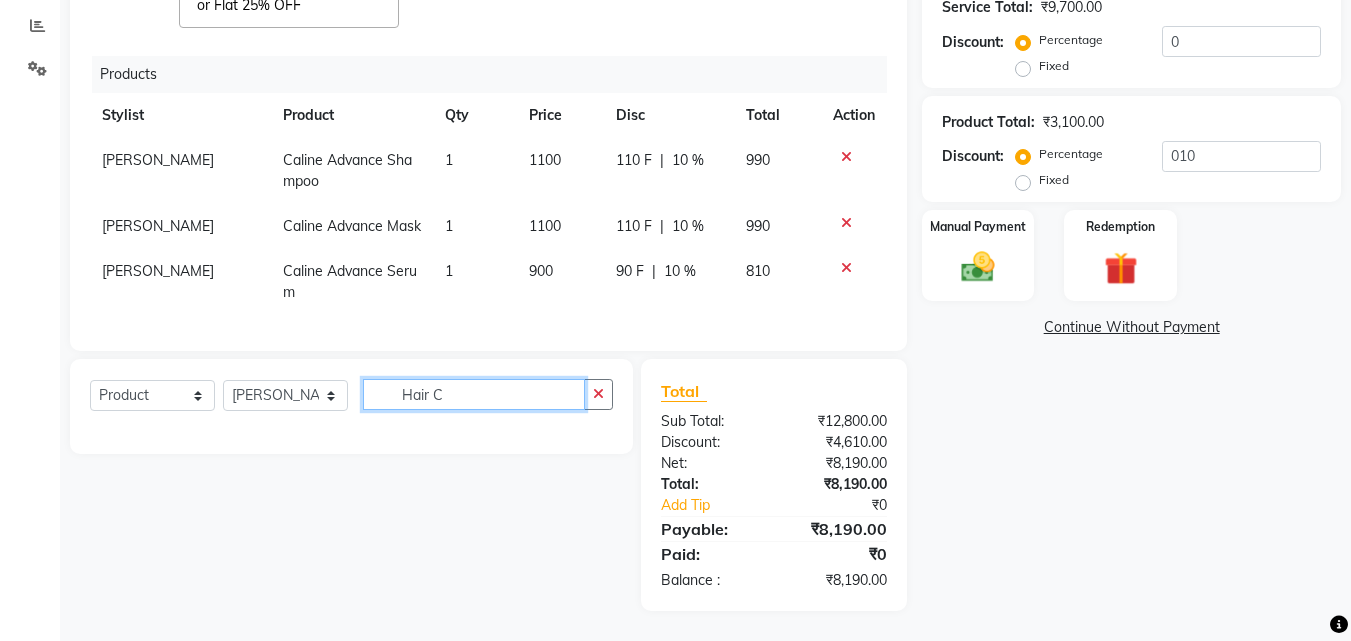 type on "Hair C" 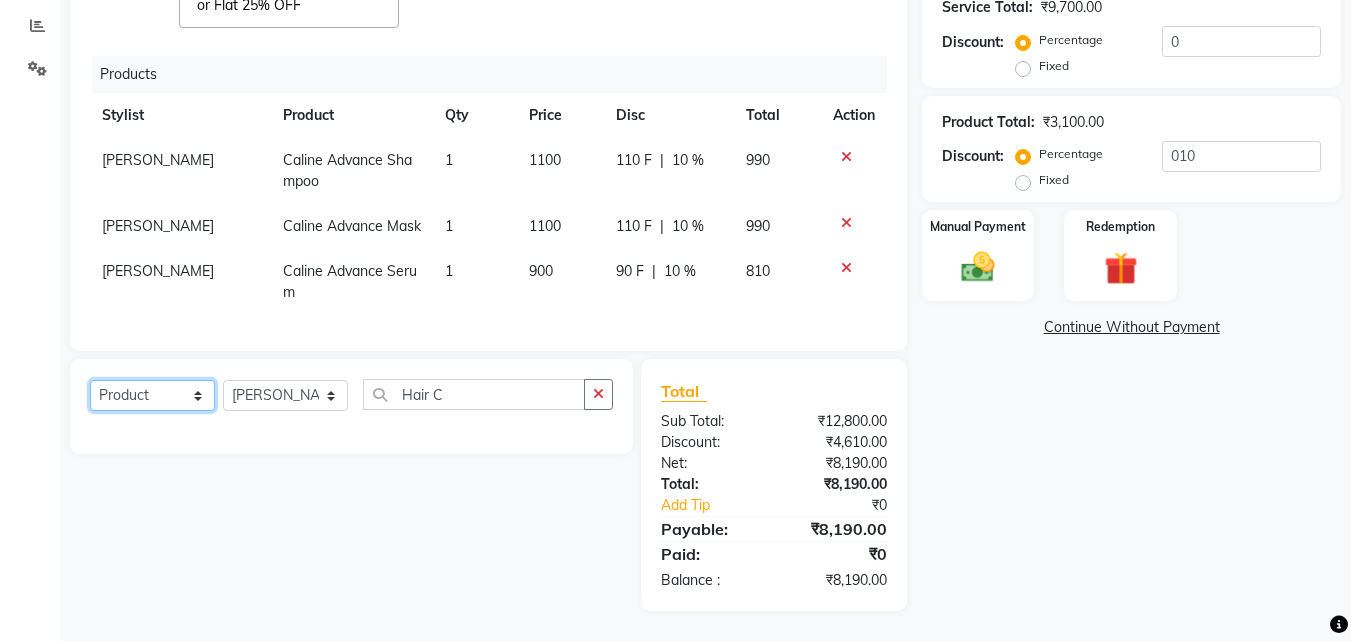 click on "Select  Service  Product  Membership  Package Voucher Prepaid Gift Card" 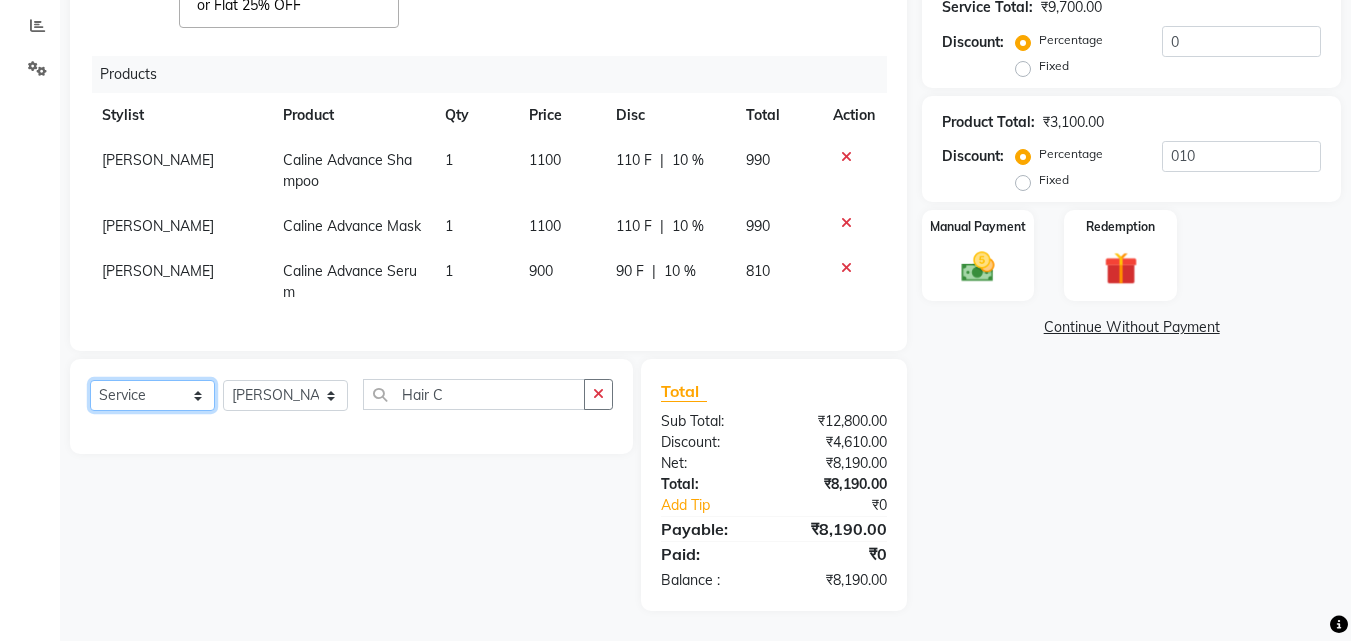 click on "Select  Service  Product  Membership  Package Voucher Prepaid Gift Card" 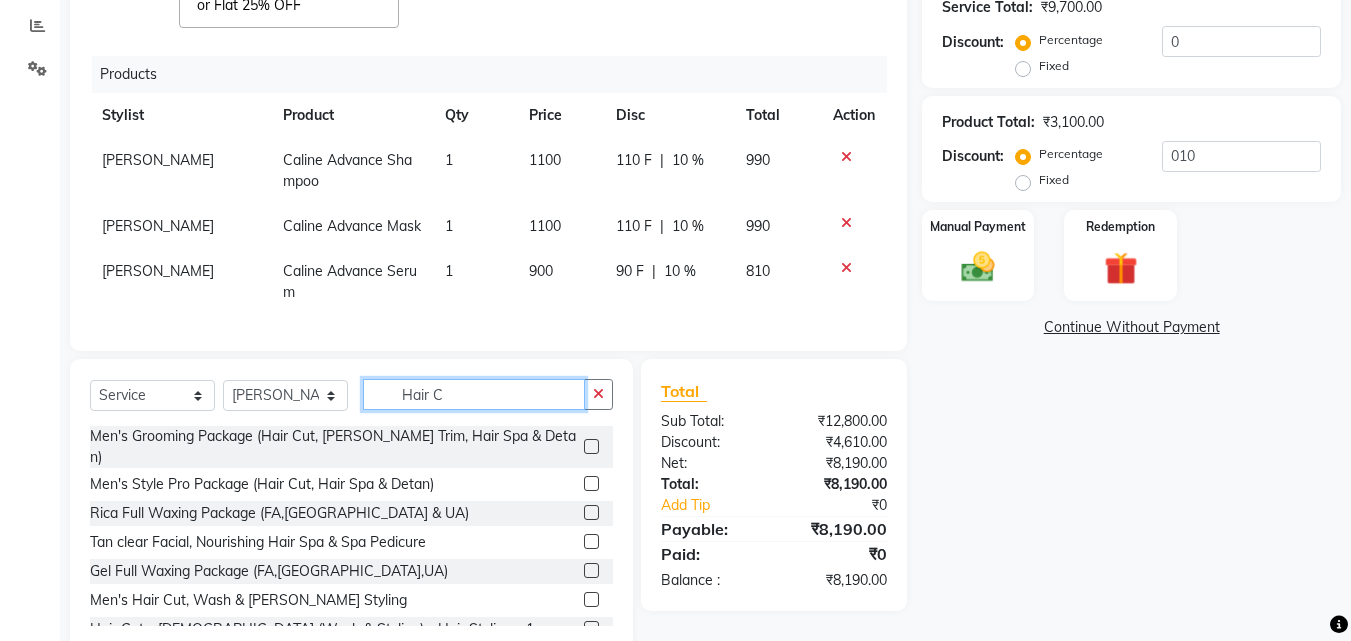 click on "Hair C" 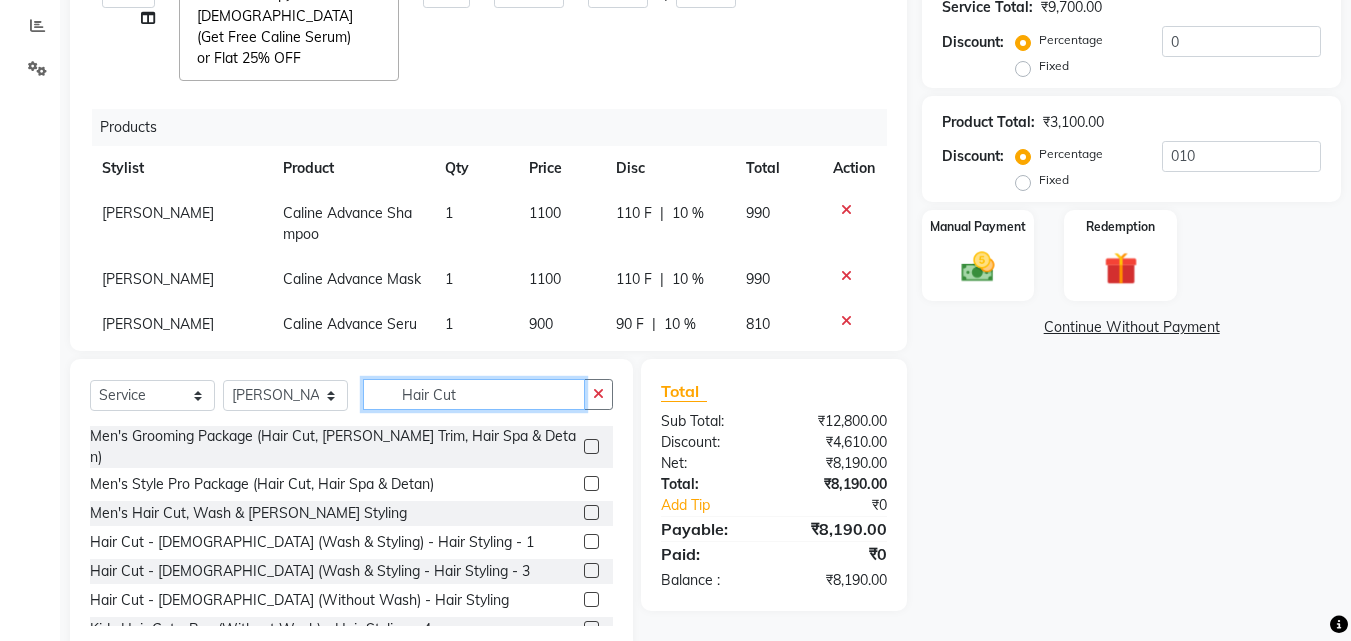 scroll, scrollTop: 0, scrollLeft: 0, axis: both 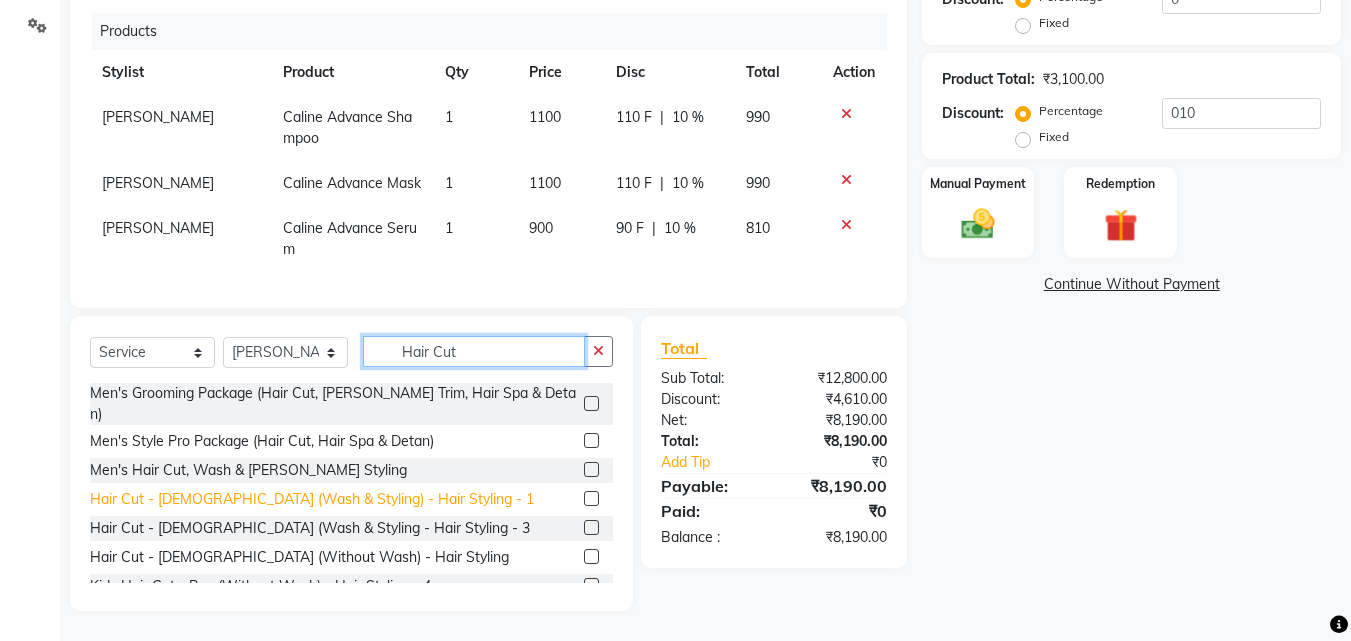 type on "Hair Cut" 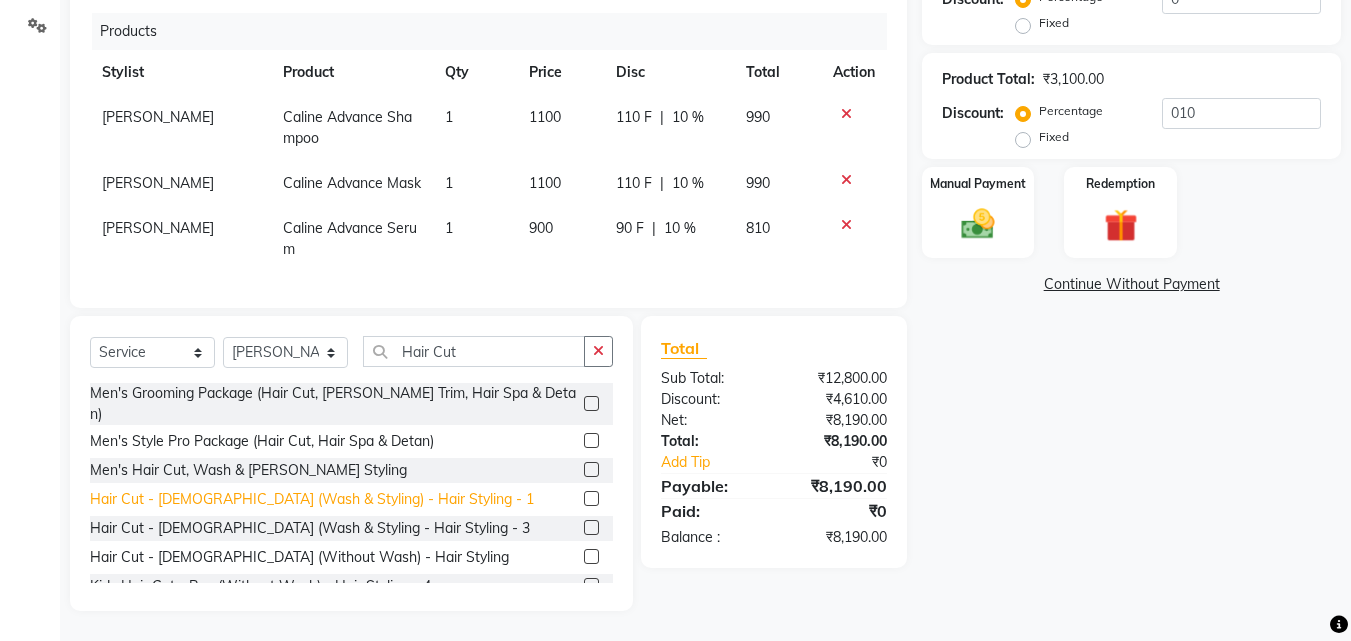 click on "Hair Cut - [DEMOGRAPHIC_DATA] (Wash & Styling) - Hair Styling  - 1" 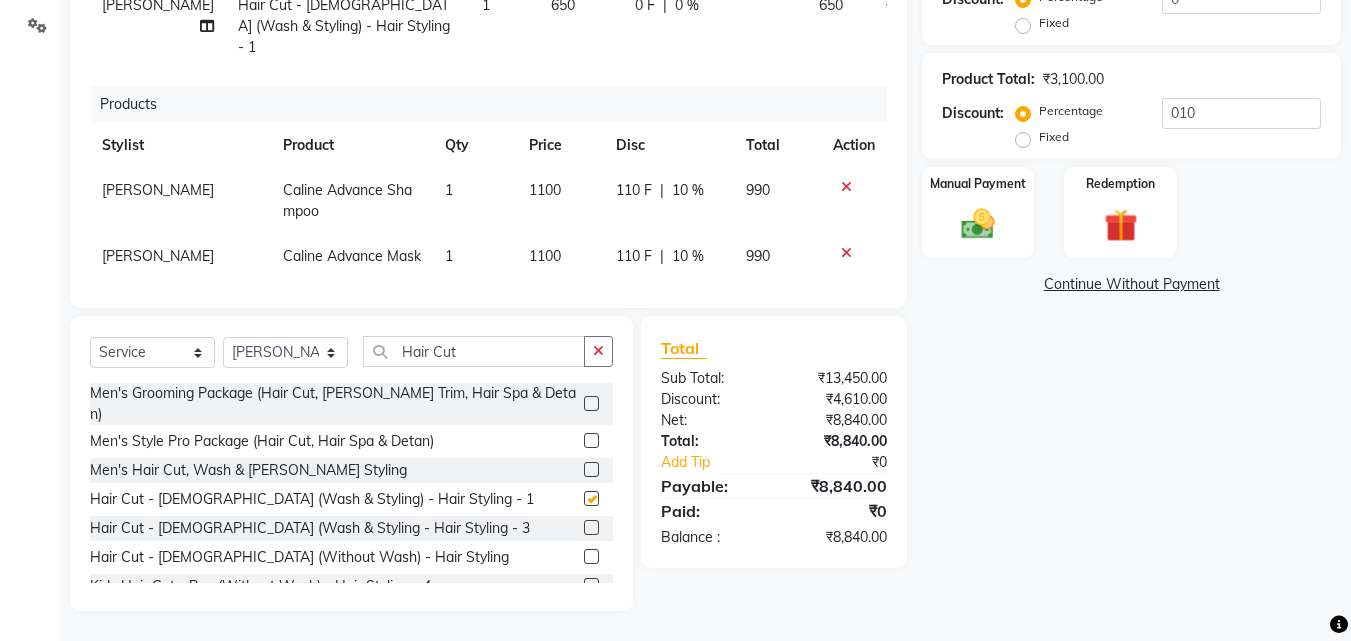 checkbox on "false" 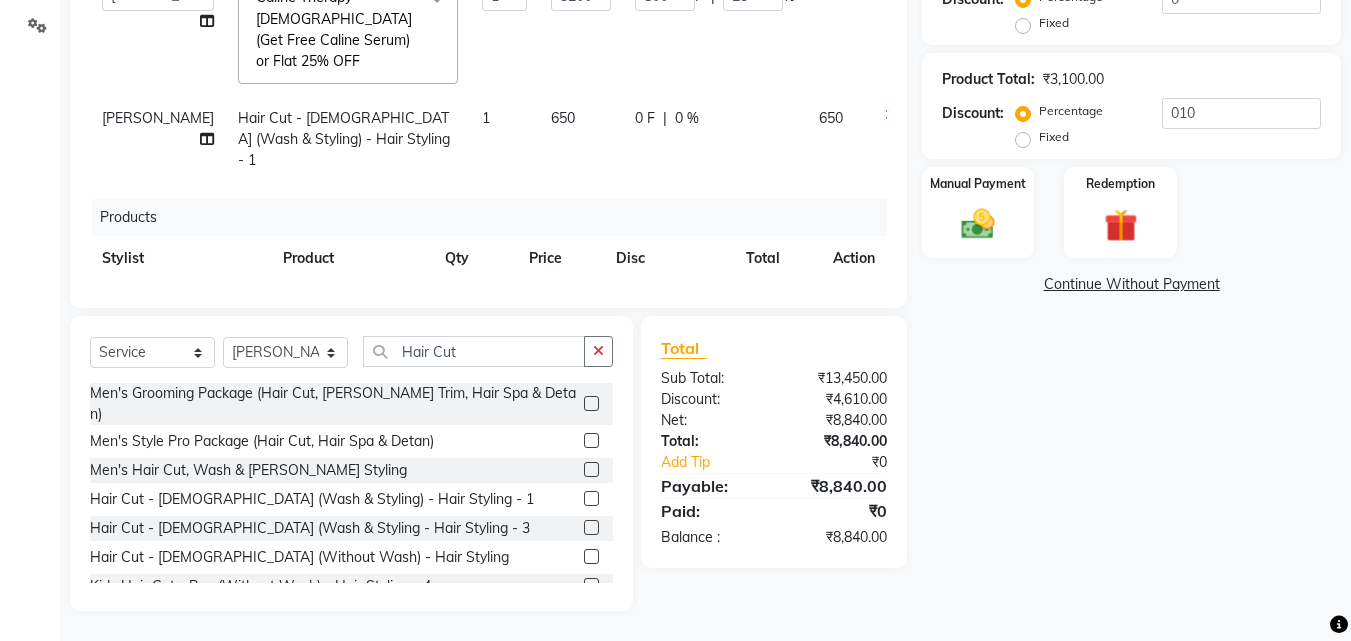 scroll, scrollTop: 0, scrollLeft: 0, axis: both 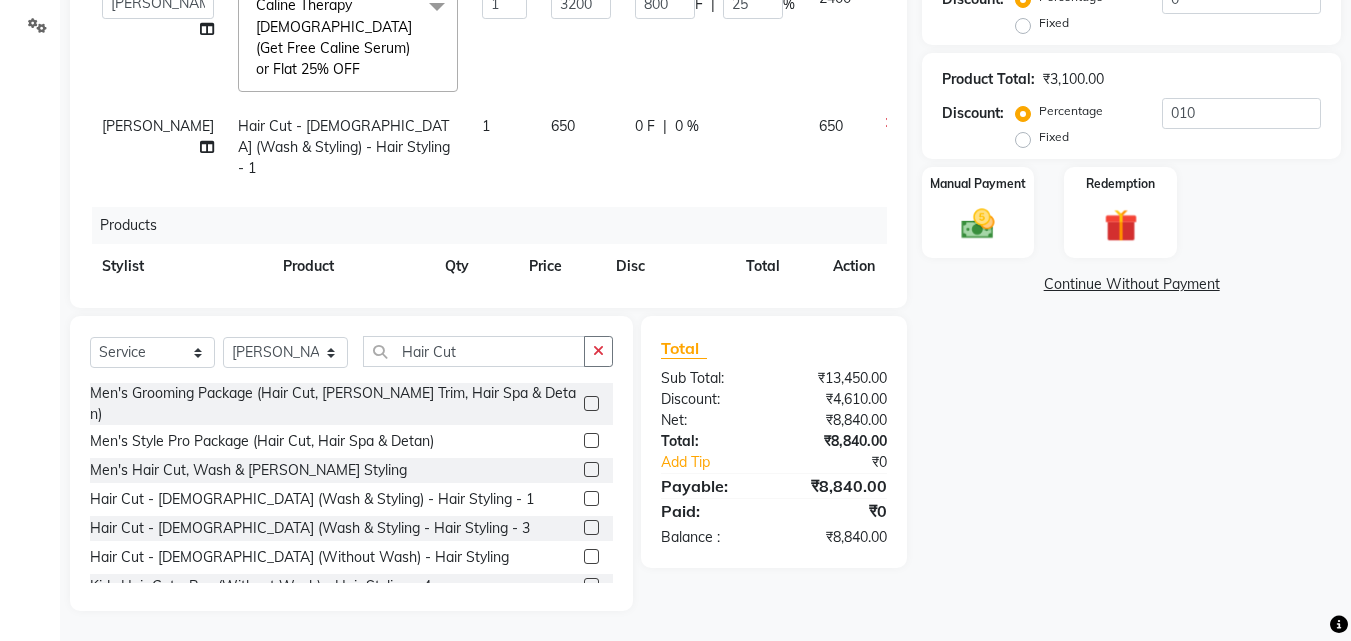 click on "0 F" 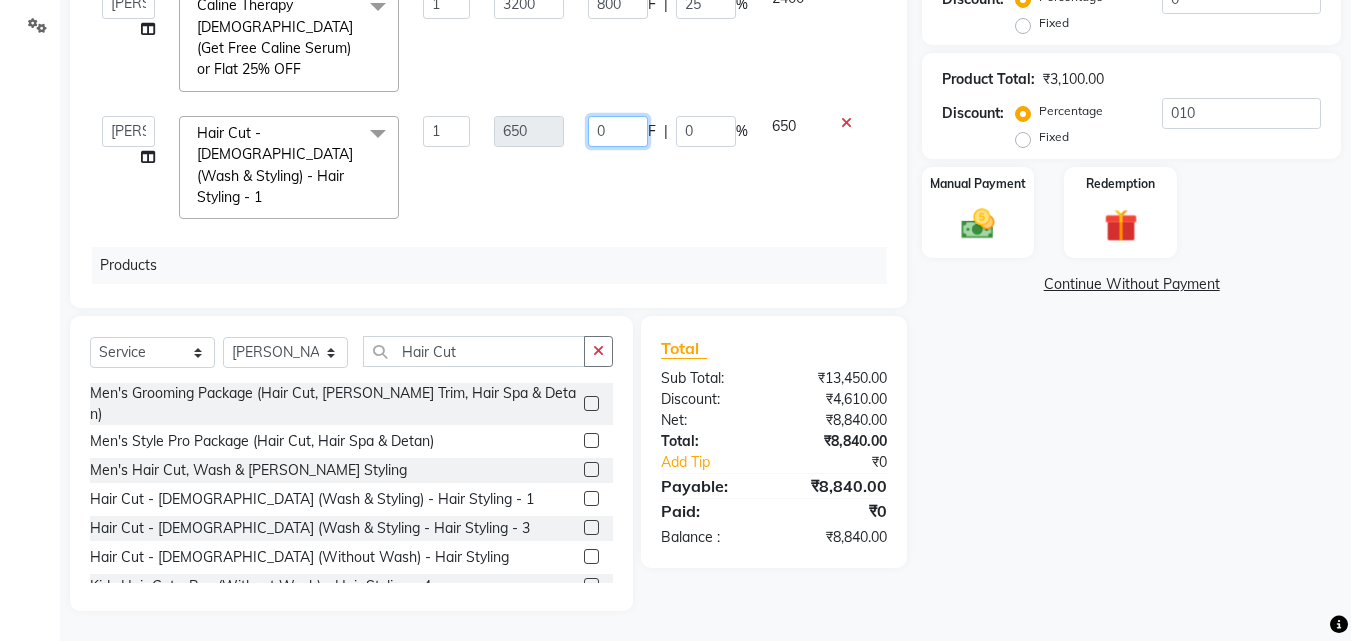 click on "0" 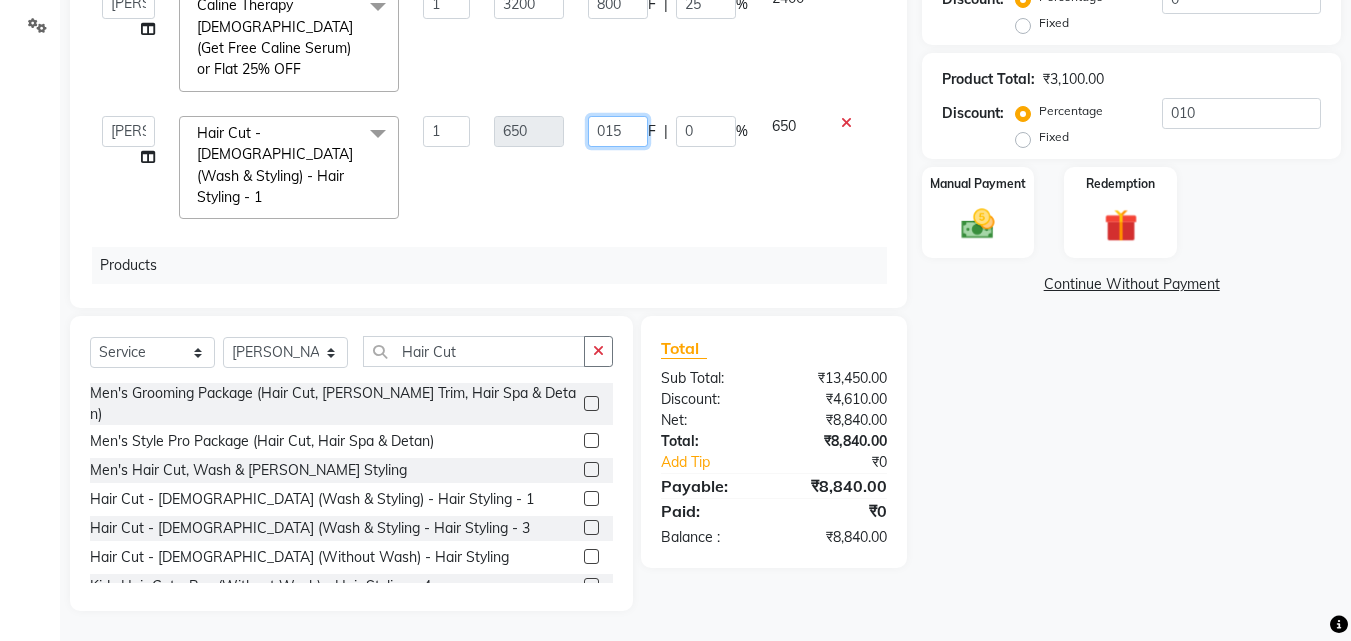 type on "0150" 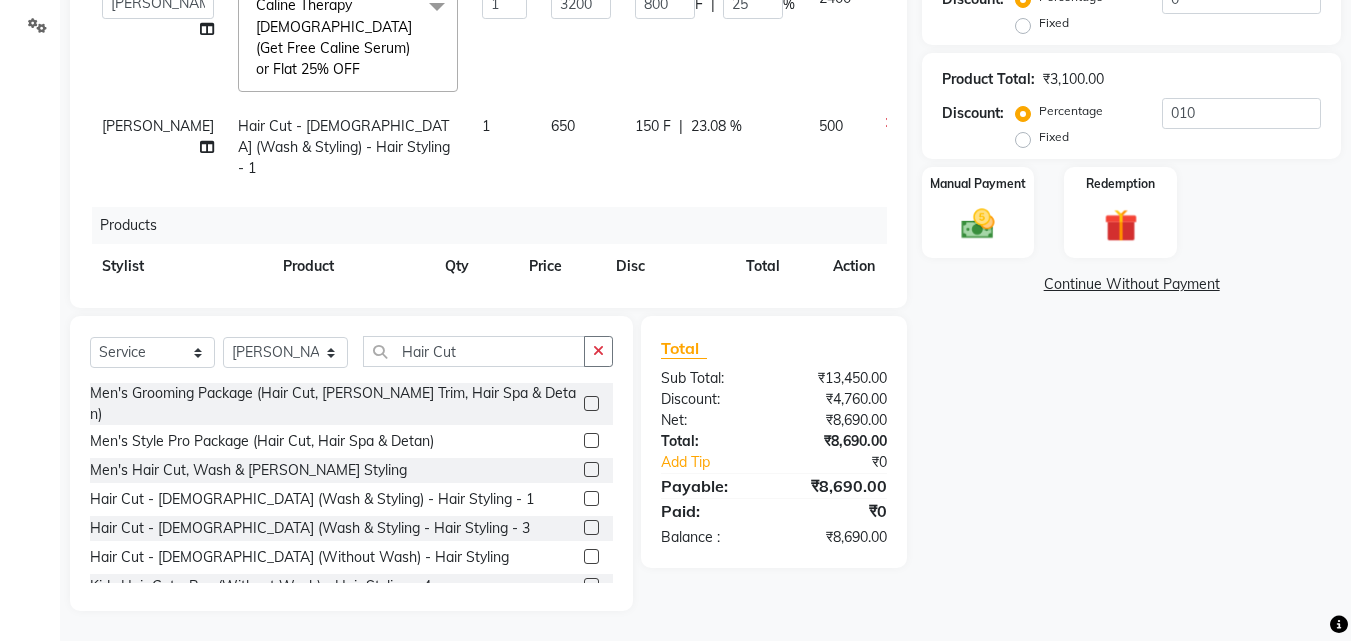 click on "150 F | 23.08 %" 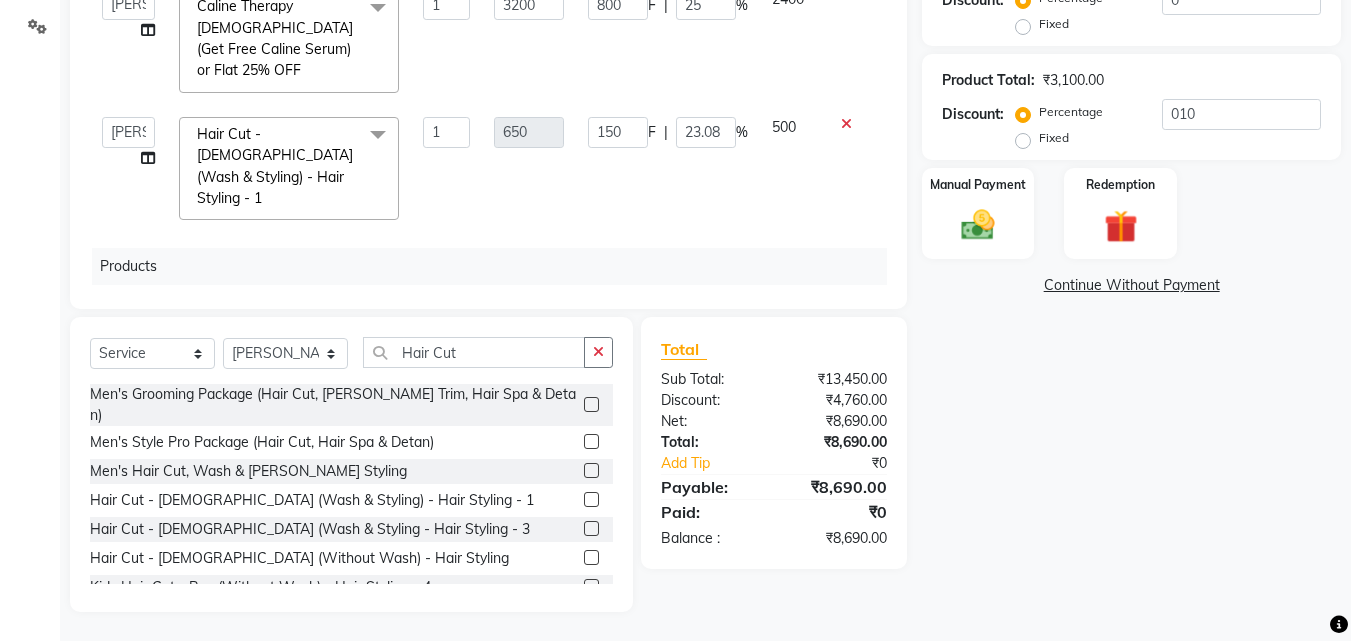 scroll, scrollTop: 460, scrollLeft: 0, axis: vertical 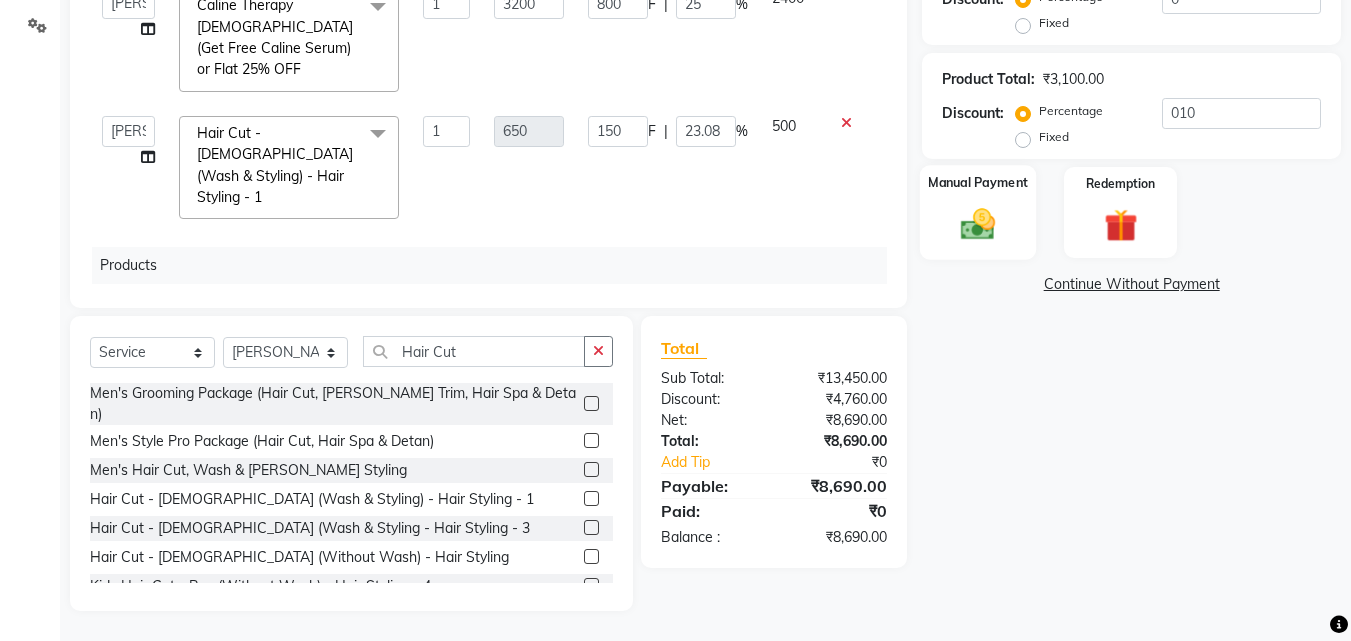 click 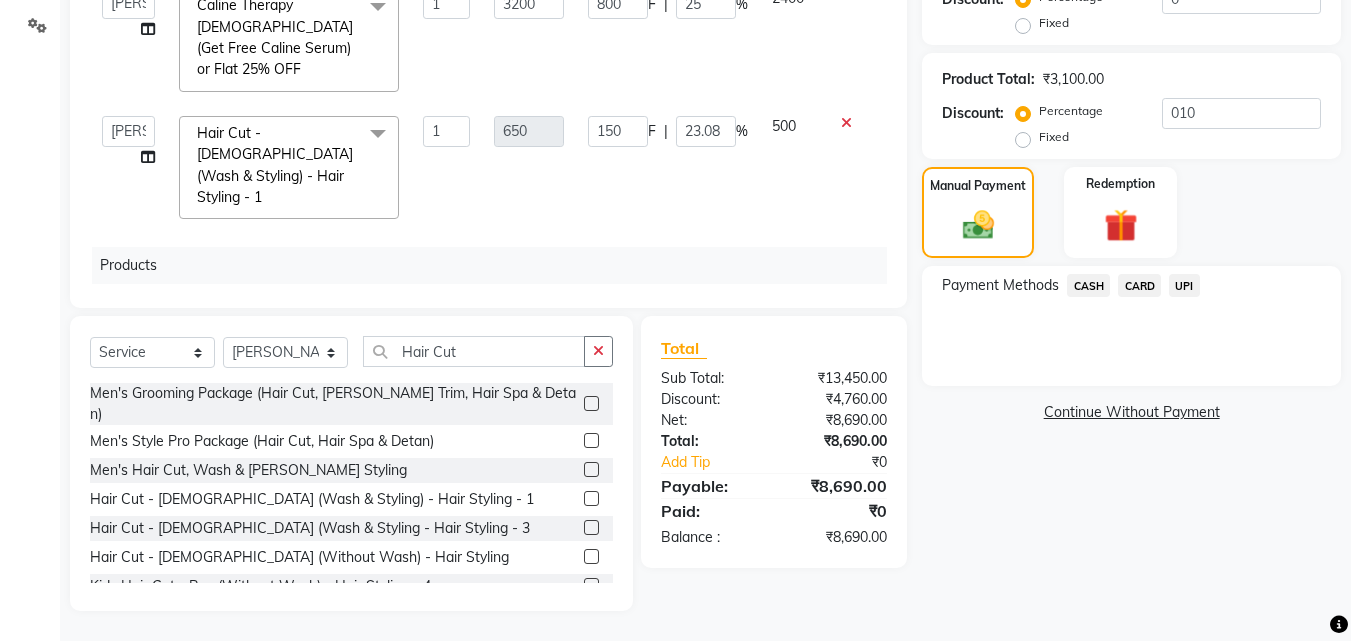 click on "UPI" 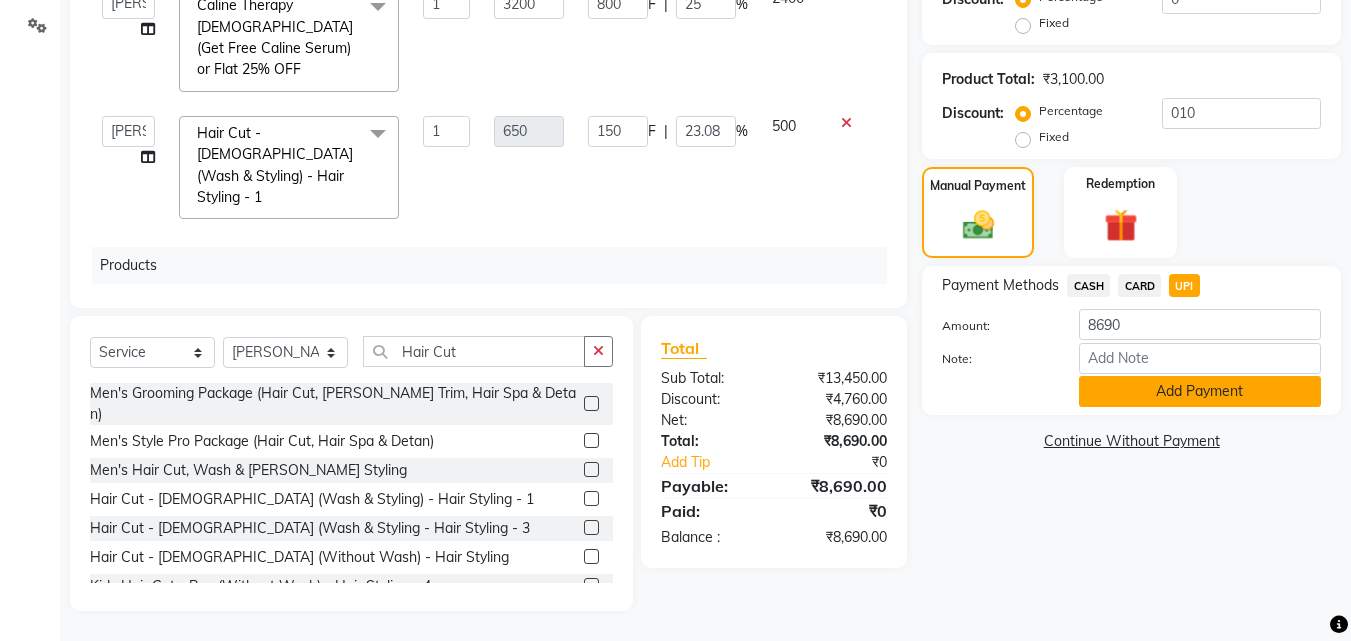 click on "Add Payment" 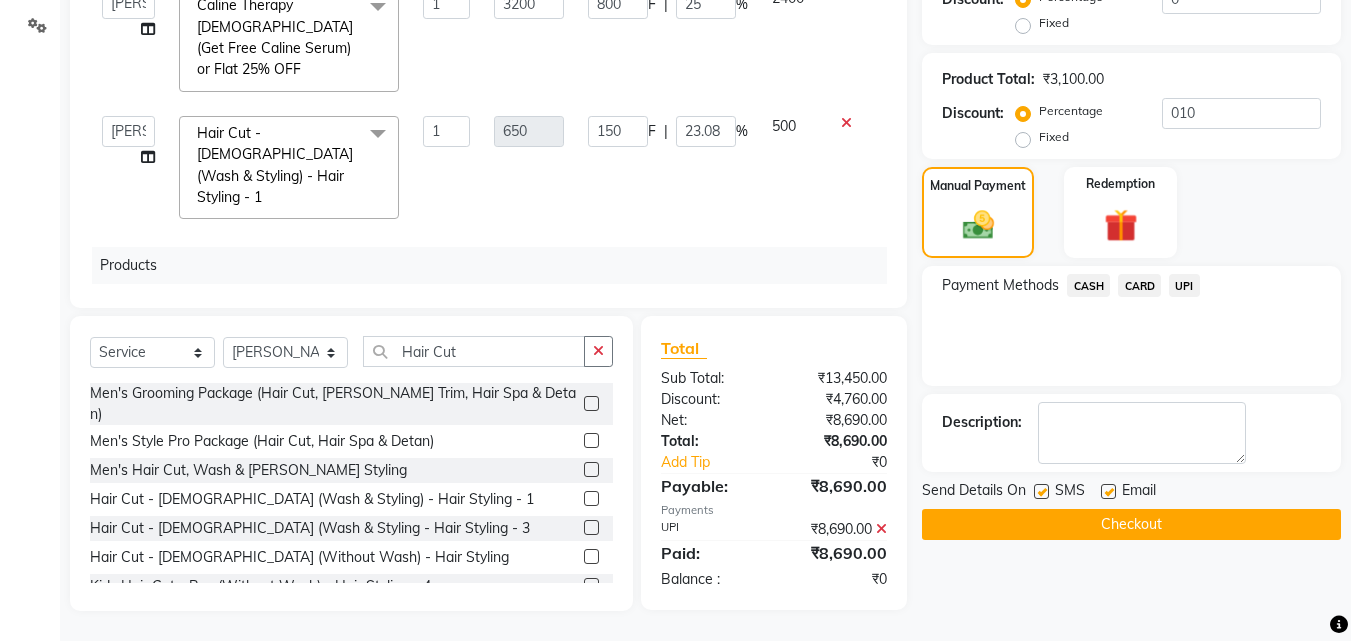 click on "Checkout" 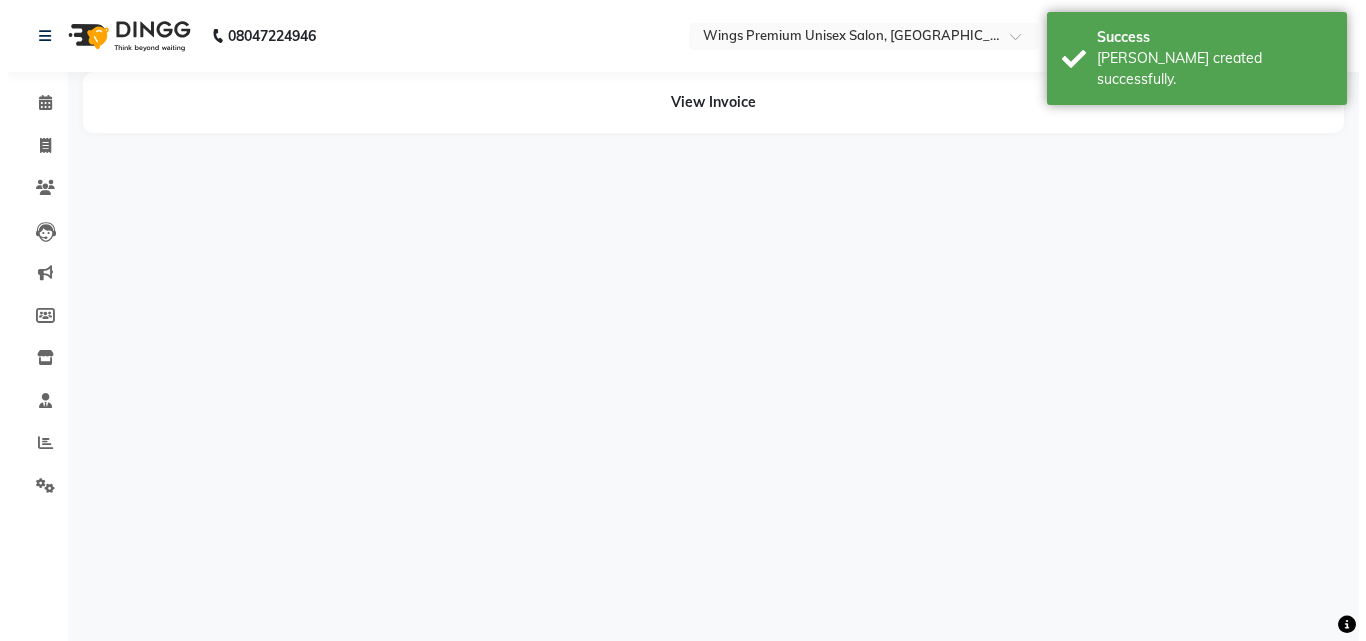 scroll, scrollTop: 0, scrollLeft: 0, axis: both 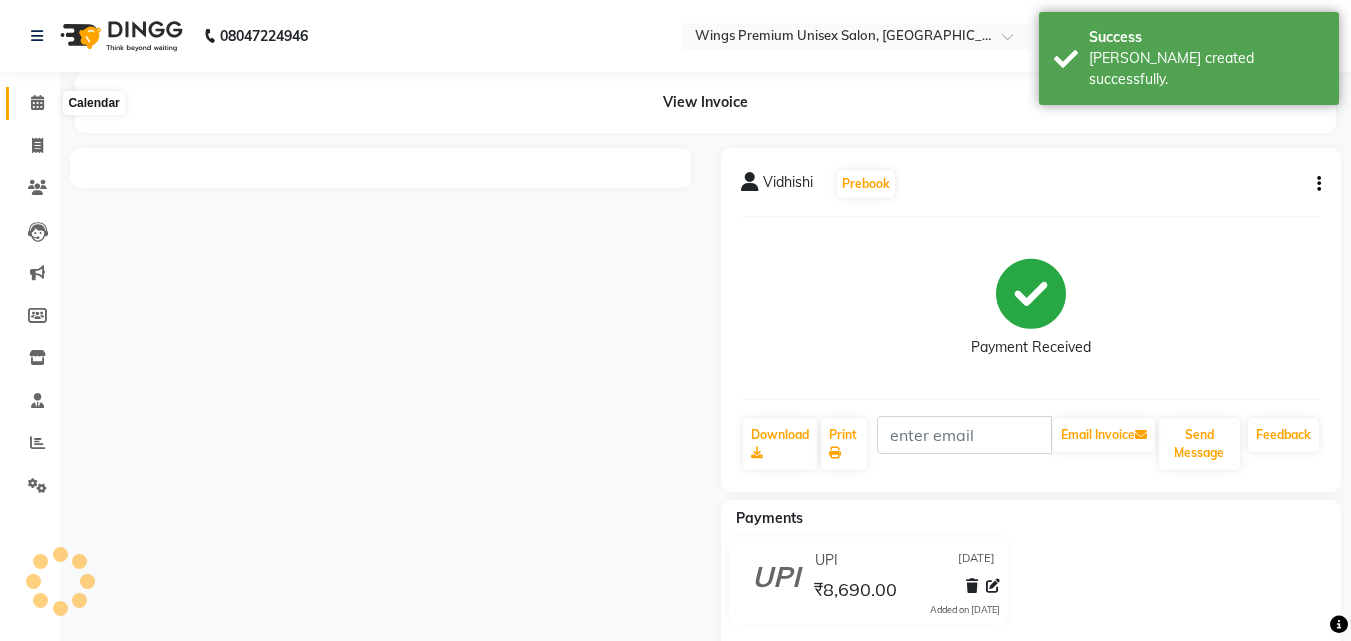 click 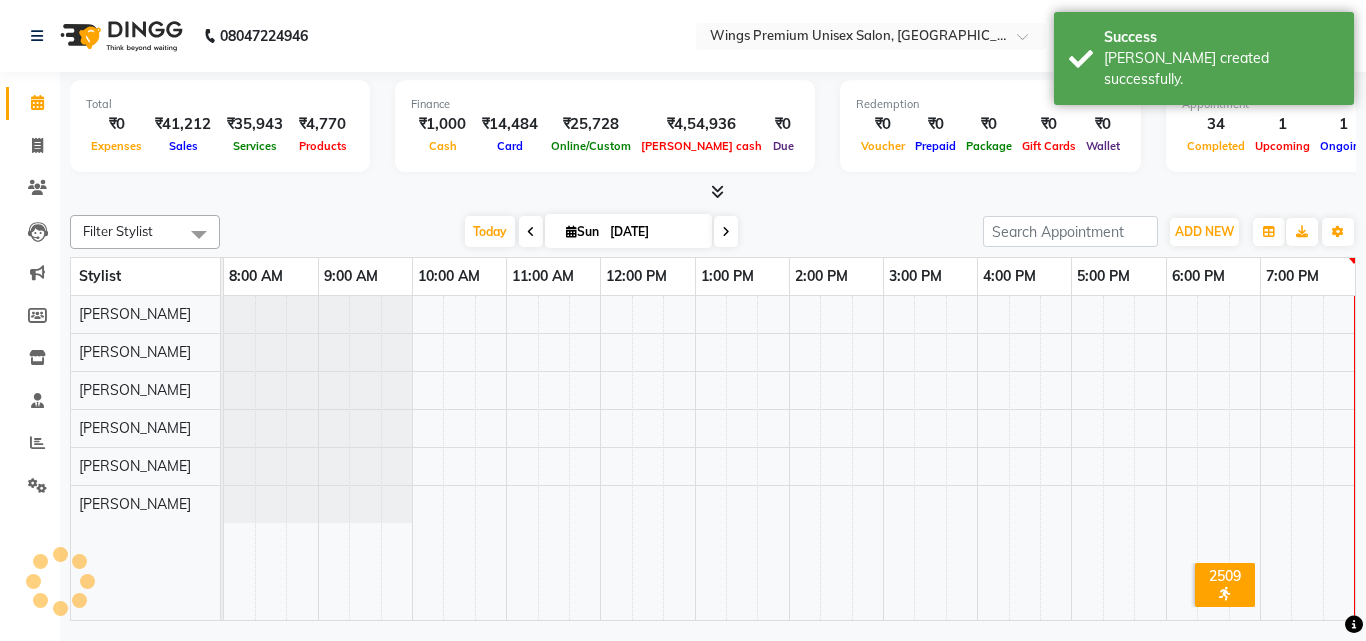 scroll, scrollTop: 0, scrollLeft: 0, axis: both 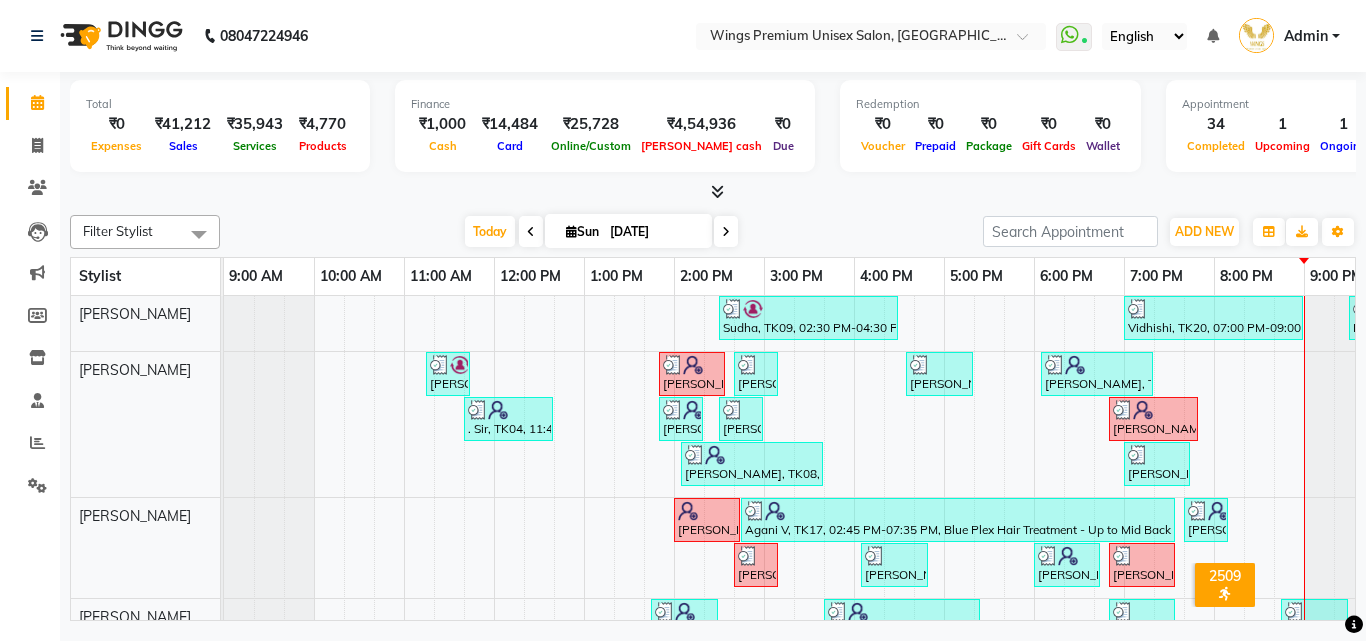 click at bounding box center (726, 231) 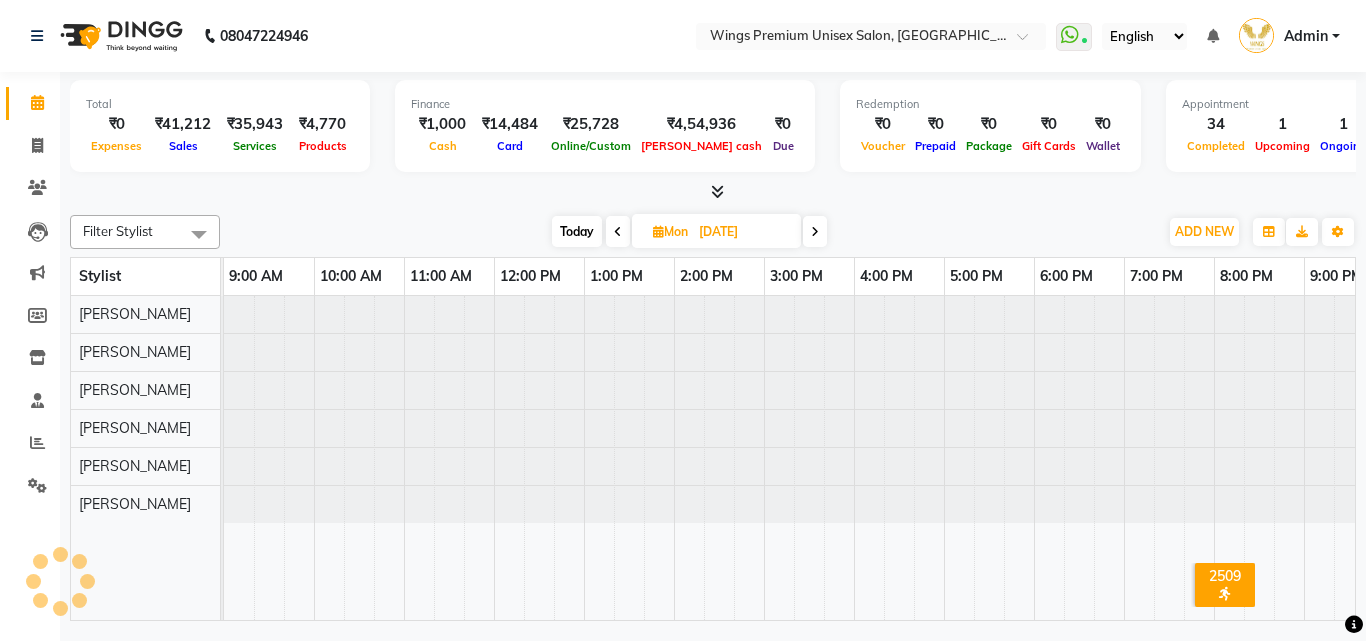 scroll, scrollTop: 0, scrollLeft: 39, axis: horizontal 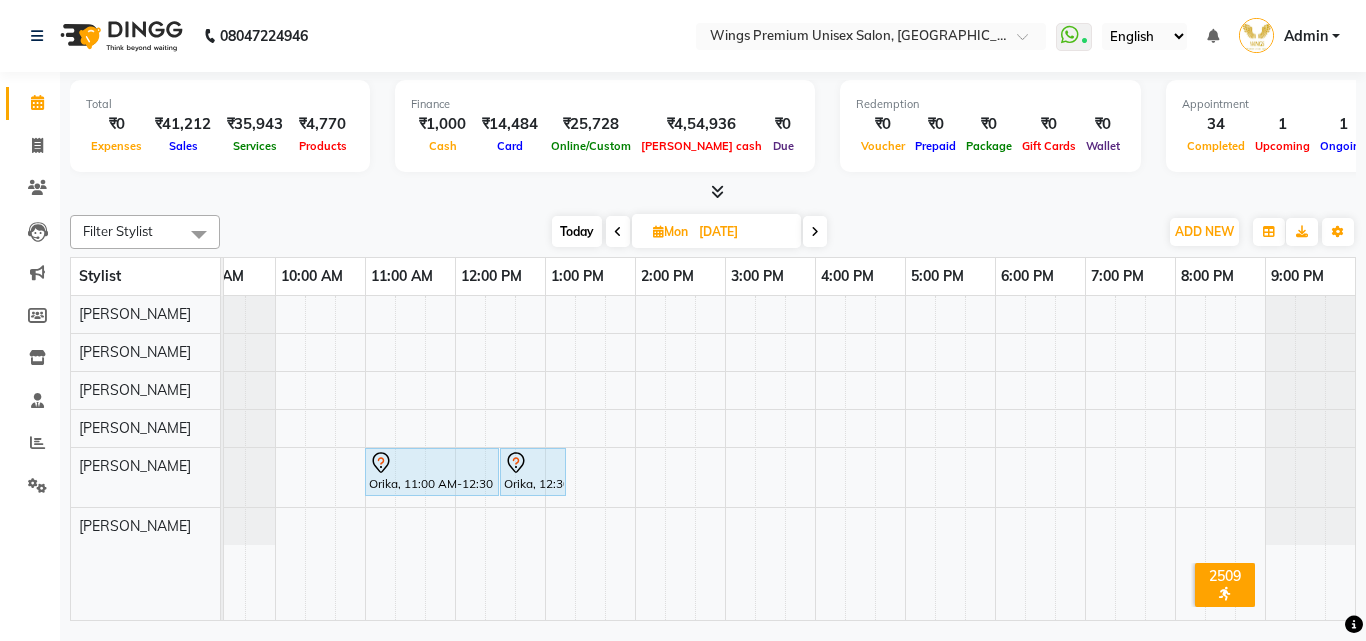 click on "Mon" at bounding box center (670, 231) 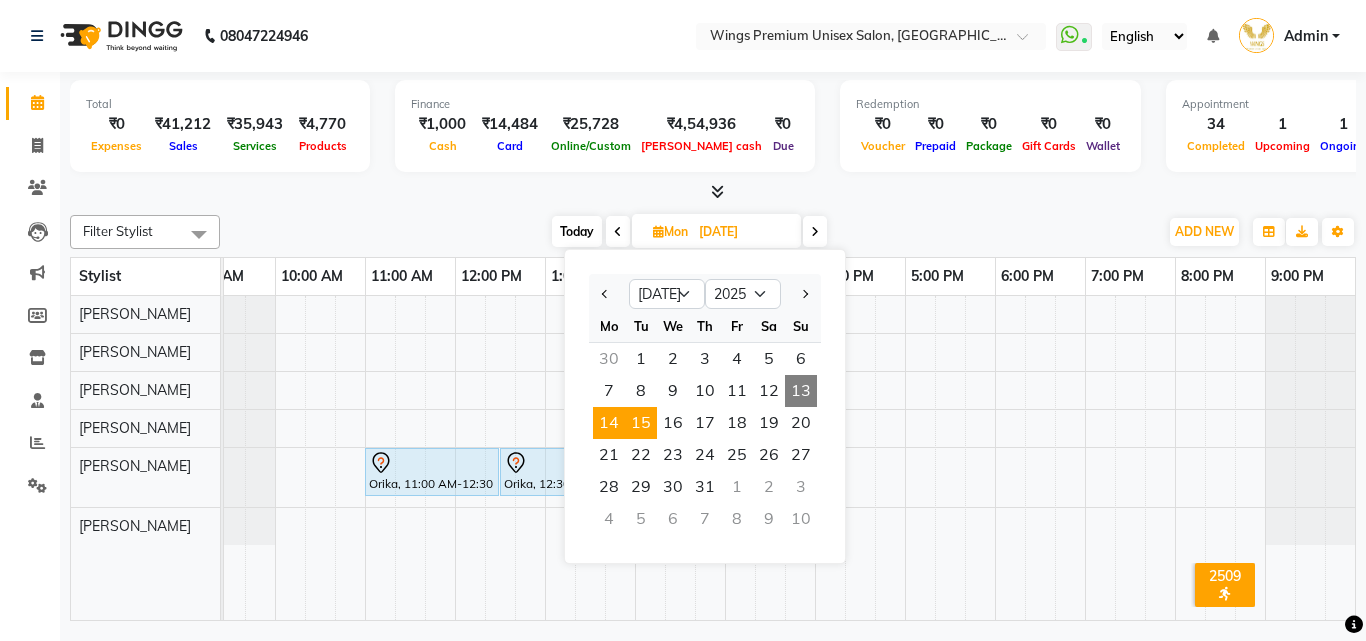 click on "15" at bounding box center [641, 423] 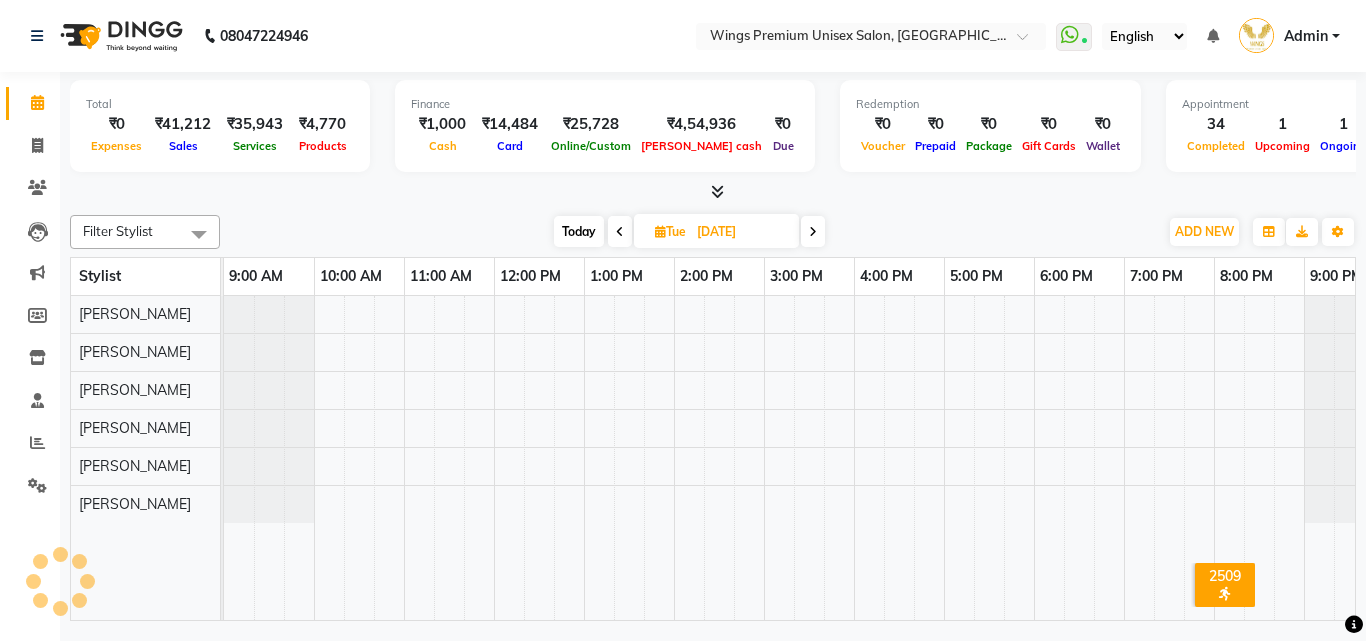 scroll, scrollTop: 0, scrollLeft: 39, axis: horizontal 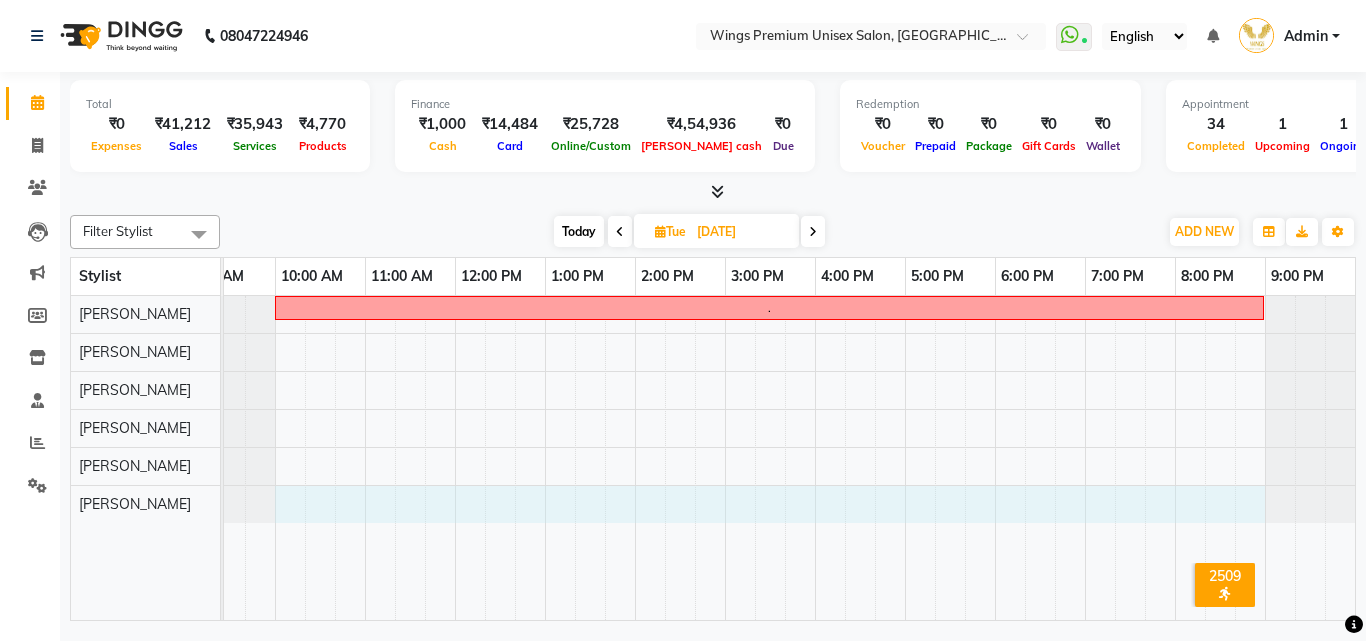 drag, startPoint x: 278, startPoint y: 495, endPoint x: 1255, endPoint y: 499, distance: 977.0082 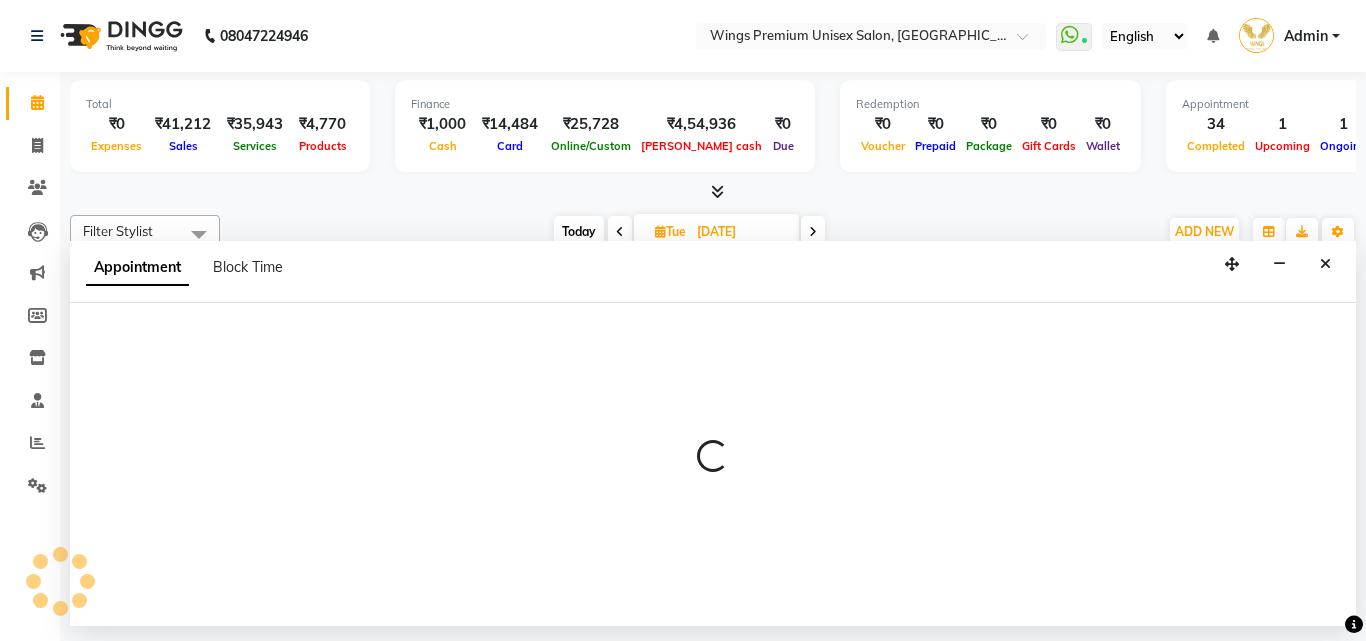 select on "82125" 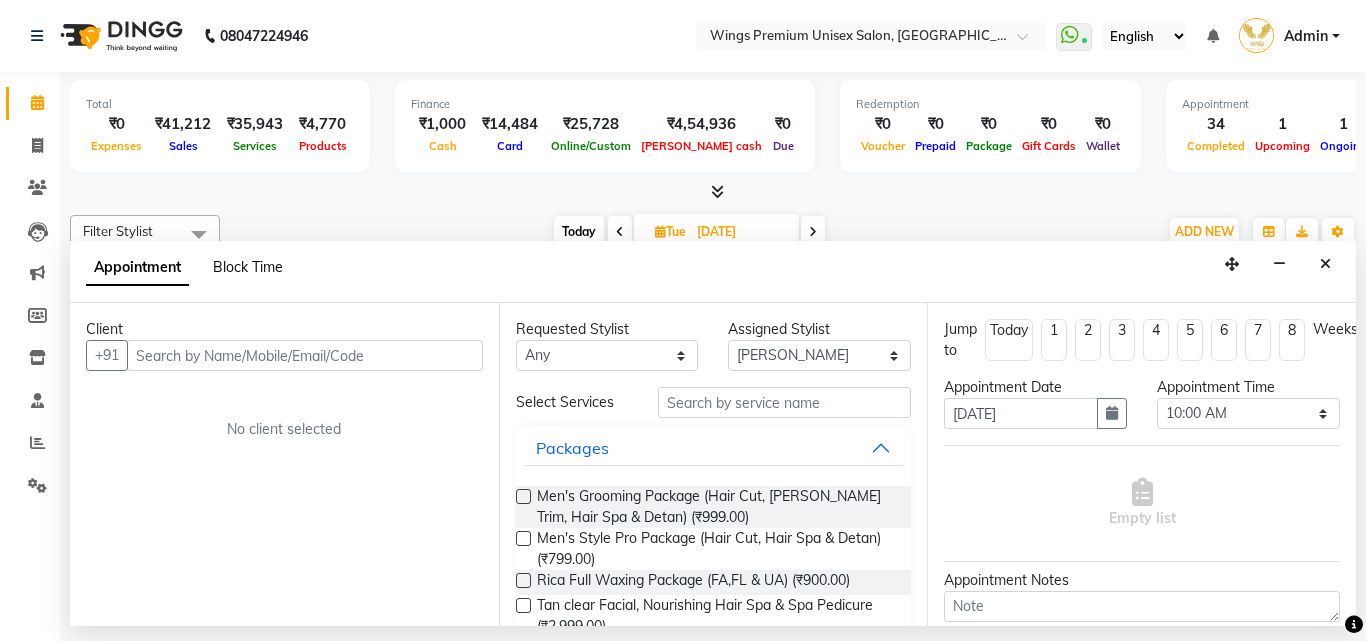 click on "Block Time" at bounding box center (248, 267) 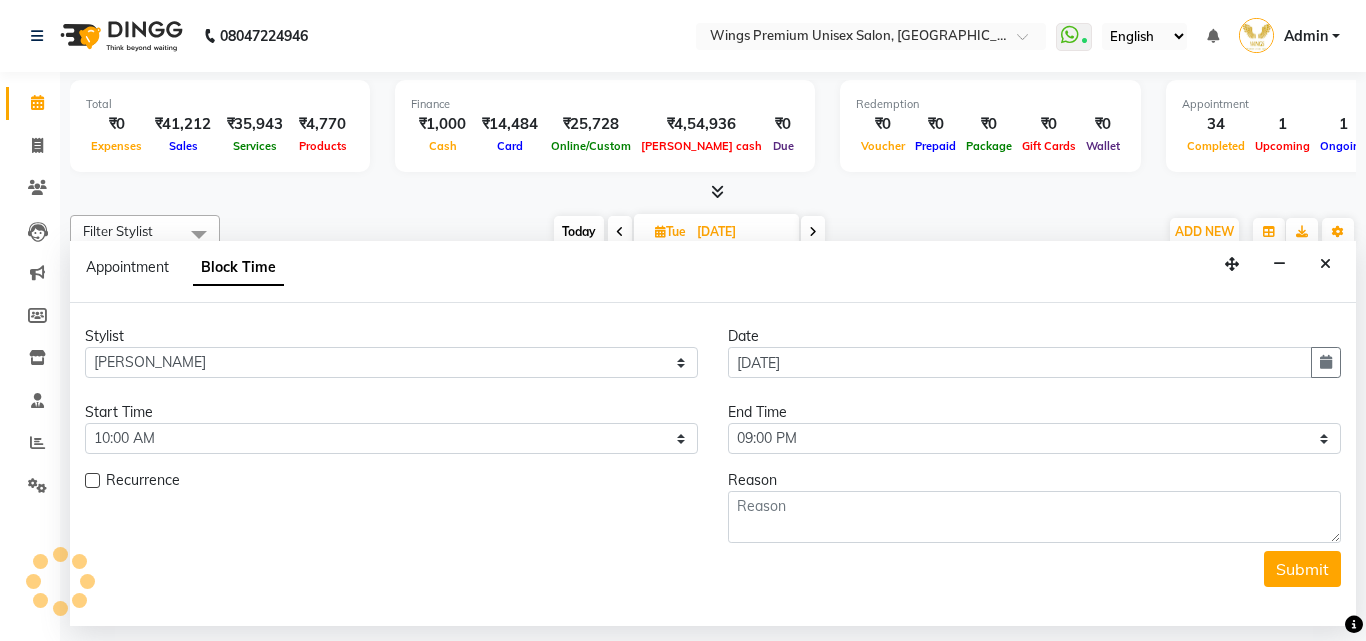 scroll, scrollTop: 0, scrollLeft: 39, axis: horizontal 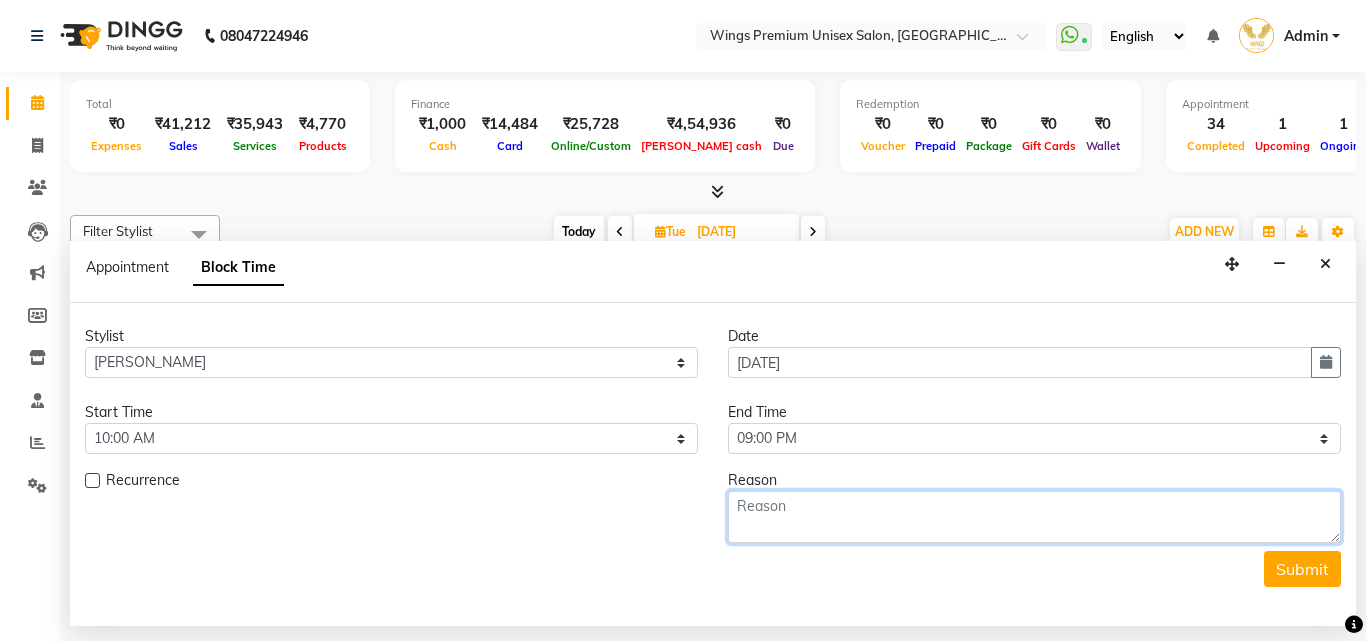 click at bounding box center [1034, 517] 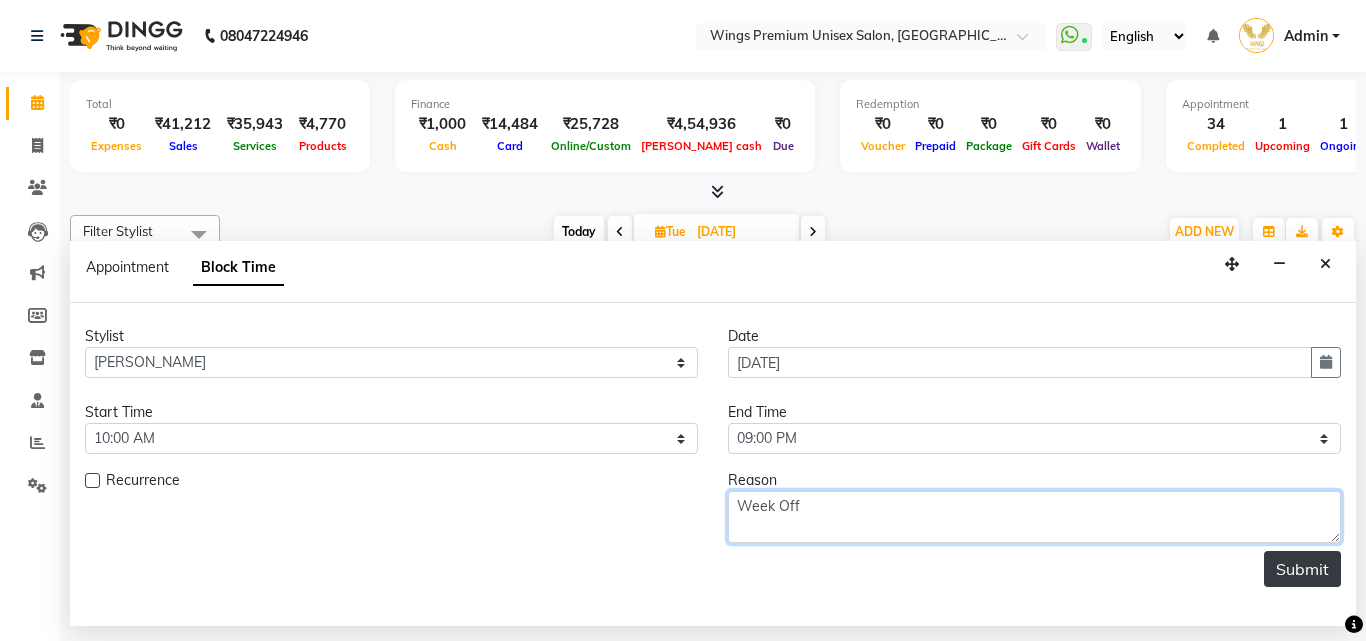 type on "Week Off" 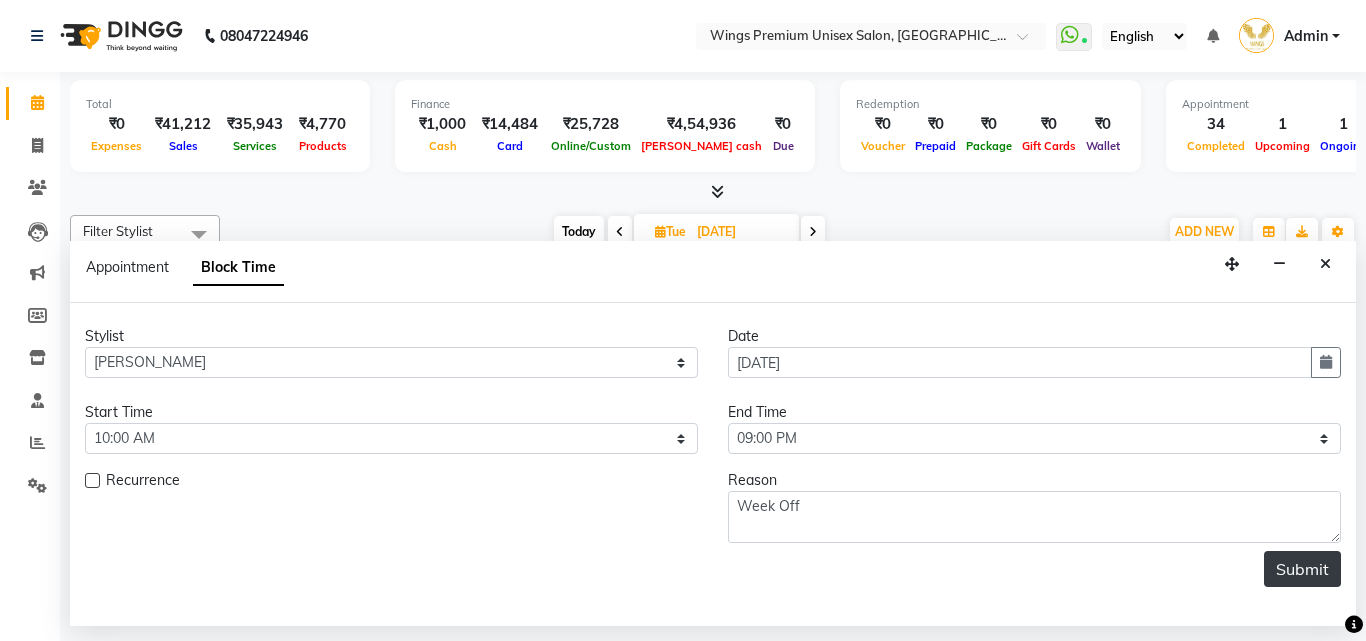 click on "Submit" at bounding box center [1302, 569] 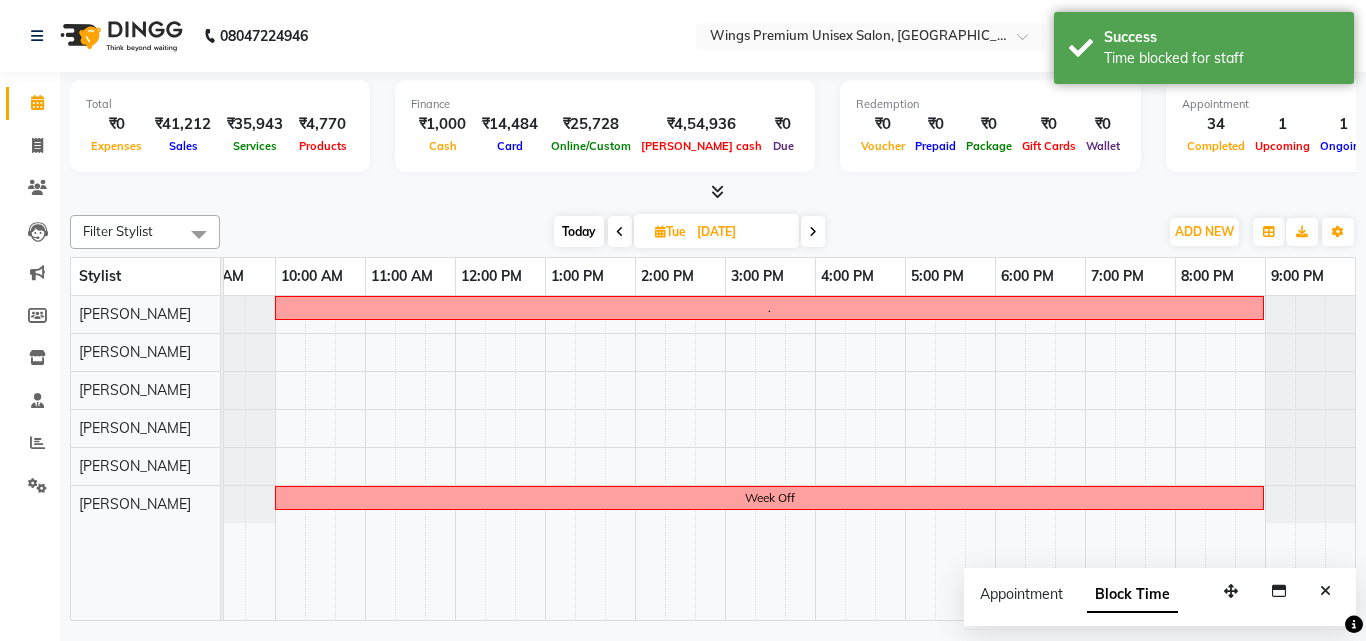 click at bounding box center (813, 232) 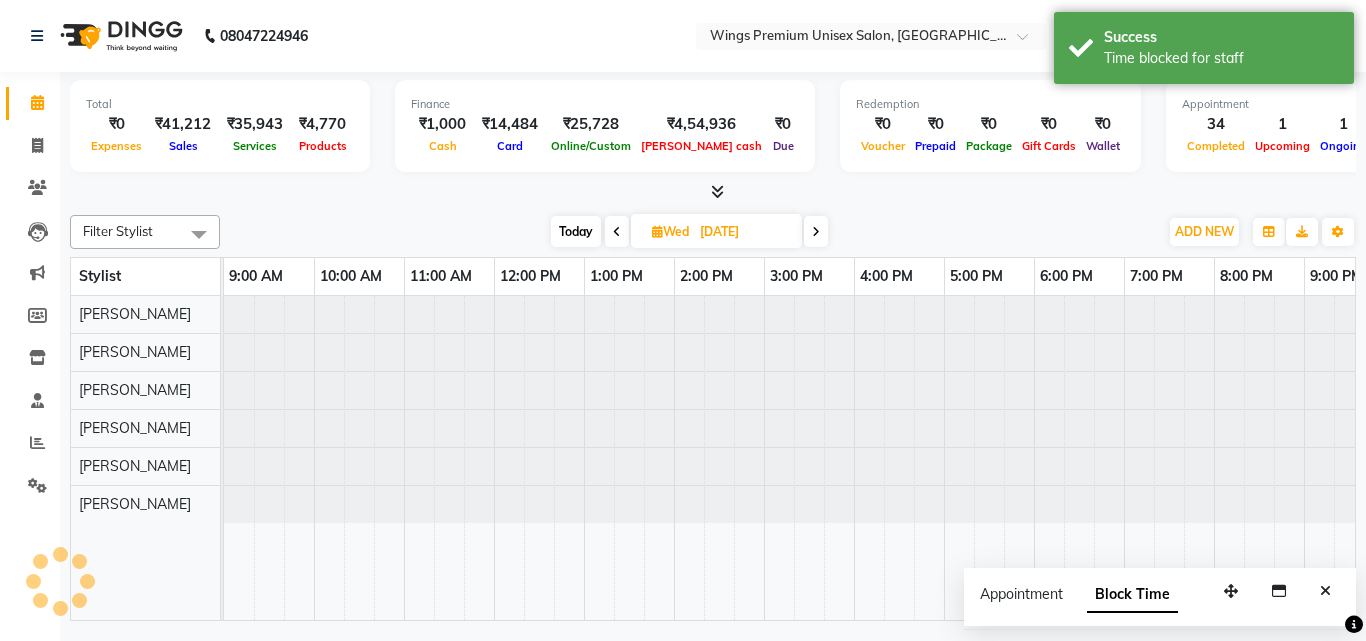 scroll, scrollTop: 0, scrollLeft: 39, axis: horizontal 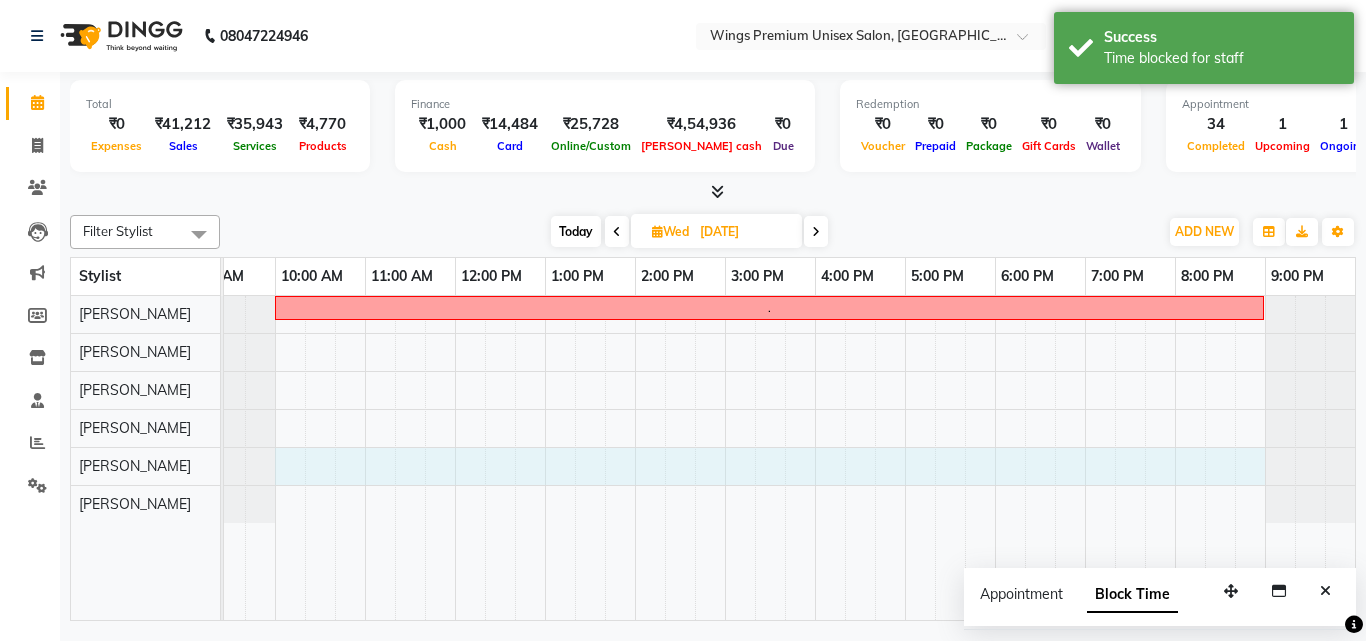drag, startPoint x: 287, startPoint y: 463, endPoint x: 1241, endPoint y: 463, distance: 954 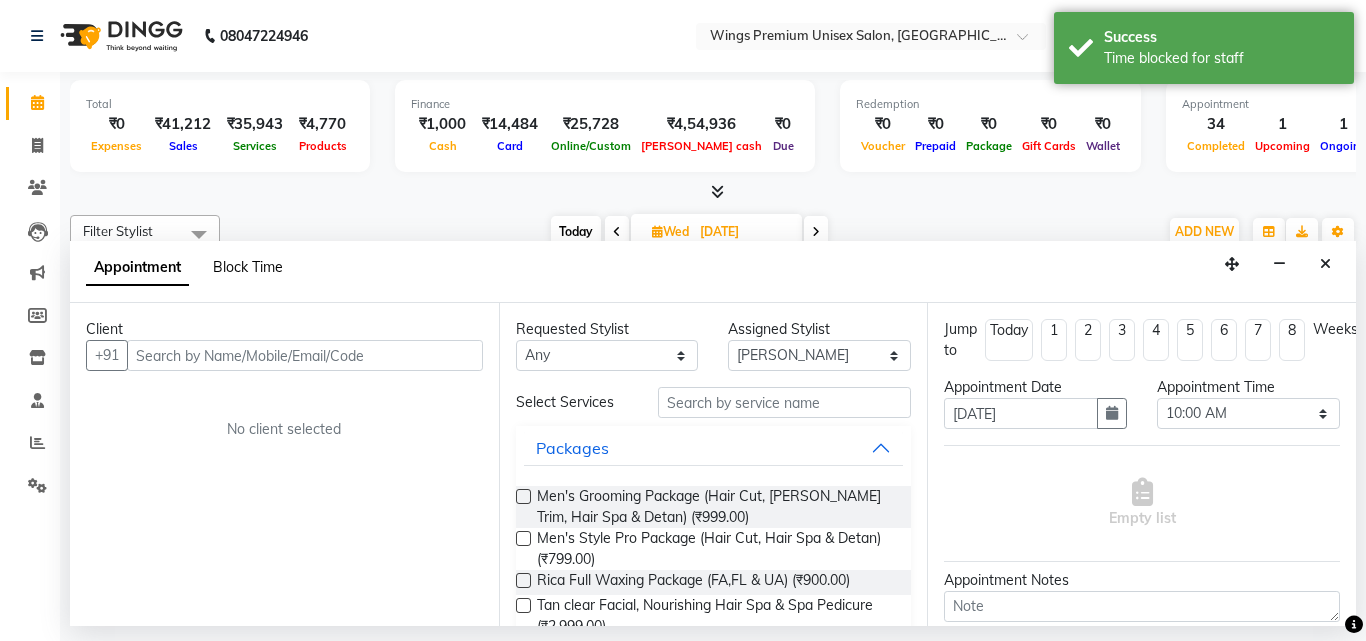 click on "Block Time" at bounding box center (248, 267) 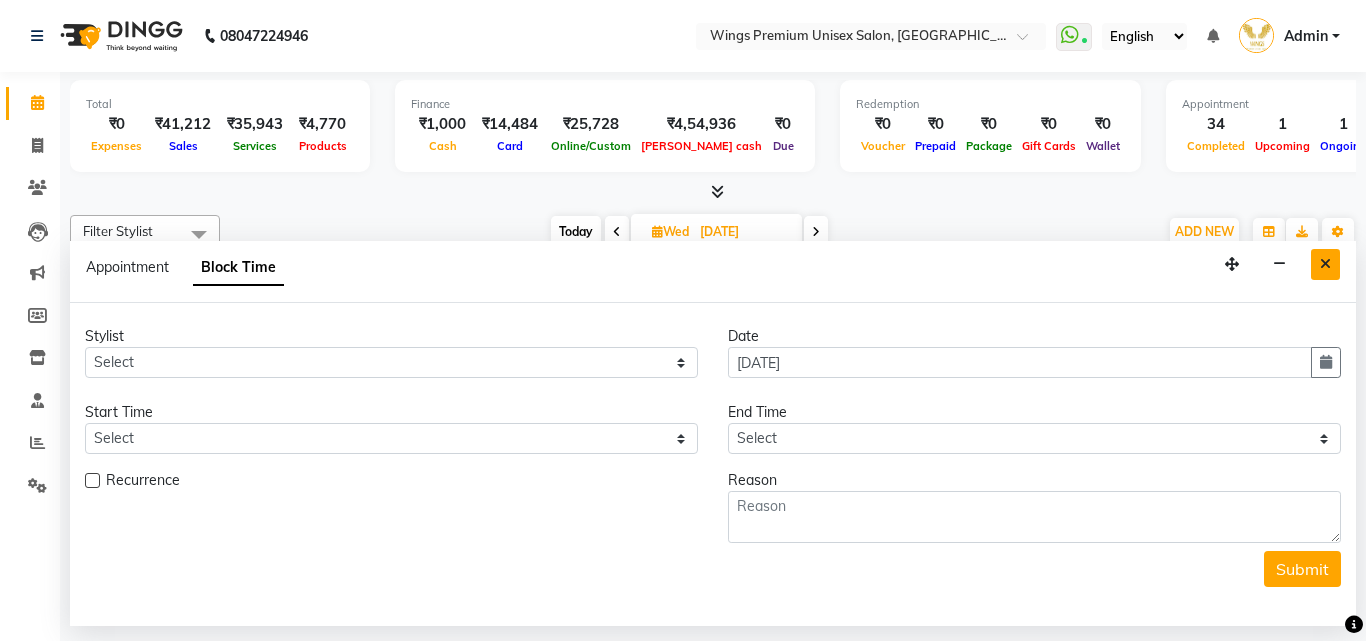 click at bounding box center [1325, 264] 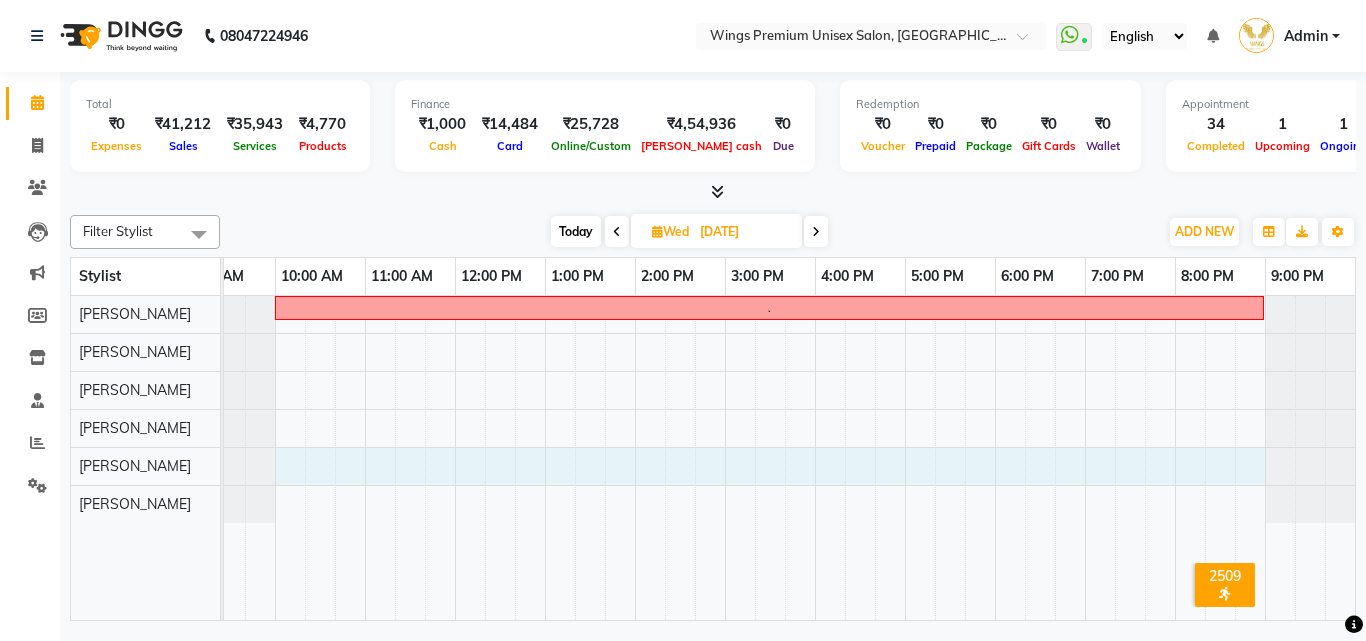 drag, startPoint x: 280, startPoint y: 461, endPoint x: 1243, endPoint y: 462, distance: 963.00055 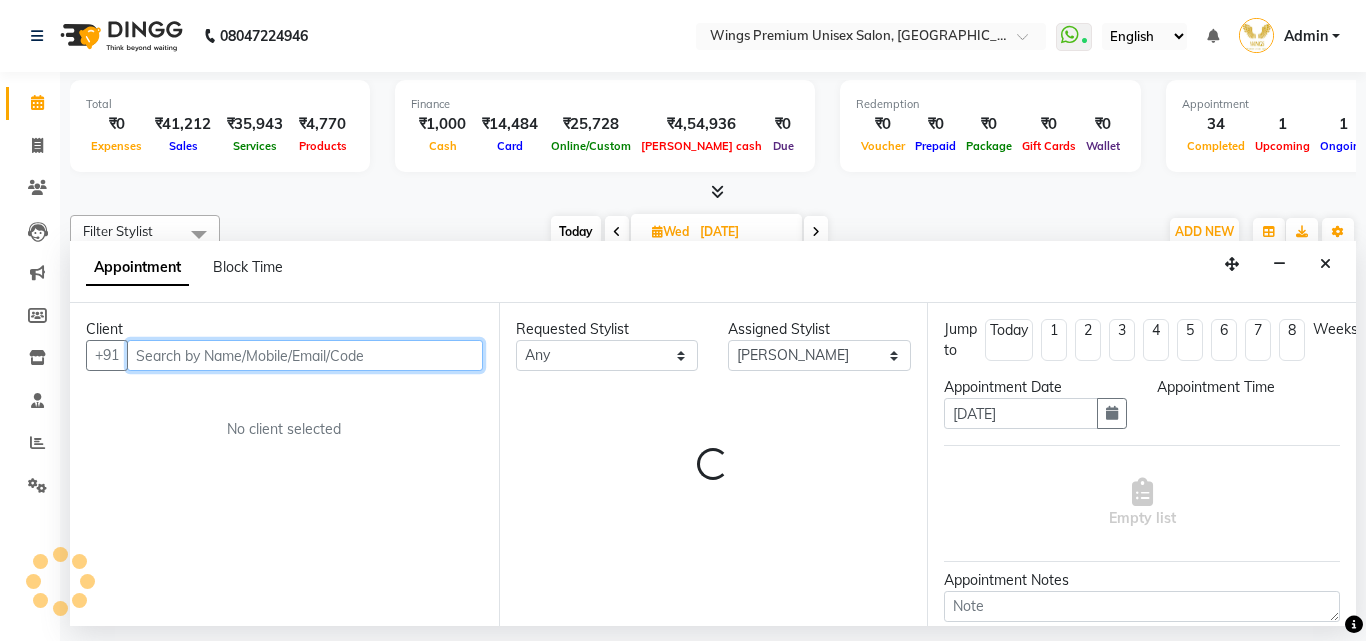 select on "600" 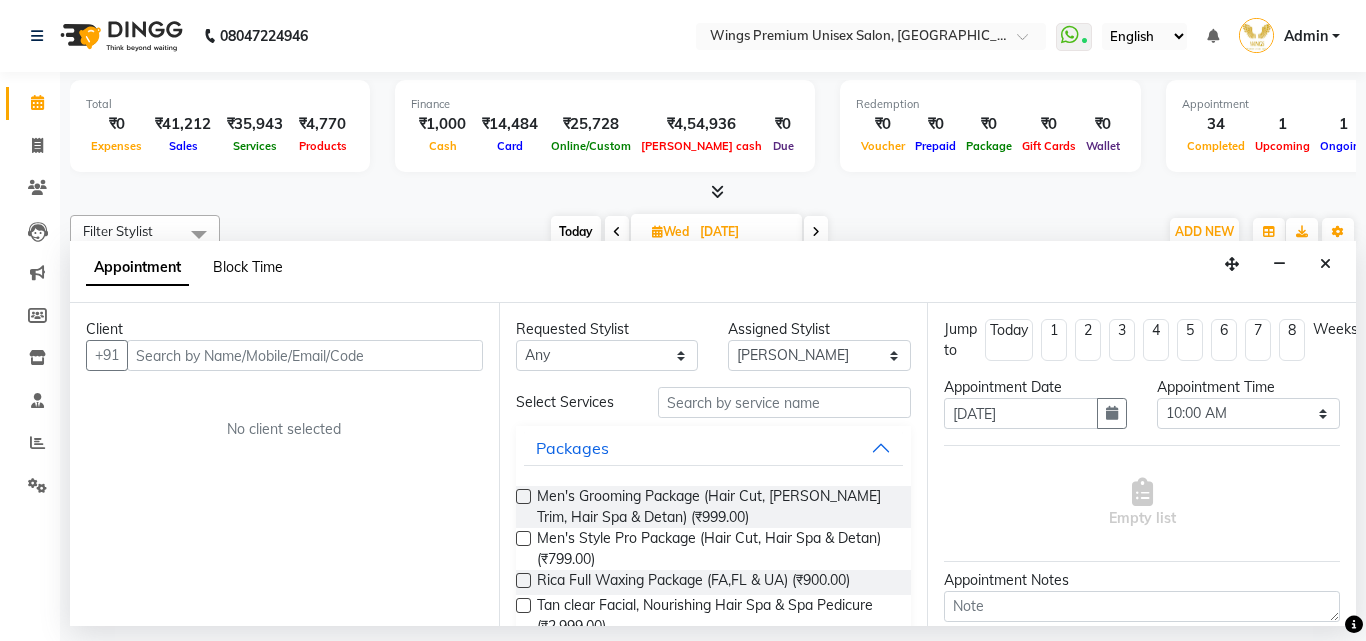 click on "Block Time" at bounding box center (248, 267) 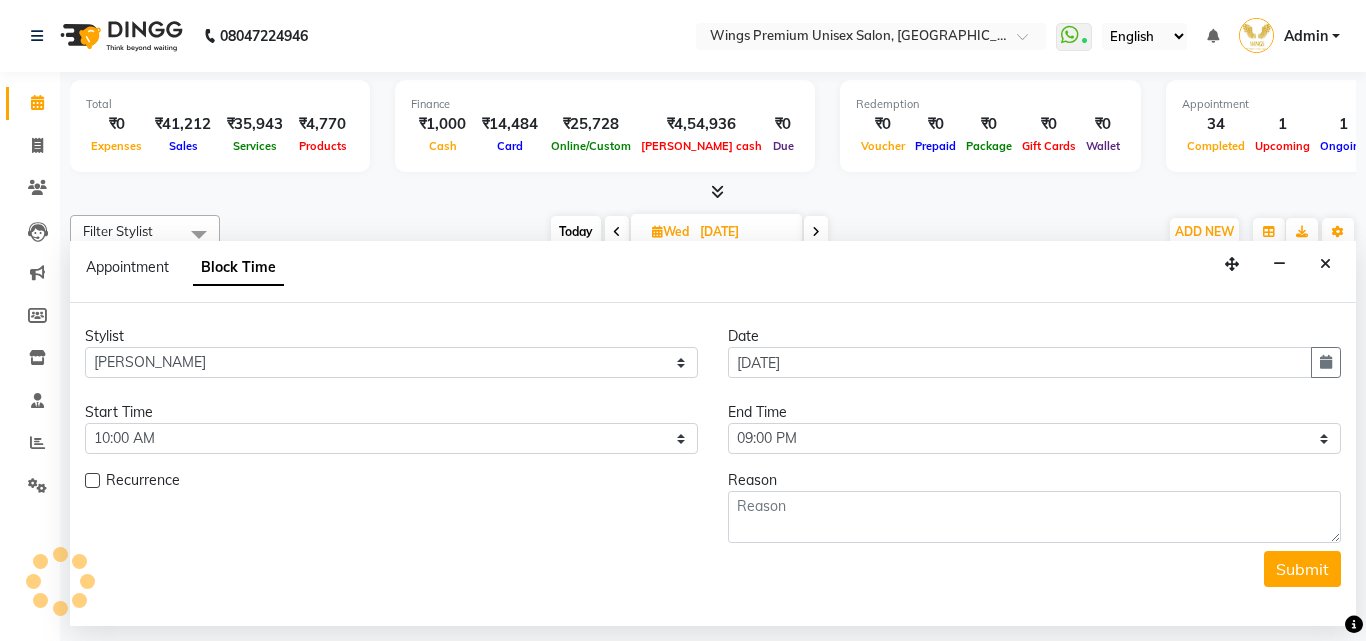 scroll, scrollTop: 0, scrollLeft: 39, axis: horizontal 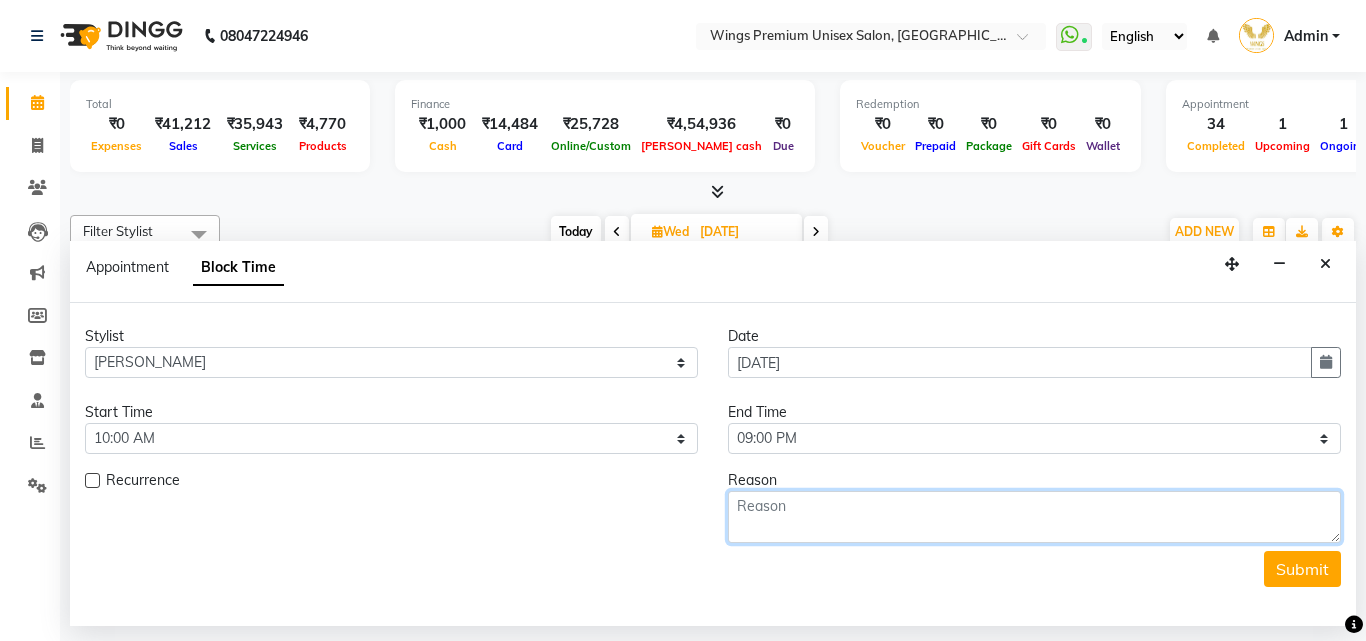 click at bounding box center [1034, 517] 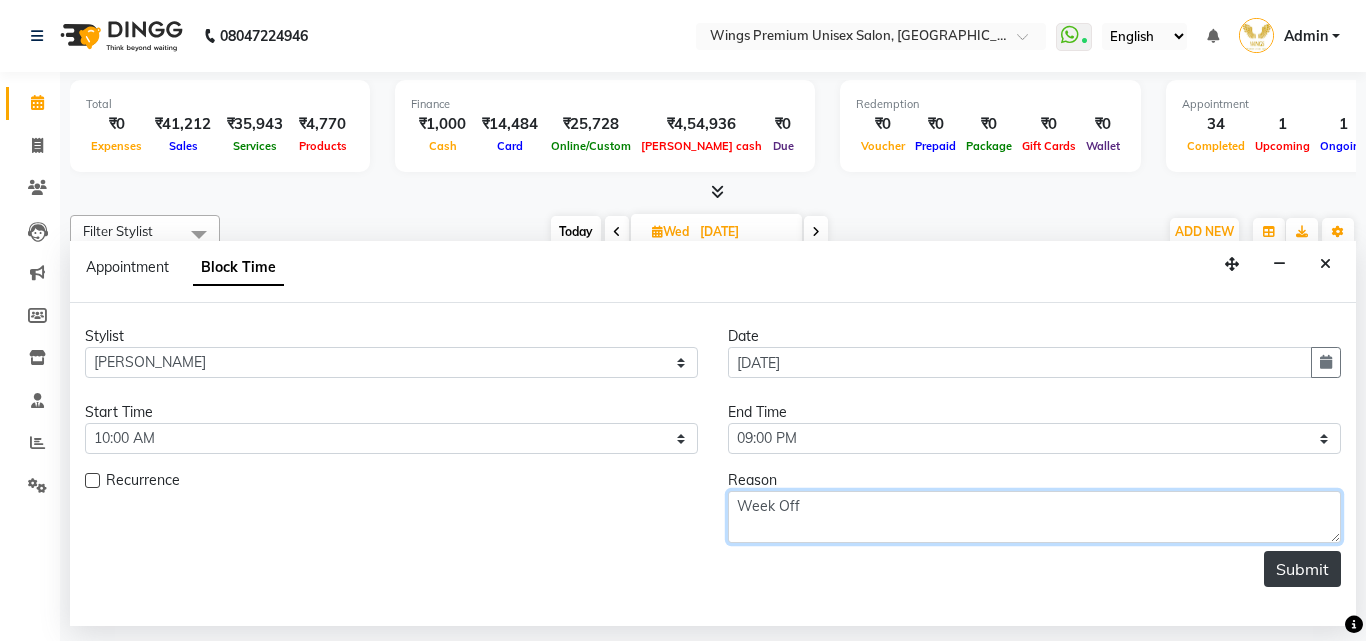 type on "Week Off" 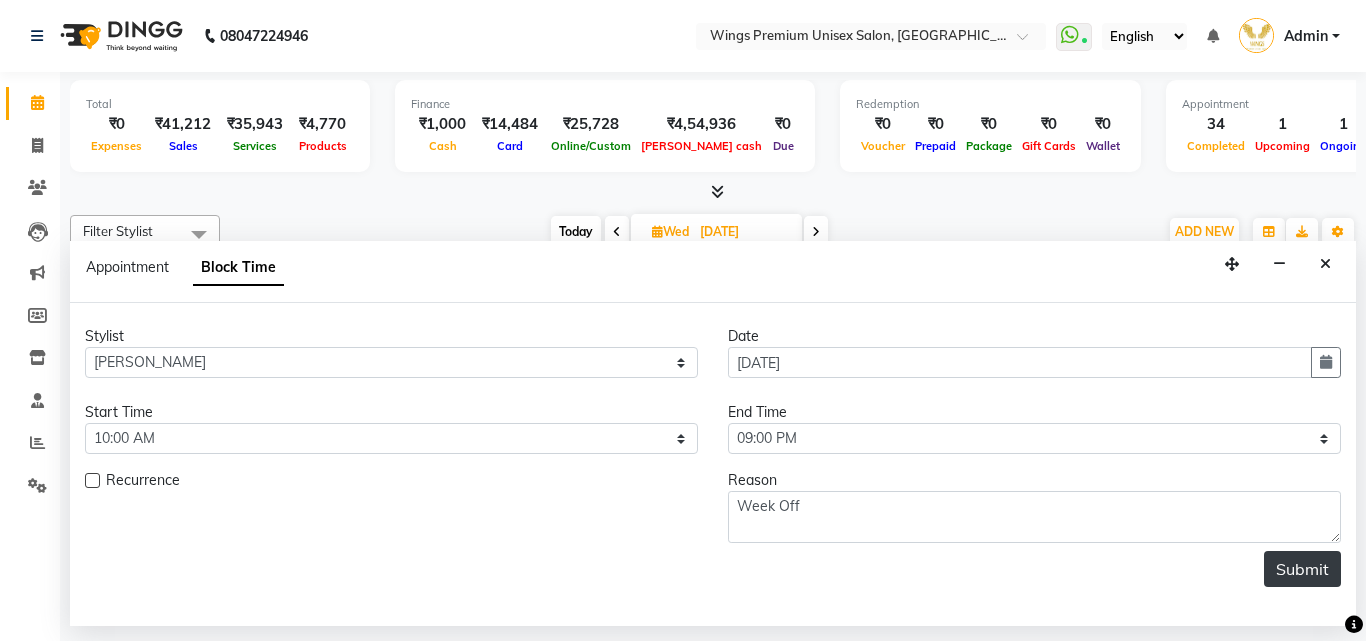 click on "Submit" at bounding box center (1302, 569) 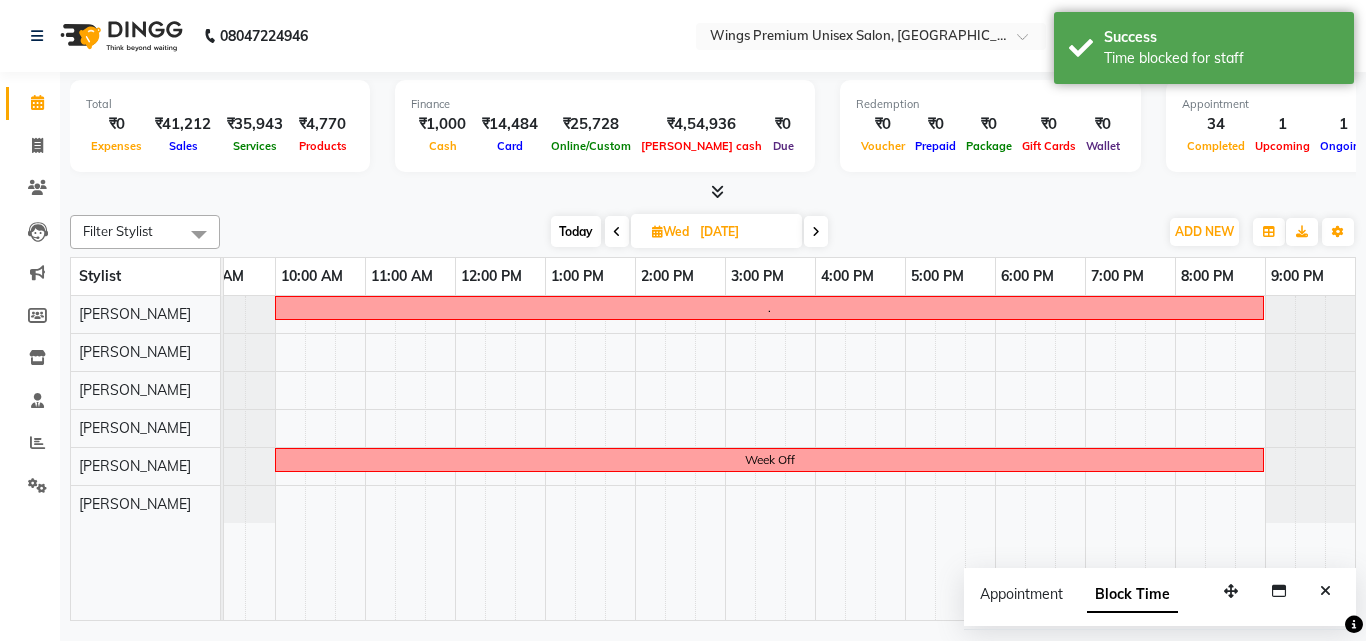 click on "Today" at bounding box center (576, 231) 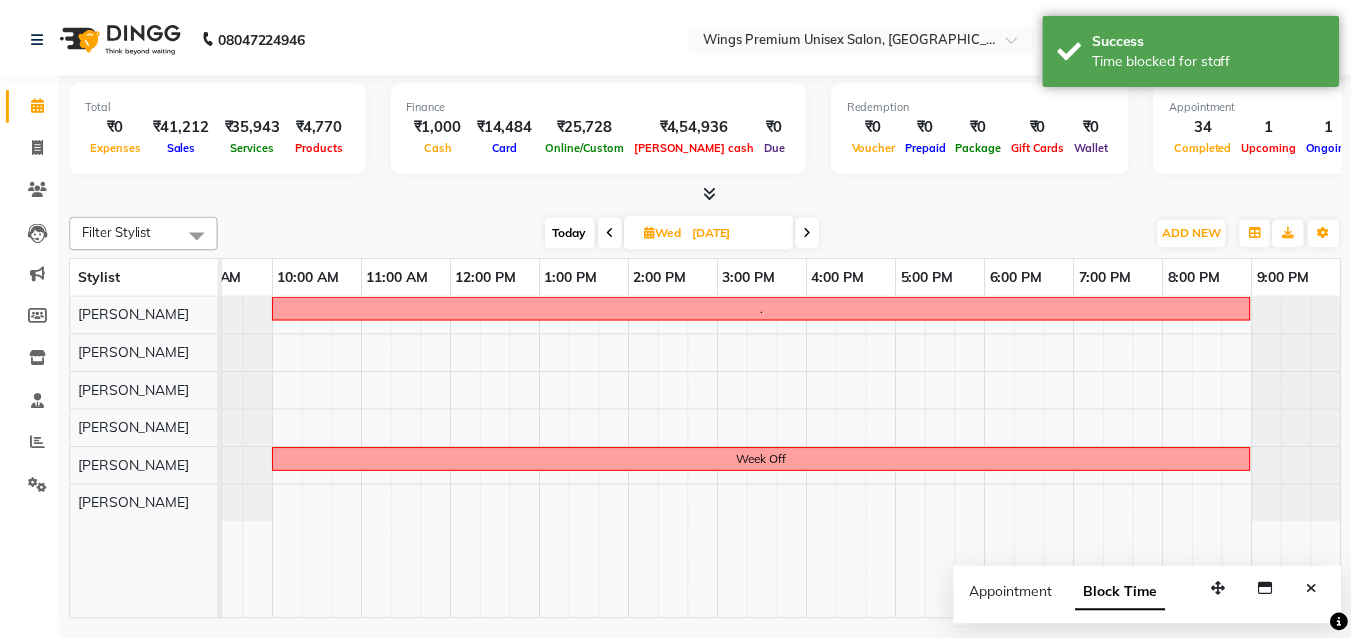 scroll, scrollTop: 0, scrollLeft: 39, axis: horizontal 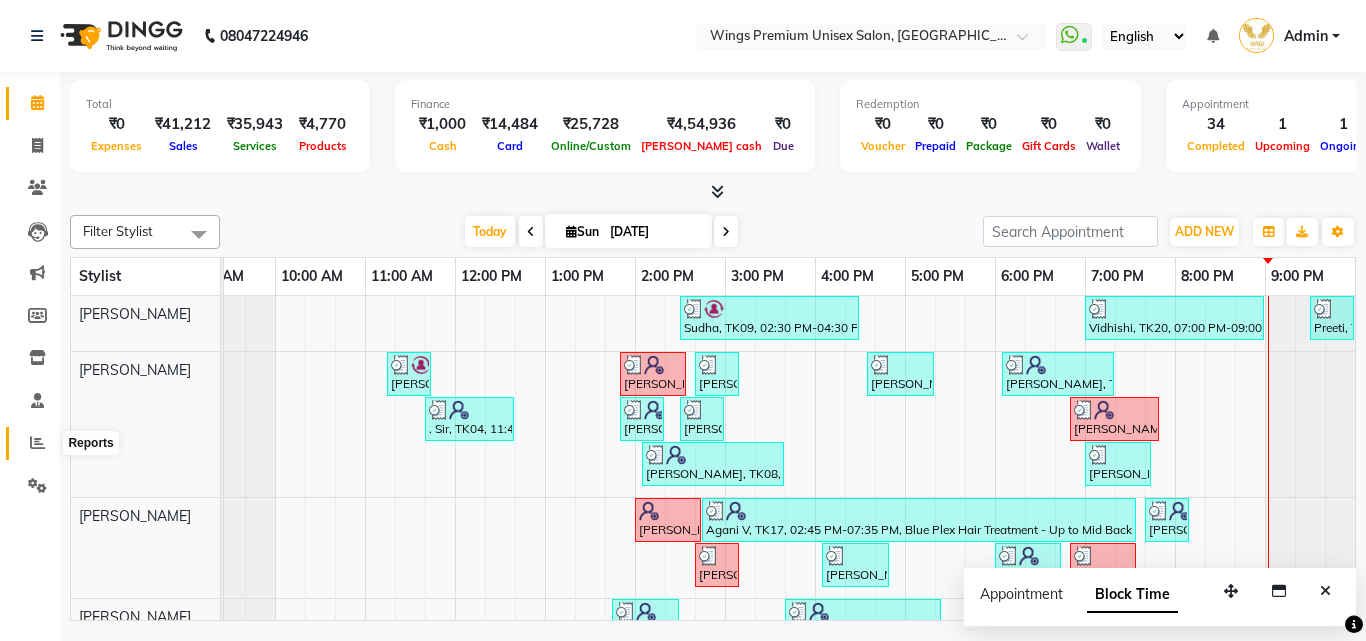 click 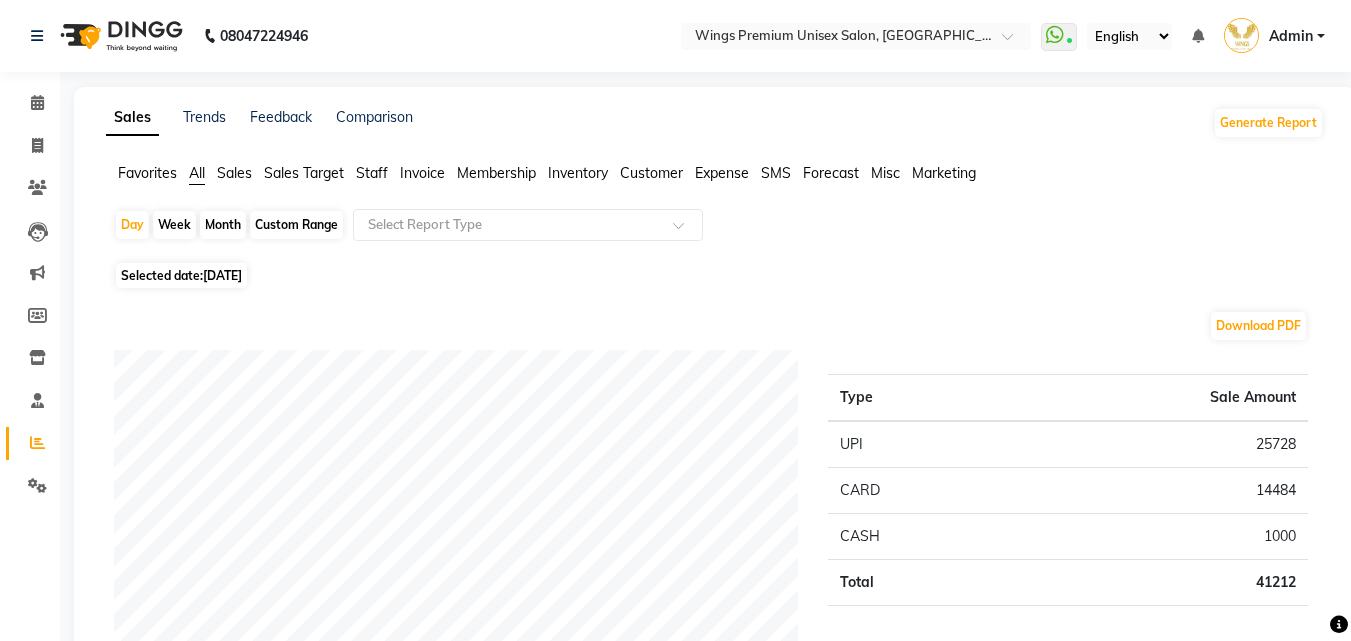 click on "Staff" 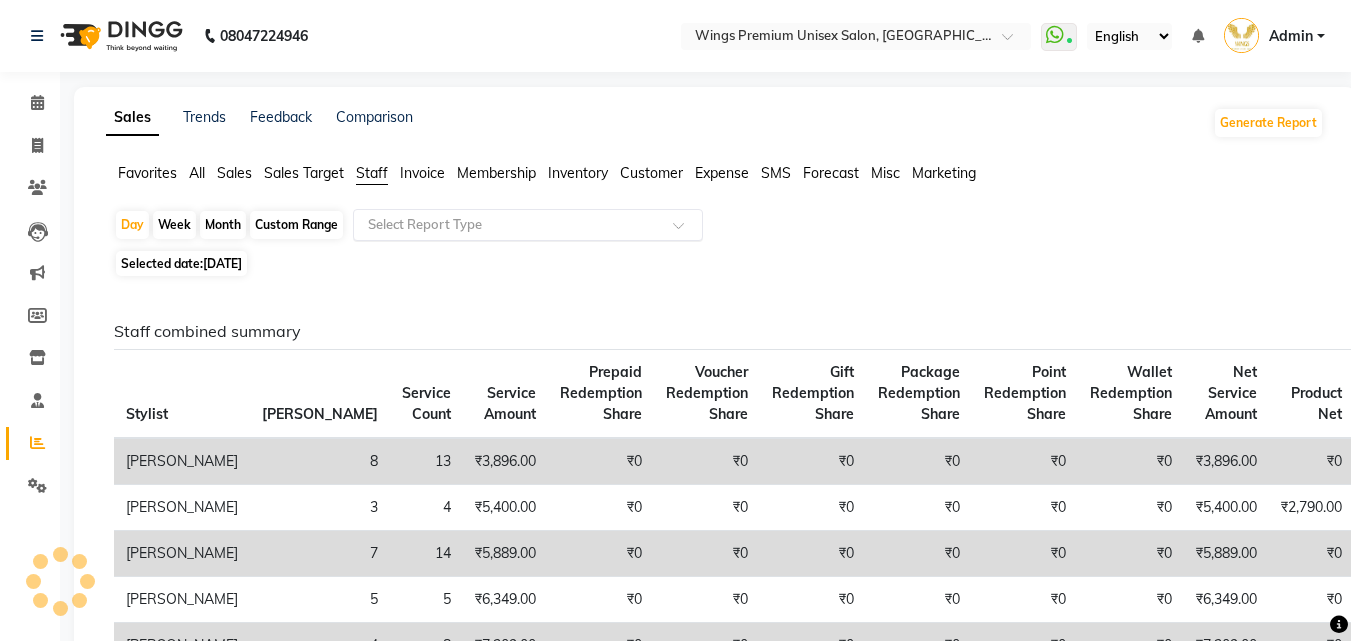 click 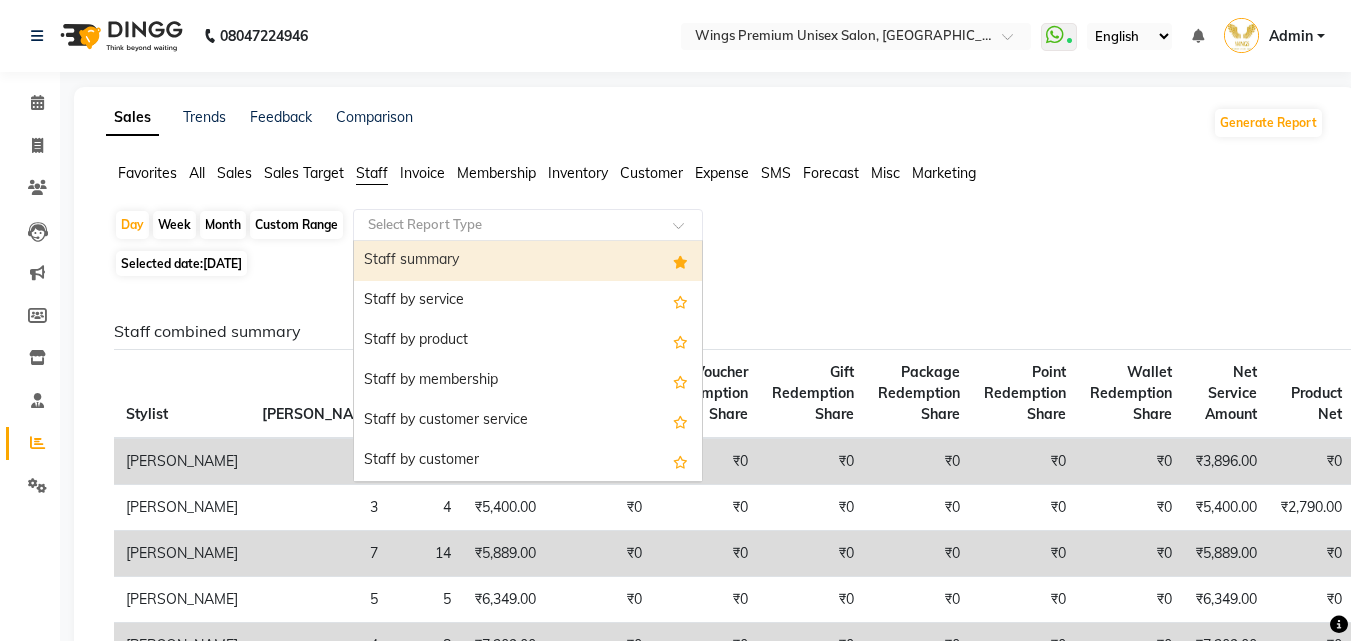 click on "Staff summary" at bounding box center (528, 261) 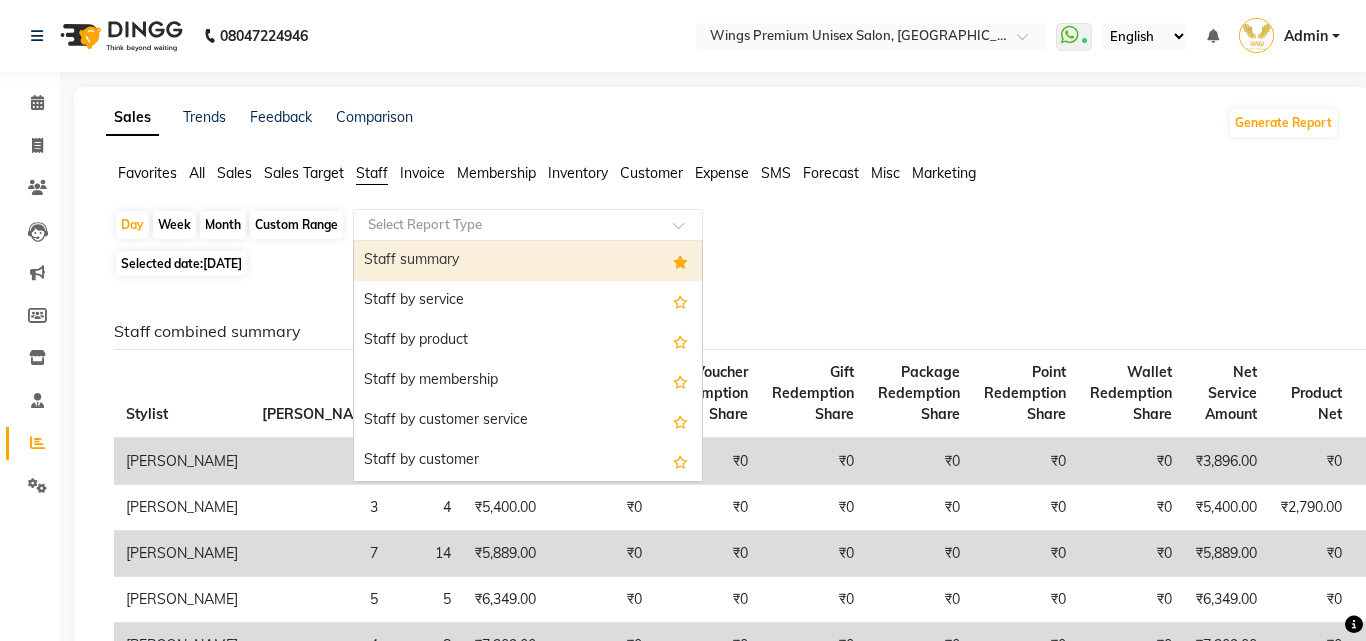 select on "filtered_report" 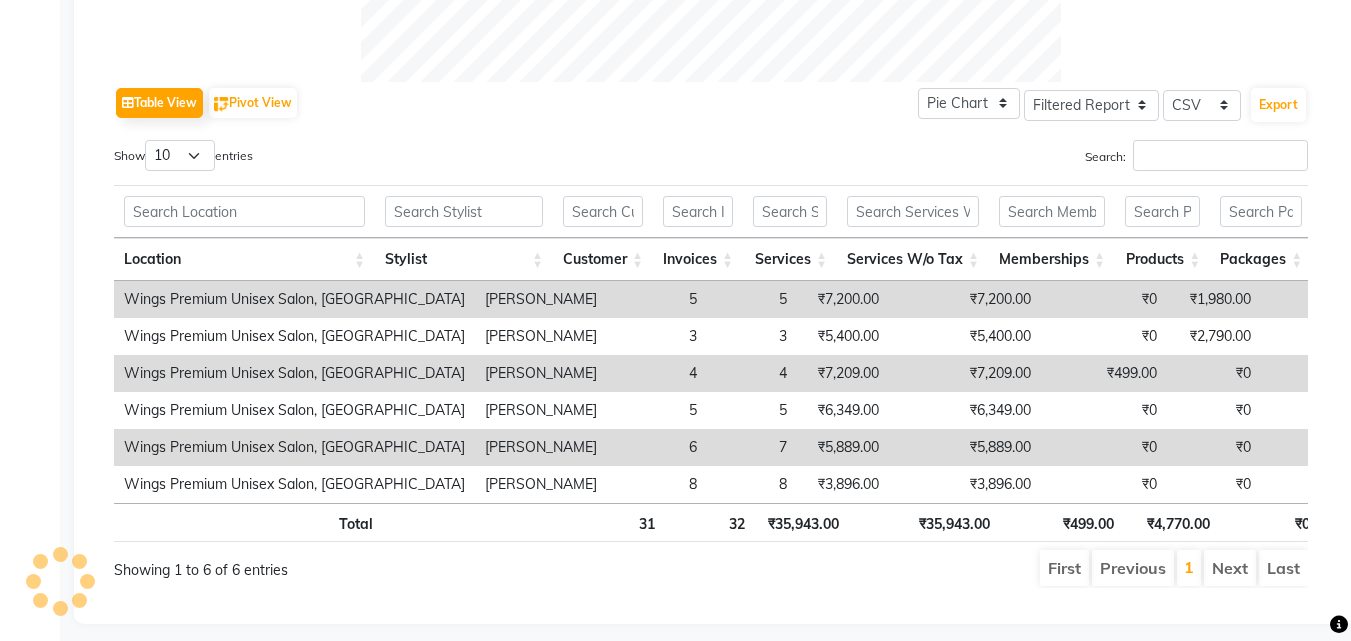scroll, scrollTop: 983, scrollLeft: 0, axis: vertical 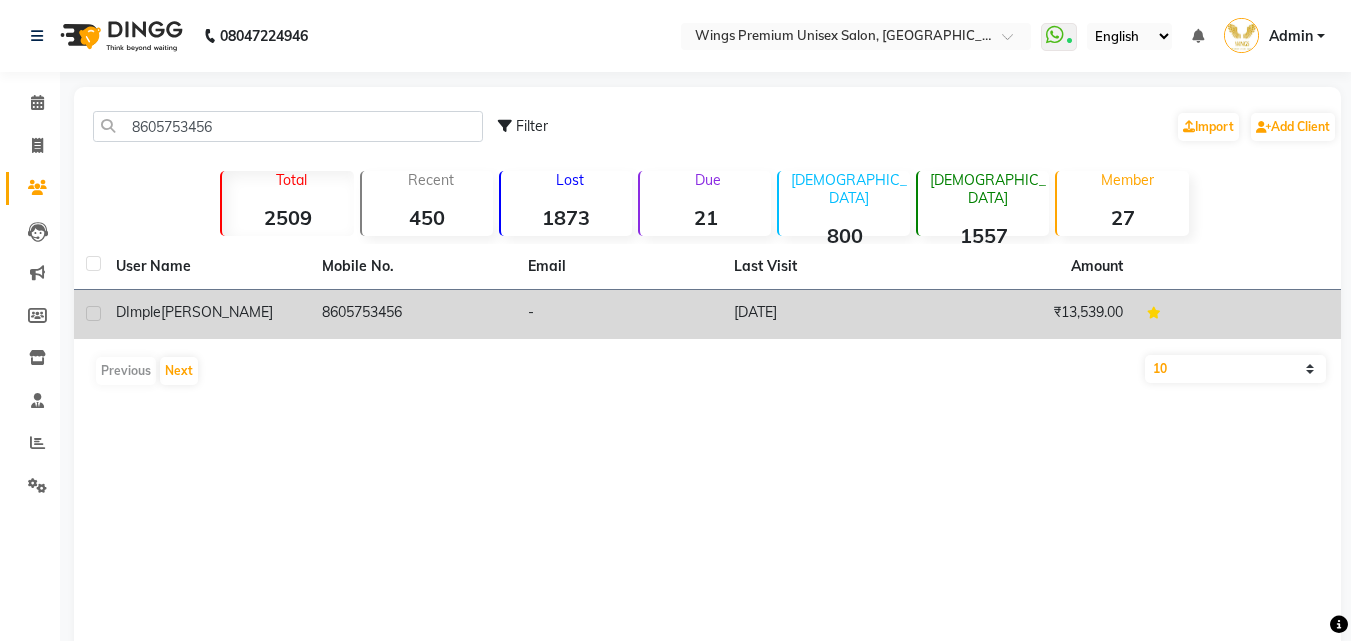 type on "8605753456" 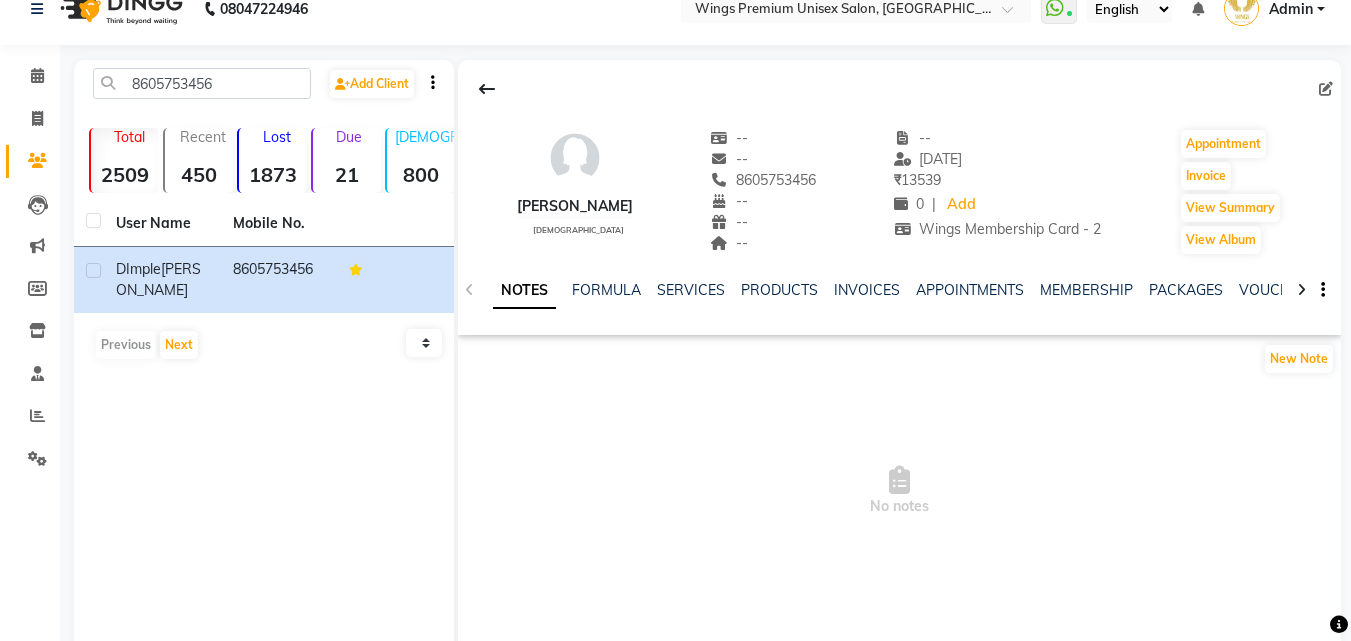 scroll, scrollTop: 0, scrollLeft: 0, axis: both 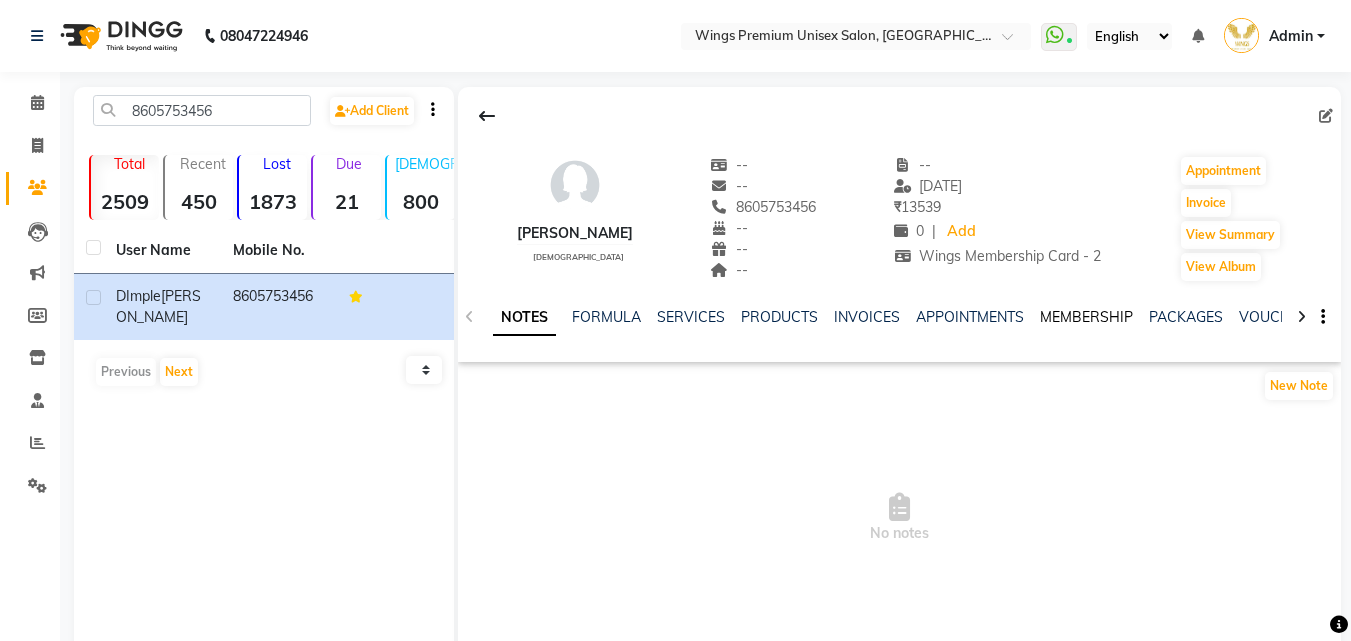click on "MEMBERSHIP" 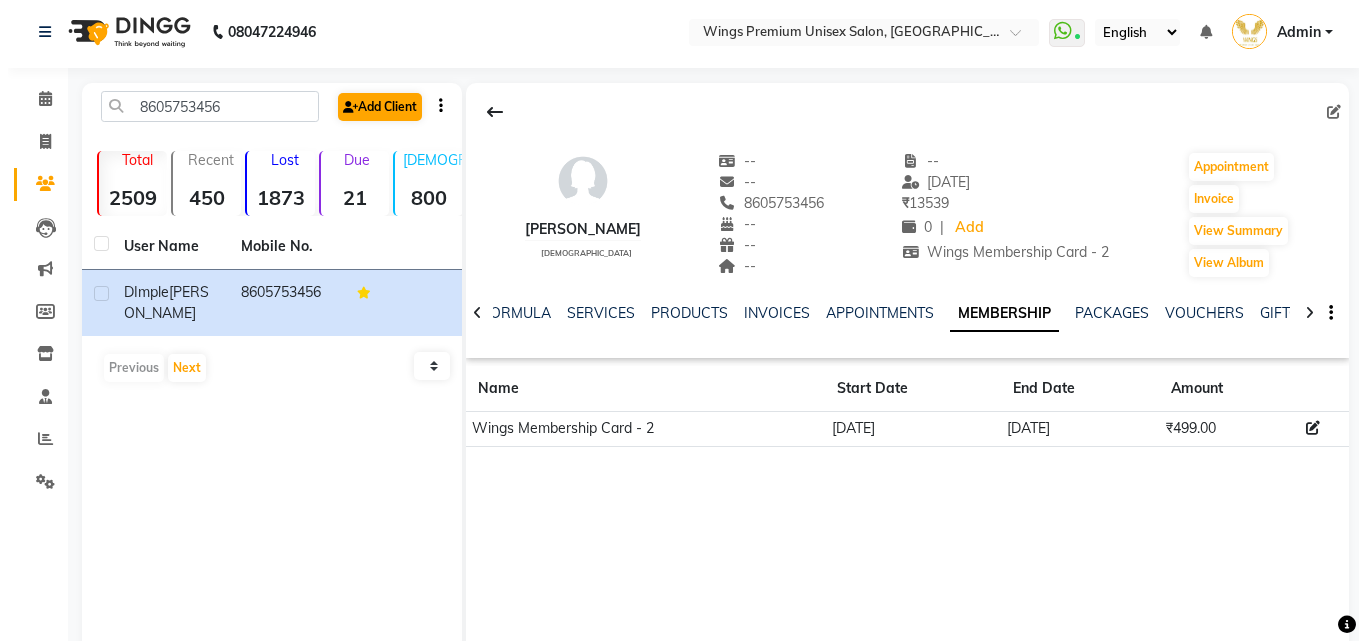 scroll, scrollTop: 0, scrollLeft: 0, axis: both 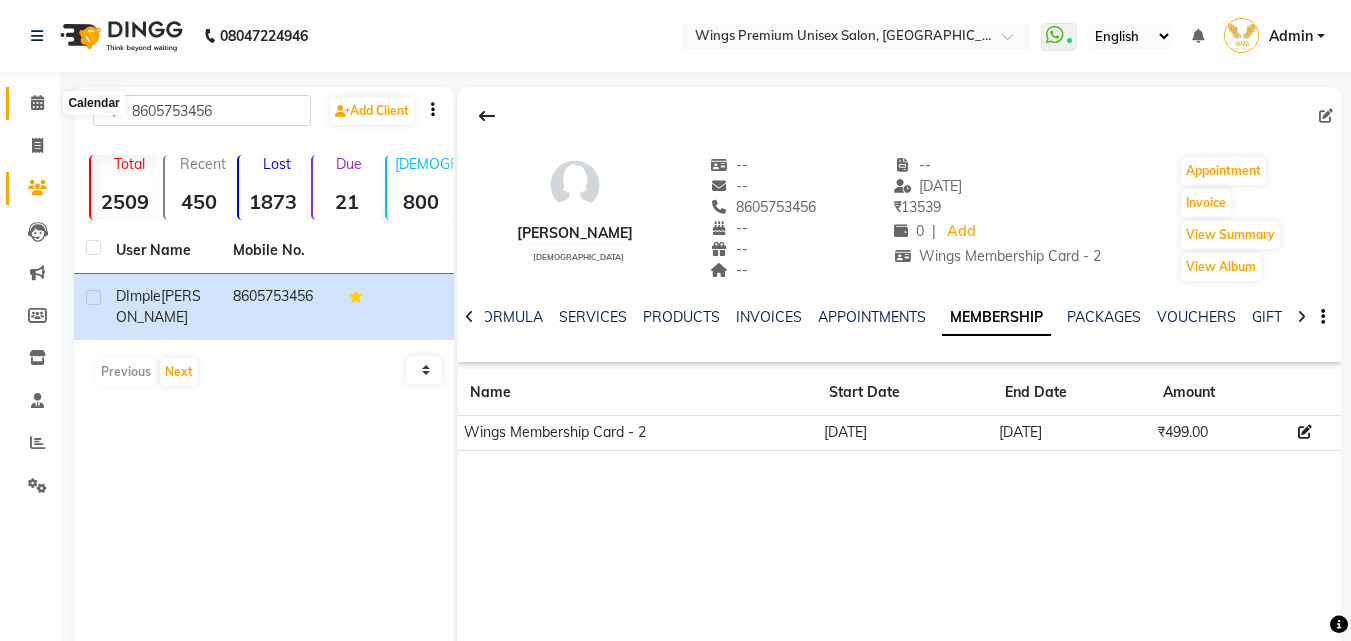 click 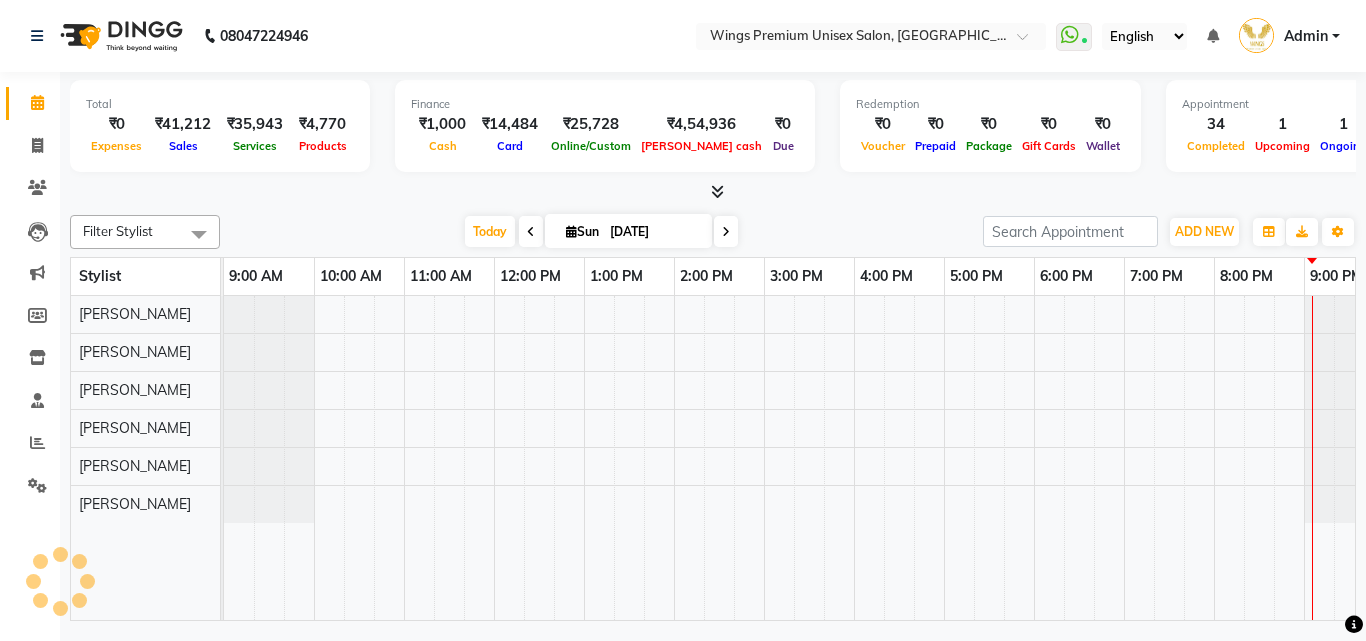 scroll, scrollTop: 0, scrollLeft: 0, axis: both 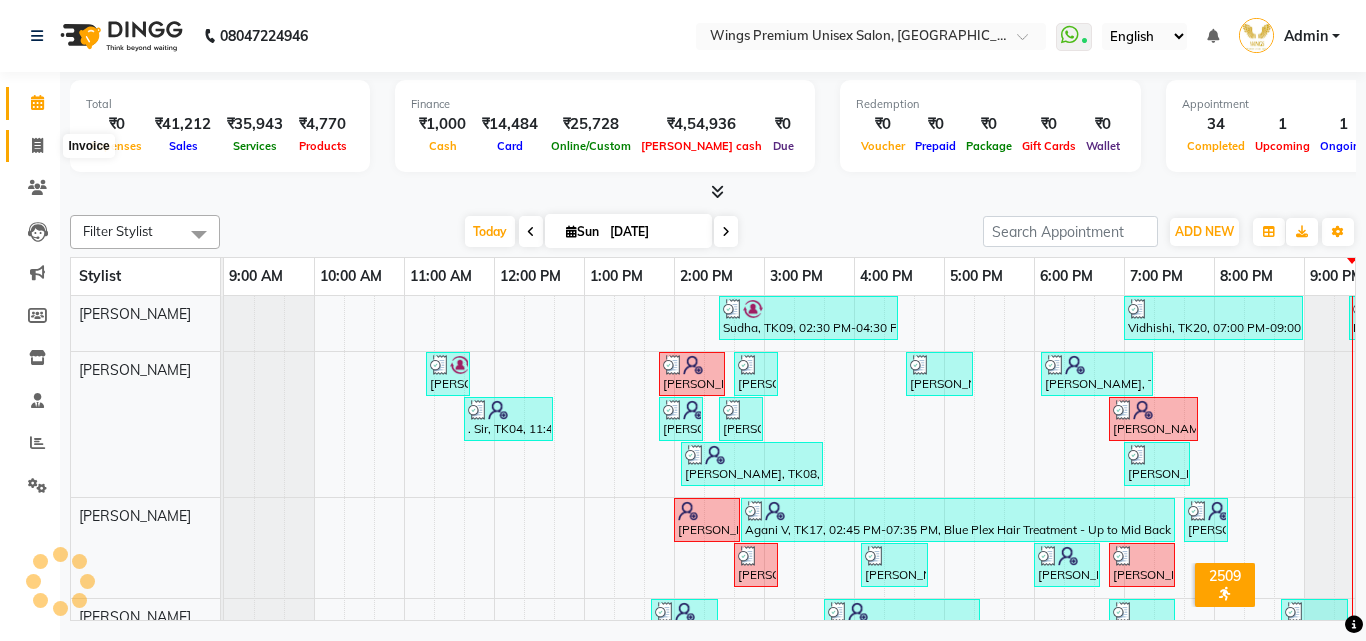 click 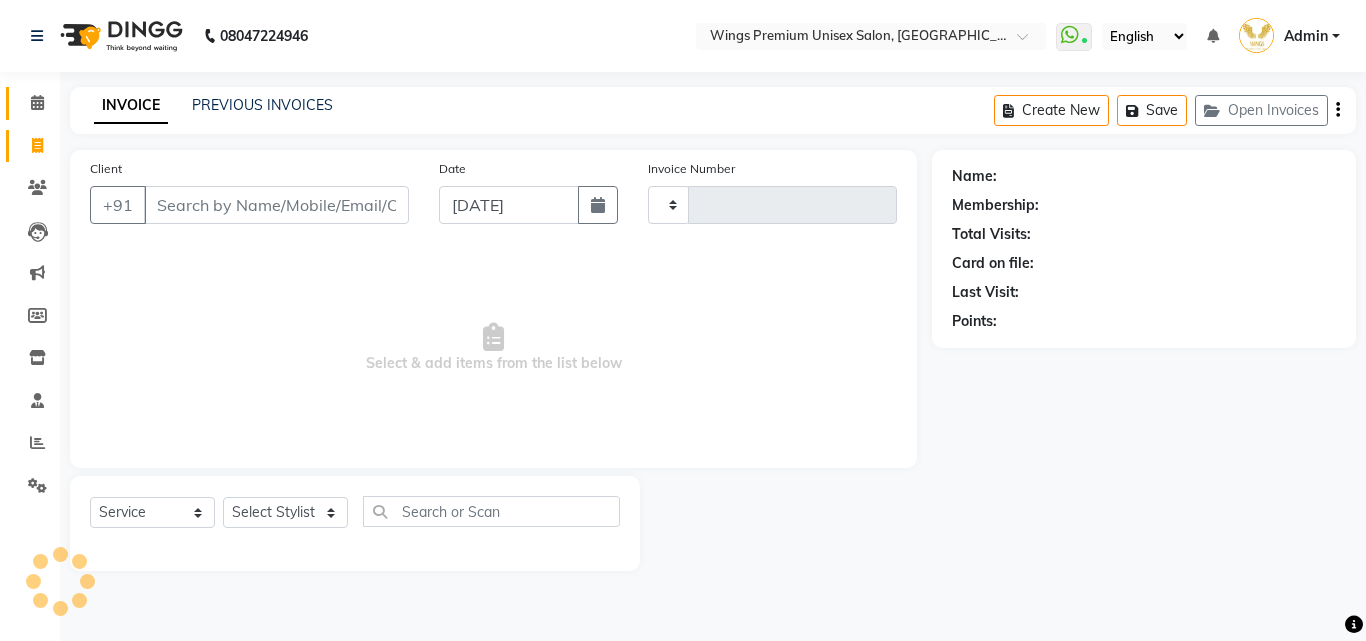type on "0854" 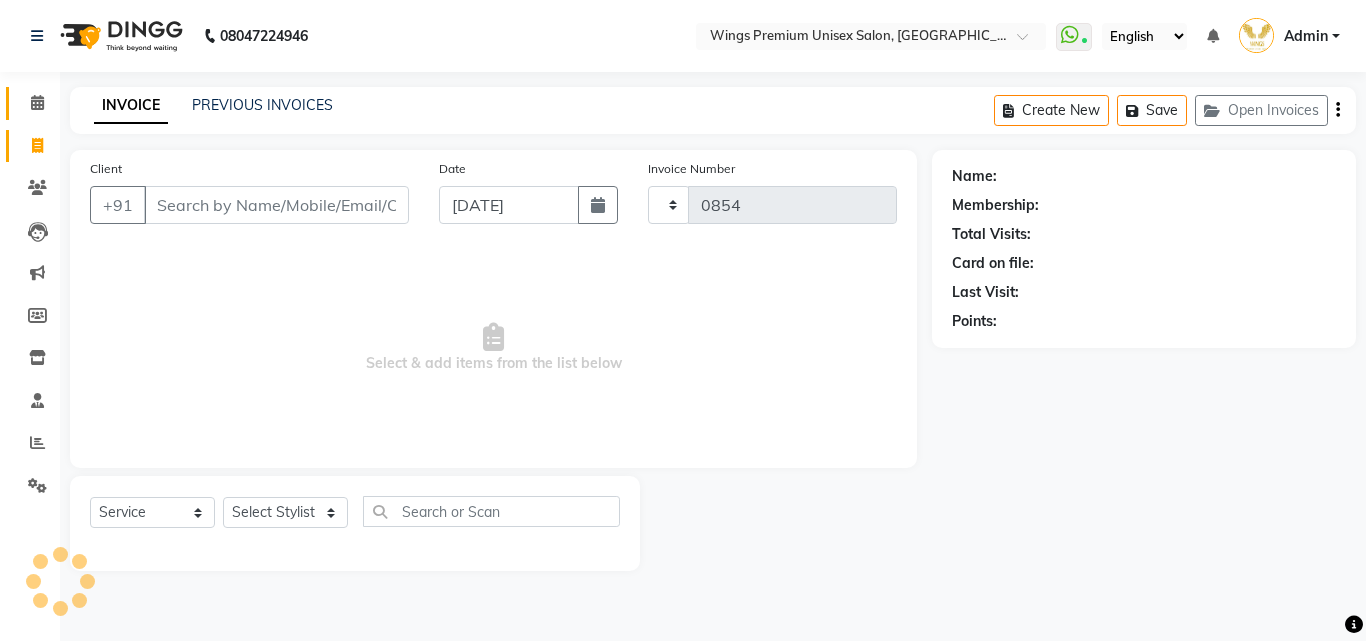select on "674" 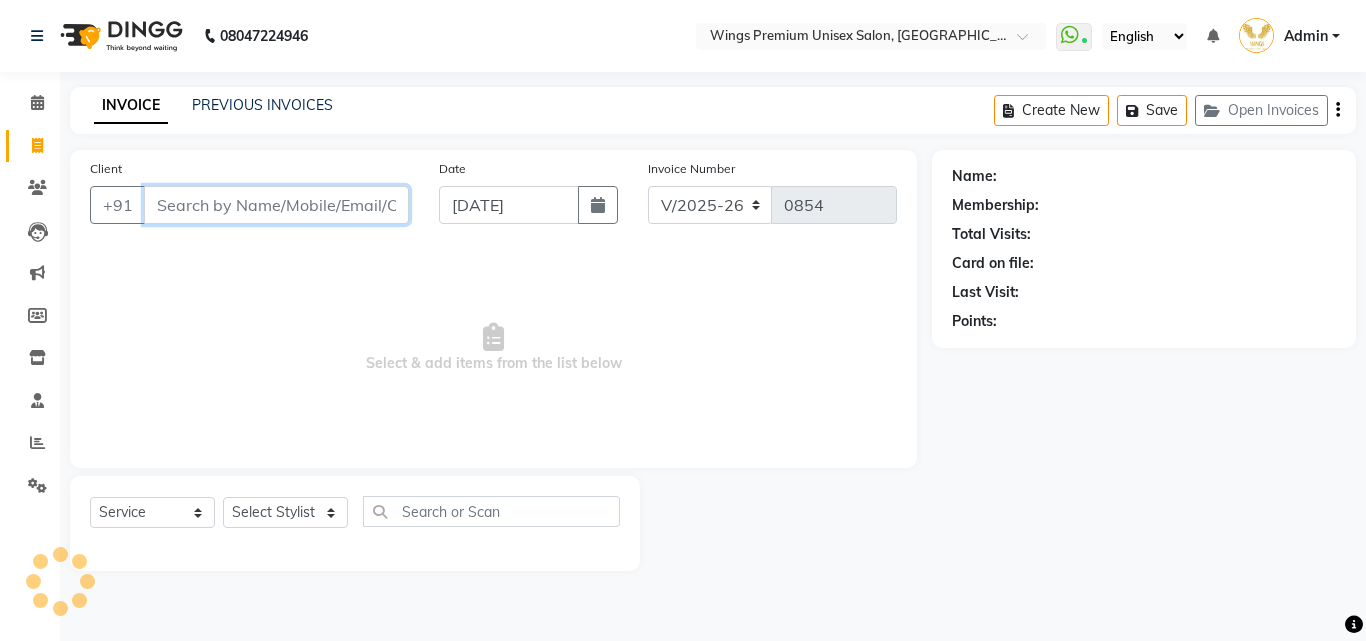 click on "Client" at bounding box center [276, 205] 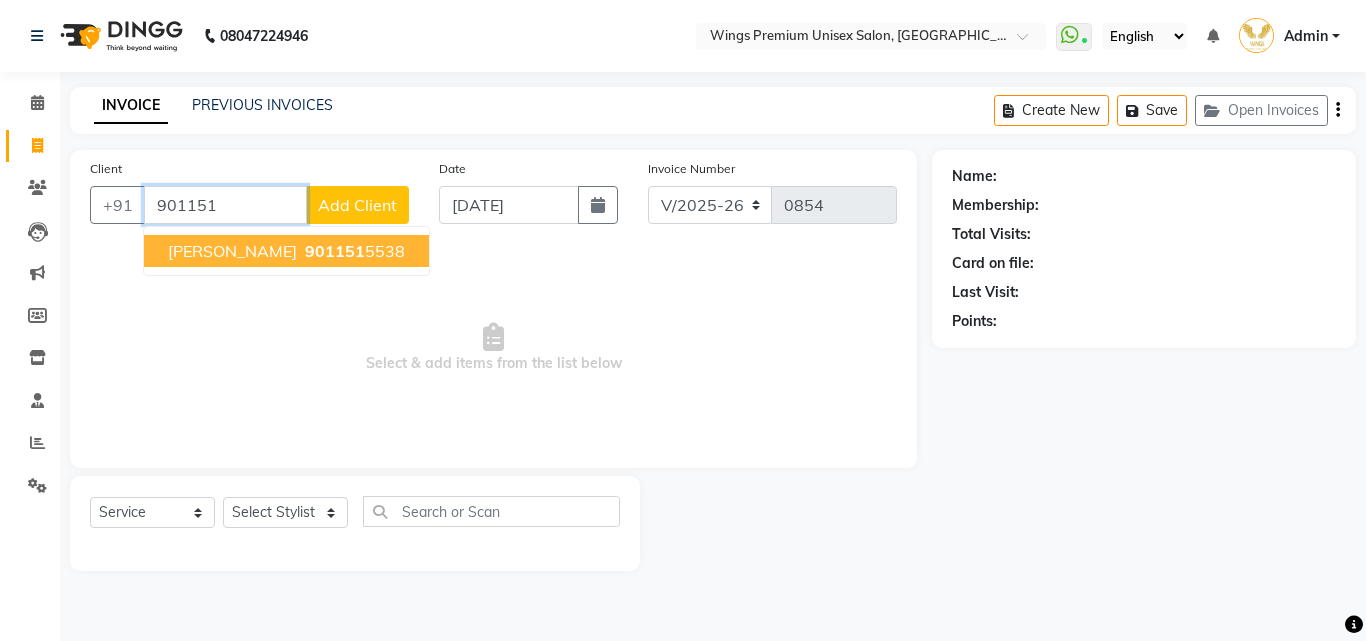 click on "901151 5538" at bounding box center [353, 251] 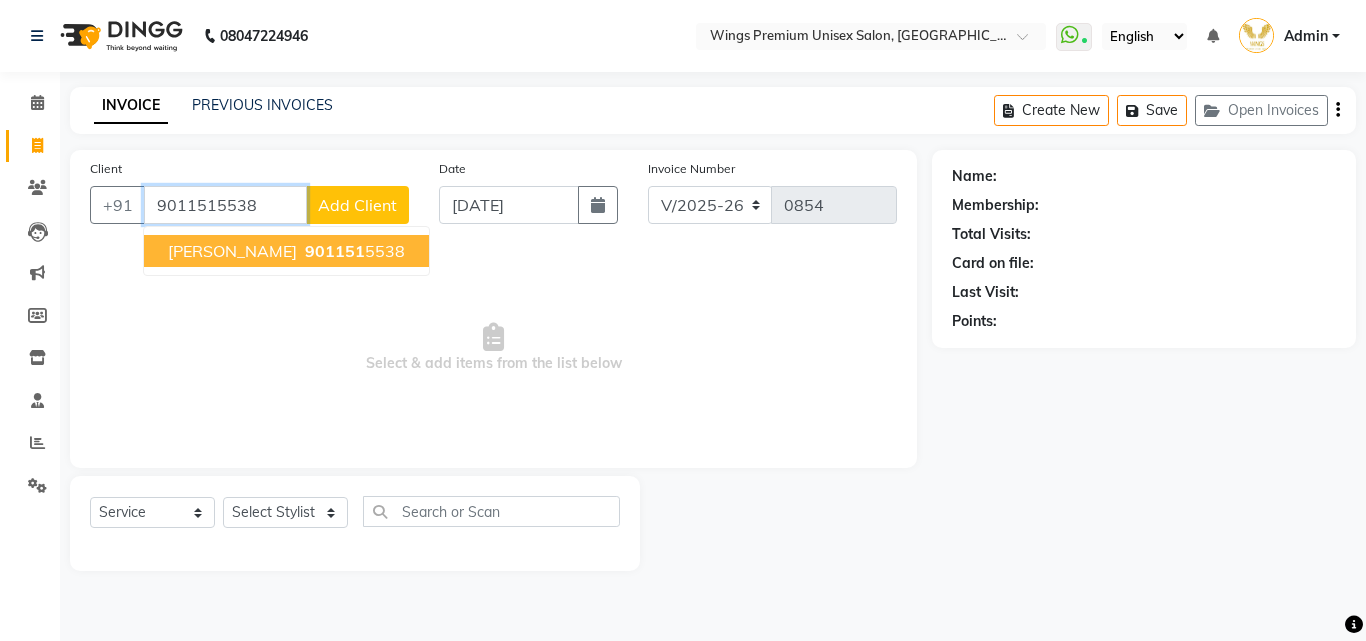 type on "9011515538" 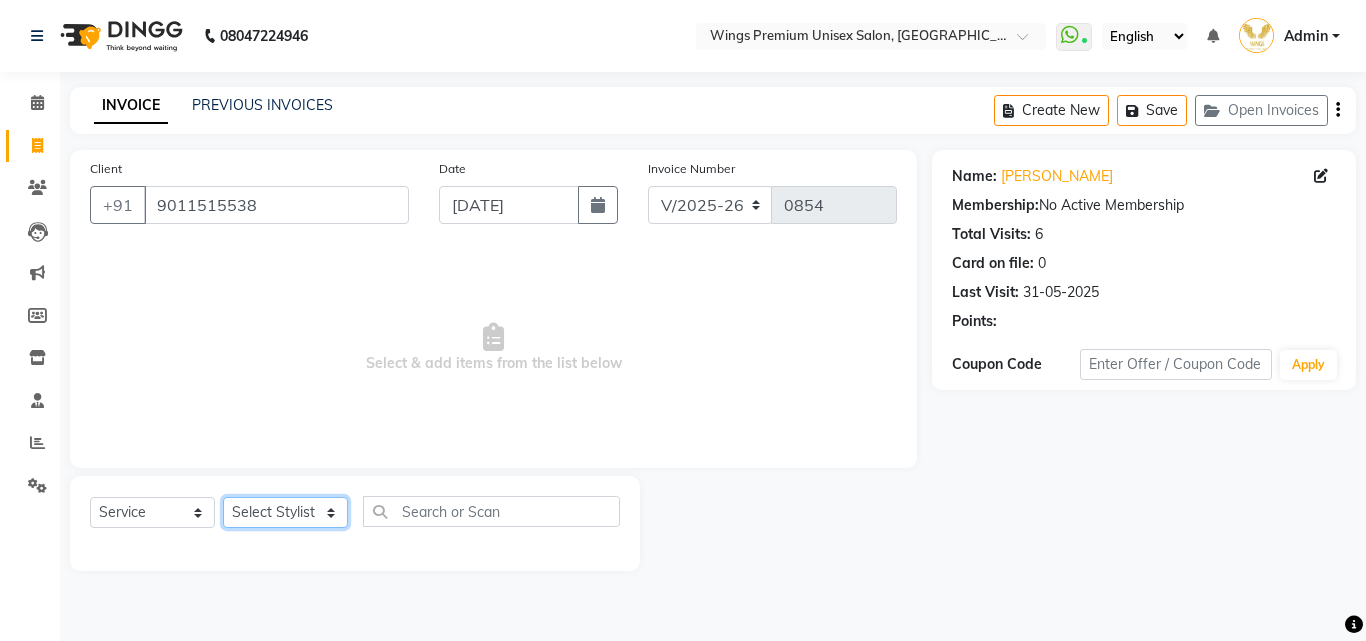 click on "Select Stylist [PERSON_NAME] [PERSON_NAME] [PERSON_NAME] [PERSON_NAME] Shruti Panda [PERSON_NAME]  Vishal Changdev [PERSON_NAME]" 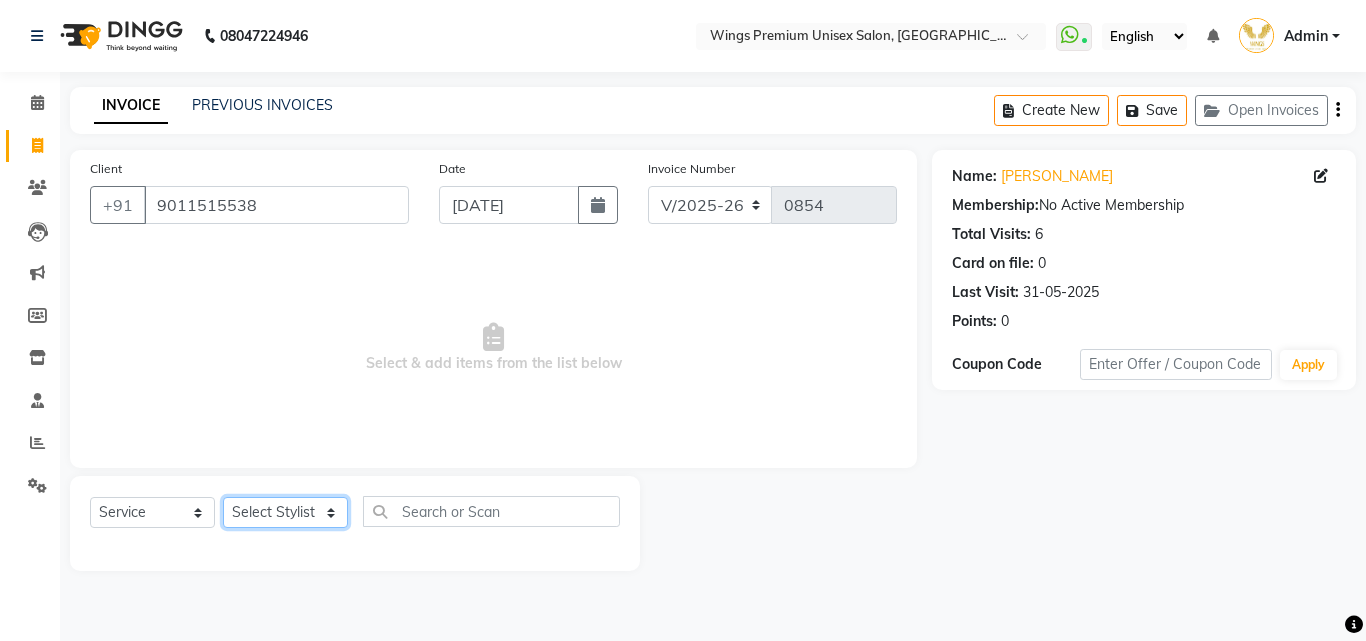 select on "72458" 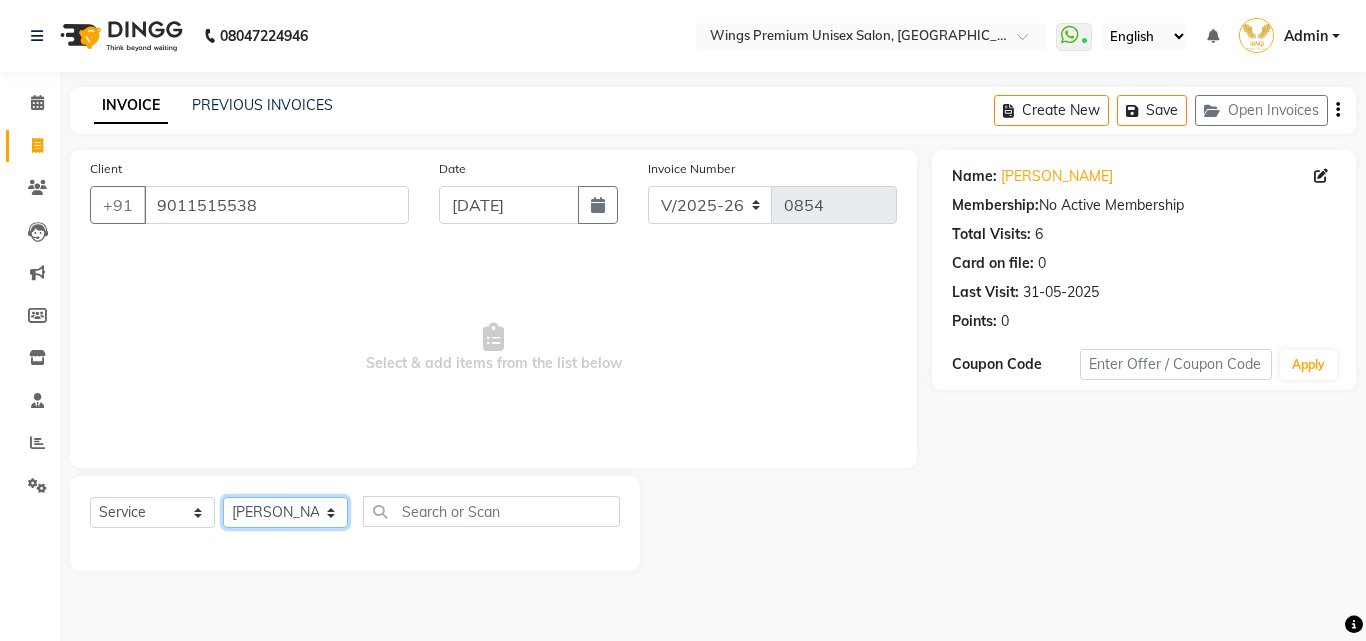 click on "Select Stylist [PERSON_NAME] [PERSON_NAME] [PERSON_NAME] [PERSON_NAME] Shruti Panda [PERSON_NAME]  Vishal Changdev [PERSON_NAME]" 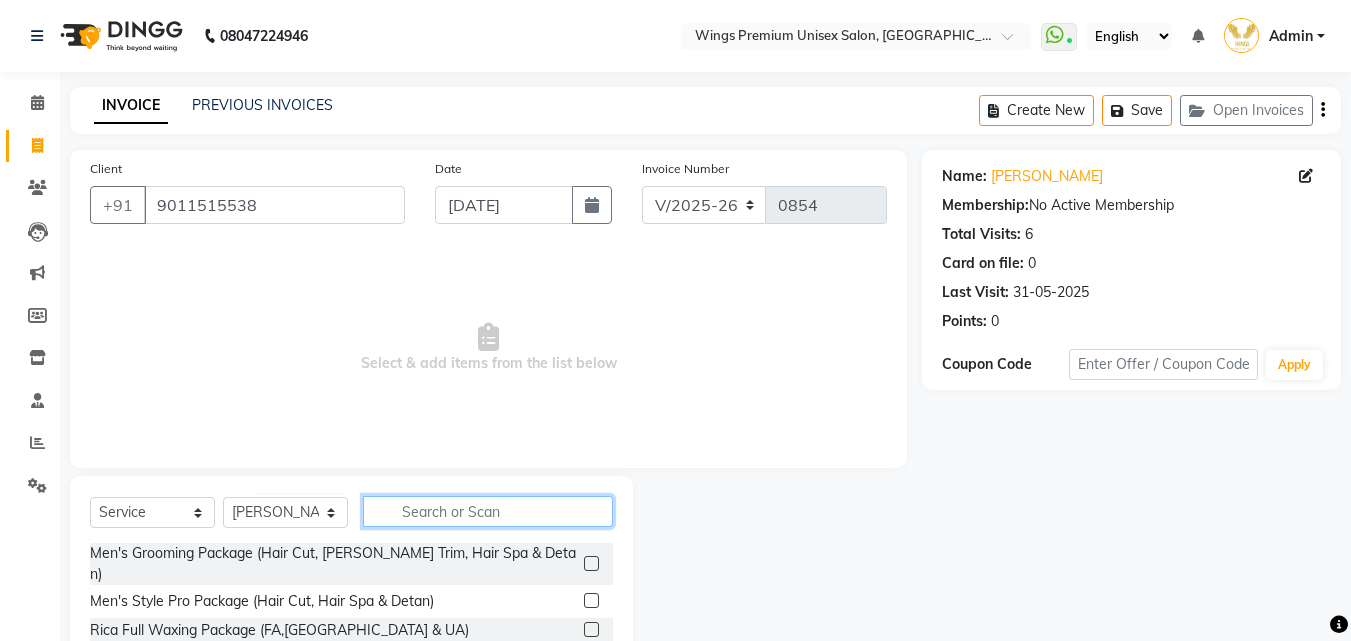 click 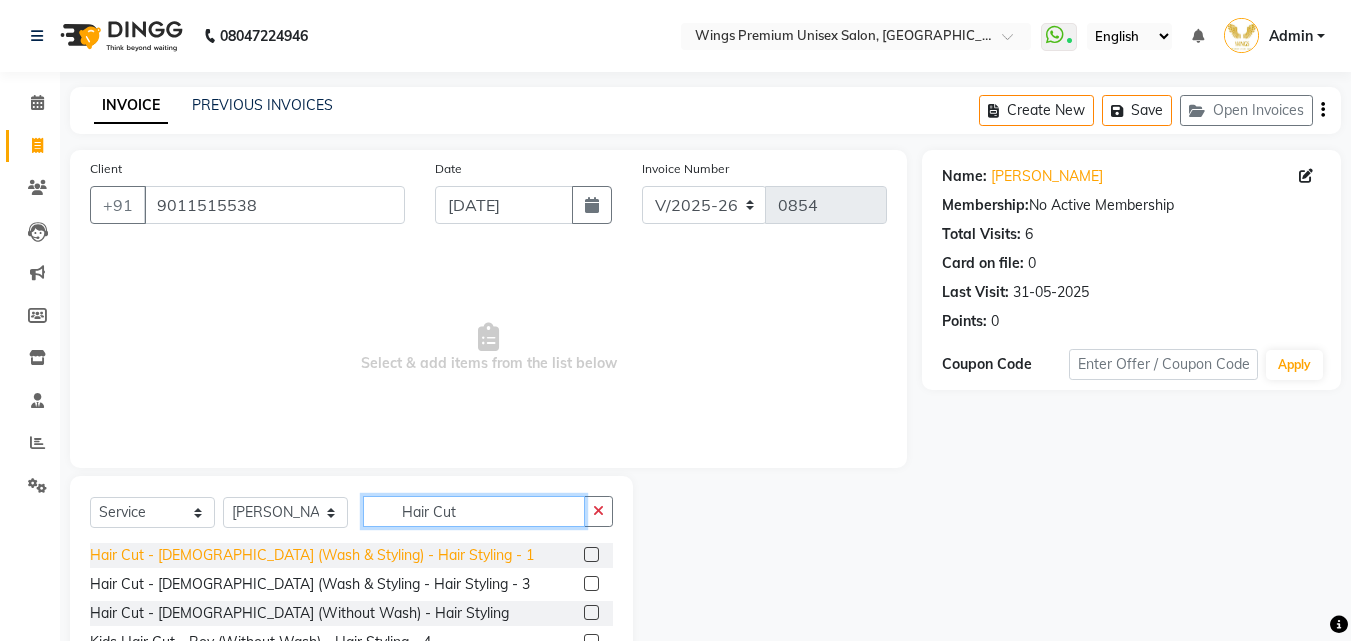 type on "Hair Cut" 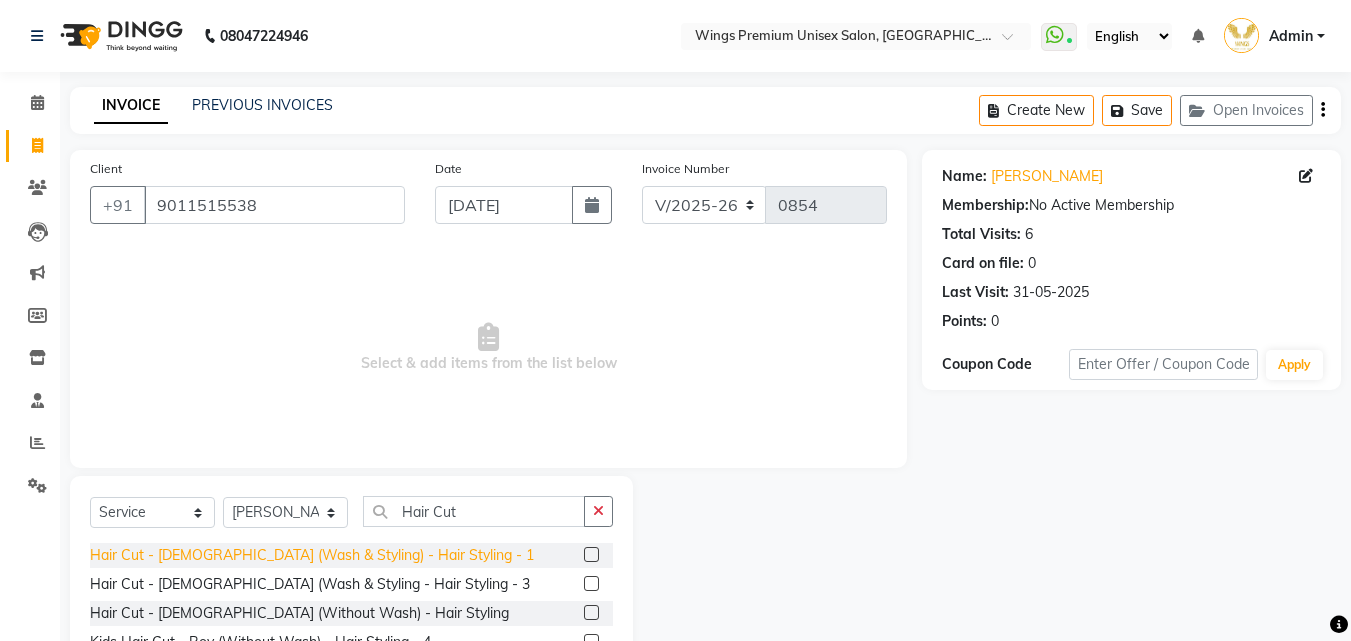 click on "Hair Cut - [DEMOGRAPHIC_DATA] (Wash & Styling) - Hair Styling  - 1" 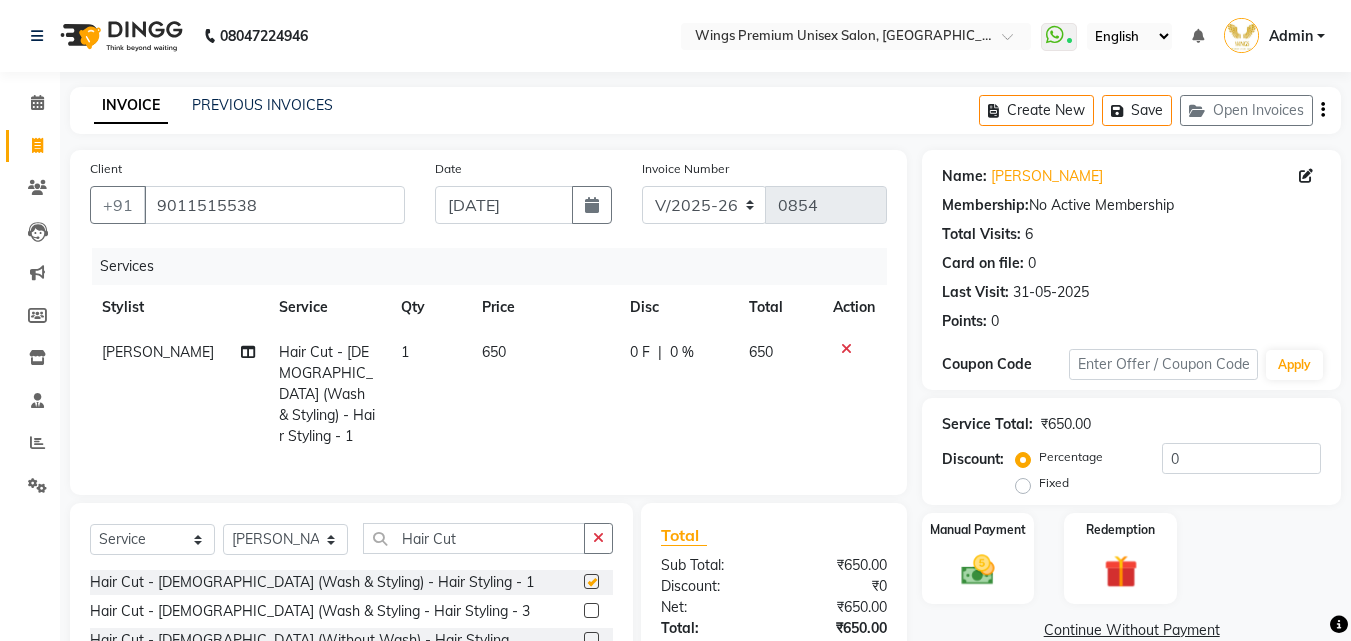 checkbox on "false" 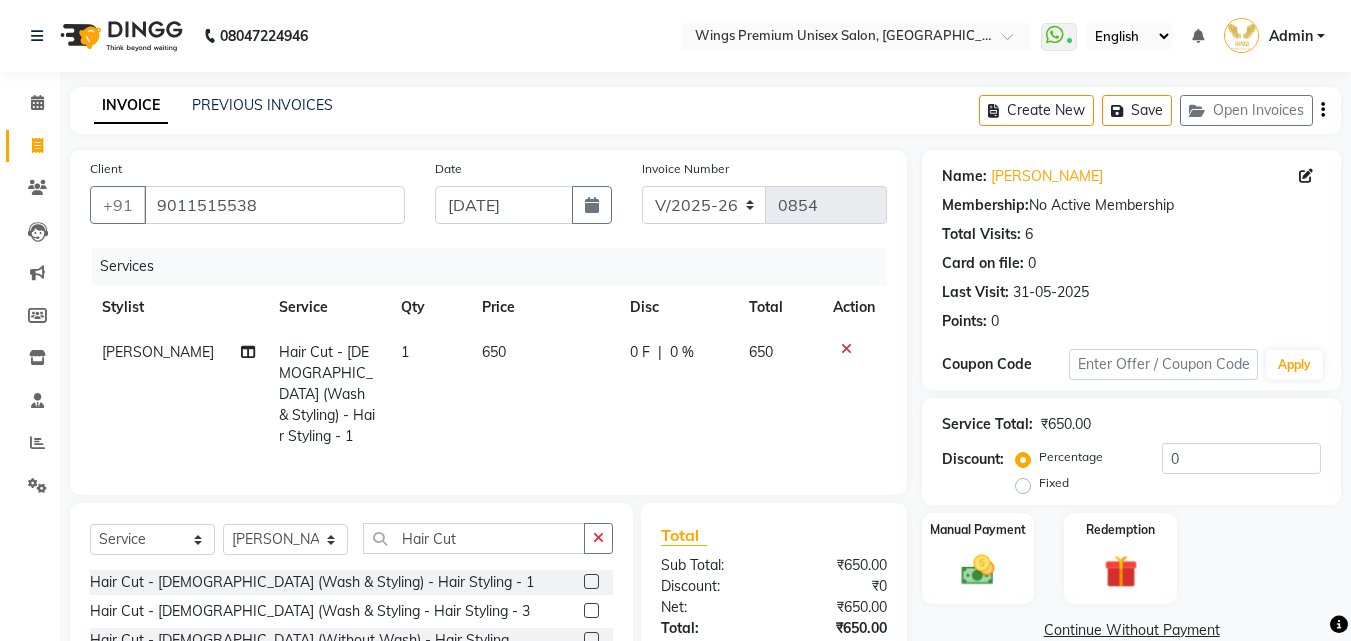 click on "0 F" 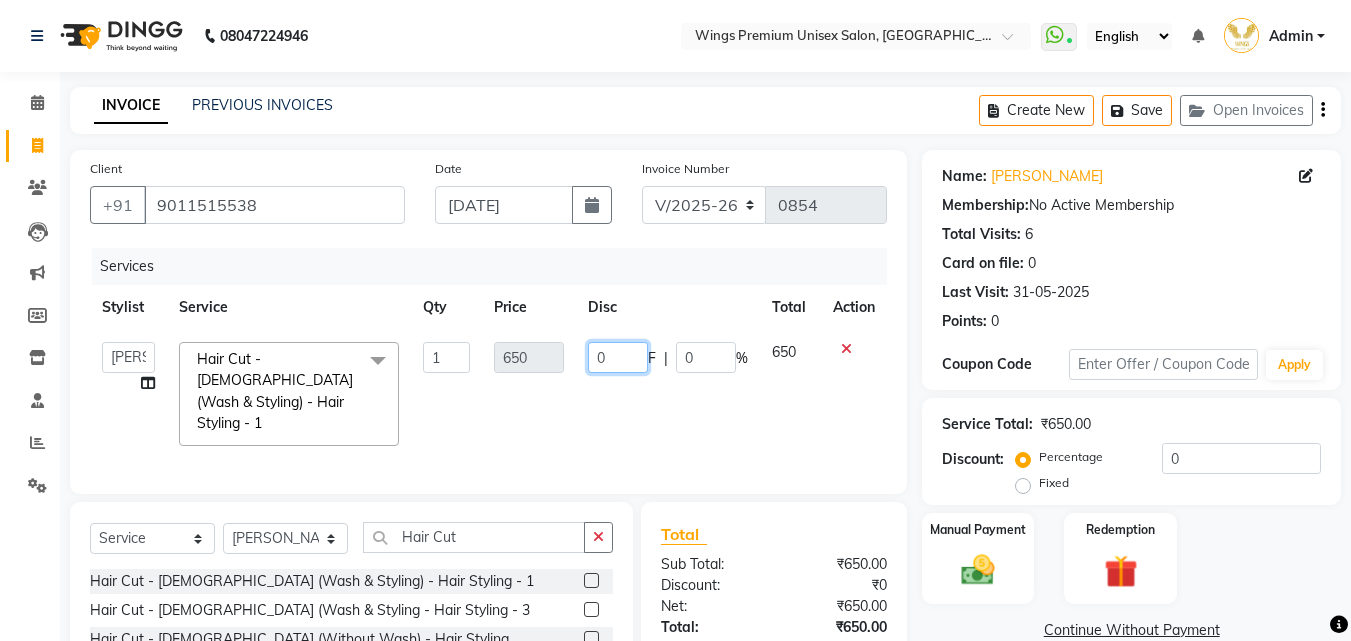 click on "0" 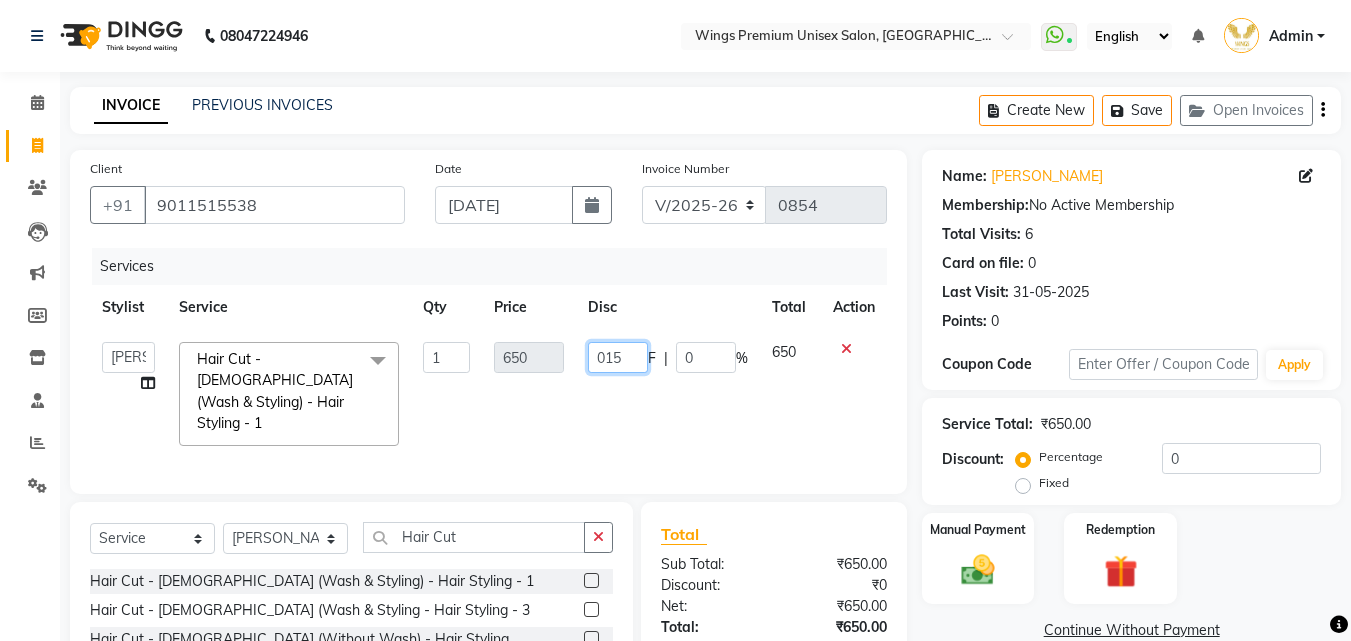 type on "0150" 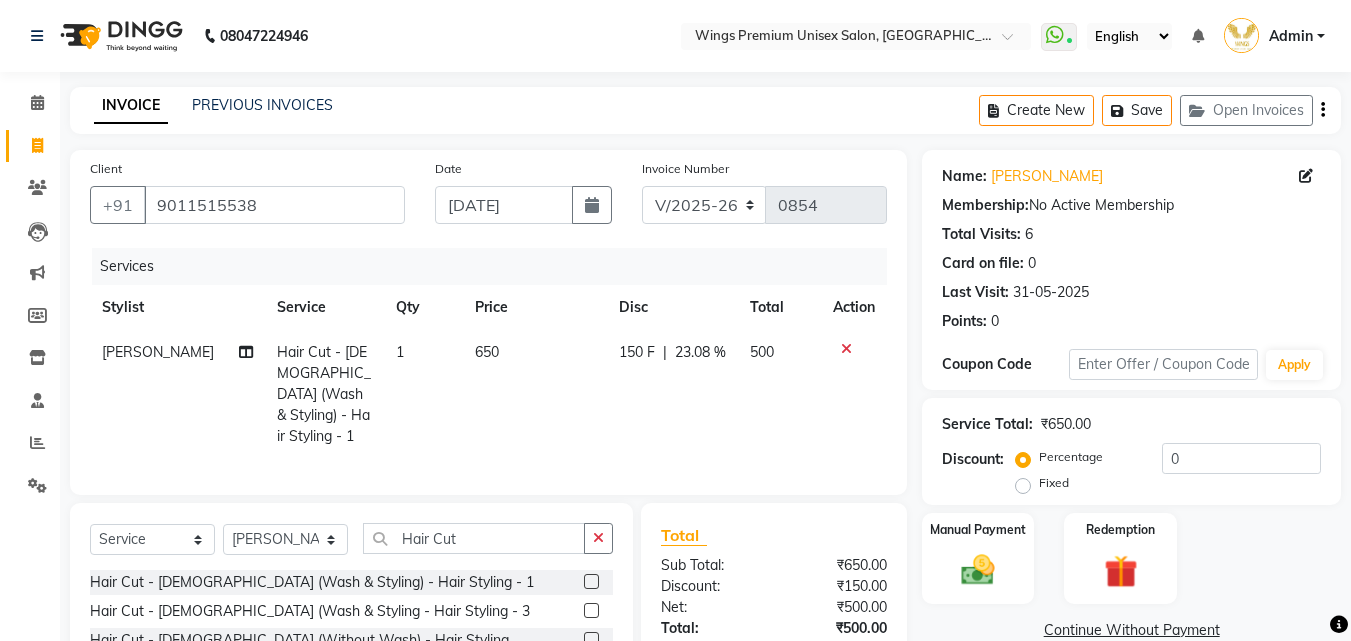 click on "150 F | 23.08 %" 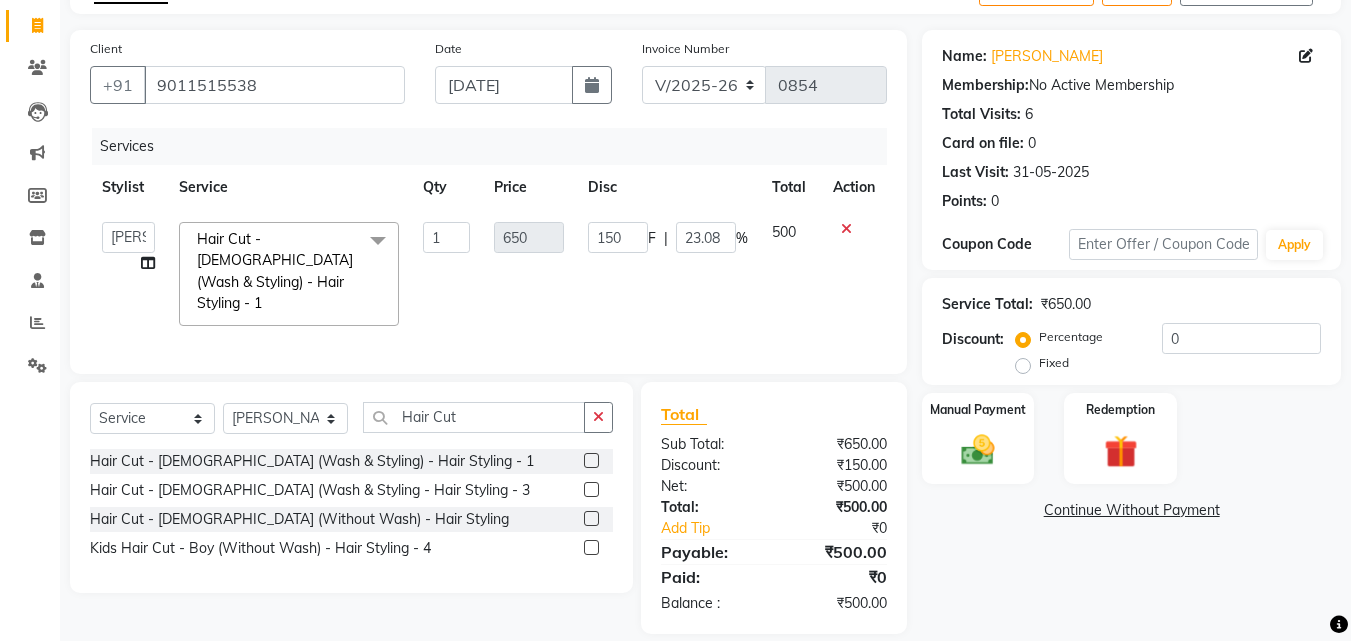 scroll, scrollTop: 136, scrollLeft: 0, axis: vertical 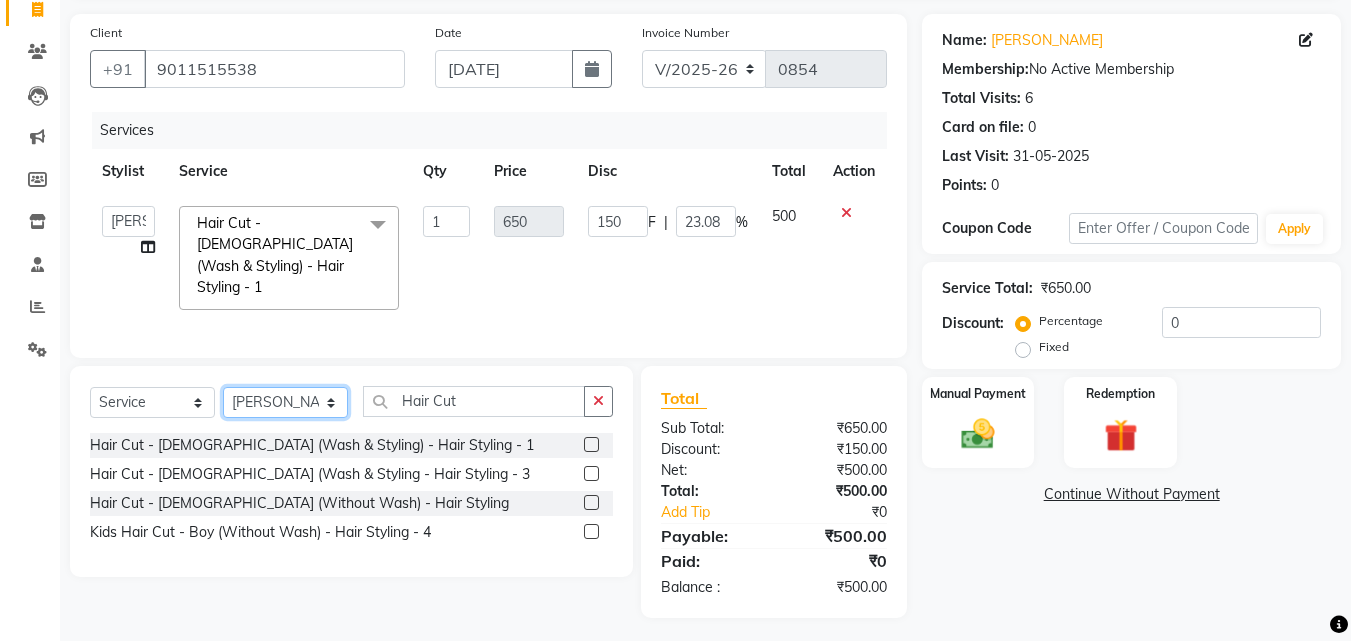click on "Select Stylist [PERSON_NAME] [PERSON_NAME] [PERSON_NAME] [PERSON_NAME] Shruti Panda [PERSON_NAME]  Vishal Changdev [PERSON_NAME]" 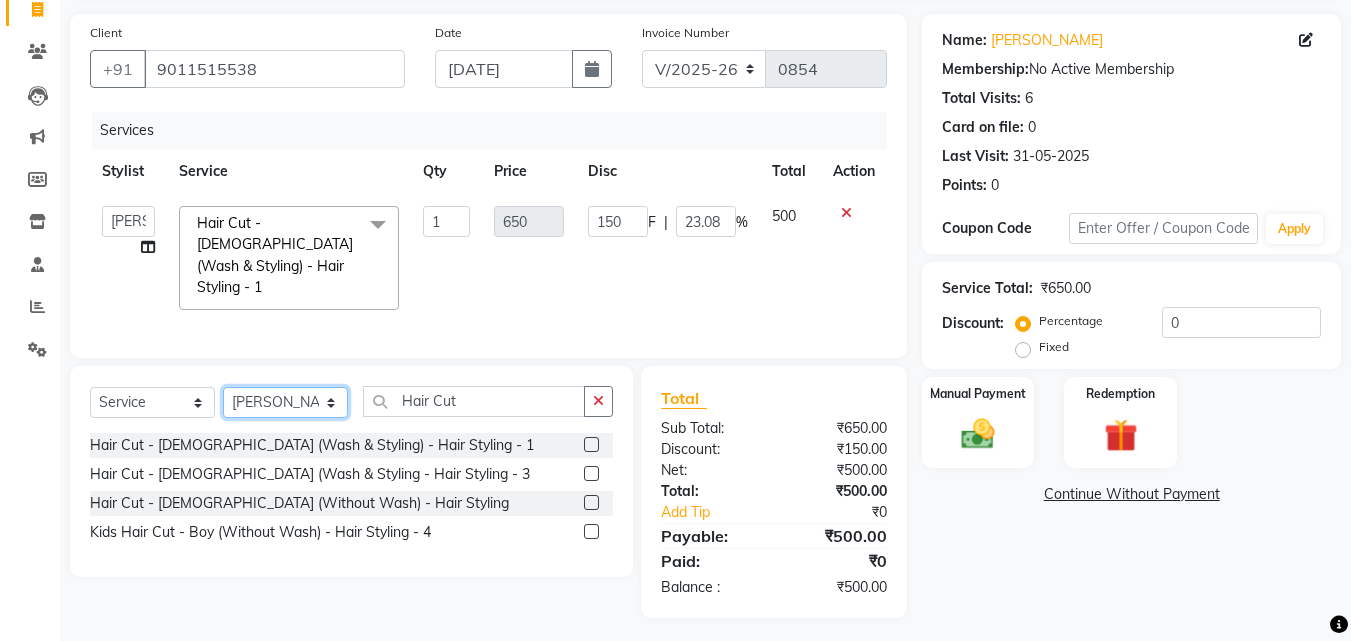select on "9977" 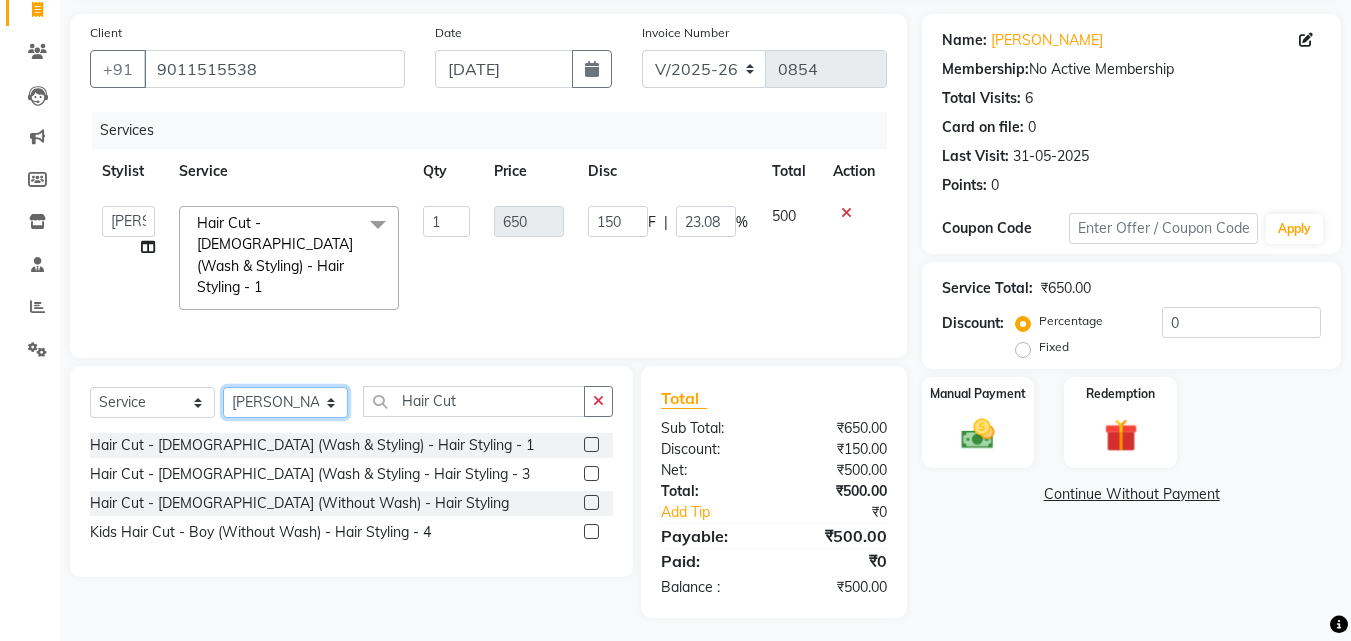 click on "Select Stylist [PERSON_NAME] [PERSON_NAME] [PERSON_NAME] [PERSON_NAME] Shruti Panda [PERSON_NAME]  Vishal Changdev [PERSON_NAME]" 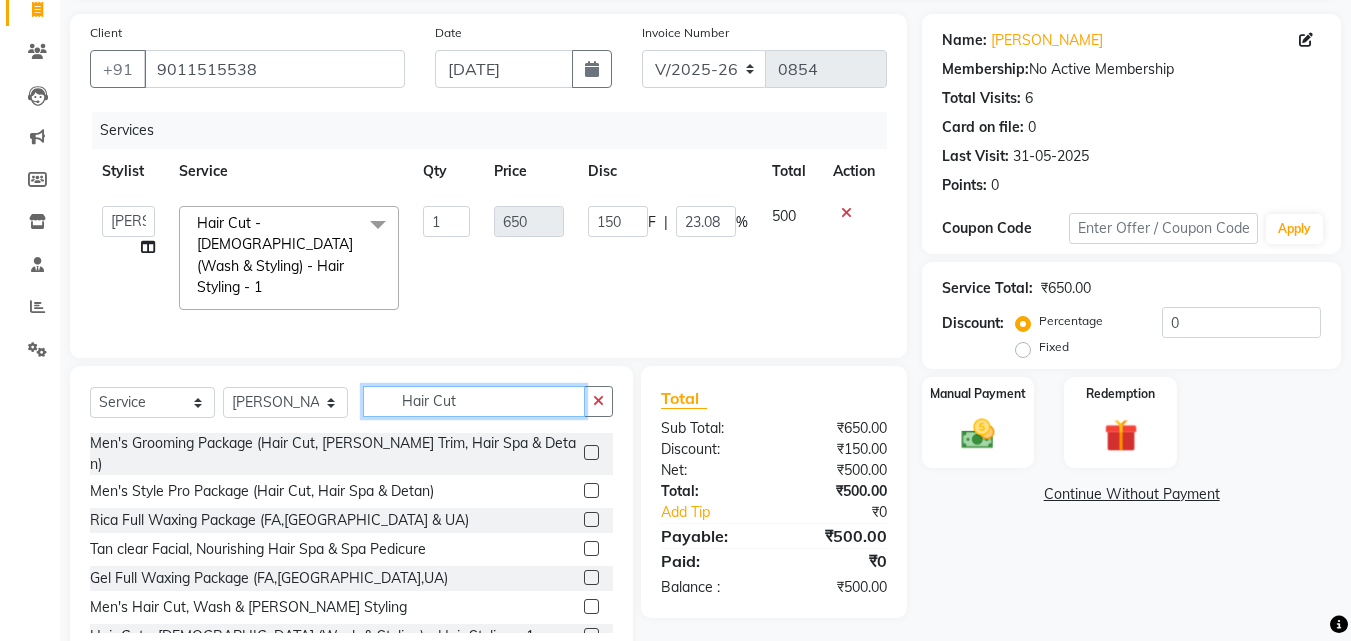 click on "Hair Cut" 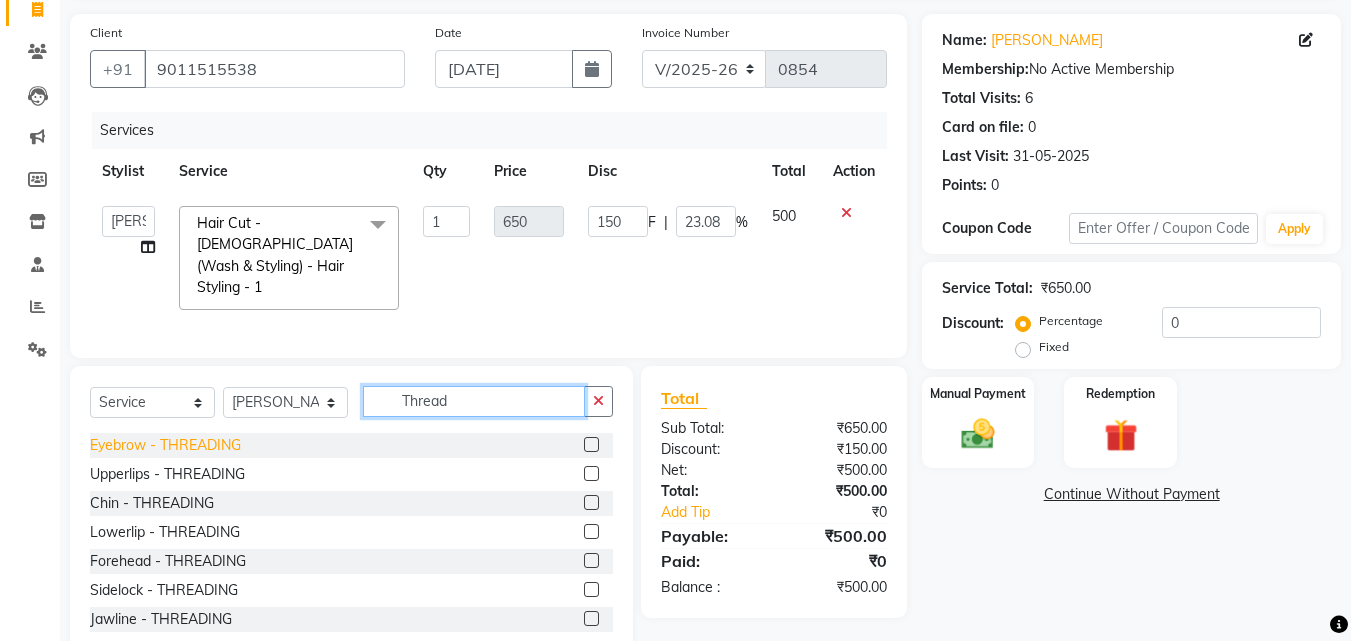 type on "Thread" 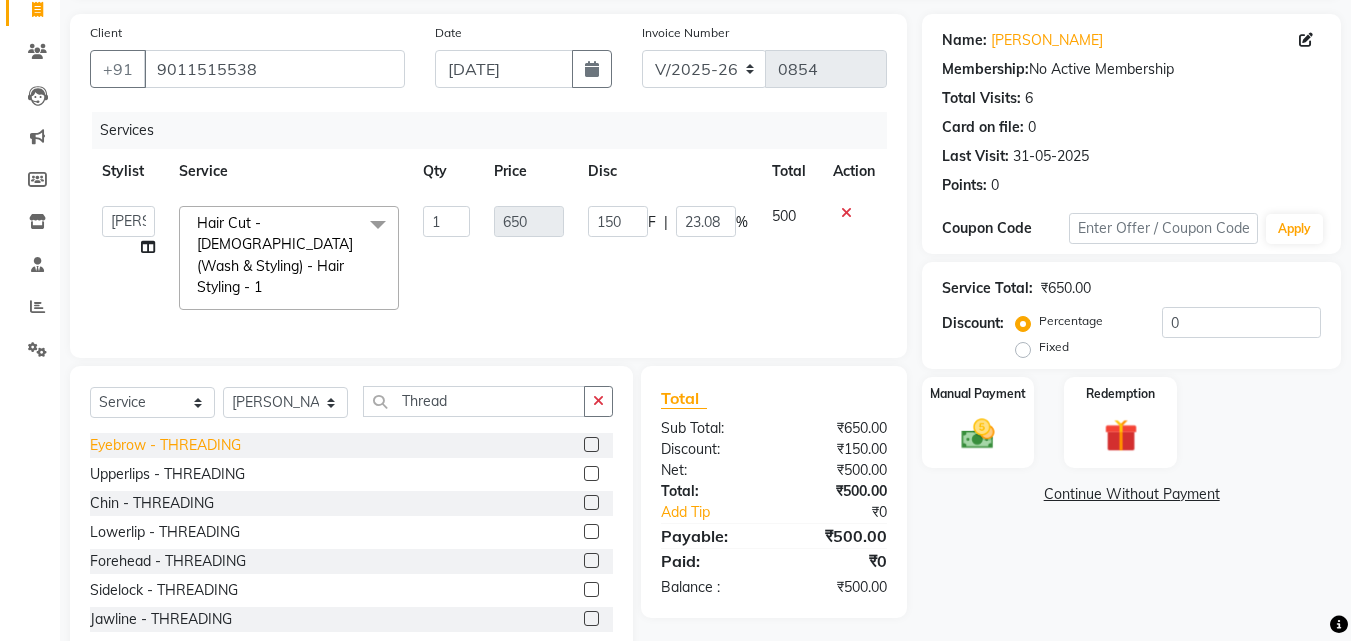 click on "Eyebrow  - THREADING" 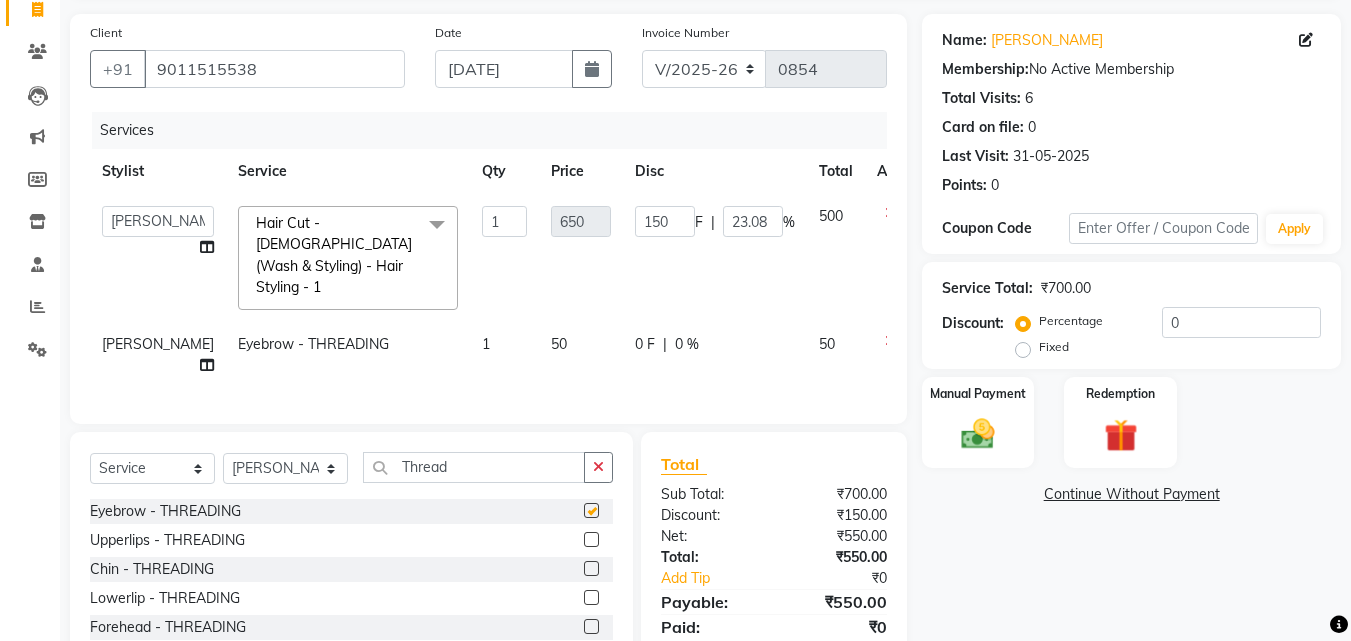 checkbox on "false" 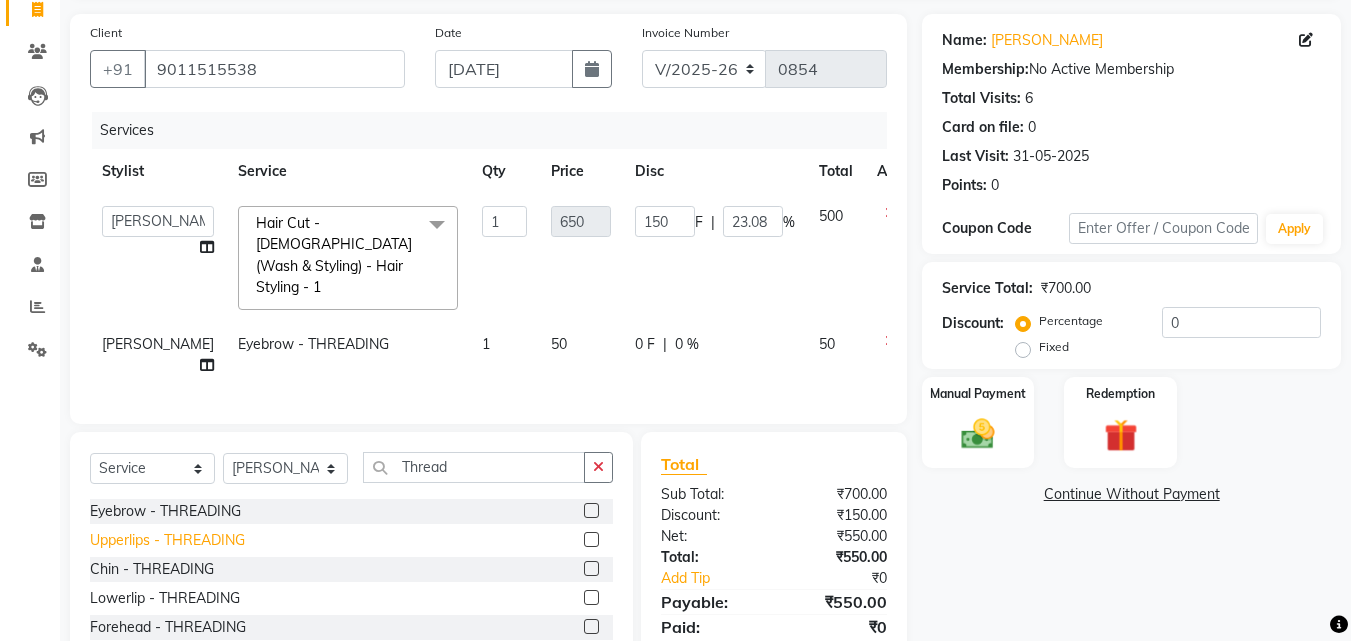 click on "Upperlips  - THREADING" 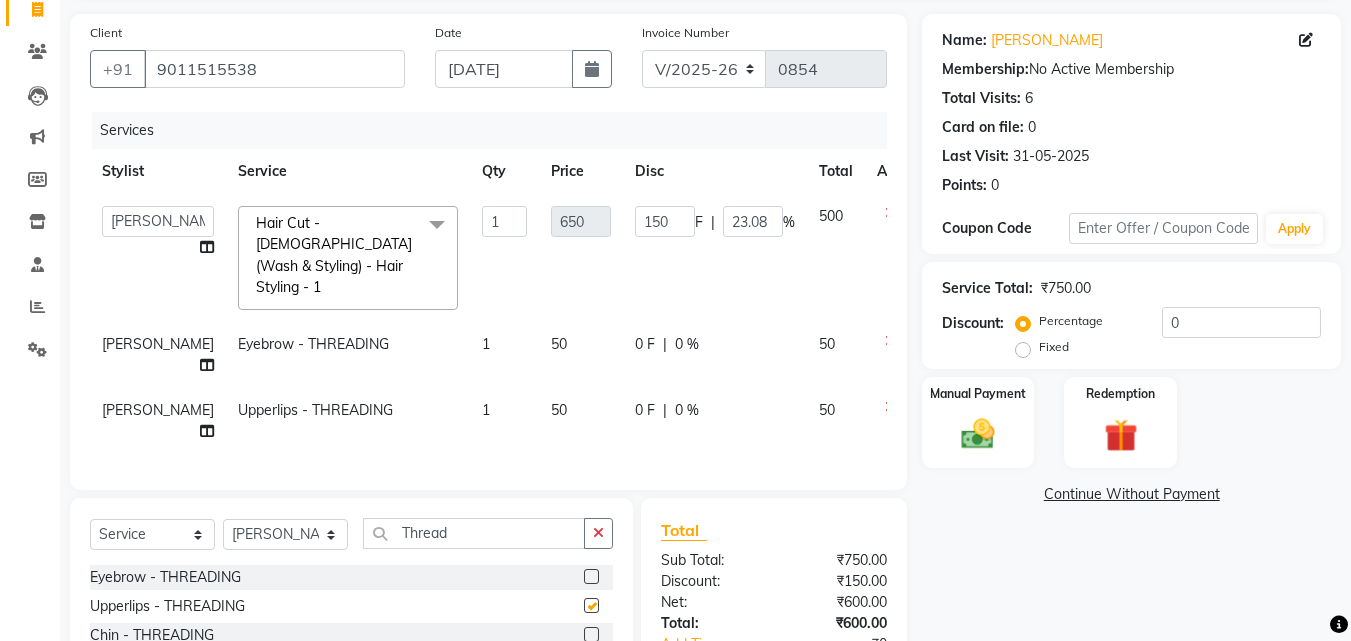 checkbox on "false" 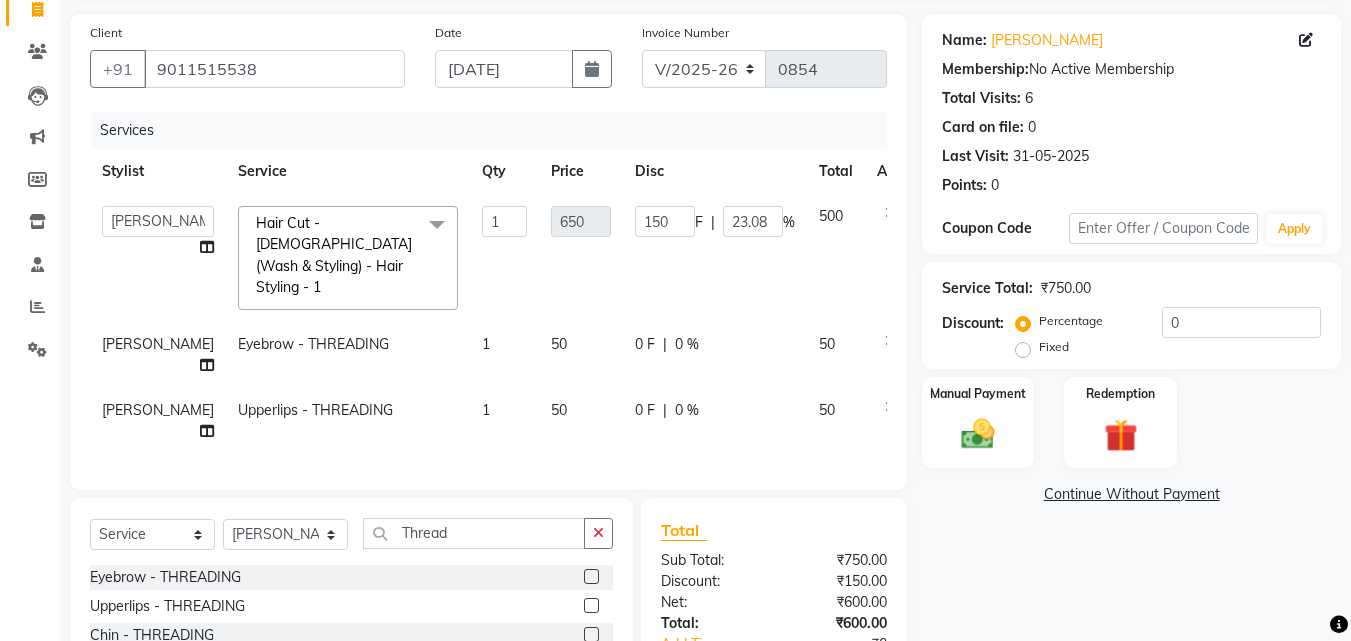 scroll, scrollTop: 353, scrollLeft: 0, axis: vertical 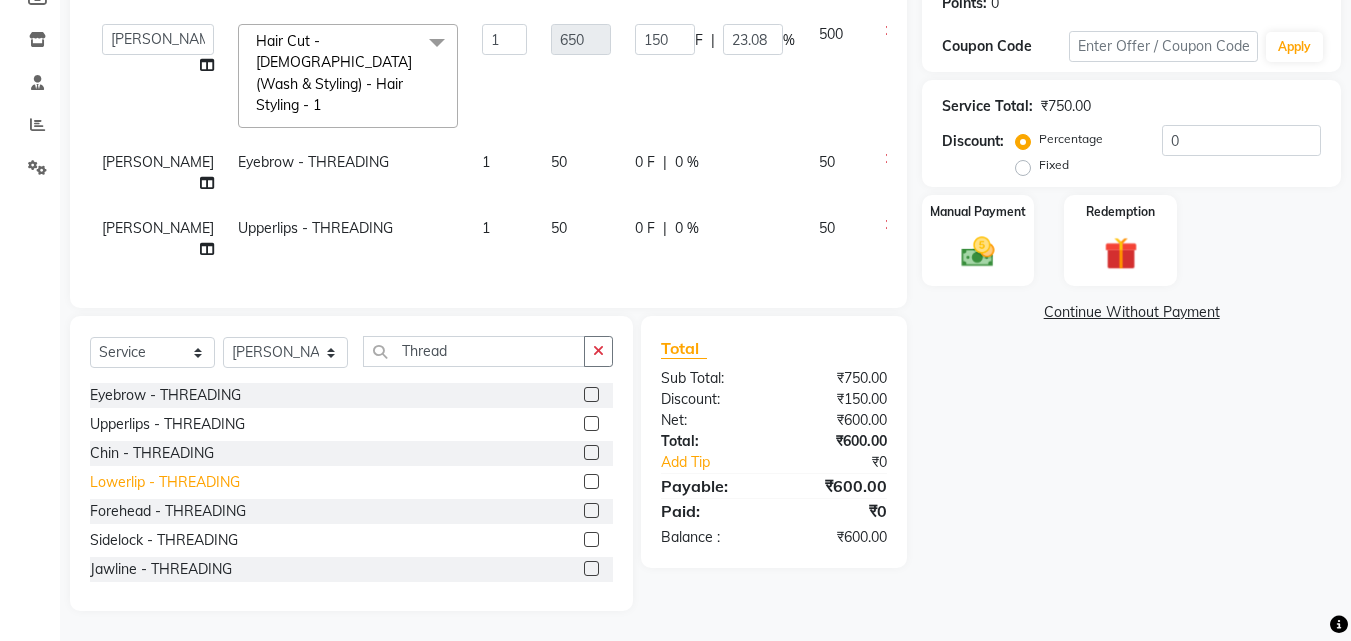click on "Lowerlip - THREADING" 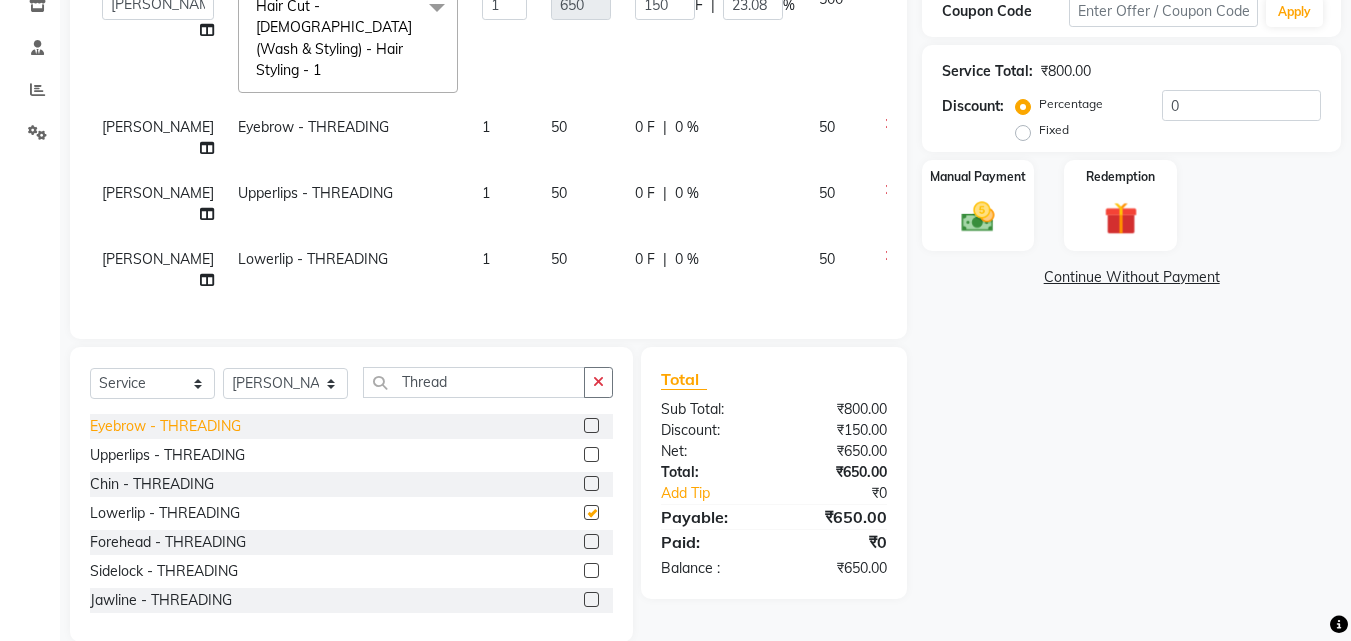 checkbox on "false" 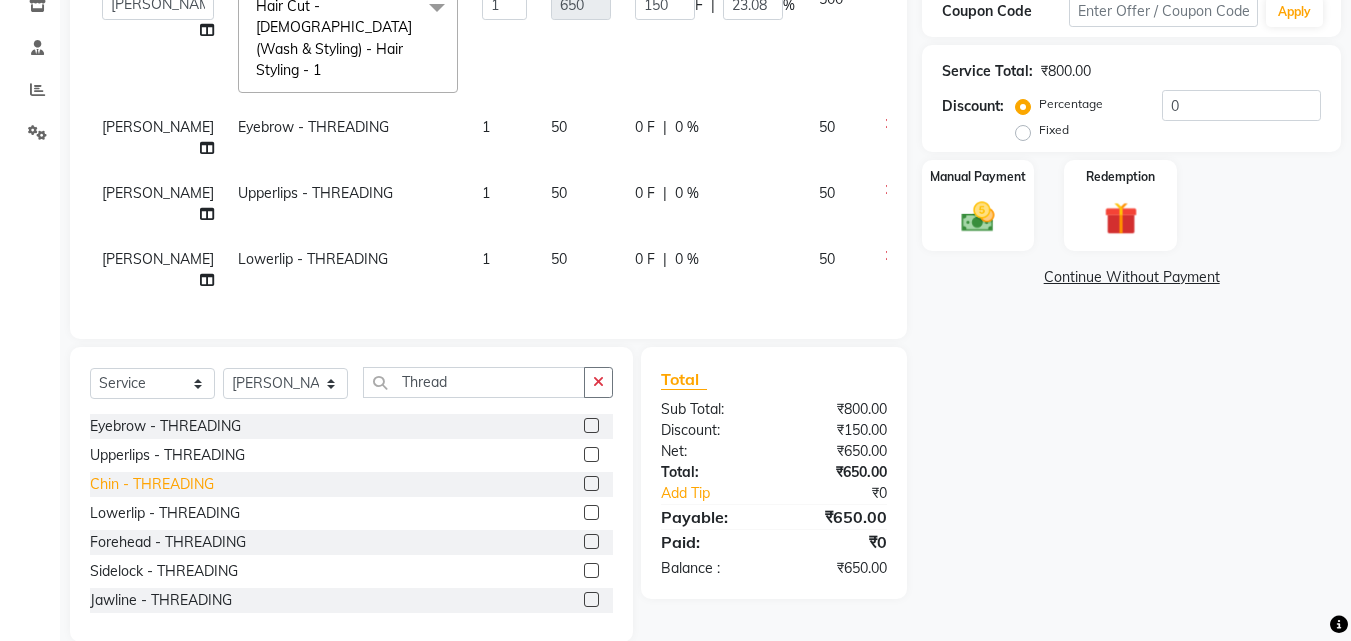 click on "Chin  - THREADING" 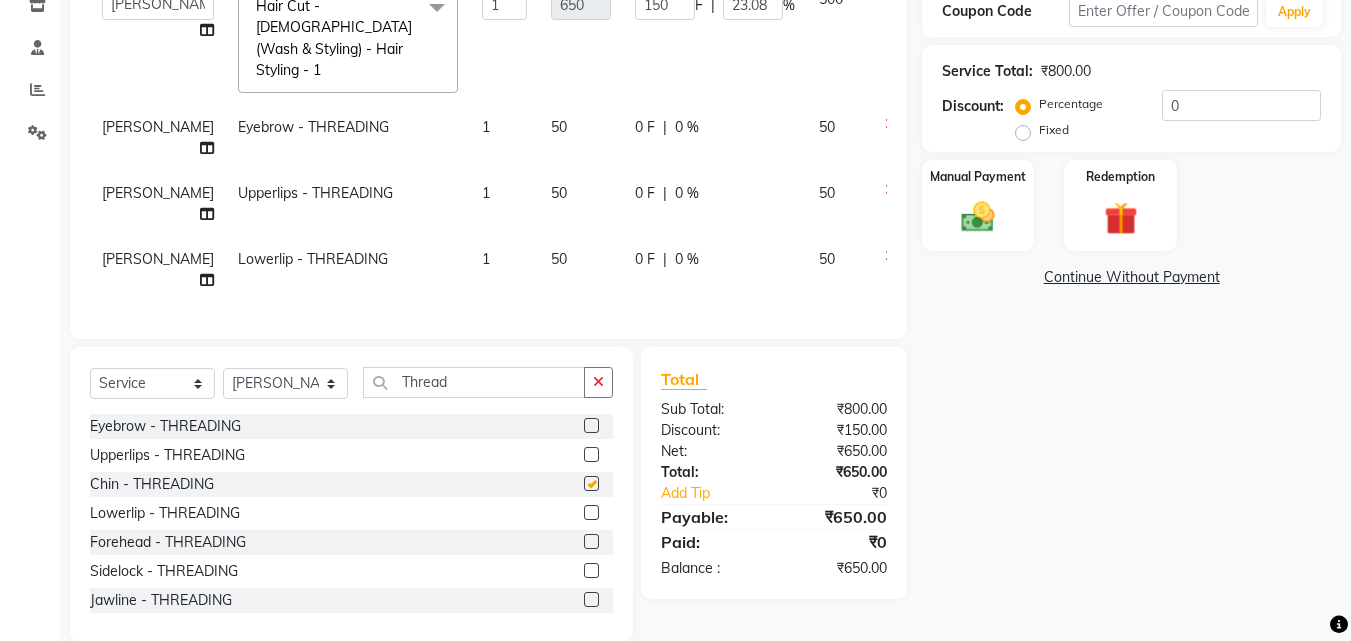 checkbox on "false" 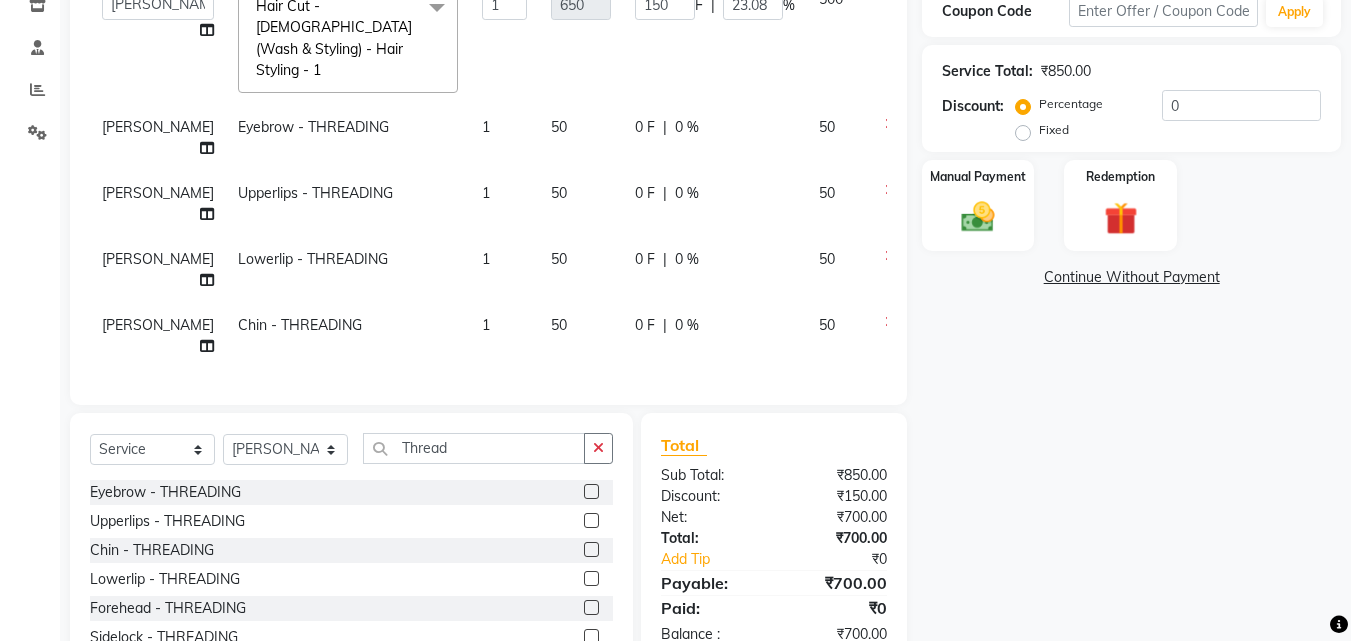 scroll, scrollTop: 67, scrollLeft: 0, axis: vertical 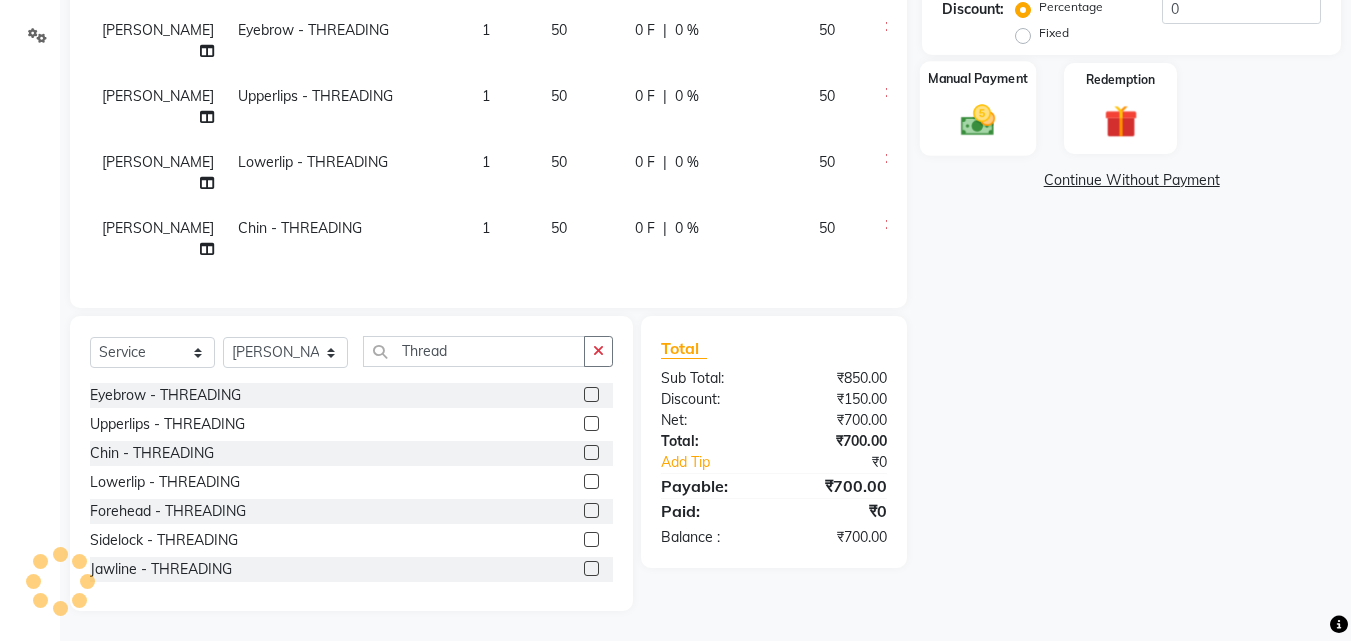 click 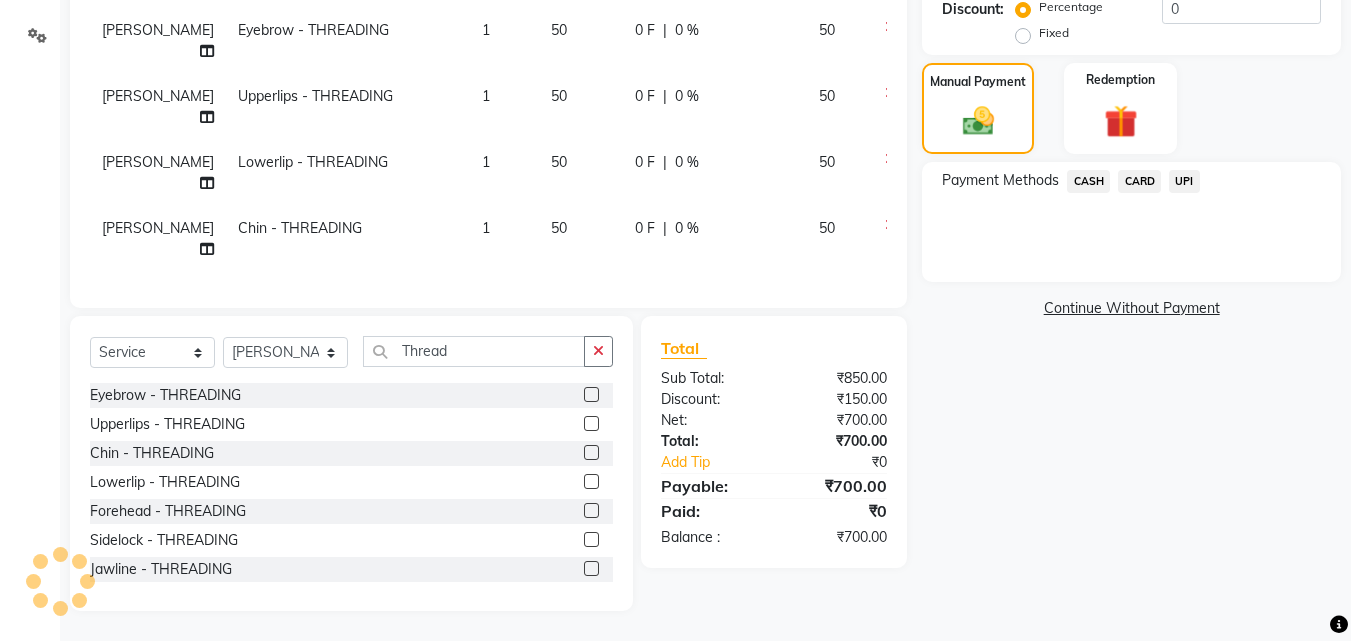 click on "UPI" 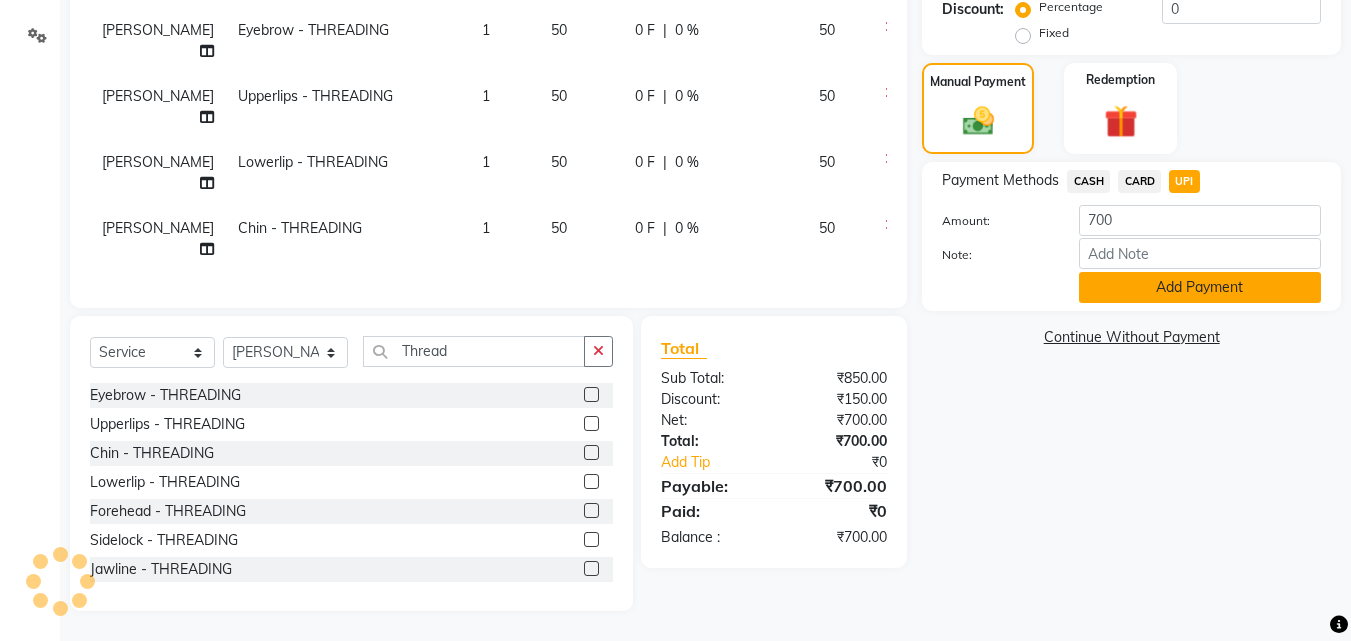 click on "Add Payment" 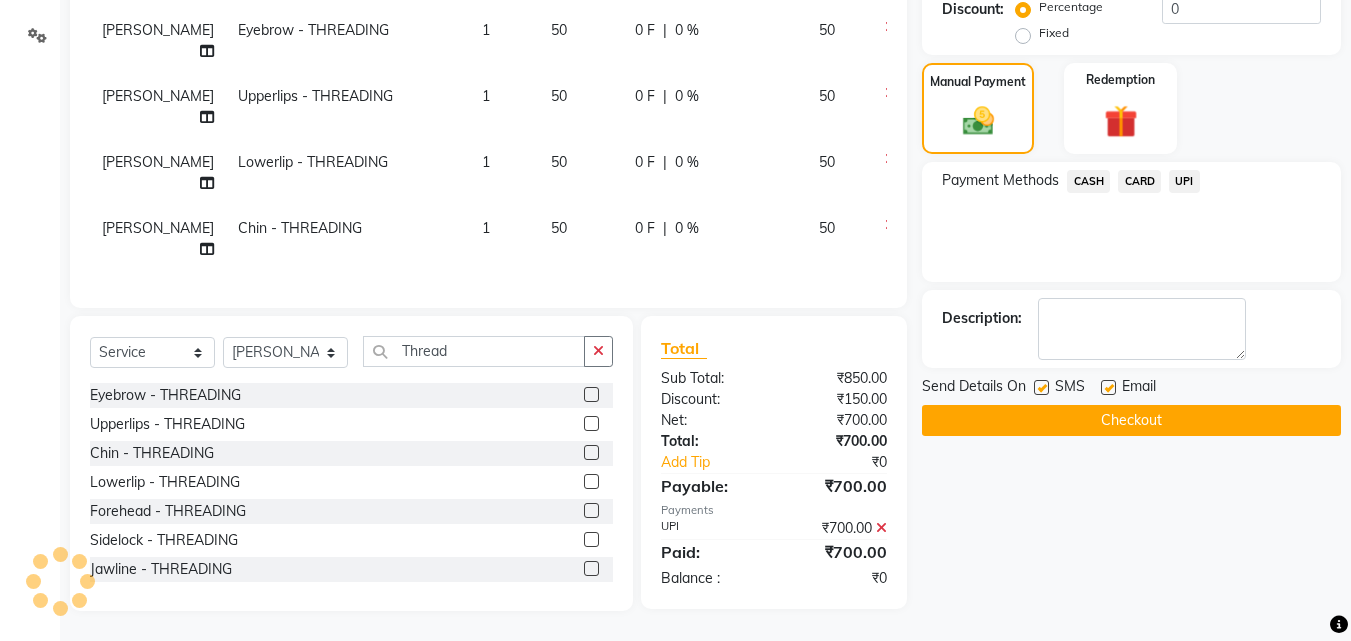 click on "Checkout" 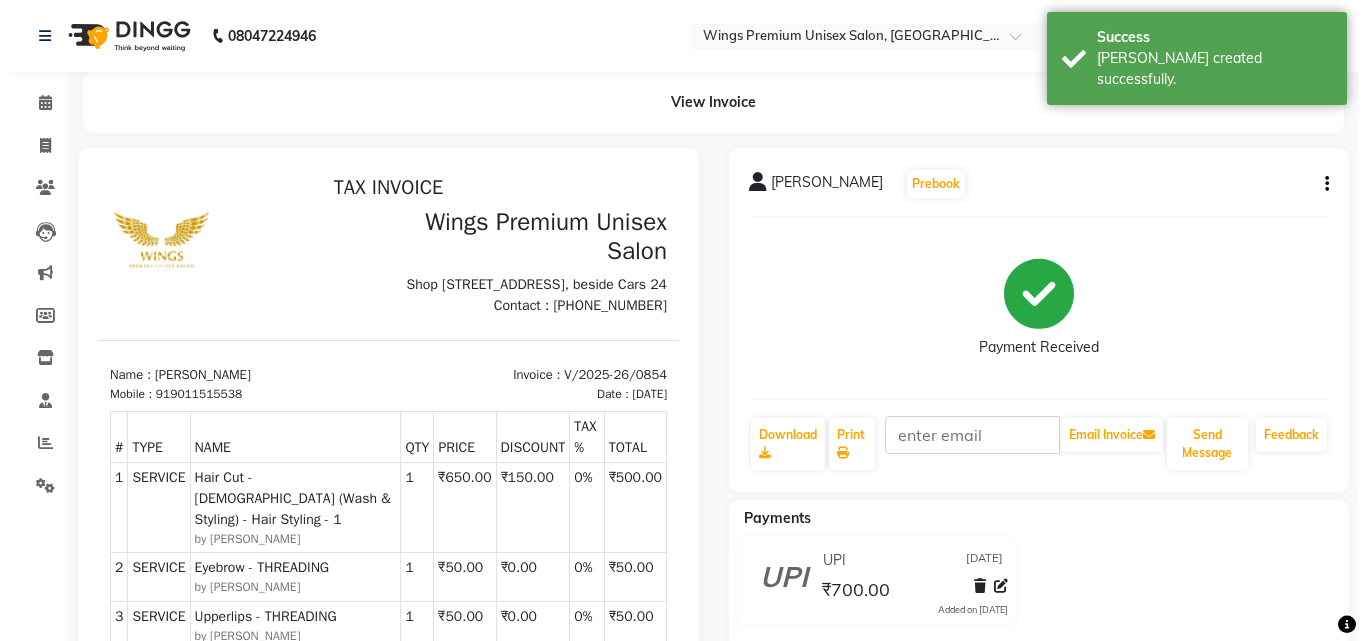 scroll, scrollTop: 0, scrollLeft: 0, axis: both 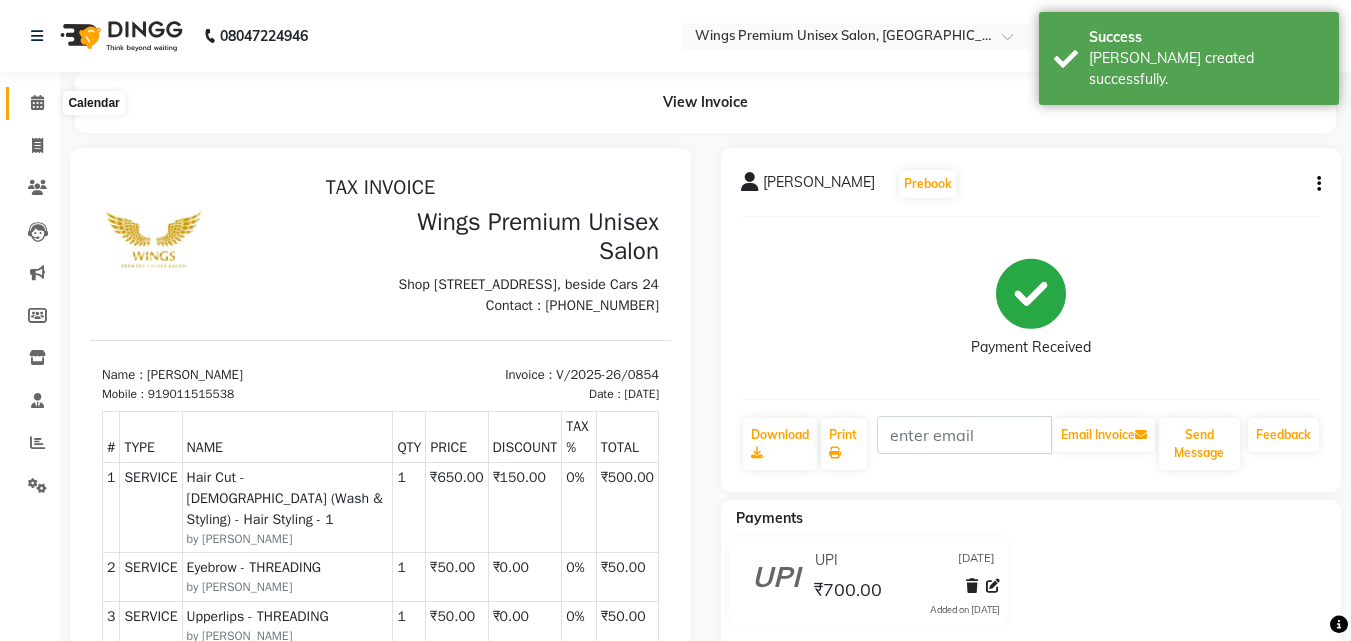 click 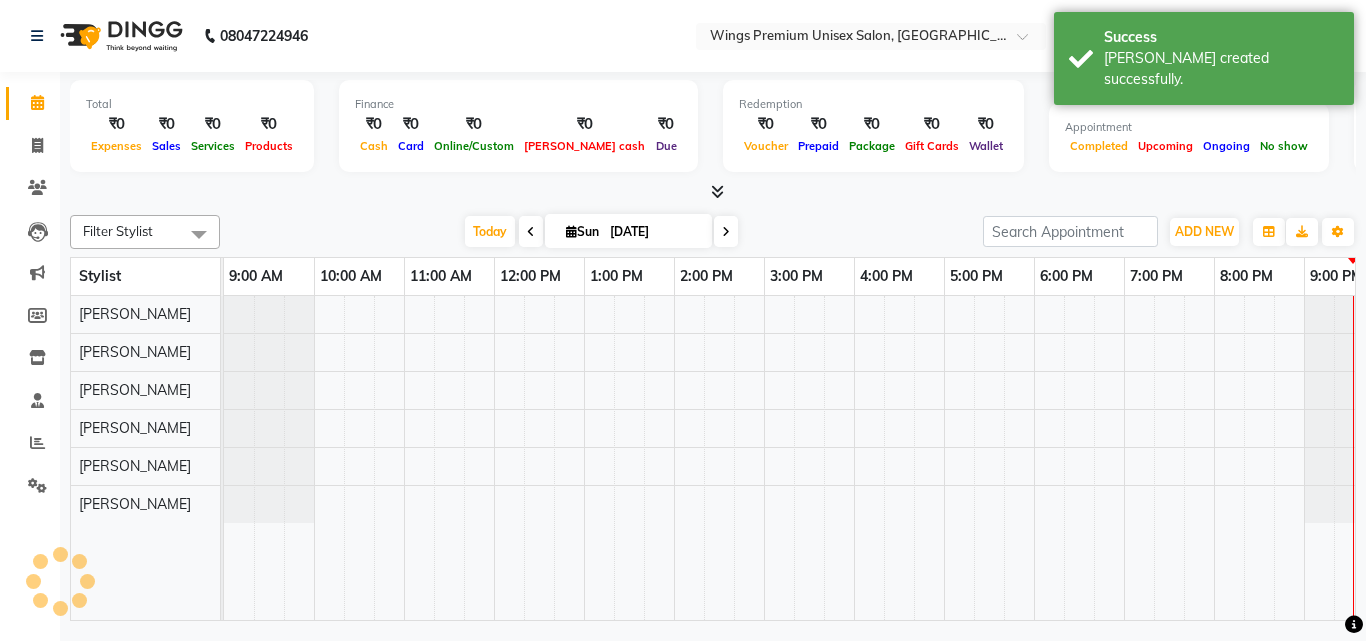 scroll, scrollTop: 0, scrollLeft: 0, axis: both 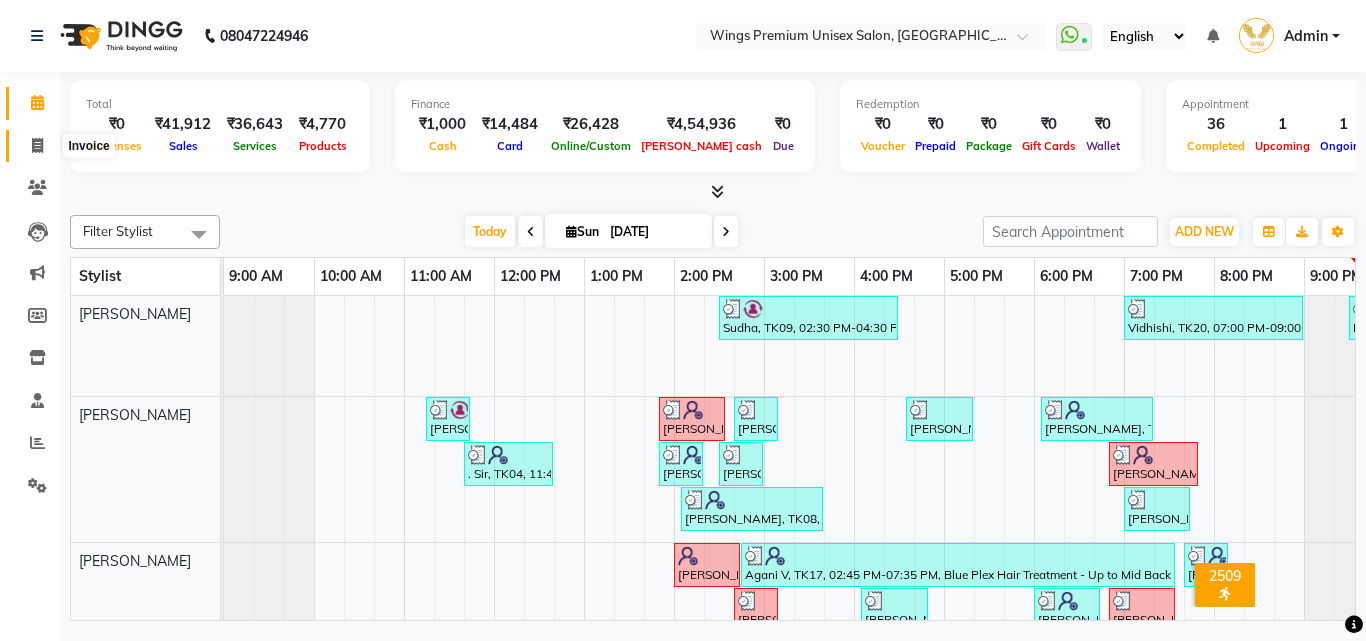 click 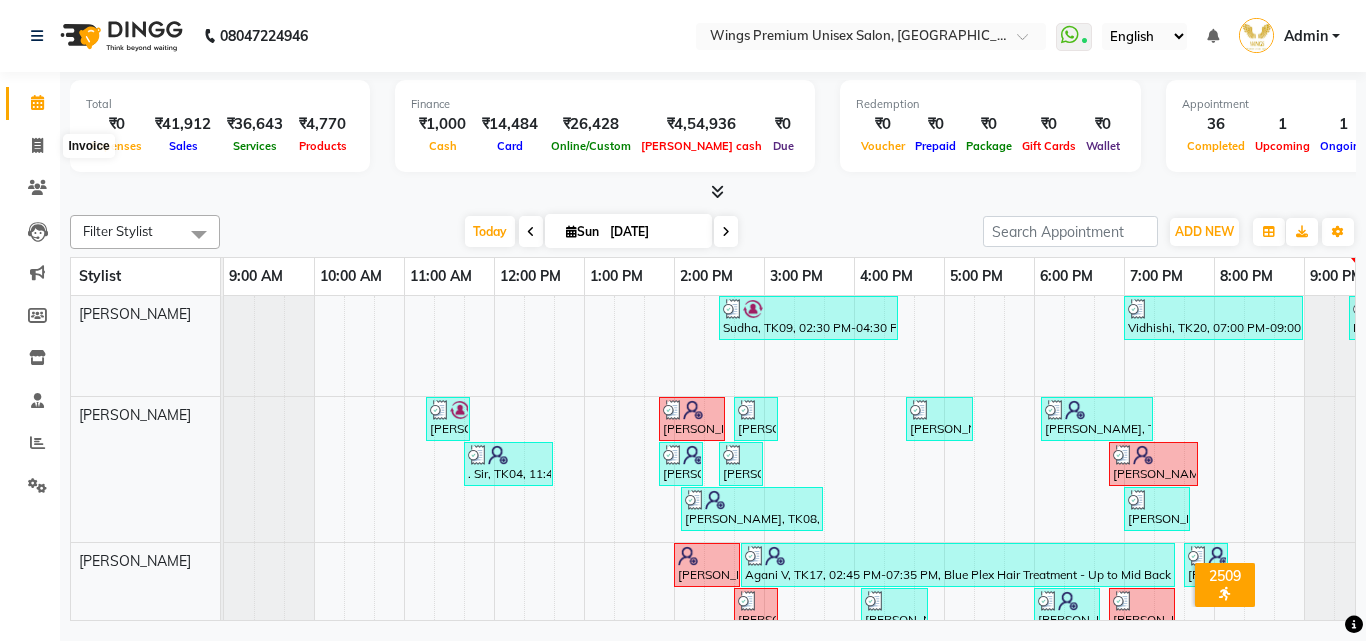 select on "service" 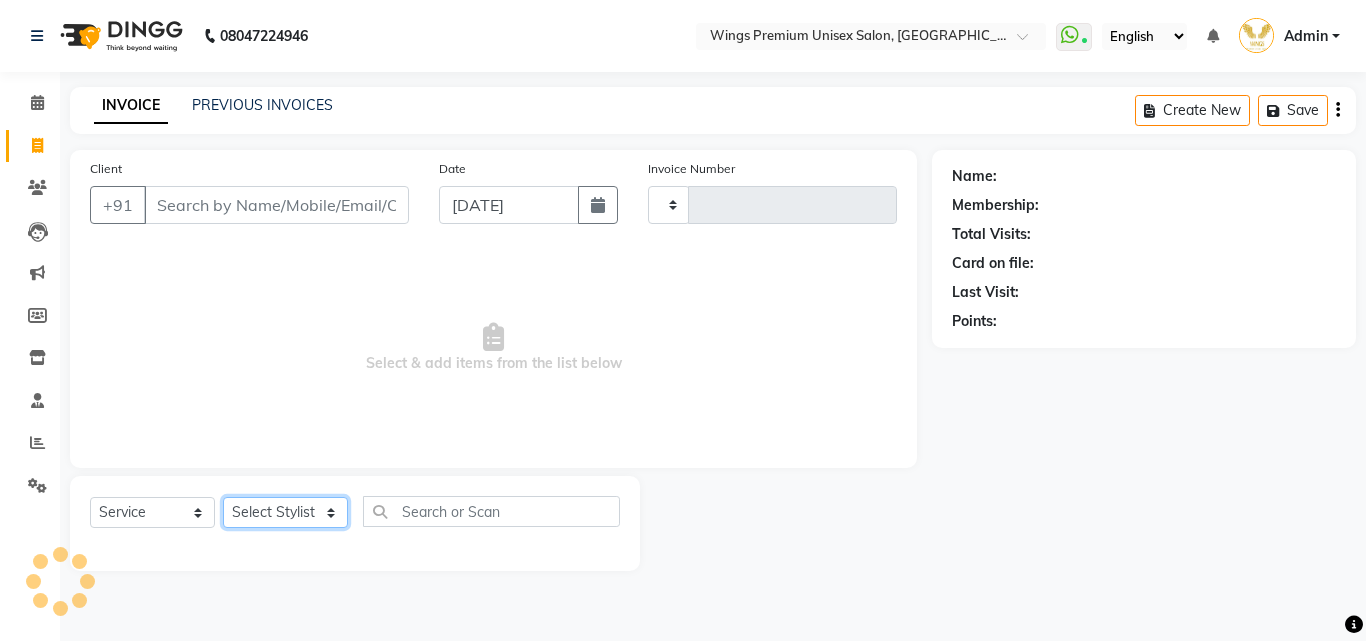click on "Select Stylist" 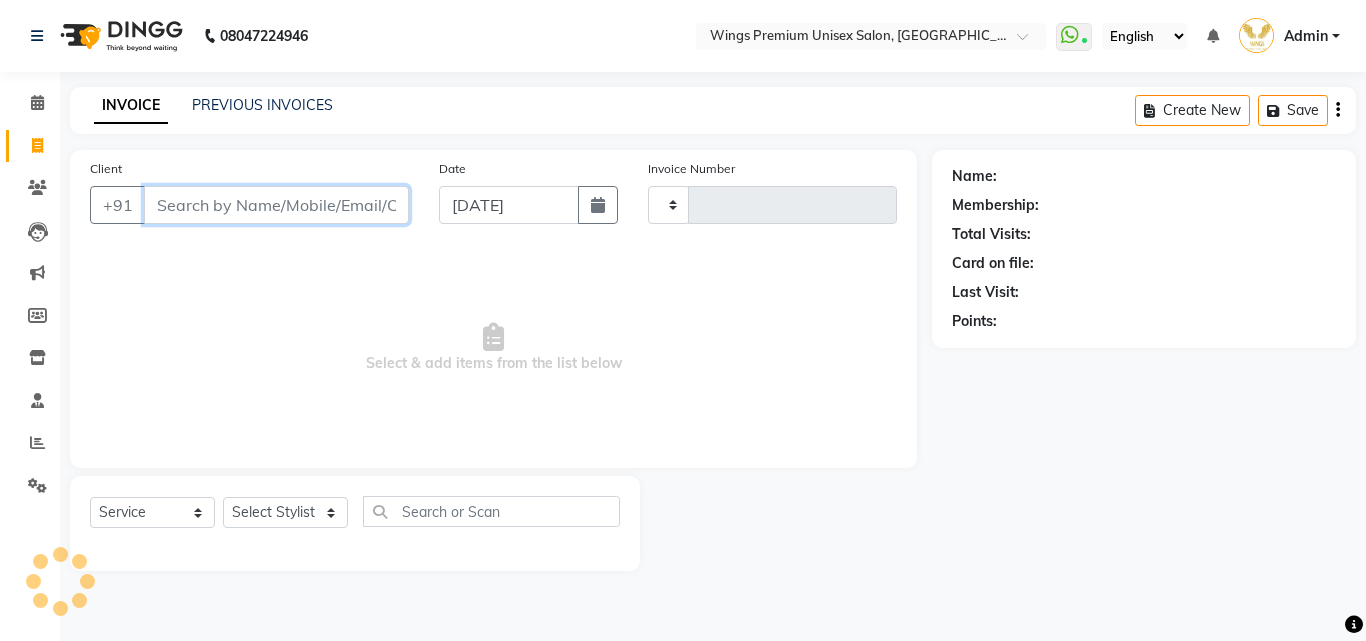 click on "Client" at bounding box center (276, 205) 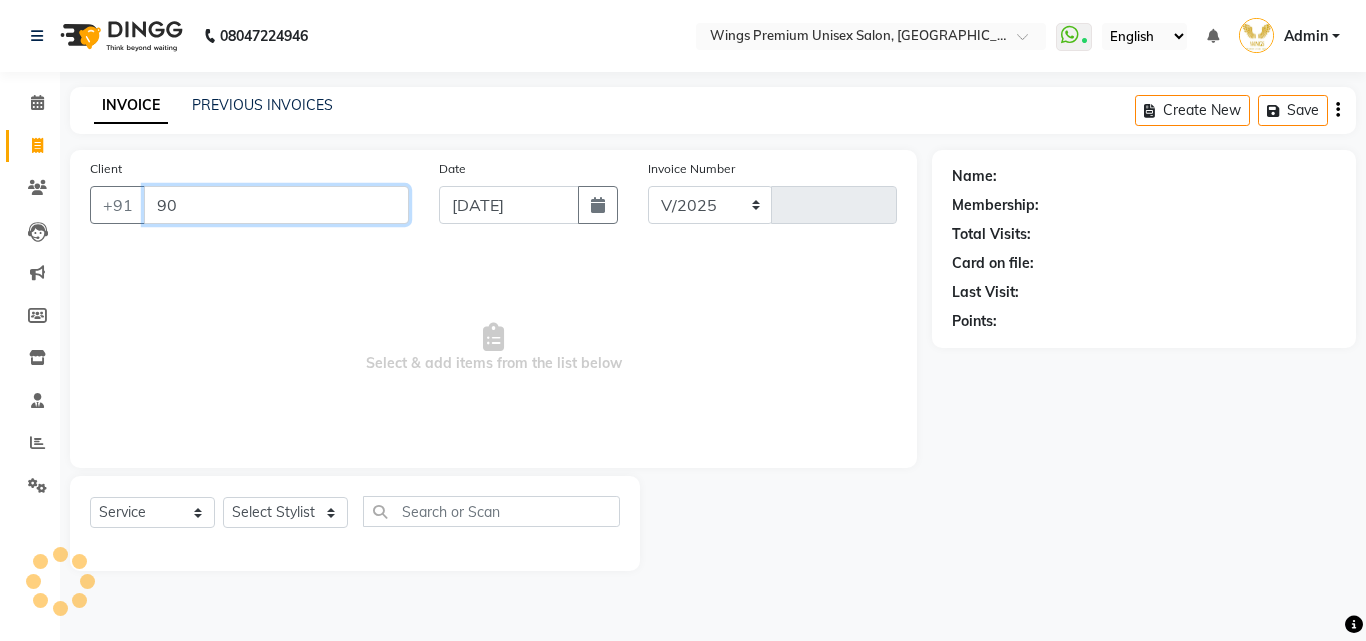 type on "908" 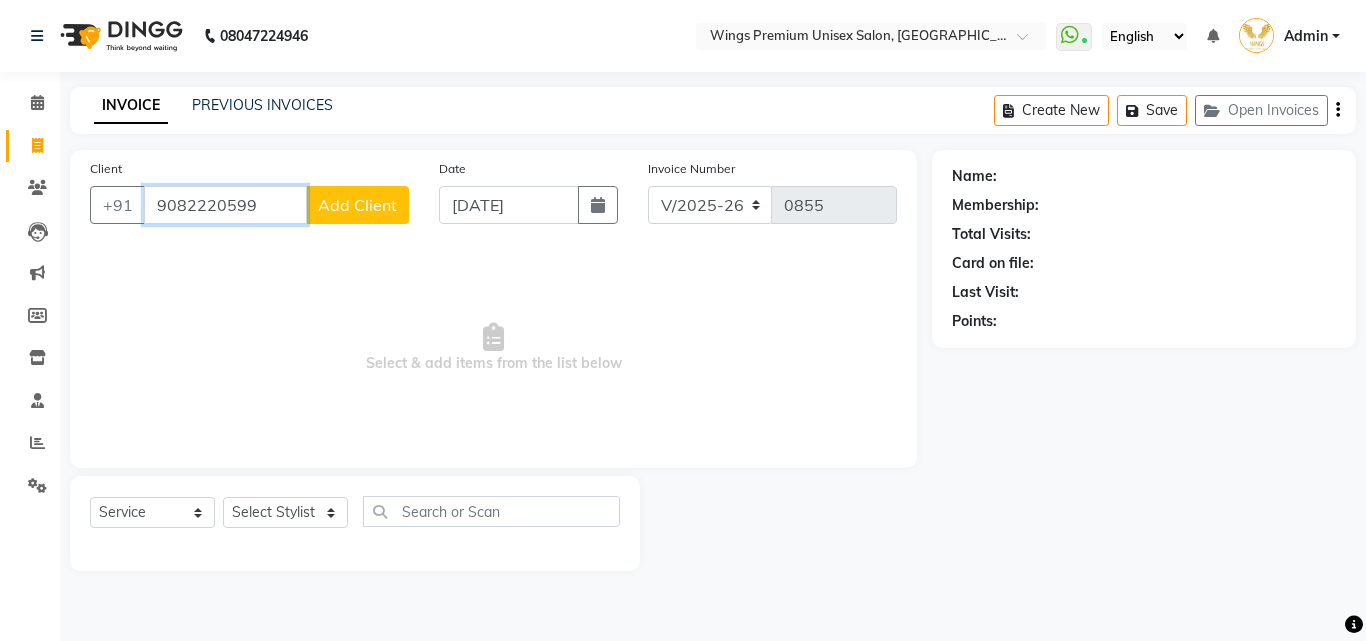 type on "9082220599" 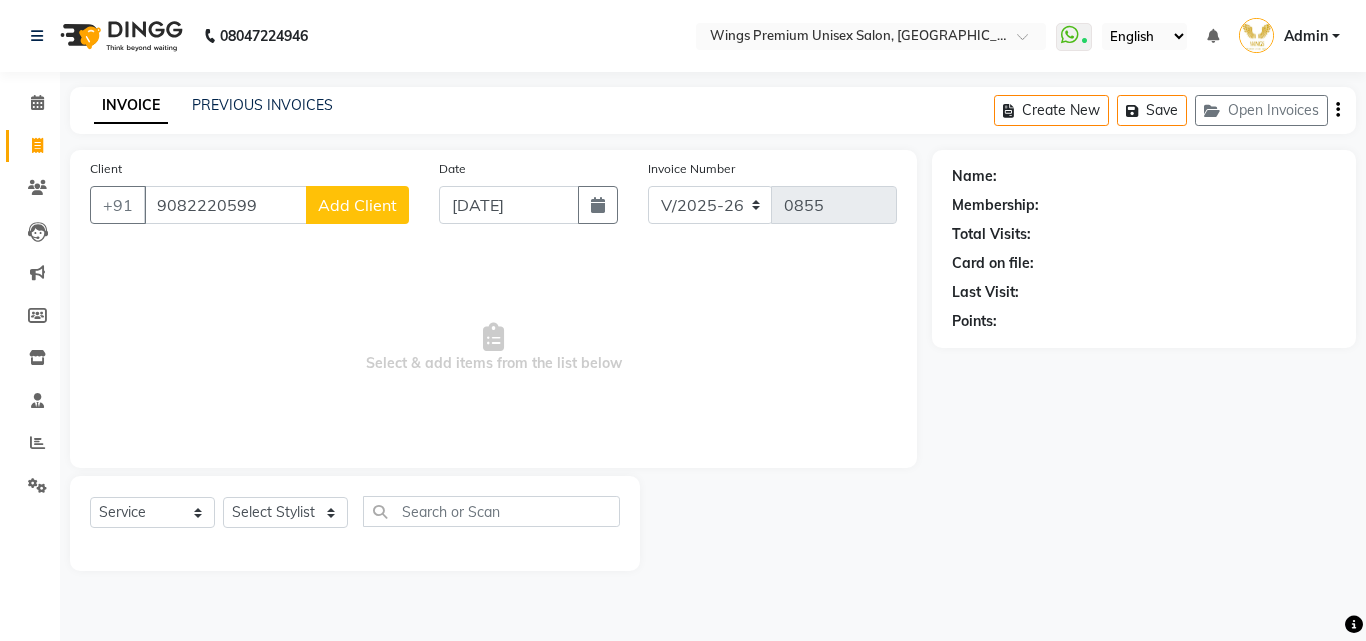 click on "Add Client" 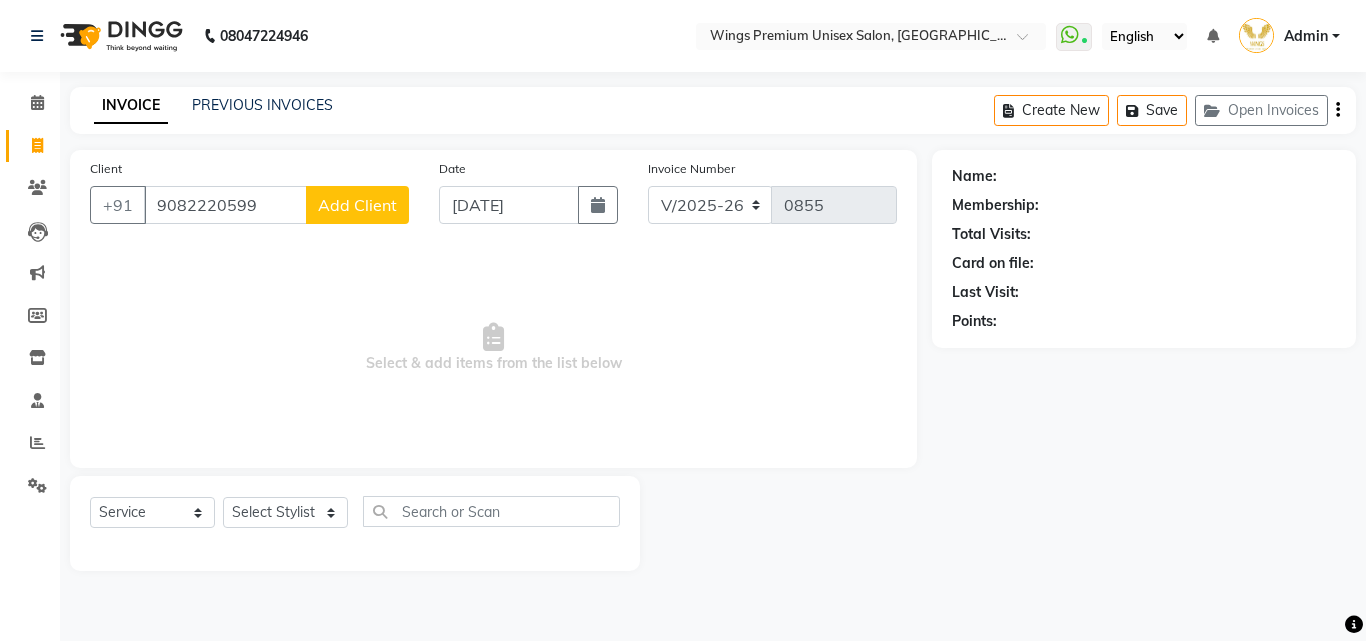 select on "22" 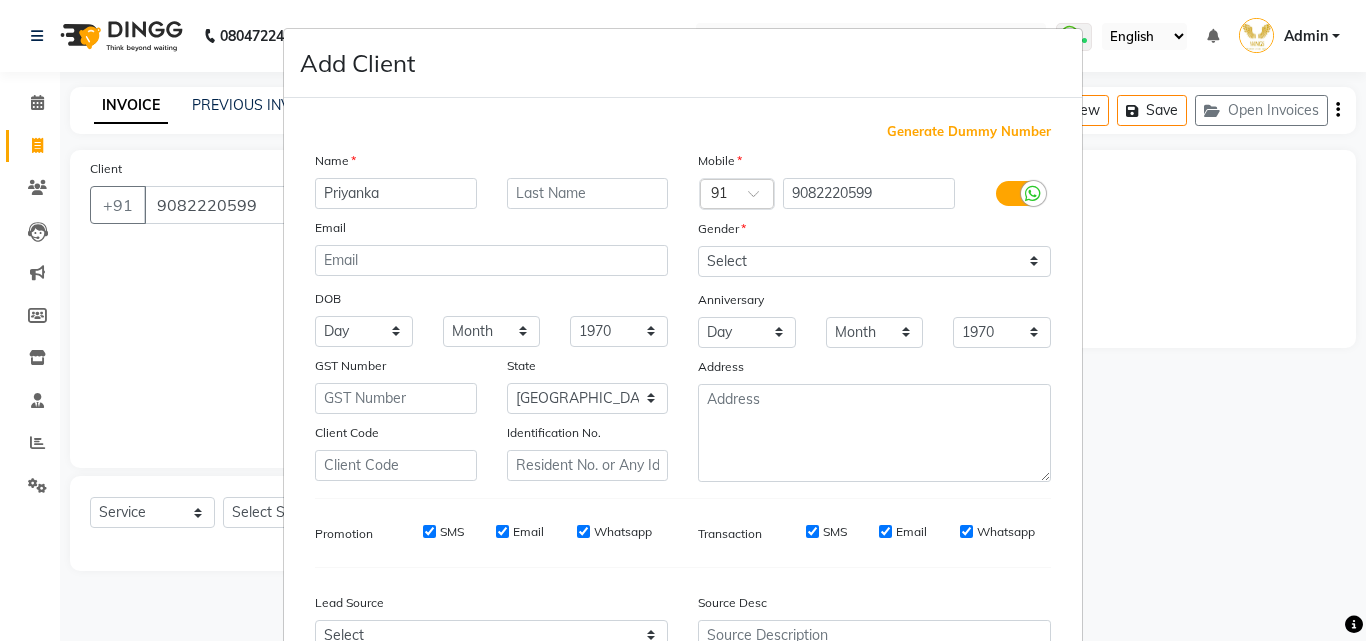 type on "Priyanka" 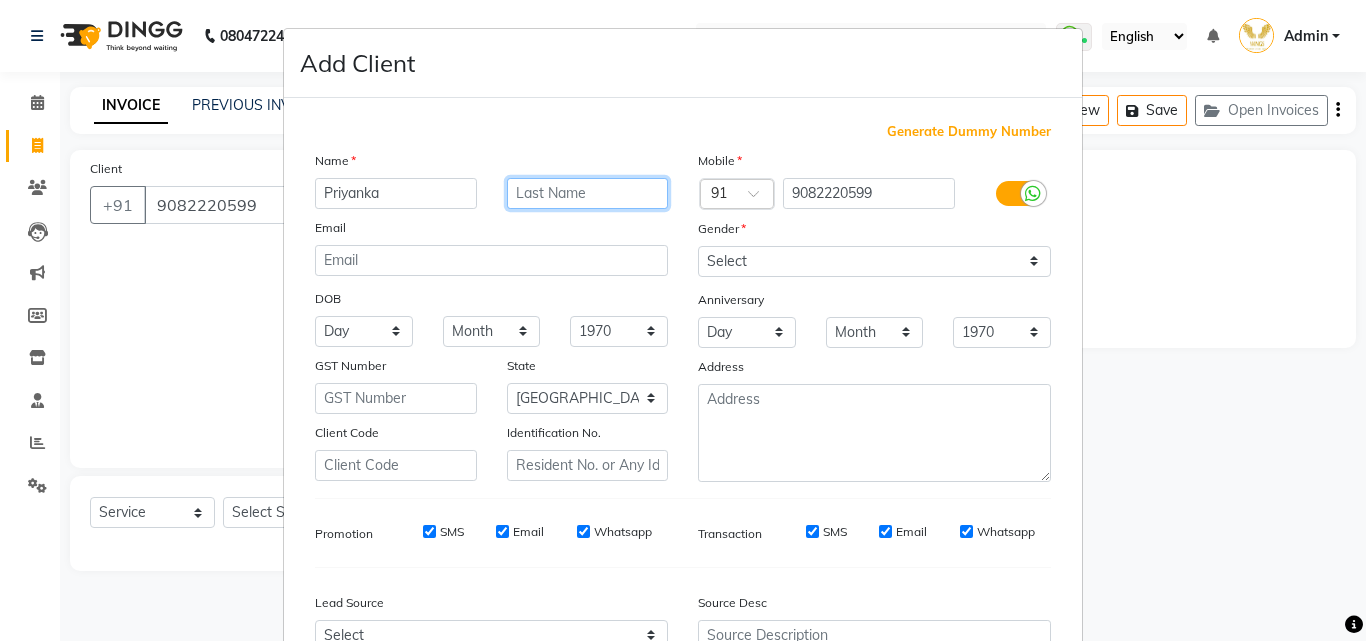 click at bounding box center (588, 193) 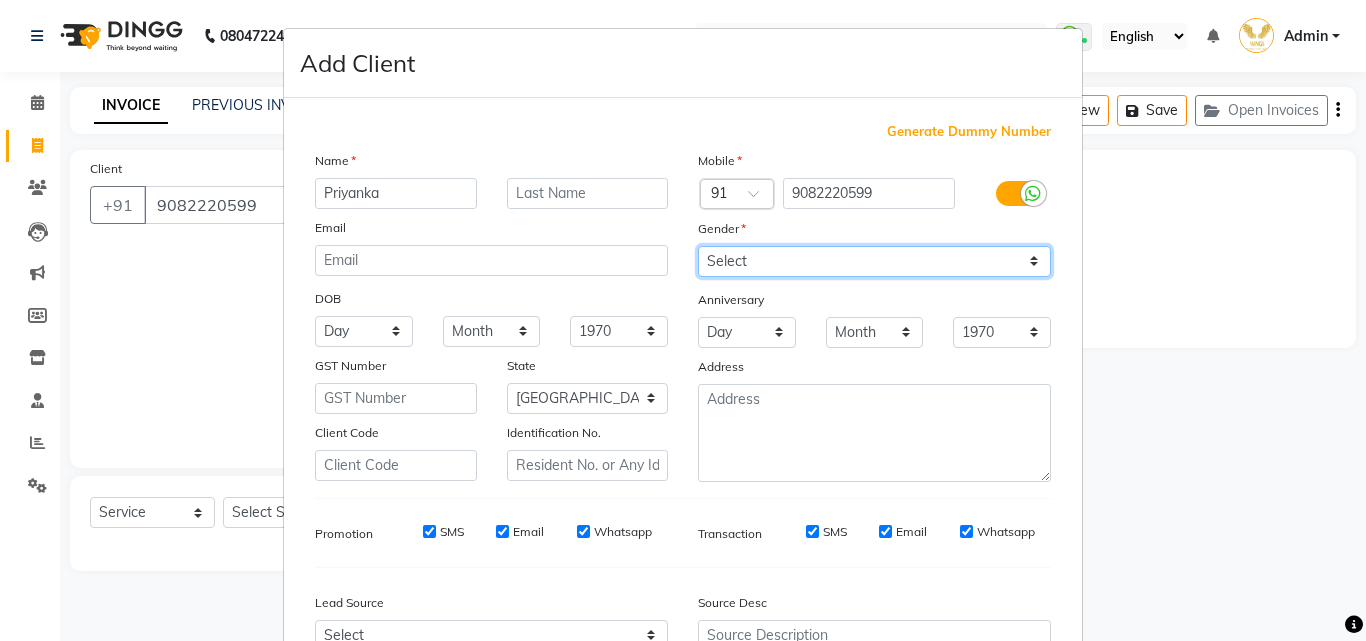 click on "Select [DEMOGRAPHIC_DATA] [DEMOGRAPHIC_DATA] Other Prefer Not To Say" at bounding box center (874, 261) 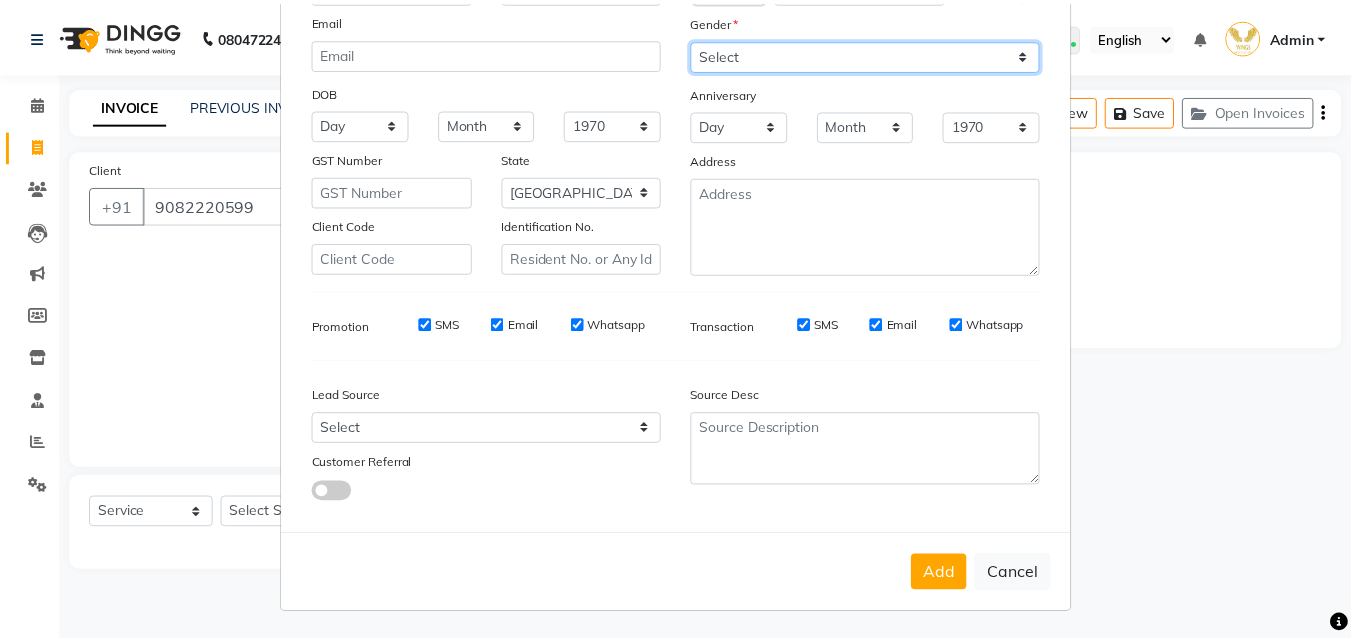 scroll, scrollTop: 208, scrollLeft: 0, axis: vertical 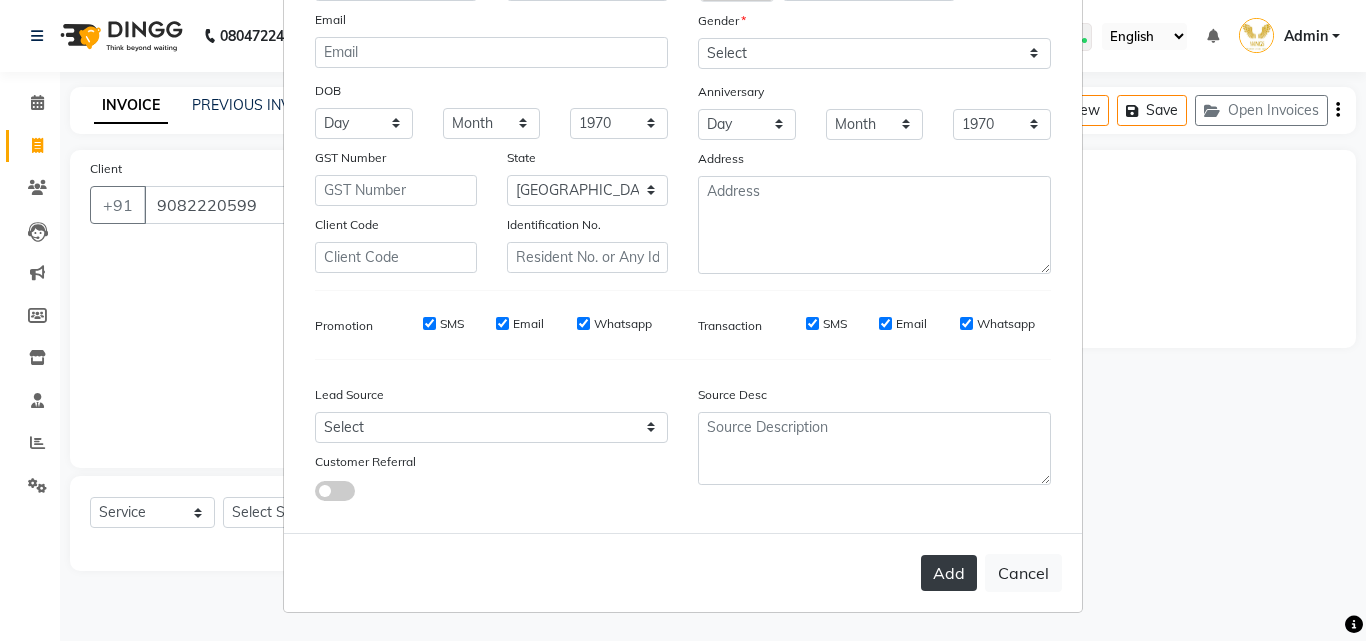 click on "Add" at bounding box center (949, 573) 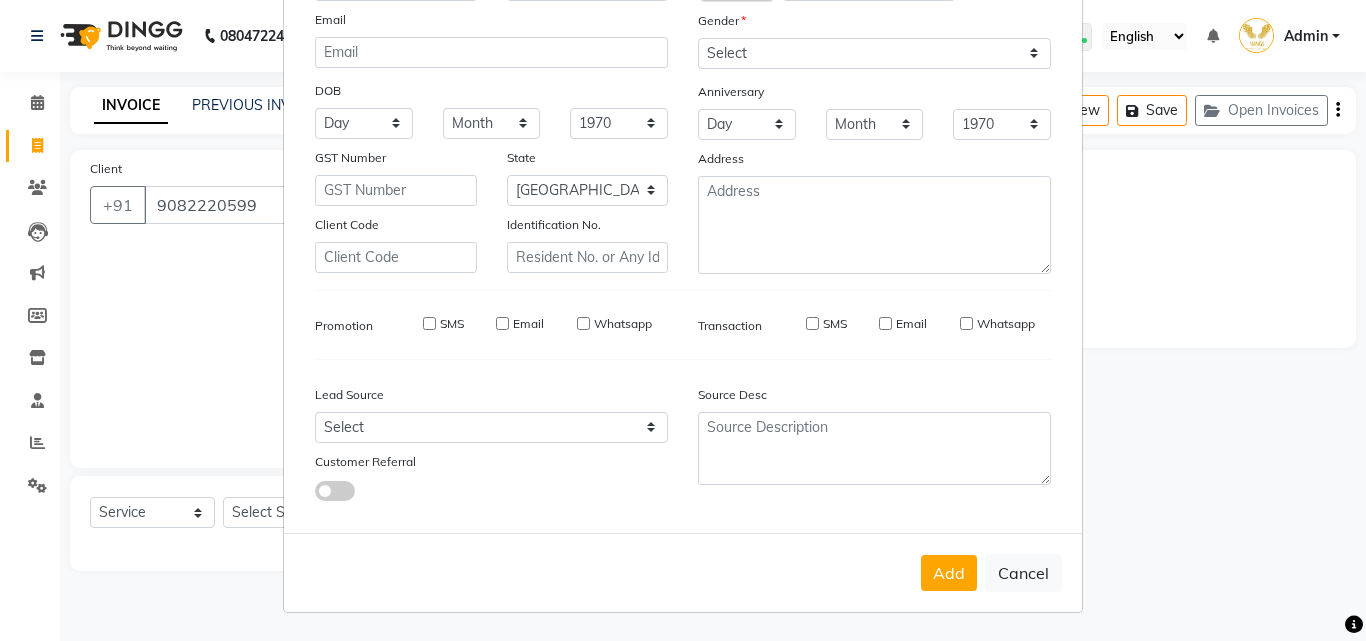 type 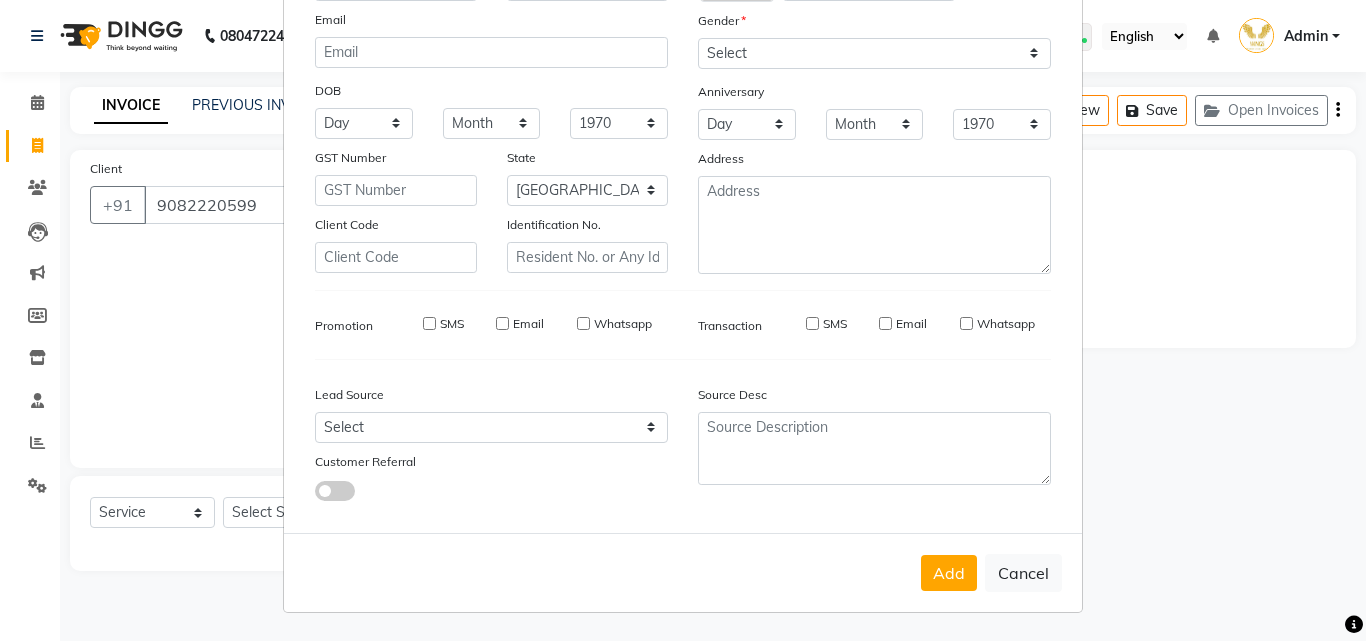 select 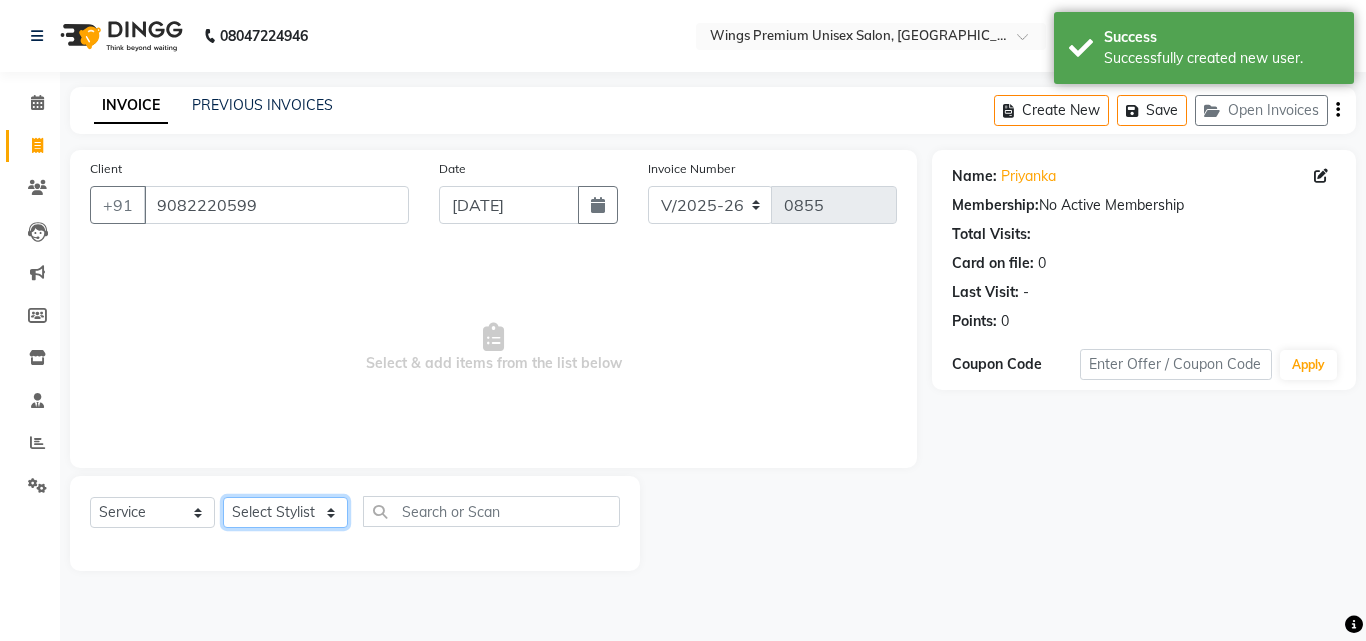 click on "Select Stylist [PERSON_NAME] [PERSON_NAME] [PERSON_NAME] [PERSON_NAME] Shruti Panda [PERSON_NAME]  Vishal Changdev [PERSON_NAME]" 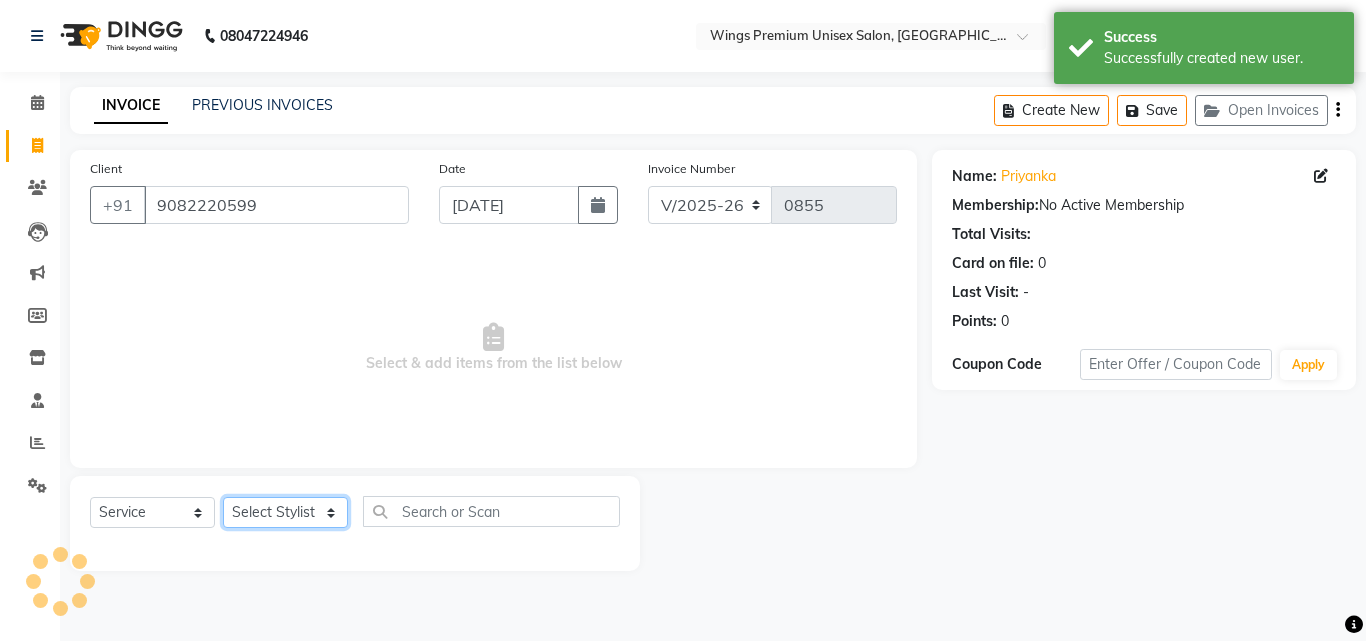 select on "43416" 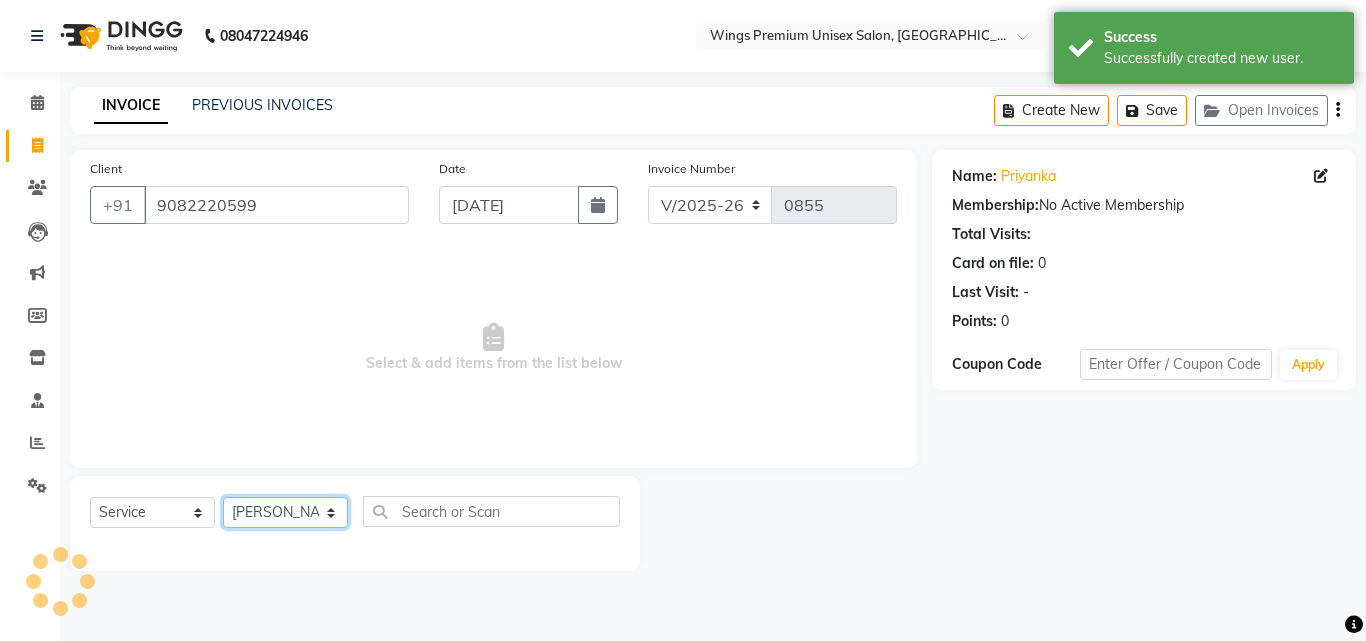 click on "Select Stylist [PERSON_NAME] [PERSON_NAME] [PERSON_NAME] [PERSON_NAME] Shruti Panda [PERSON_NAME]  Vishal Changdev [PERSON_NAME]" 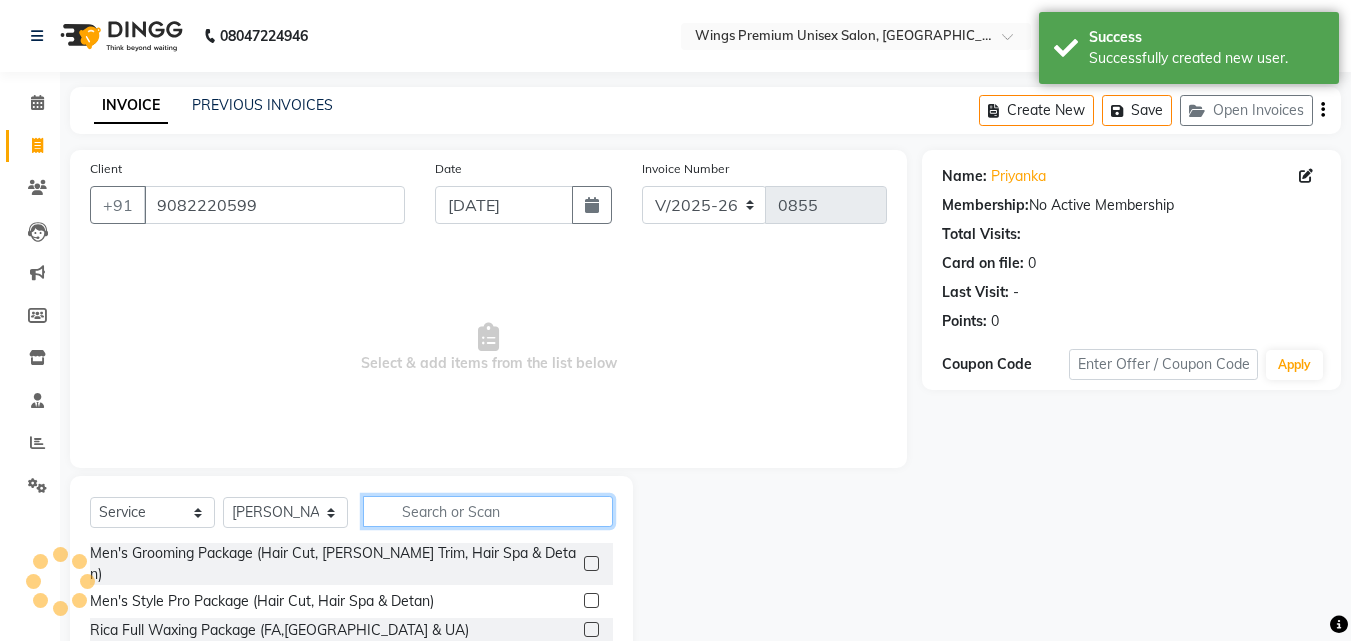 click 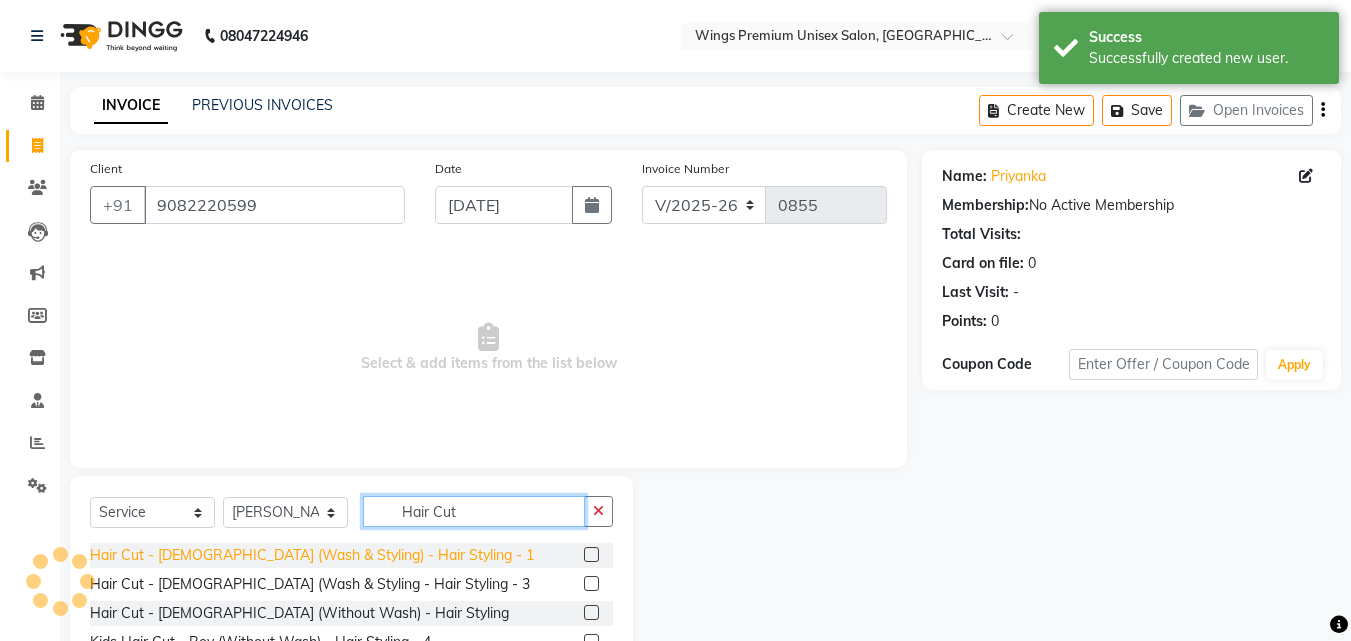 type on "Hair Cut" 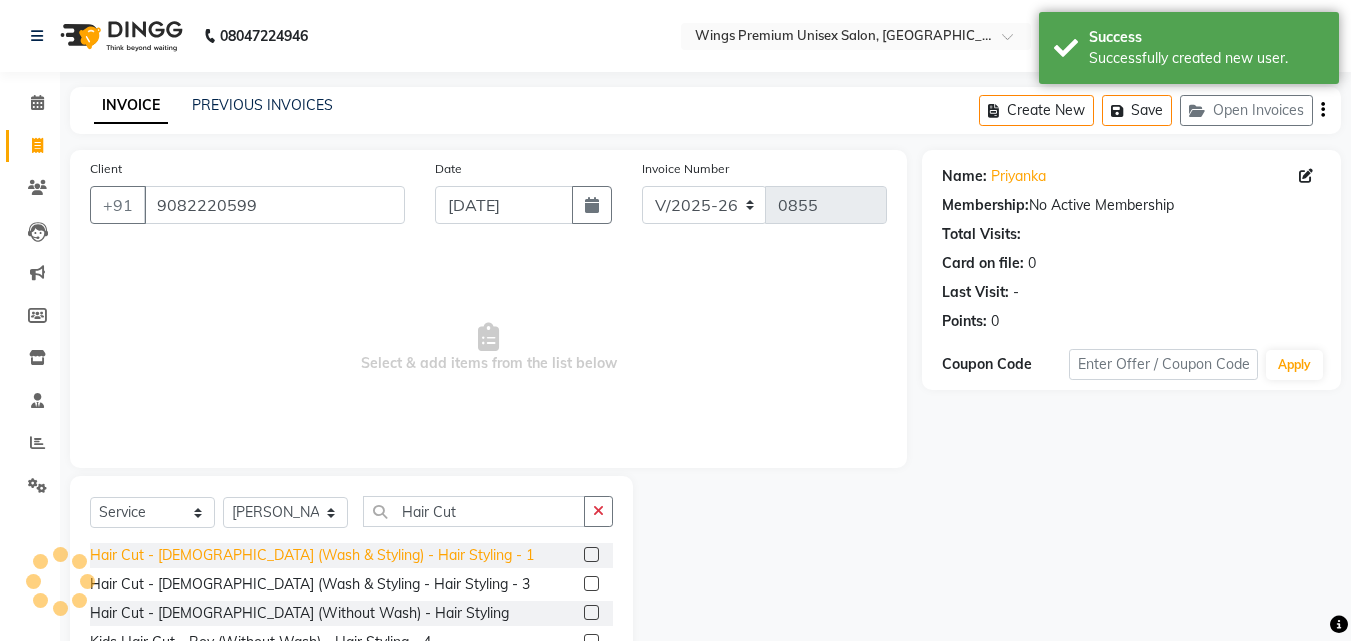 click on "Hair Cut - [DEMOGRAPHIC_DATA] (Wash & Styling) - Hair Styling  - 1" 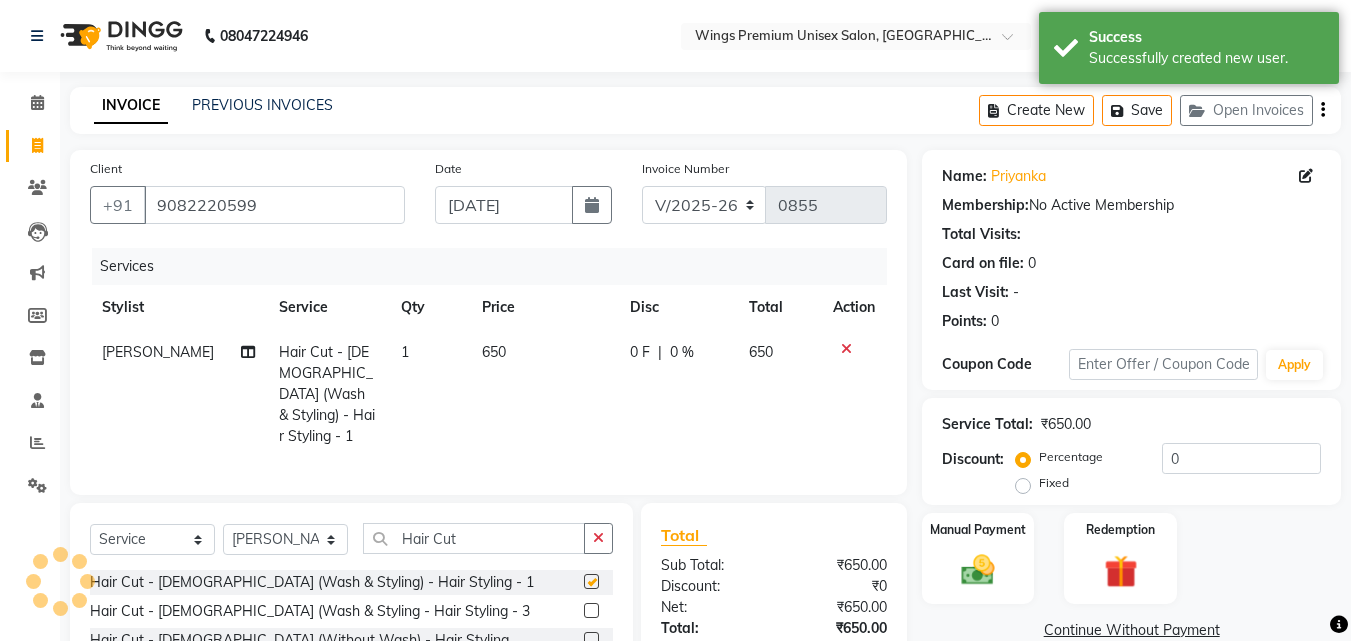 checkbox on "false" 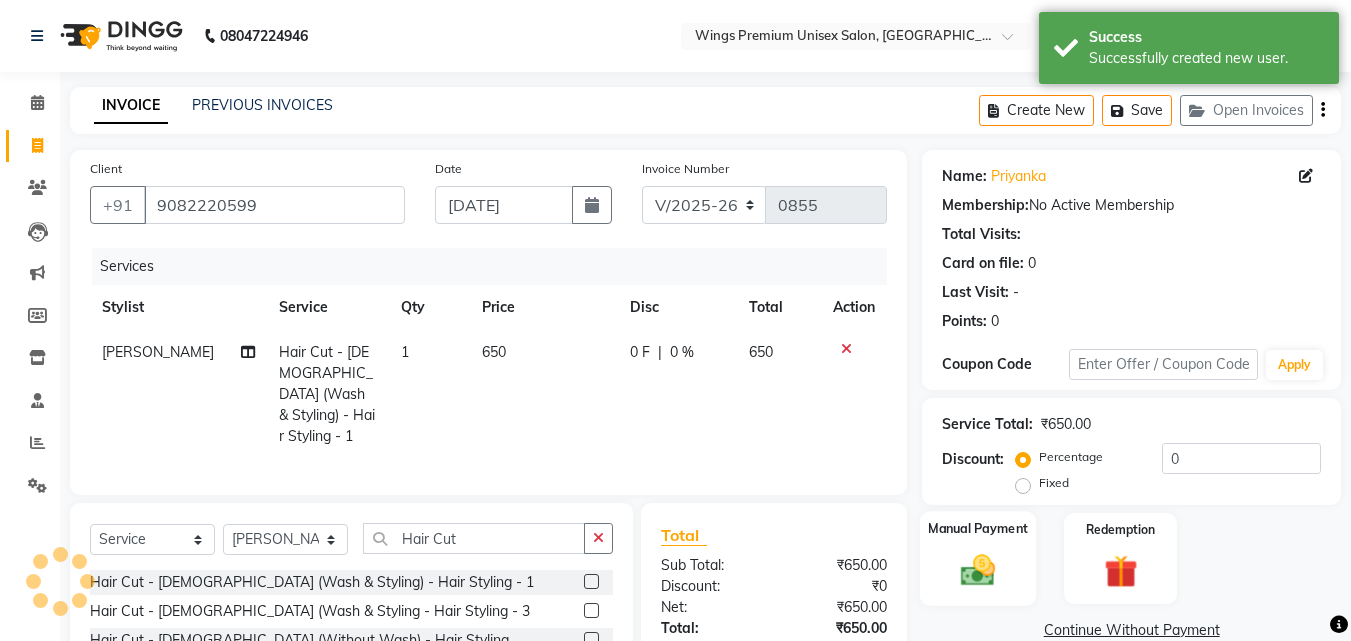 click 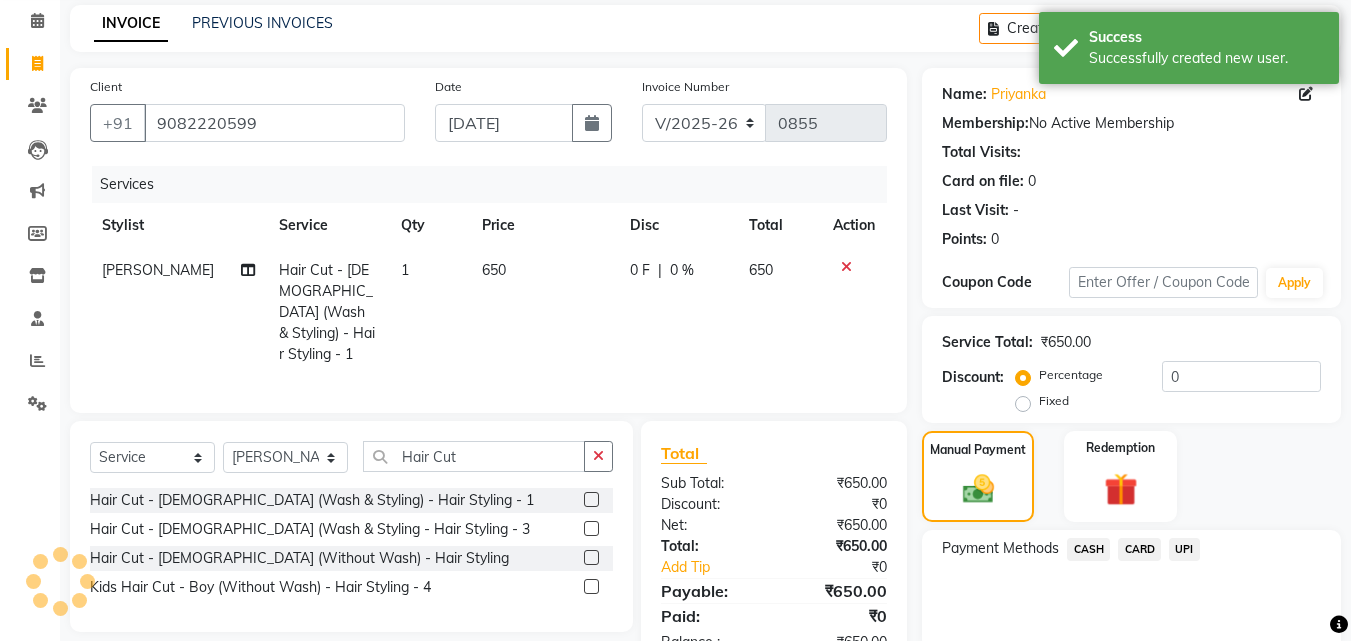 scroll, scrollTop: 162, scrollLeft: 0, axis: vertical 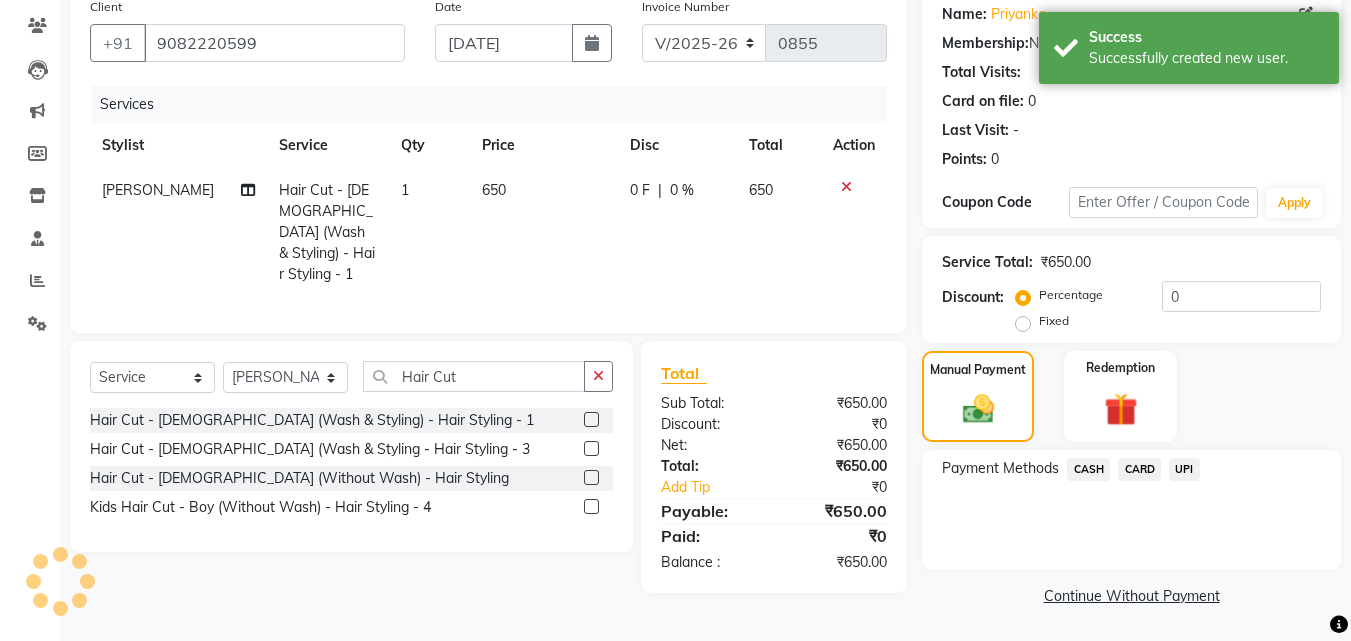 click on "UPI" 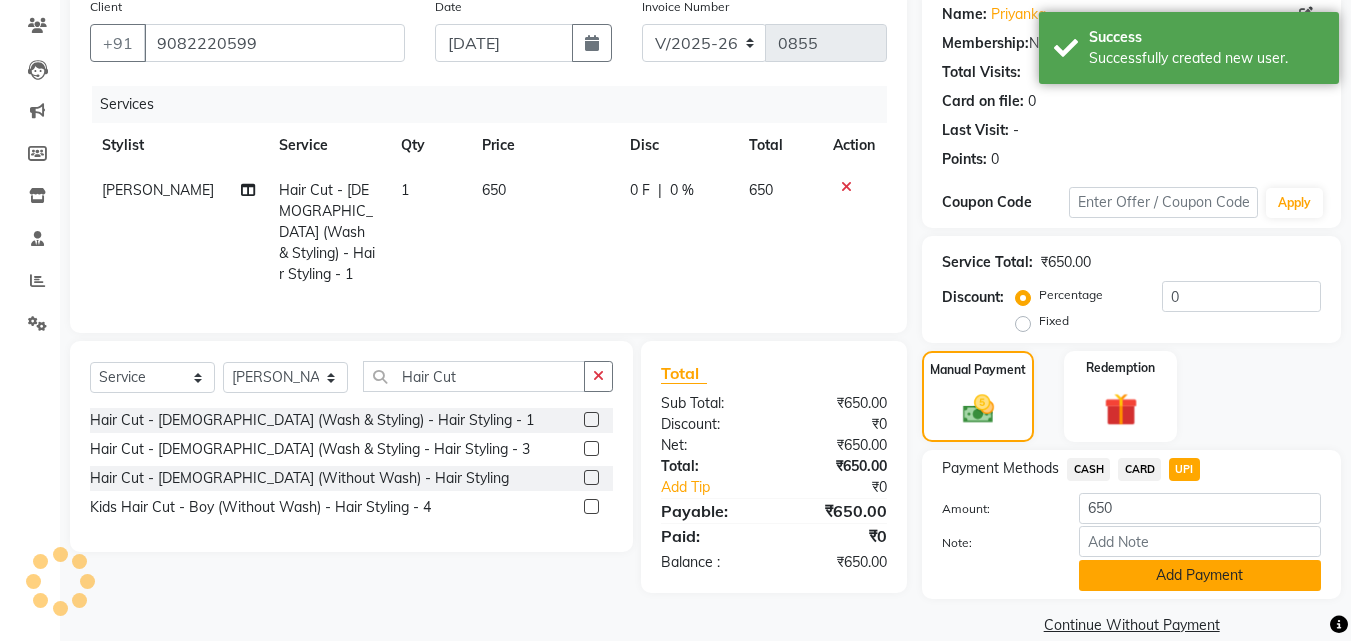 click on "Add Payment" 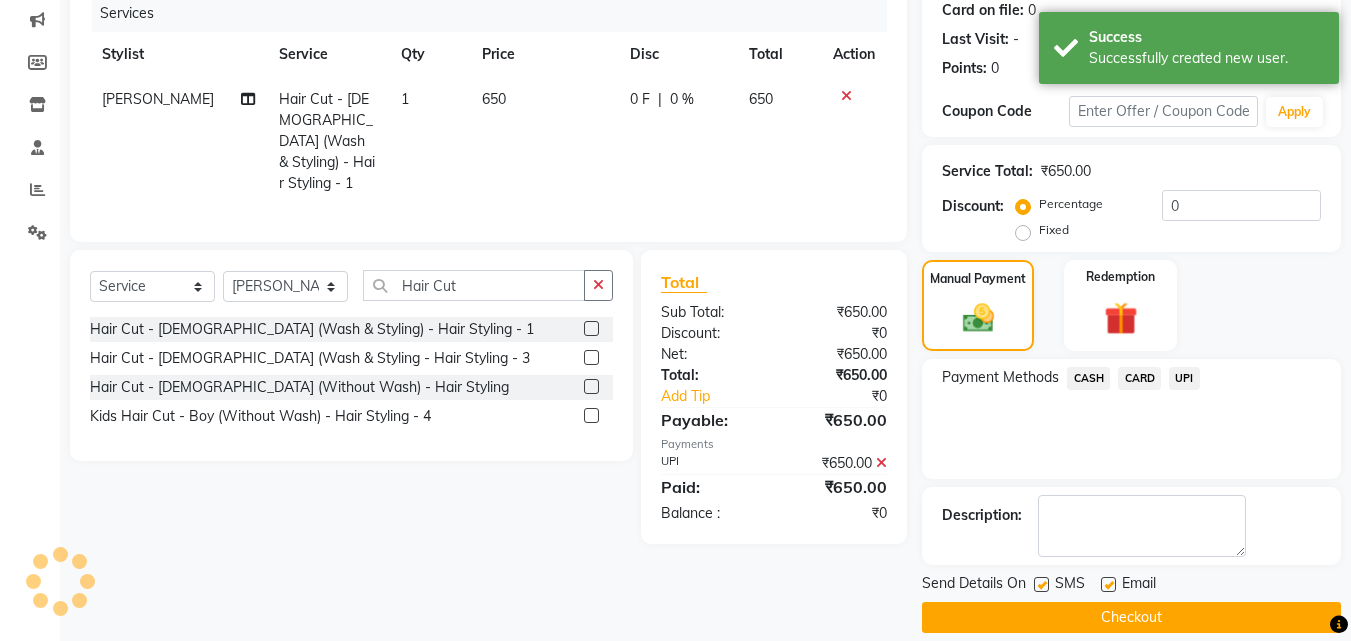 scroll, scrollTop: 275, scrollLeft: 0, axis: vertical 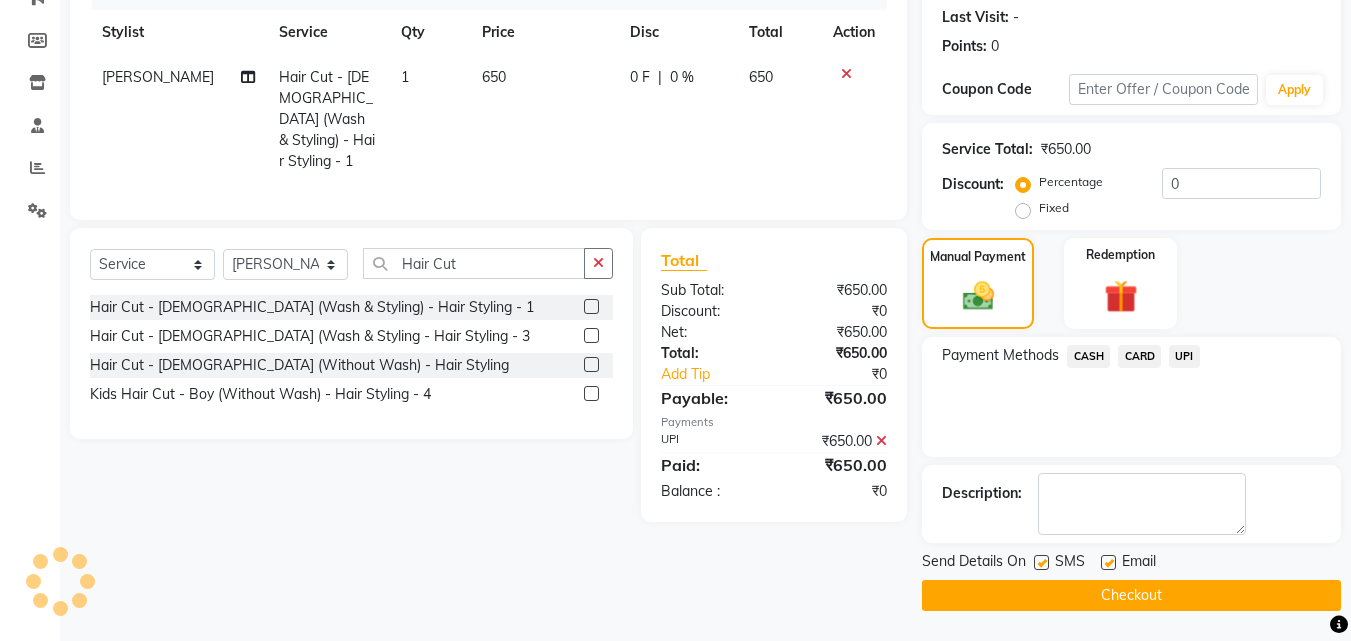 click on "Checkout" 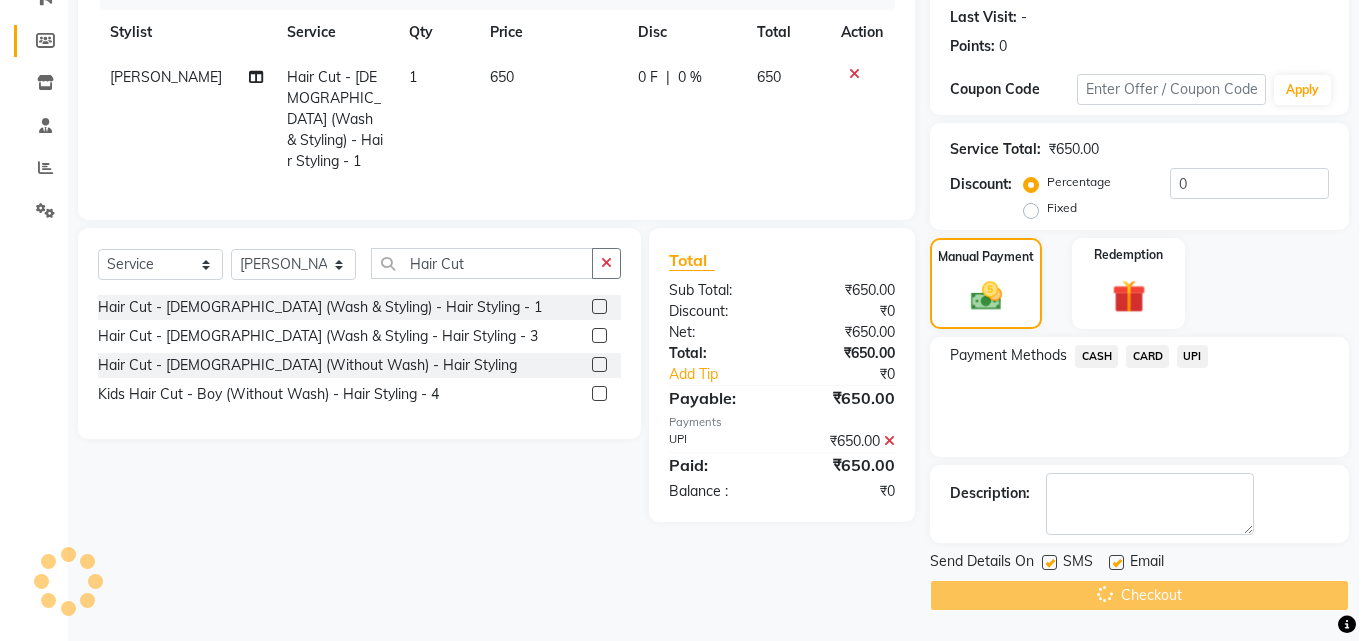 scroll, scrollTop: 0, scrollLeft: 0, axis: both 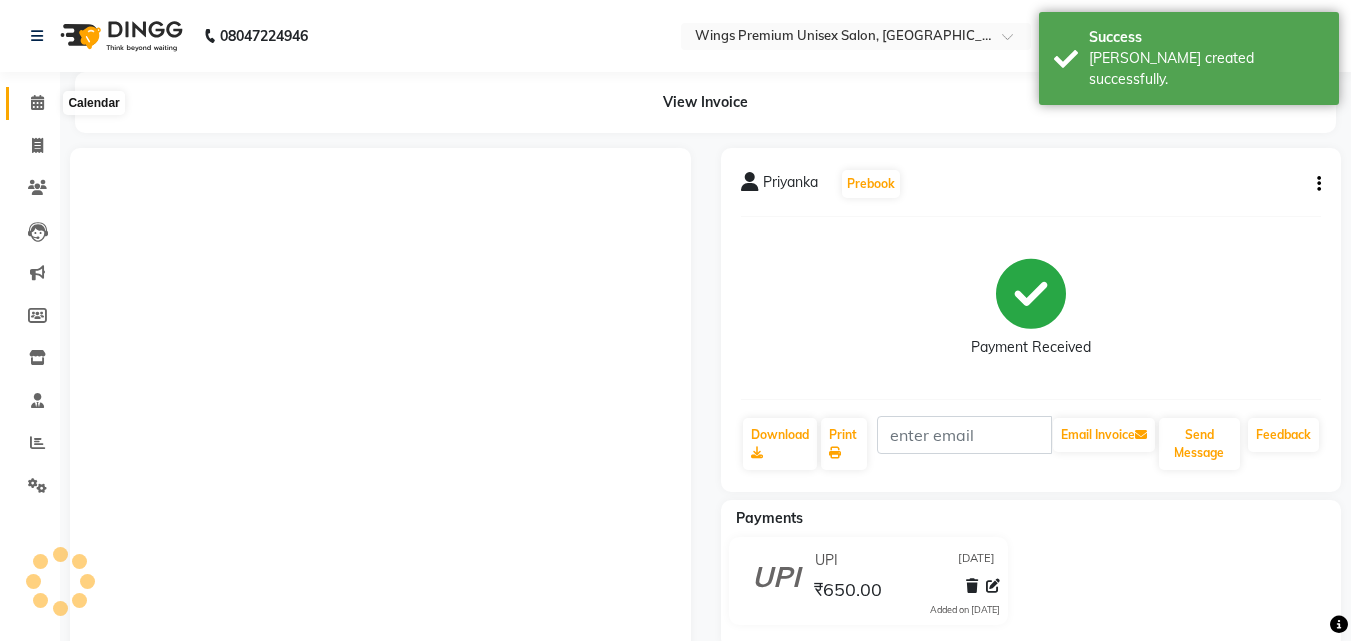 click 